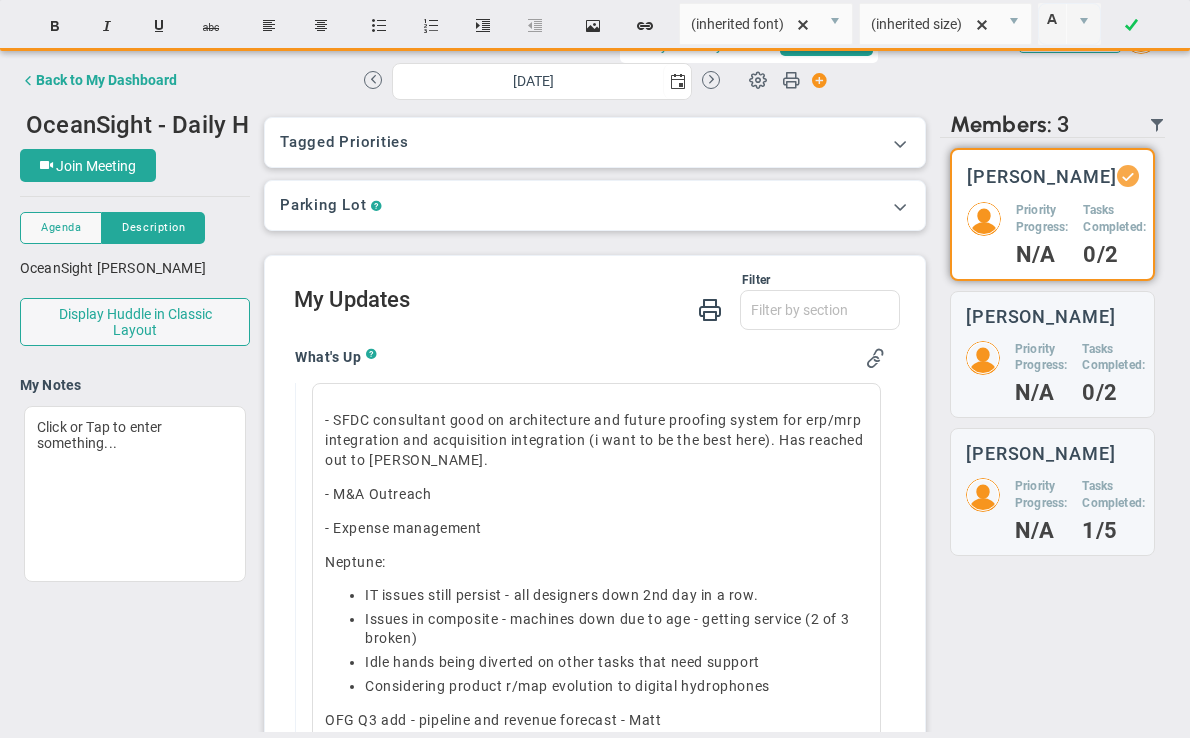 scroll, scrollTop: 0, scrollLeft: 0, axis: both 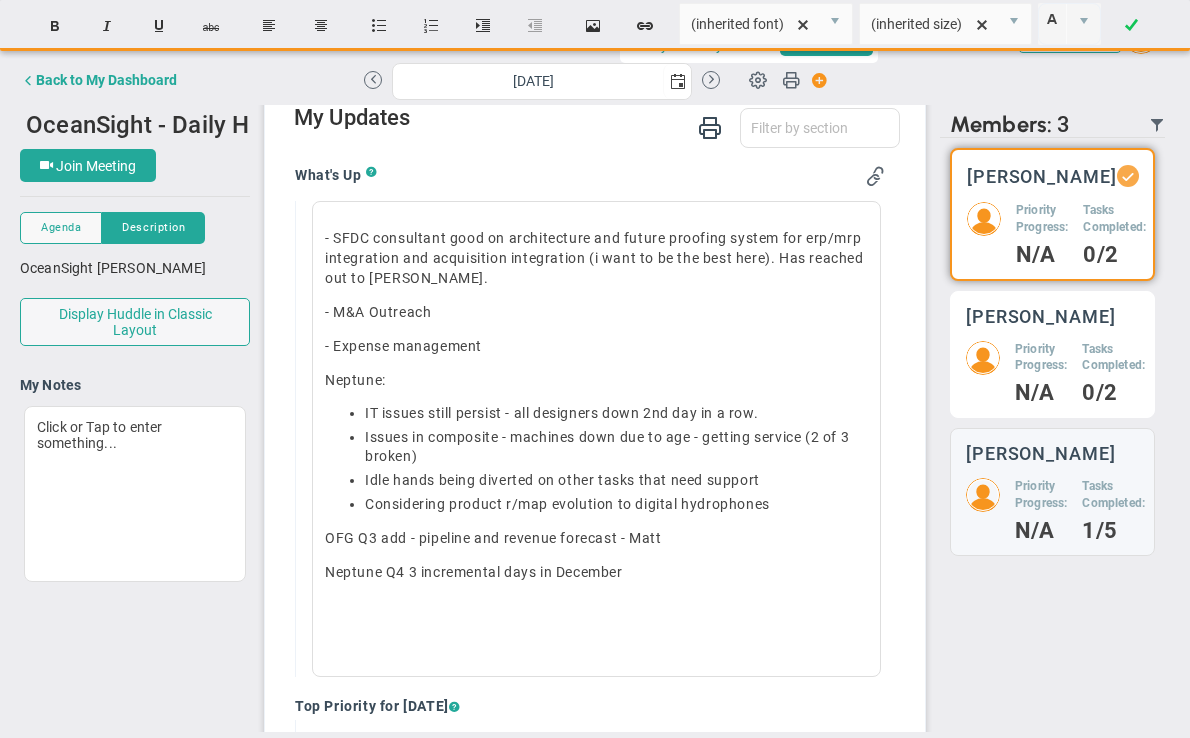 click on "[PERSON_NAME]" at bounding box center [1041, 316] 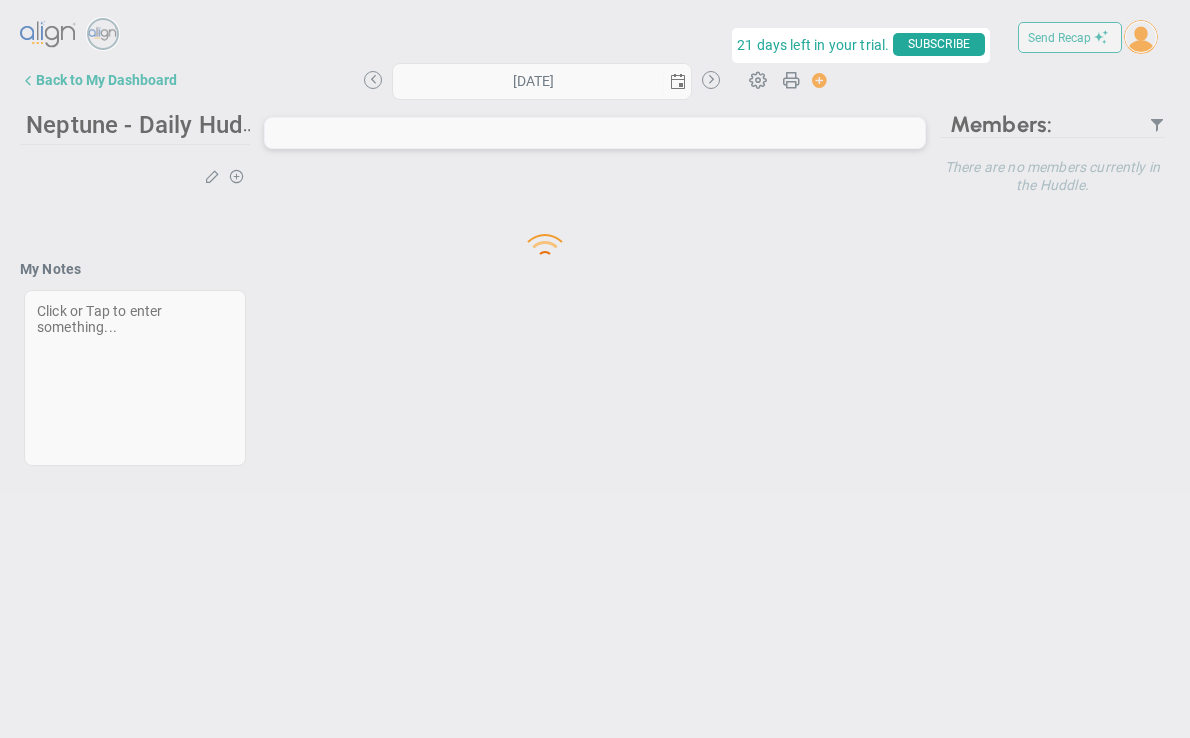 scroll, scrollTop: 0, scrollLeft: 0, axis: both 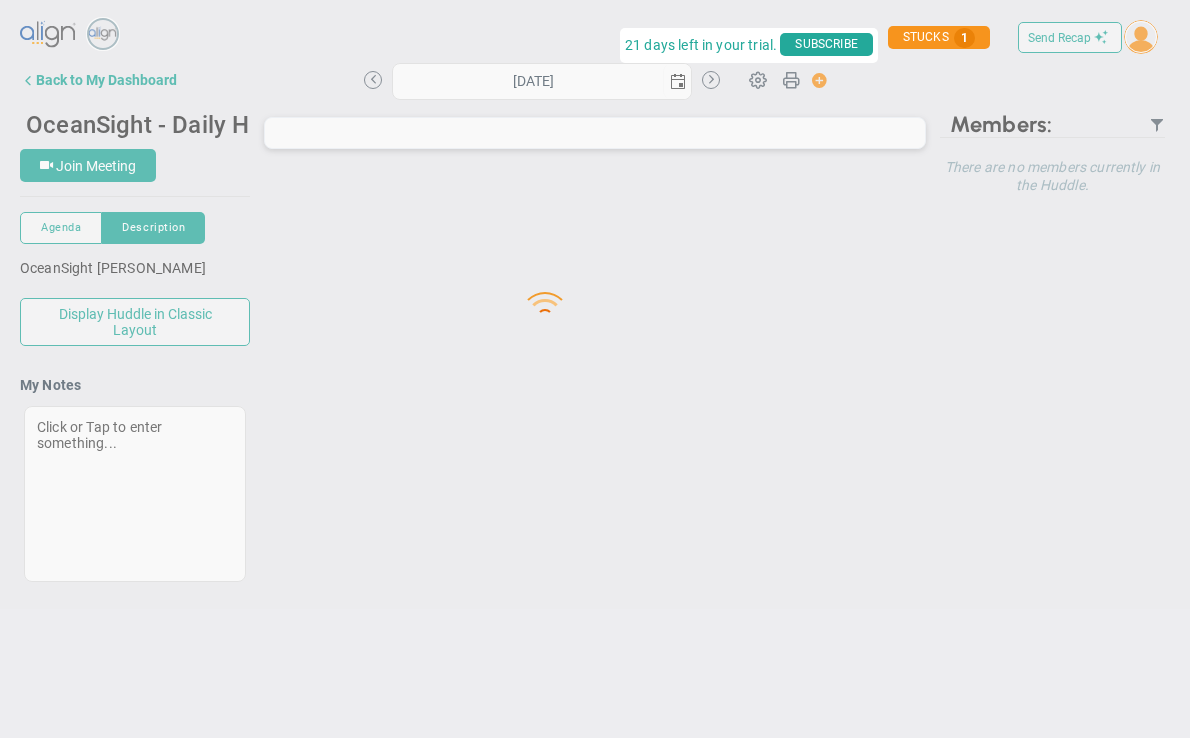type on "[DATE]" 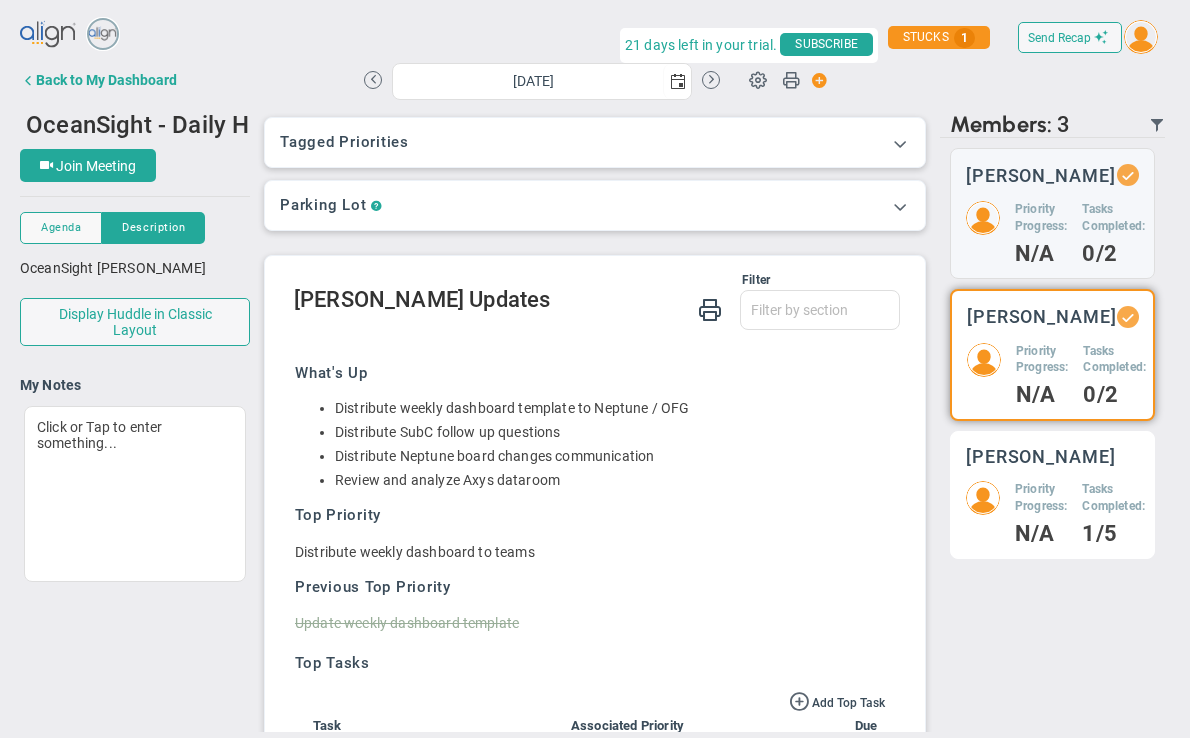 click on "Priority Progress:" at bounding box center (1041, 498) 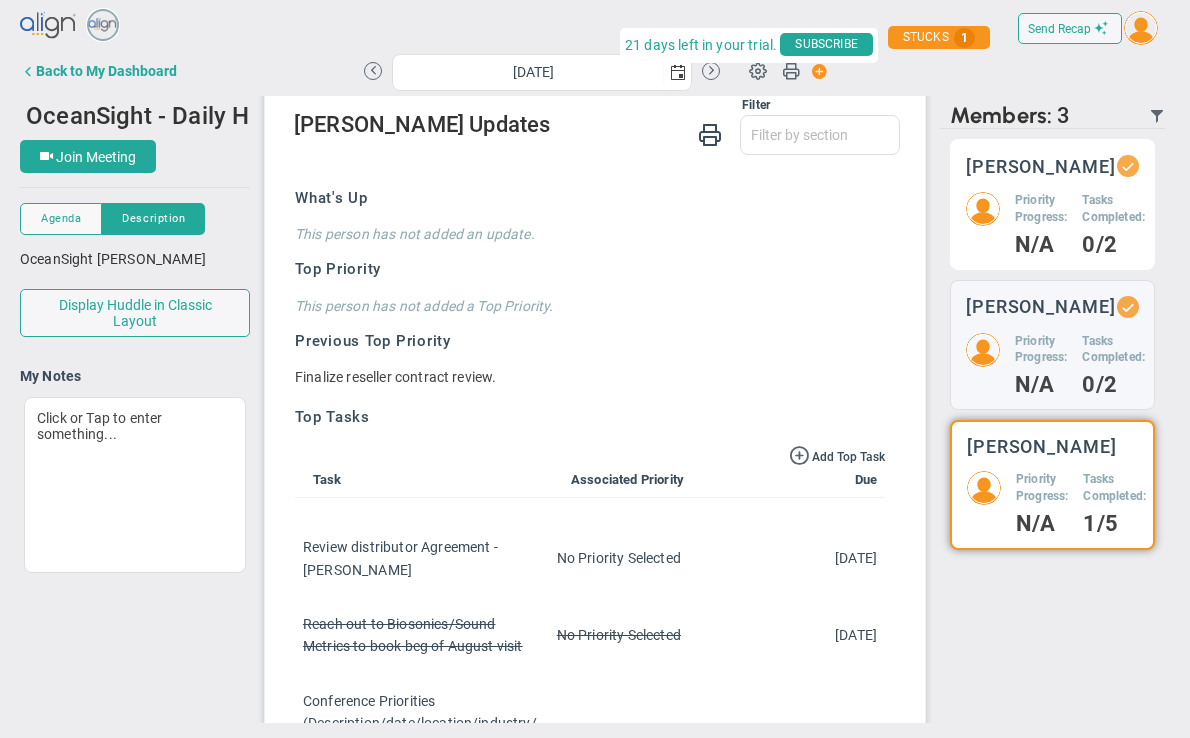 click on "Priority Progress:" at bounding box center (1041, 209) 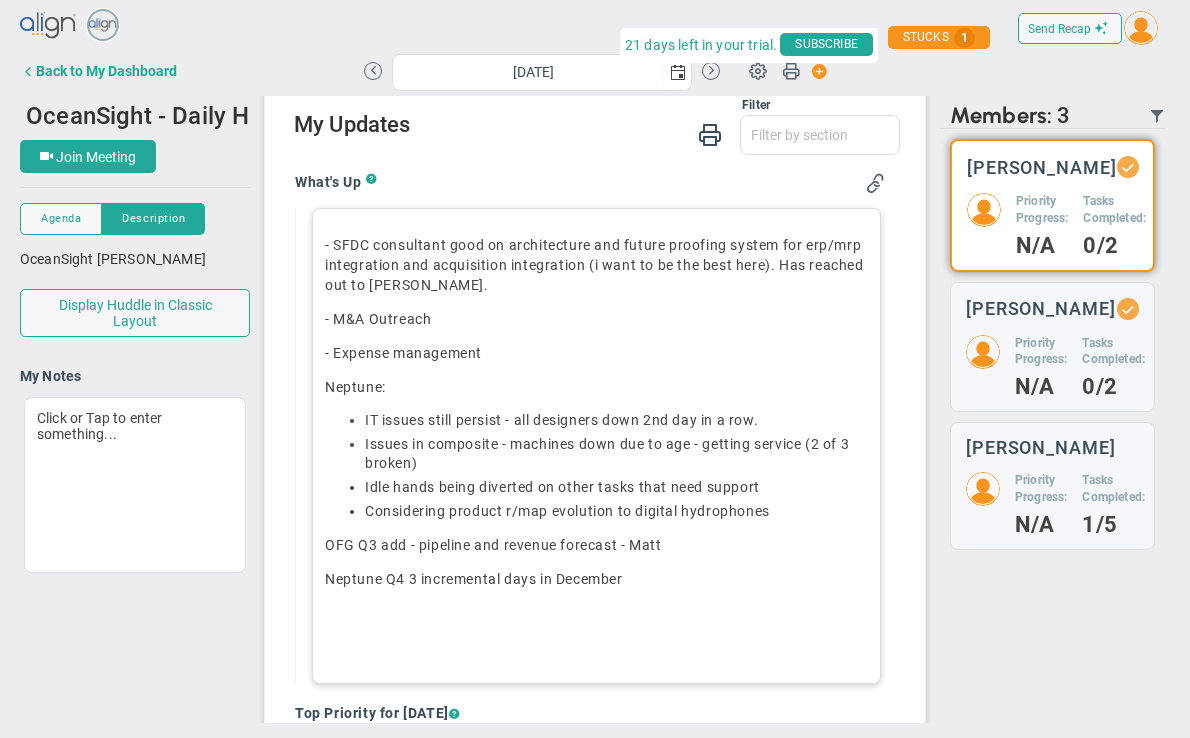 click on "Neptune Q4 3 incremental days in December" at bounding box center (596, 579) 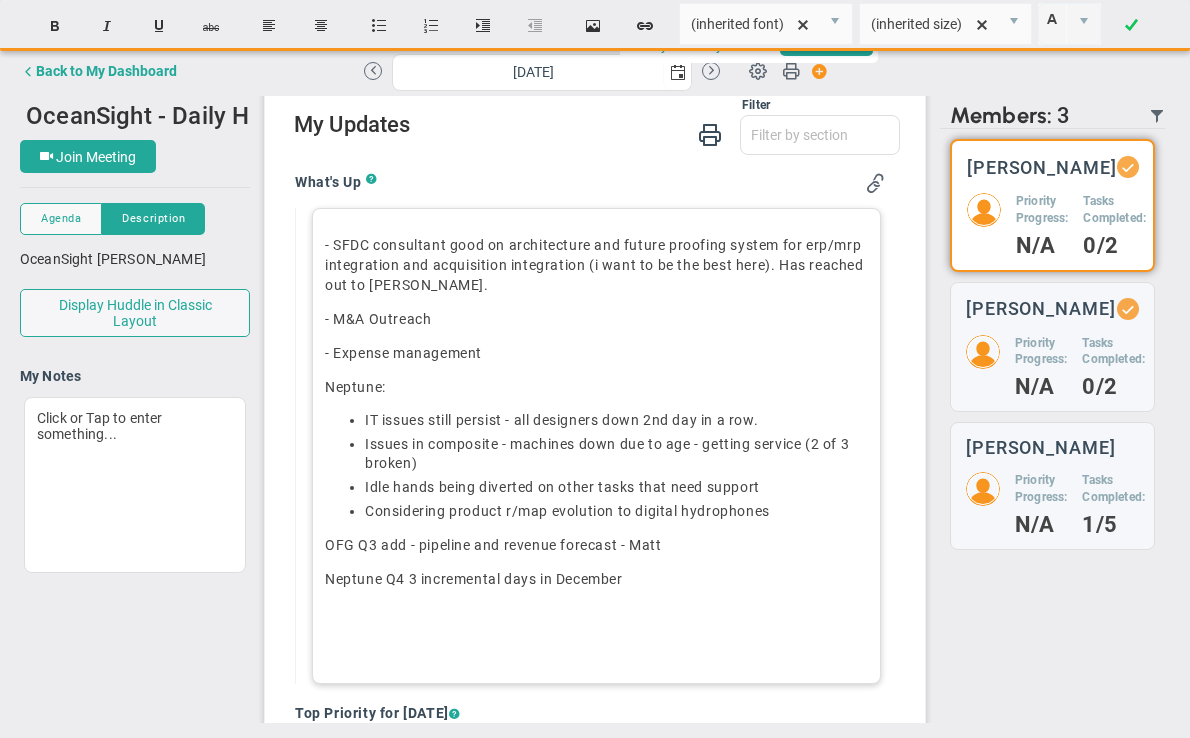 click on "Neptune Q4 3 incremental days in December" at bounding box center [596, 579] 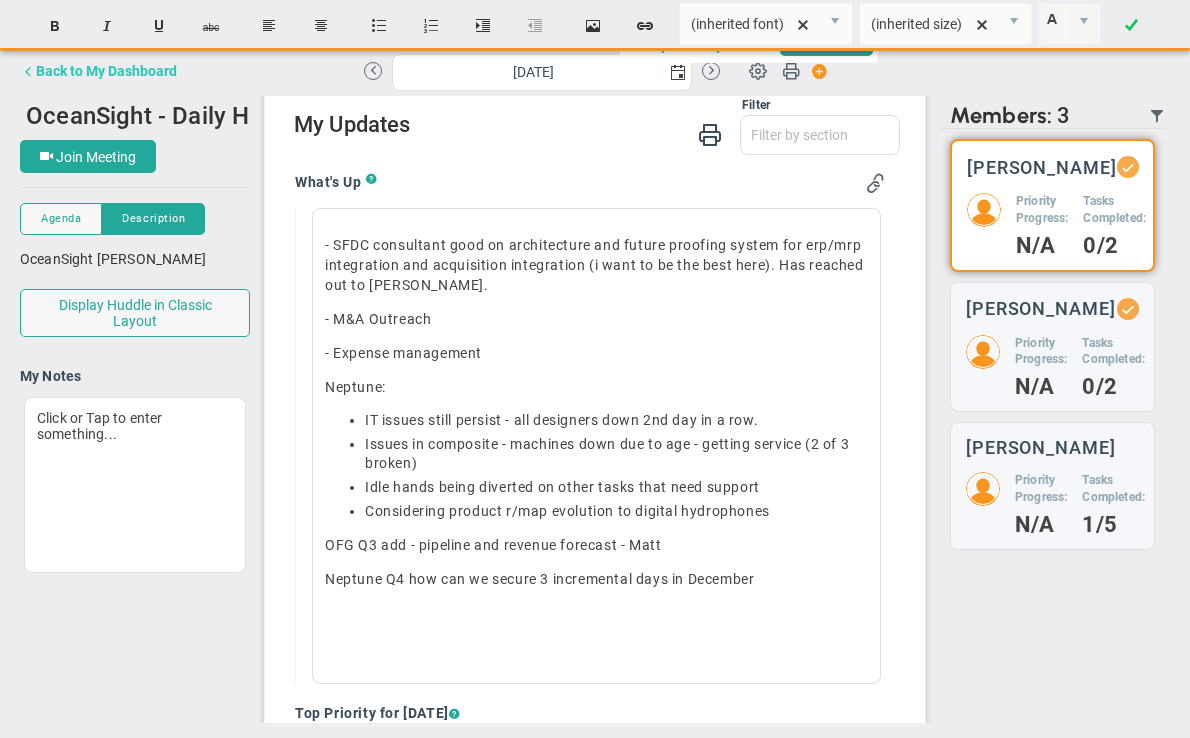 click on "Back to My Dashboard" at bounding box center (106, 71) 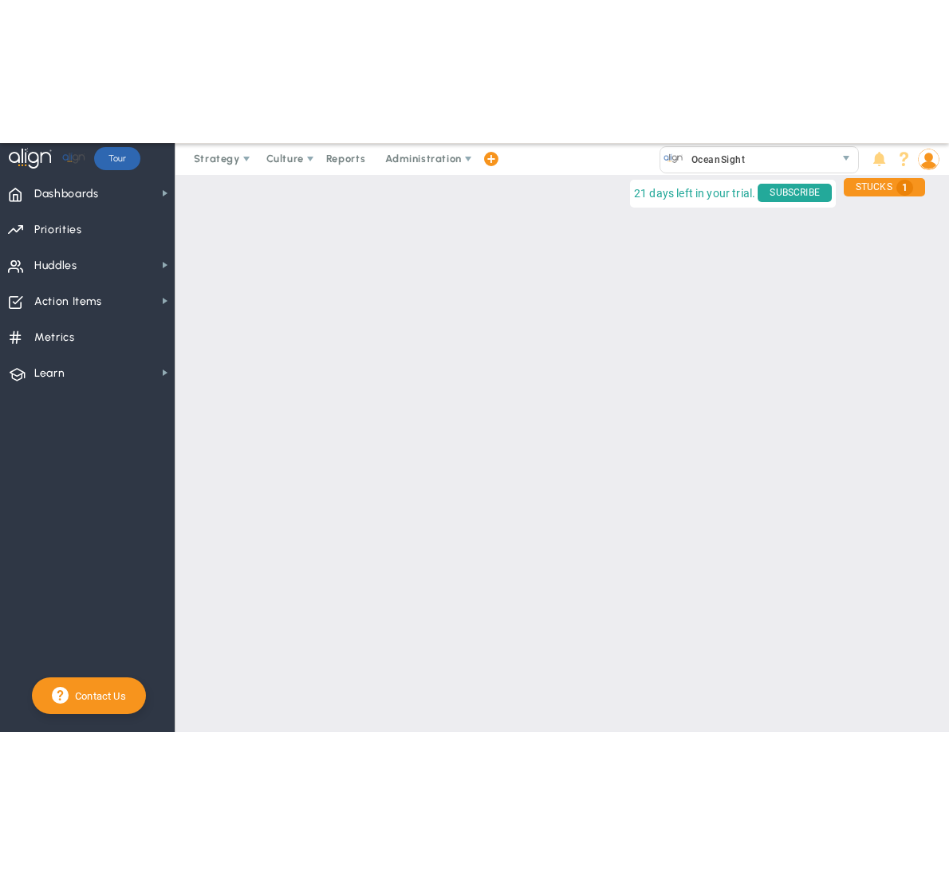 scroll, scrollTop: 0, scrollLeft: 0, axis: both 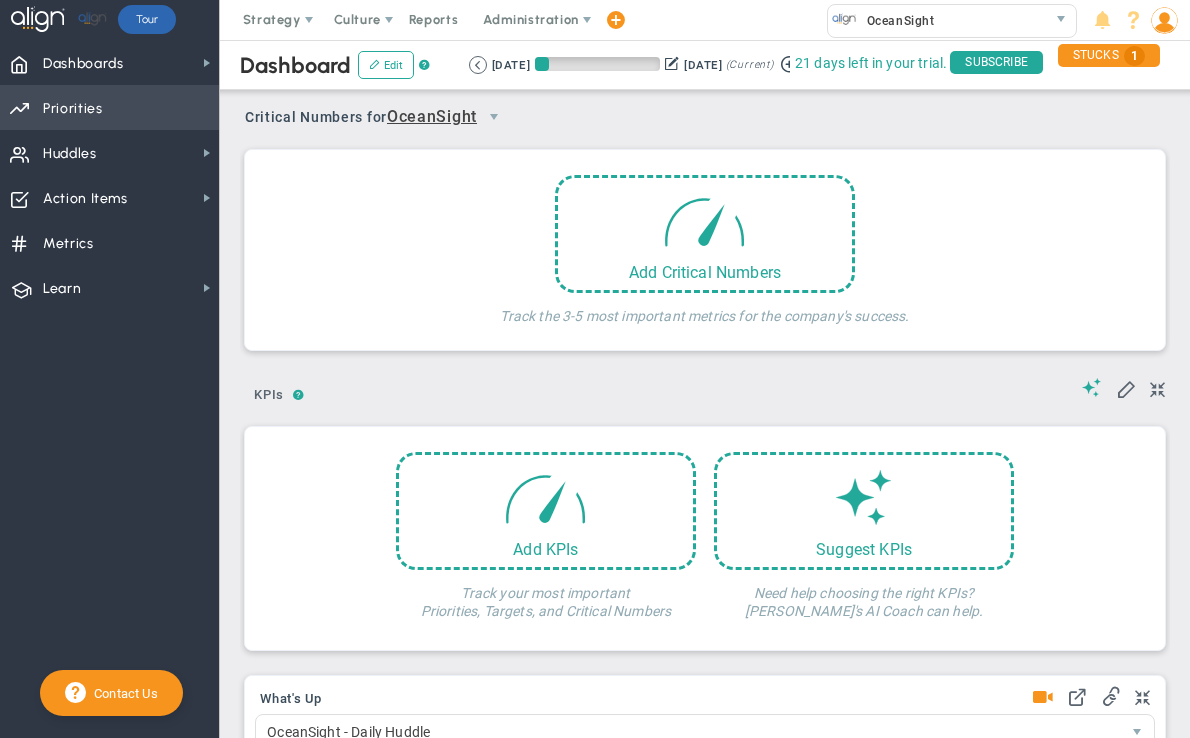 click on "Priorities OKR Tree Priorities OKRs" at bounding box center [109, 107] 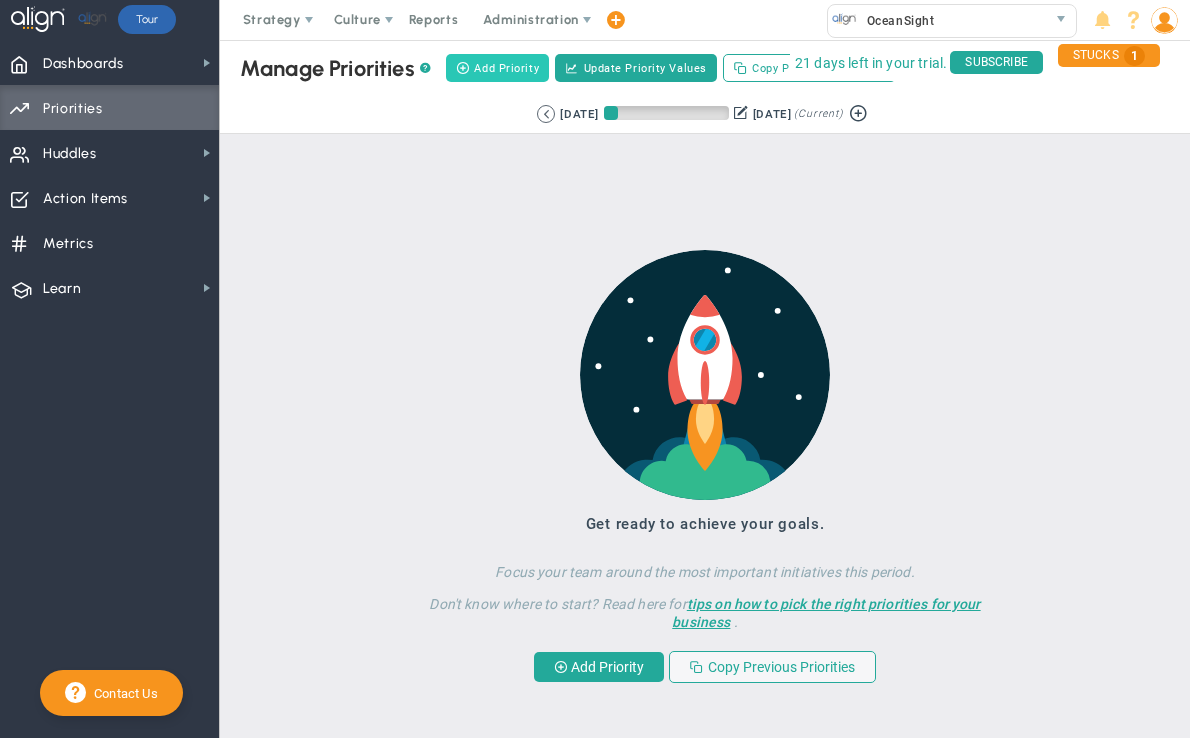 click on "Add Priority" at bounding box center [506, 68] 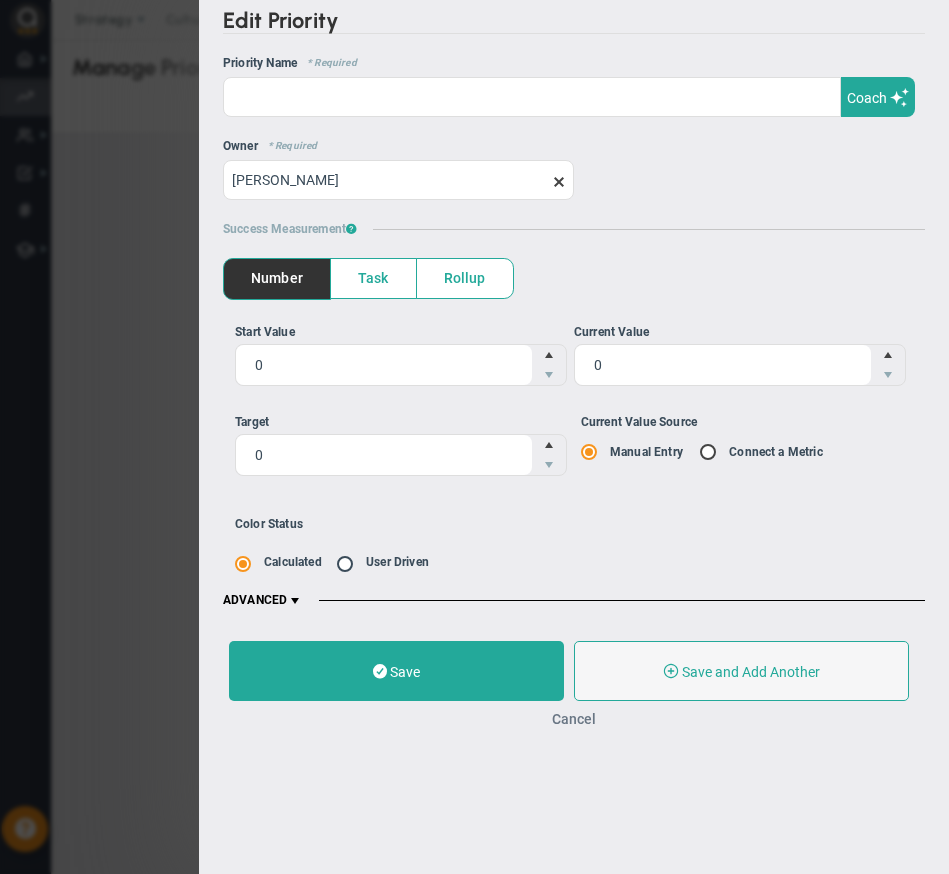 click on "Cancel" at bounding box center (574, 719) 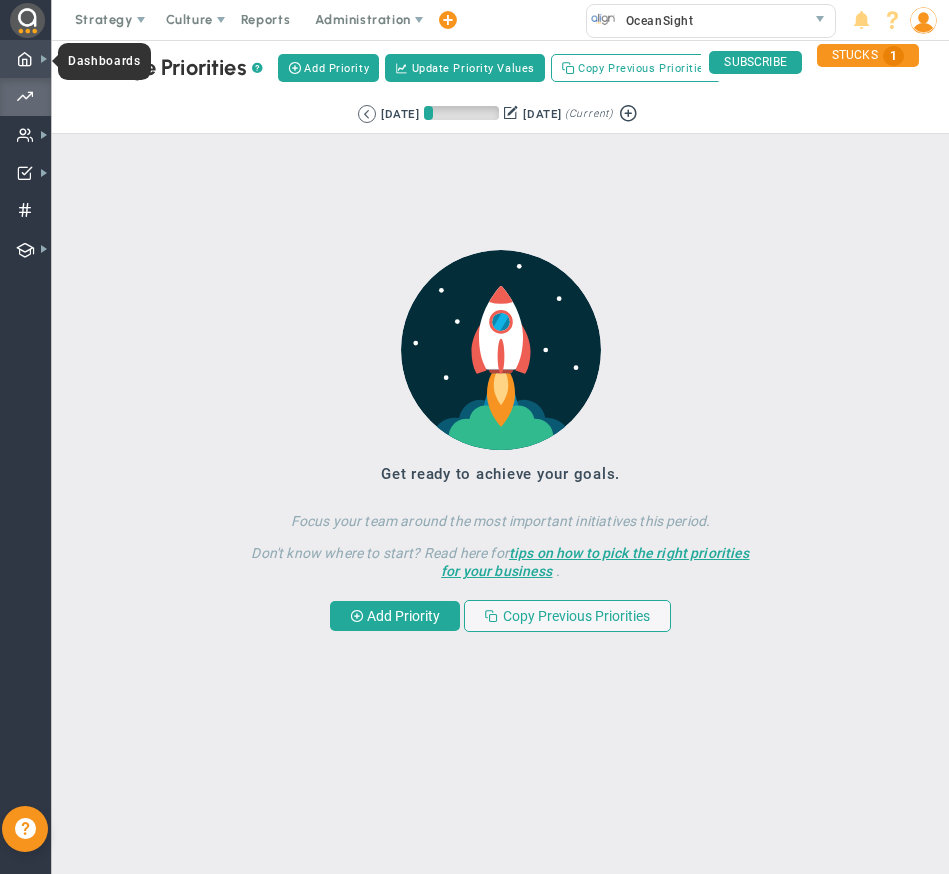 click at bounding box center [25, 59] 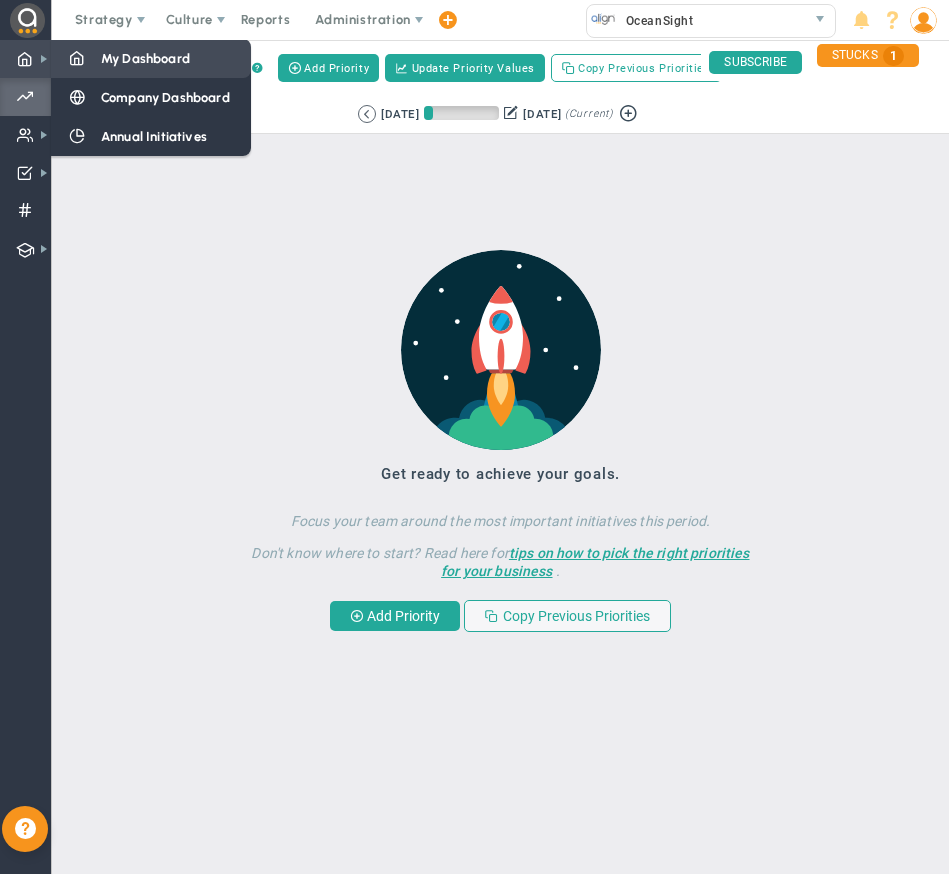 click on "My Dashboard" at bounding box center [145, 58] 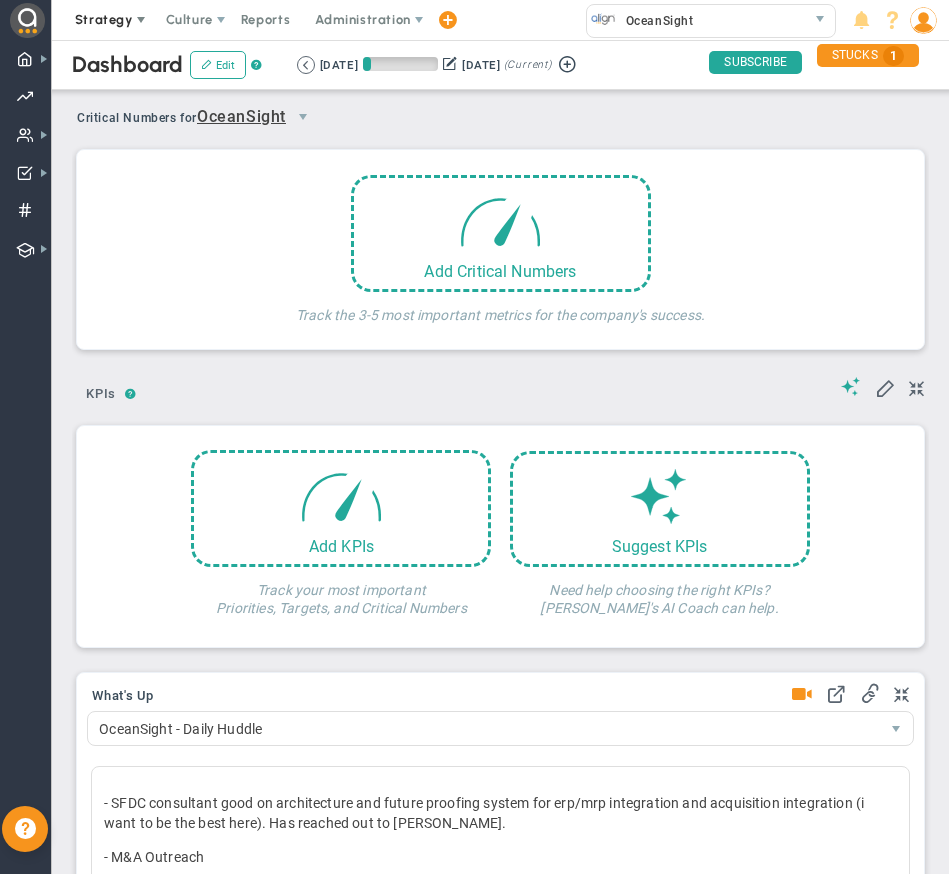 click on "Strategy" at bounding box center [104, 19] 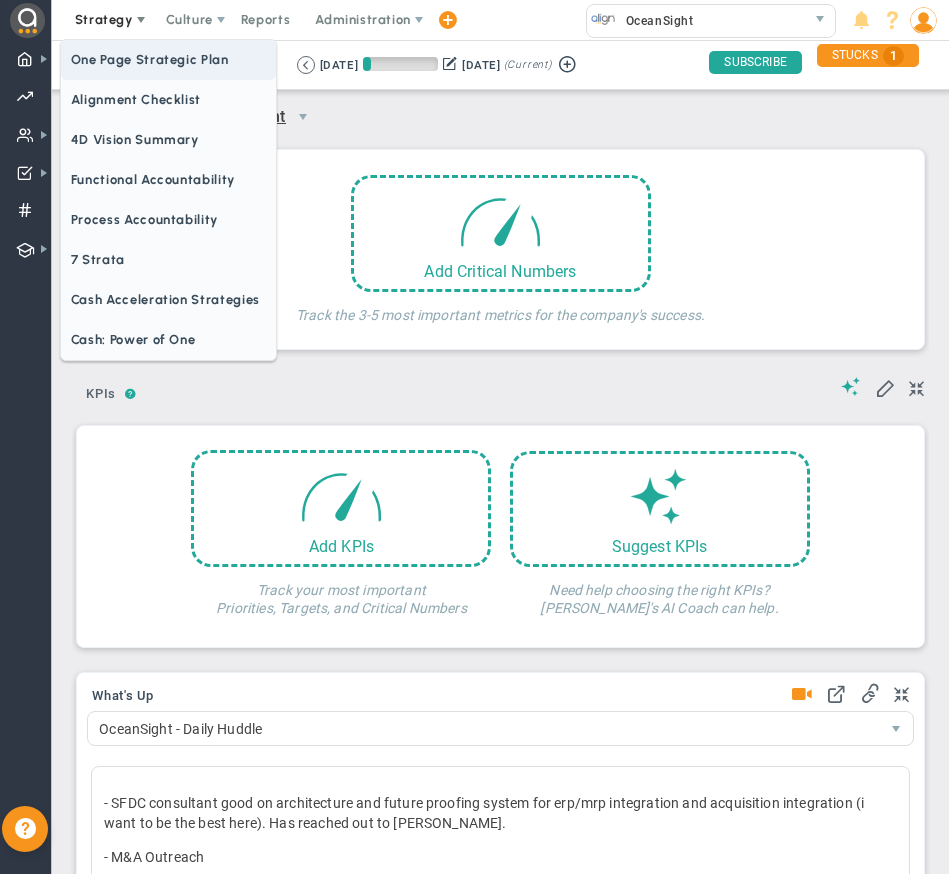 click on "One Page Strategic Plan" at bounding box center (168, 60) 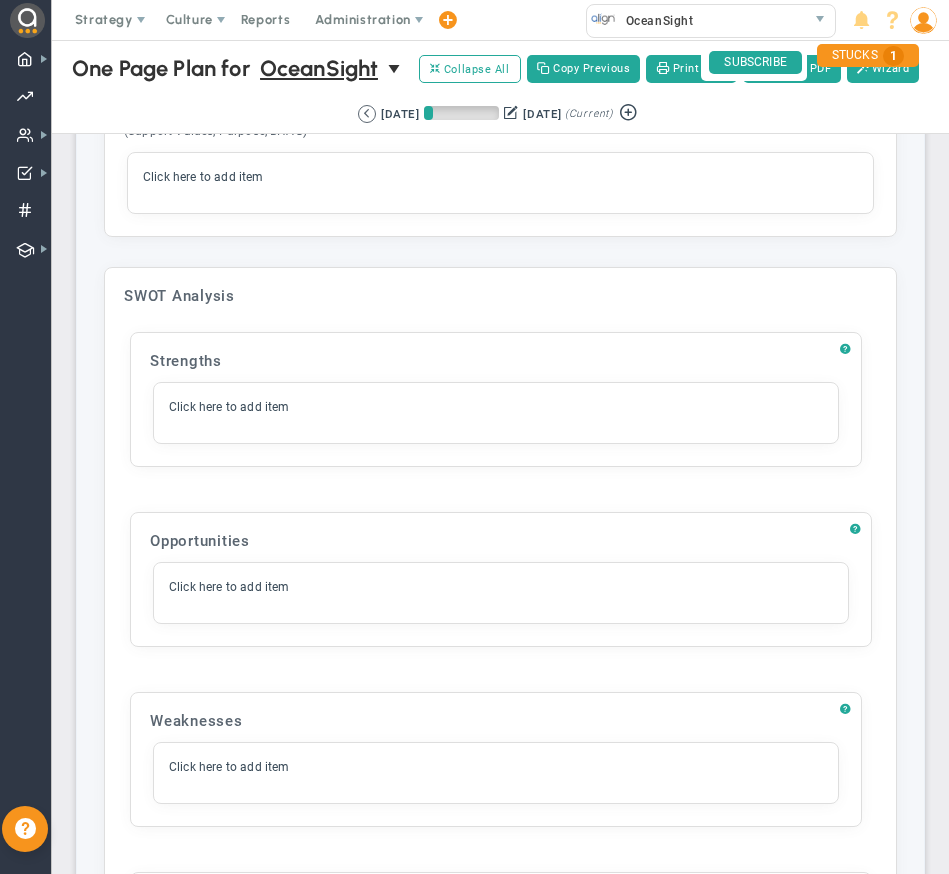 scroll, scrollTop: 2653, scrollLeft: 0, axis: vertical 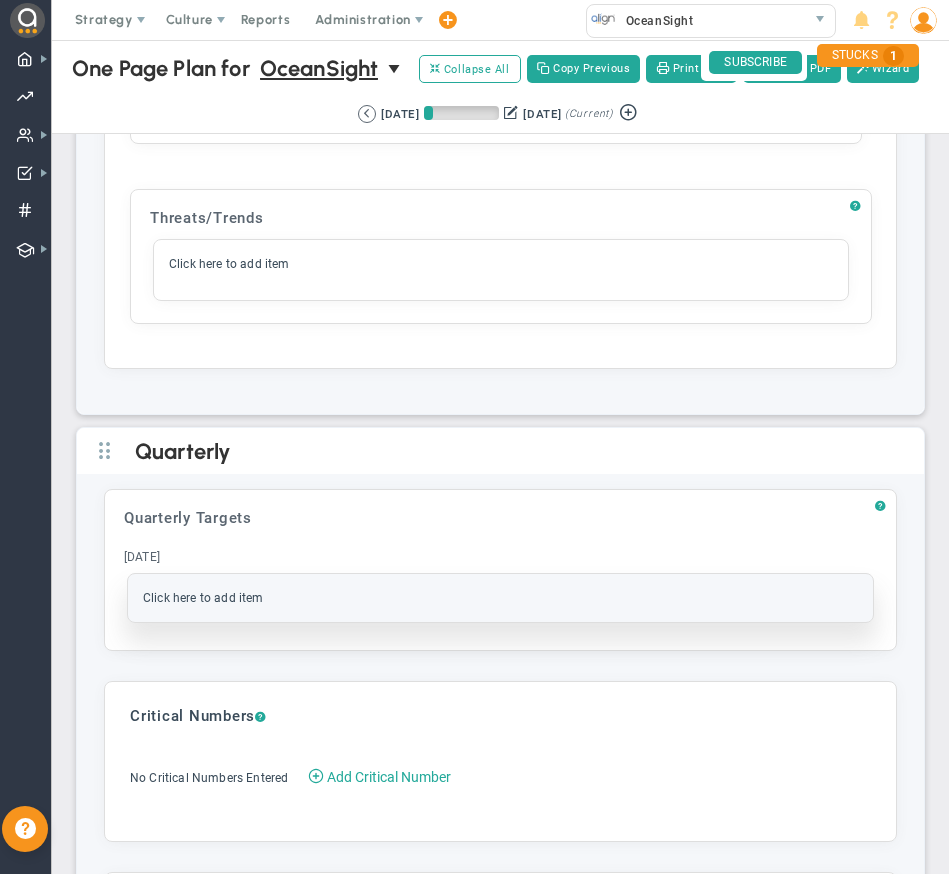 click on "Click here to add item" at bounding box center (203, 598) 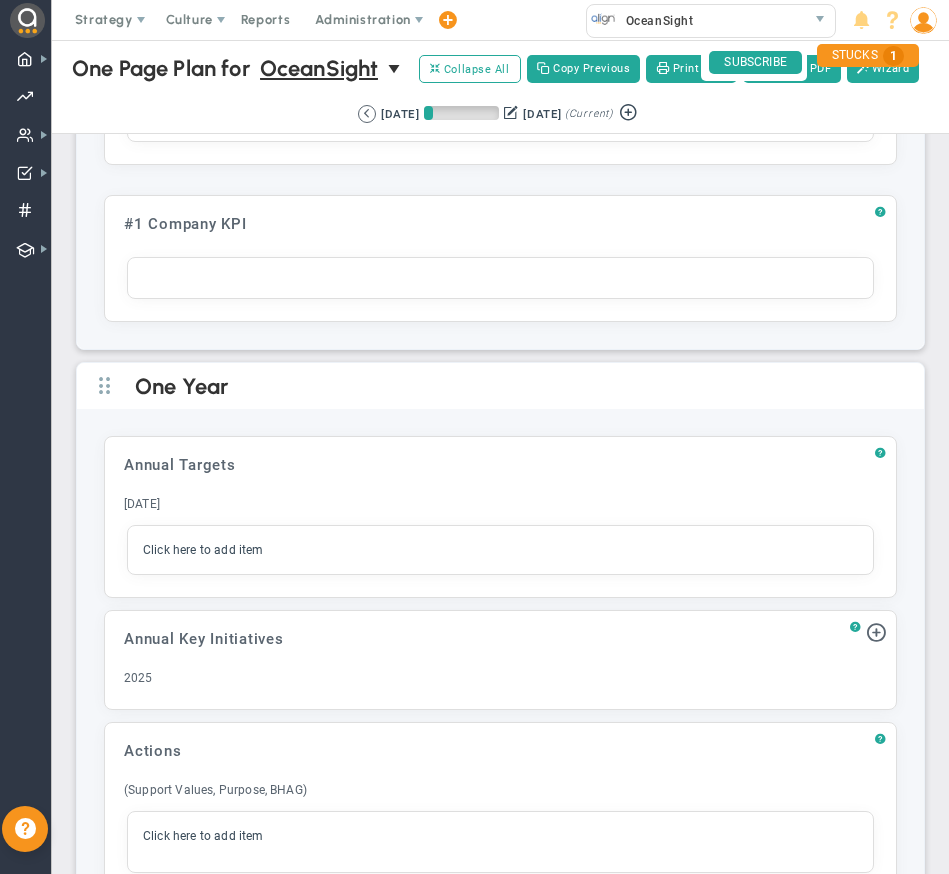 scroll, scrollTop: 1308, scrollLeft: 0, axis: vertical 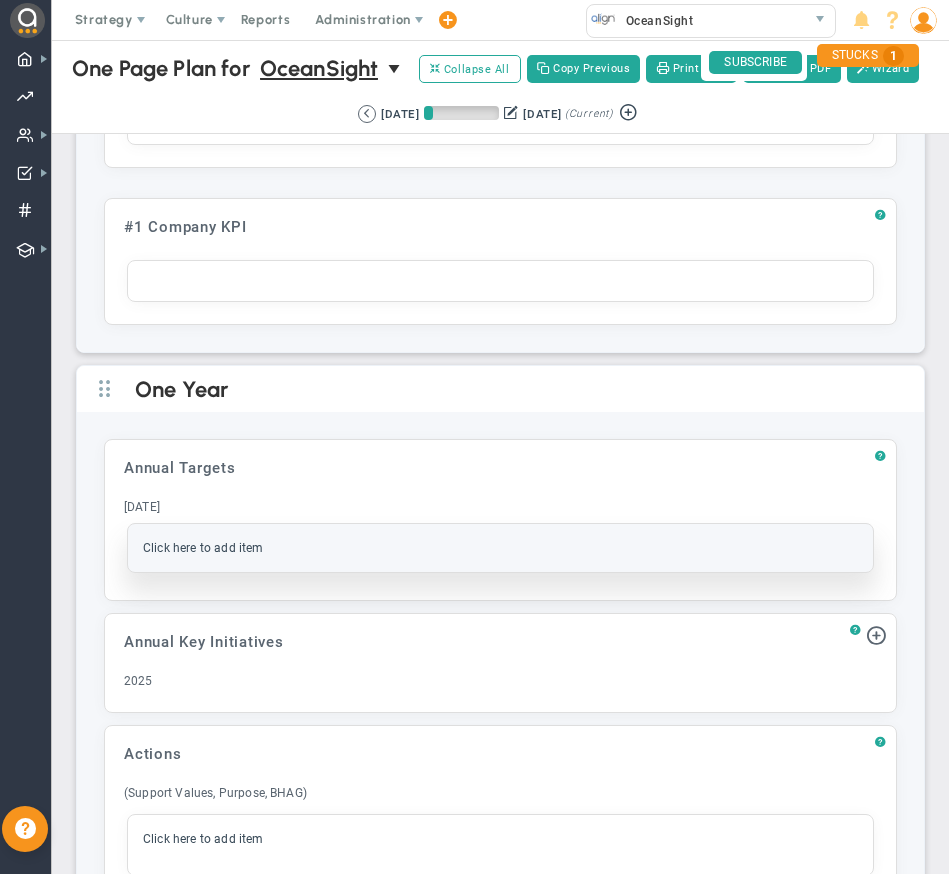 click on "Click here to add item" at bounding box center [203, 548] 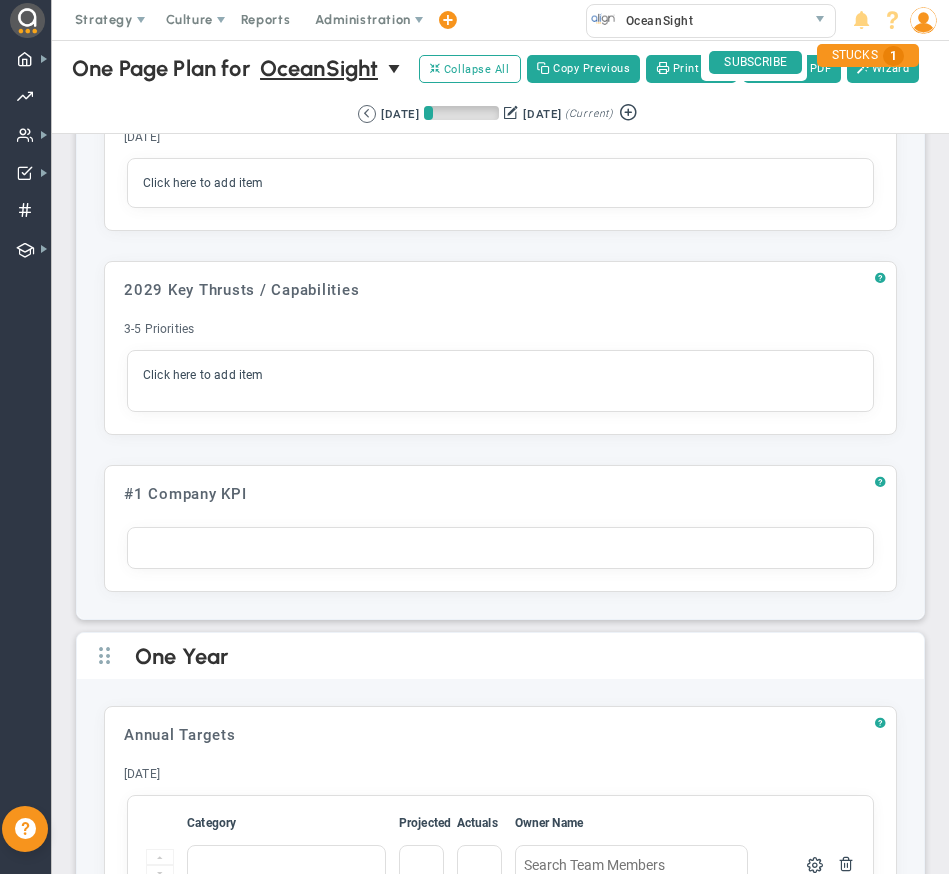 scroll, scrollTop: 1007, scrollLeft: 0, axis: vertical 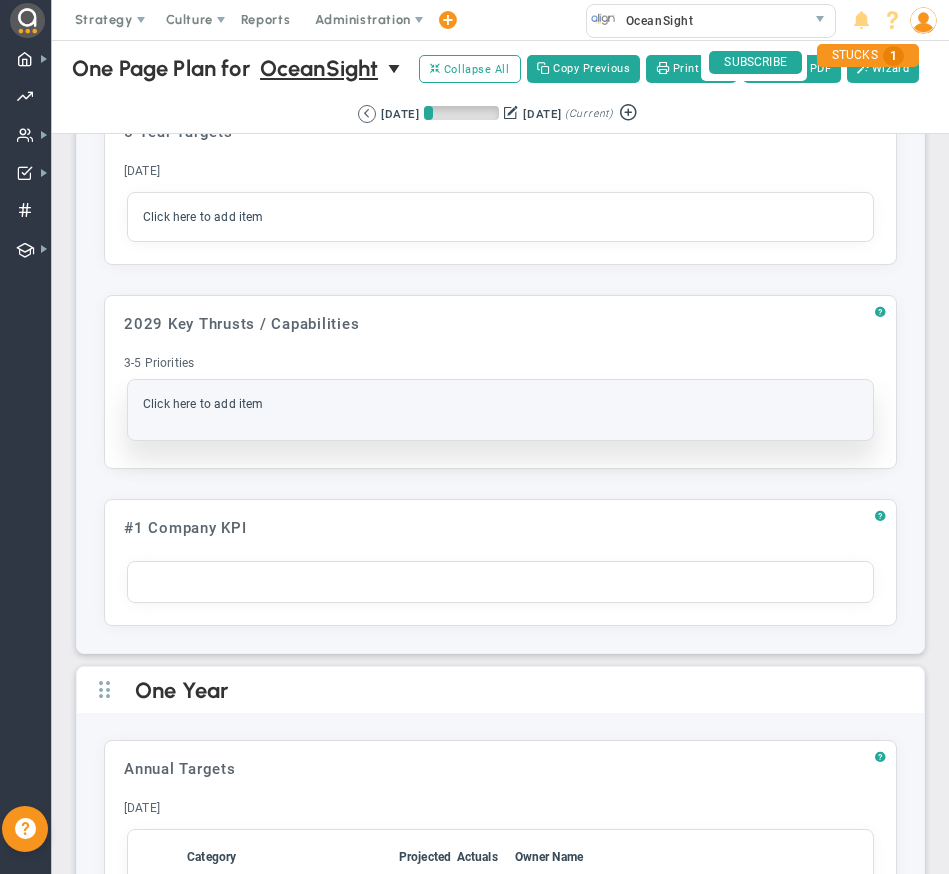 click on "Click here to add item" at bounding box center (203, 404) 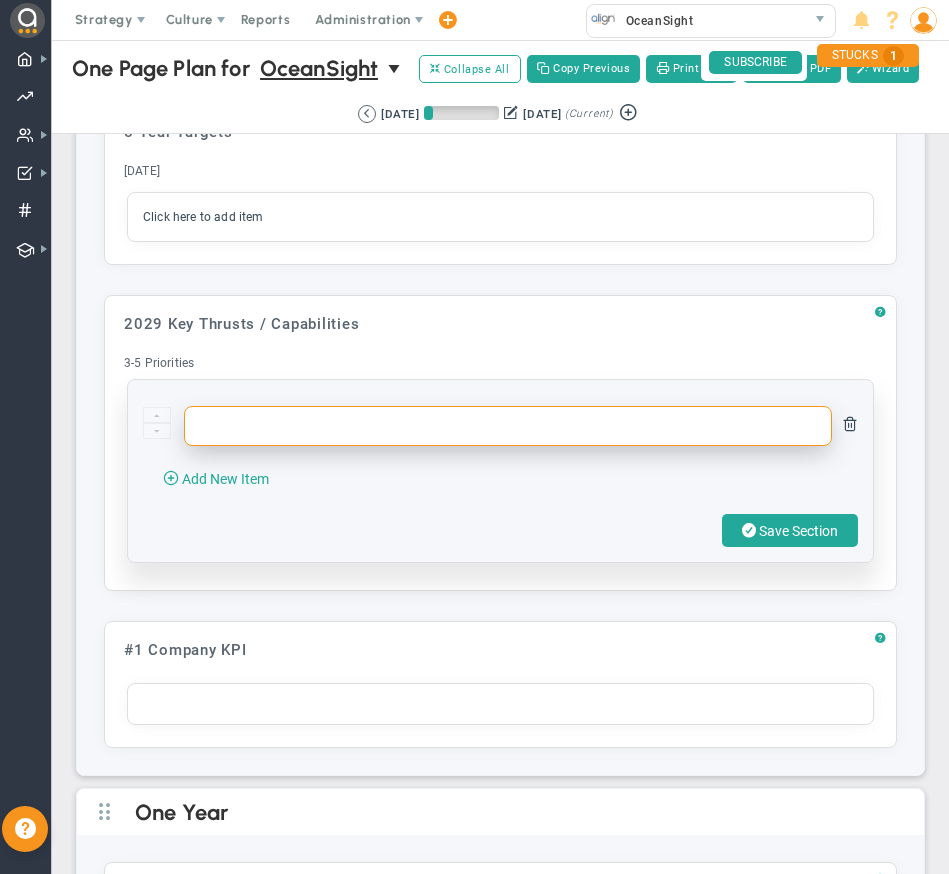 click at bounding box center (508, 426) 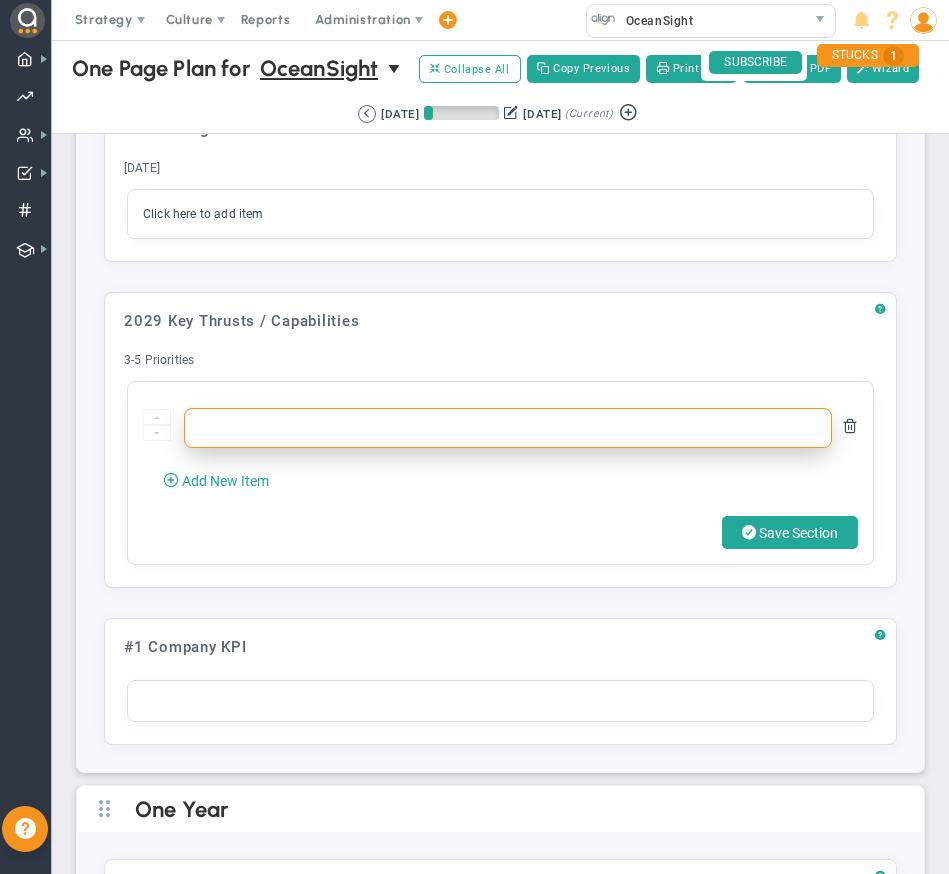 scroll, scrollTop: 1011, scrollLeft: 0, axis: vertical 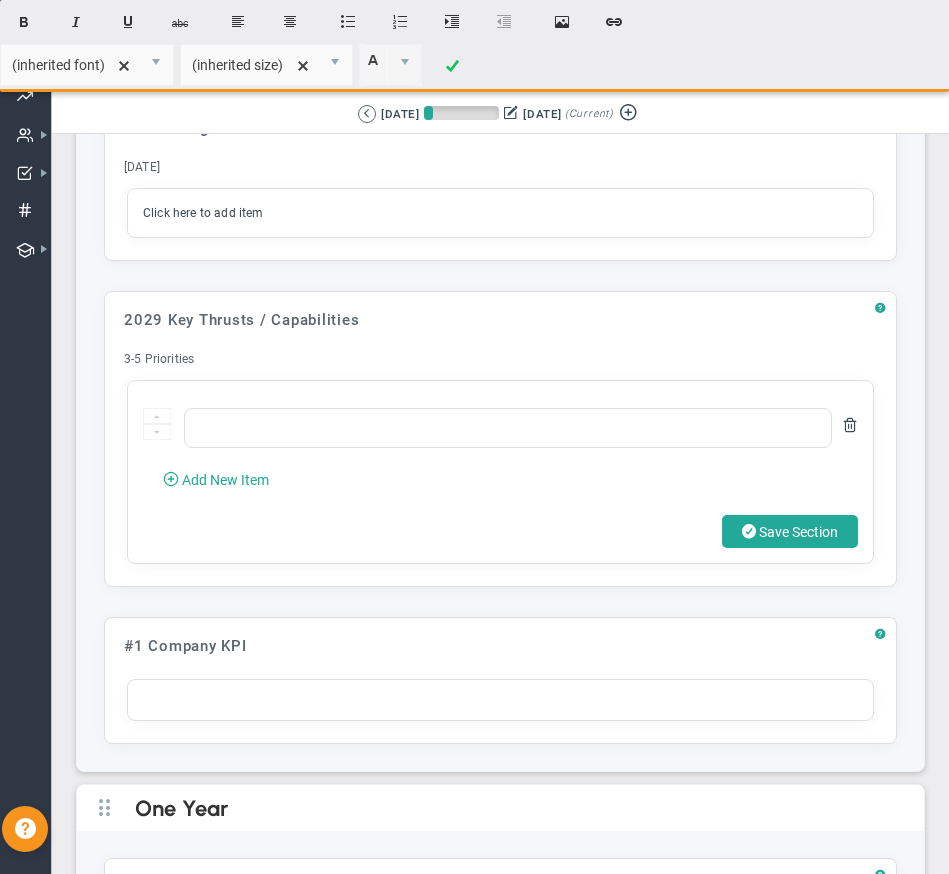 click at bounding box center [500, 700] 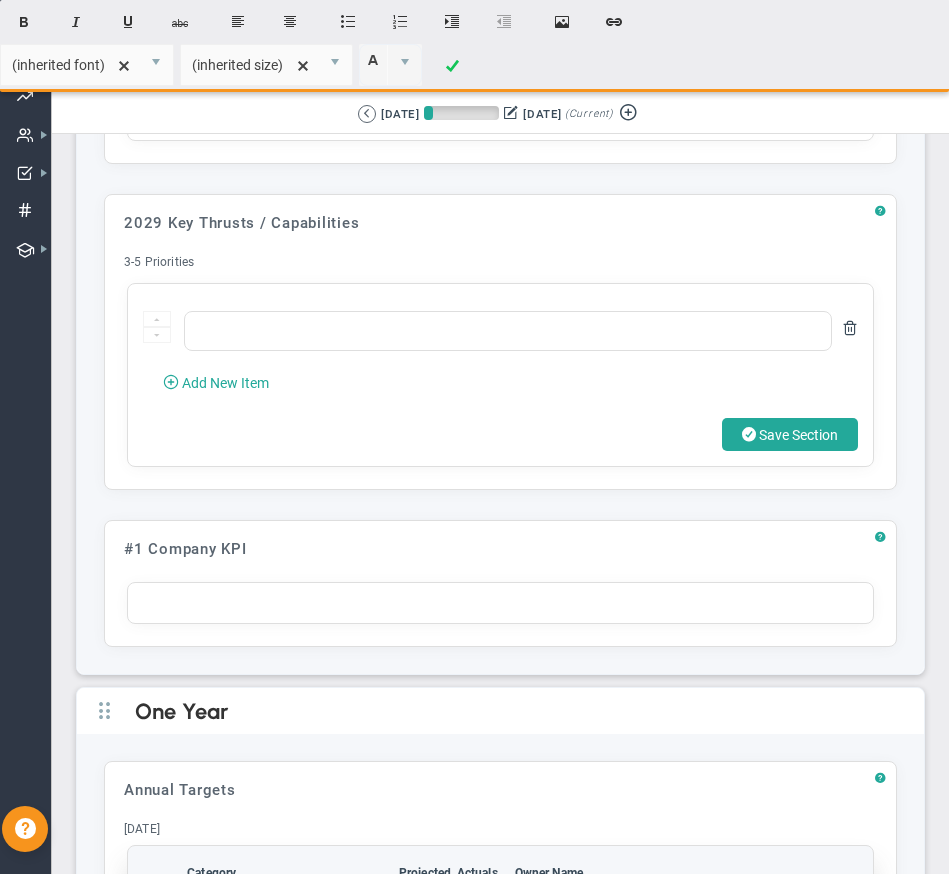 scroll, scrollTop: 1083, scrollLeft: 0, axis: vertical 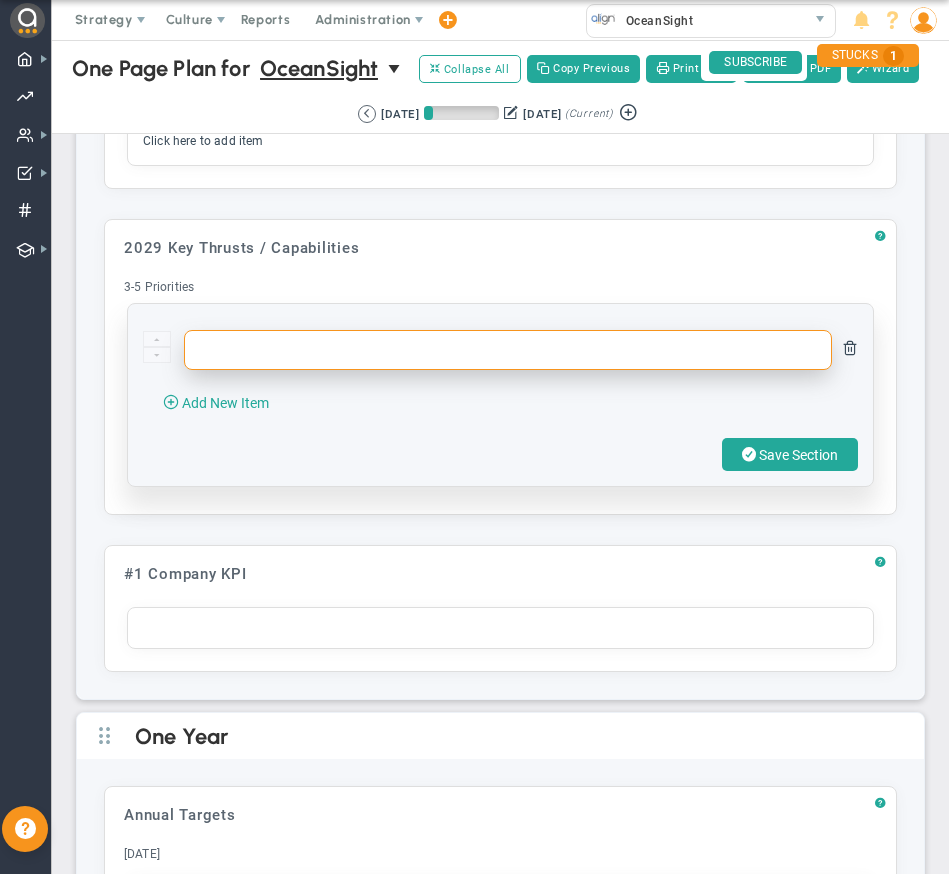 click at bounding box center (508, 350) 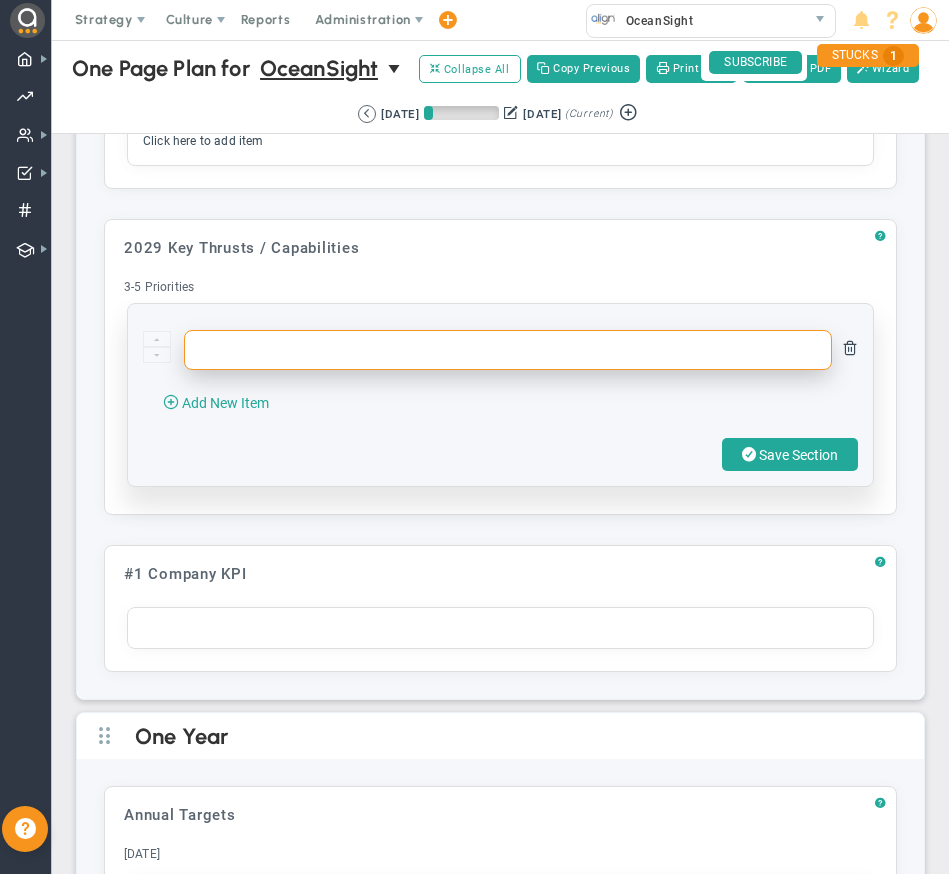 paste on "Identify and advance high-potential Sensor/Deployment M&A targets to pre-LOI diligence stage by [DATE]" 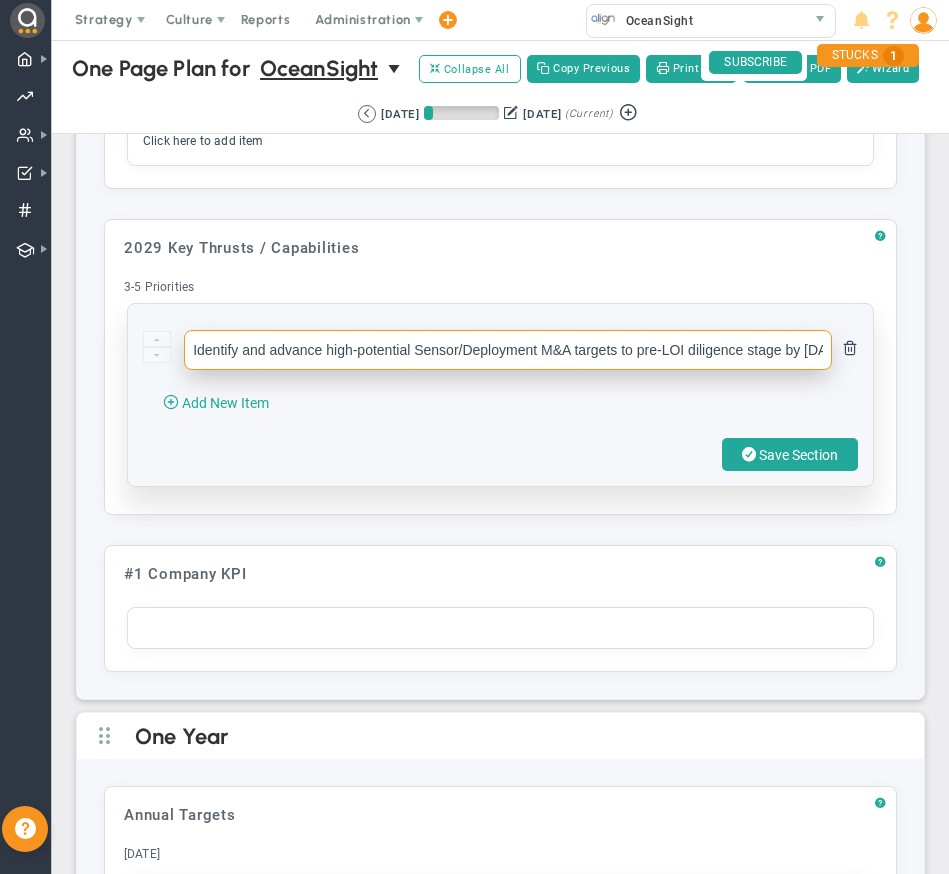scroll, scrollTop: 0, scrollLeft: 84, axis: horizontal 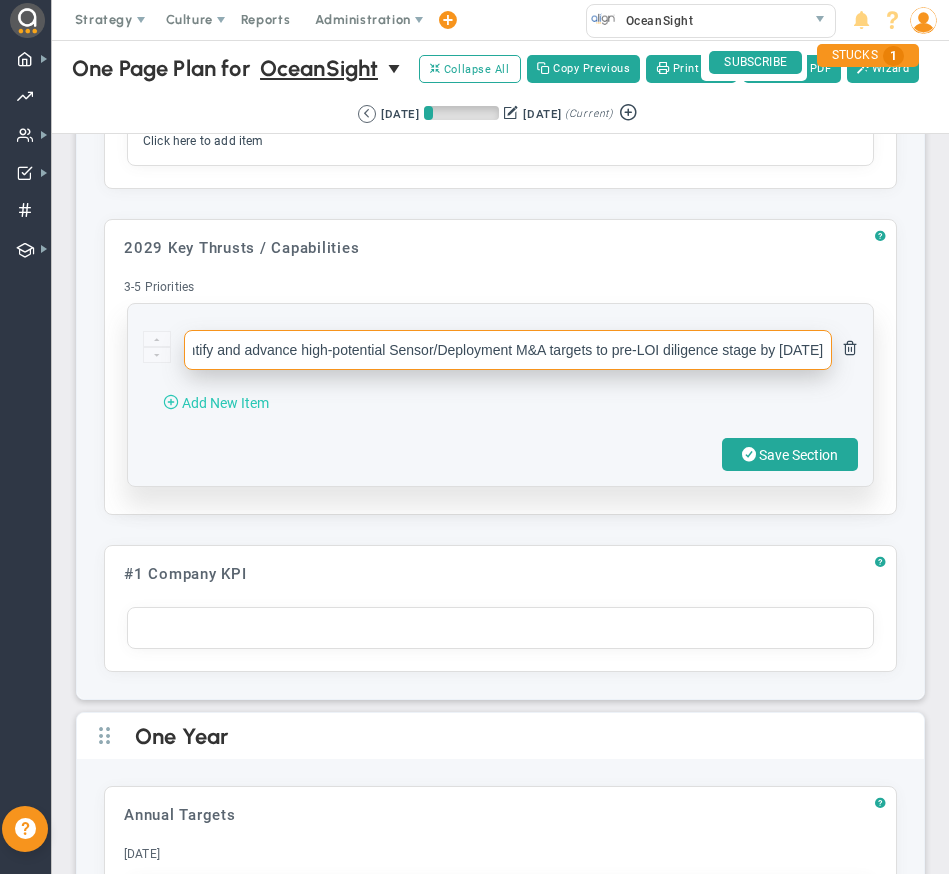 type on "Identify and advance high-potential Sensor/Deployment M&A targets to pre-LOI diligence stage by [DATE]" 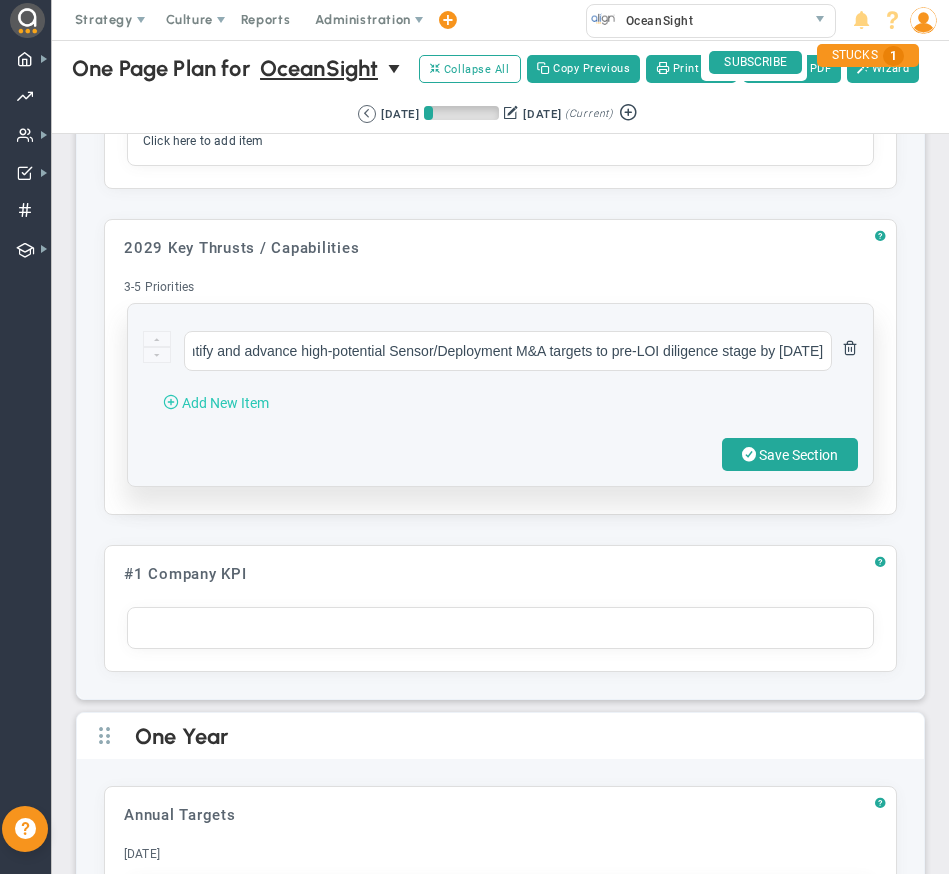 scroll, scrollTop: 0, scrollLeft: 0, axis: both 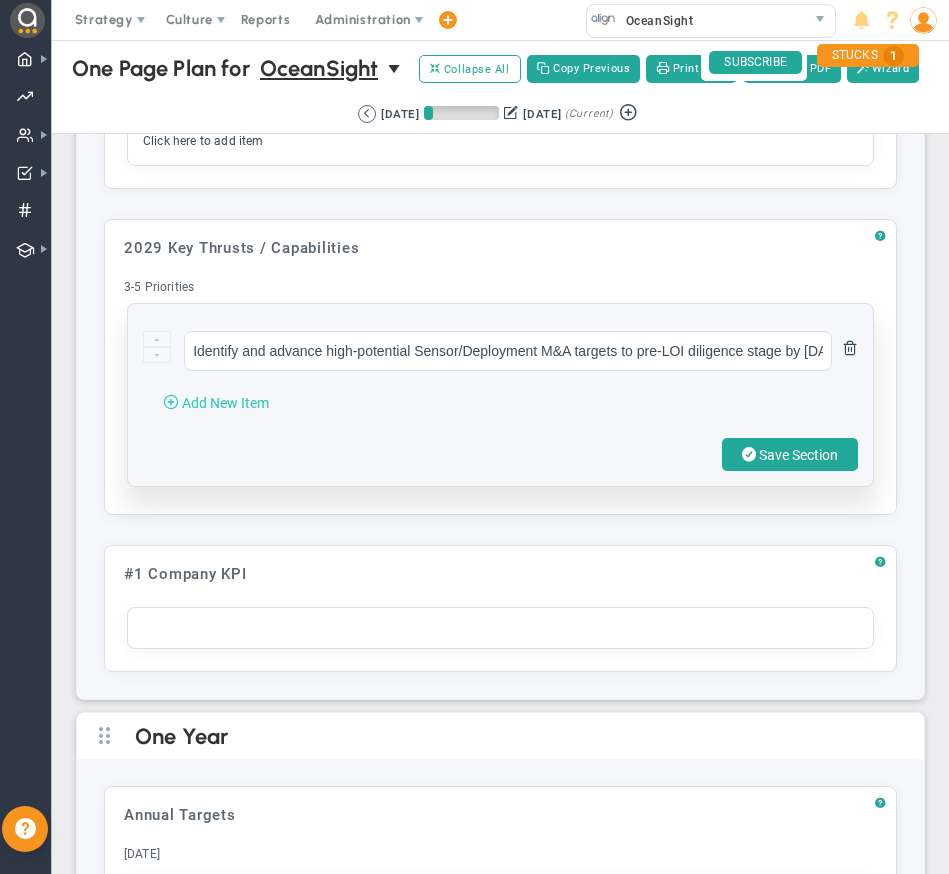click on "Add New Item" at bounding box center (225, 403) 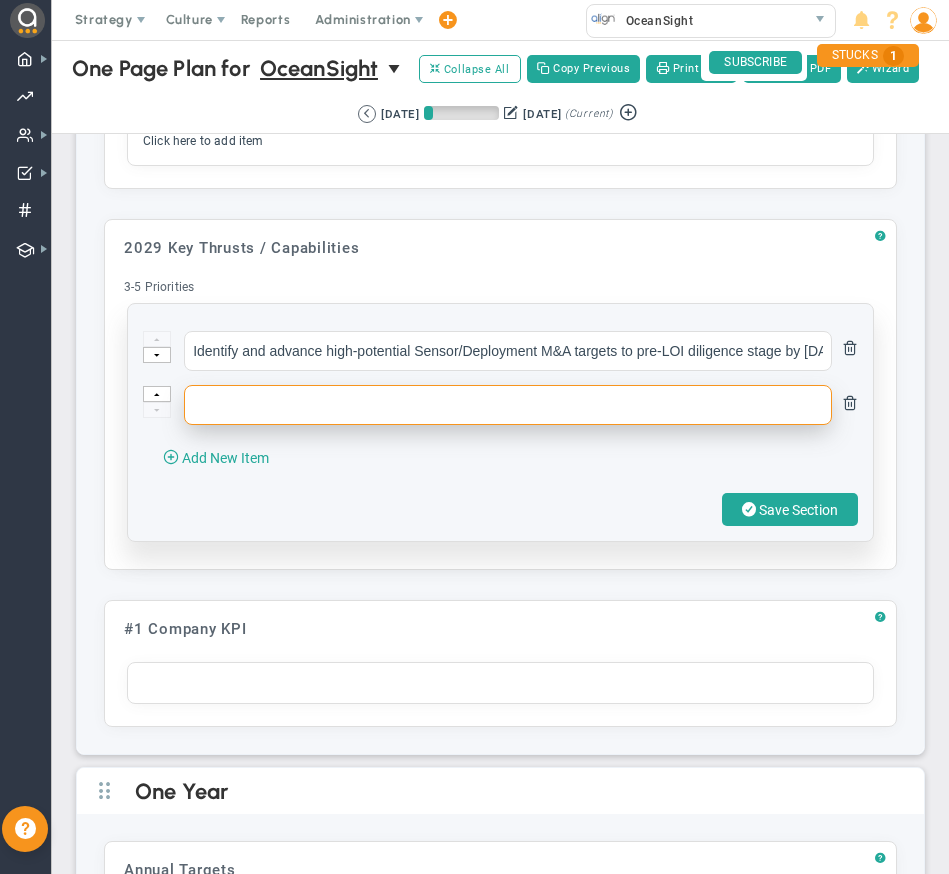click at bounding box center [508, 405] 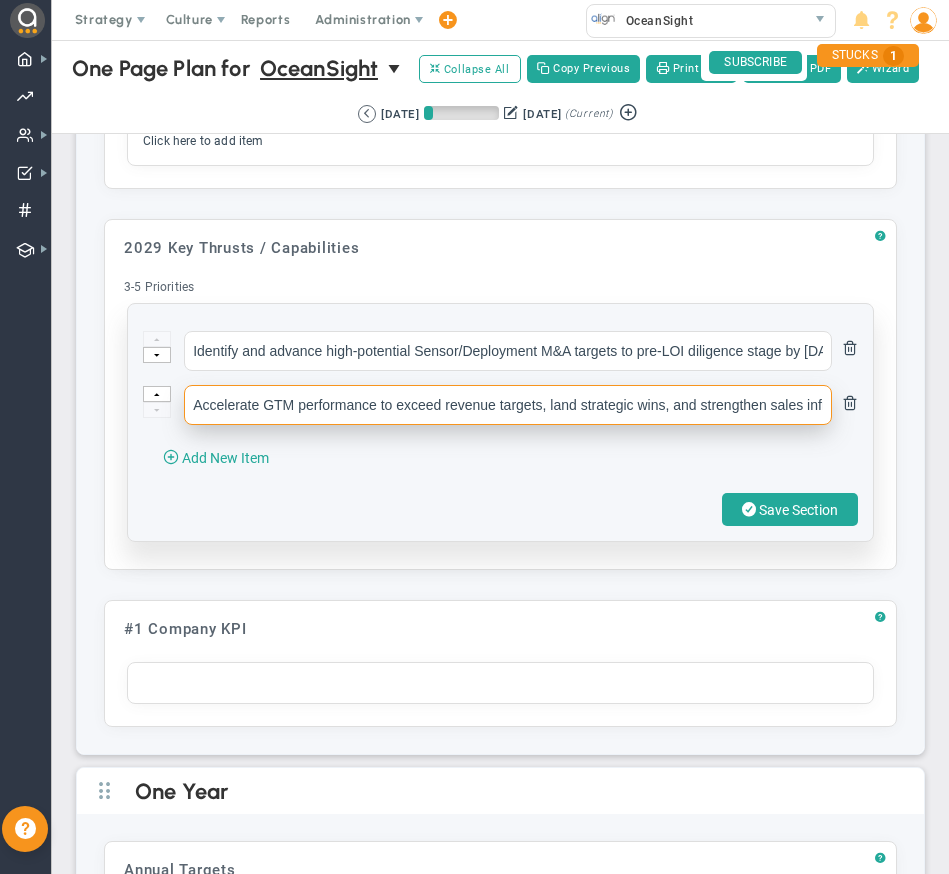 scroll, scrollTop: 0, scrollLeft: 122, axis: horizontal 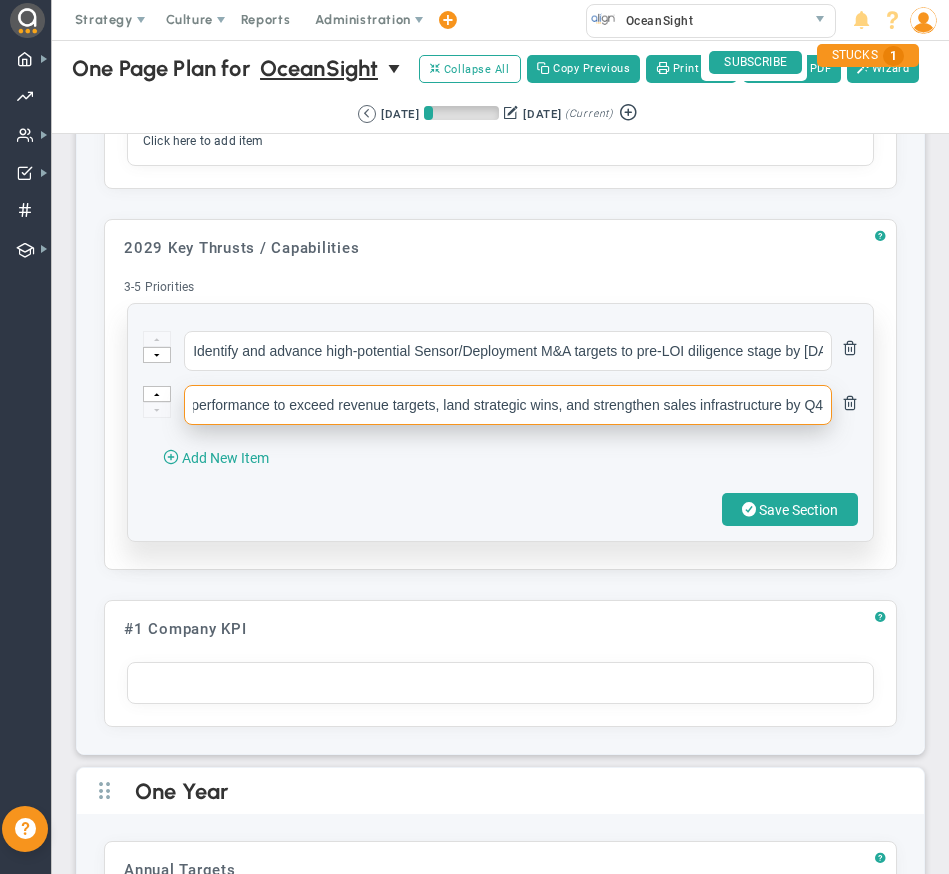 click on "Accelerate GTM performance to exceed revenue targets, land strategic wins, and strengthen sales infrastructure by Q4" at bounding box center [508, 405] 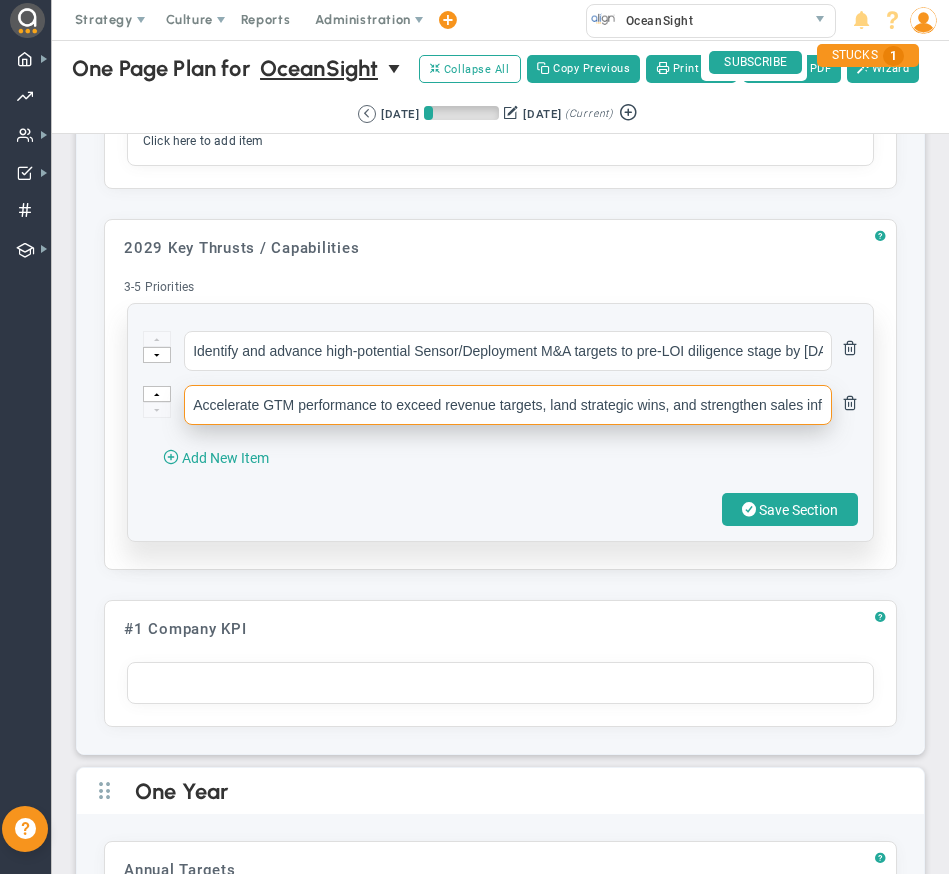 drag, startPoint x: 207, startPoint y: 404, endPoint x: 133, endPoint y: 408, distance: 74.10803 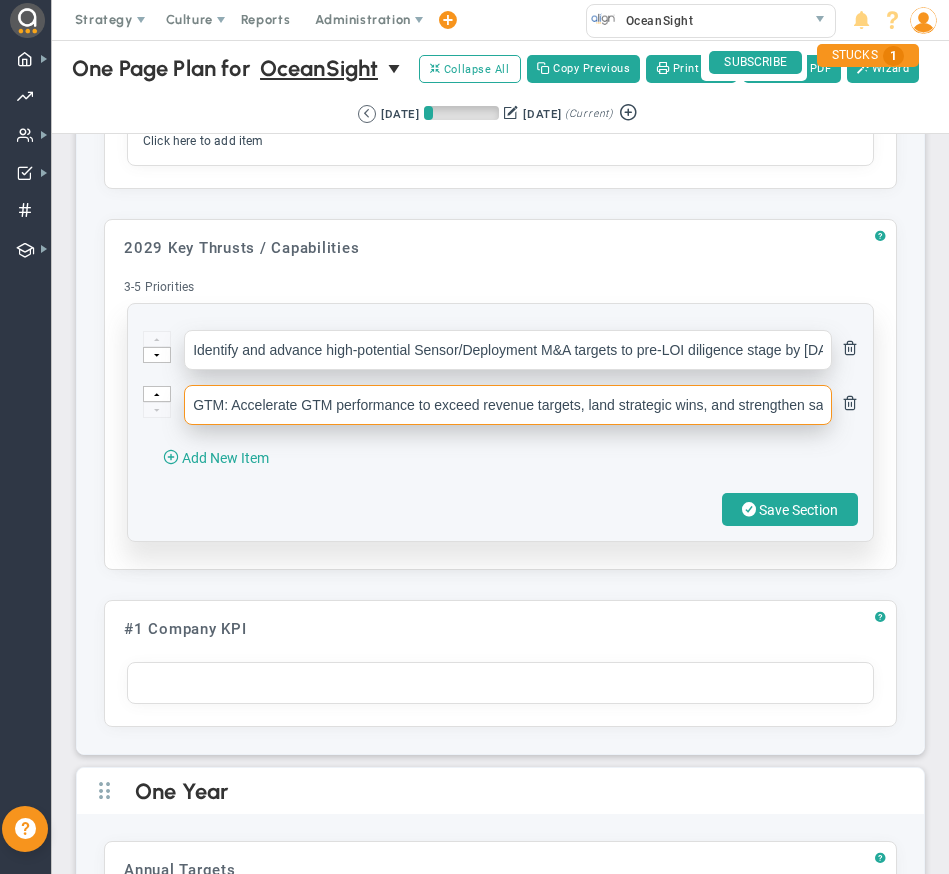 type on "GTM: Accelerate GTM performance to exceed revenue targets, land strategic wins, and strengthen sales infrastructure by Q4" 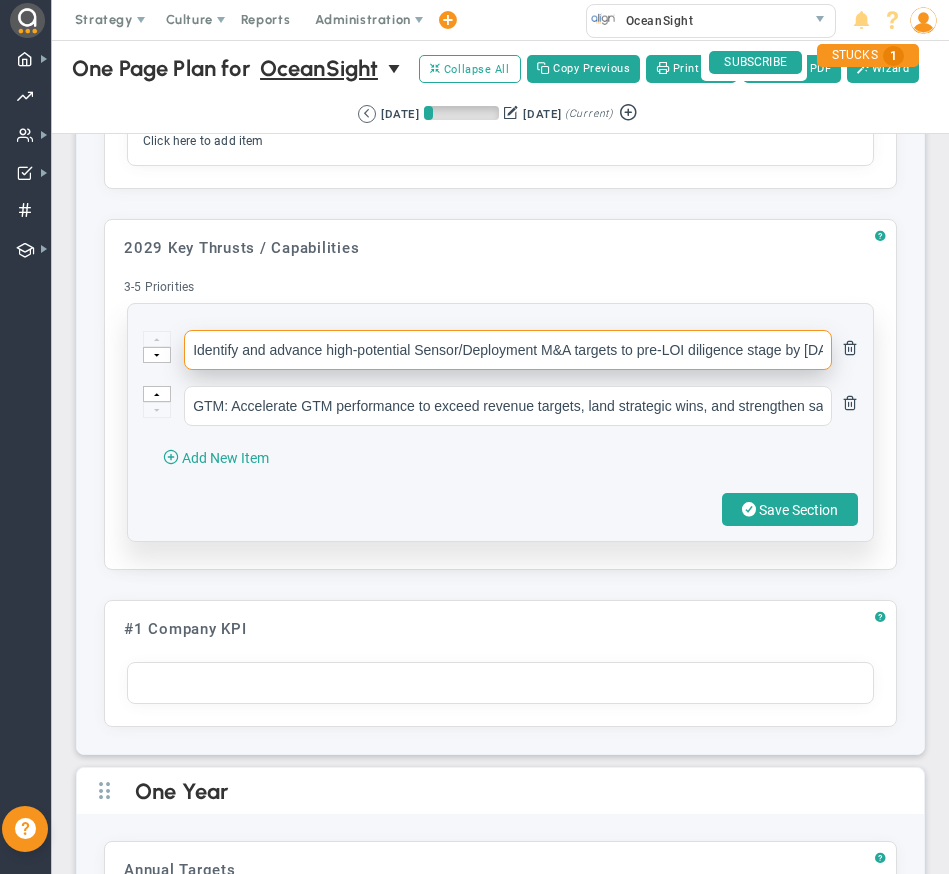 click on "Identify and advance high-potential Sensor/Deployment M&A targets to pre-LOI diligence stage by [DATE]" at bounding box center [508, 350] 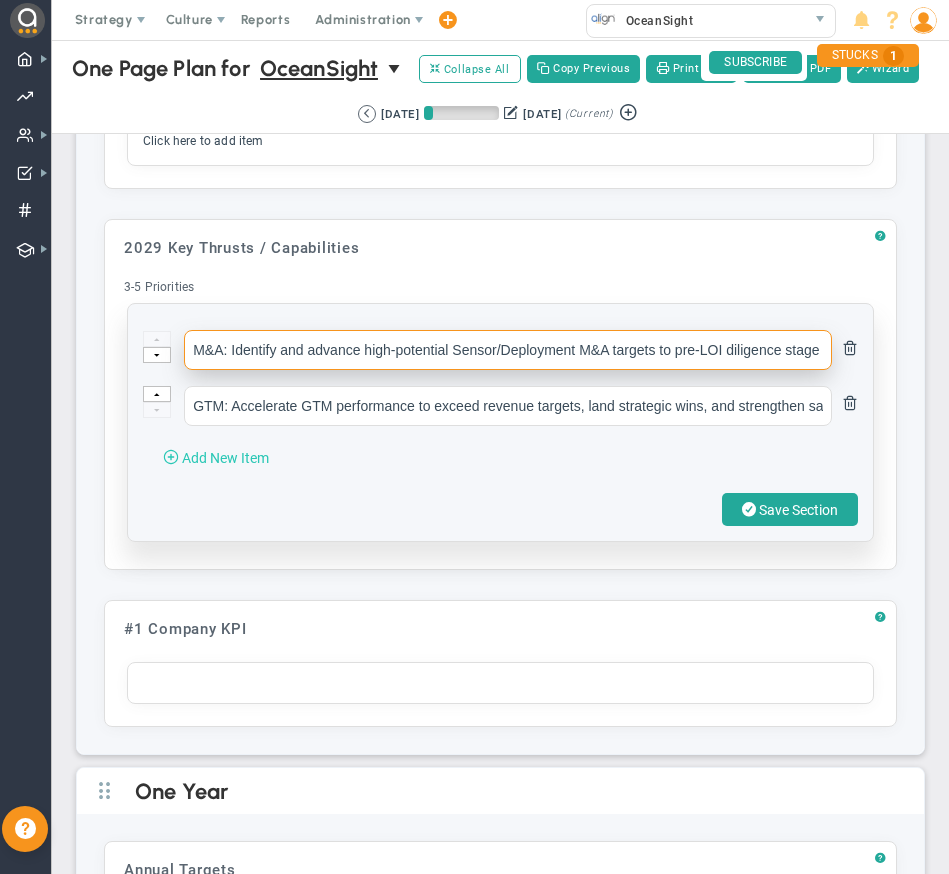 type on "M&A: Identify and advance high-potential Sensor/Deployment M&A targets to pre-LOI diligence stage by [DATE]" 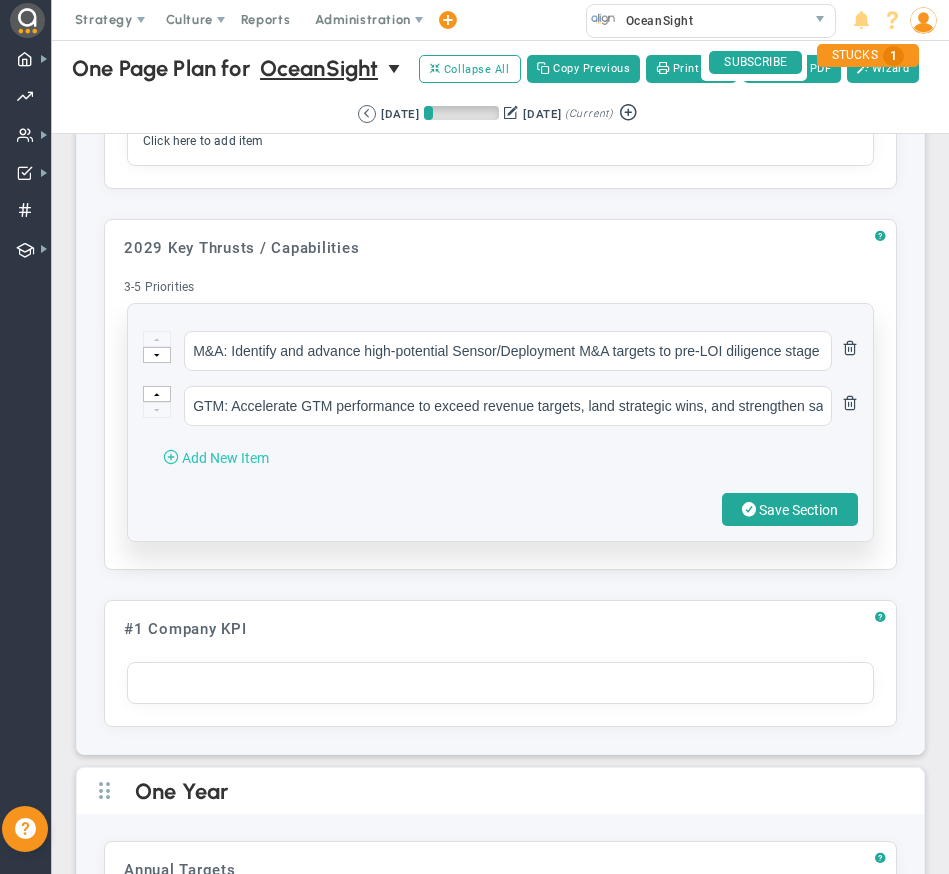 click on "Add New Item" at bounding box center (225, 458) 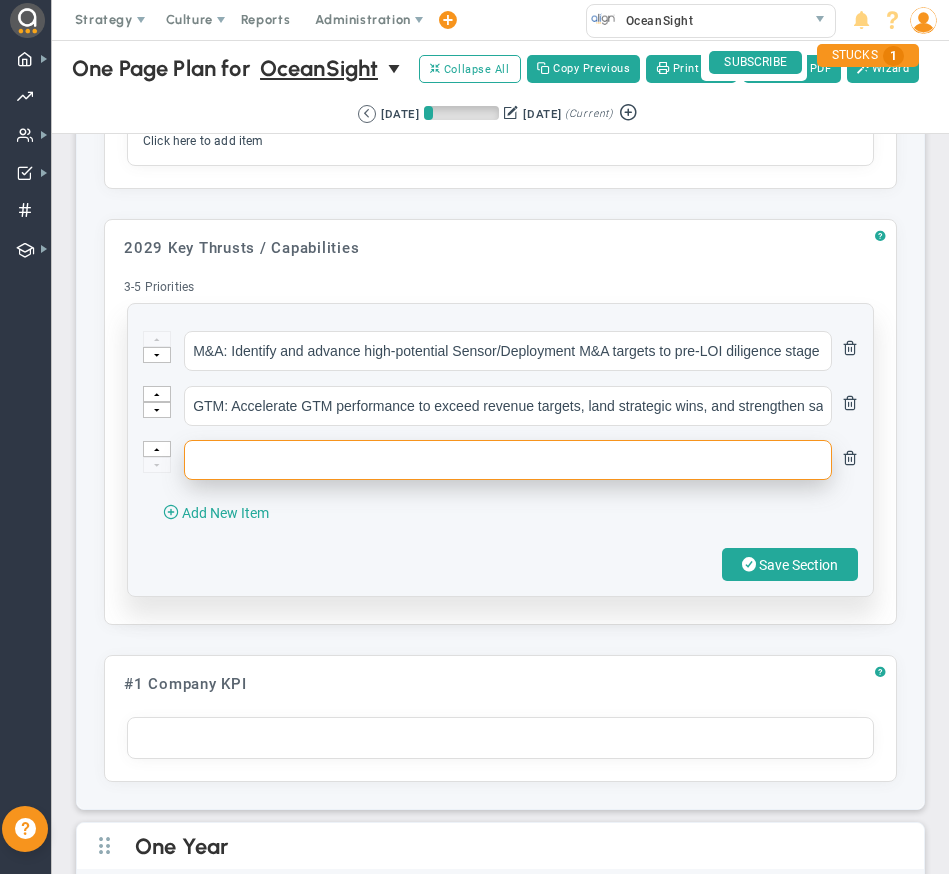 click at bounding box center (508, 460) 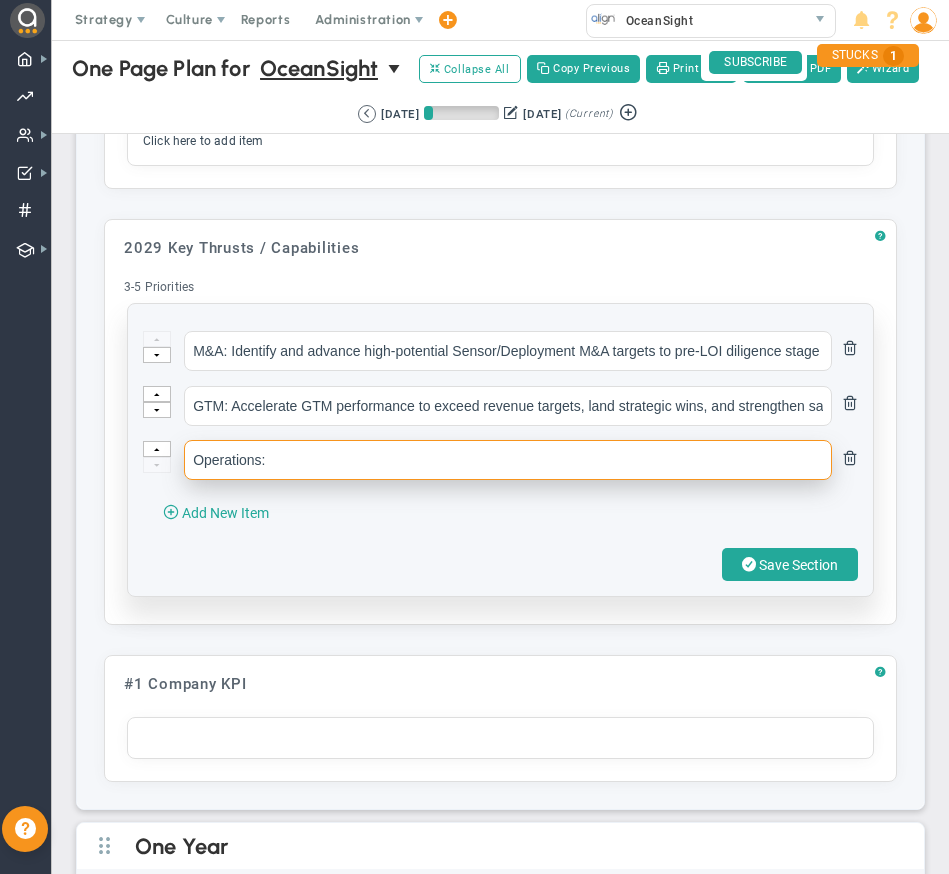 paste on "Strengthen operational infrastructure and efficiency through process readiness, optimization and system modernization by end of Q4" 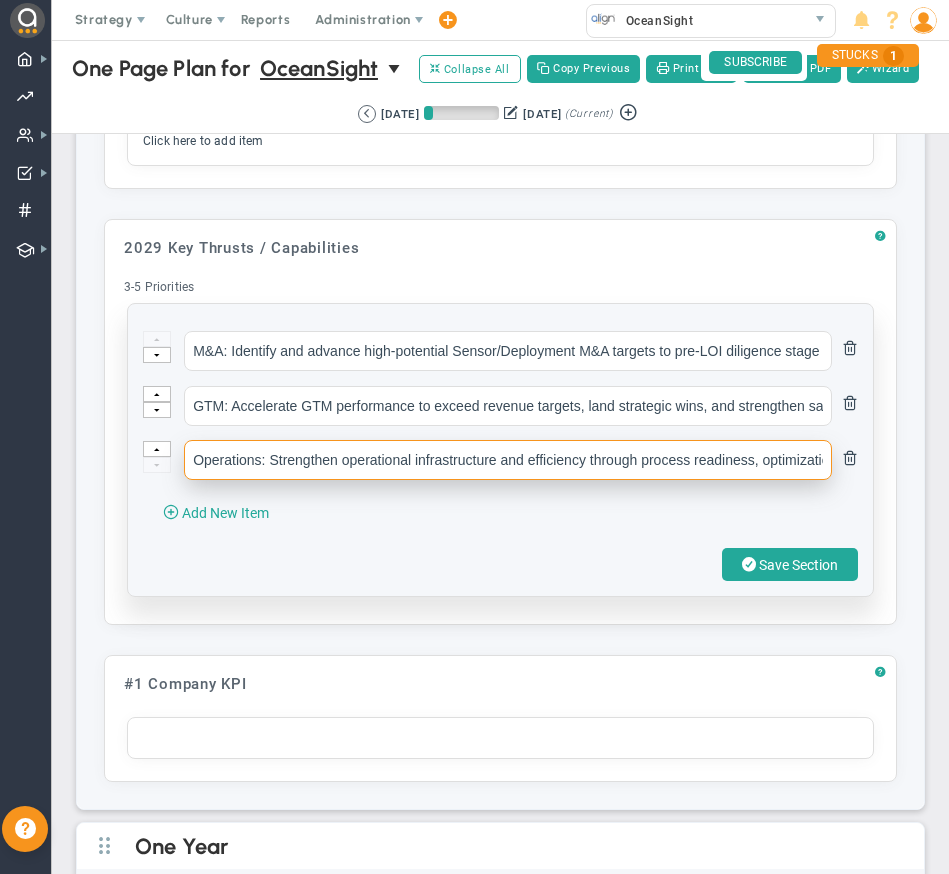 scroll, scrollTop: 0, scrollLeft: 280, axis: horizontal 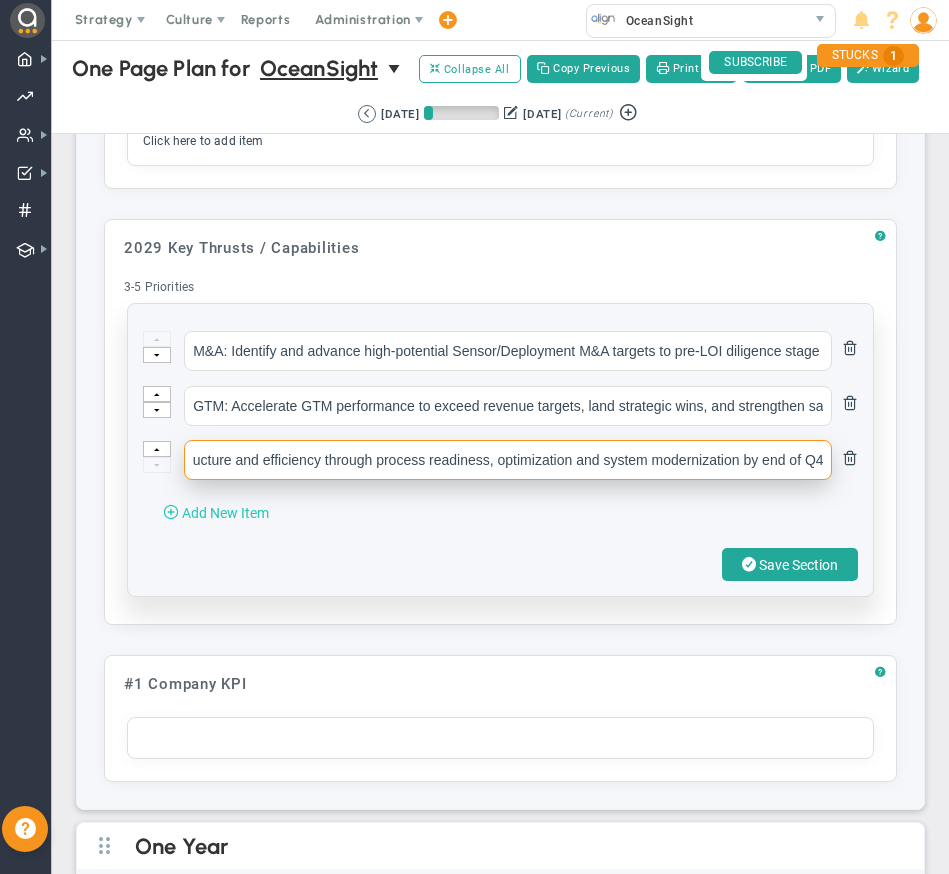 type on "Operations: Strengthen operational infrastructure and efficiency through process readiness, optimization and system modernization by end of Q4" 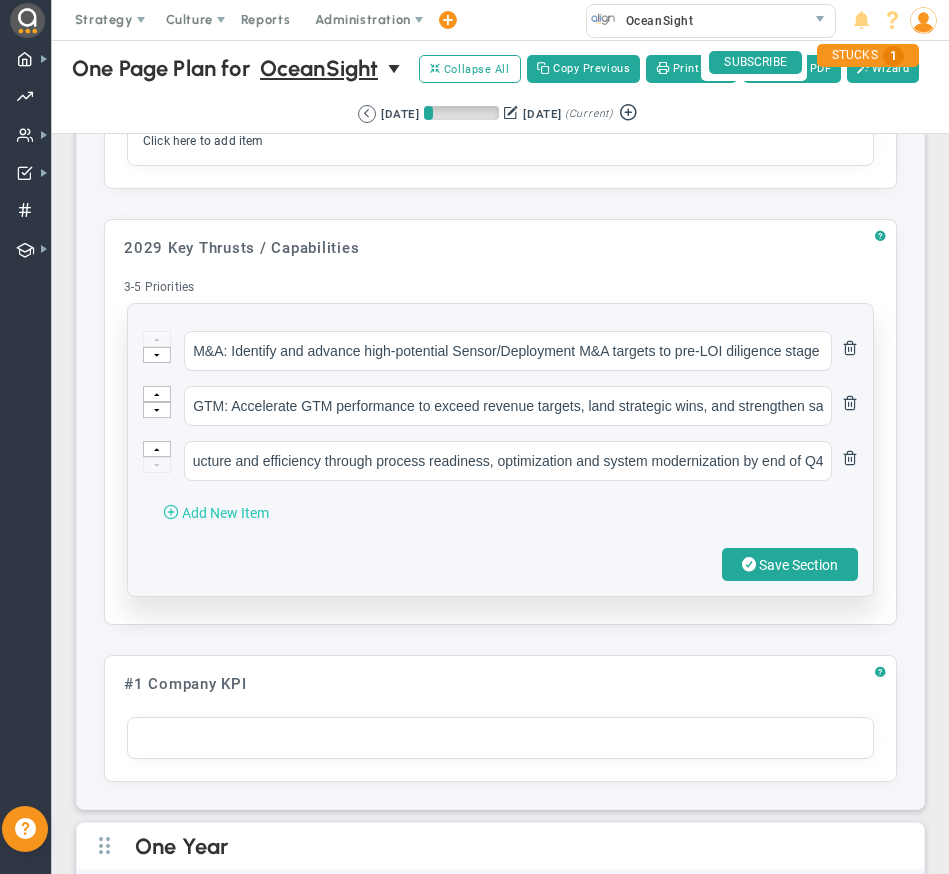 click at bounding box center (171, 511) 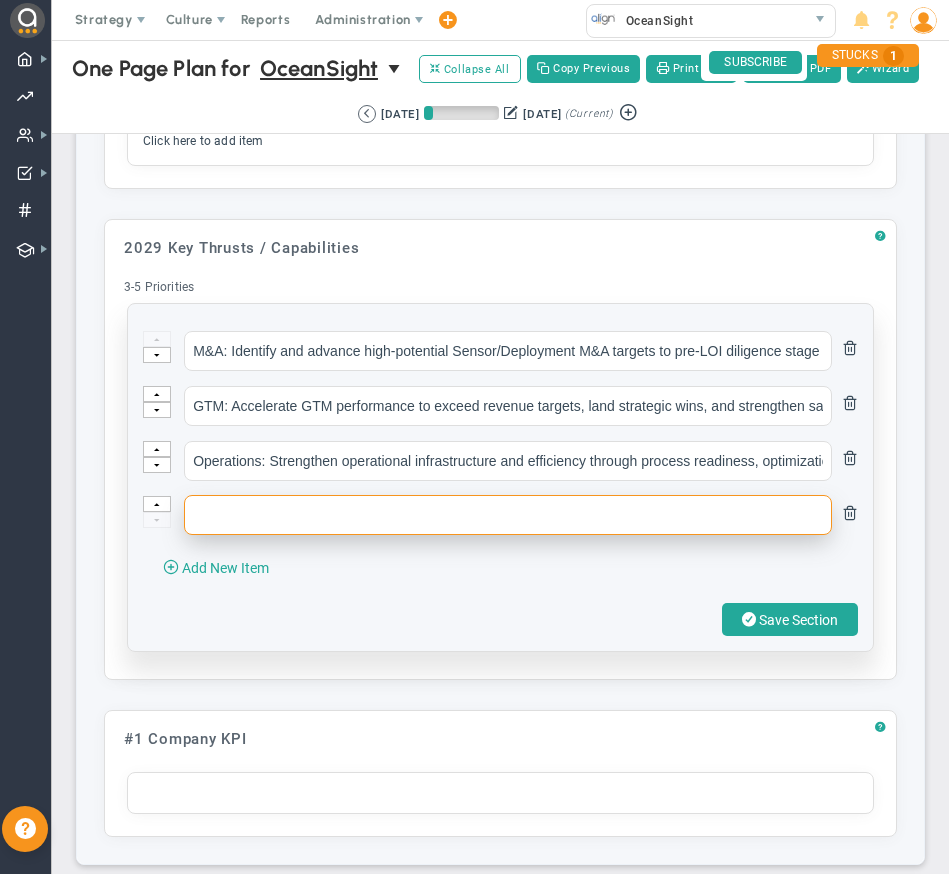 click at bounding box center (508, 515) 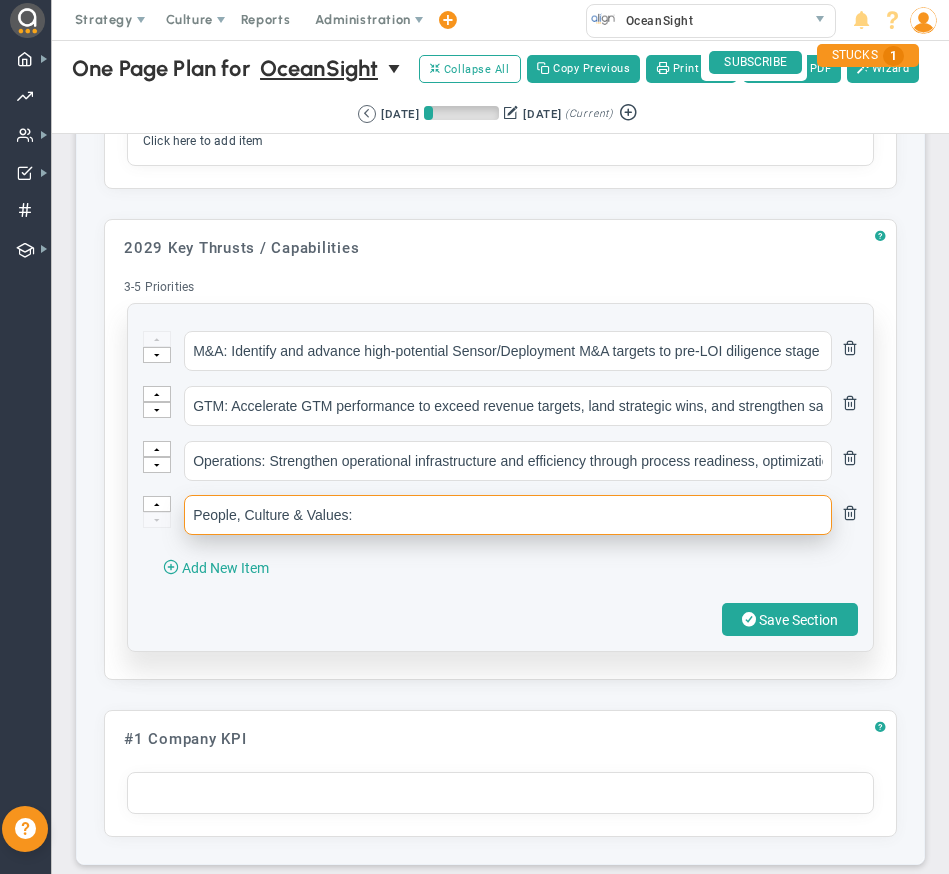 paste on "Strengthen and embed company culture to improve talent retention, engagement, and values-driven performance" 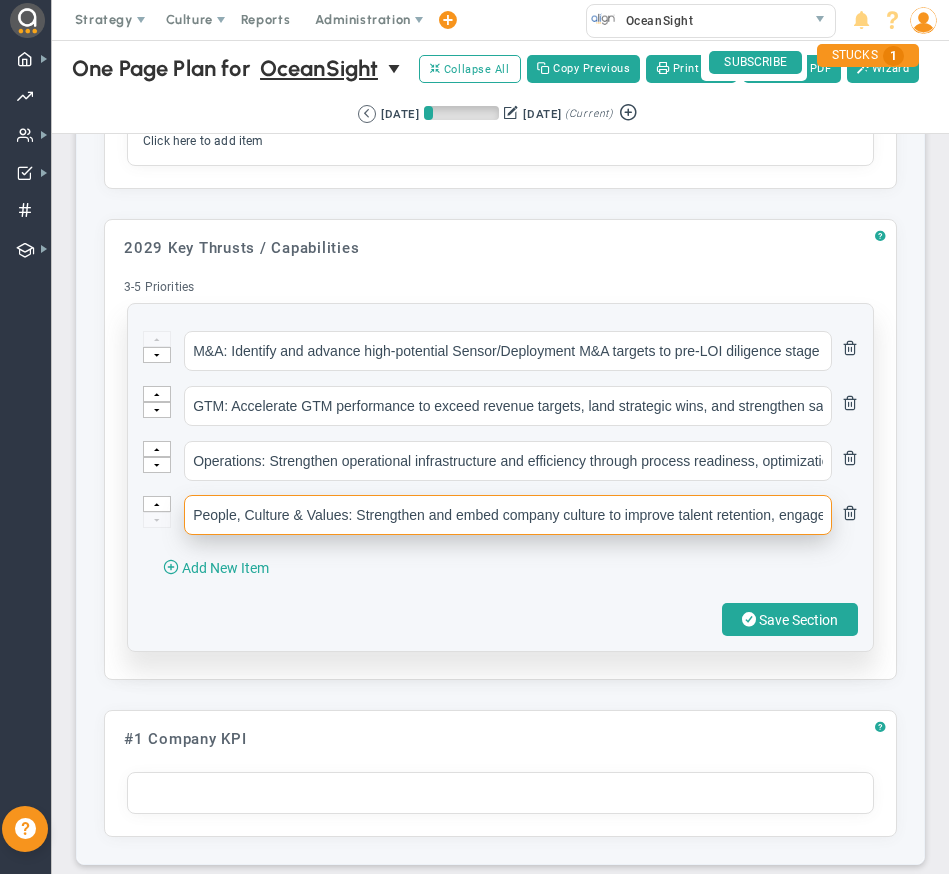 scroll, scrollTop: 0, scrollLeft: 249, axis: horizontal 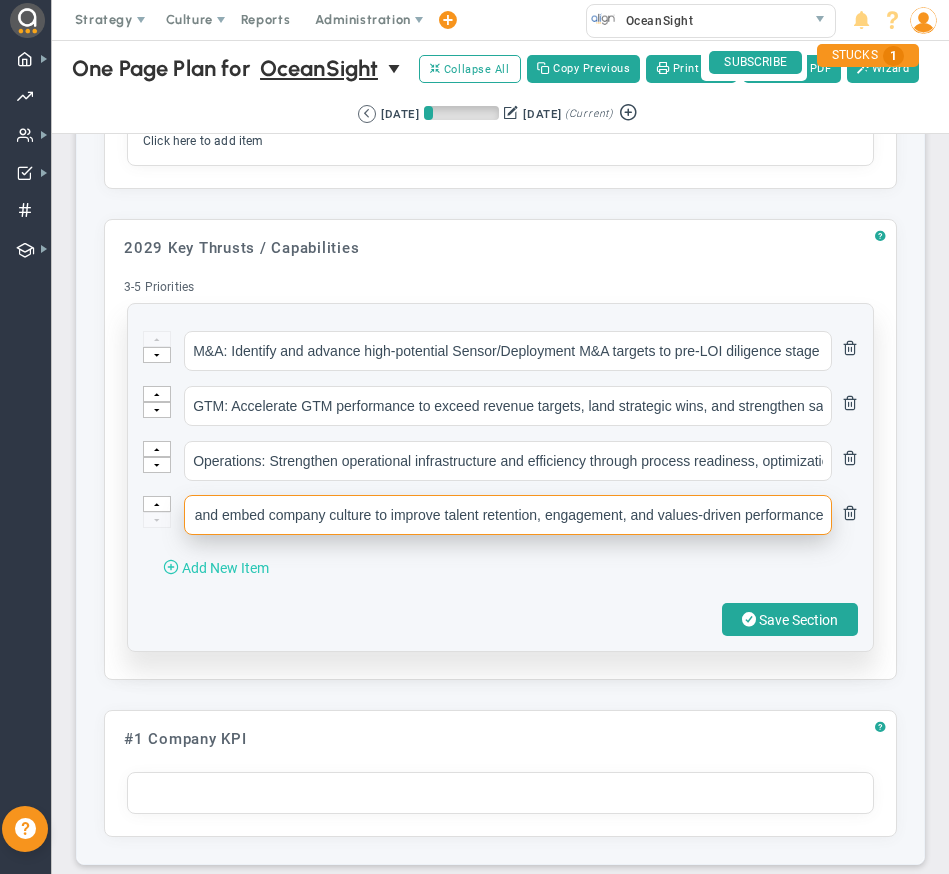 type on "People, Culture & Values: Strengthen and embed company culture to improve talent retention, engagement, and values-driven performance" 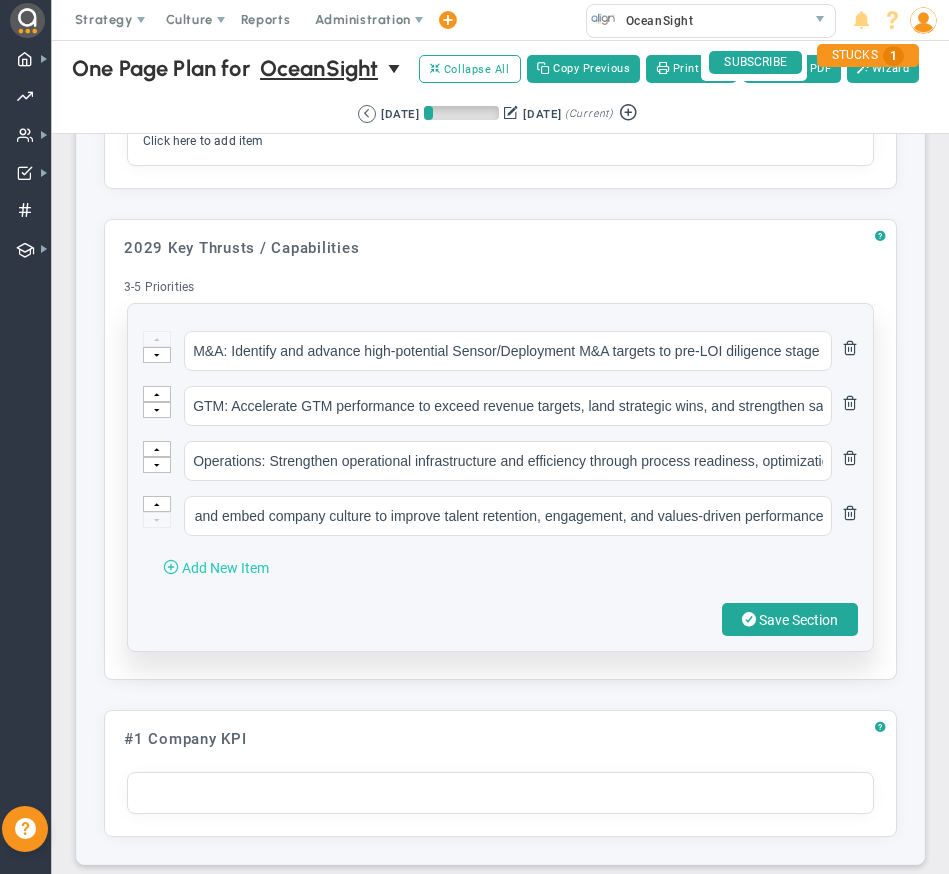 click on "Add New Item" at bounding box center [225, 568] 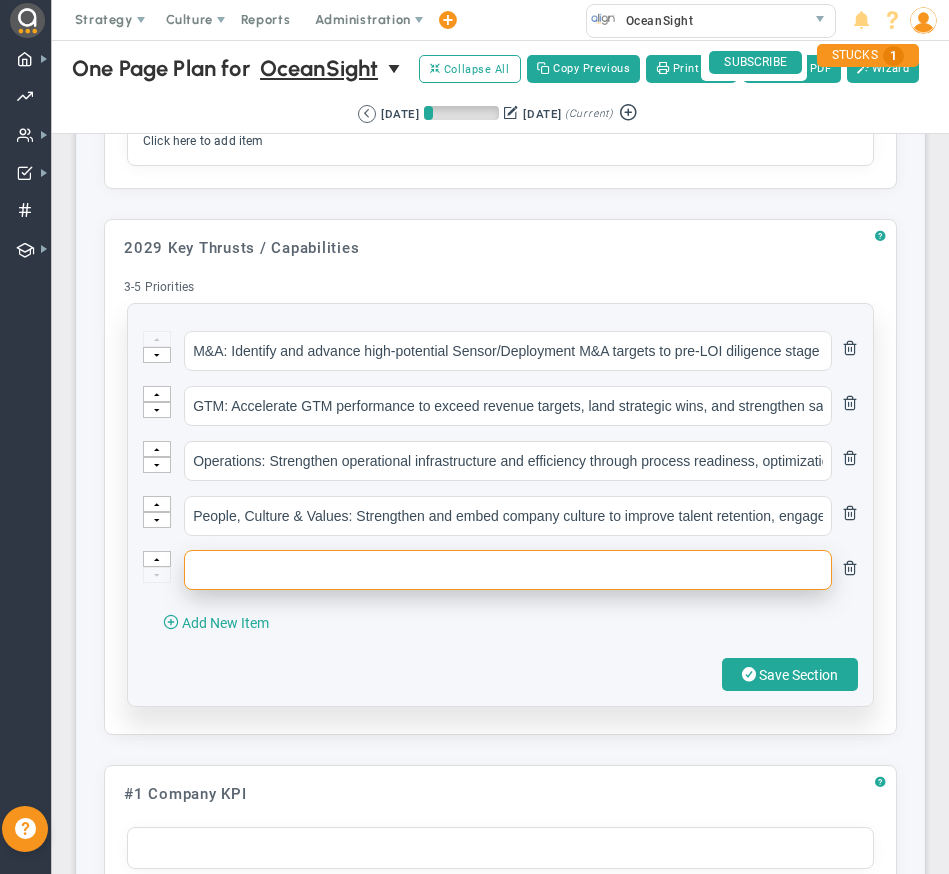 click at bounding box center (508, 570) 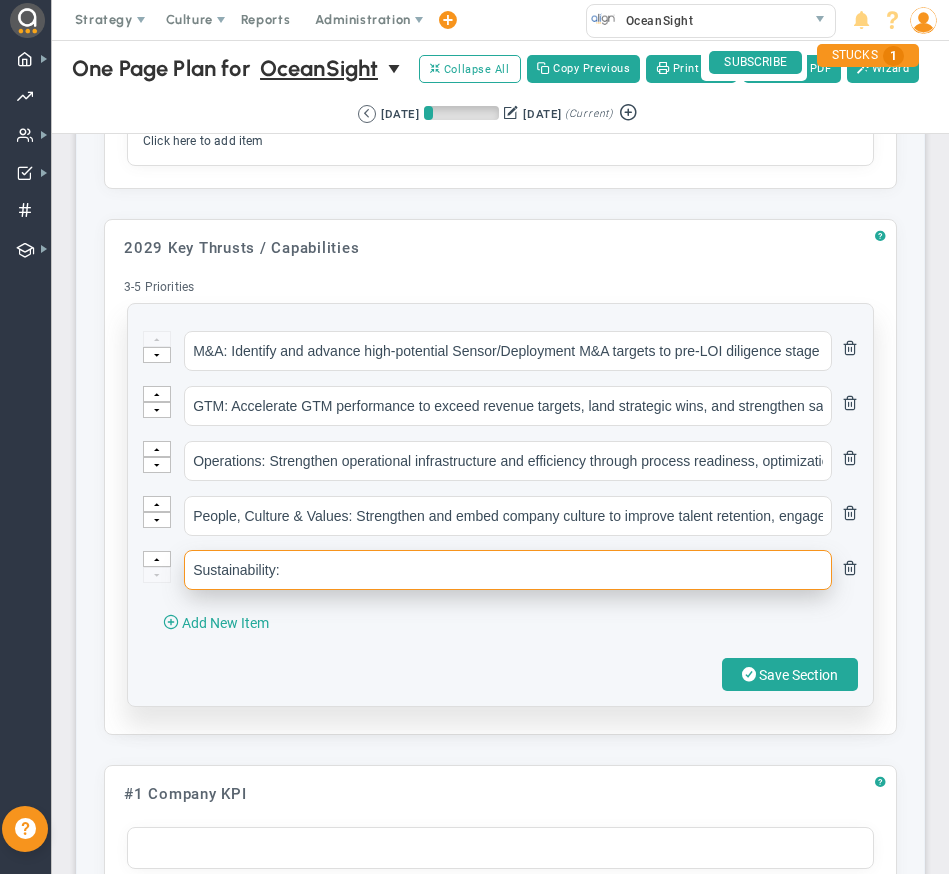 paste on "Embed 'Circularity' as a design philosophy across all OceanSight hardware by end of 2027" 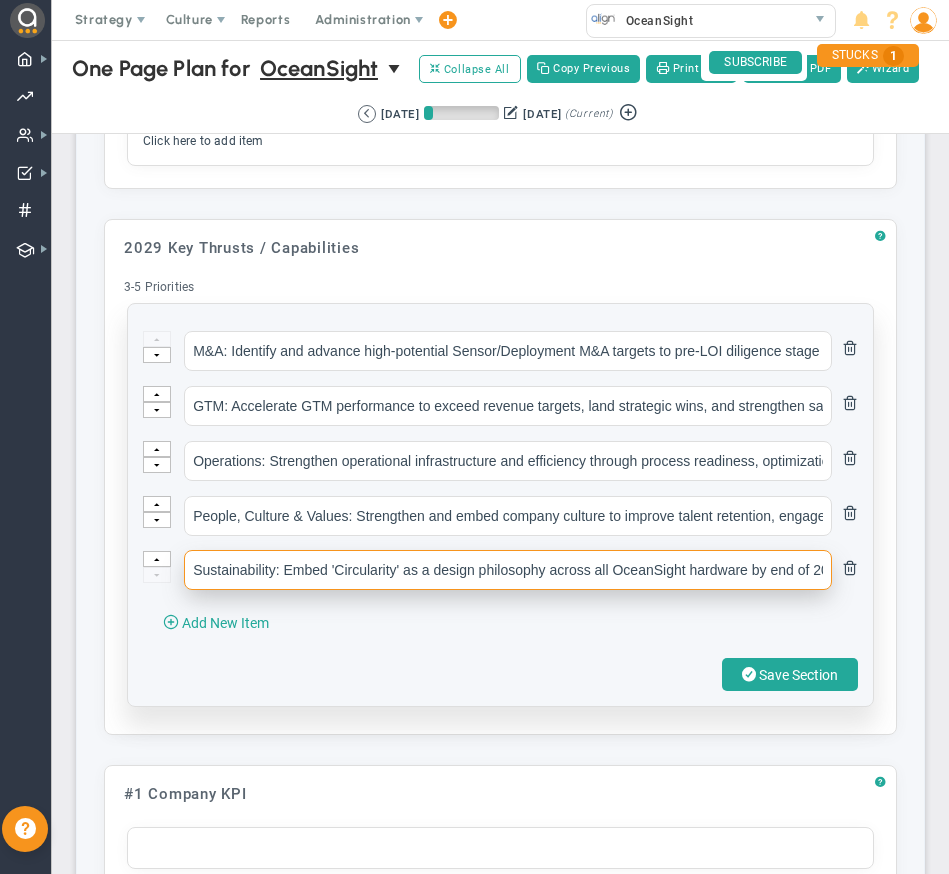 scroll, scrollTop: 0, scrollLeft: 36, axis: horizontal 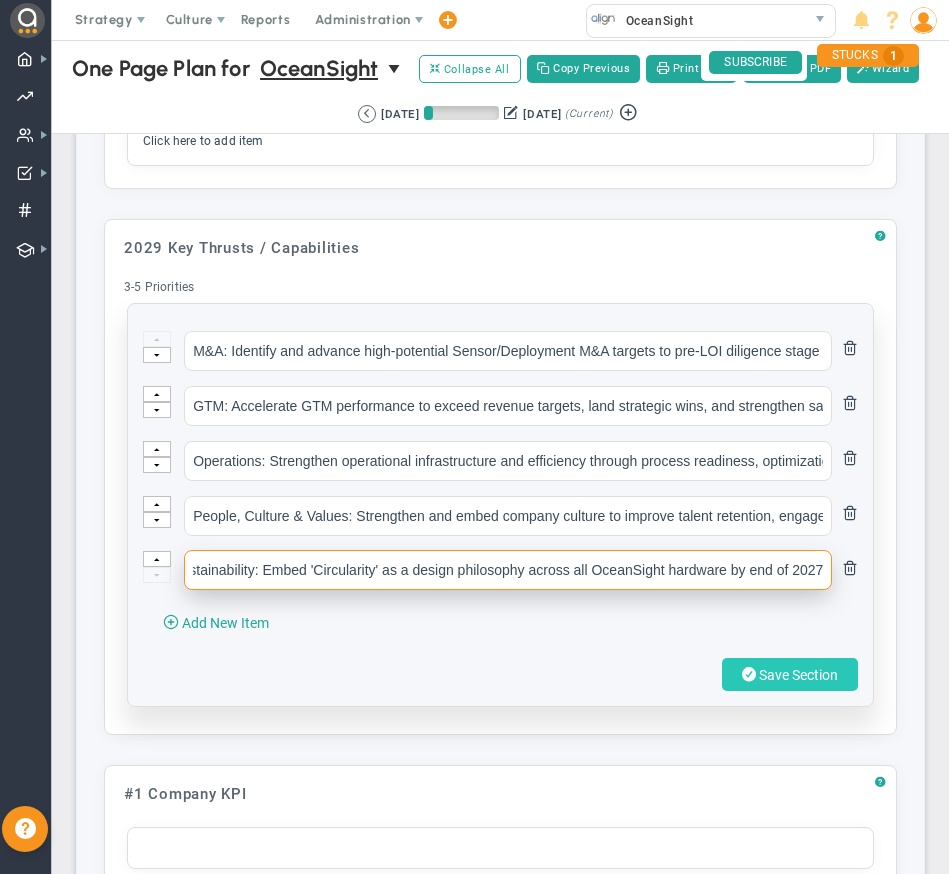 type on "Sustainability: Embed 'Circularity' as a design philosophy across all OceanSight hardware by end of 2027" 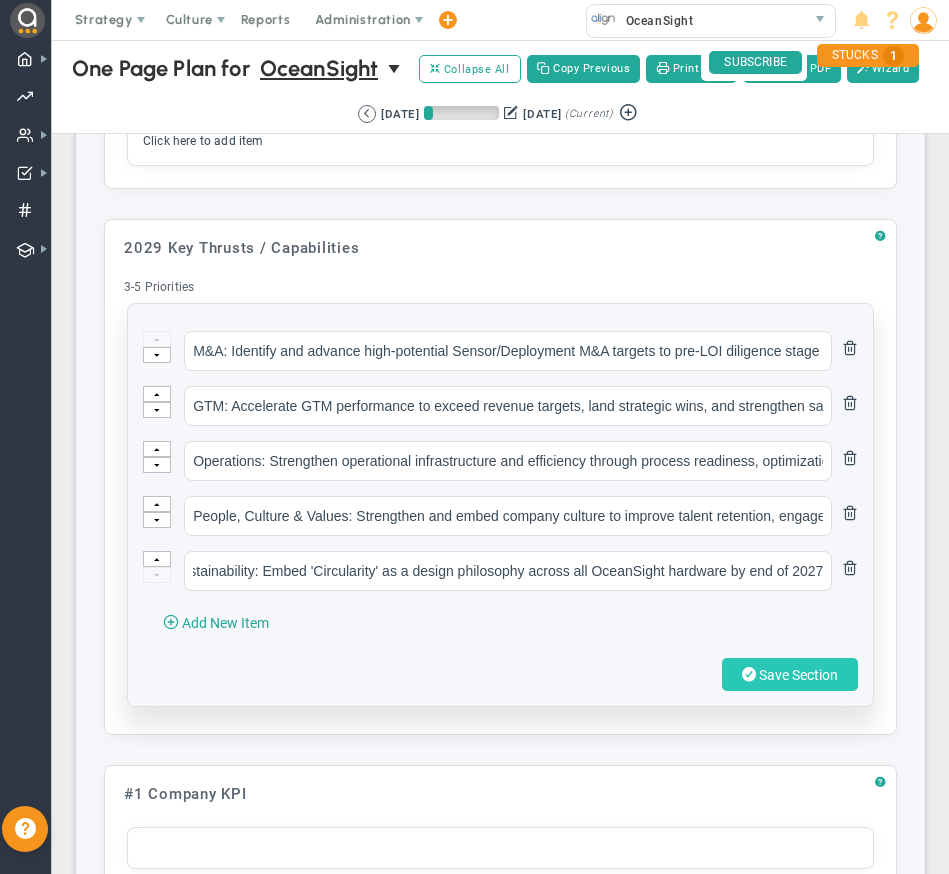click on "Save Section" at bounding box center (798, 675) 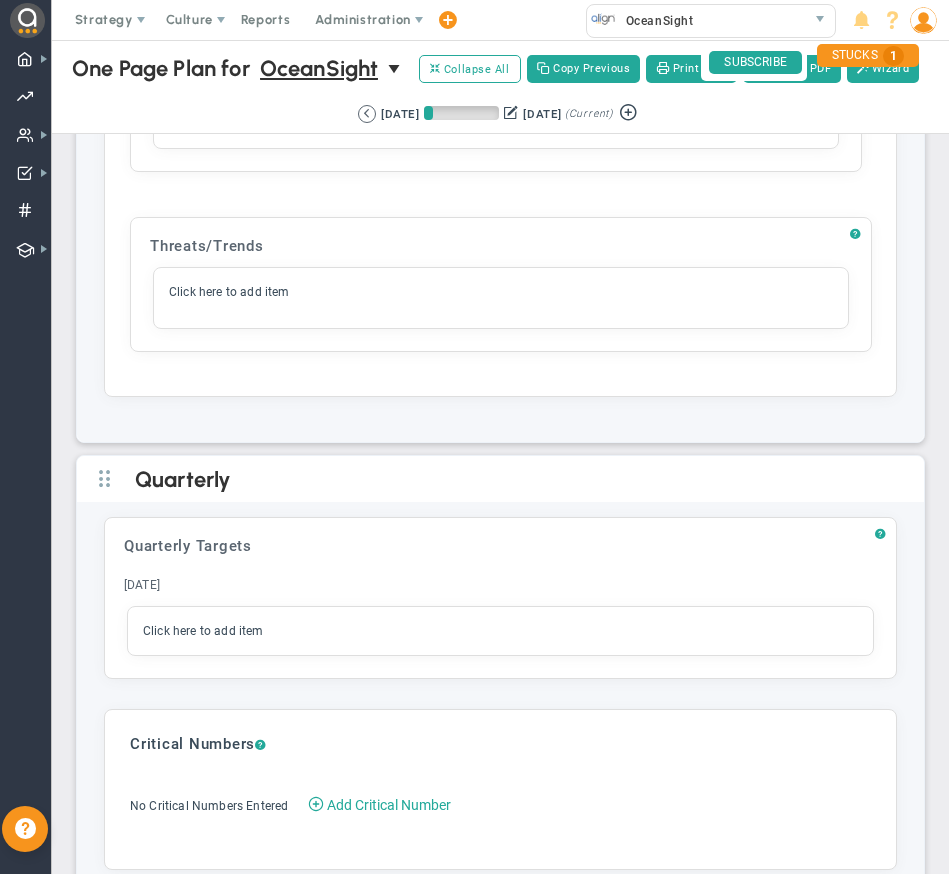 scroll, scrollTop: 2812, scrollLeft: 0, axis: vertical 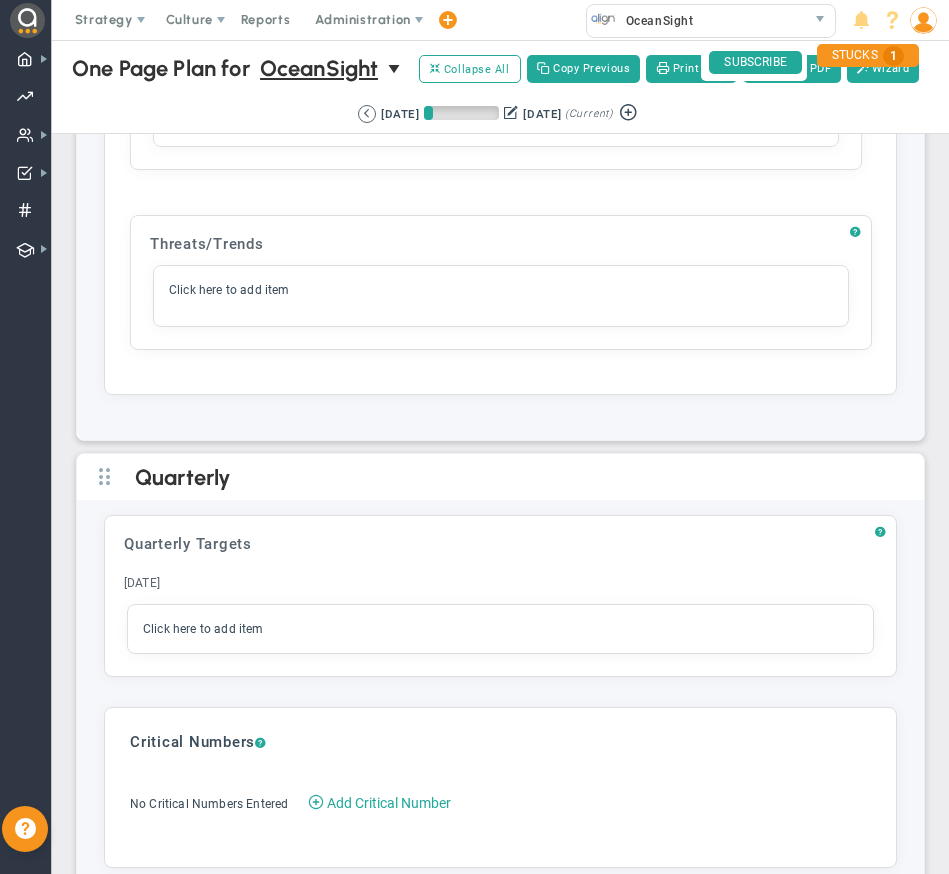 click on "Click here to add item" at bounding box center (500, 629) 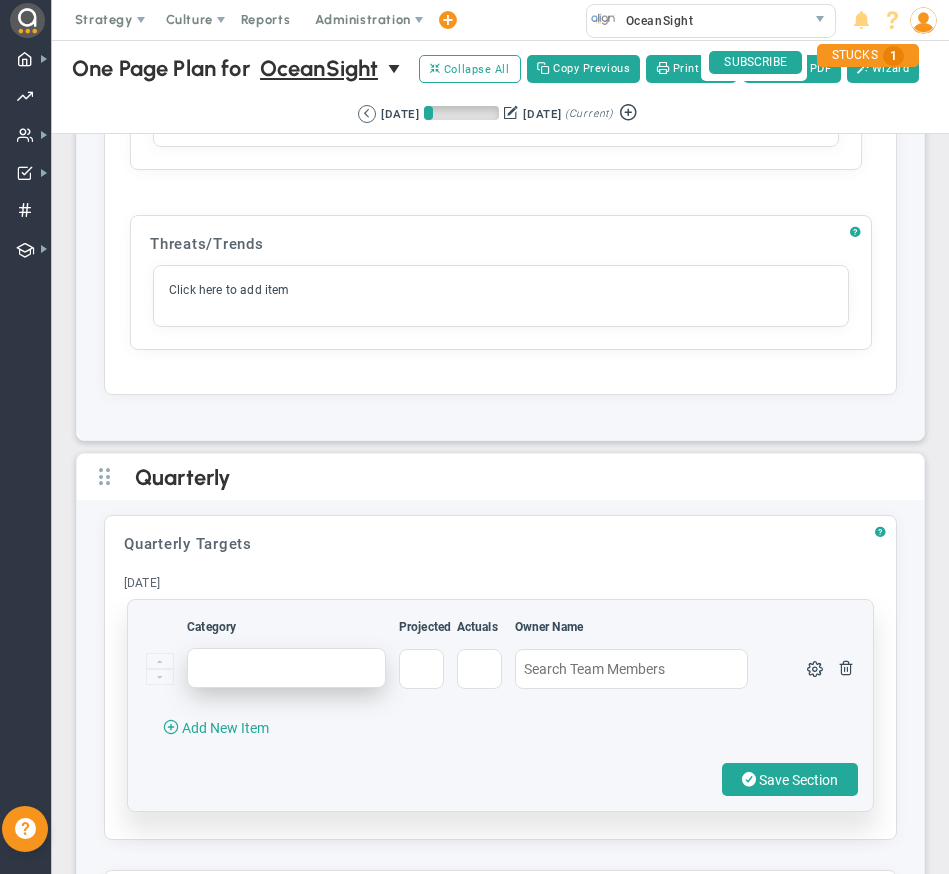 click at bounding box center [291, 678] 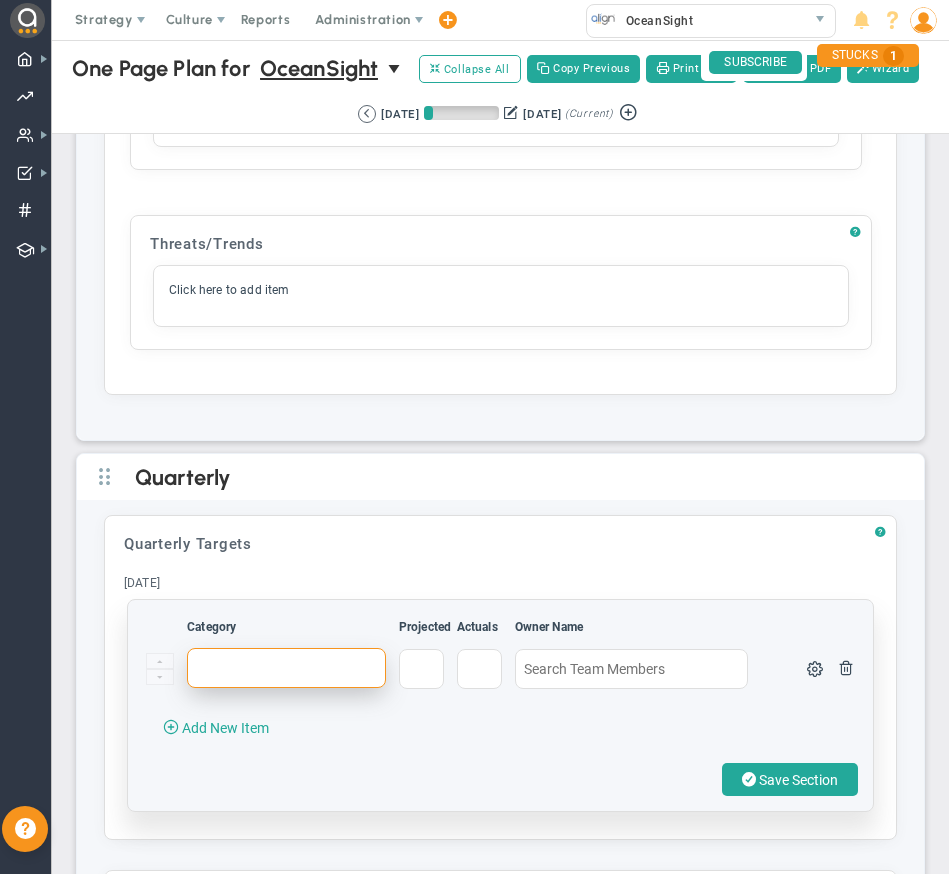 click at bounding box center [286, 668] 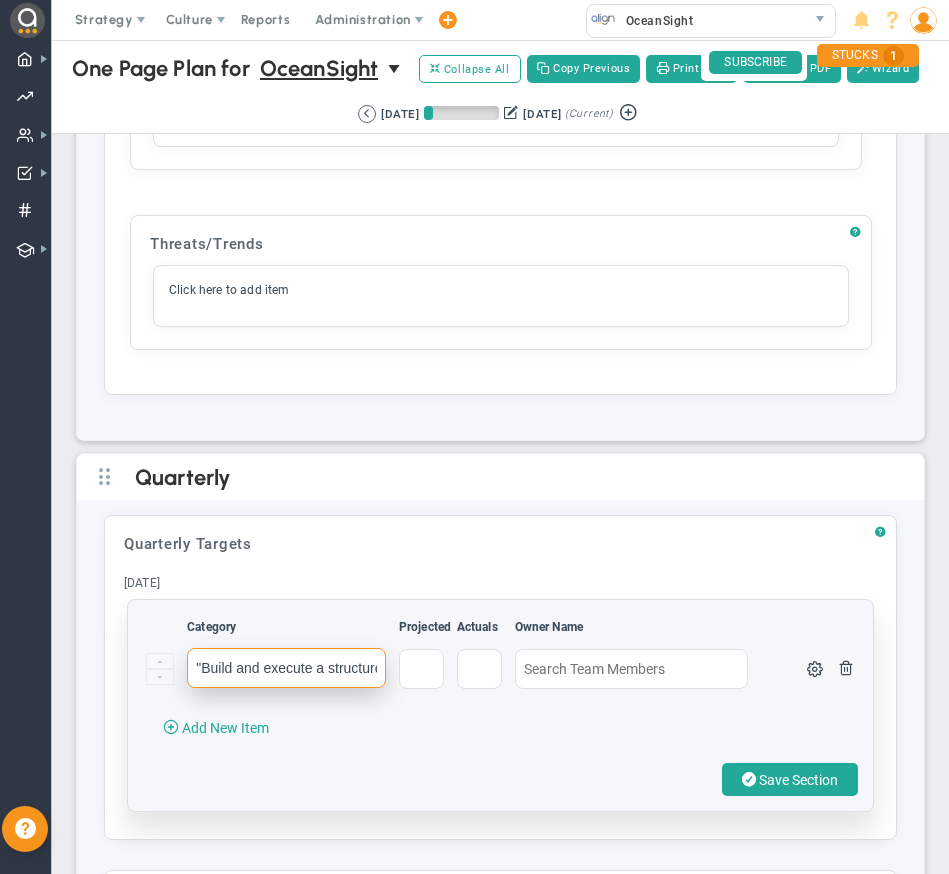 scroll, scrollTop: 0, scrollLeft: 455, axis: horizontal 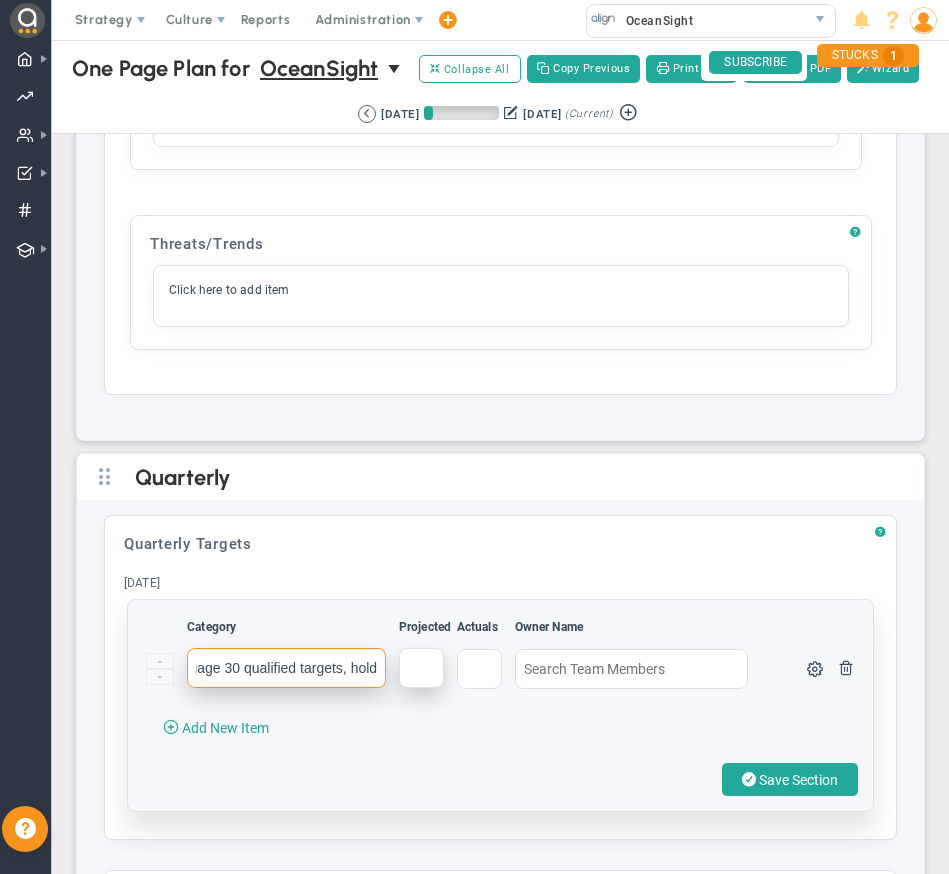 type on ""Build and execute a structured, campaign-based outreach strategy: Engage 30 qualified targets, hold" 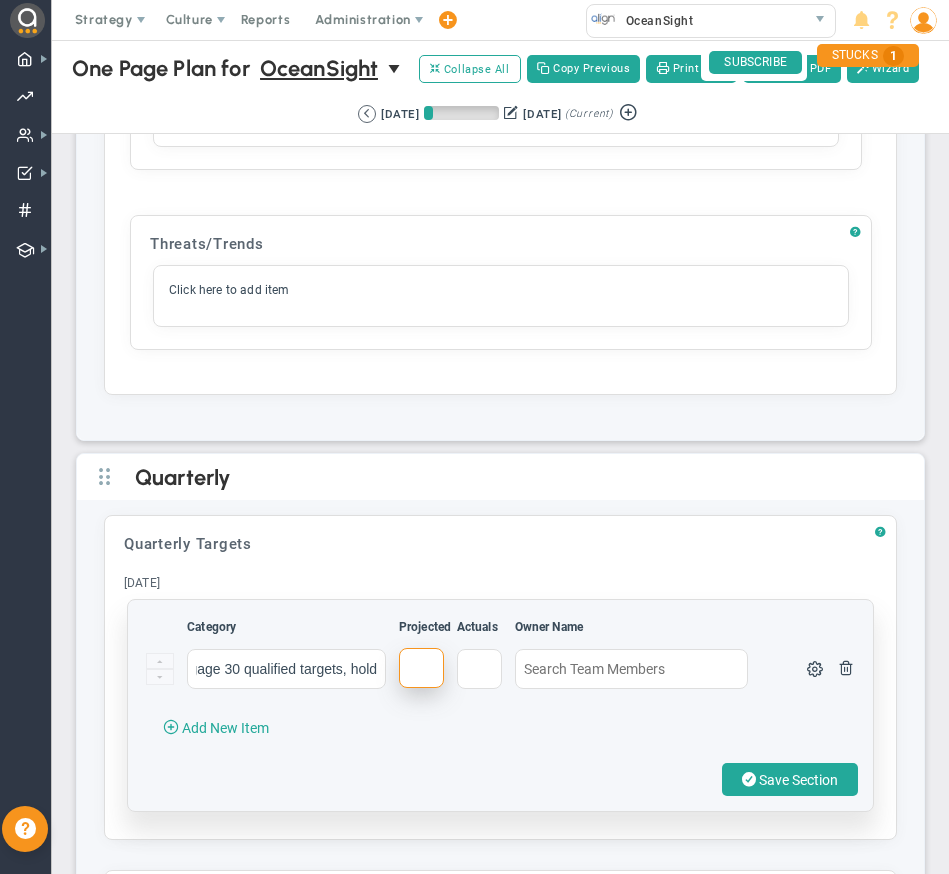 scroll, scrollTop: 0, scrollLeft: 0, axis: both 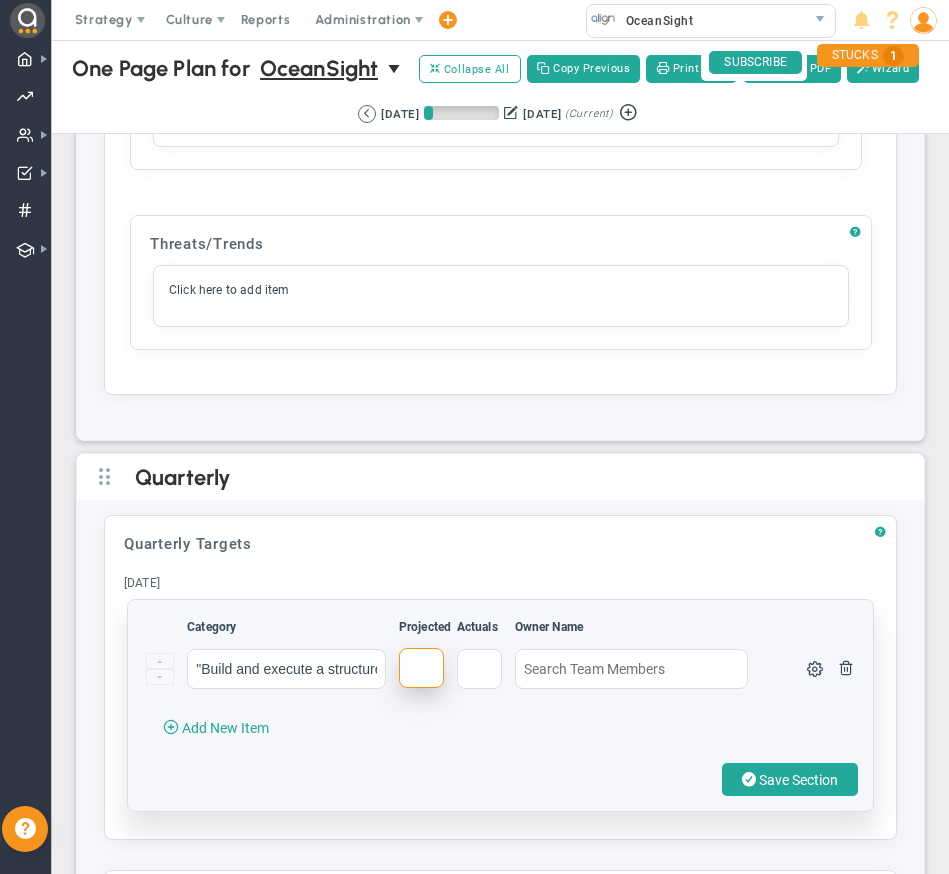 click at bounding box center (421, 668) 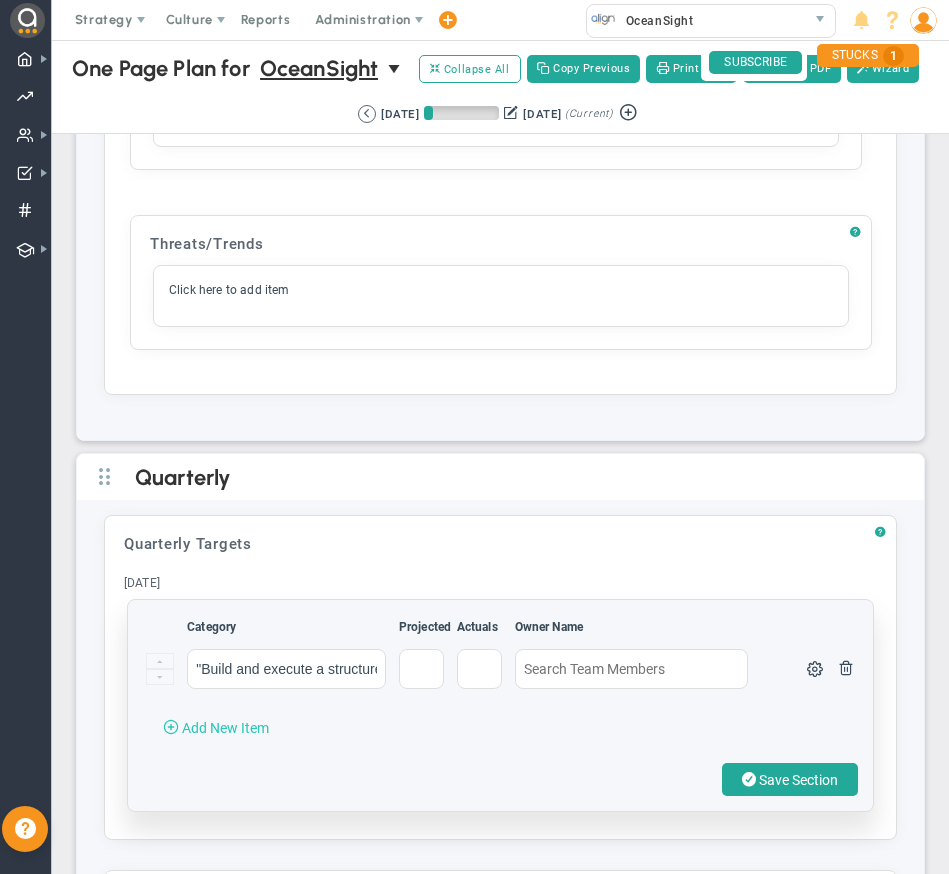 click on "Add New Item" at bounding box center (225, 728) 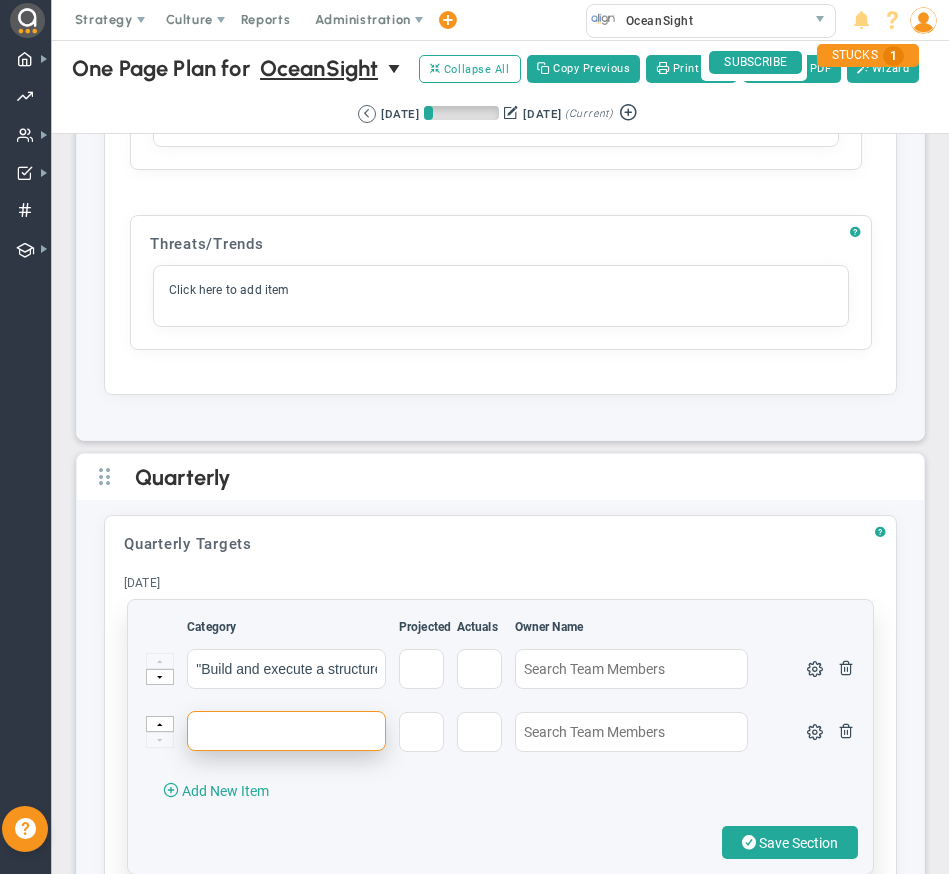 click at bounding box center [286, 731] 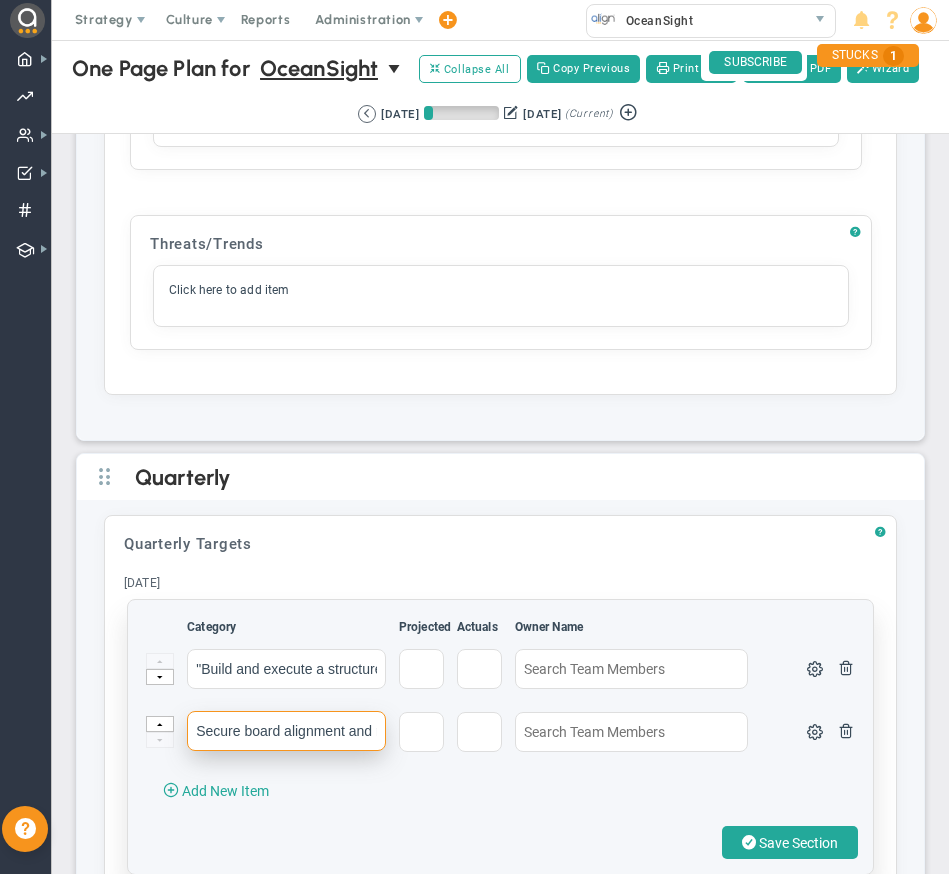 scroll, scrollTop: 0, scrollLeft: 473, axis: horizontal 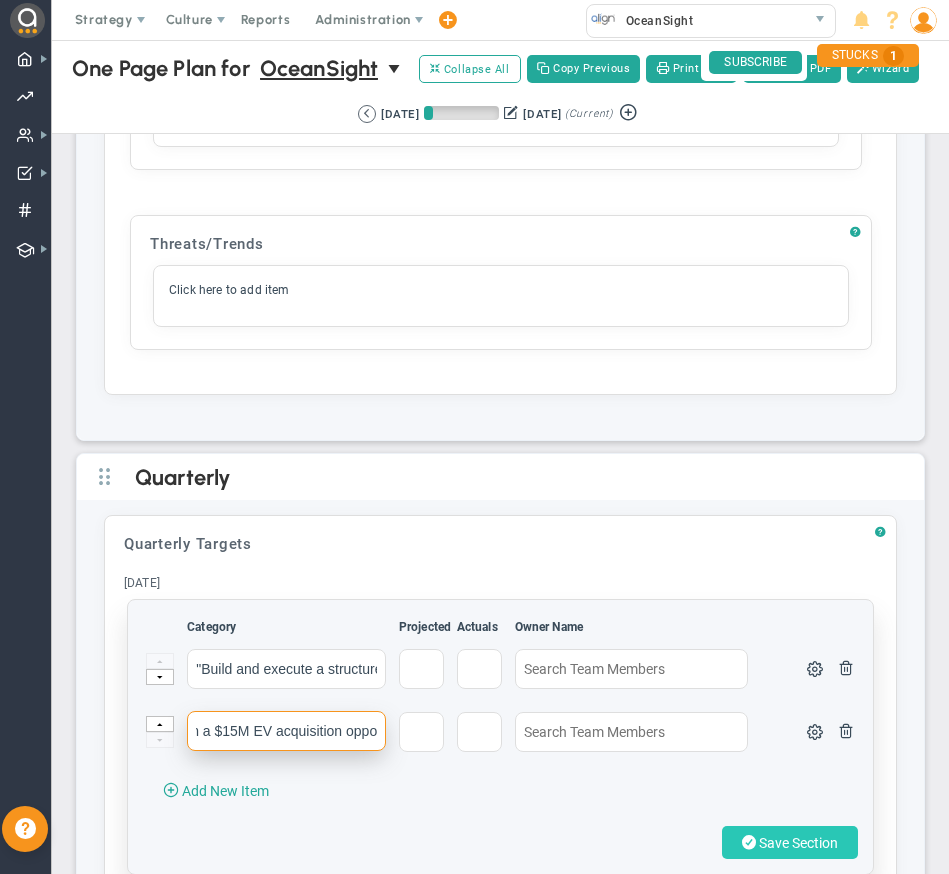 type on "Secure board alignment and readiness for investment committee sign-off on a $15M EV acquisition oppo" 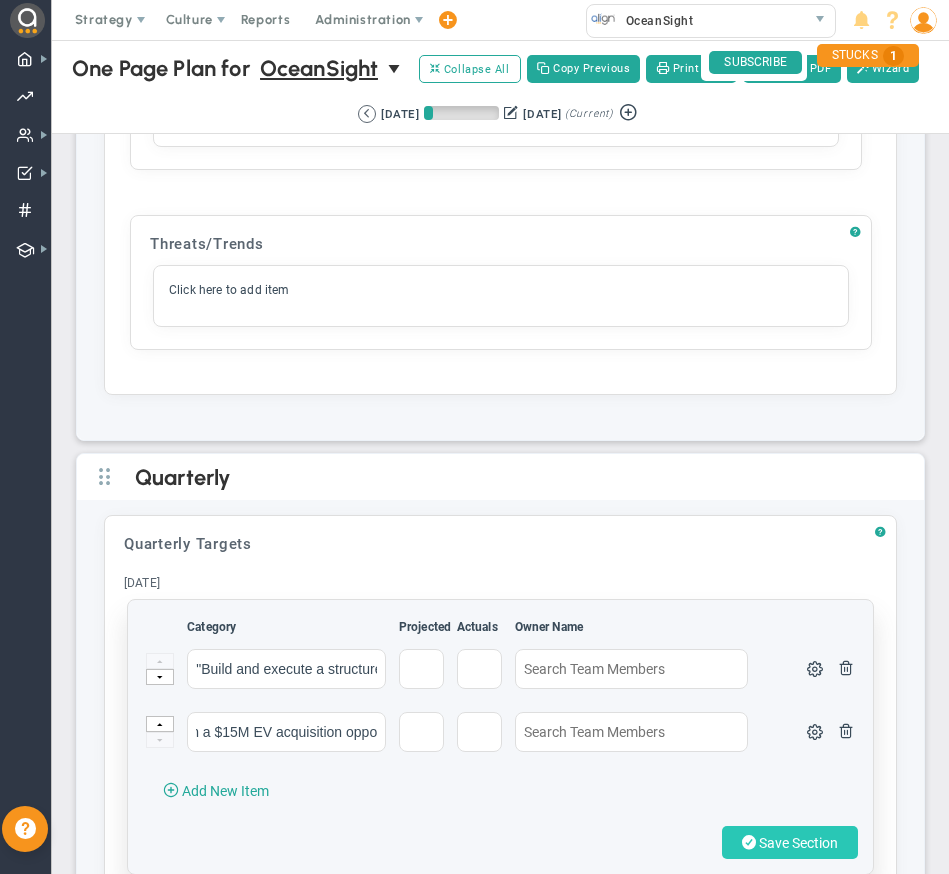 click on "Save Section" at bounding box center (798, 843) 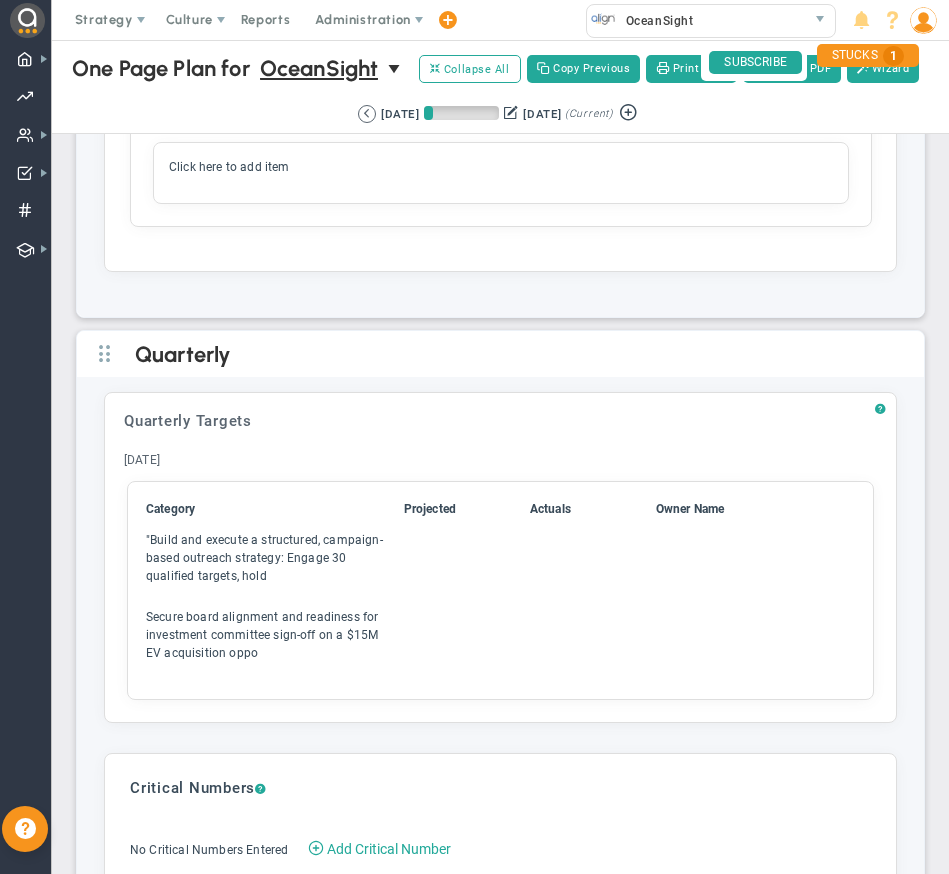 scroll, scrollTop: 2942, scrollLeft: 0, axis: vertical 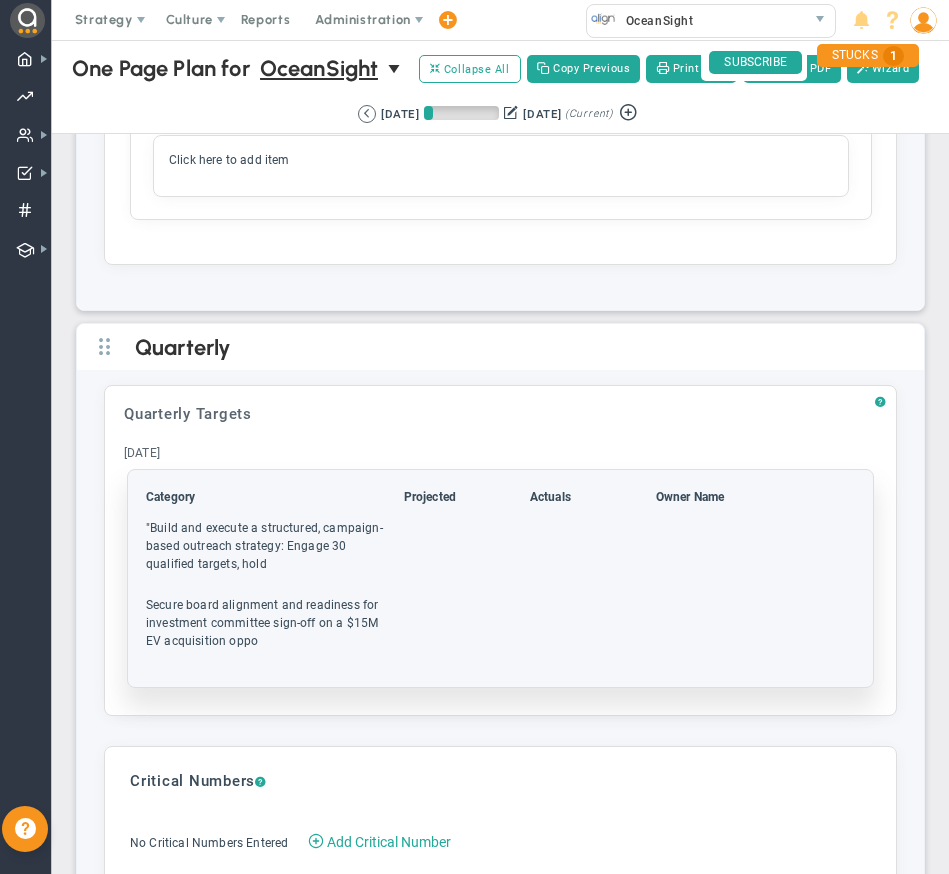 click on ""Build and execute a structured, campaign-based outreach strategy: Engage 30 qualified targets, hold" at bounding box center [273, 555] 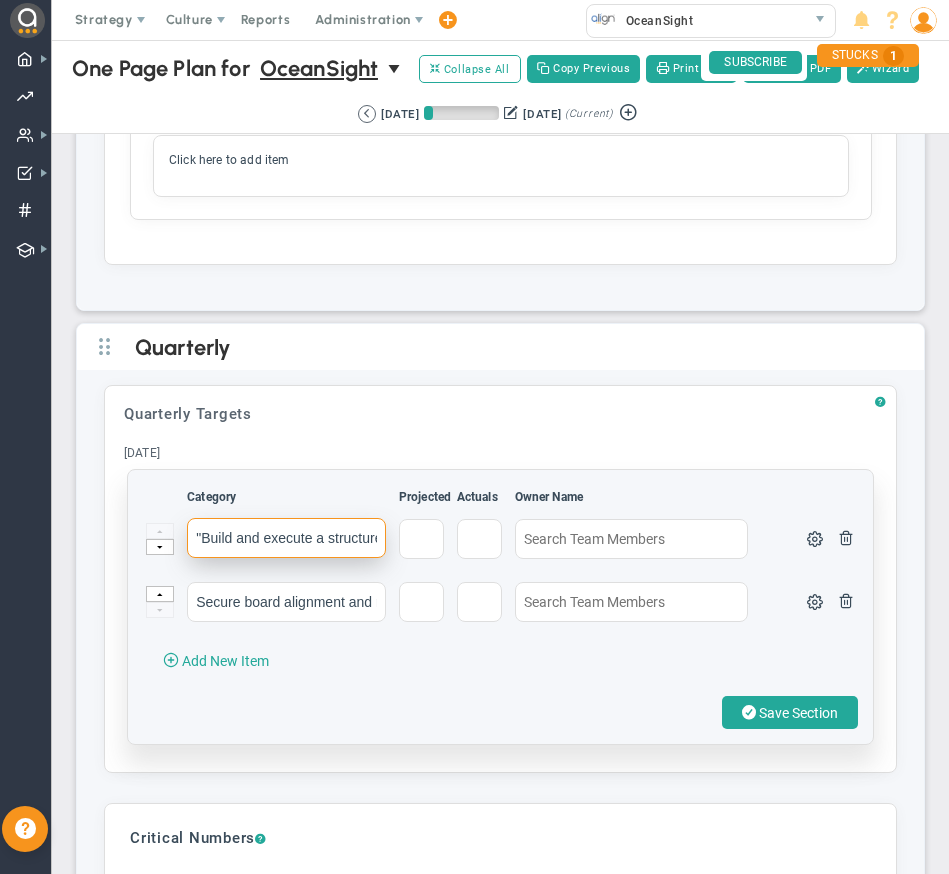 click on ""Build and execute a structured, campaign-based outreach strategy: Engage 30 qualified targets, hold" at bounding box center [286, 538] 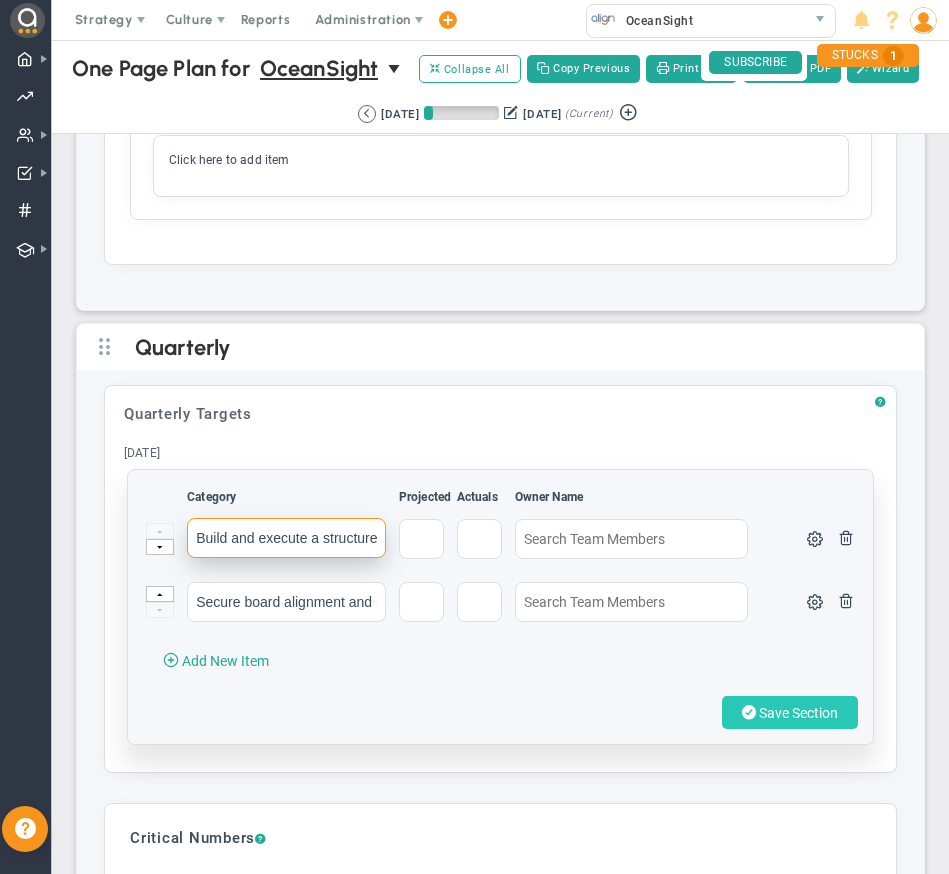 type on "Build and execute a structured, campaign-based outreach strategy: Engage 30 qualified targets, hold" 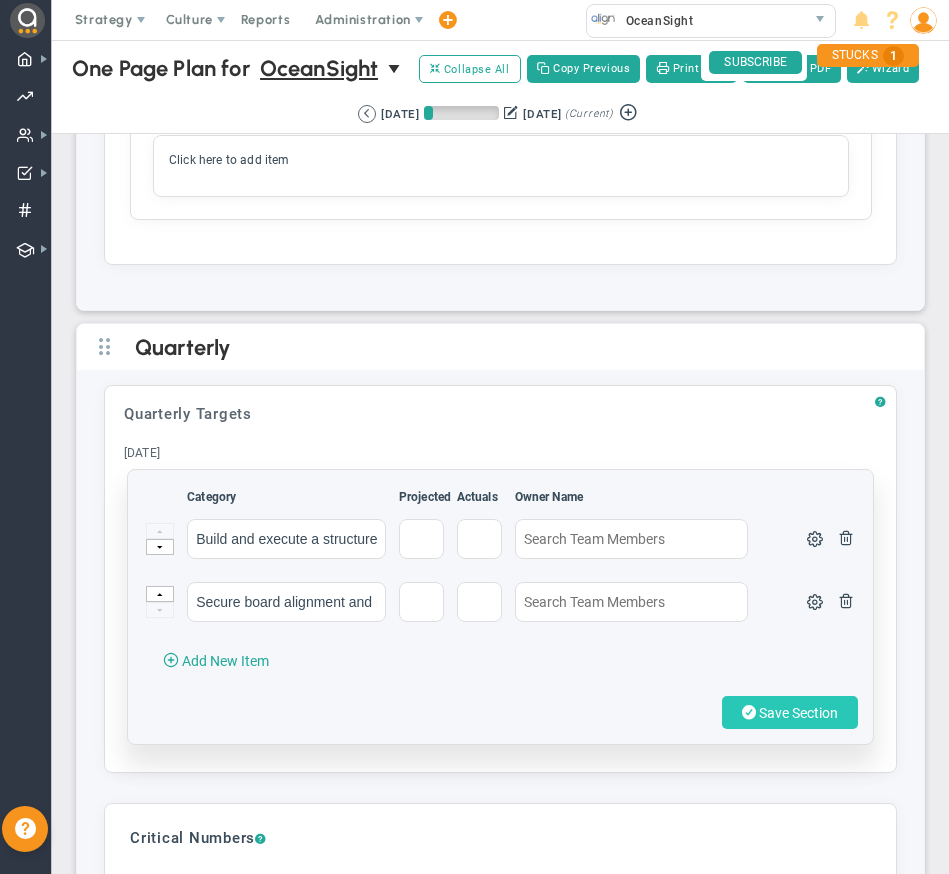 click on "Save Section" at bounding box center [798, 713] 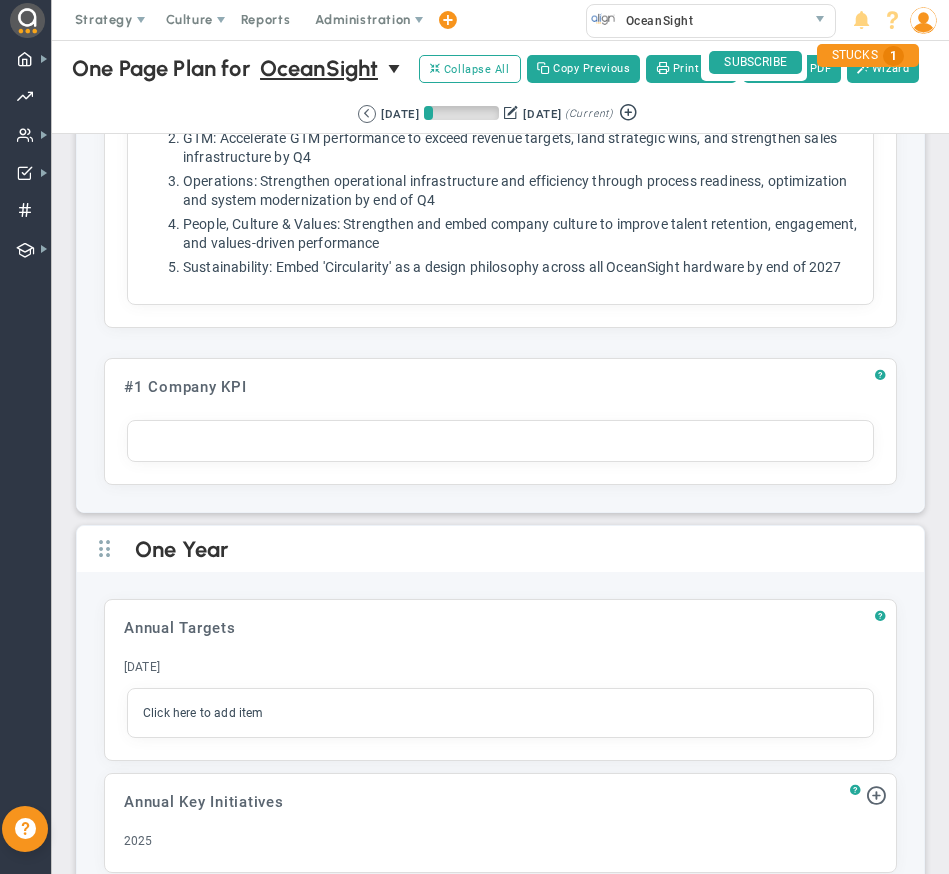 scroll, scrollTop: 1190, scrollLeft: 0, axis: vertical 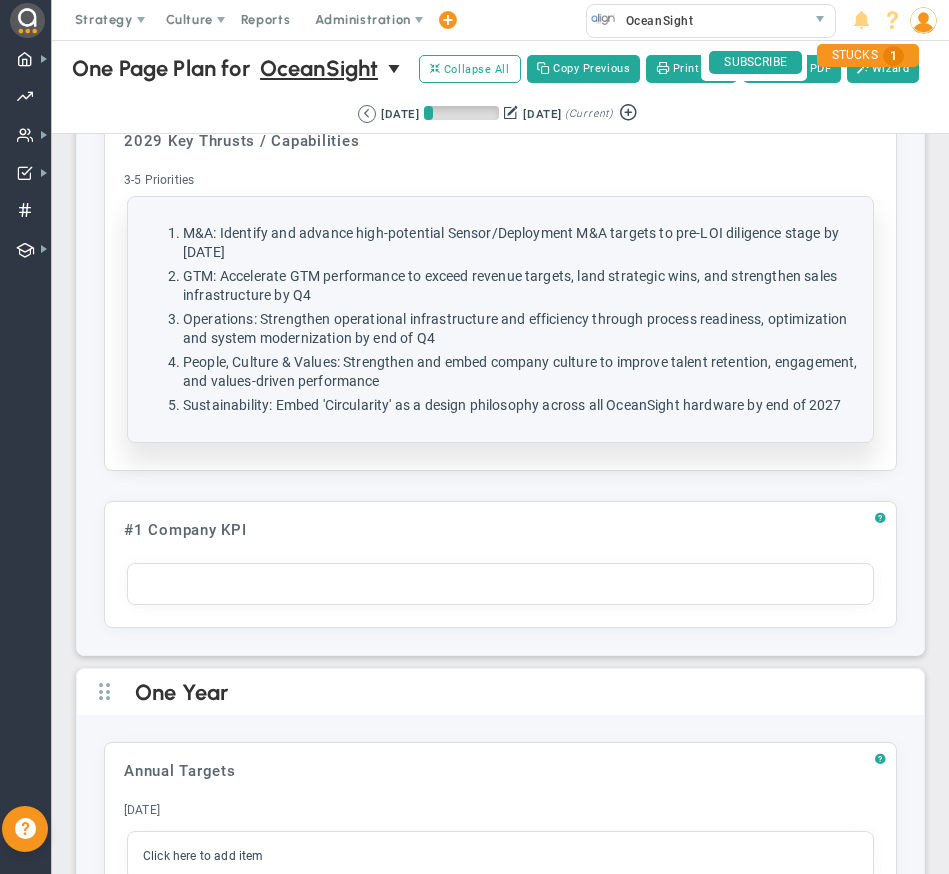 click on "M&A: Identify and advance high-potential Sensor/Deployment M&A targets to pre-LOI diligence stage by [DATE]" at bounding box center (520, 243) 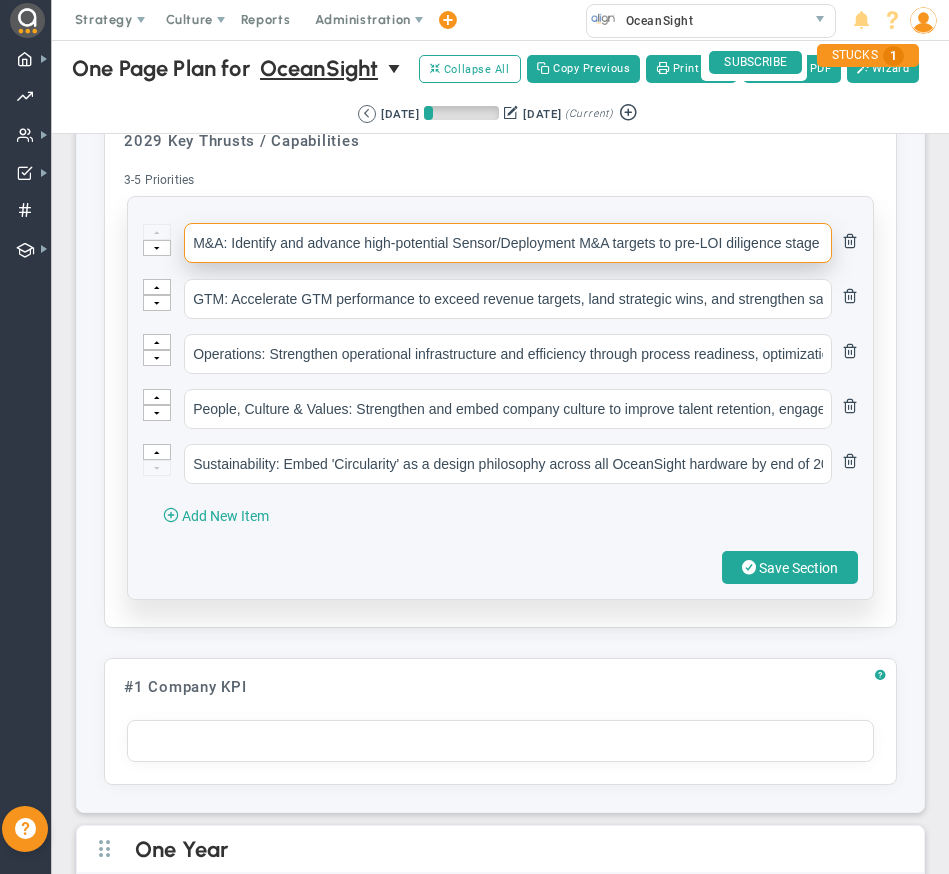 click on "M&A: Identify and advance high-potential Sensor/Deployment M&A targets to pre-LOI diligence stage by [DATE]" at bounding box center [508, 243] 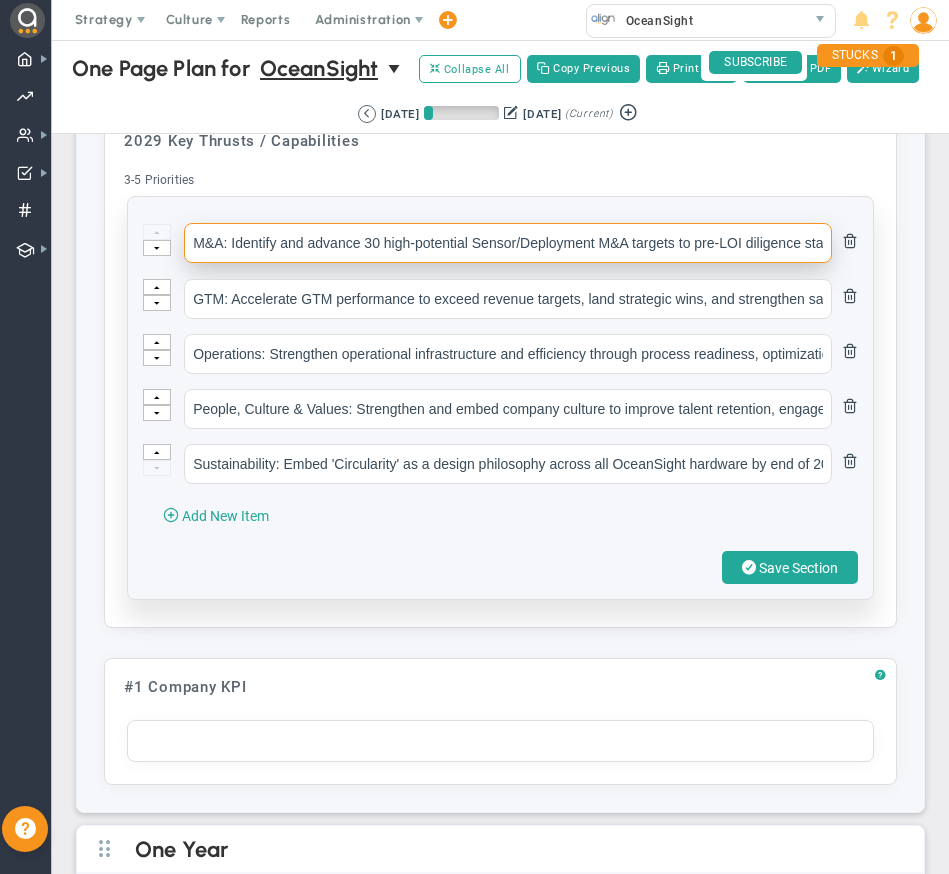 click on "M&A: Identify and advance 30 high-potential Sensor/Deployment M&A targets to pre-LOI diligence stage by [DATE]" at bounding box center [508, 243] 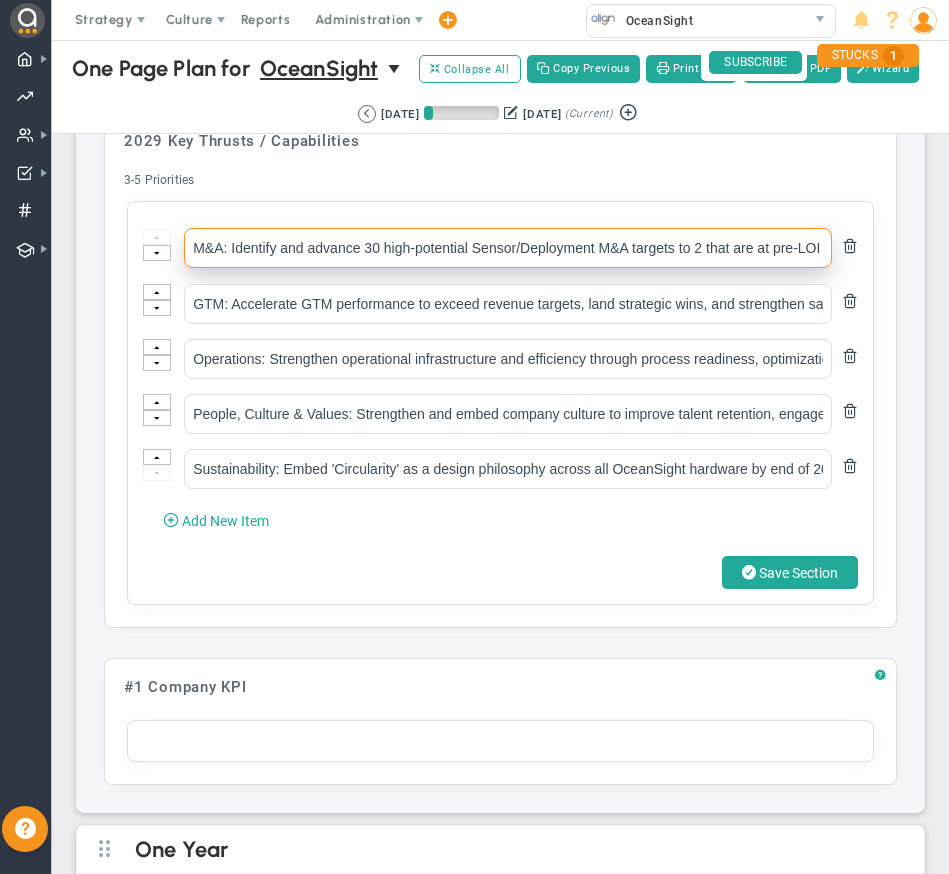 type on "M&A: Identify and advance 30 high-potential Sensor/Deployment M&A targets to 2 that are at pre-LOI diligence stage by [DATE]" 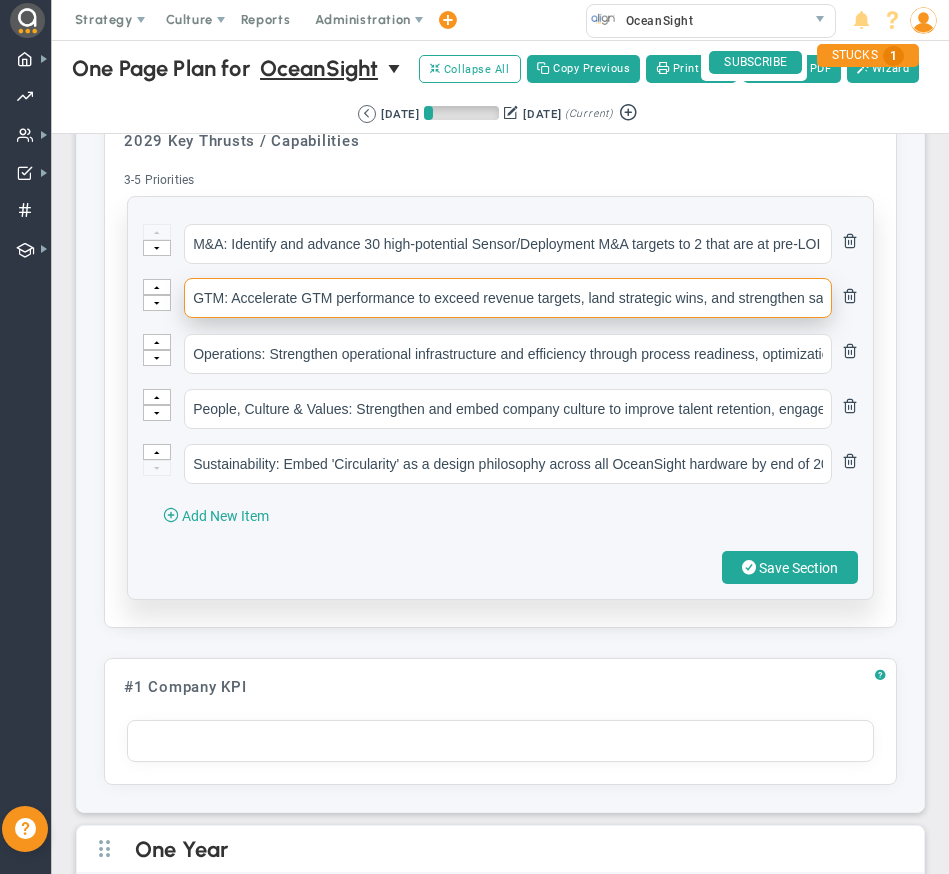 click on "GTM: Accelerate GTM performance to exceed revenue targets, land strategic wins, and strengthen sales infrastructure by Q4" at bounding box center (508, 298) 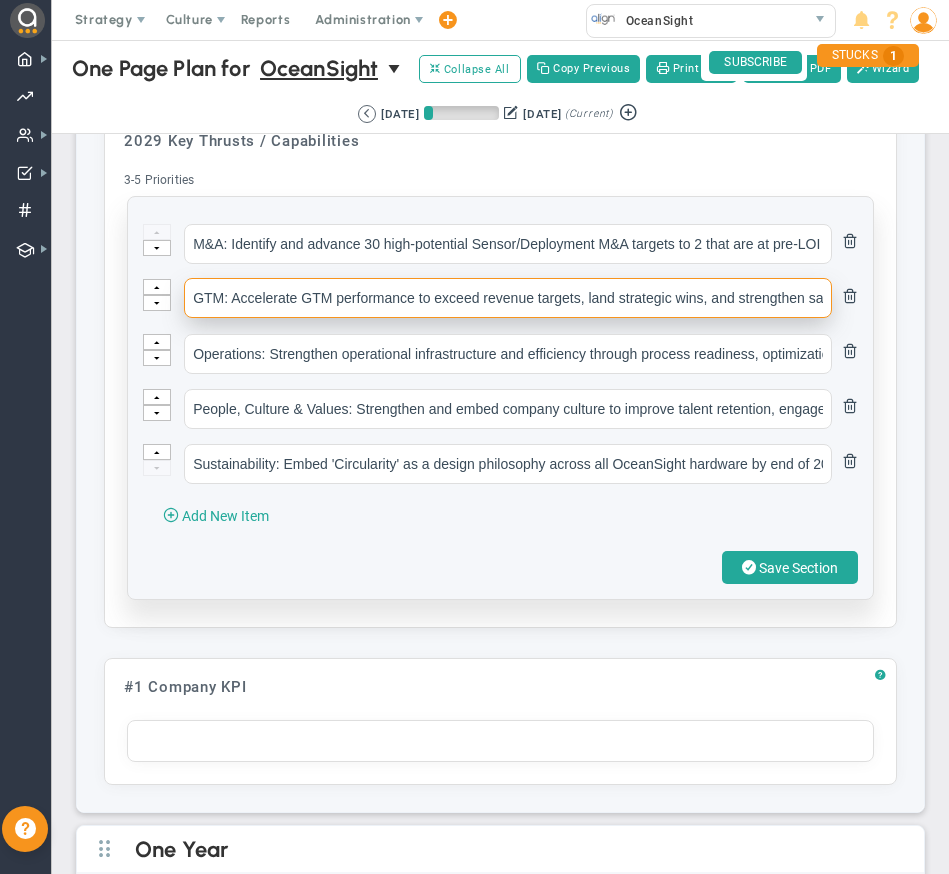 click on "GTM: Accelerate GTM performance to exceed revenue targets, land strategic wins, and strengthen sales infrastructure by Q4" at bounding box center [508, 298] 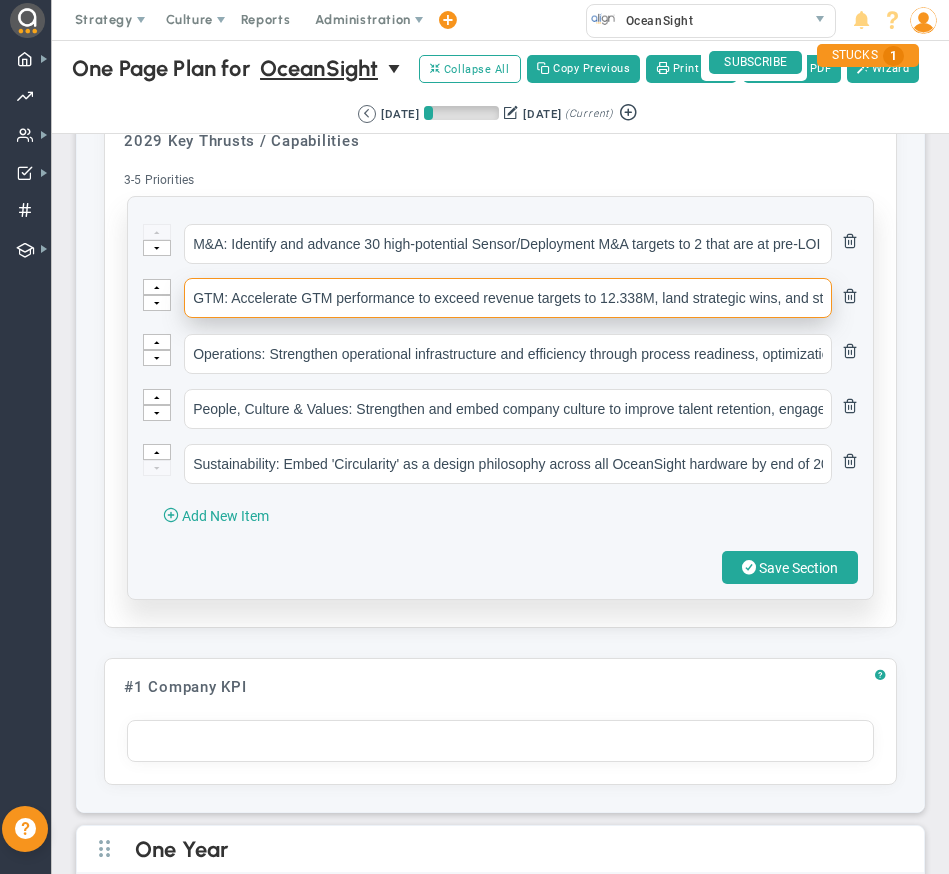 click on "GTM: Accelerate GTM performance to exceed revenue targets to 12.338M, land strategic wins, and strengthen sales infrastructure by Q4" at bounding box center (508, 298) 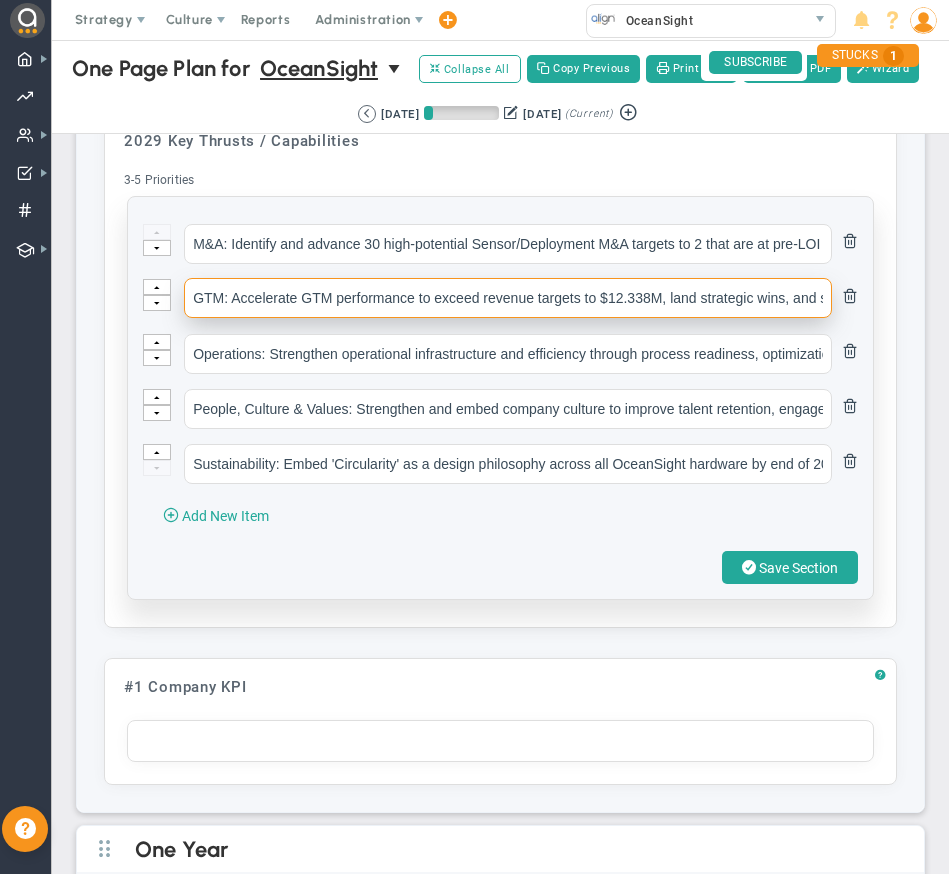 drag, startPoint x: 599, startPoint y: 298, endPoint x: 658, endPoint y: 295, distance: 59.07622 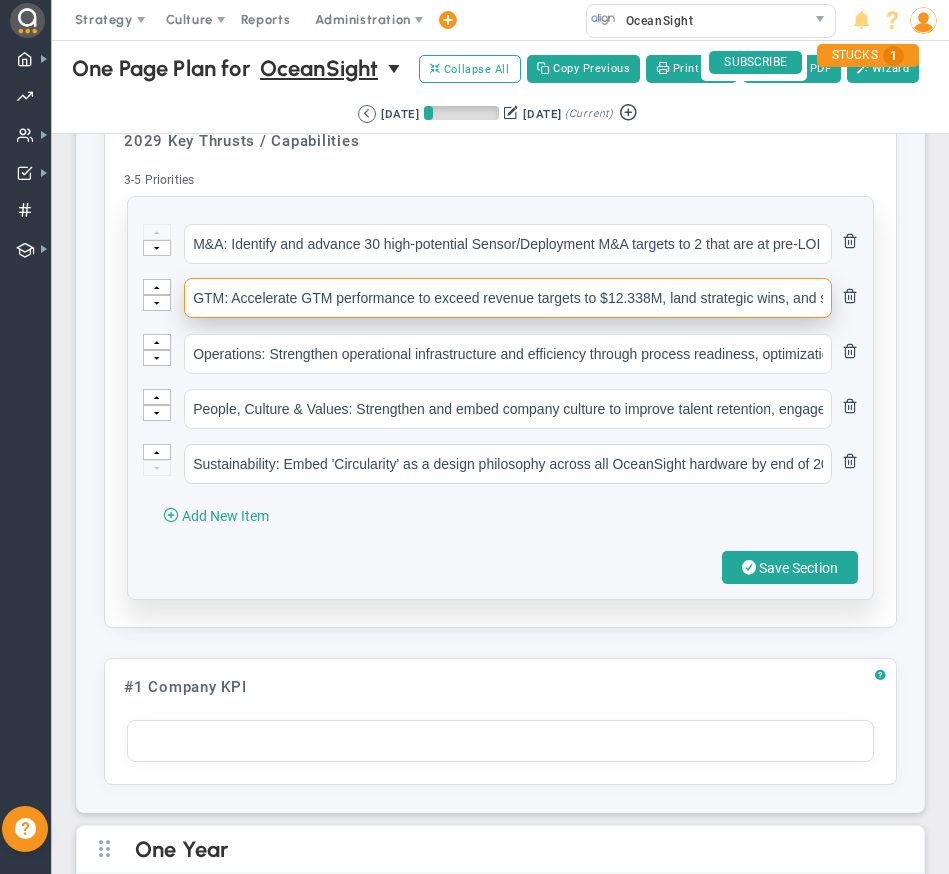 click on "GTM: Accelerate GTM performance to exceed revenue targets to $12.338M, land strategic wins, and strengthen sales infrastructure by Q4" at bounding box center [508, 298] 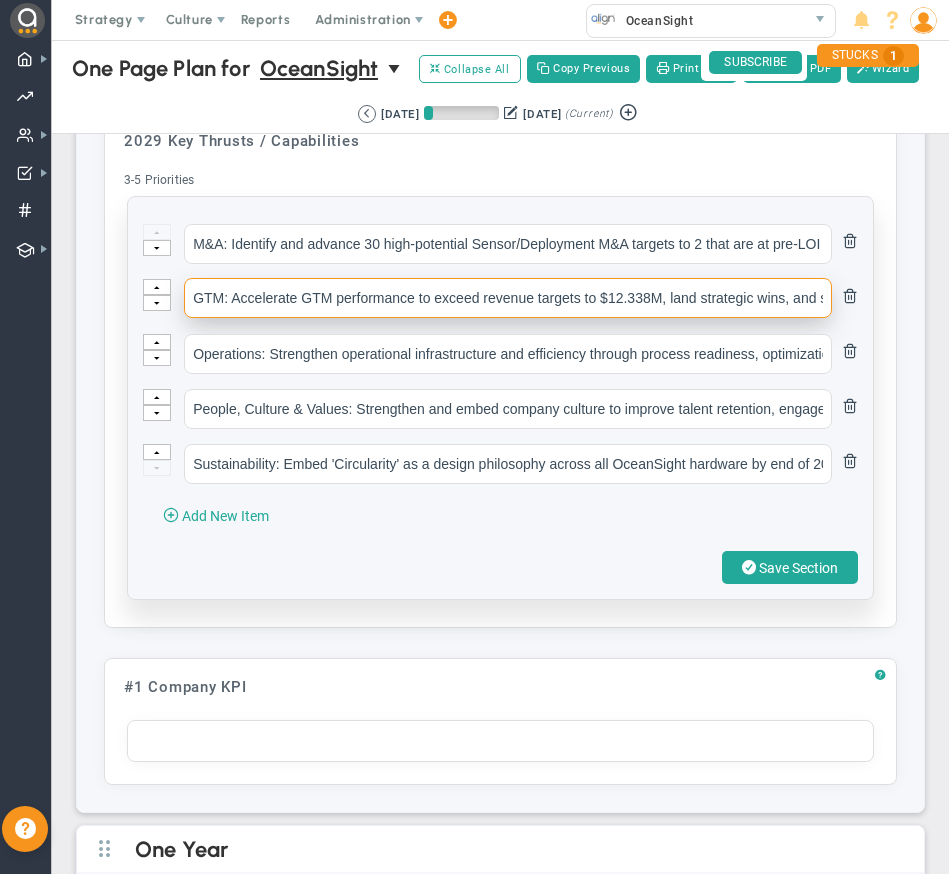 drag, startPoint x: 588, startPoint y: 298, endPoint x: 662, endPoint y: 296, distance: 74.02702 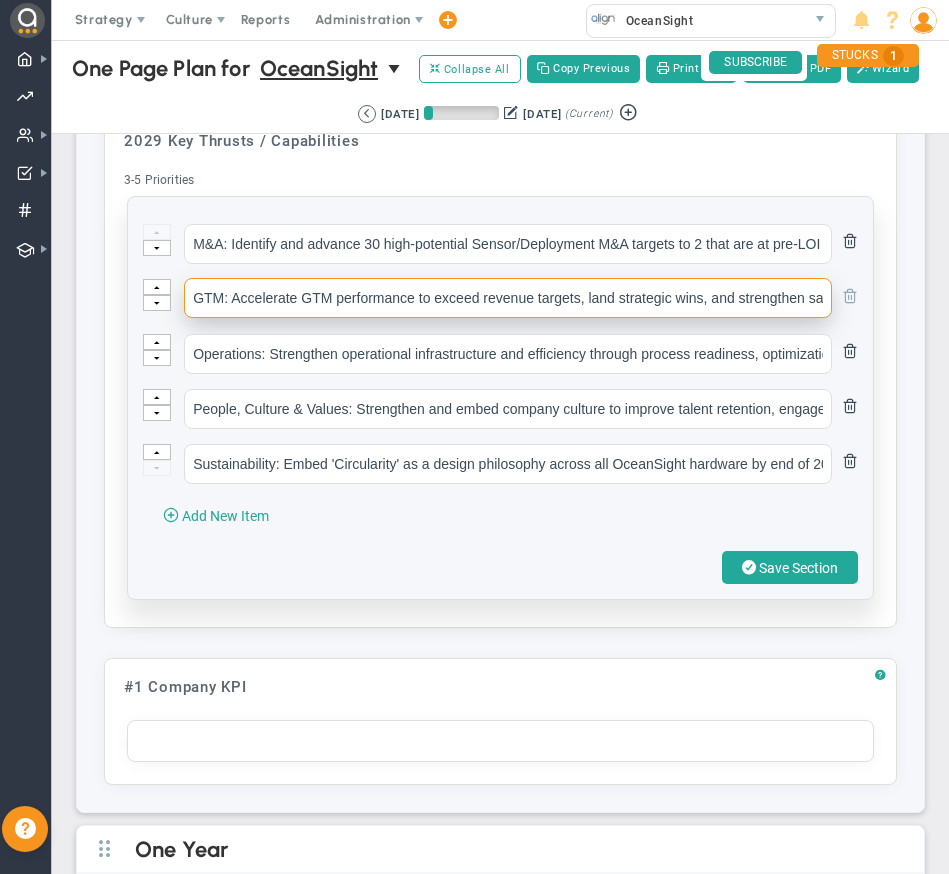 scroll, scrollTop: 0, scrollLeft: 160, axis: horizontal 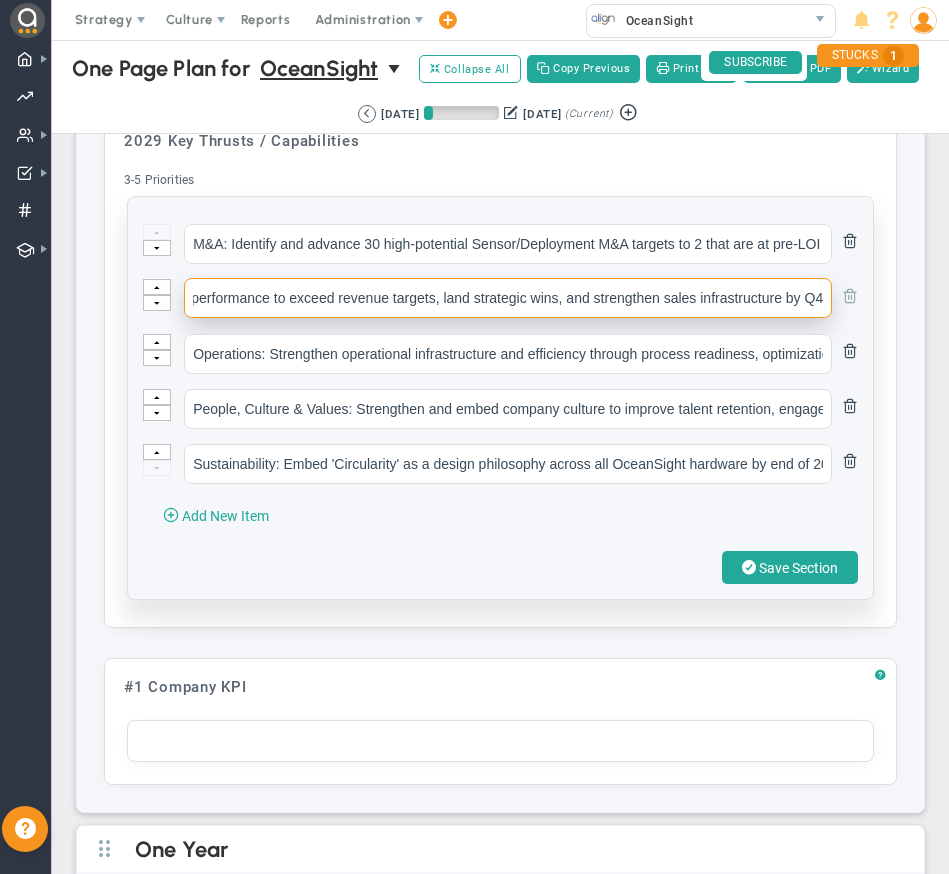 drag, startPoint x: 769, startPoint y: 290, endPoint x: 837, endPoint y: 291, distance: 68.007355 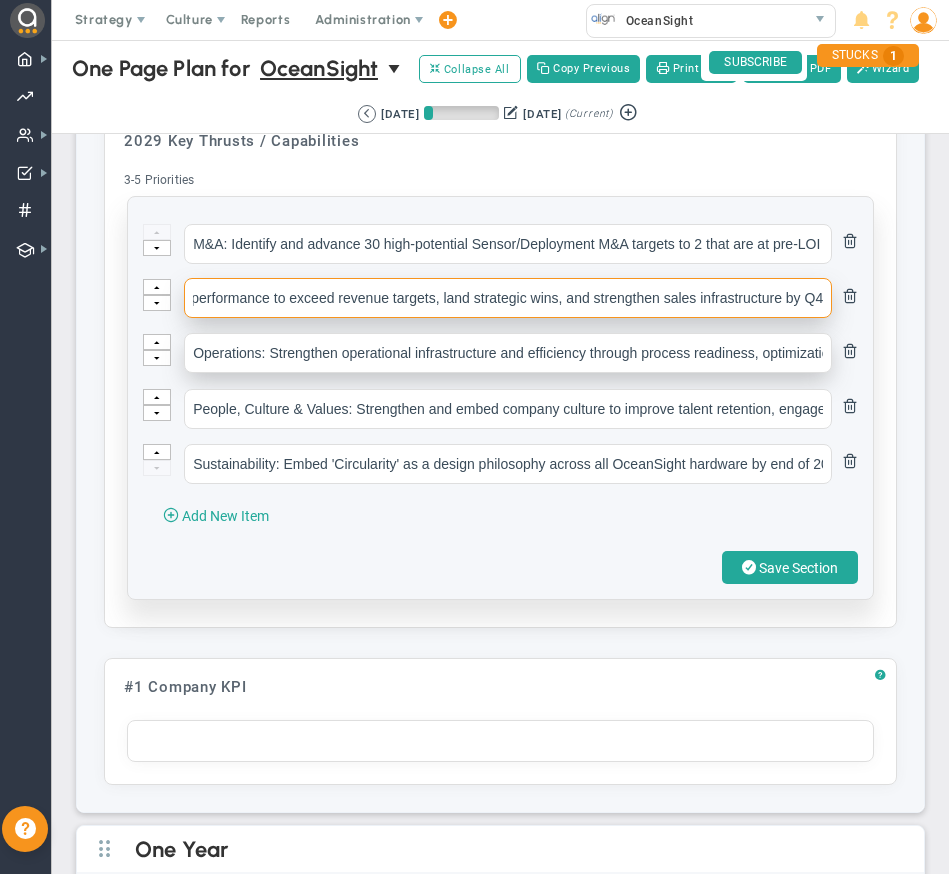 type on "GTM: Accelerate GTM performance to exceed revenue targets, land strategic wins, and strengthen sales infrastructure by Q4" 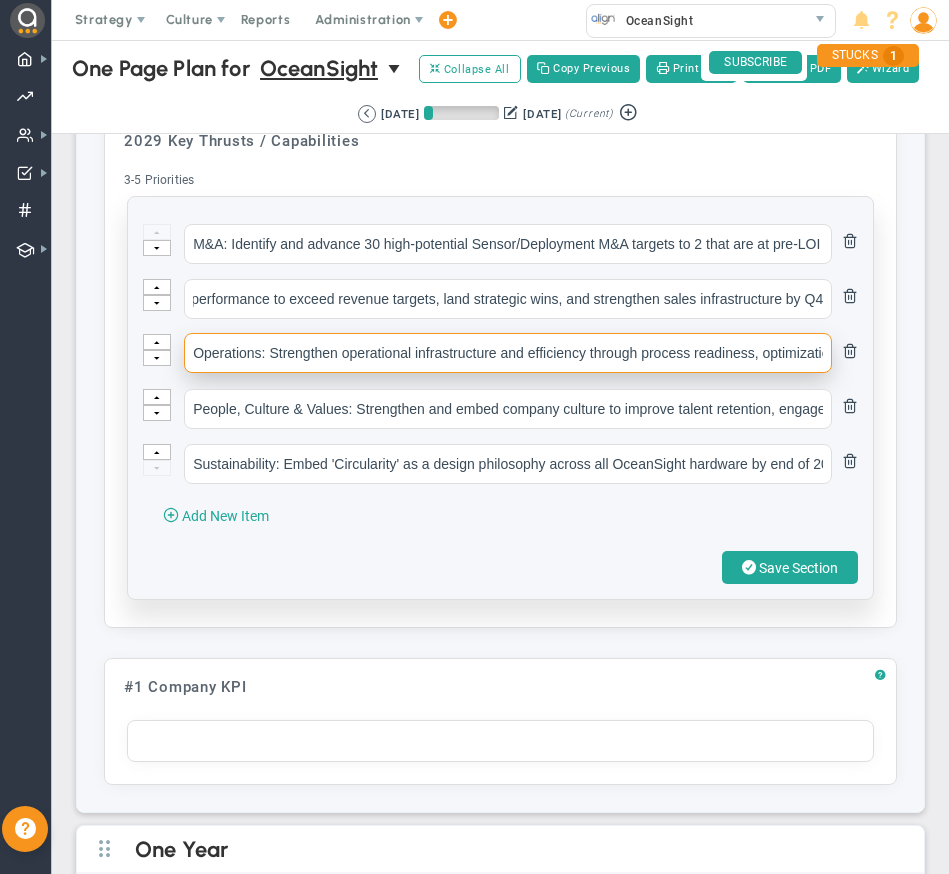 click on "Operations: Strengthen operational infrastructure and efficiency through process readiness, optimization and system modernization by end of Q4" at bounding box center [508, 353] 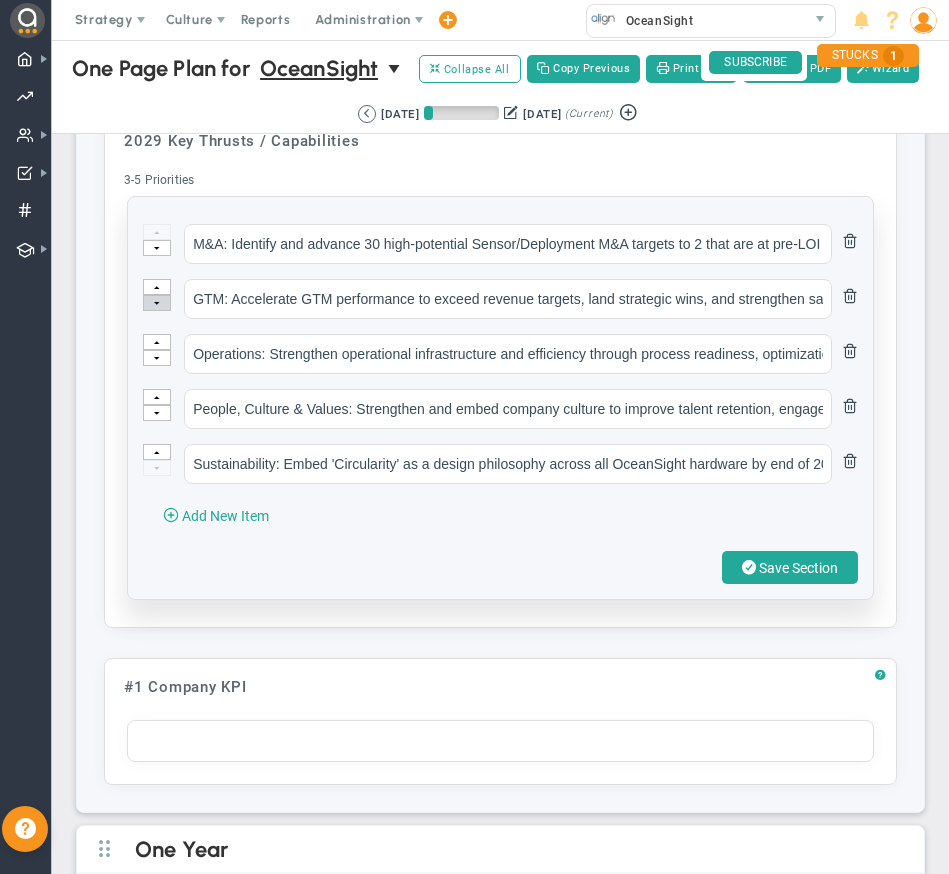 click at bounding box center (157, 304) 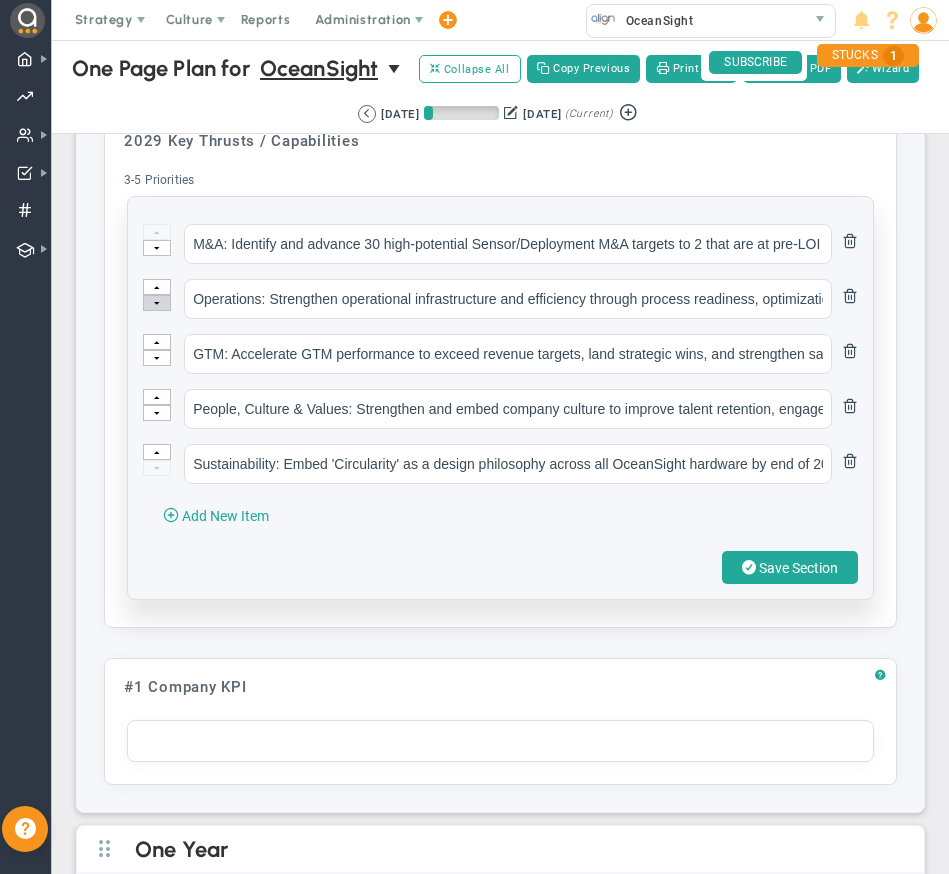 click at bounding box center (157, 304) 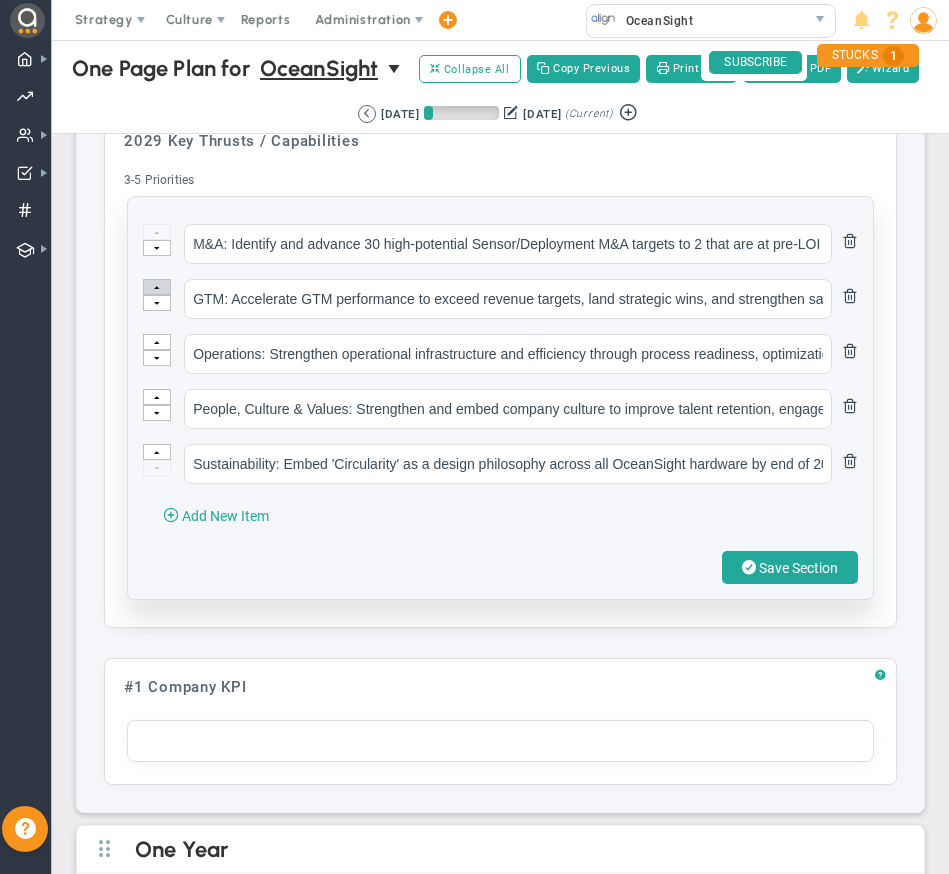 click at bounding box center [157, 288] 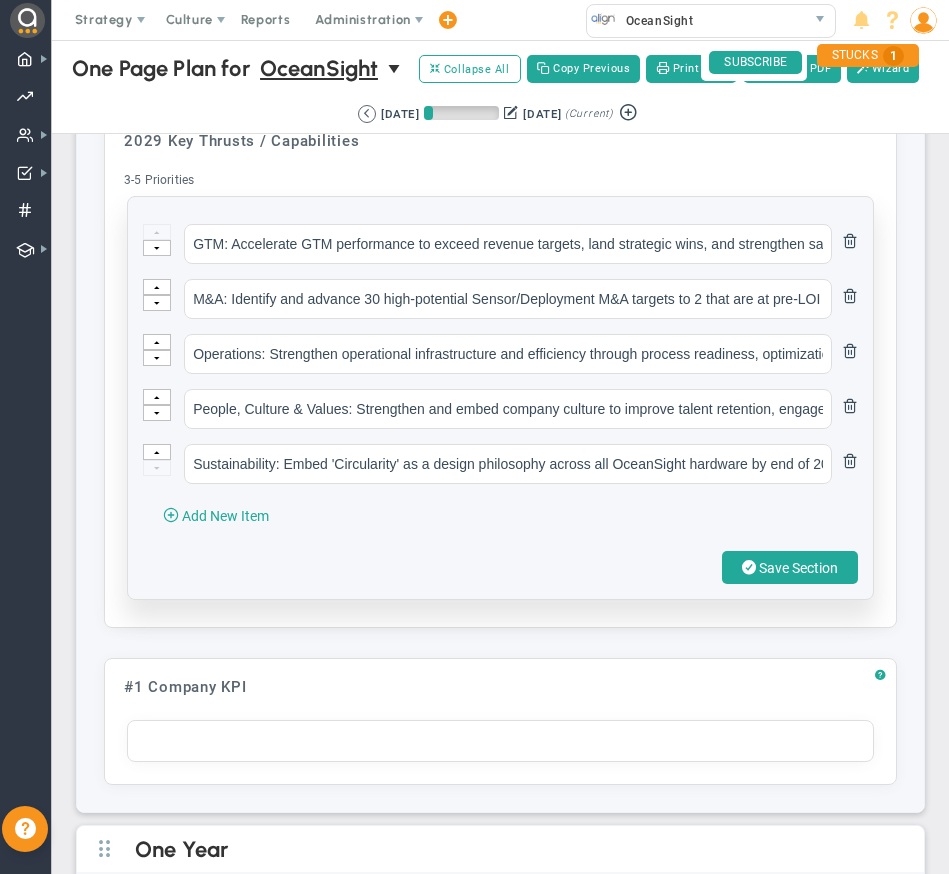 click at bounding box center (157, 288) 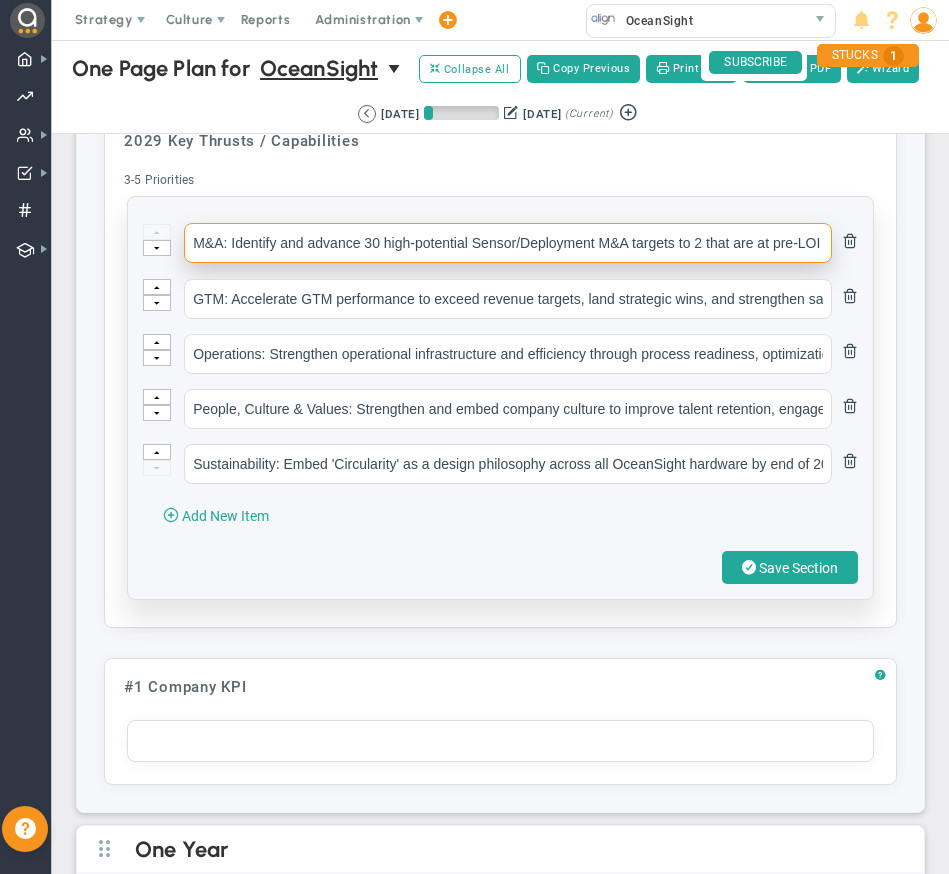 click on "M&A: Identify and advance 30 high-potential Sensor/Deployment M&A targets to 2 that are at pre-LOI diligence stage by [DATE]" at bounding box center (508, 243) 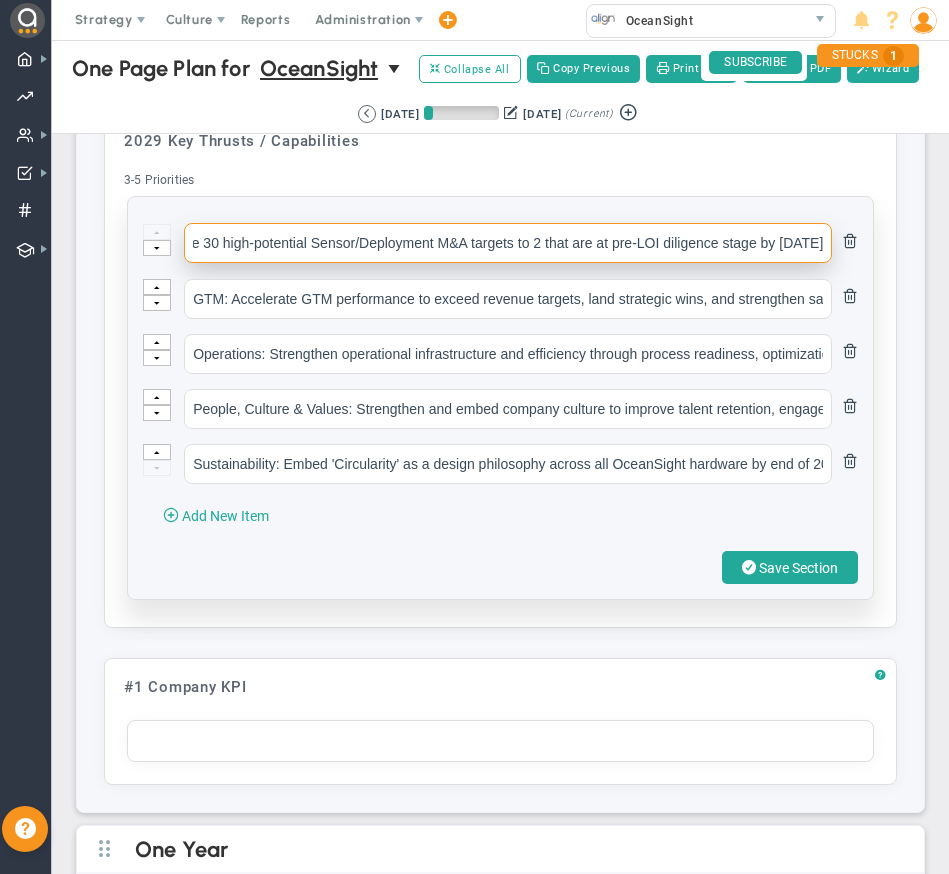 drag, startPoint x: 762, startPoint y: 246, endPoint x: 847, endPoint y: 246, distance: 85 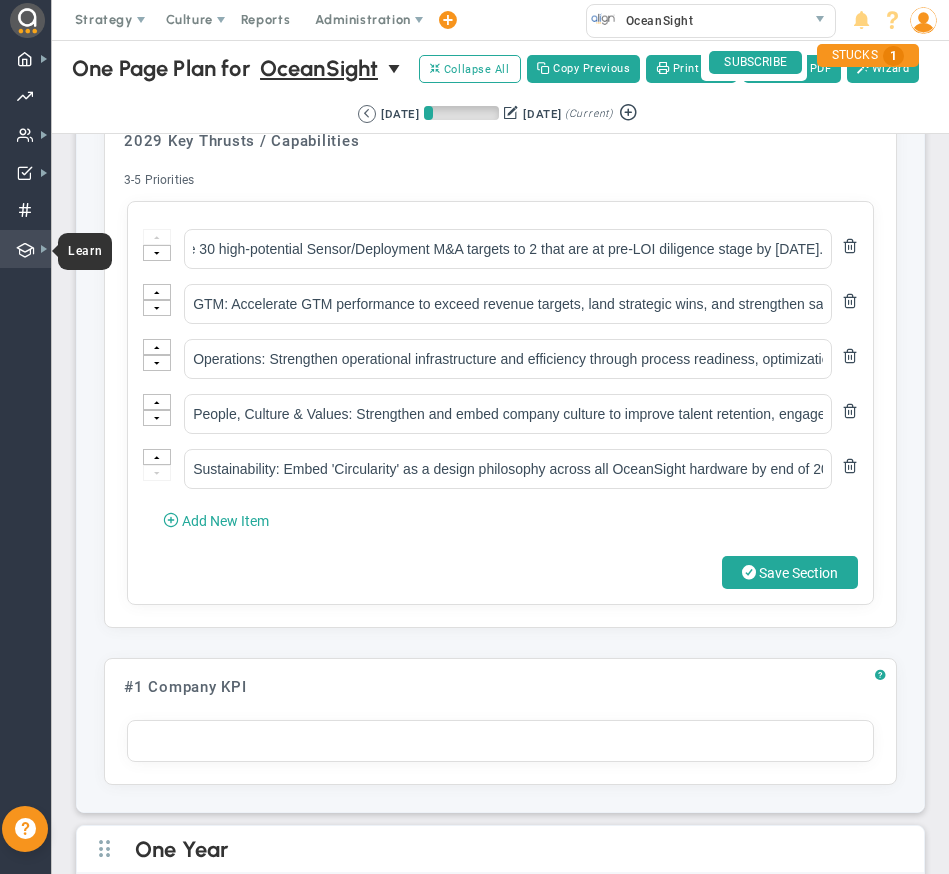 scroll, scrollTop: 0, scrollLeft: 0, axis: both 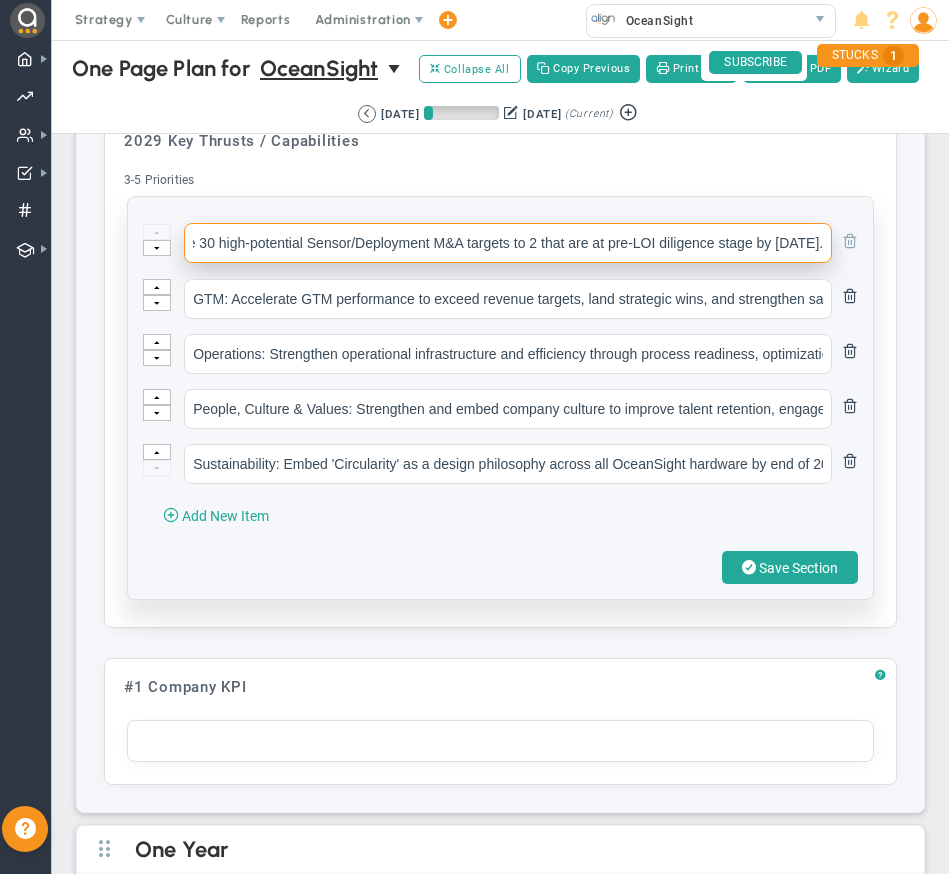 drag, startPoint x: 795, startPoint y: 248, endPoint x: 822, endPoint y: 249, distance: 27.018513 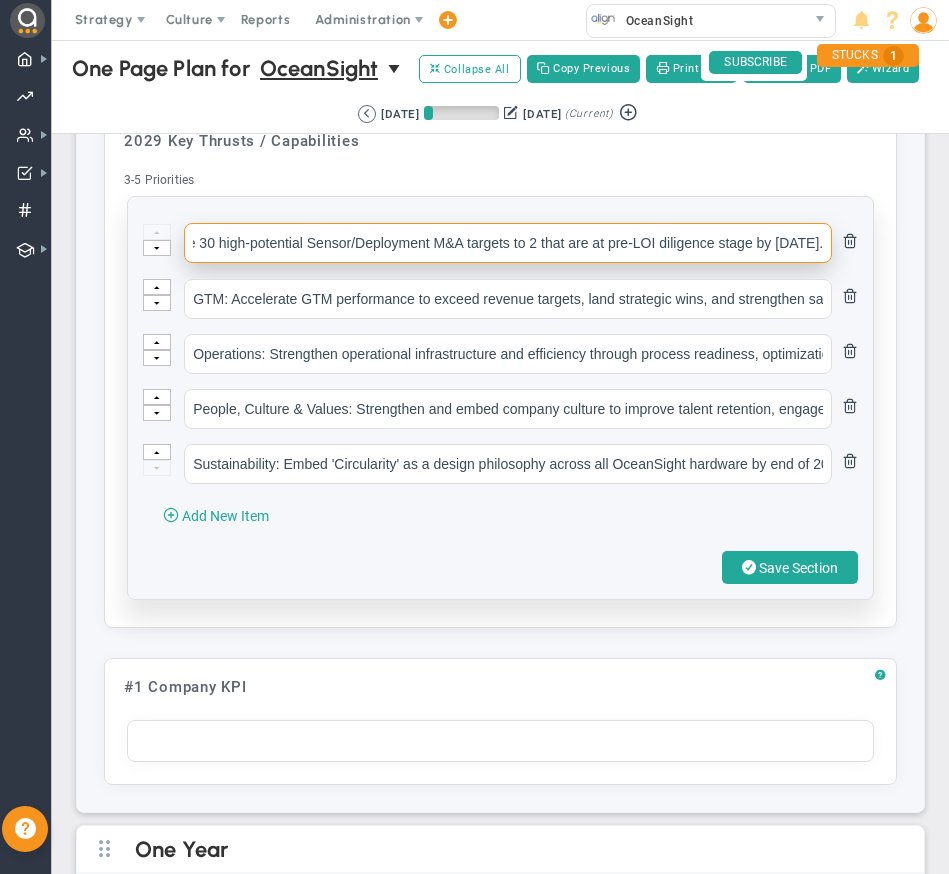 click on "M&A: Identify and advance 30 high-potential Sensor/Deployment M&A targets to 2 that are at pre-LOI diligence stage by [DATE]." at bounding box center [508, 243] 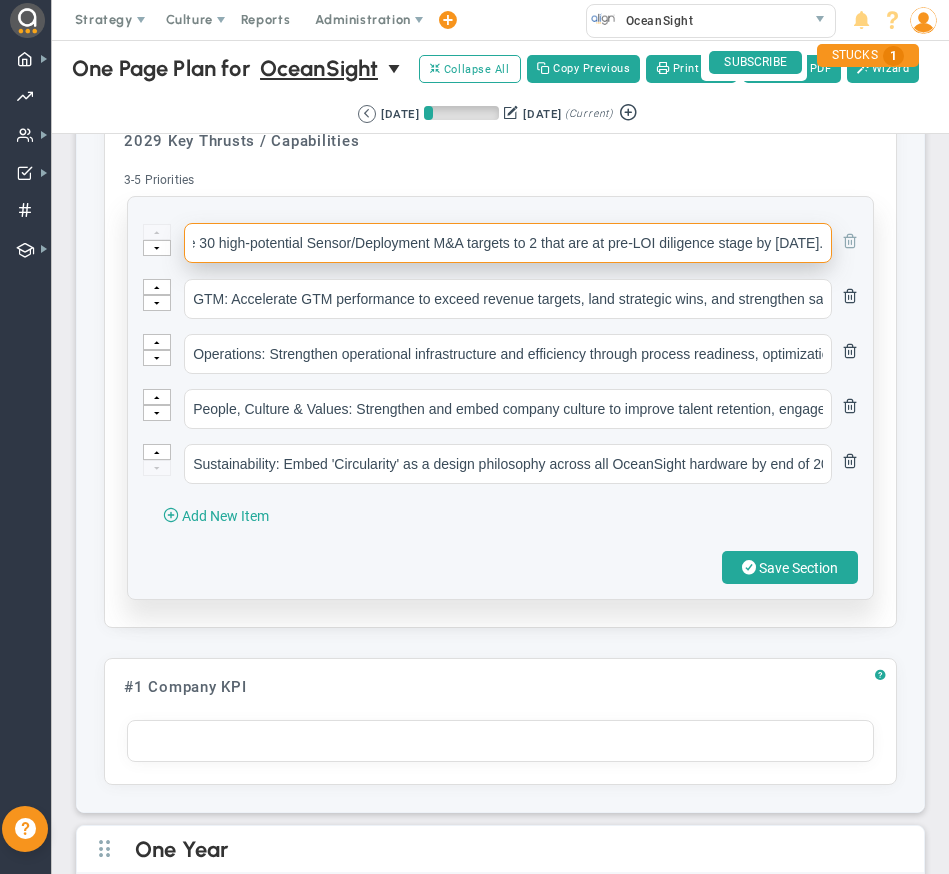 scroll, scrollTop: 0, scrollLeft: 229, axis: horizontal 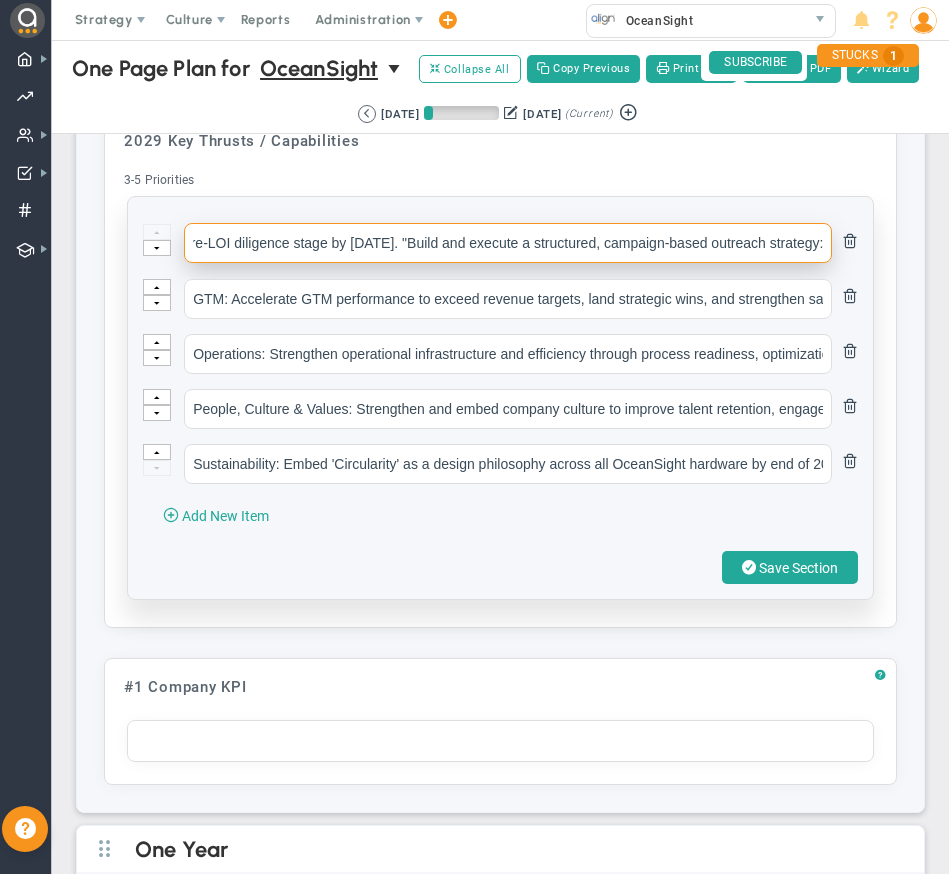 click on "M&A: Identify and advance 30 high-potential Sensor/Deployment M&A targets to 2 that are at pre-LOI diligence stage by [DATE]. "Build and execute a structured, campaign-based outreach strategy:" at bounding box center [508, 243] 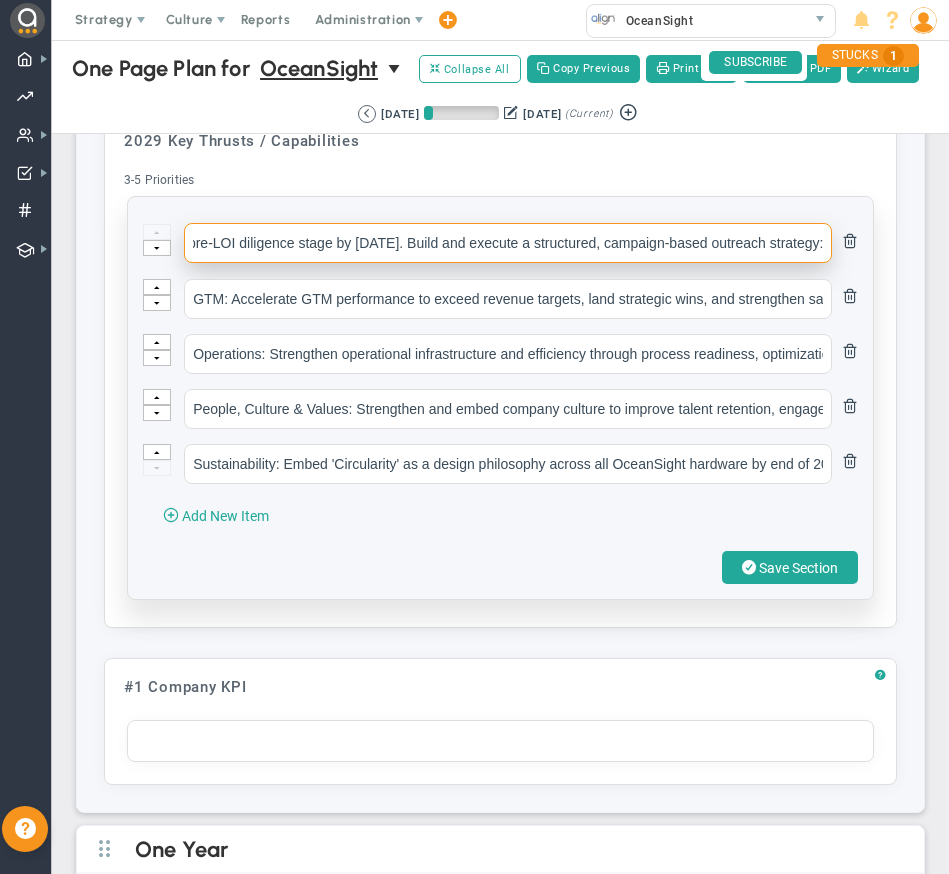 scroll, scrollTop: 0, scrollLeft: 652, axis: horizontal 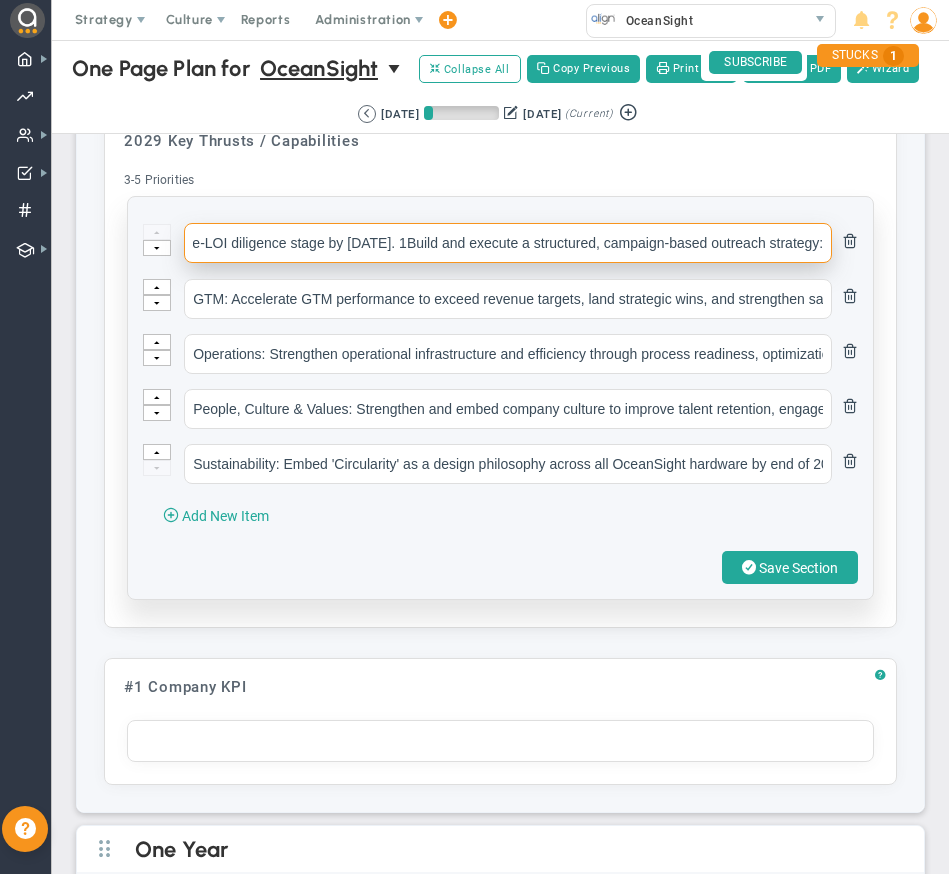 type on "M&A: Identify and advance 30 high-potential Sensor/Deployment M&A targets to 2 that are at pre-LOI diligence stage by [DATE]. Build and execute a structured, campaign-based outreach strategy:" 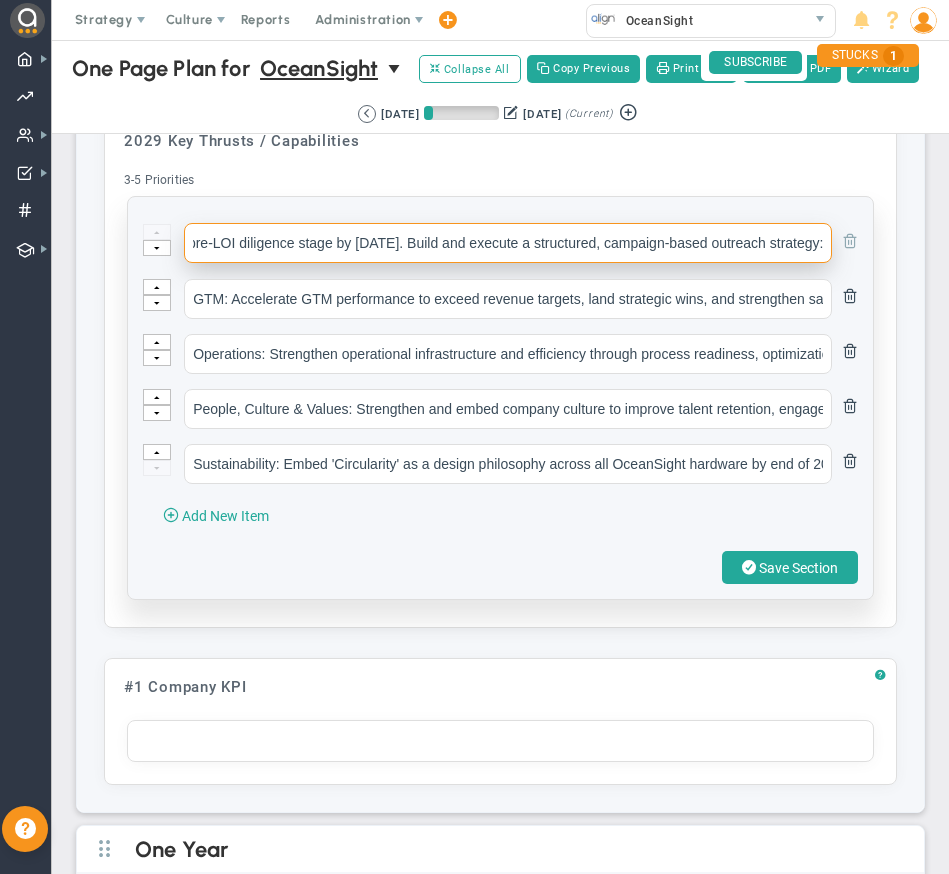 drag, startPoint x: 593, startPoint y: 234, endPoint x: 842, endPoint y: 243, distance: 249.1626 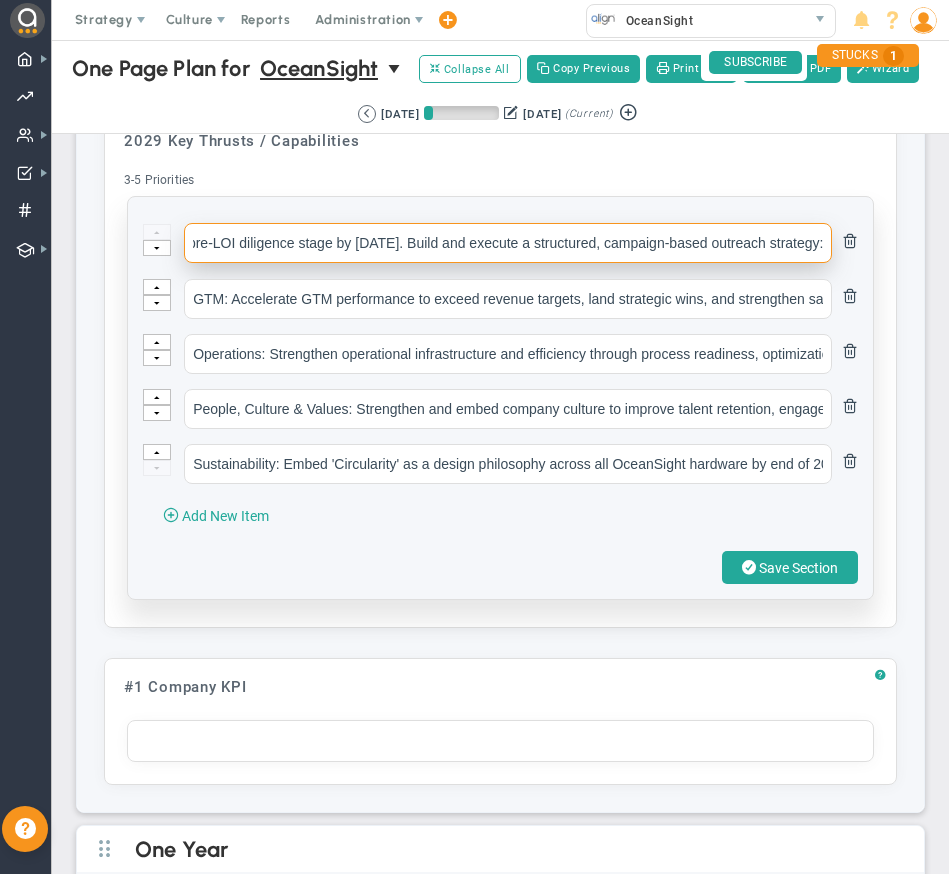 click on "M&A: Identify and advance 30 high-potential Sensor/Deployment M&A targets to 2 that are at pre-LOI diligence stage by [DATE]. Build and execute a structured, campaign-based outreach strategy:" at bounding box center [508, 243] 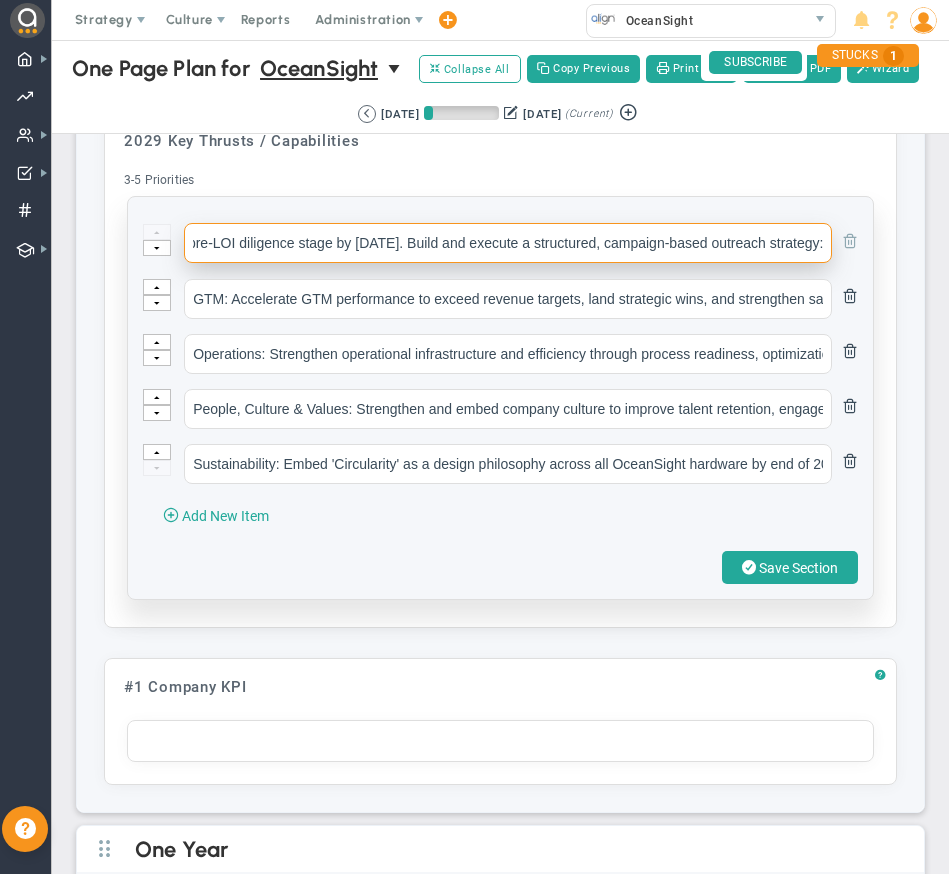 click on "M&A: Identify and advance 30 high-potential Sensor/Deployment M&A targets to 2 that are at pre-LOI diligence stage by [DATE]. Build and execute a structured, campaign-based outreach strategy:" at bounding box center (500, 244) 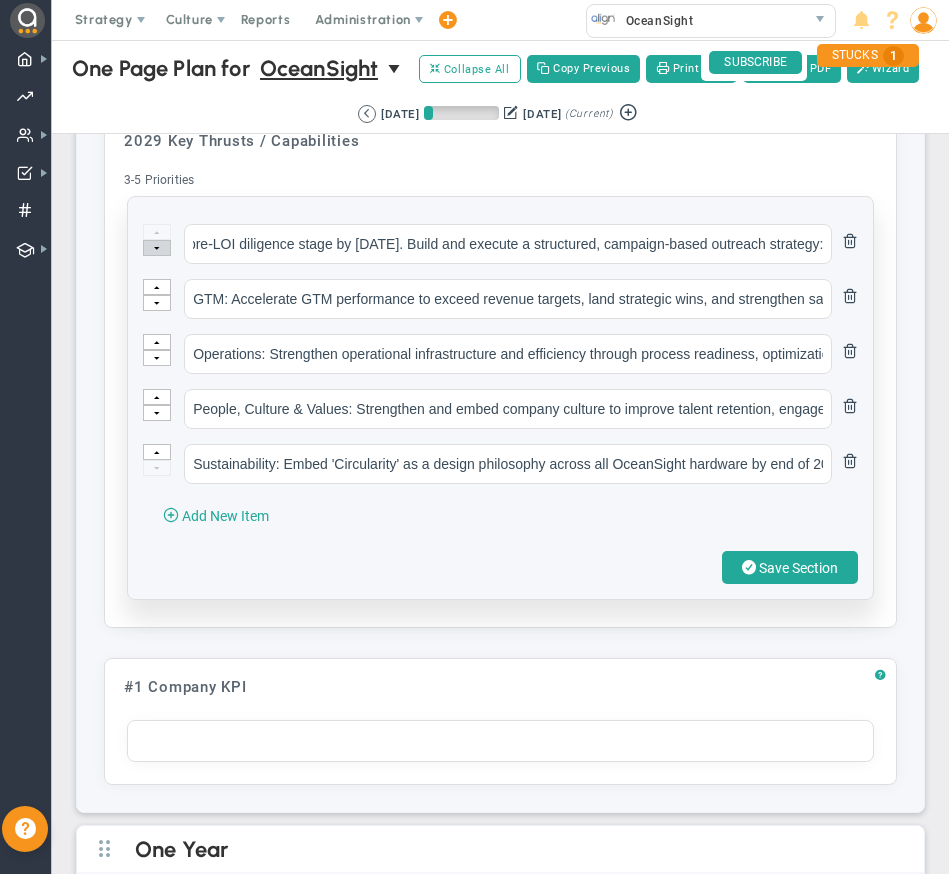 click at bounding box center [157, 248] 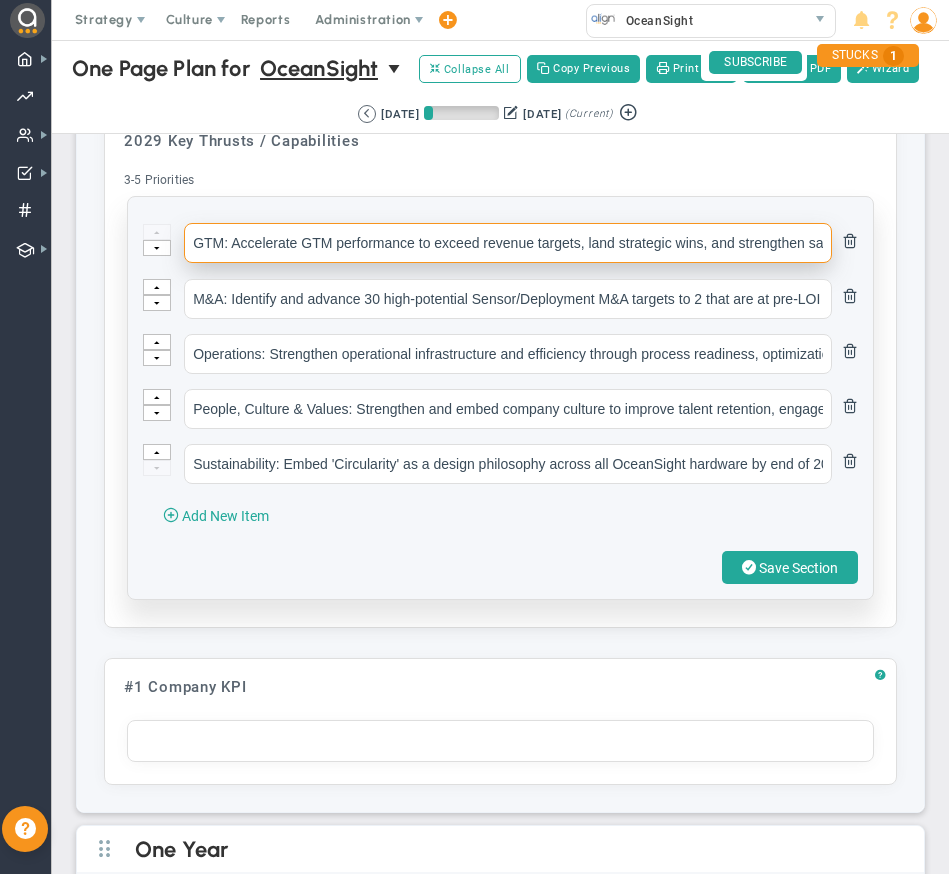click on "GTM: Accelerate GTM performance to exceed revenue targets, land strategic wins, and strengthen sales infrastructure by Q4" at bounding box center (508, 243) 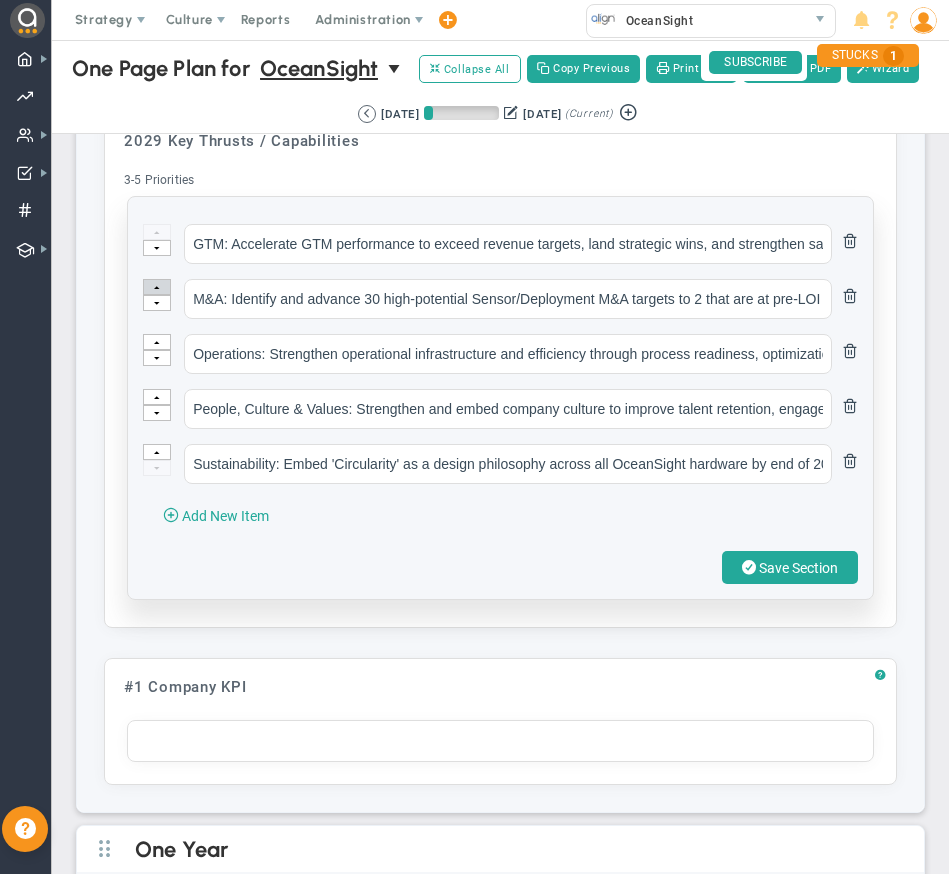 click at bounding box center [157, 287] 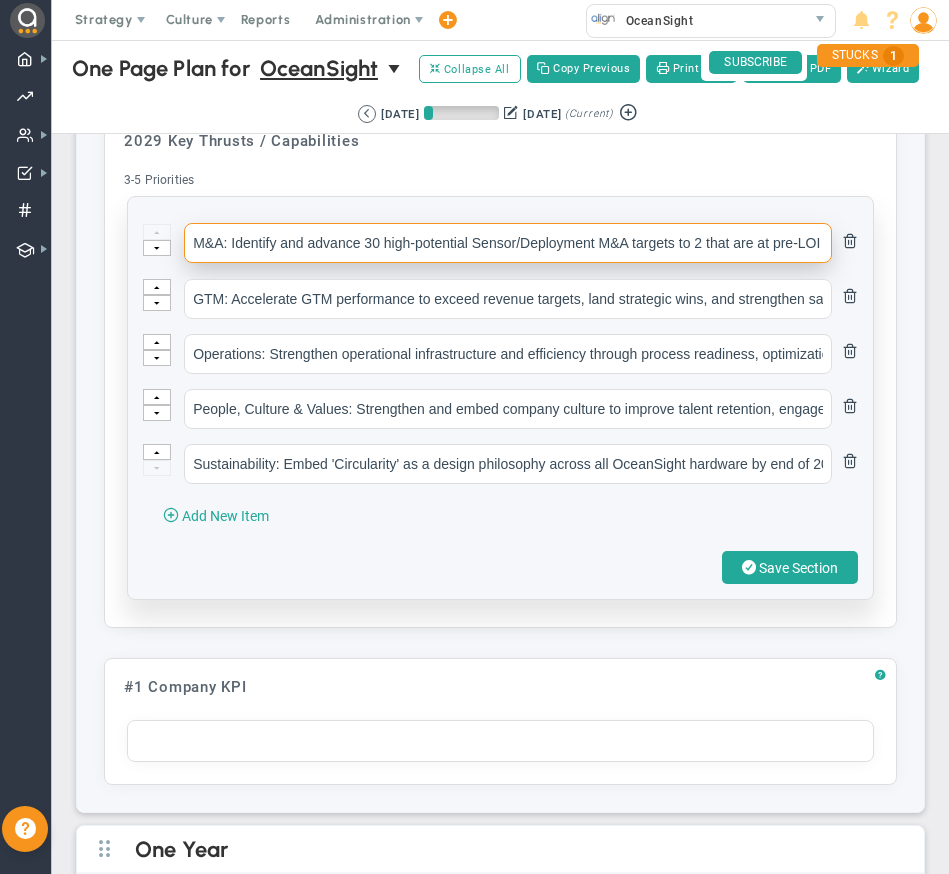 click on "M&A: Identify and advance 30 high-potential Sensor/Deployment M&A targets to 2 that are at pre-LOI diligence stage by [DATE]. Build and execute a structured, campaign-based outreach strategy:" at bounding box center (508, 243) 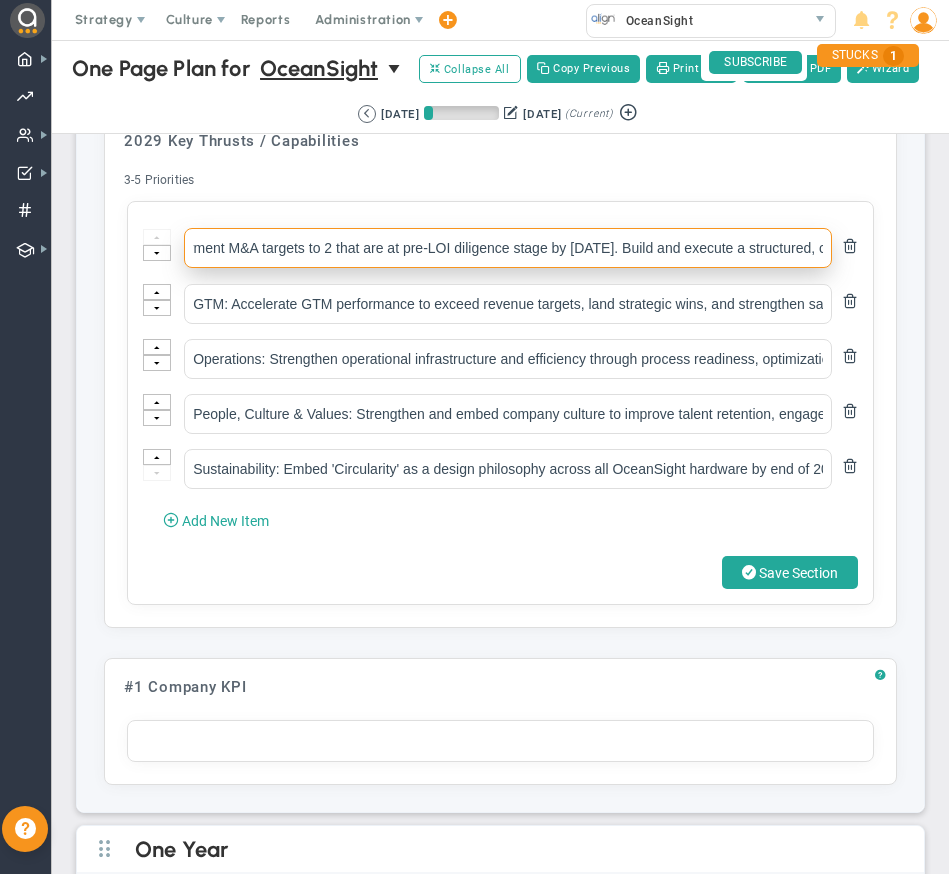 scroll, scrollTop: 0, scrollLeft: 652, axis: horizontal 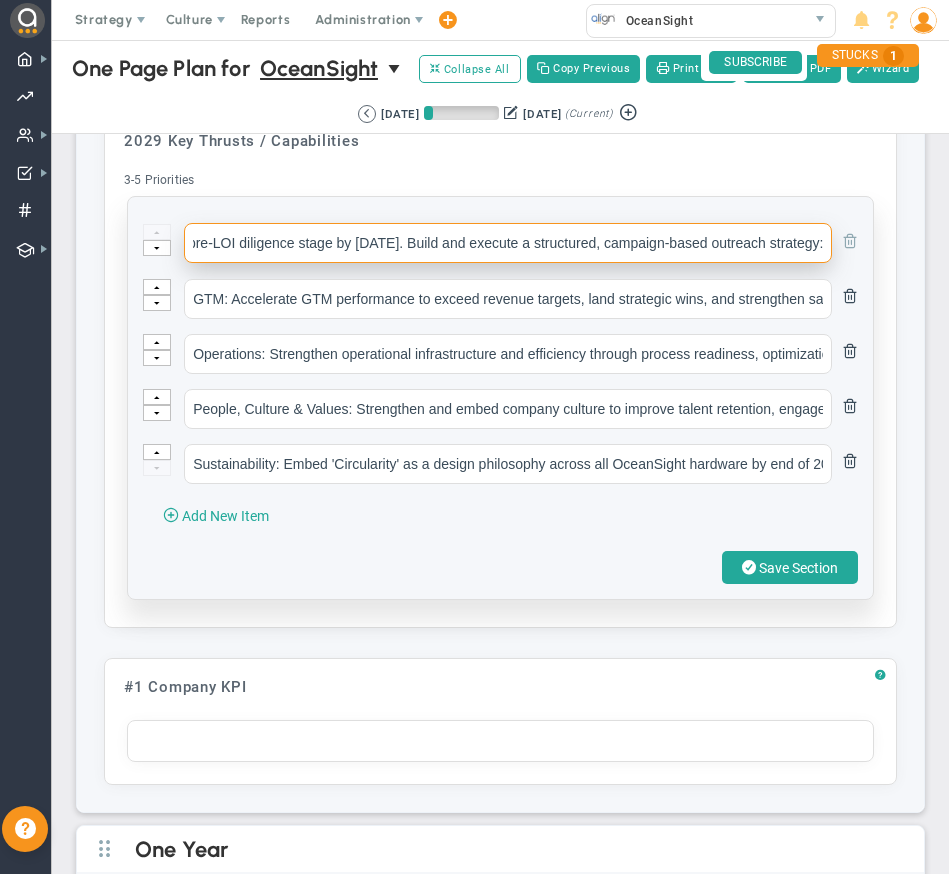 drag, startPoint x: 320, startPoint y: 242, endPoint x: 819, endPoint y: 241, distance: 499.001 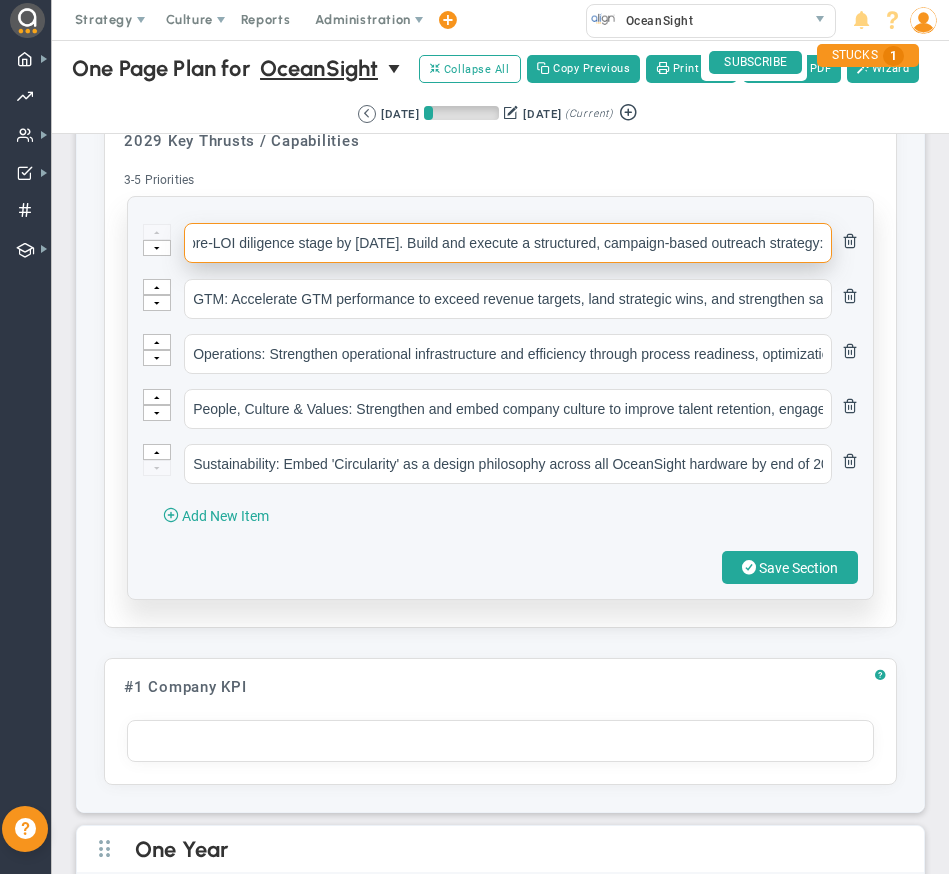 click on "M&A: Identify and advance 30 high-potential Sensor/Deployment M&A targets to 2 that are at pre-LOI diligence stage by [DATE]. Build and execute a structured, campaign-based outreach strategy:" at bounding box center [508, 243] 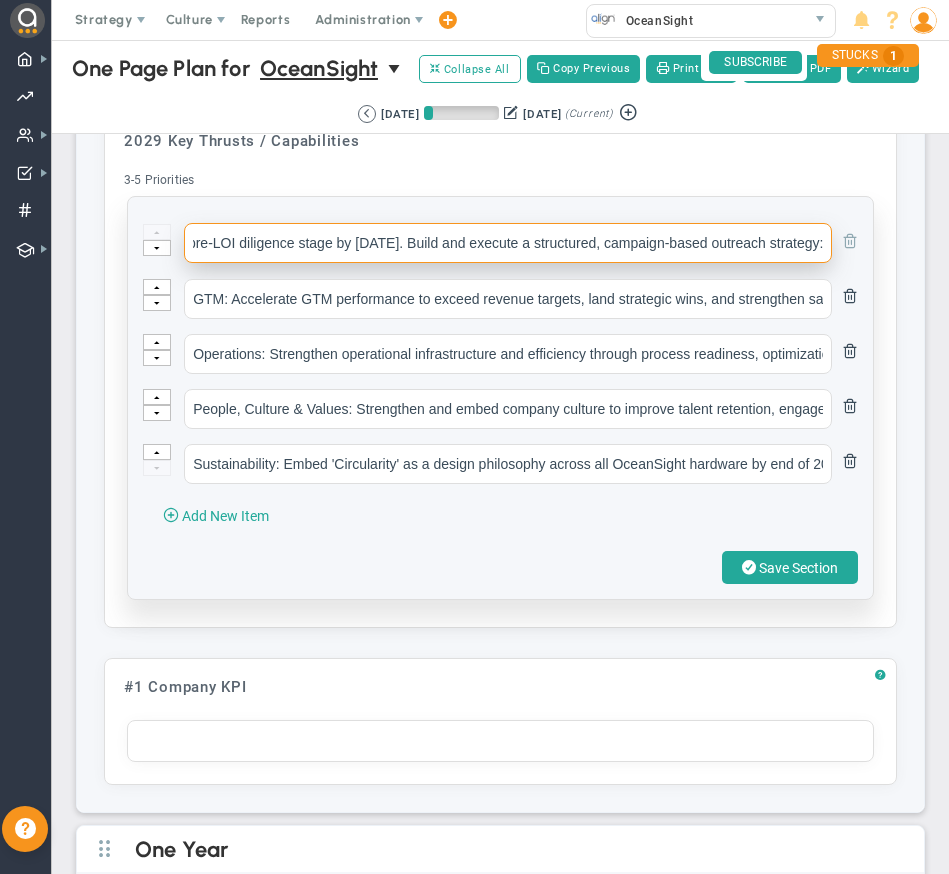 drag, startPoint x: 759, startPoint y: 239, endPoint x: 837, endPoint y: 239, distance: 78 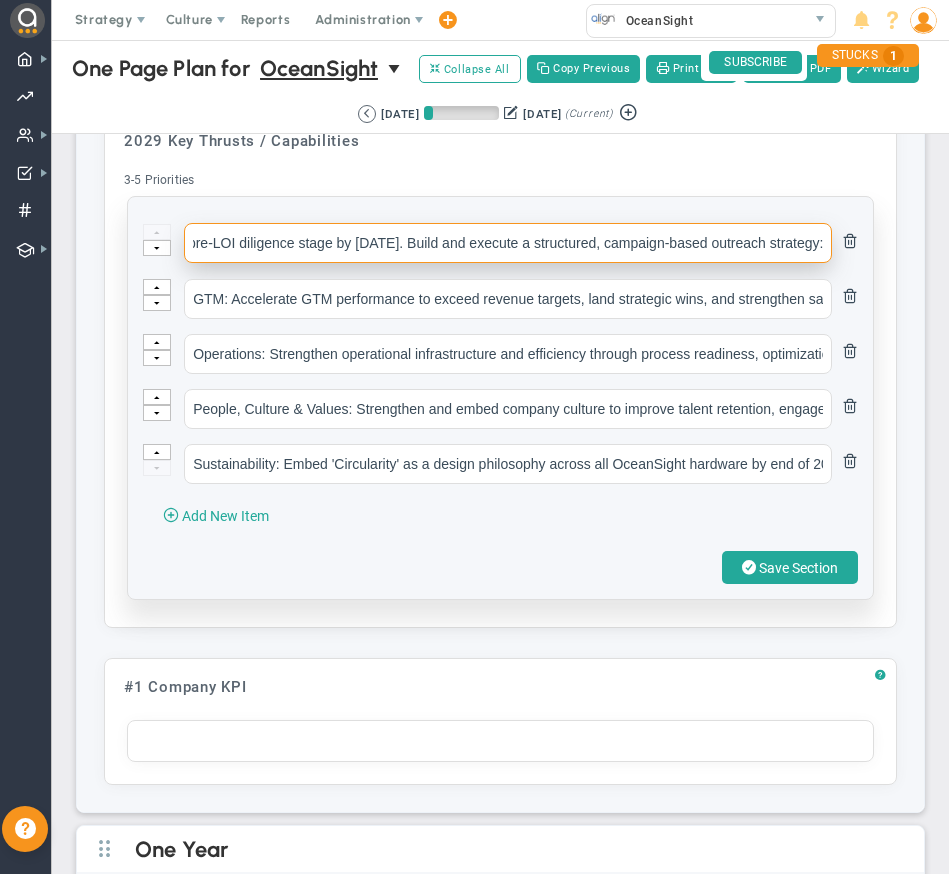click on "M&A: Identify and advance 30 high-potential Sensor/Deployment M&A targets to 2 that are at pre-LOI diligence stage by [DATE]. Build and execute a structured, campaign-based outreach strategy:" at bounding box center (508, 243) 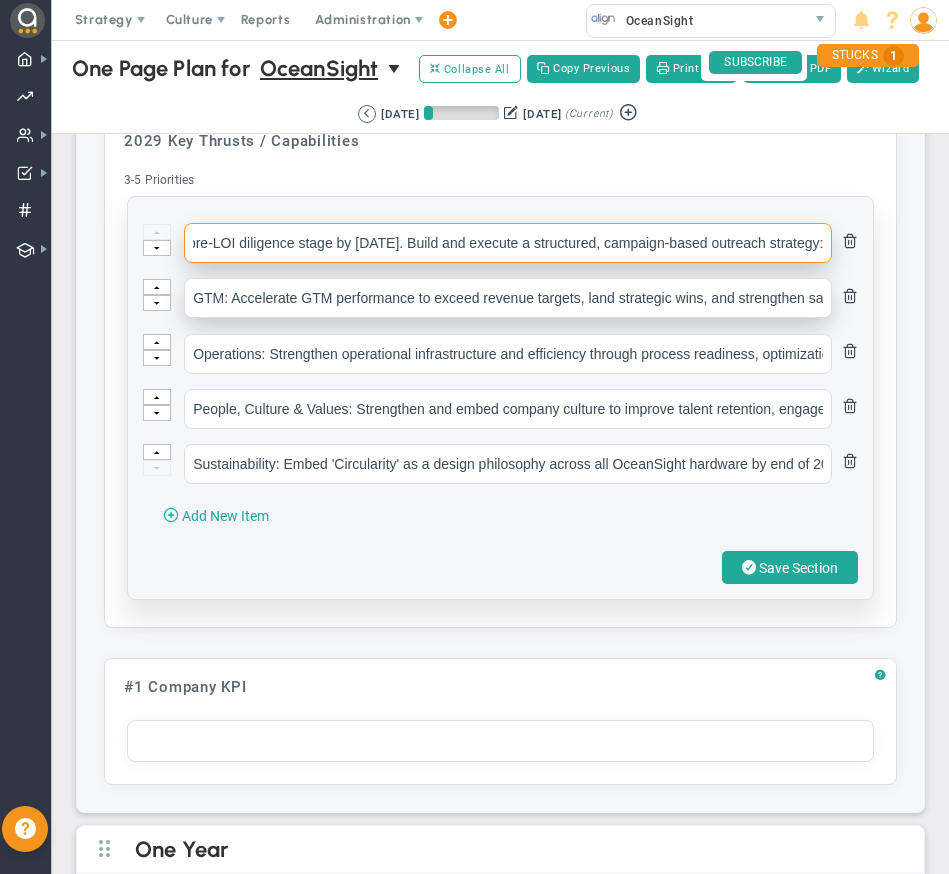 drag, startPoint x: 786, startPoint y: 245, endPoint x: 786, endPoint y: 281, distance: 36 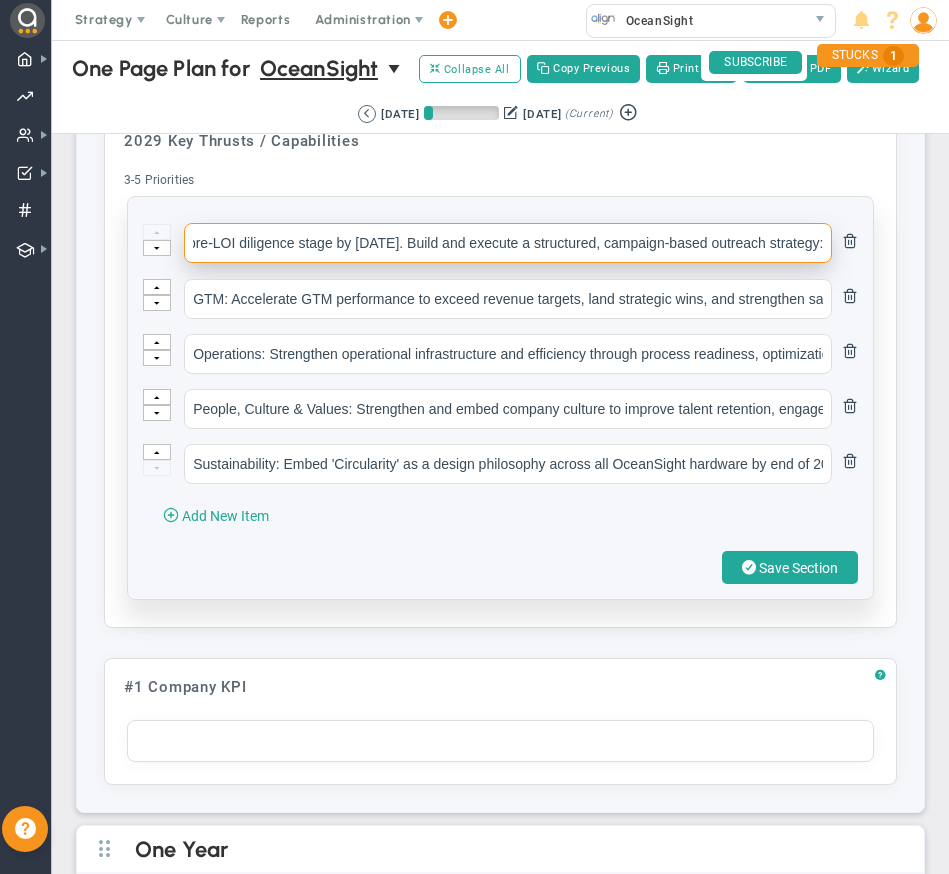 click on "M&A: Identify and advance 30 high-potential Sensor/Deployment M&A targets to 2 that are at pre-LOI diligence stage by [DATE]. Build and execute a structured, campaign-based outreach strategy:" at bounding box center (508, 243) 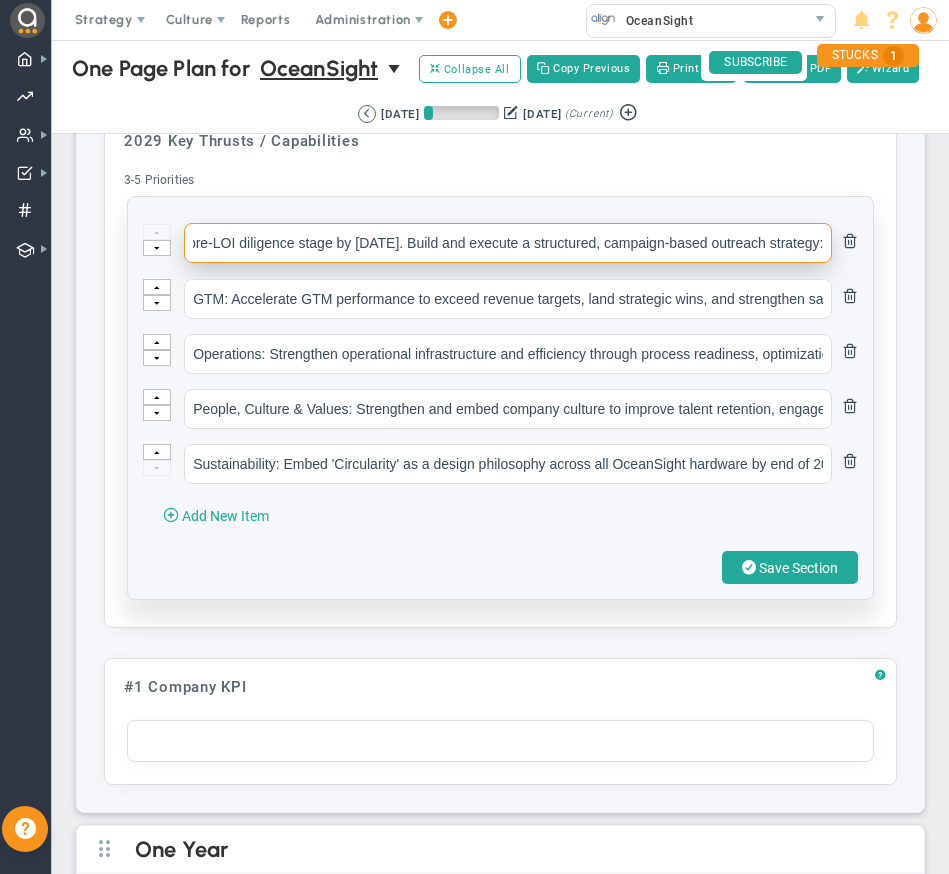 drag, startPoint x: 382, startPoint y: 243, endPoint x: 813, endPoint y: 255, distance: 431.16702 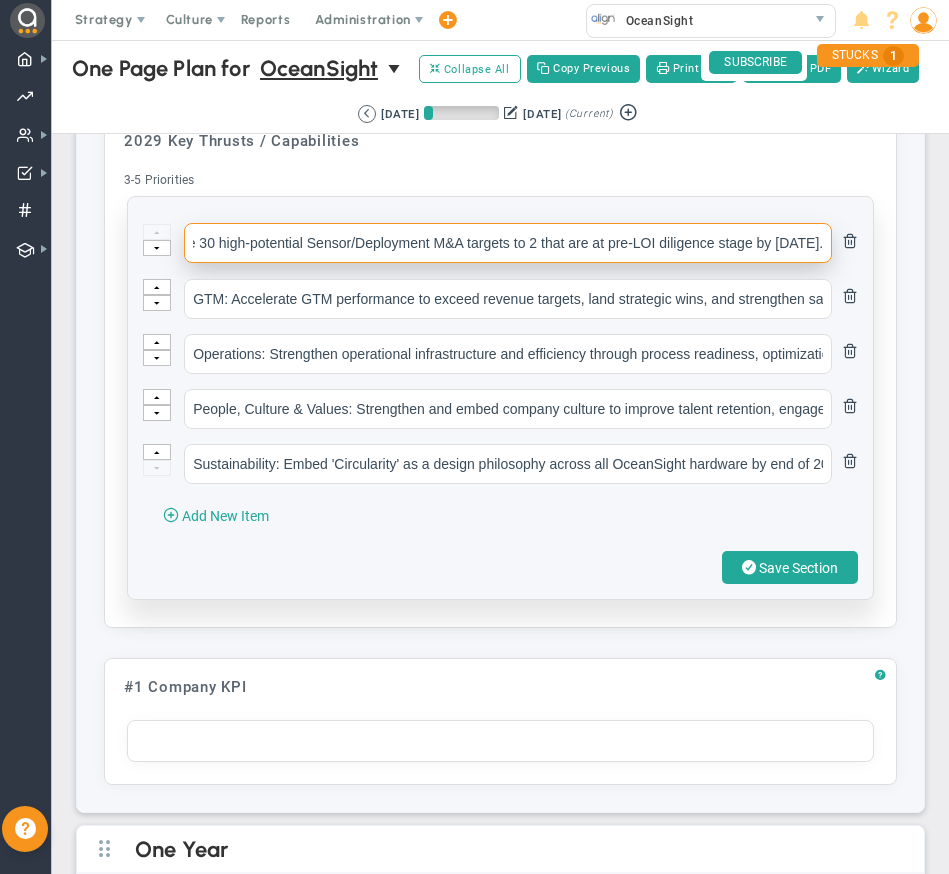 scroll, scrollTop: 0, scrollLeft: 224, axis: horizontal 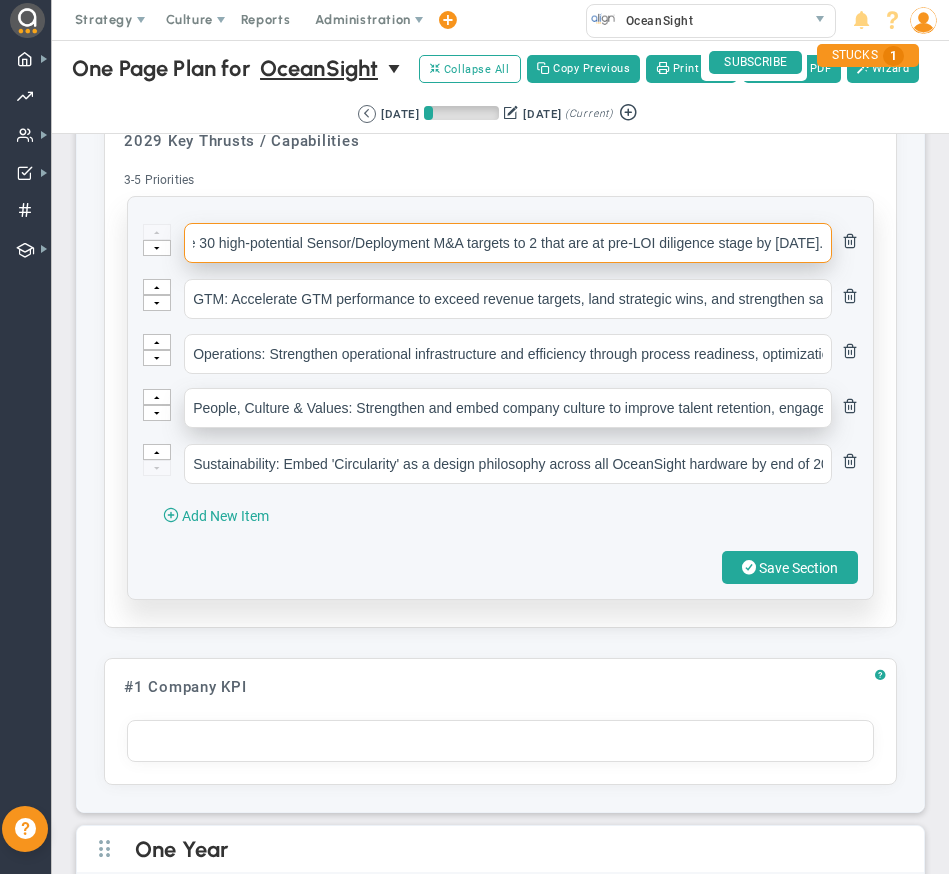 type on "M&A: Identify and advance 30 high-potential Sensor/Deployment M&A targets to 2 that are at pre-LOI diligence stage by [DATE]." 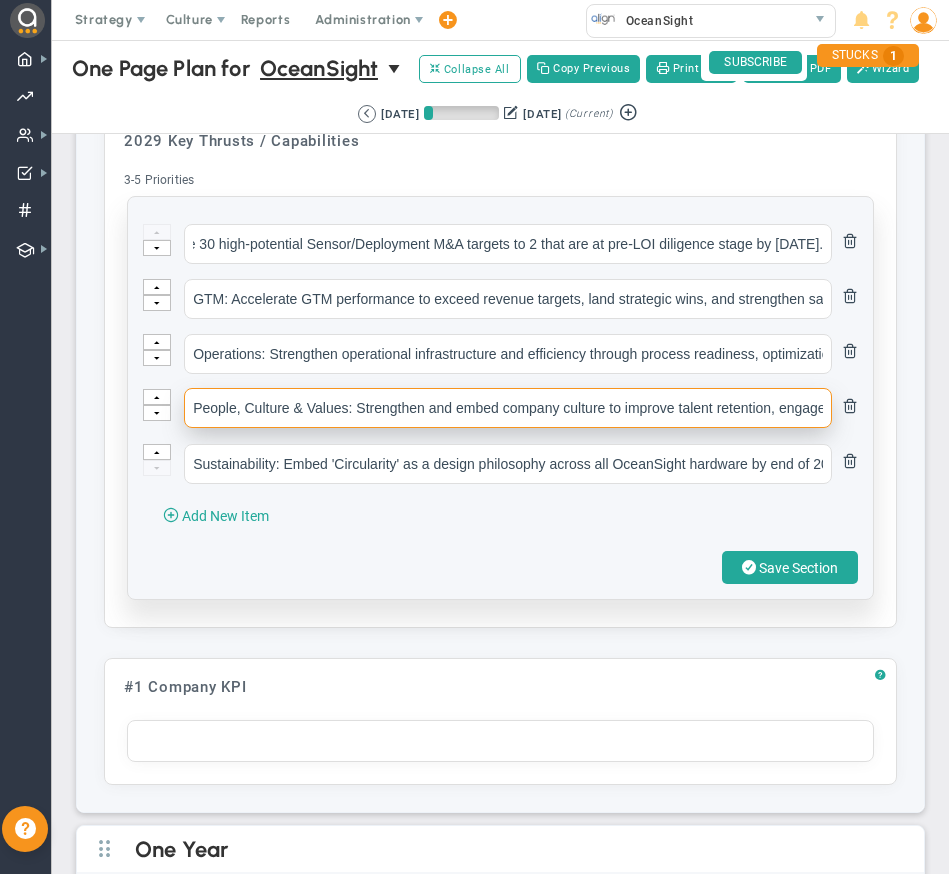 scroll, scrollTop: 0, scrollLeft: 0, axis: both 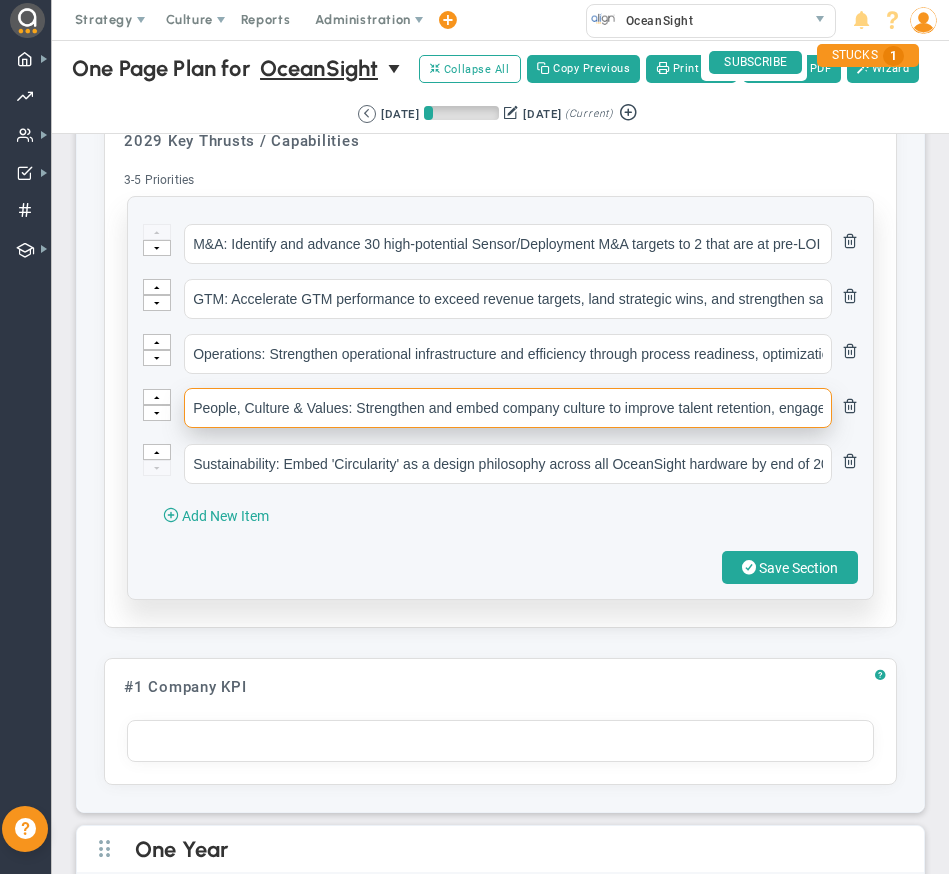 click on "People, Culture & Values: Strengthen and embed company culture to improve talent retention, engagement, and values-driven performance" at bounding box center [508, 408] 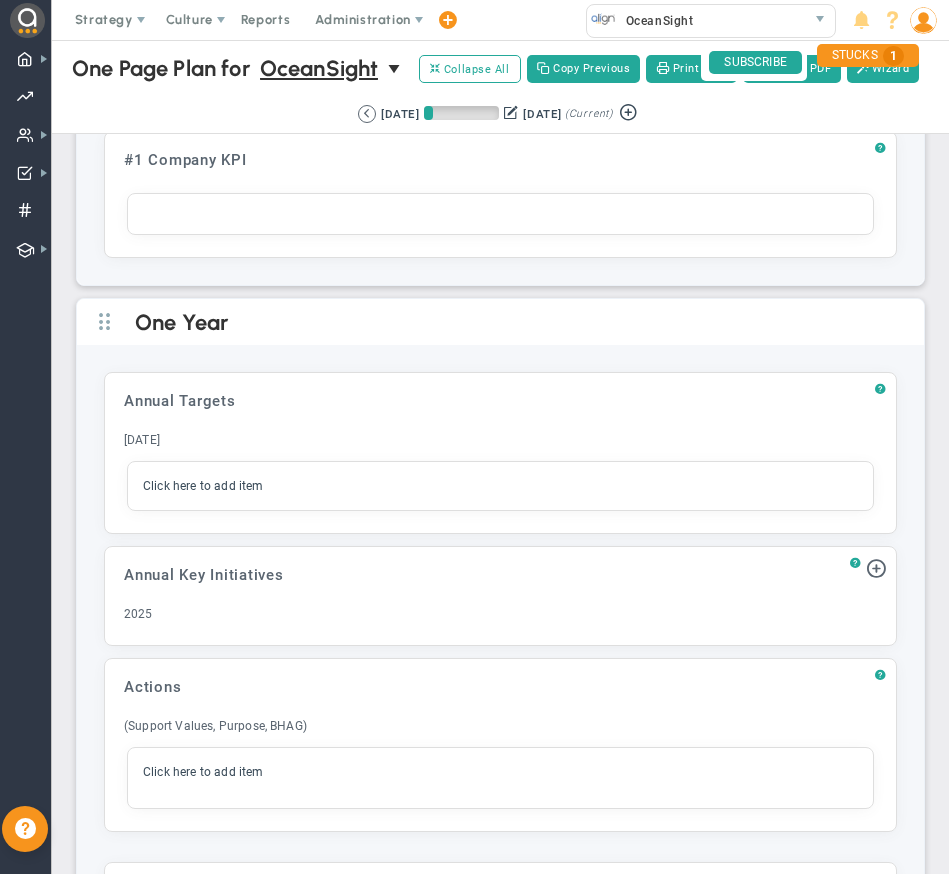 scroll, scrollTop: 1718, scrollLeft: 0, axis: vertical 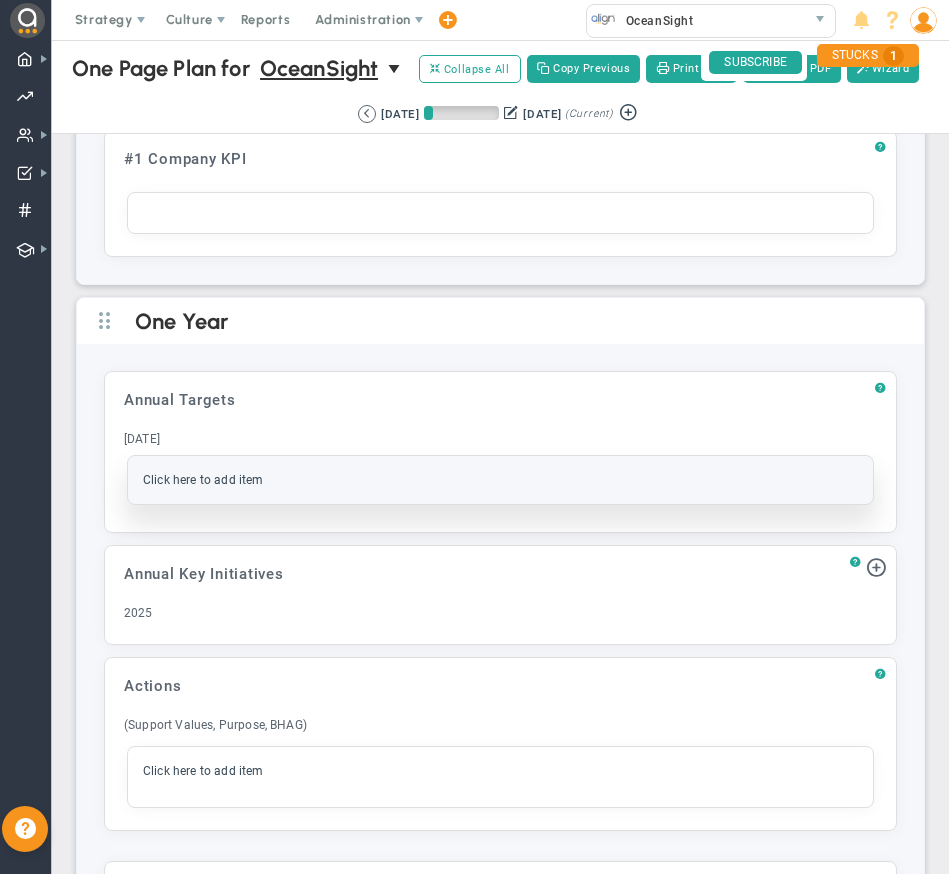 click on "Click here to add item" at bounding box center (500, 480) 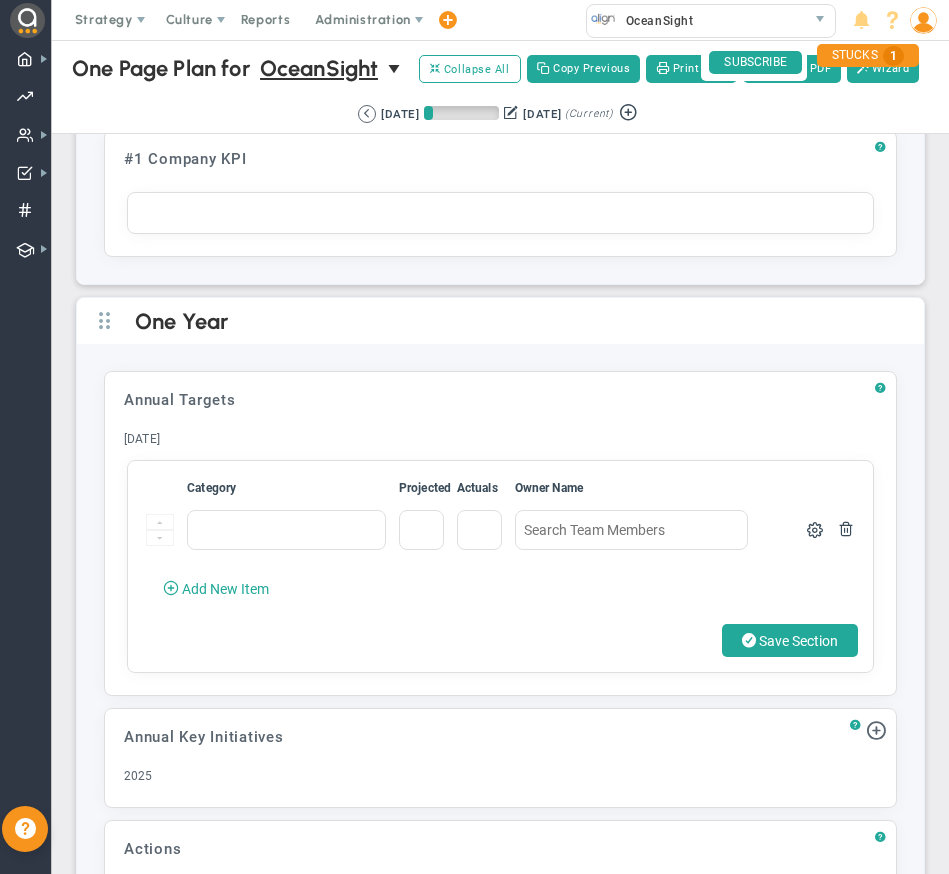 click on "?
Annual Targets Click to add header Annual Targets
Annual Targets No header added Annual Targets
[DATE] Click to add header [DATE]
[DATE] No header added [DATE]" at bounding box center [500, 533] 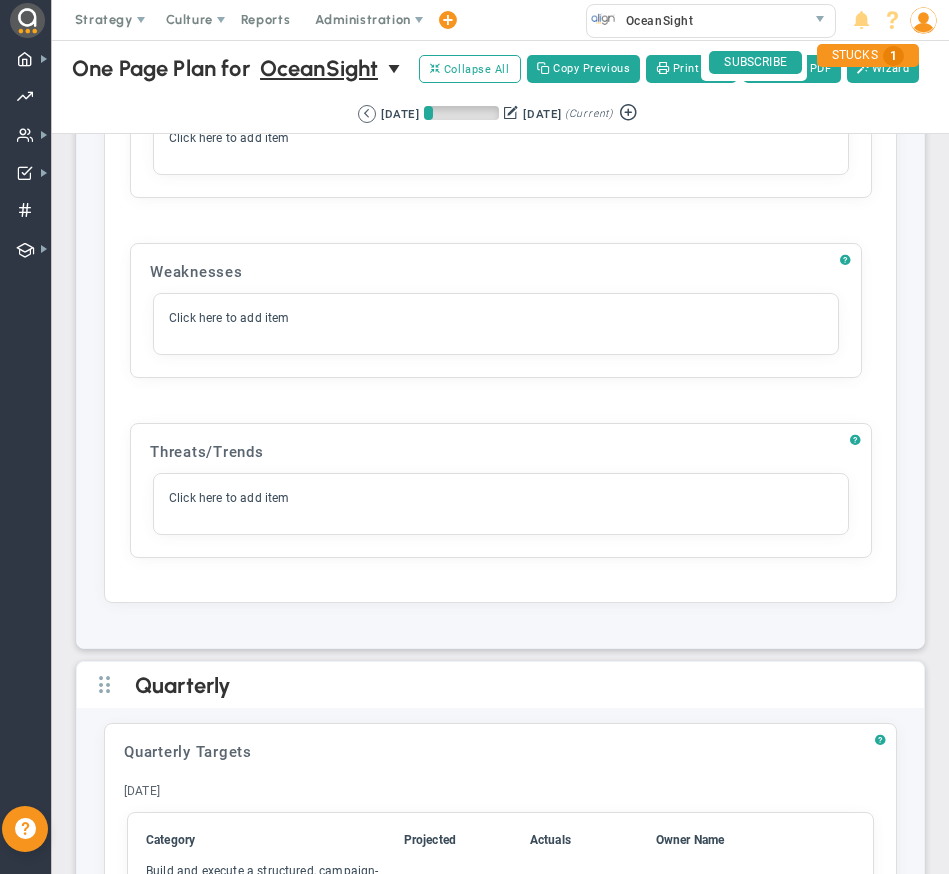 scroll, scrollTop: 3335, scrollLeft: 0, axis: vertical 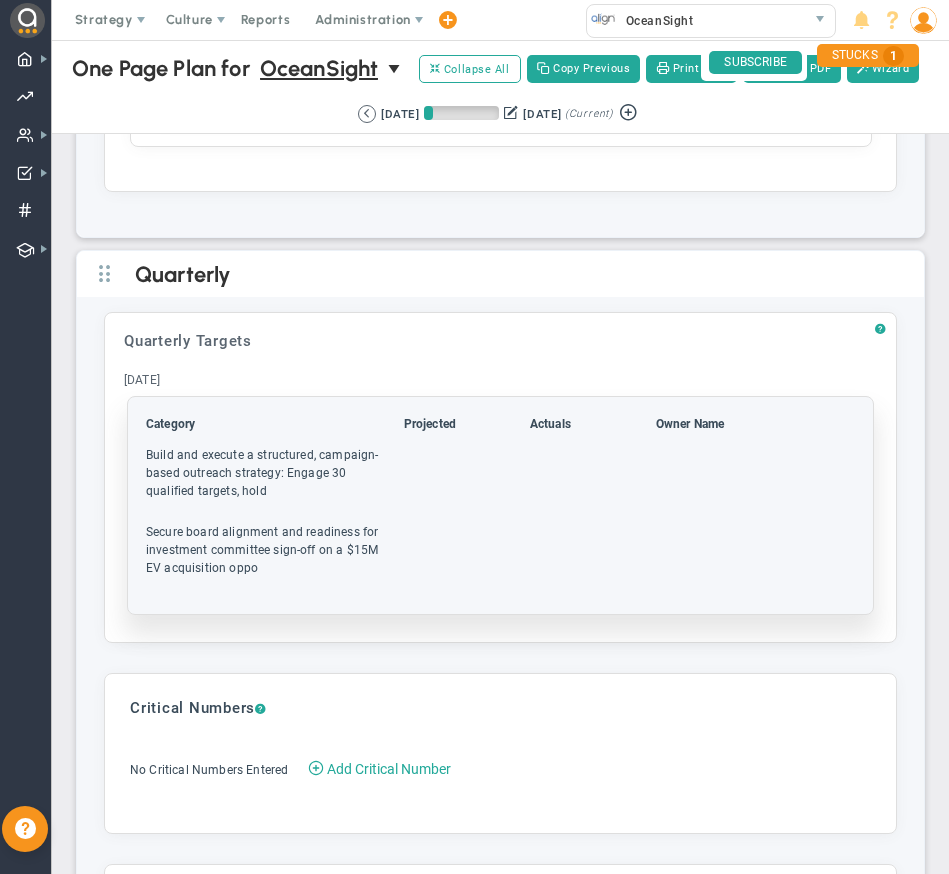 click on "Secure board alignment and readiness for investment committee sign-off on a $15M EV acquisition oppo" at bounding box center (273, 559) 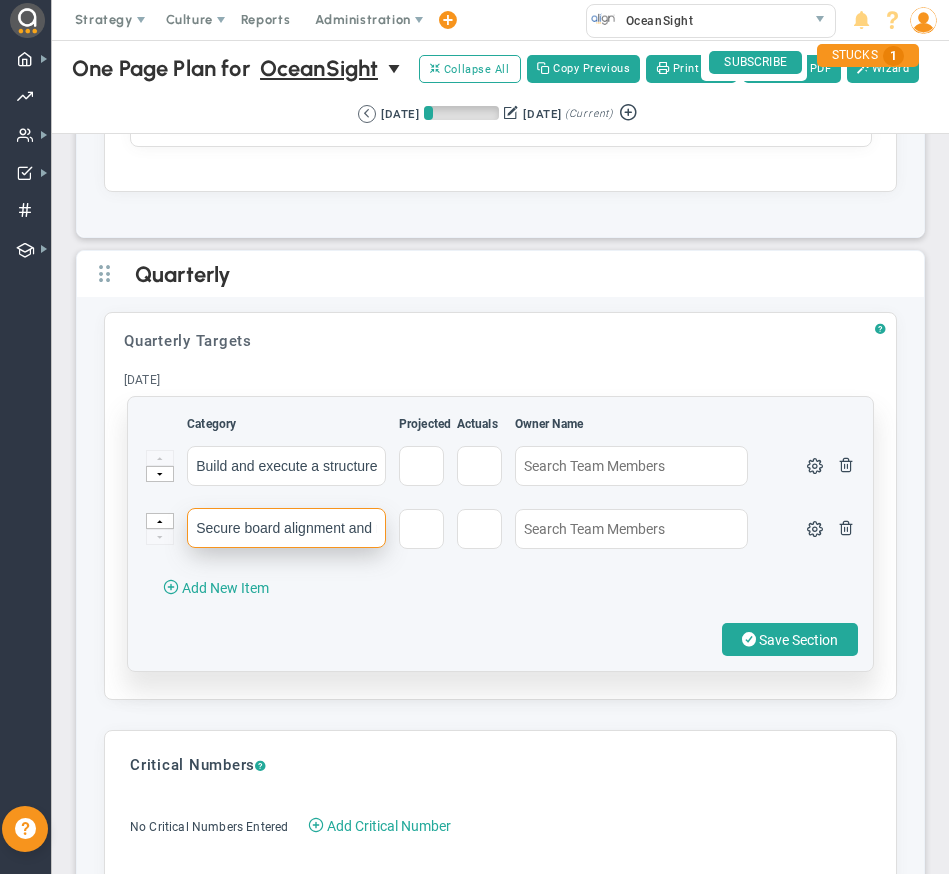click on "Secure board alignment and readiness for investment committee sign-off on a $15M EV acquisition oppo" at bounding box center (286, 528) 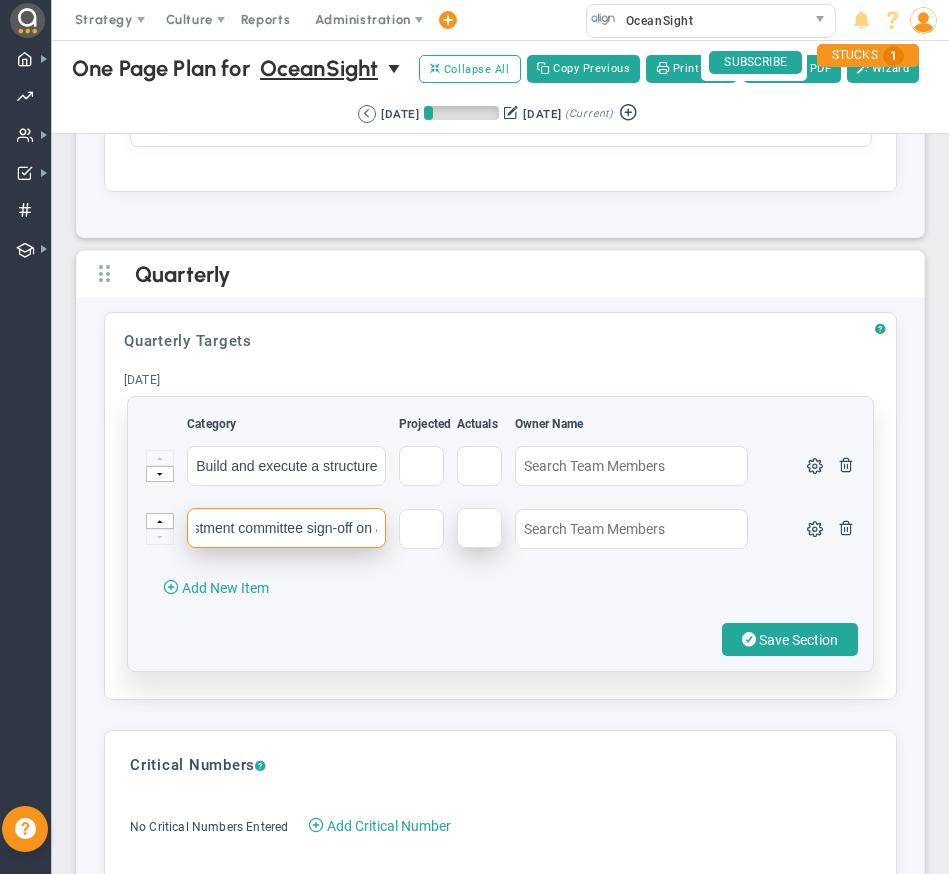 scroll, scrollTop: 0, scrollLeft: 473, axis: horizontal 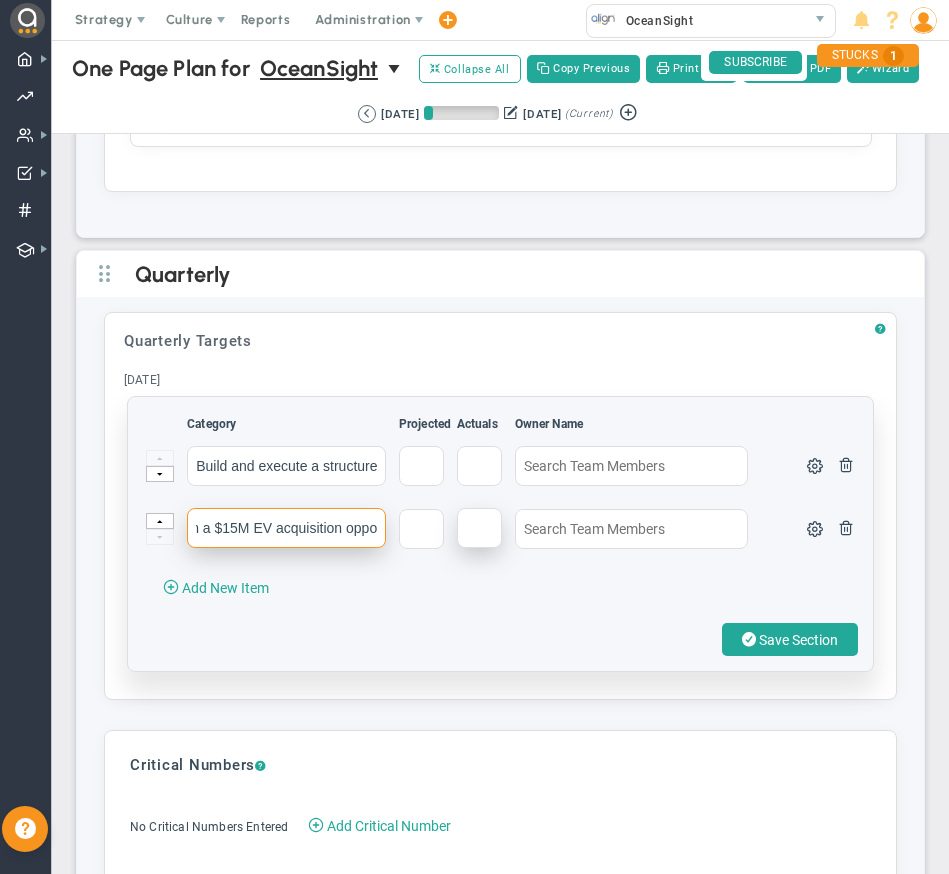 drag, startPoint x: 352, startPoint y: 532, endPoint x: 480, endPoint y: 525, distance: 128.19127 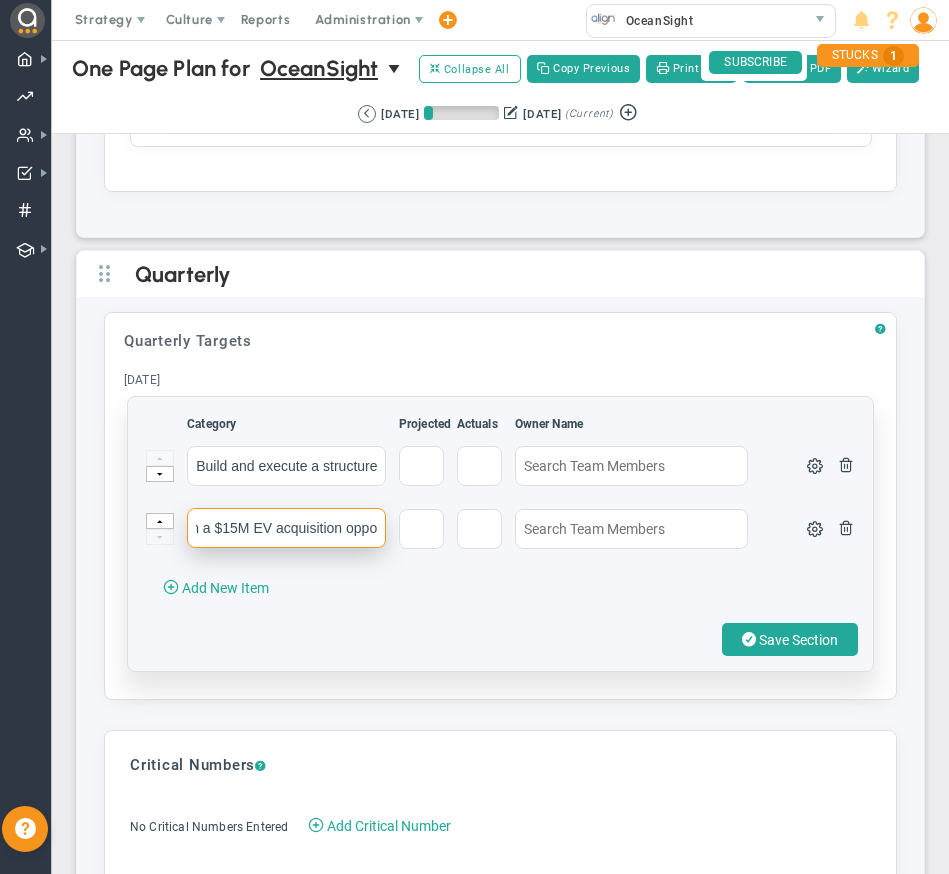 click on "Secure board alignment and readiness for investment committee sign-off on a $15M EV acquisition oppo" at bounding box center (286, 528) 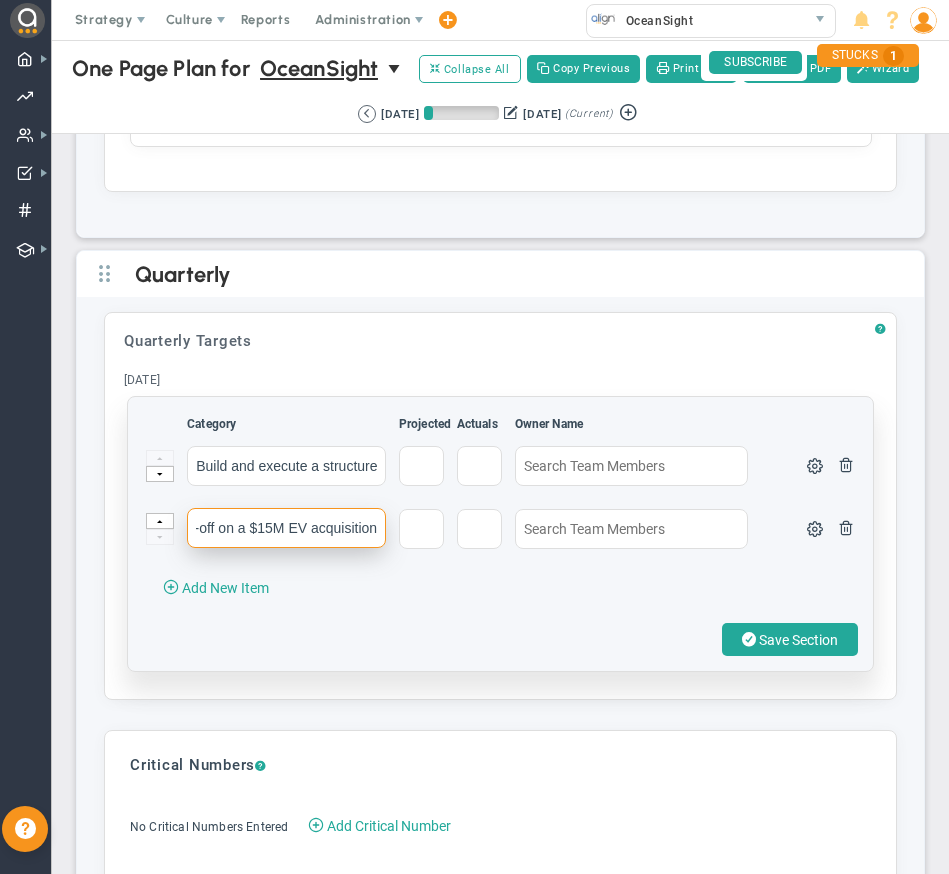 scroll, scrollTop: 0, scrollLeft: 438, axis: horizontal 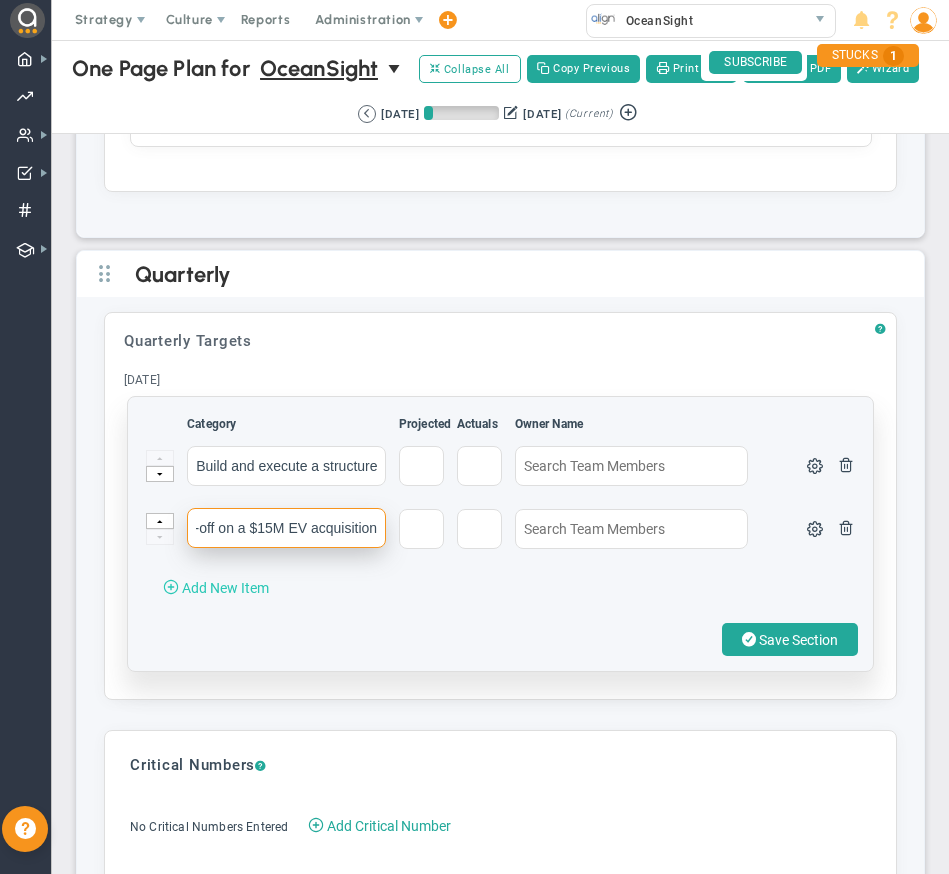 type on "Secure board alignment and readiness for investment committee sign-off on a $15M EV acquisition" 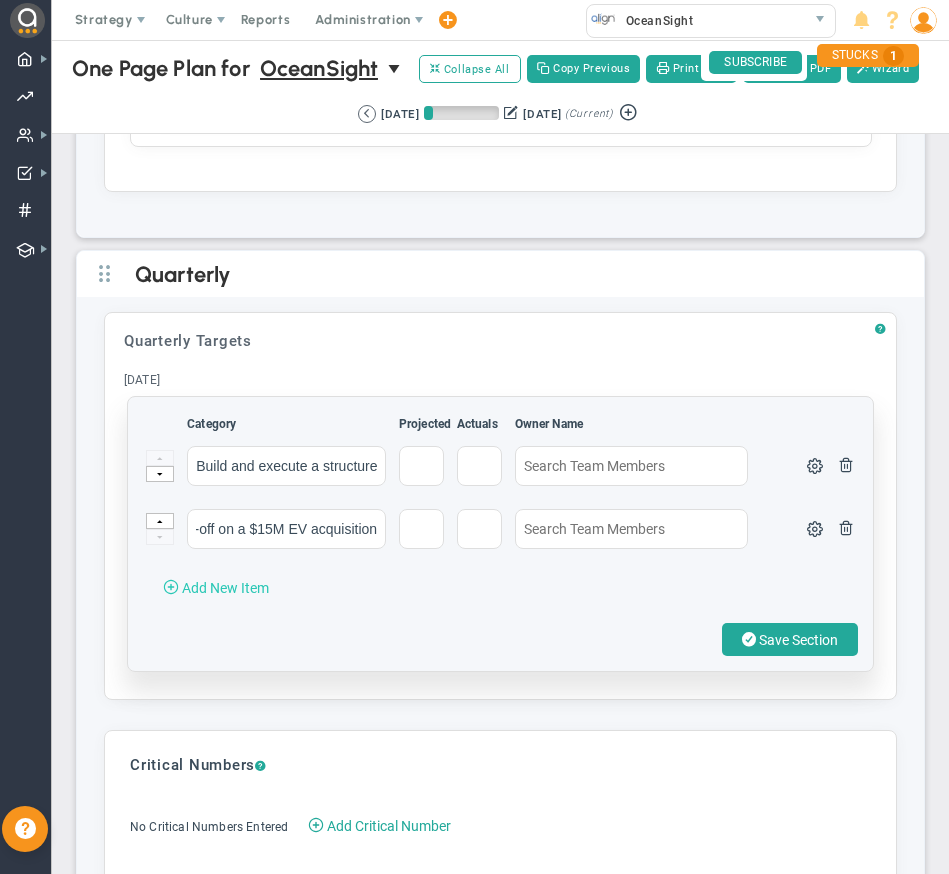 scroll, scrollTop: 0, scrollLeft: 0, axis: both 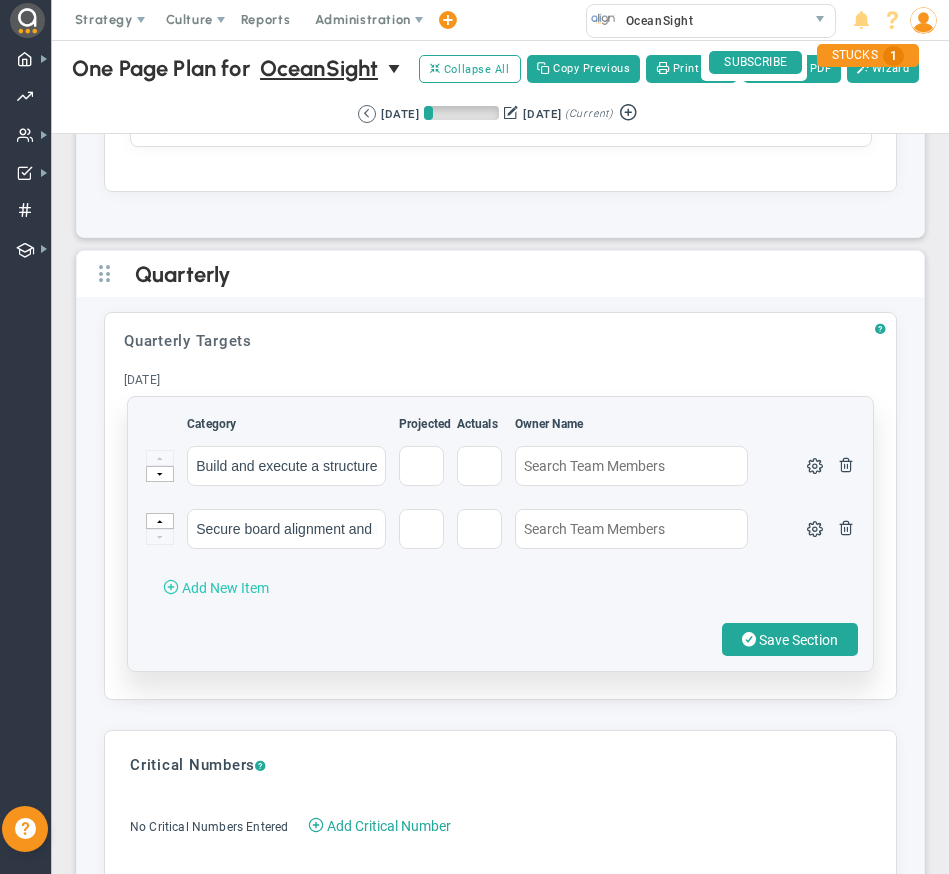 click at bounding box center [171, 586] 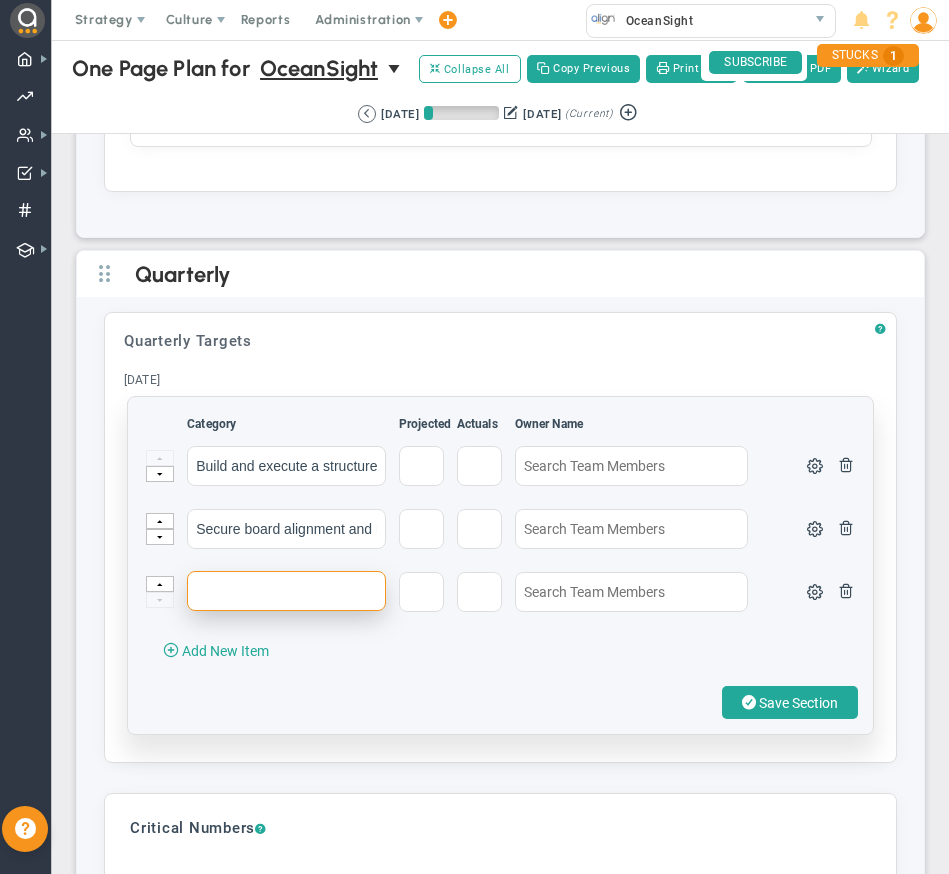 click at bounding box center (286, 591) 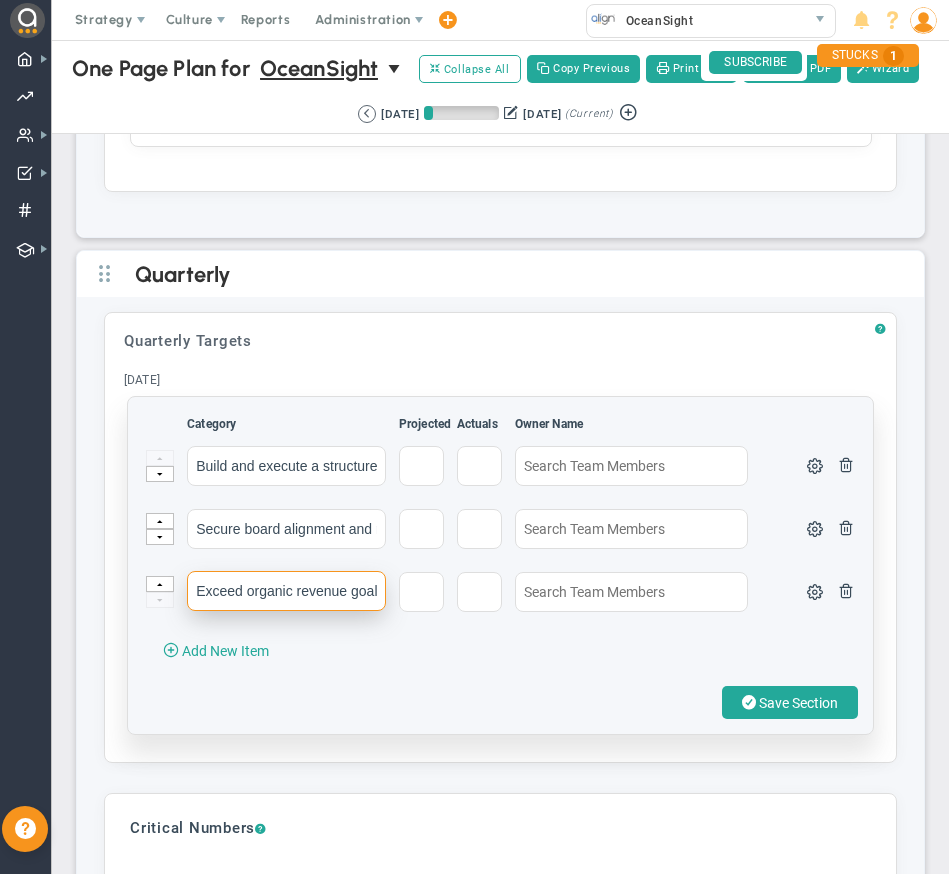 scroll, scrollTop: 0, scrollLeft: 300, axis: horizontal 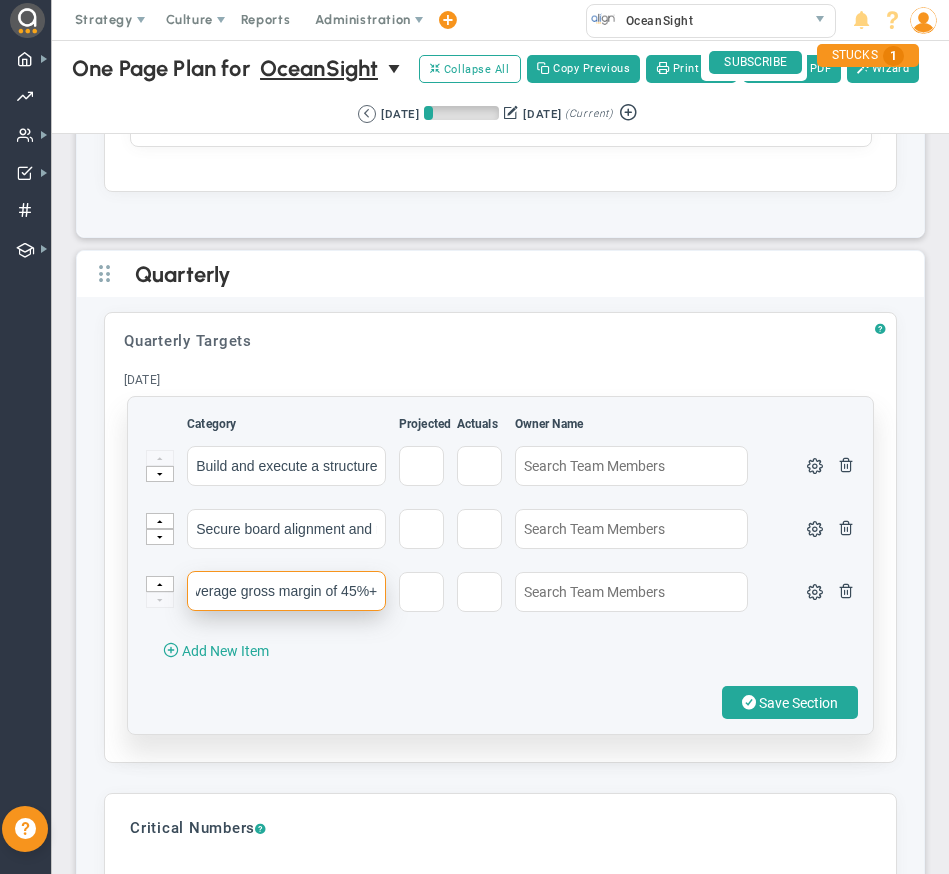 click on "Exceed organic revenue goal by 15% with an average gross margin of 45%+" at bounding box center [286, 591] 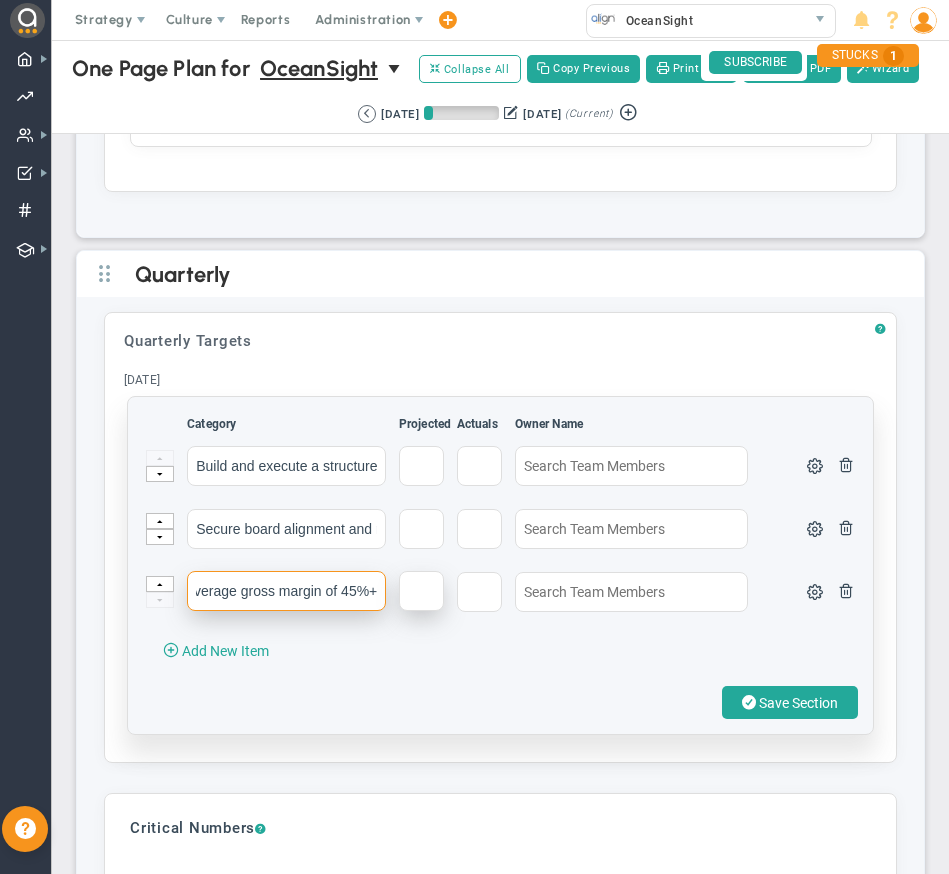 drag, startPoint x: 336, startPoint y: 590, endPoint x: 430, endPoint y: 591, distance: 94.00532 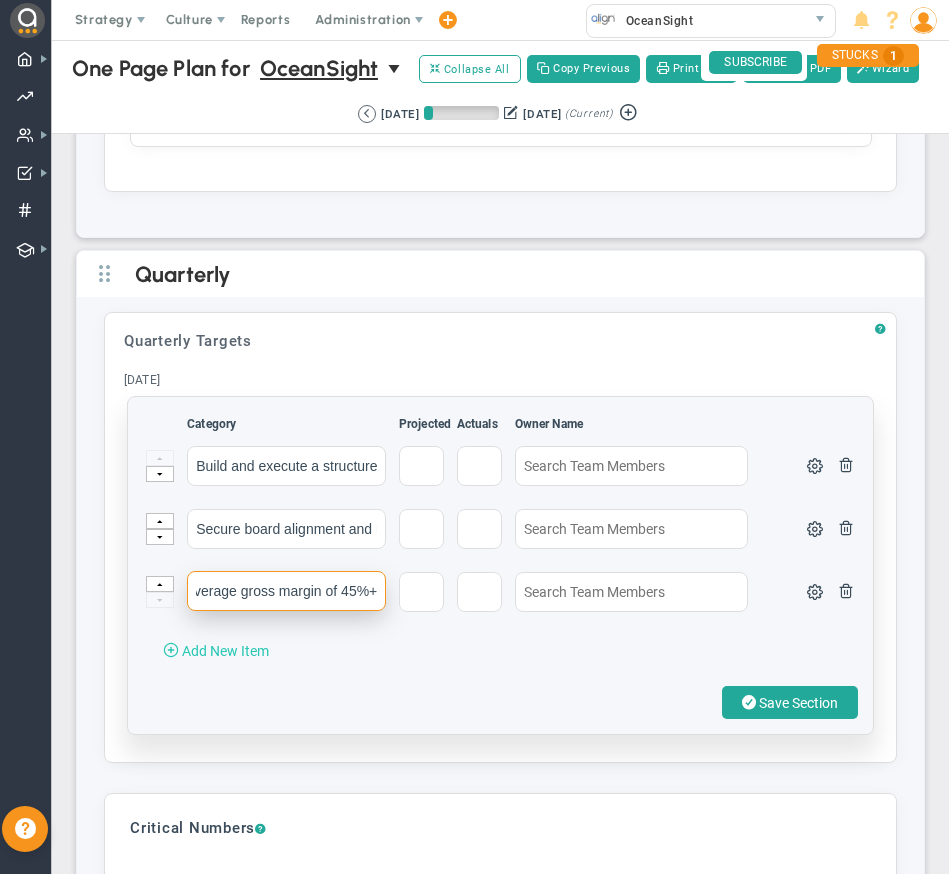 type on "Exceed organic revenue goal by 15% with an average gross margin of 45%+" 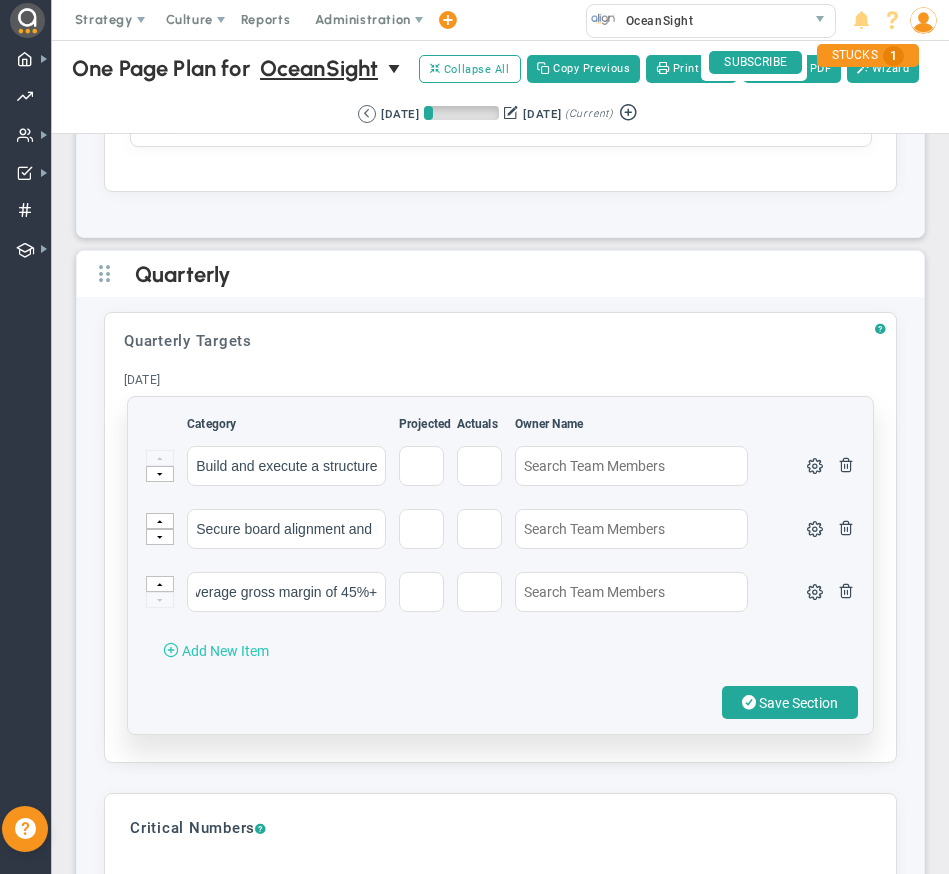 scroll, scrollTop: 0, scrollLeft: 0, axis: both 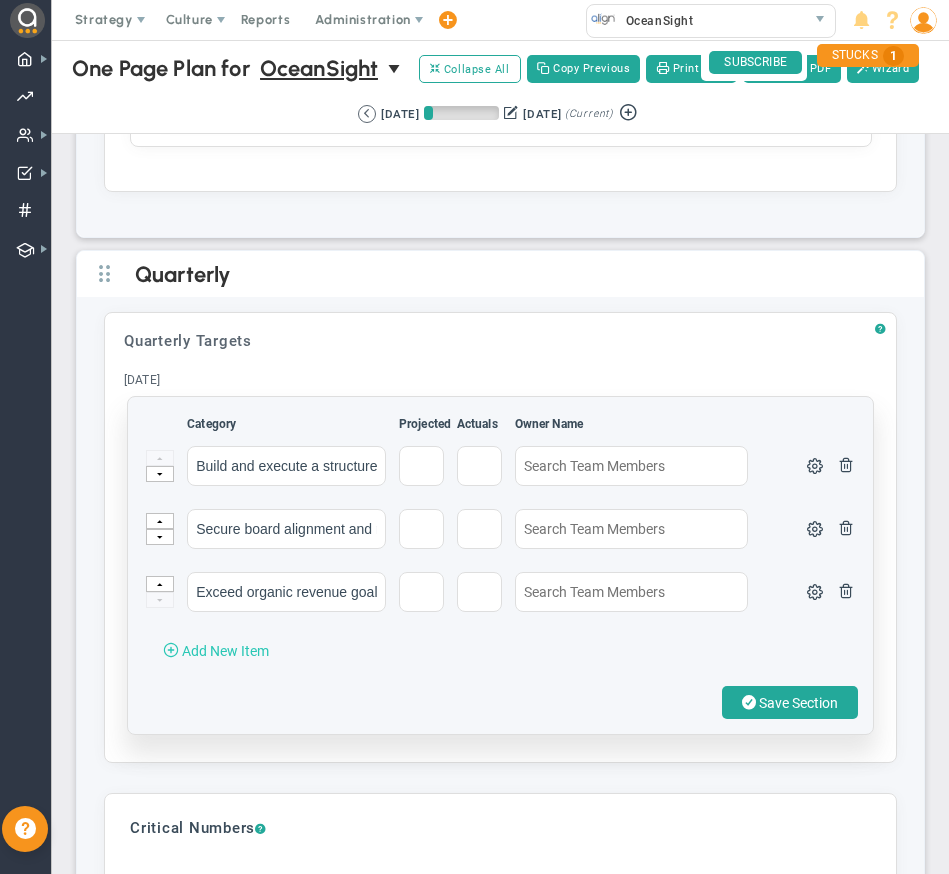 click on "Add New Item" at bounding box center (225, 651) 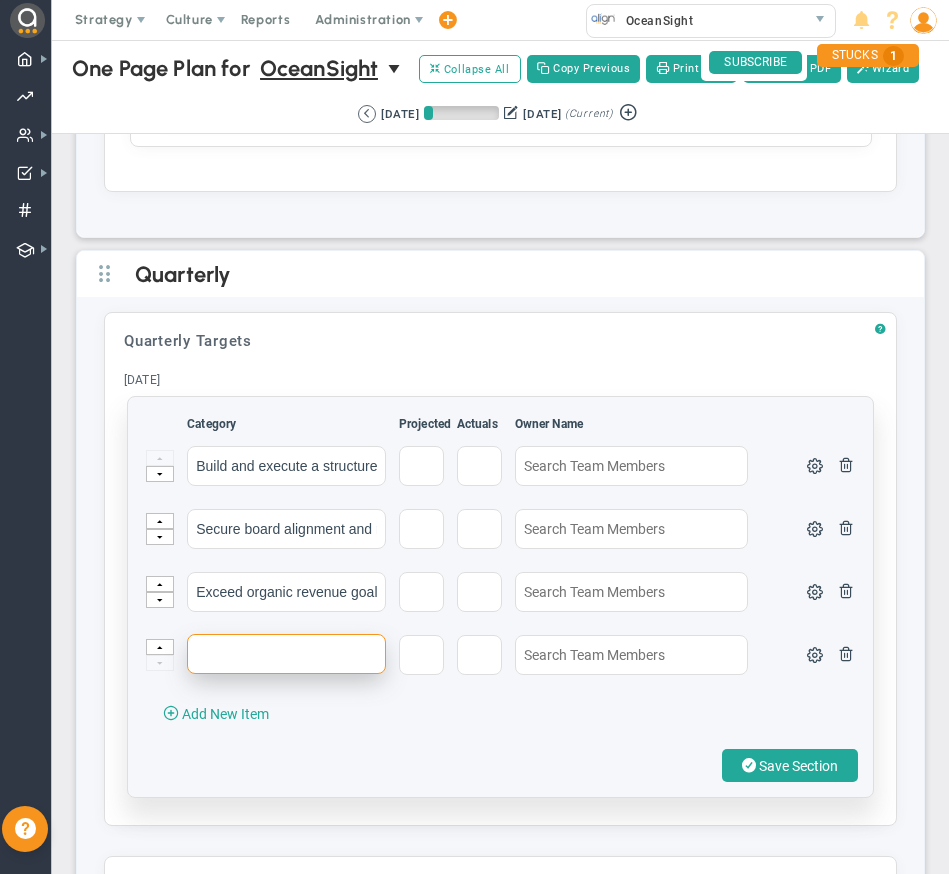 click at bounding box center (286, 654) 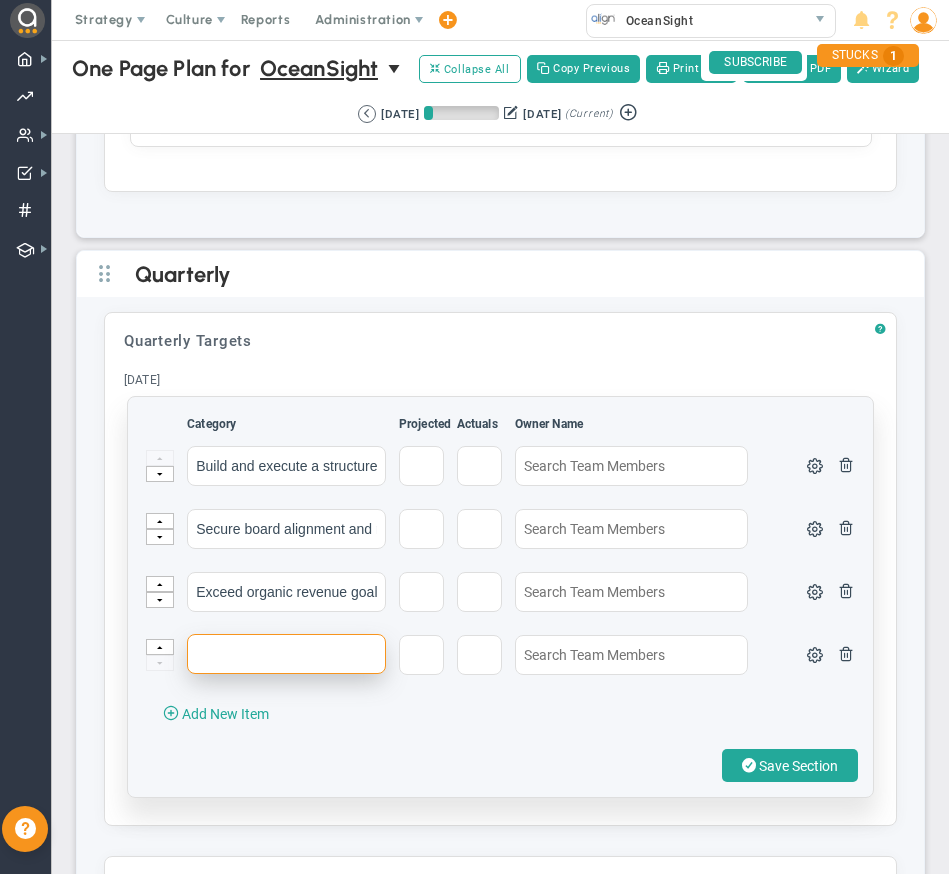 paste on "Secure 2 net new lighthouse customer (Key OEM/Key Accounts*) advances for targeted close in Q4." 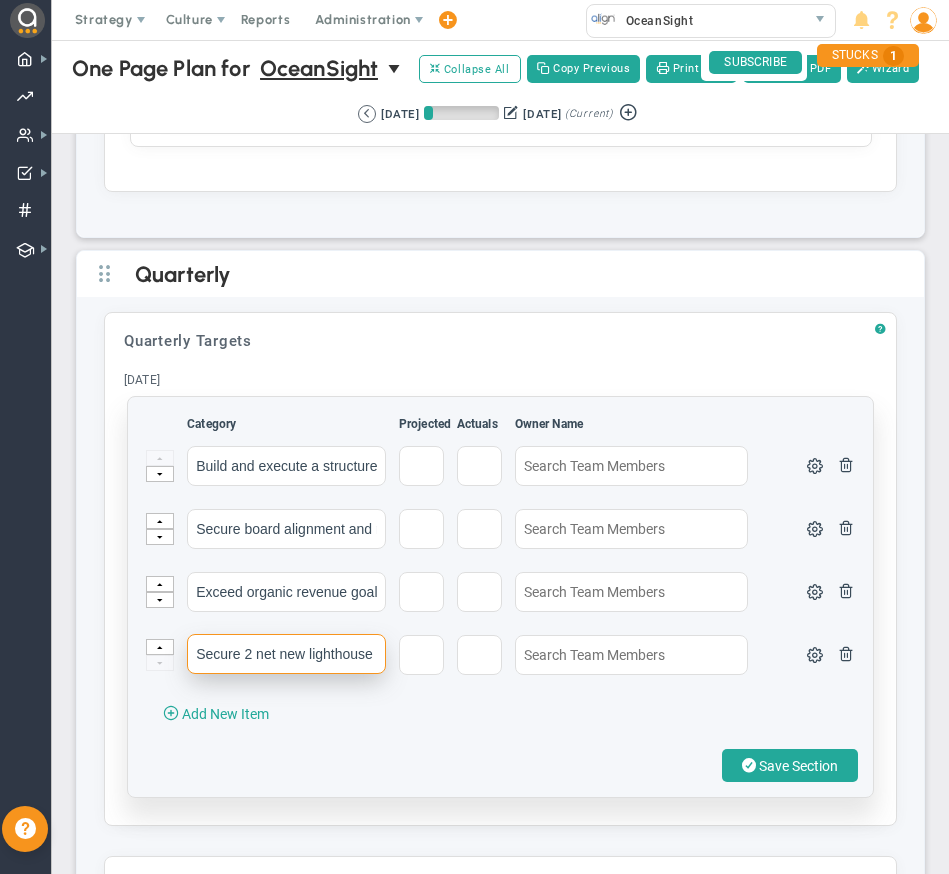 scroll, scrollTop: 0, scrollLeft: 448, axis: horizontal 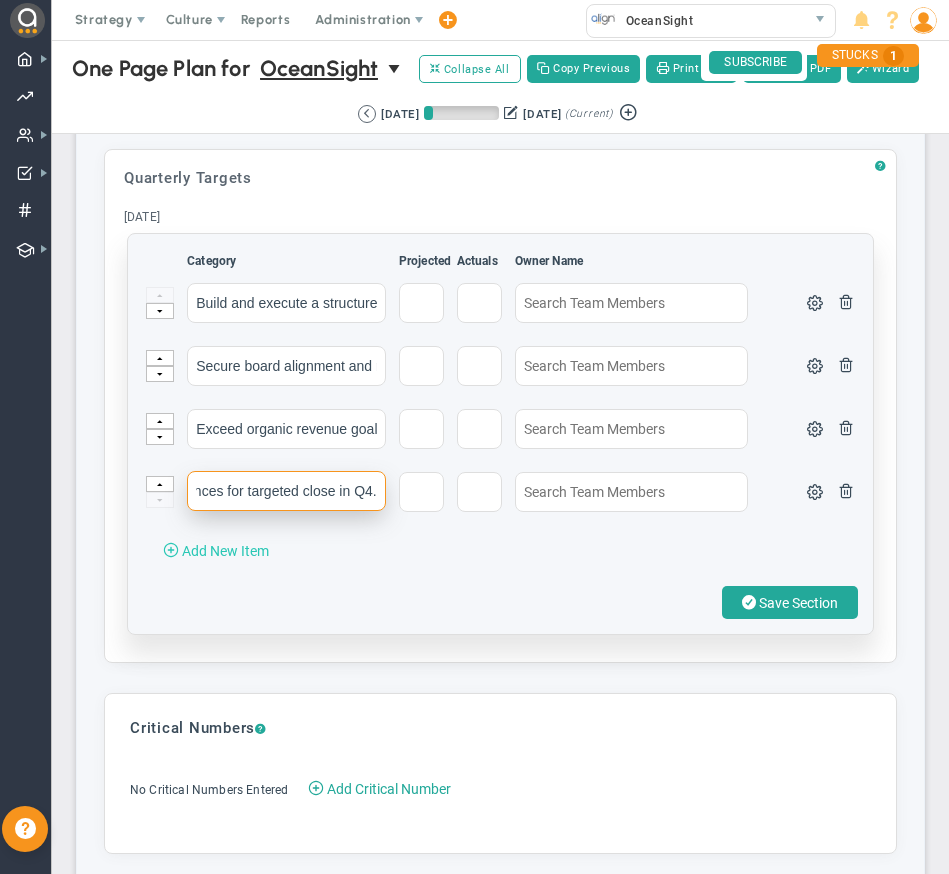 type on "Secure 2 net new lighthouse customer (Key OEM/Key Accounts*) advances for targeted close in Q4." 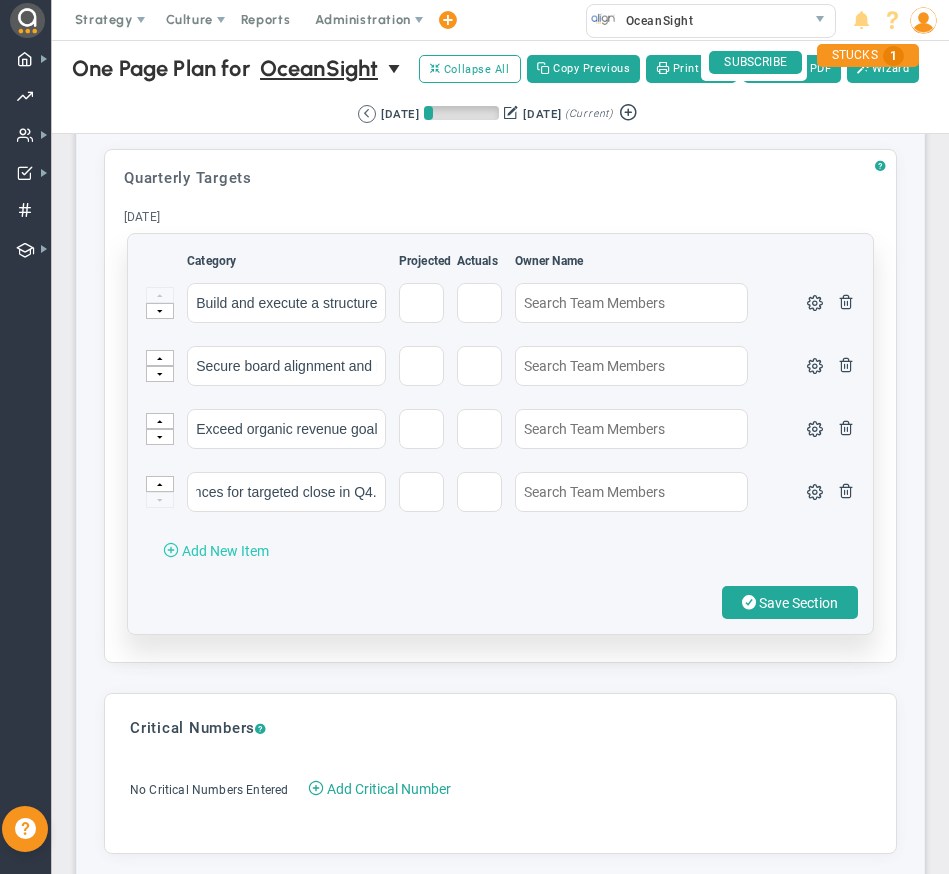 scroll, scrollTop: 0, scrollLeft: 0, axis: both 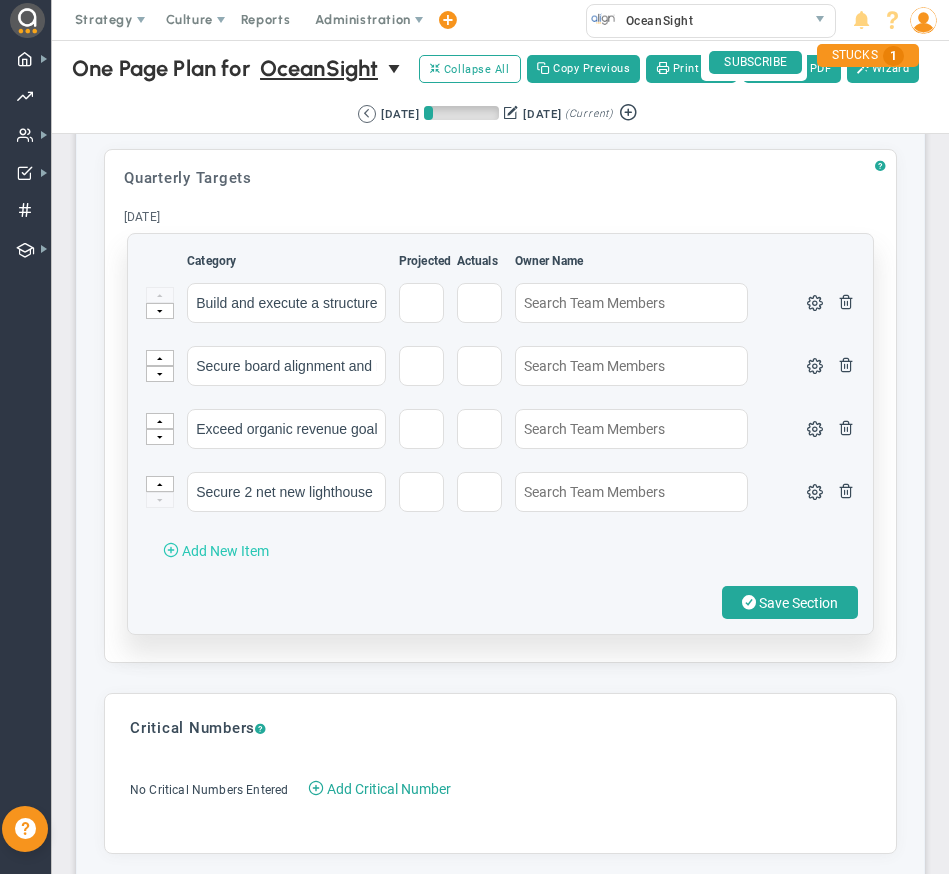 click on "Add New Item" at bounding box center (225, 551) 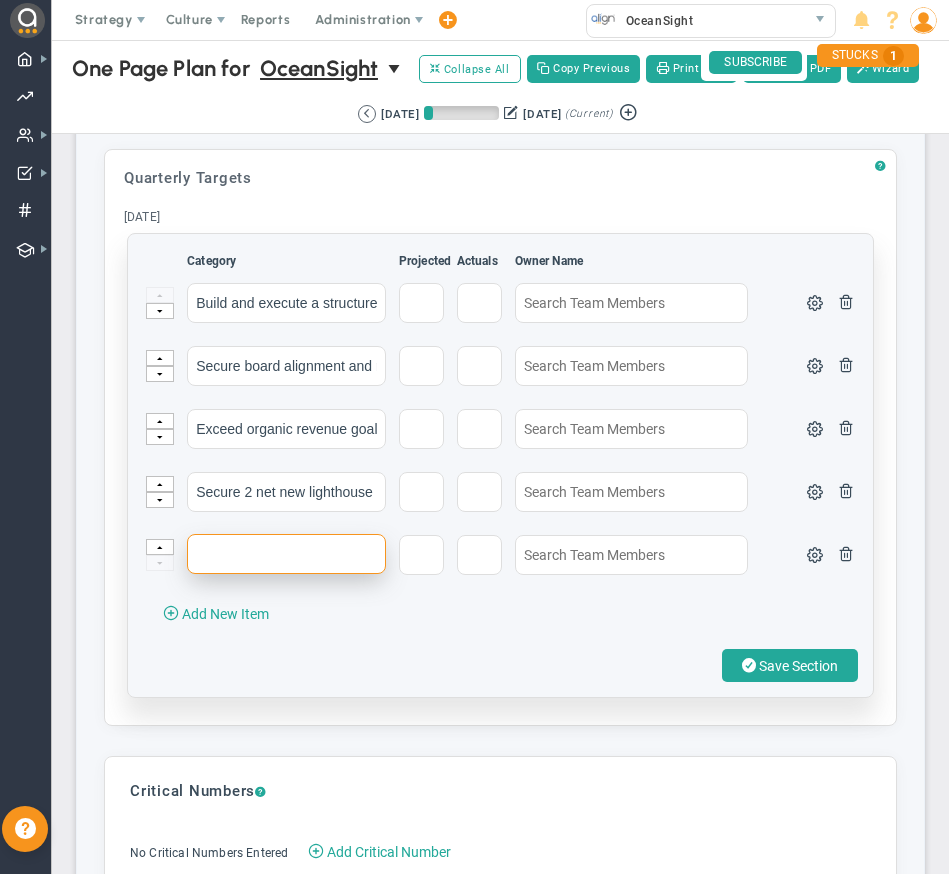 click at bounding box center [286, 554] 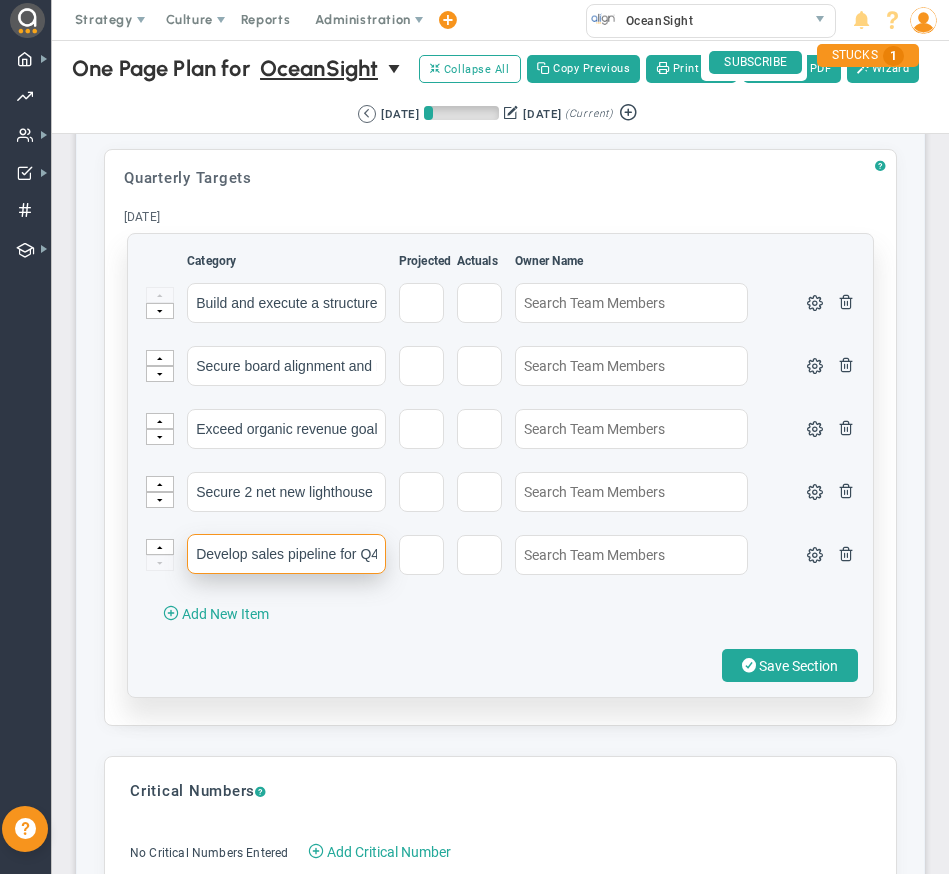 scroll, scrollTop: 0, scrollLeft: 295, axis: horizontal 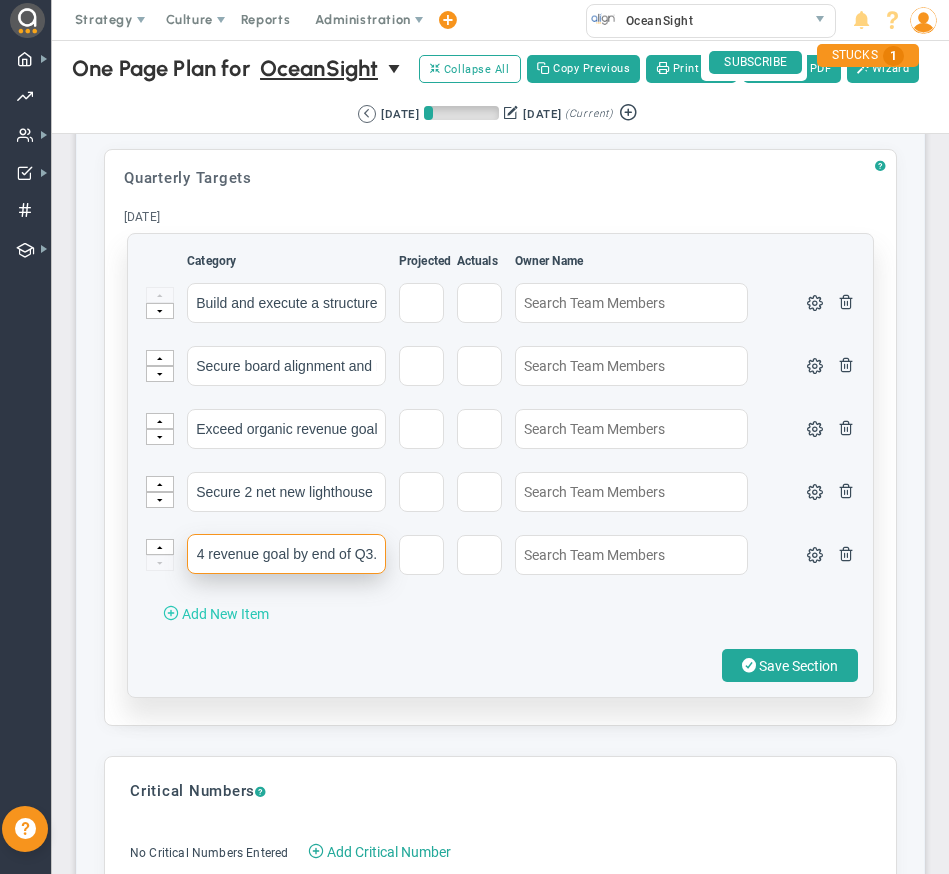 type on "Develop sales pipeline for Q4, reaching 1.5x Q4 revenue goal by end of Q3." 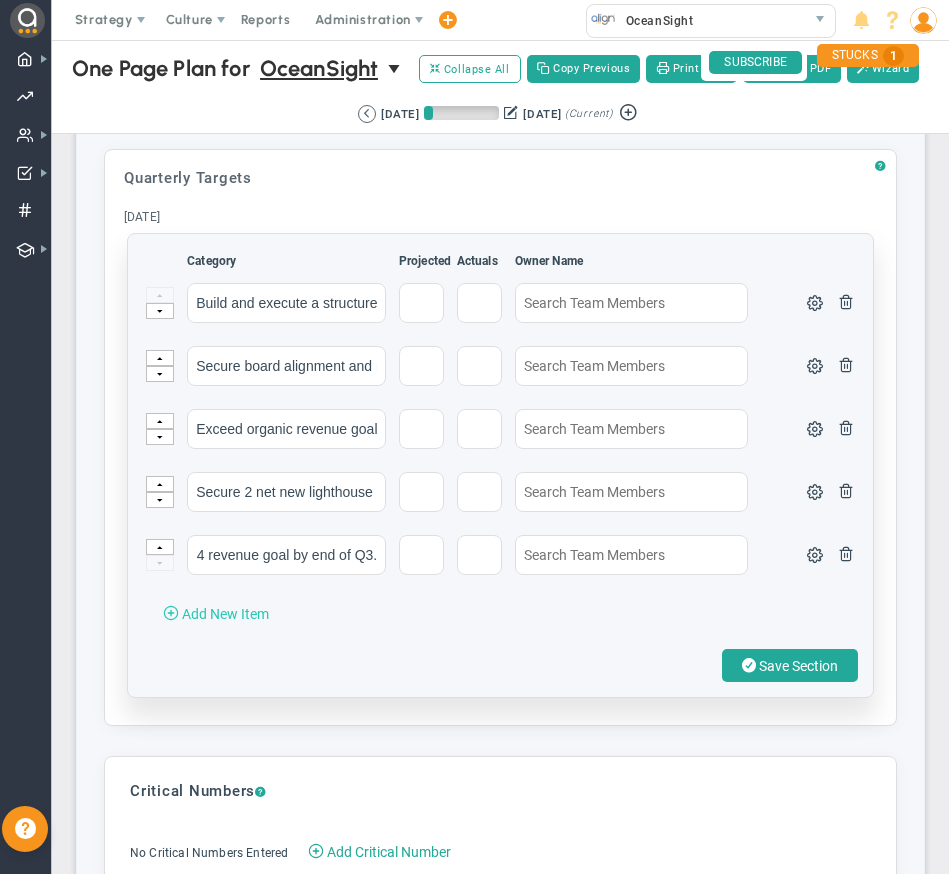 scroll, scrollTop: 0, scrollLeft: 0, axis: both 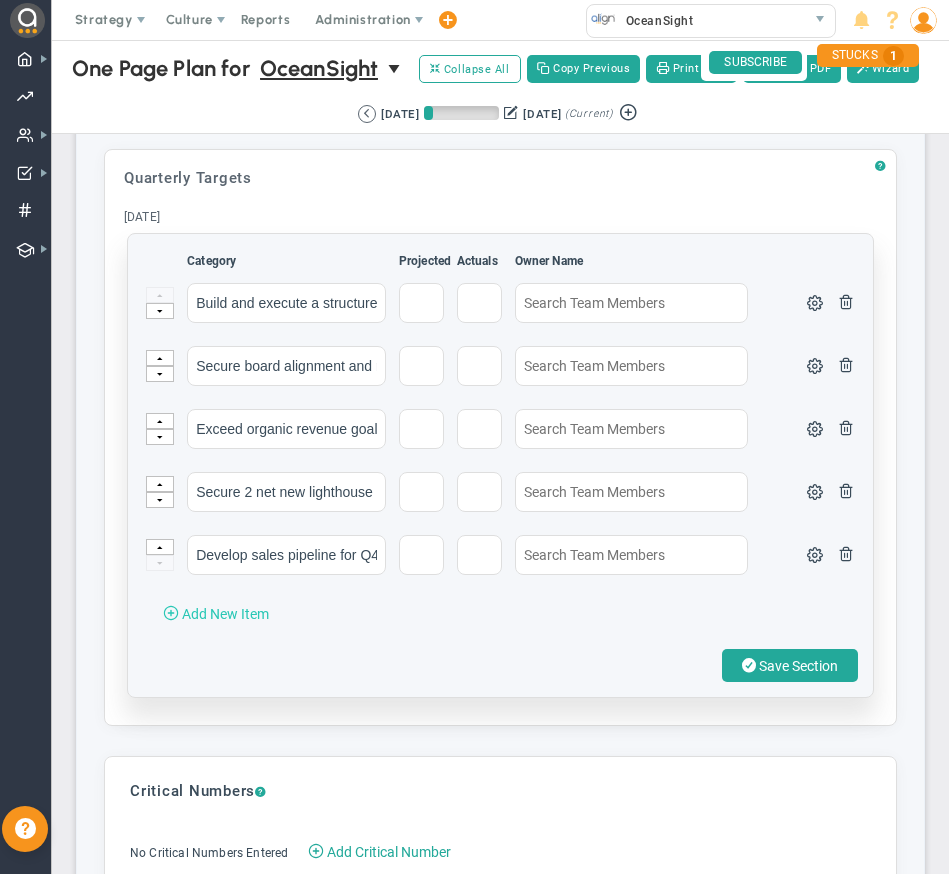 click on "Add New Item" at bounding box center (225, 614) 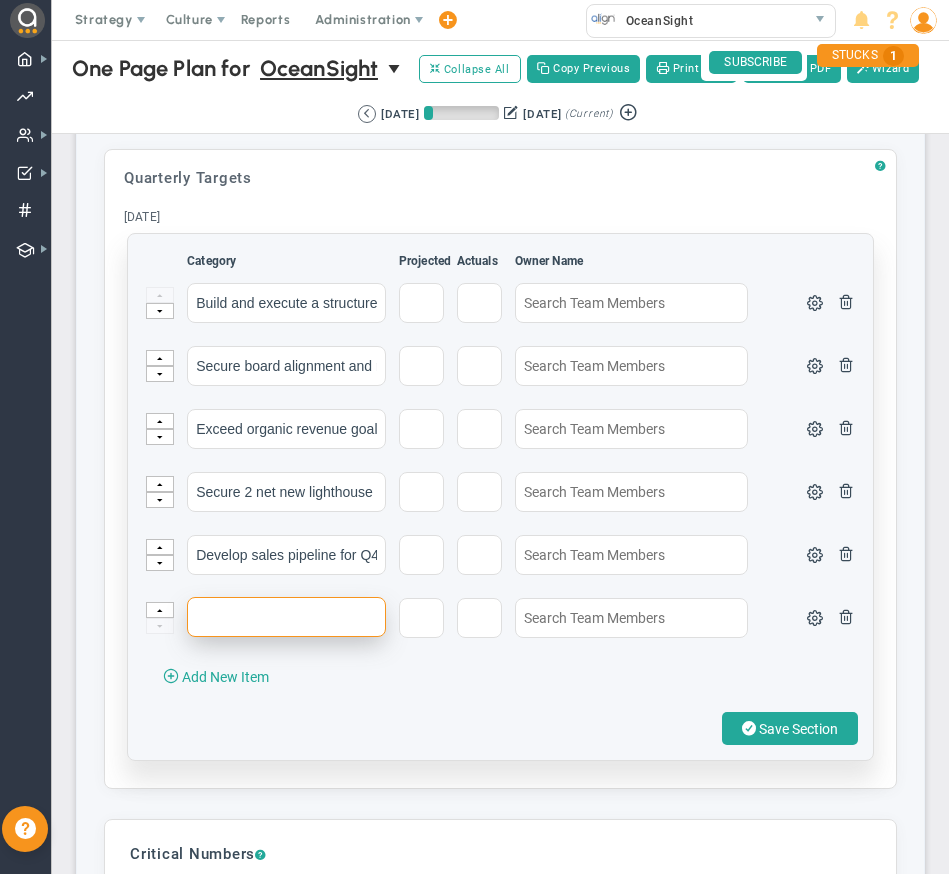 click at bounding box center [286, 617] 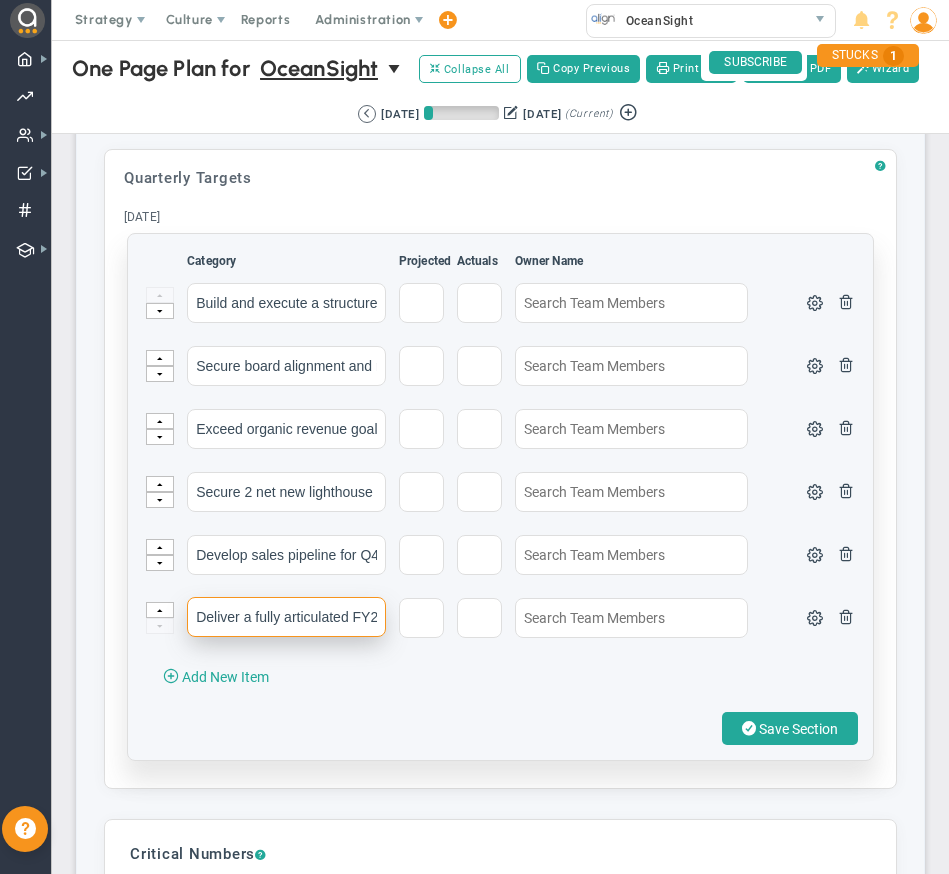 scroll, scrollTop: 0, scrollLeft: 422, axis: horizontal 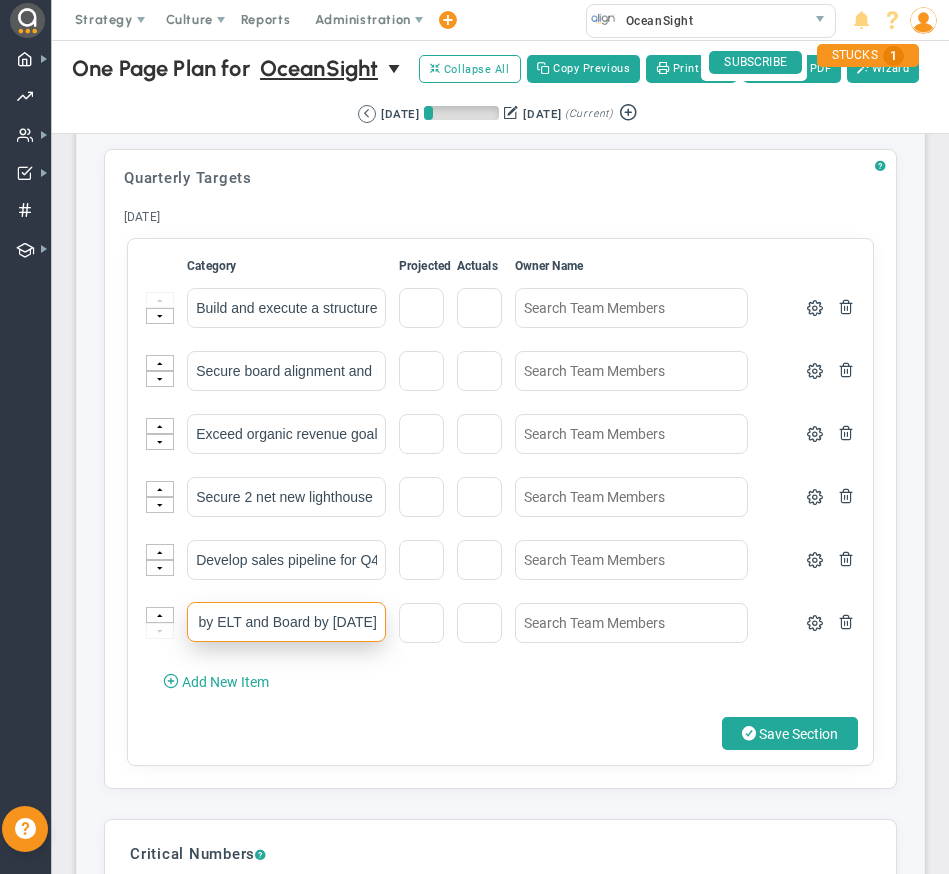 type on "Deliver a fully articulated FY26 GTM Plan, approved and signed off by ELT and Board by [DATE]" 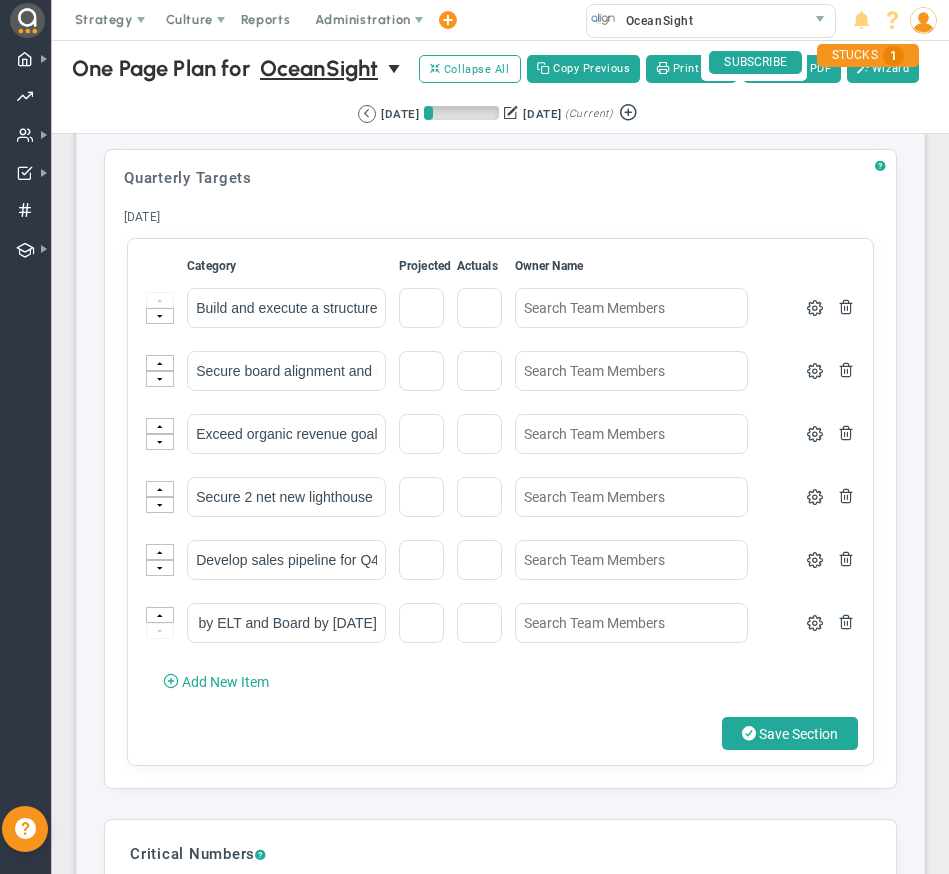 scroll, scrollTop: 0, scrollLeft: 0, axis: both 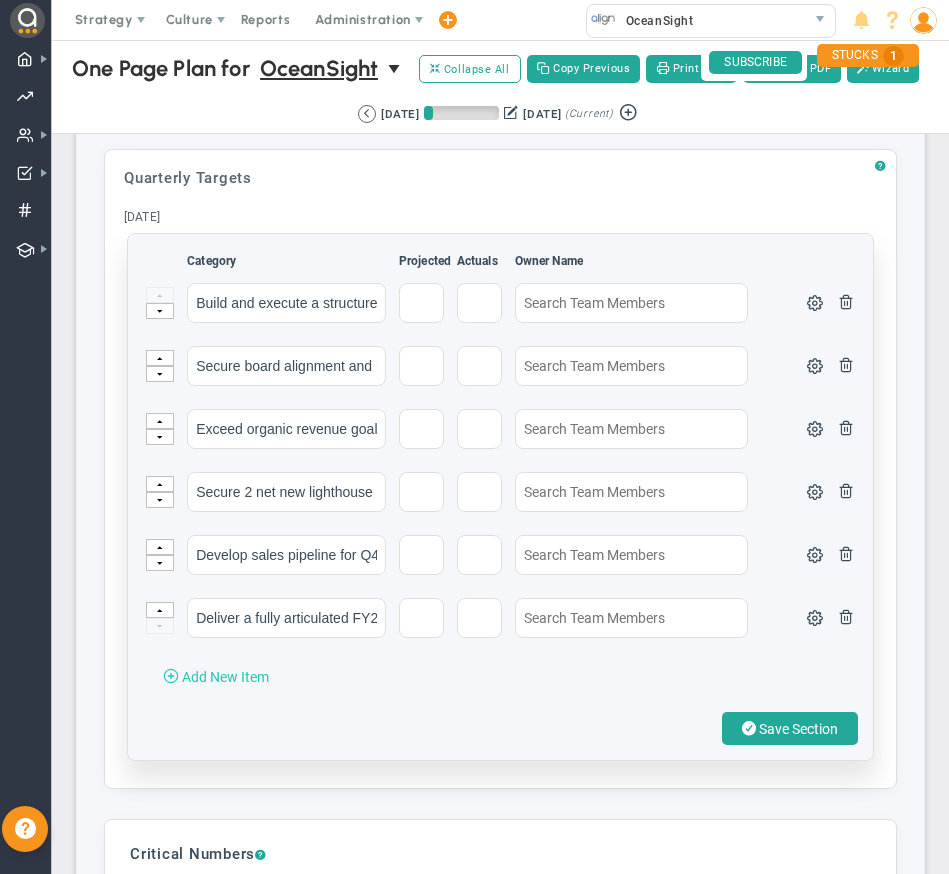click on "Add New Item" at bounding box center [225, 677] 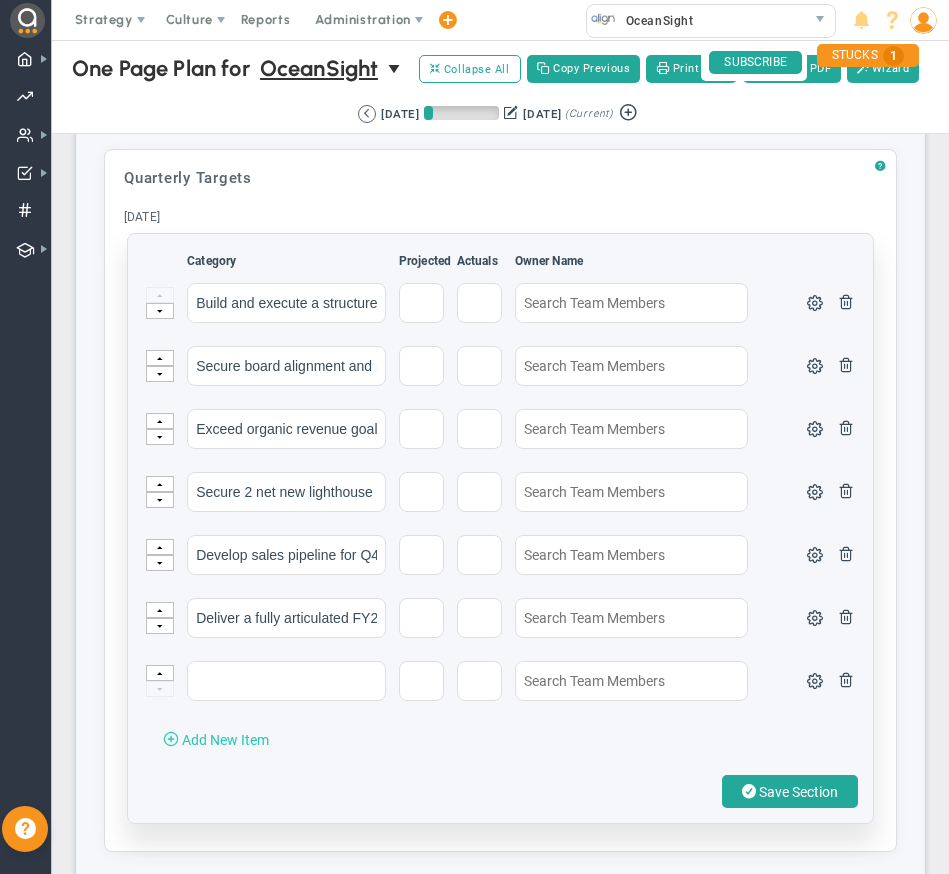 type 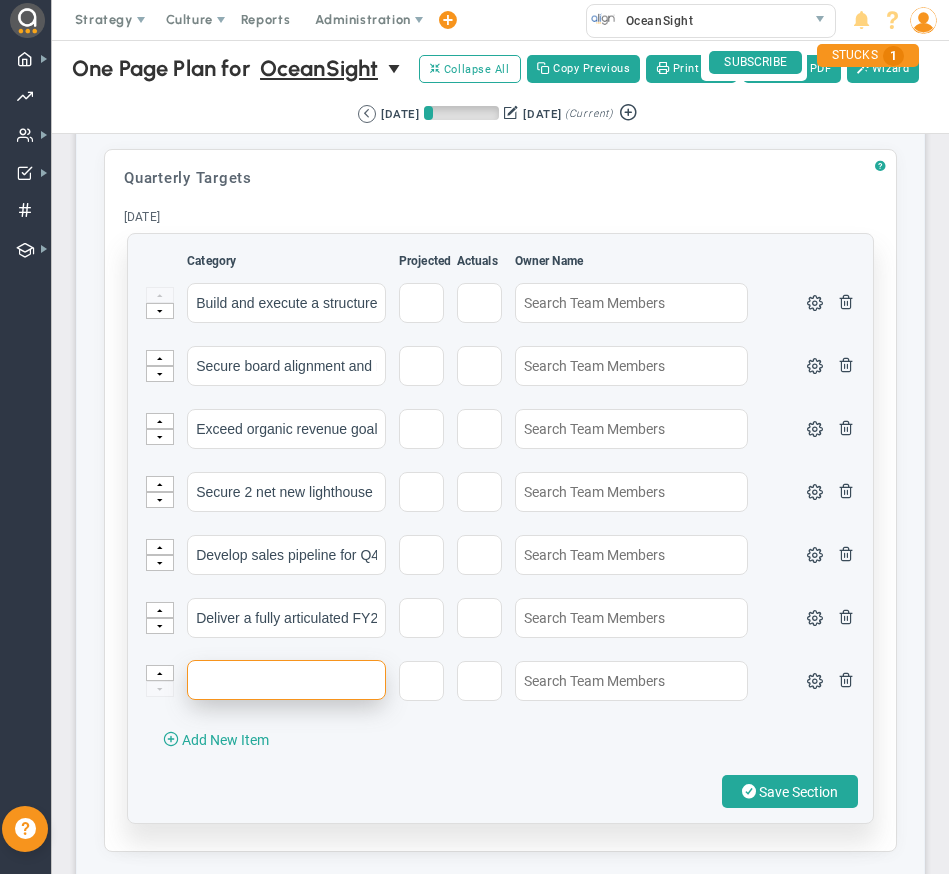 click at bounding box center (286, 680) 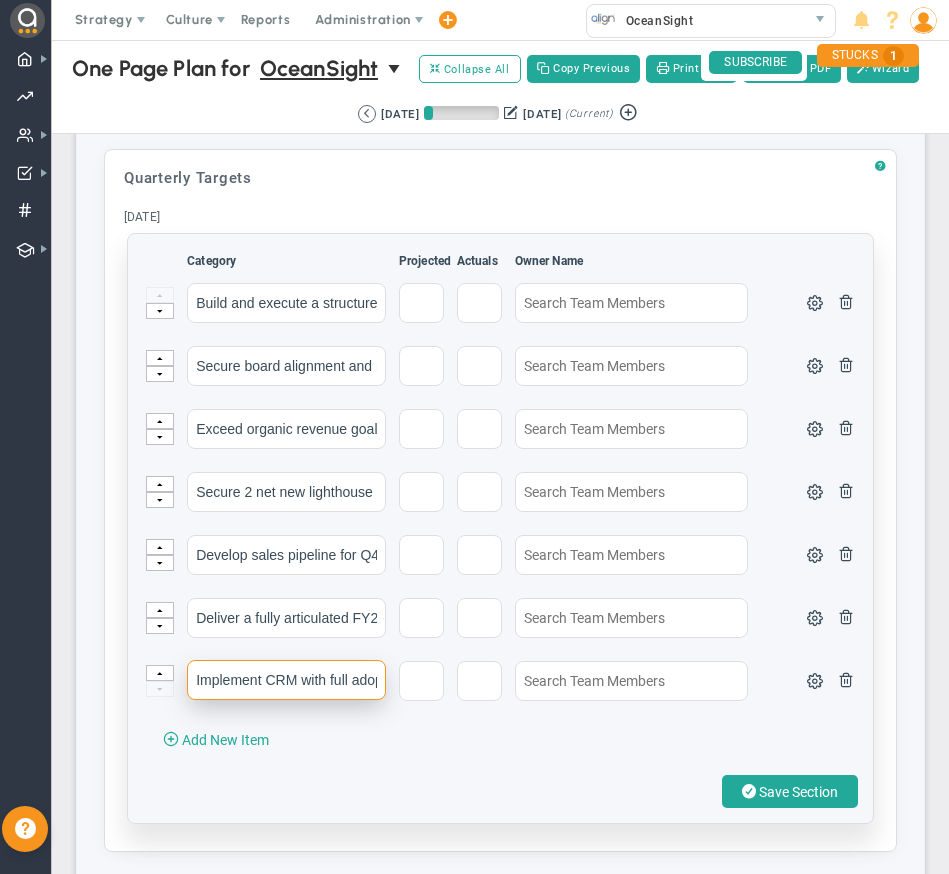 scroll, scrollTop: 0, scrollLeft: 477, axis: horizontal 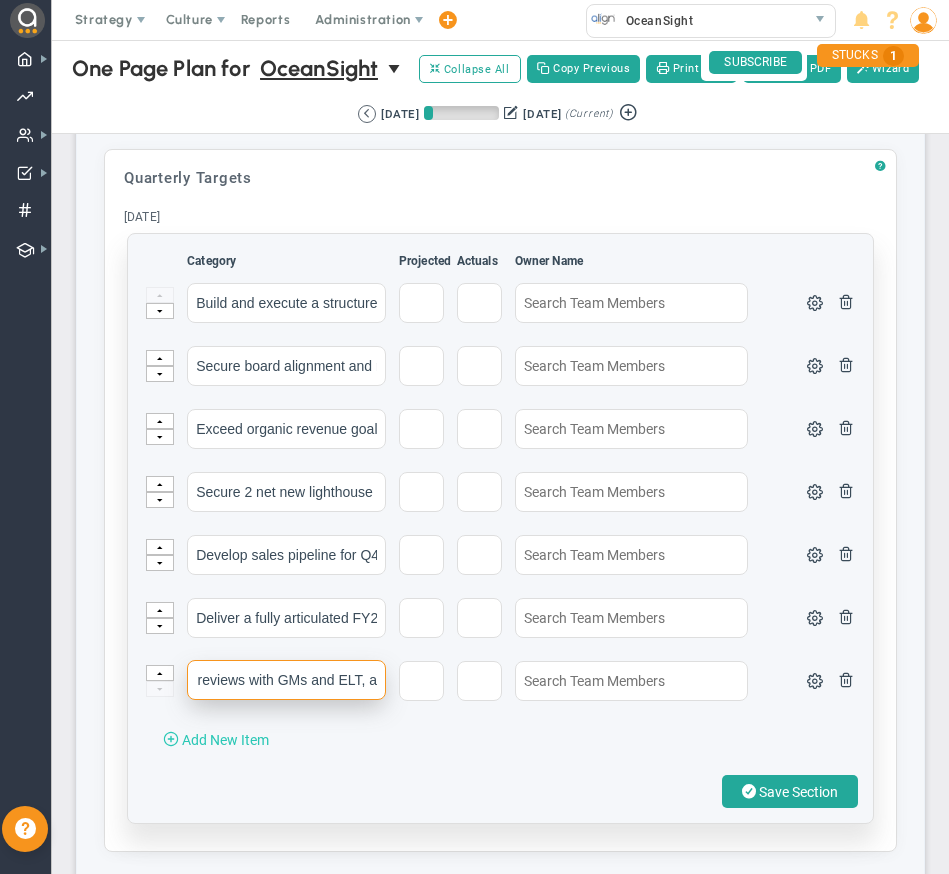 type on "Implement CRM with full adoption, enabling cadenced pipeline and revenue reviews with GMs and ELT, a" 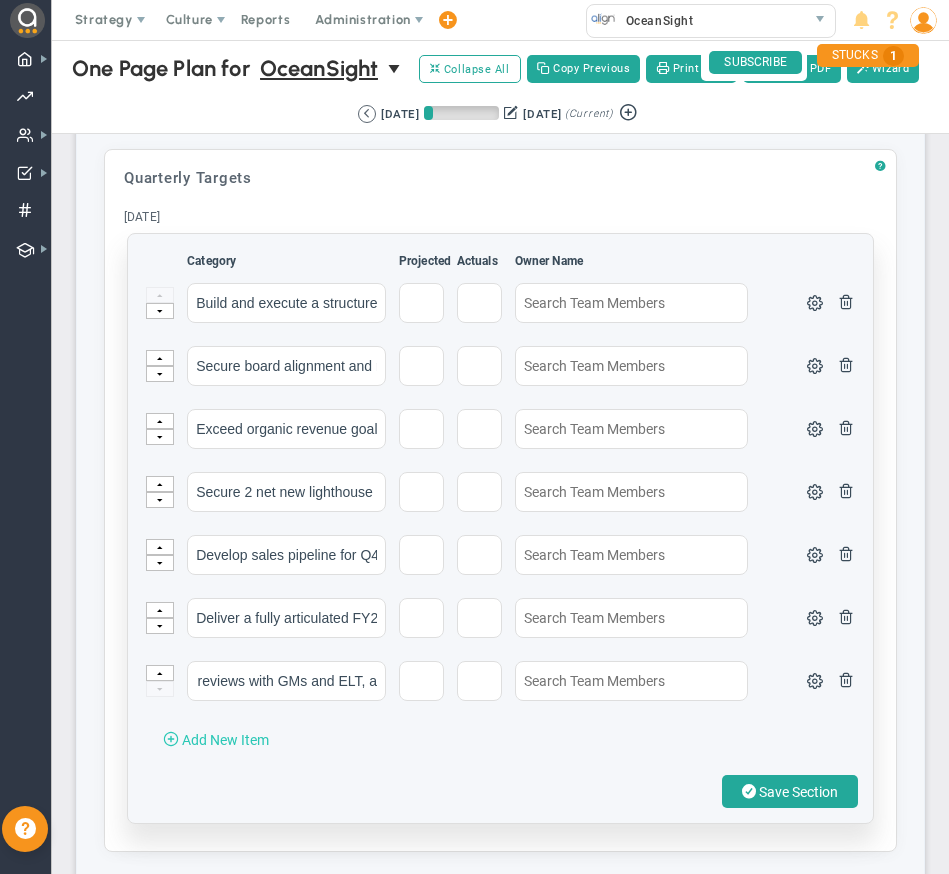 click on "Add New Item" at bounding box center (225, 740) 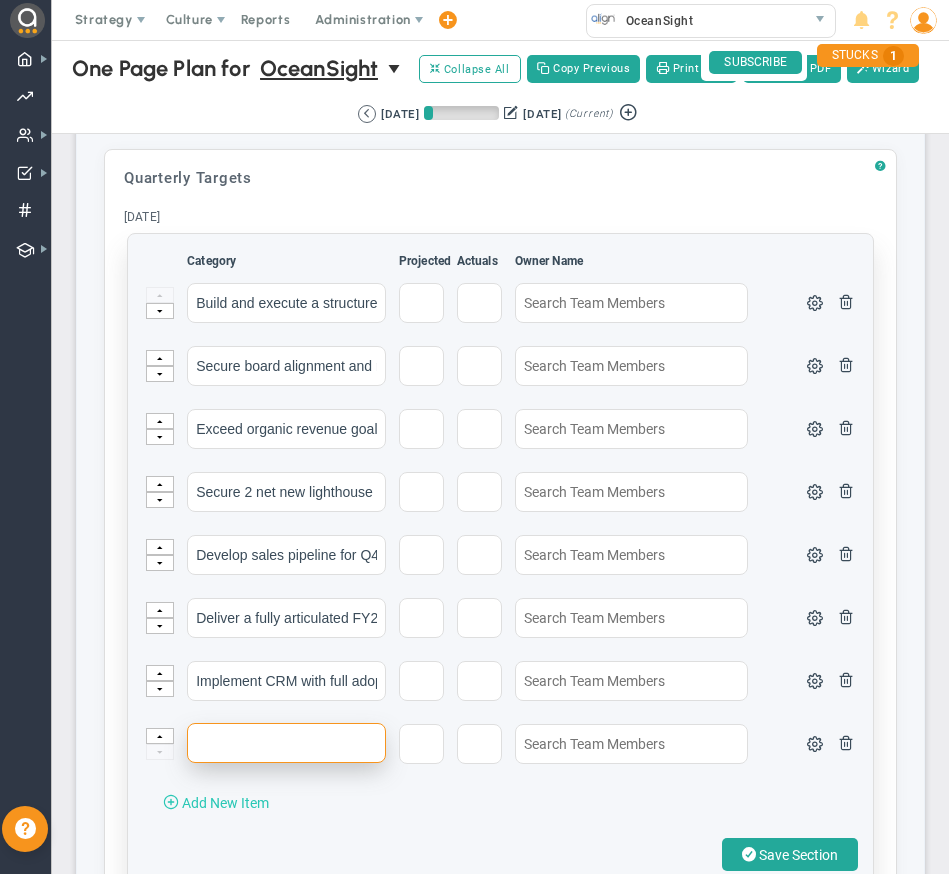 click at bounding box center [286, 743] 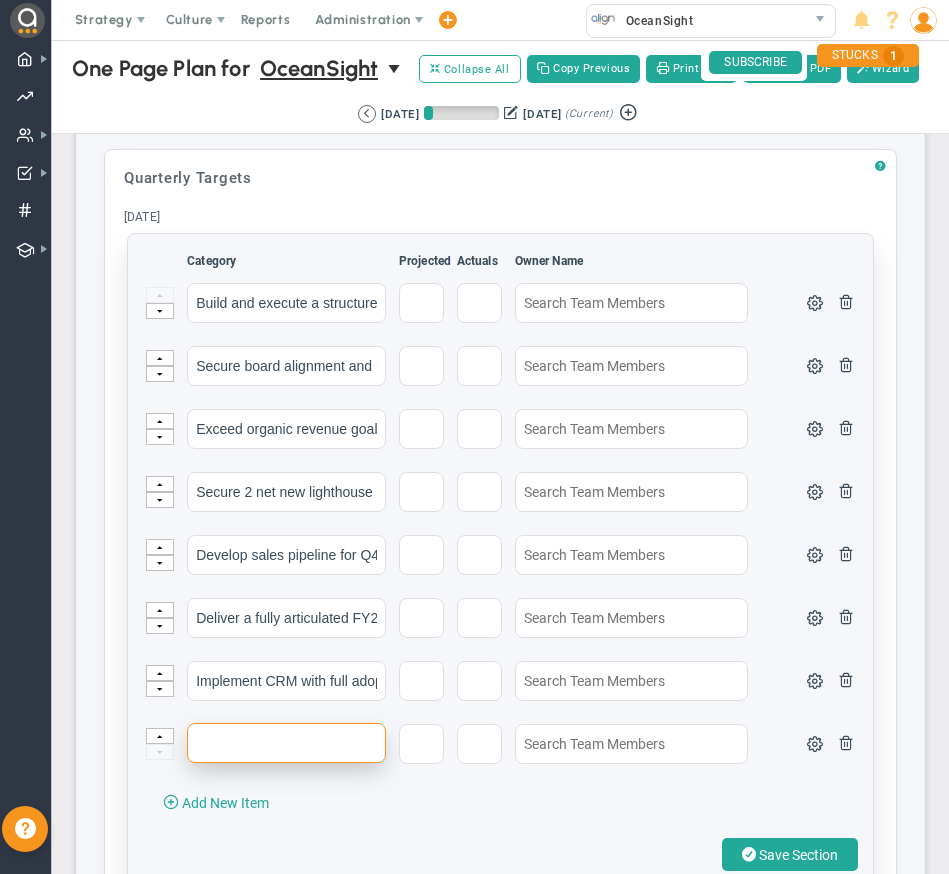 paste on "Strengthen operational infrastructure and efficiency through process readiness, optimization and sys" 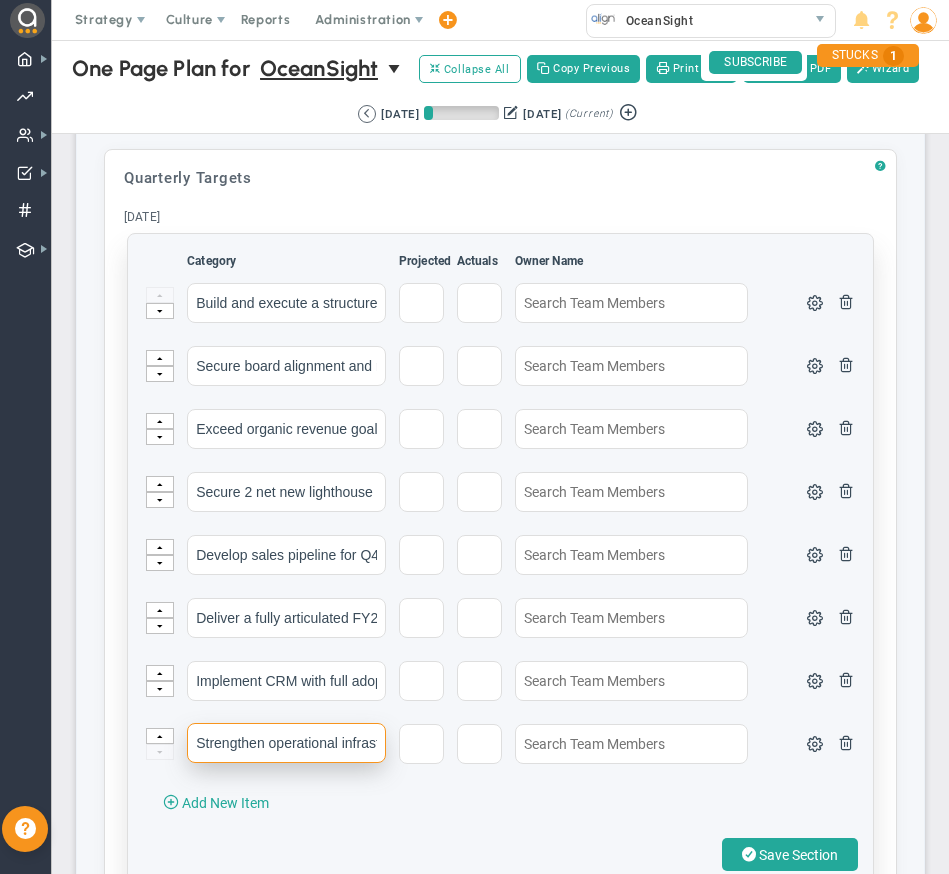 scroll, scrollTop: 0, scrollLeft: 445, axis: horizontal 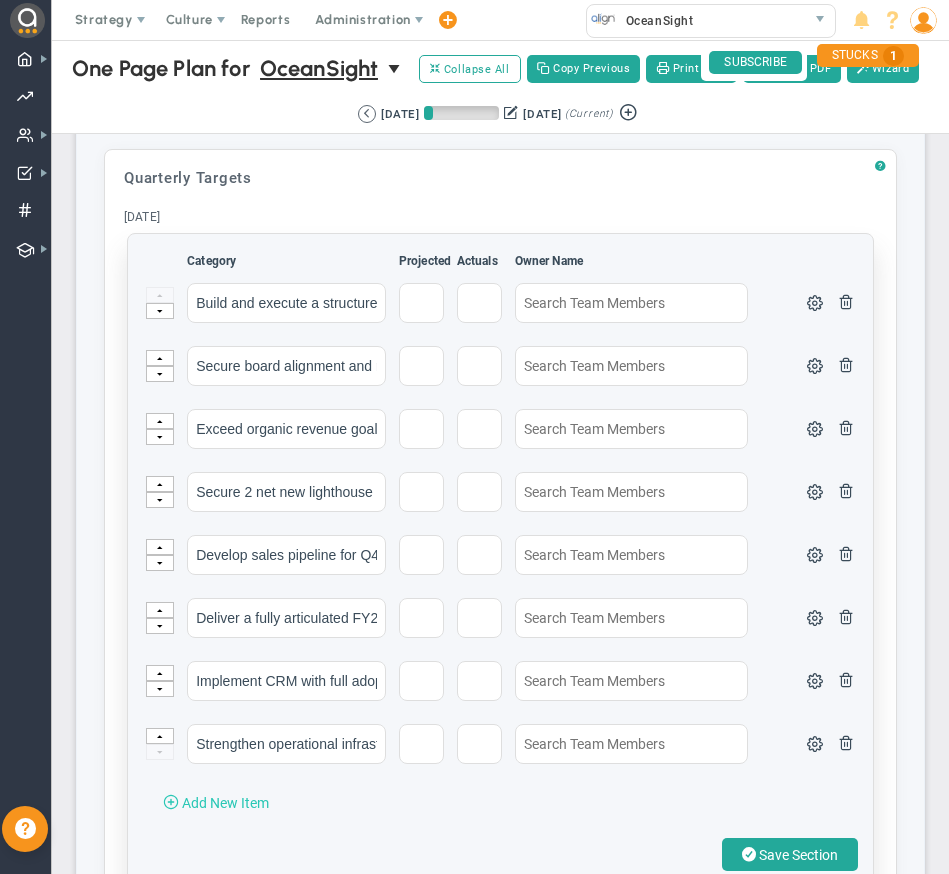 click on "Add New Item" at bounding box center (225, 803) 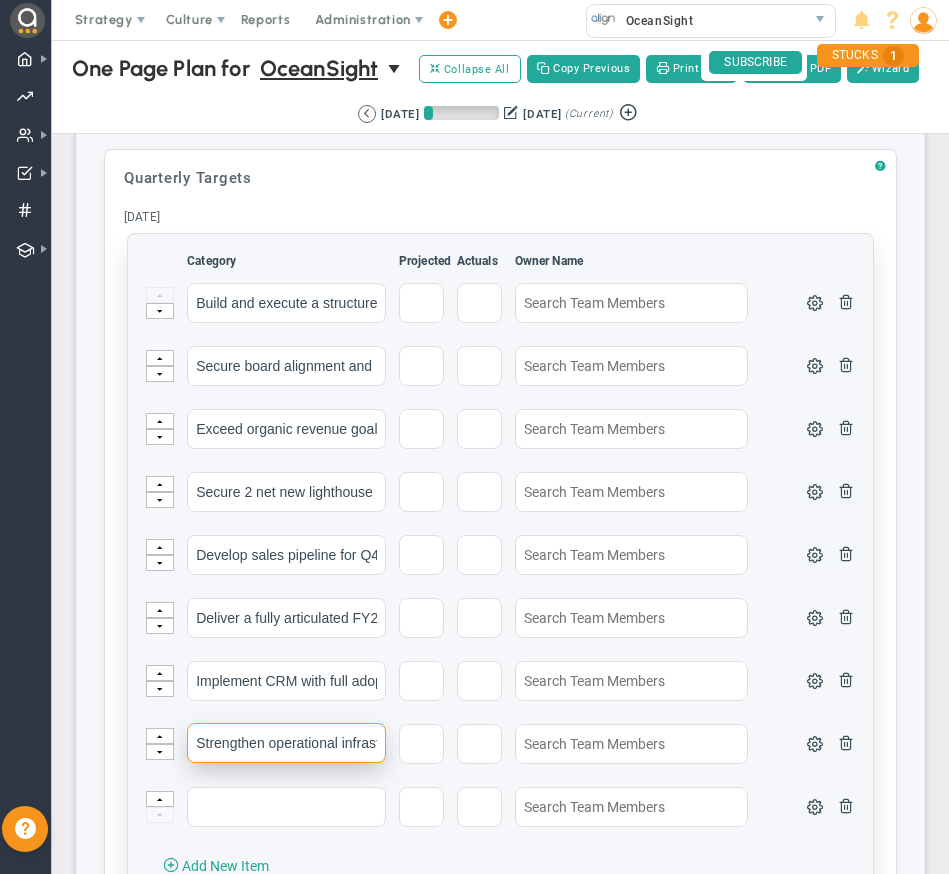 click on "Strengthen operational infrastructure and efficiency through process readiness, optimization and sys" at bounding box center (286, 743) 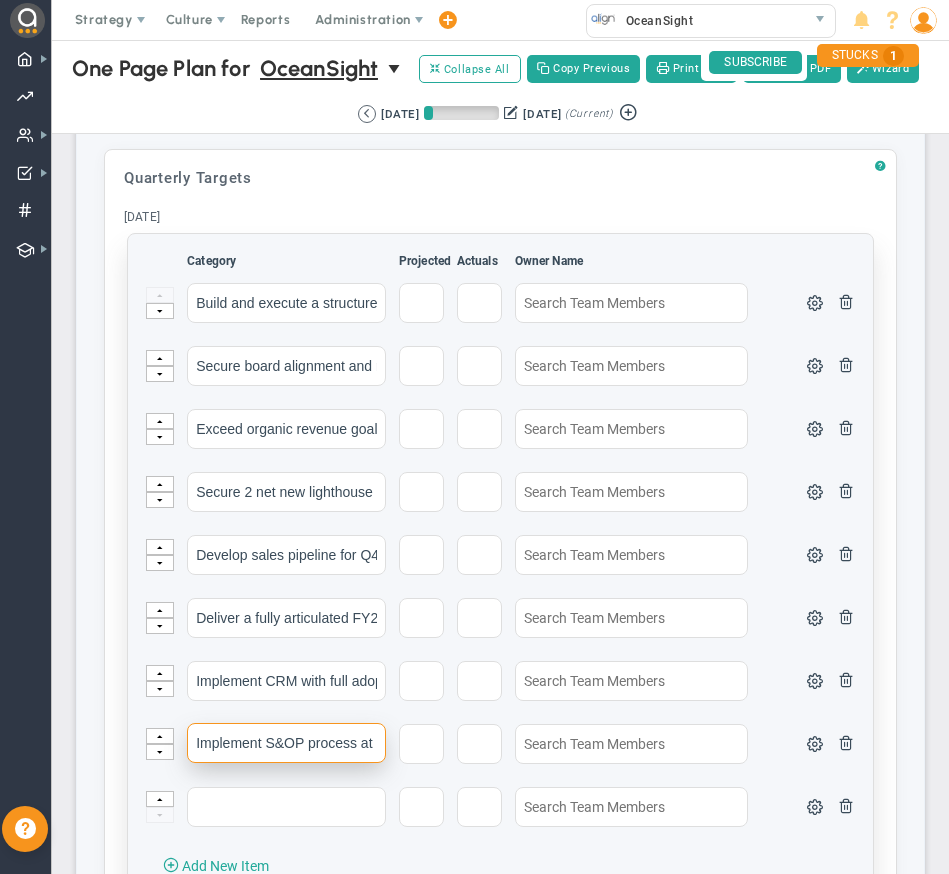 scroll, scrollTop: 0, scrollLeft: 428, axis: horizontal 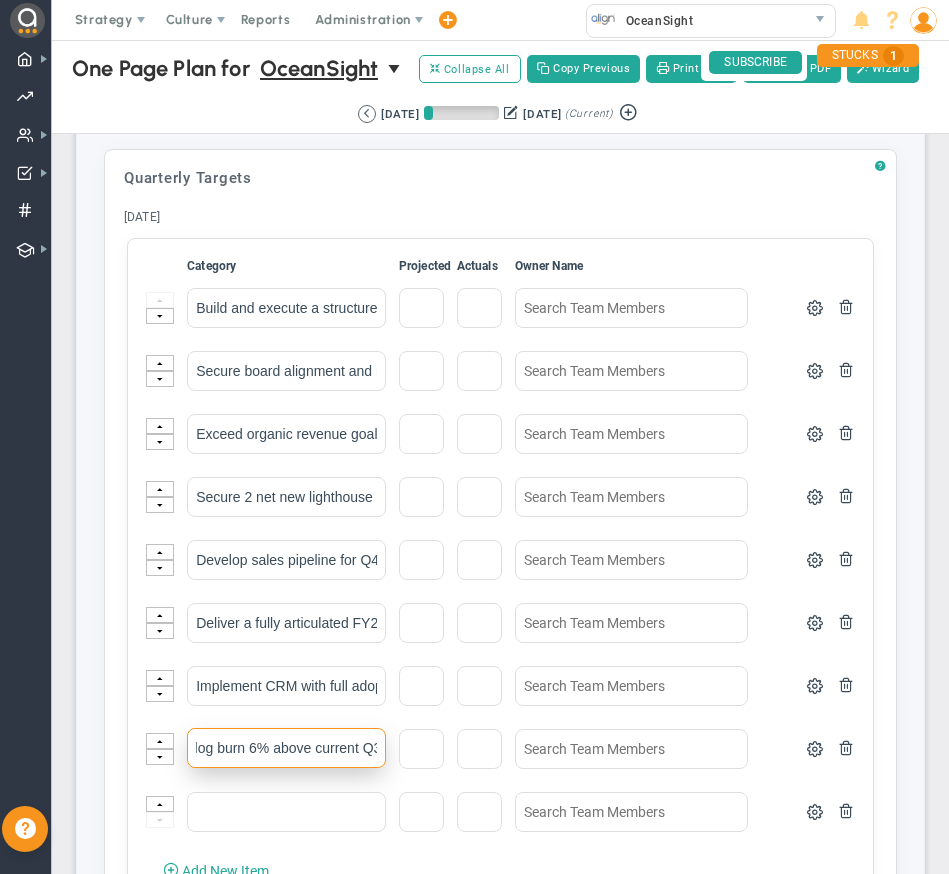 type on "Implement S&OP process at [GEOGRAPHIC_DATA], achieving backlog burn 6% above current Q3 expectations" 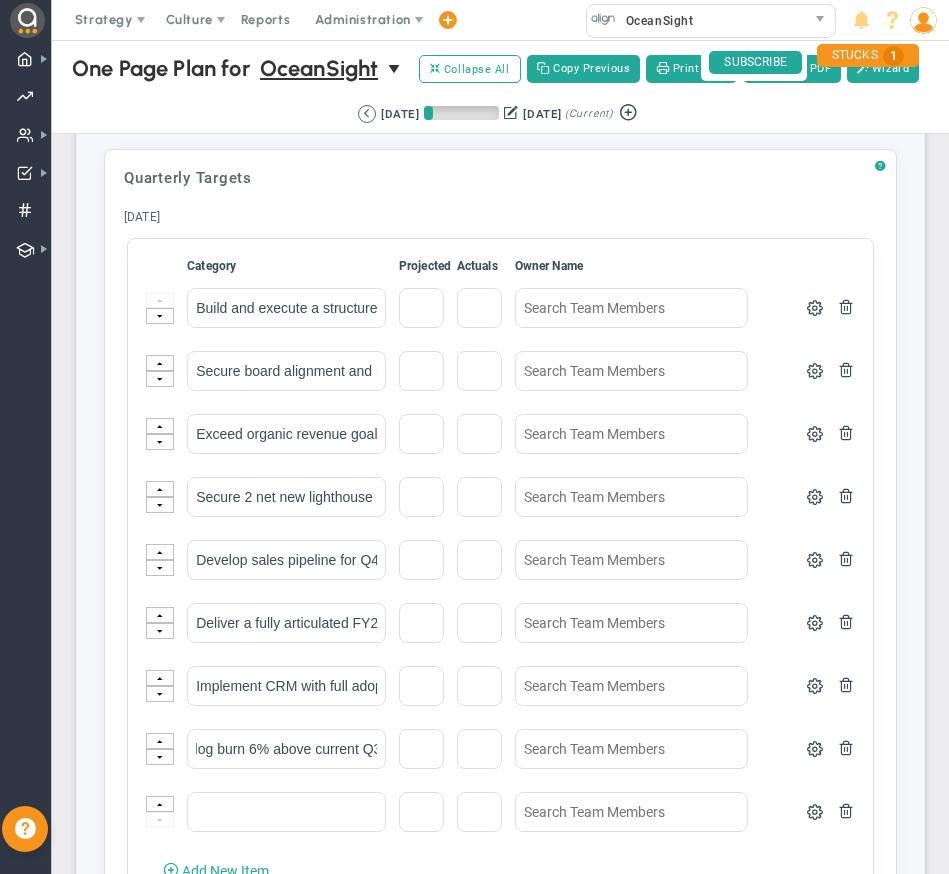 scroll, scrollTop: 0, scrollLeft: 0, axis: both 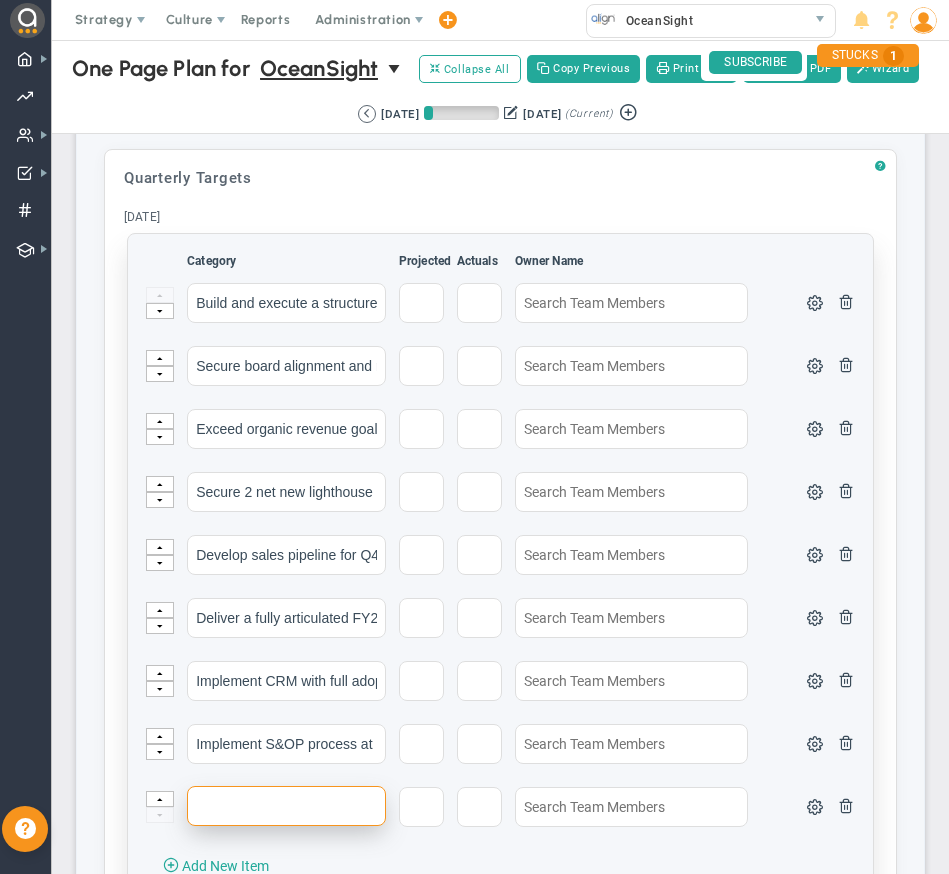 click at bounding box center (286, 806) 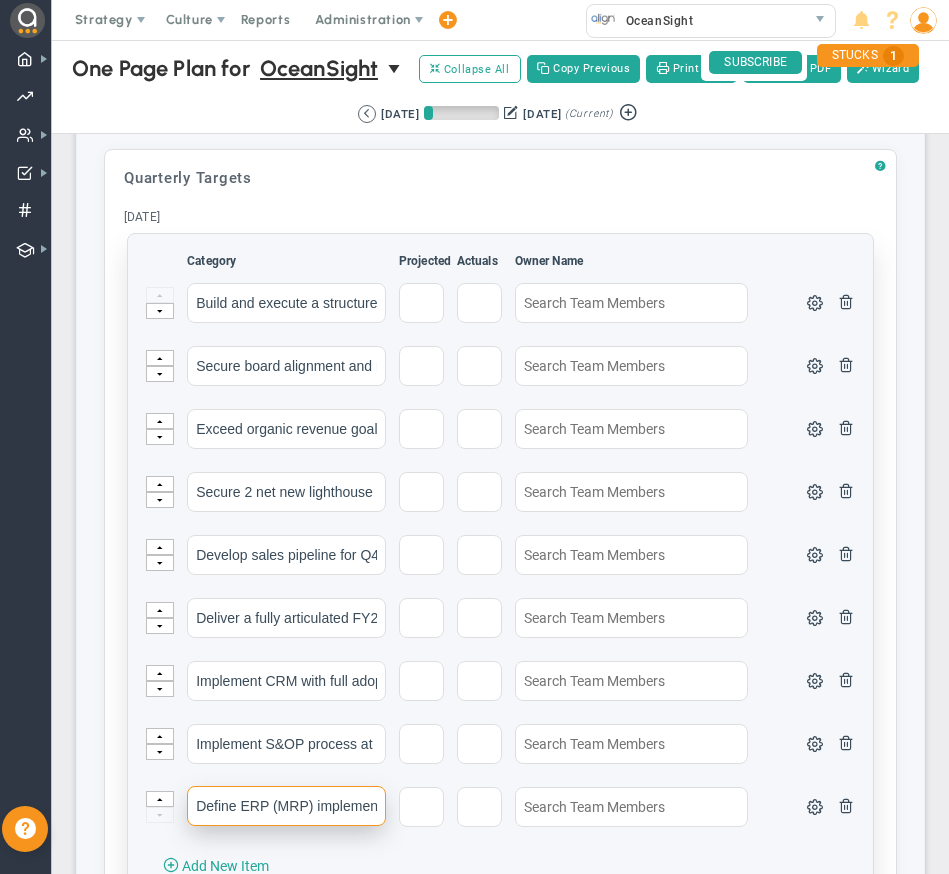 scroll, scrollTop: 0, scrollLeft: 487, axis: horizontal 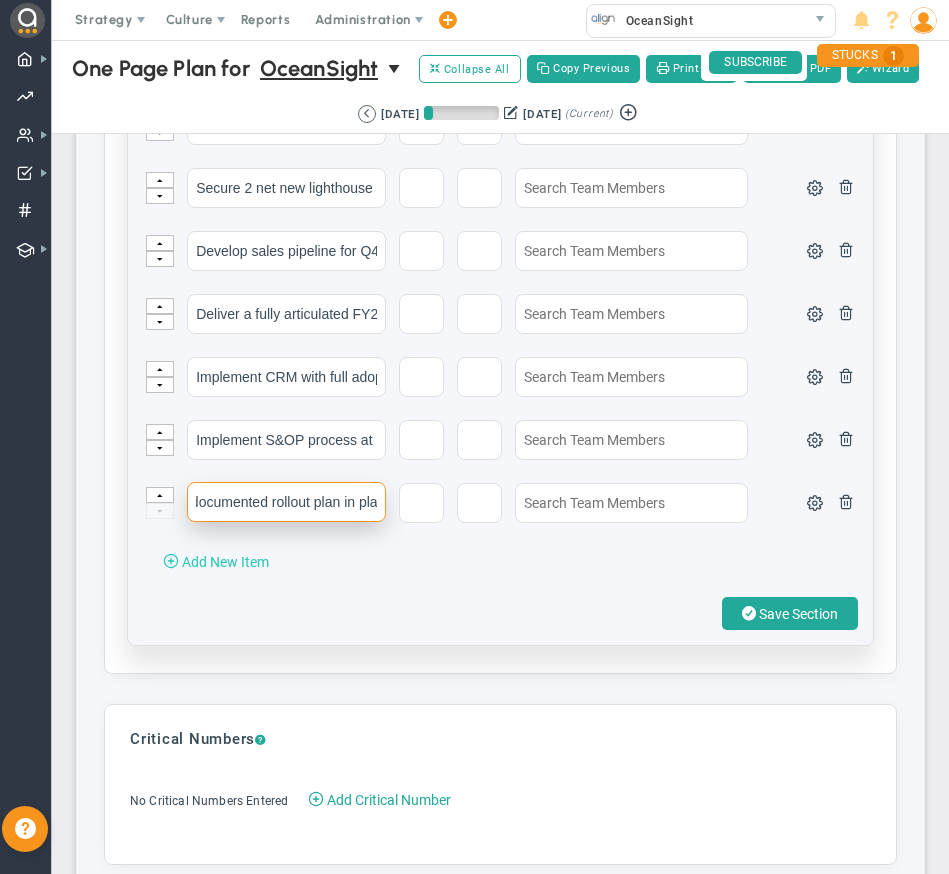 type on "Define ERP (MRP) implementation roadmap, with ERP system selected and documented rollout plan in pla" 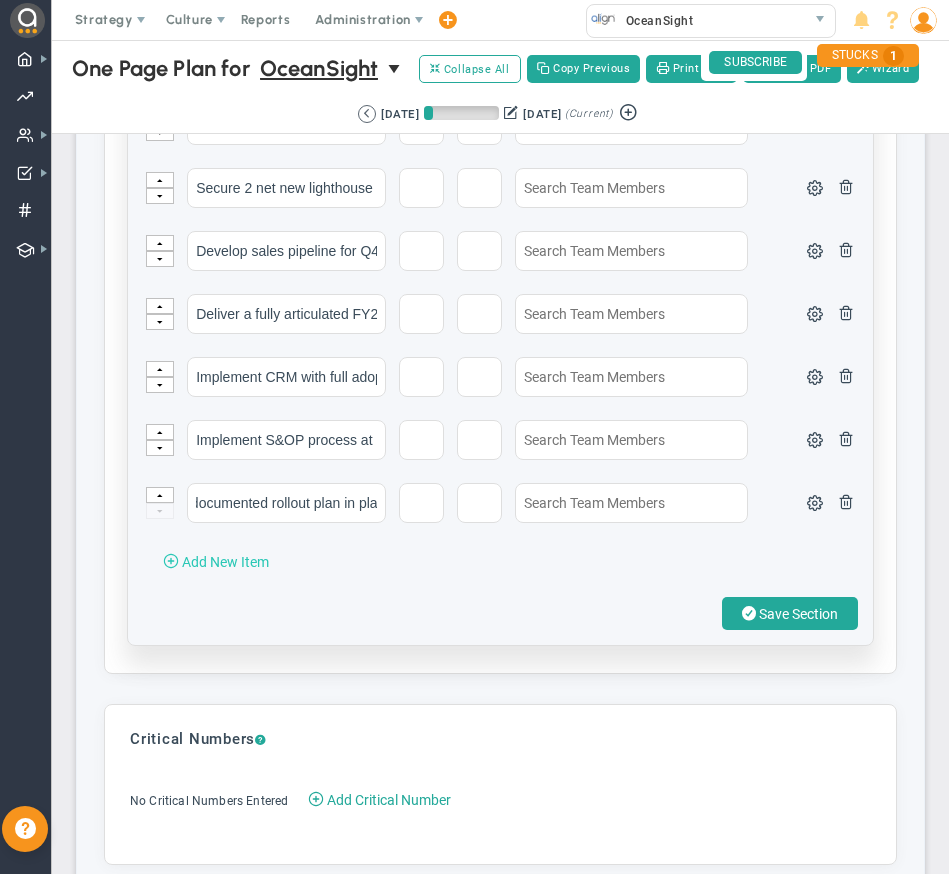 click on "Add New Item" at bounding box center (225, 562) 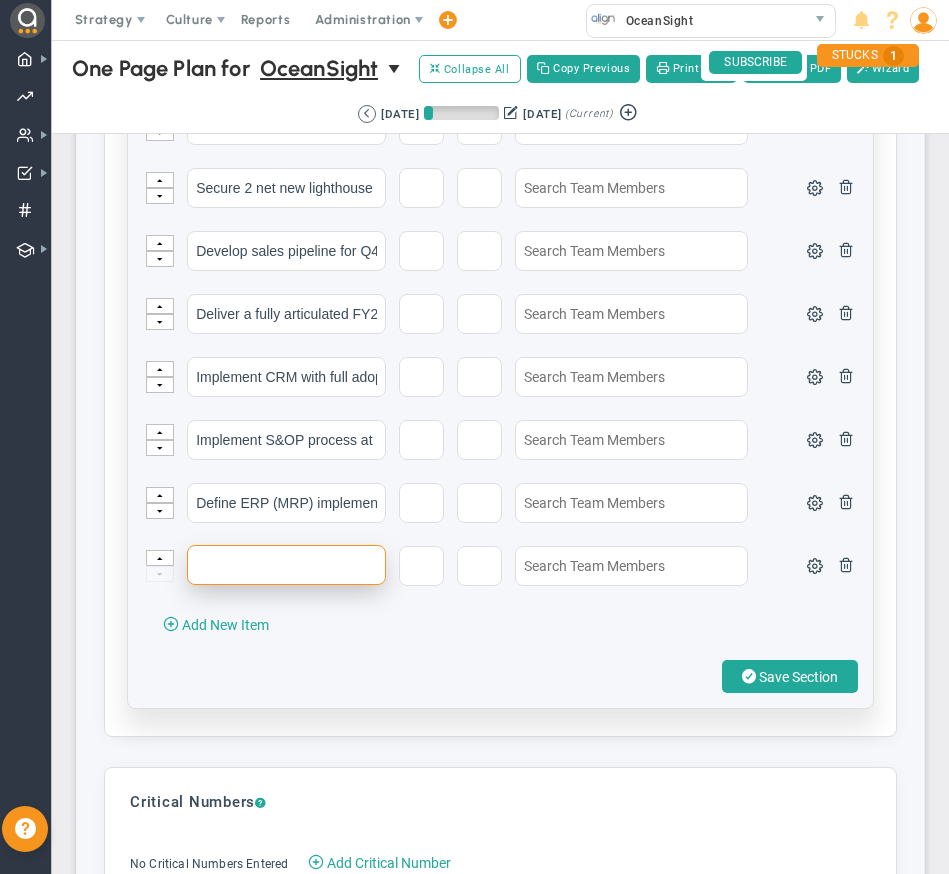 click at bounding box center [286, 565] 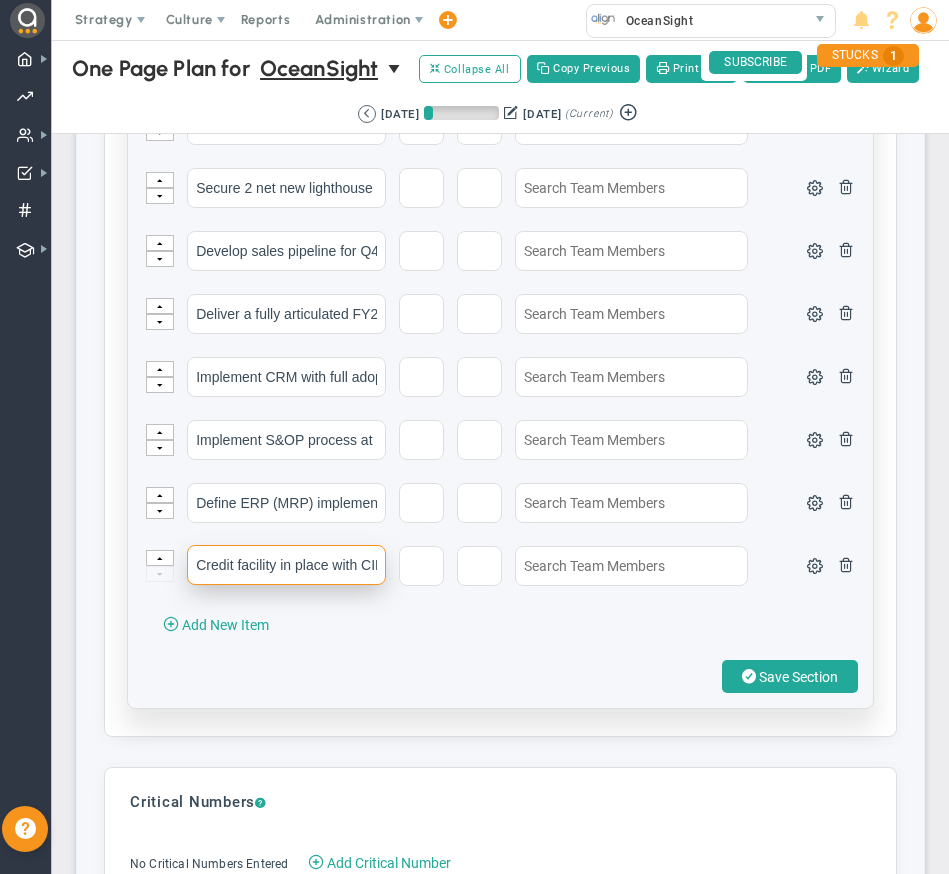 scroll, scrollTop: 0, scrollLeft: 23, axis: horizontal 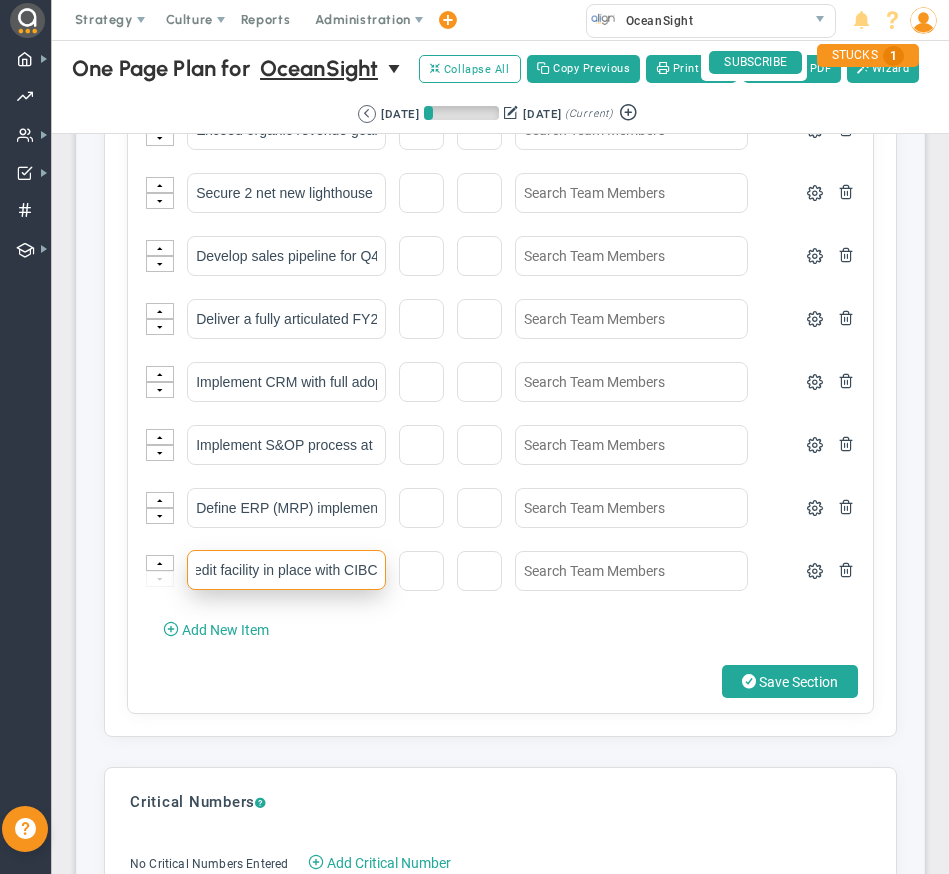 type on "Credit facility in place with CIBC" 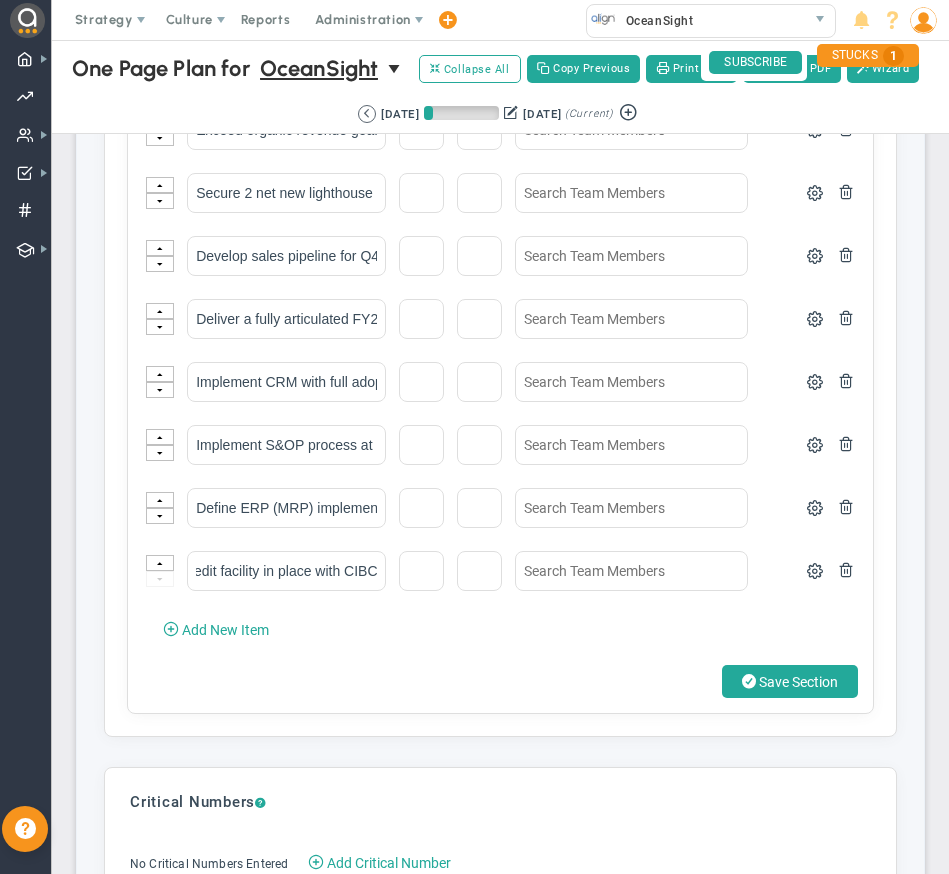 scroll, scrollTop: 0, scrollLeft: 0, axis: both 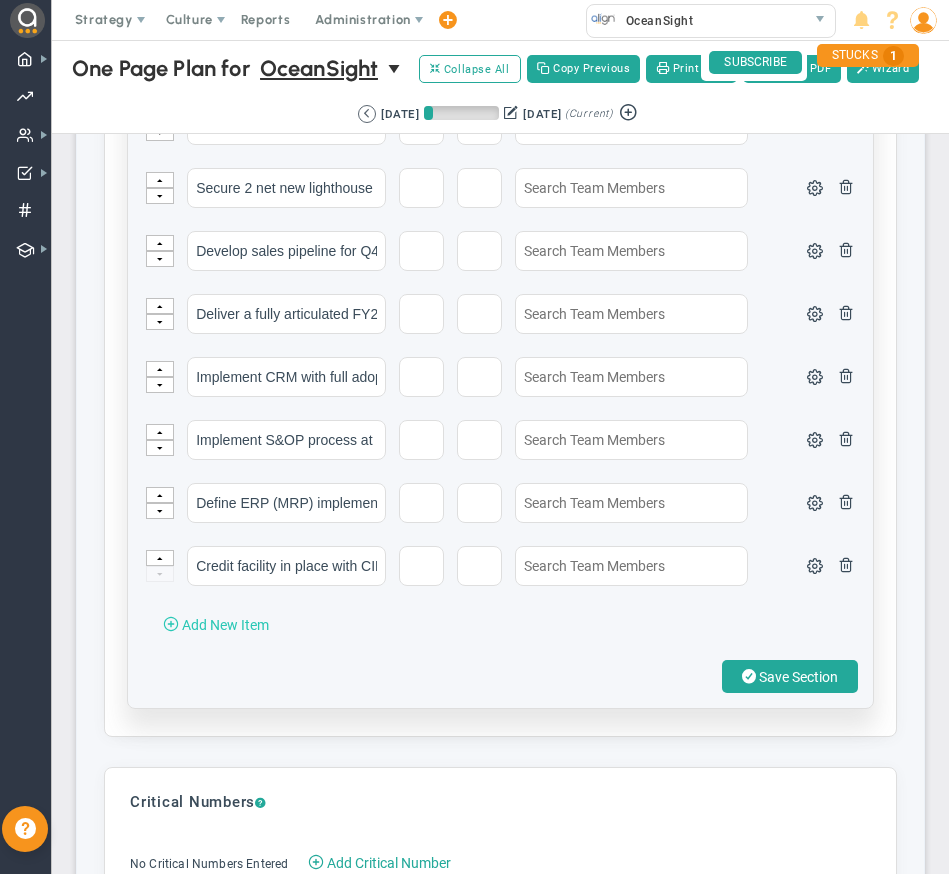 click on "Add New Item" at bounding box center [225, 625] 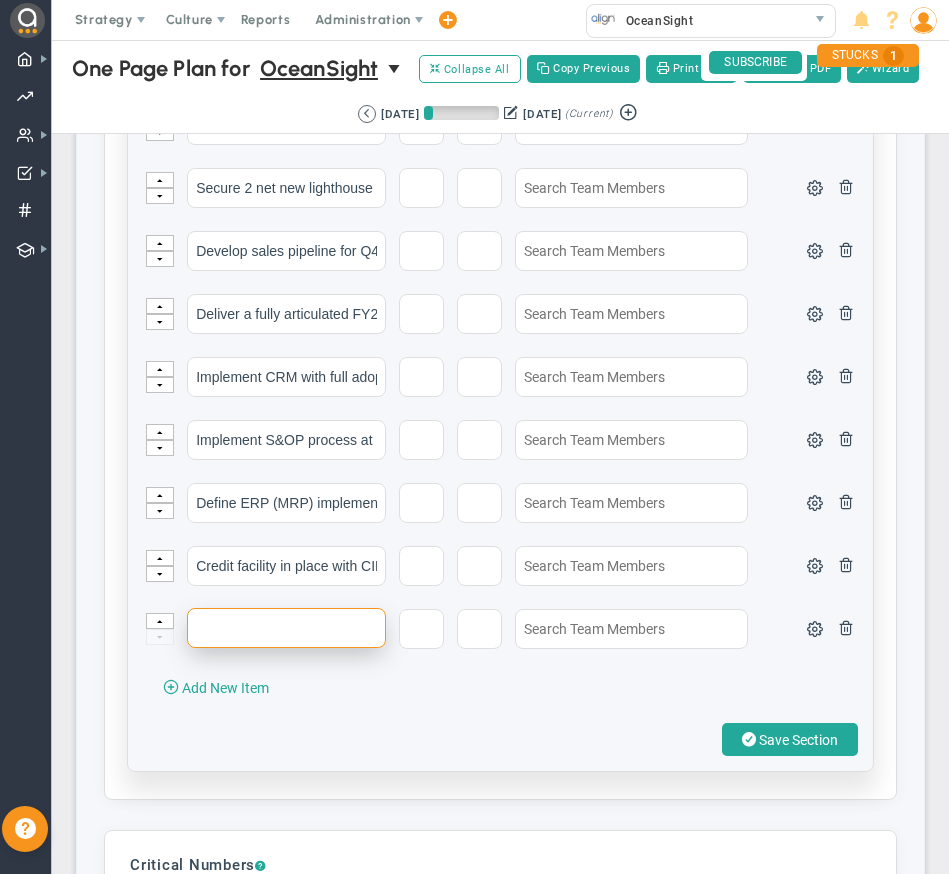 click at bounding box center [286, 628] 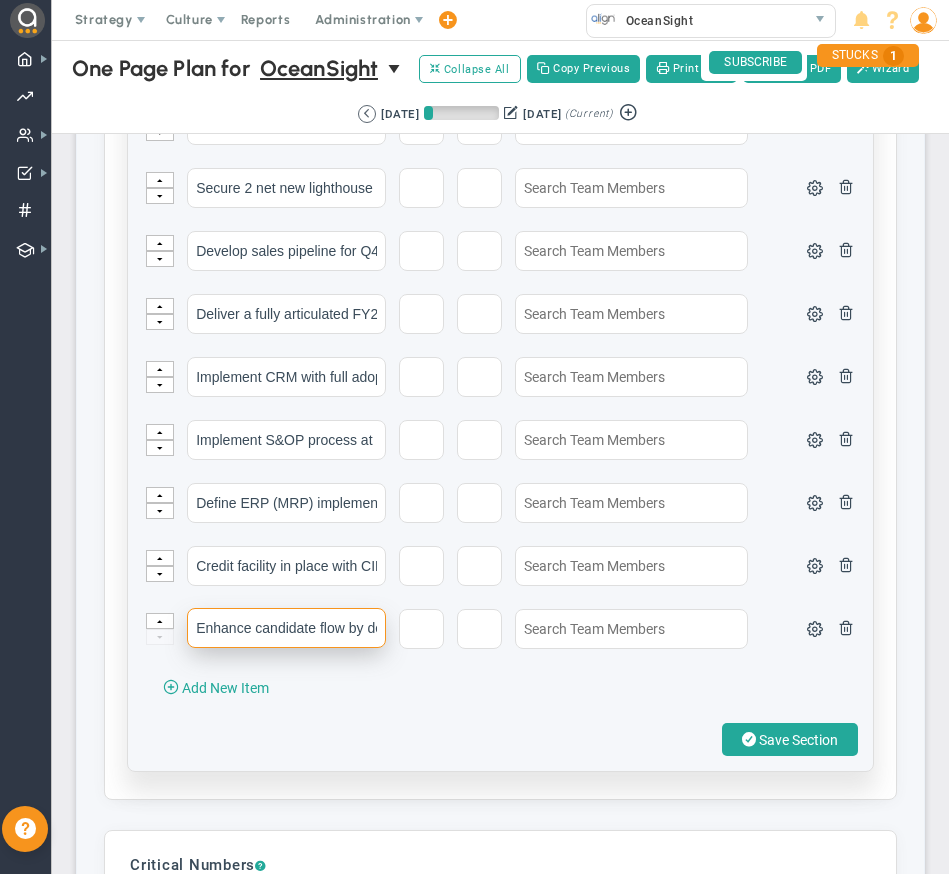 scroll, scrollTop: 0, scrollLeft: 458, axis: horizontal 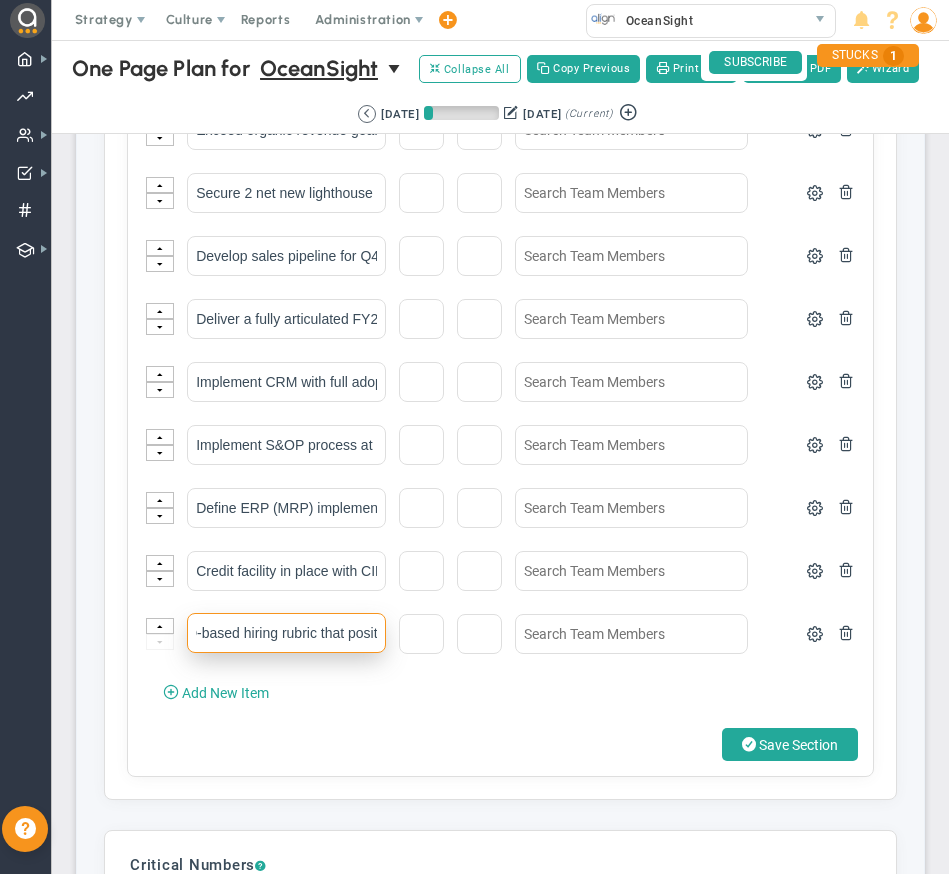 type on "Enhance candidate flow by defining and implementing a right-sized WHO-based hiring rubric that posit" 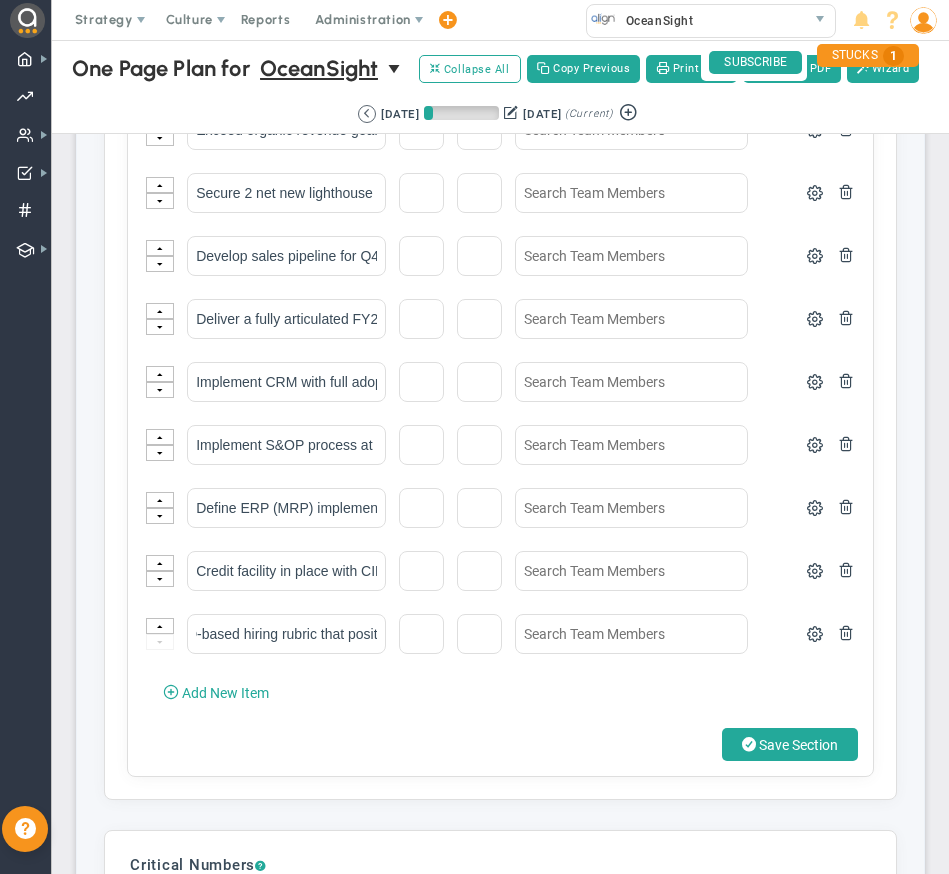 scroll, scrollTop: 0, scrollLeft: 0, axis: both 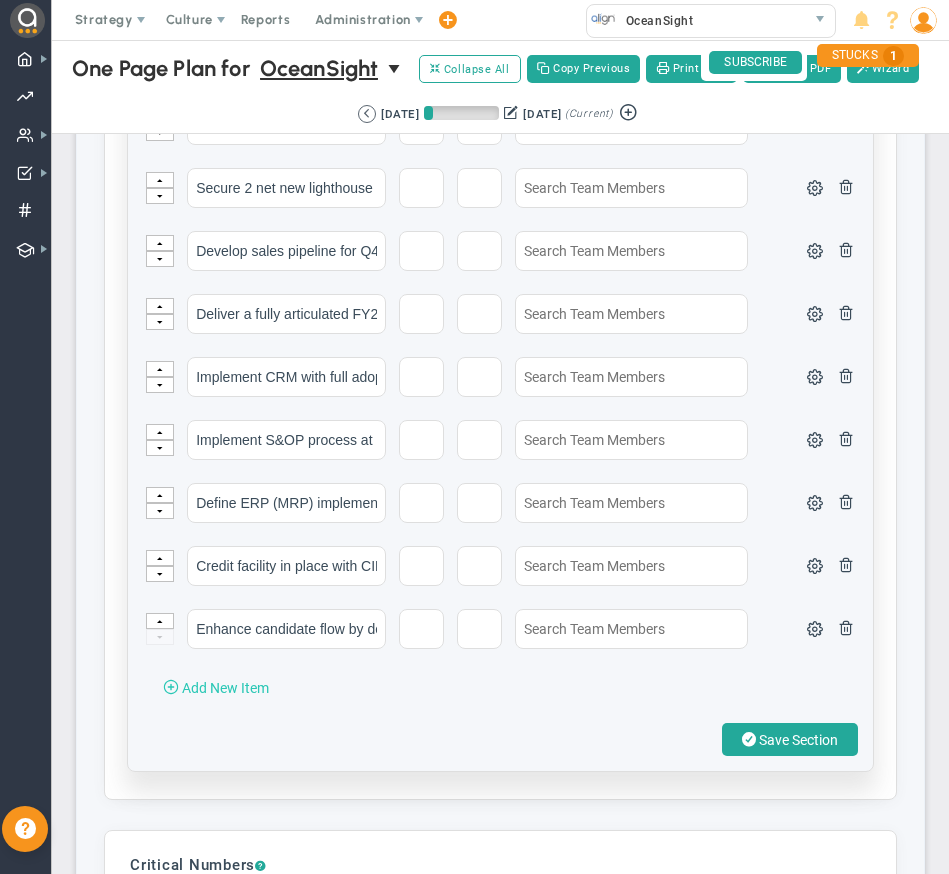 click on "Add New Item" at bounding box center (225, 688) 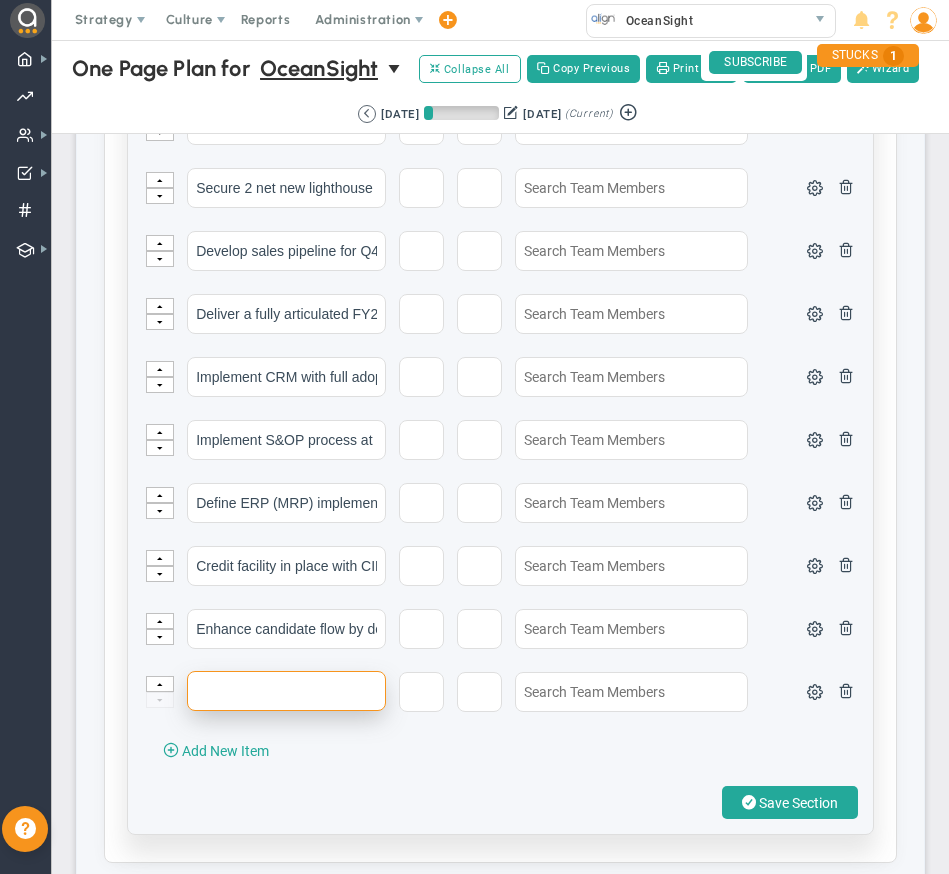 click at bounding box center [286, 691] 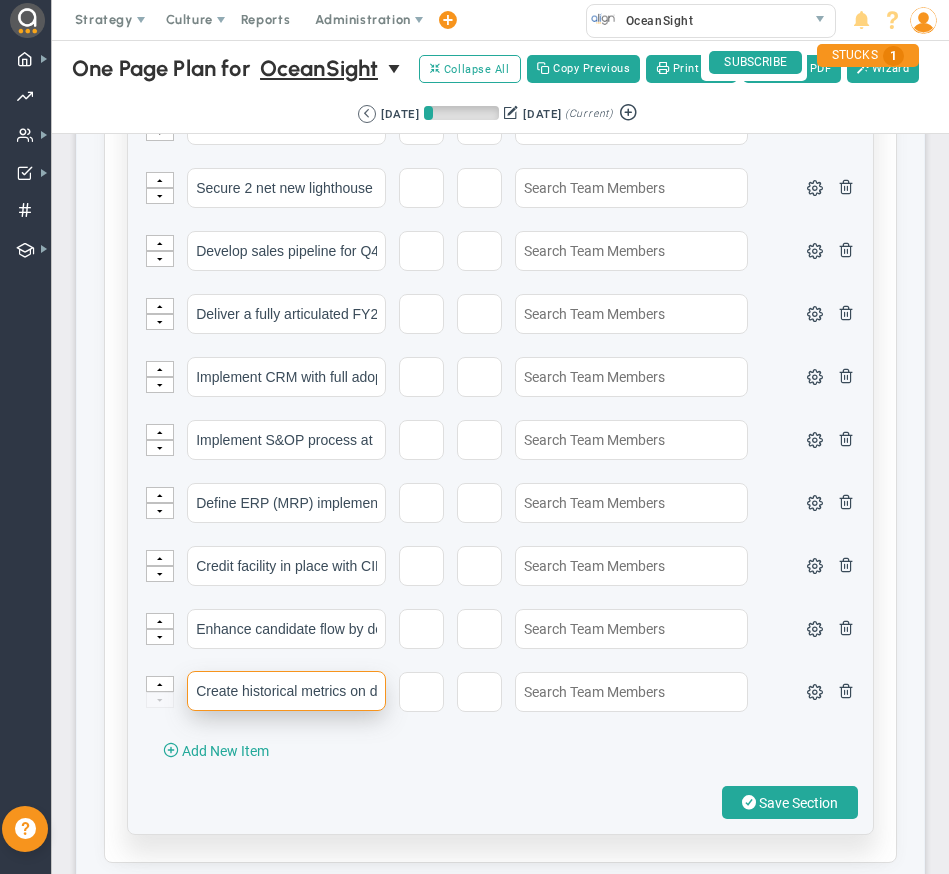 scroll, scrollTop: 0, scrollLeft: 390, axis: horizontal 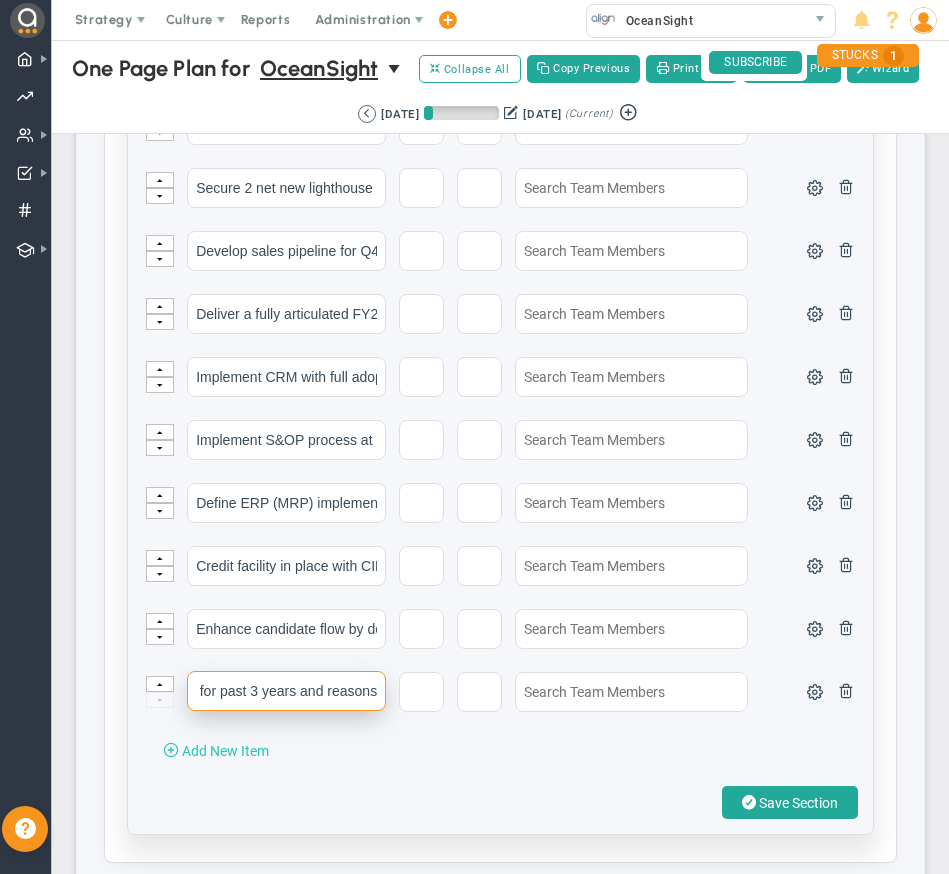 type on "Create historical metrics on desirable and undesirable attrition for past 3 years and reasons" 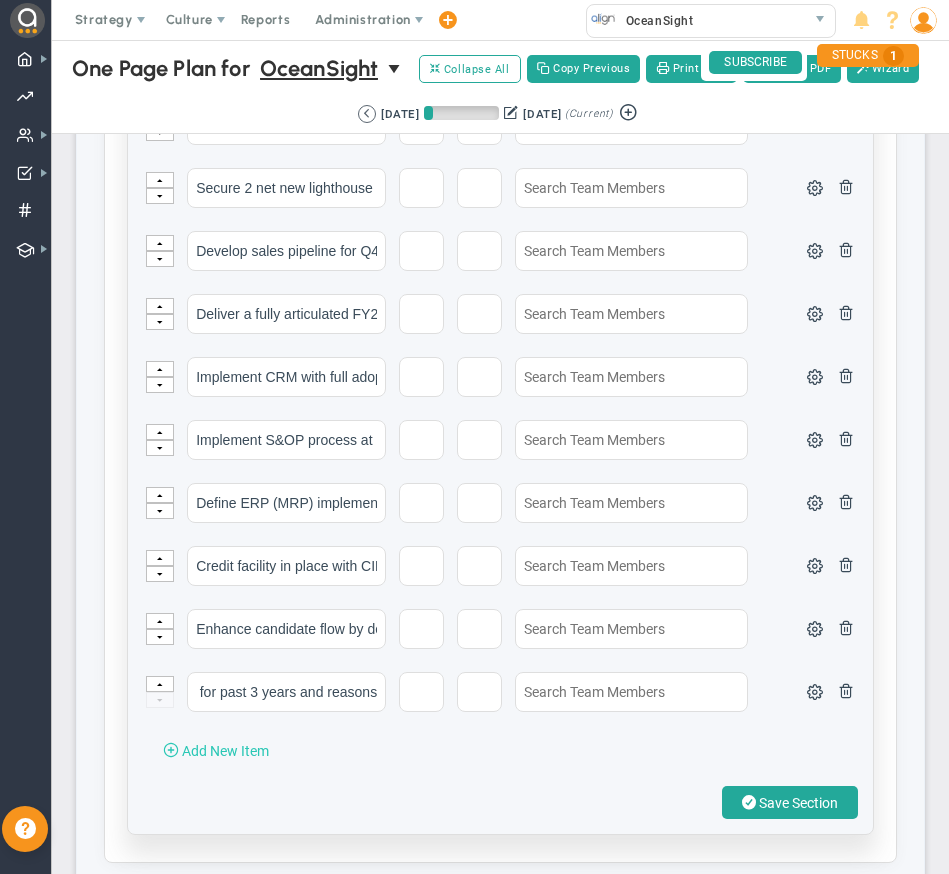 click on "Add New Item" at bounding box center (225, 751) 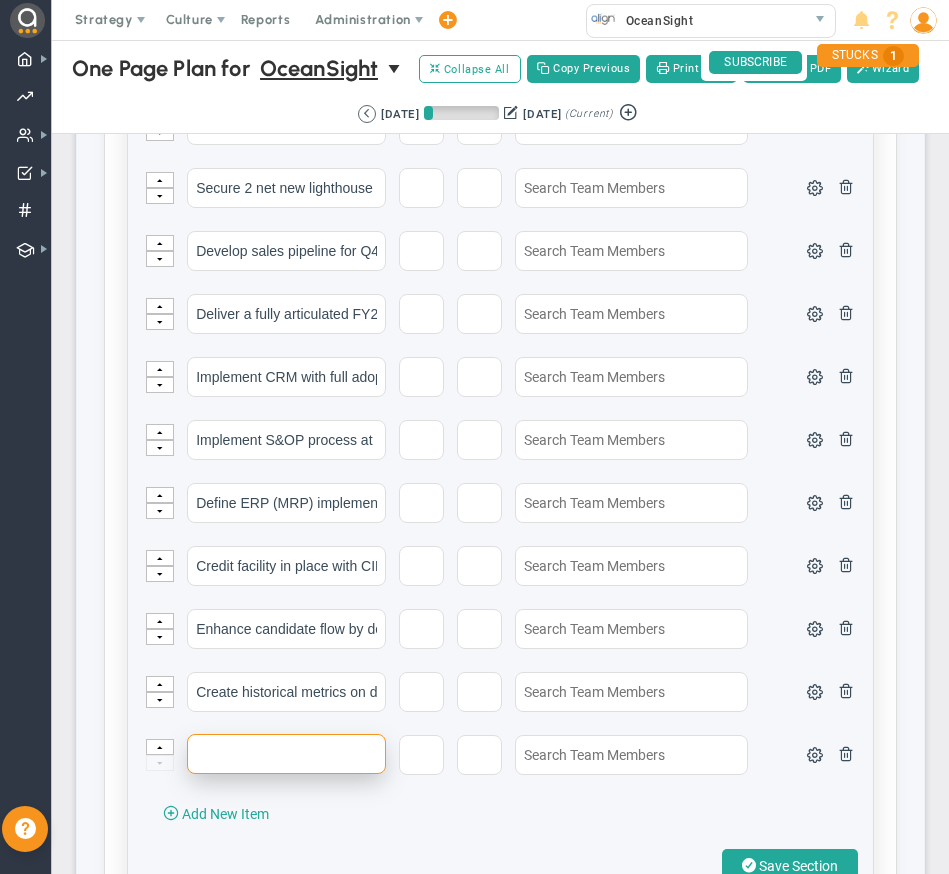 click at bounding box center [286, 754] 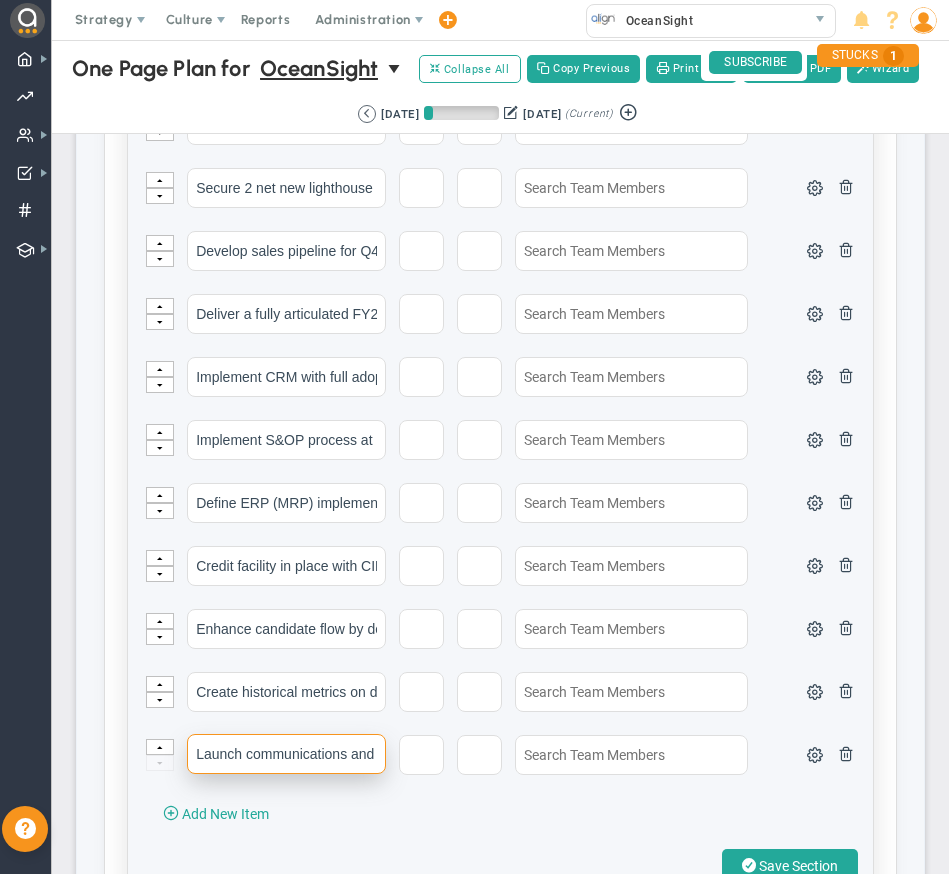 scroll, scrollTop: 0, scrollLeft: 487, axis: horizontal 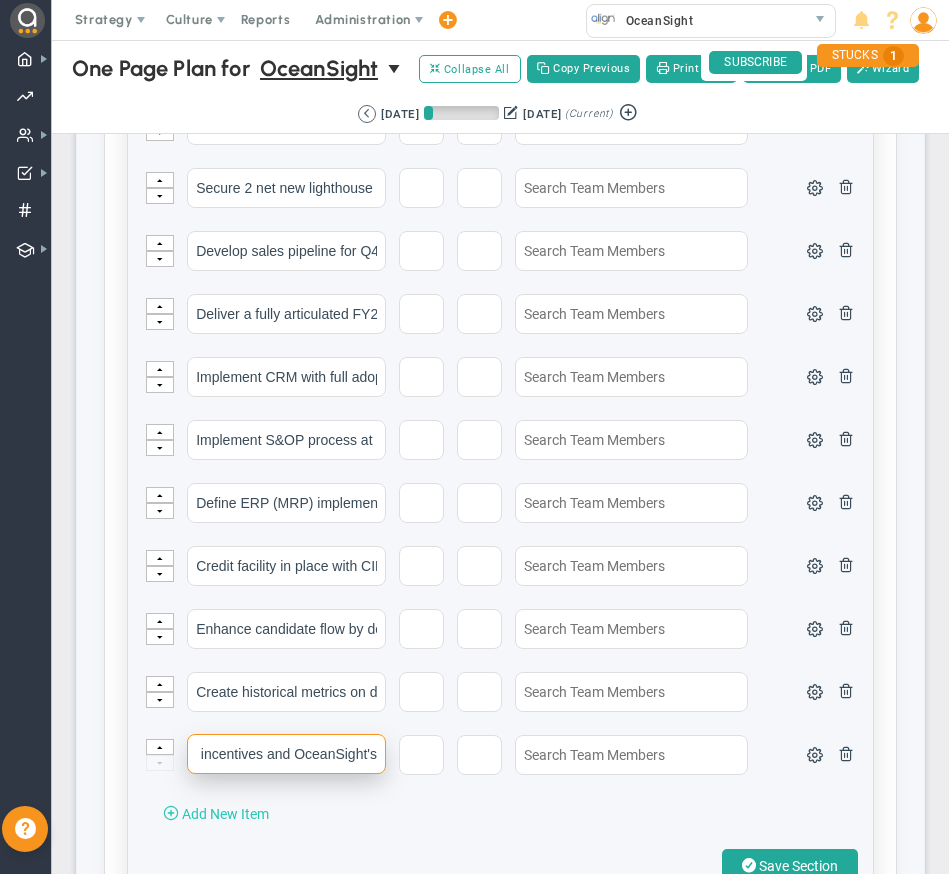 type on "Launch communications and recognition system, ensuring alignment between incentives and OceanSight's" 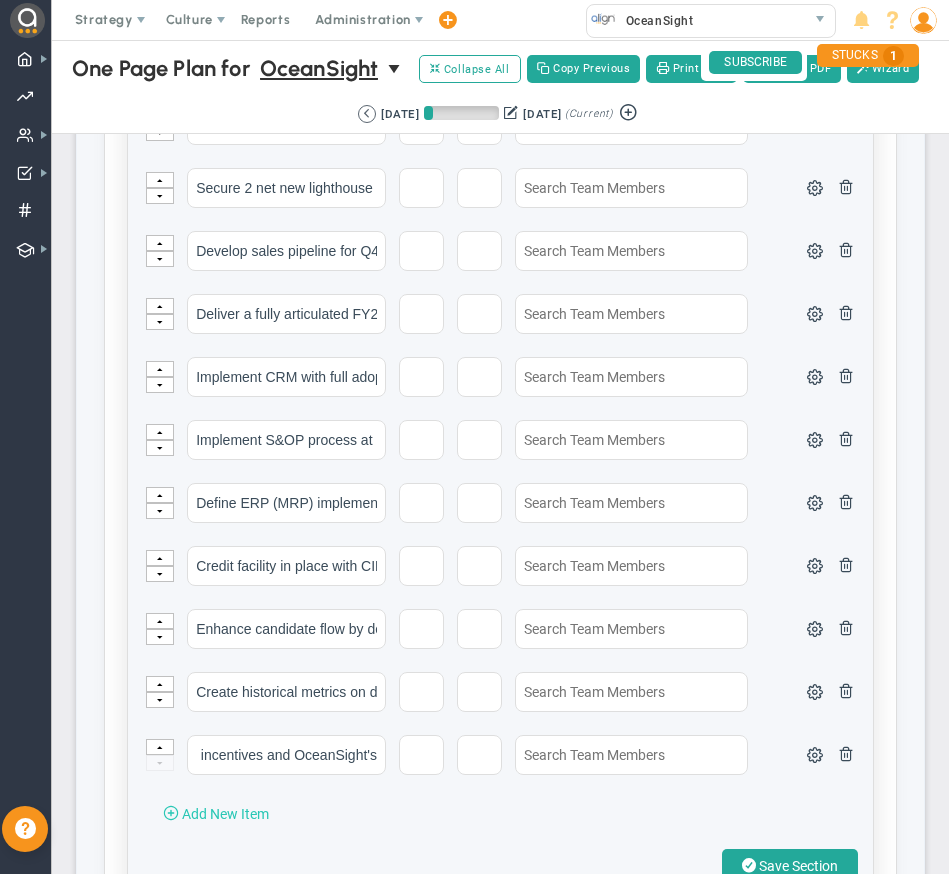 click on "Add New Item" at bounding box center (225, 814) 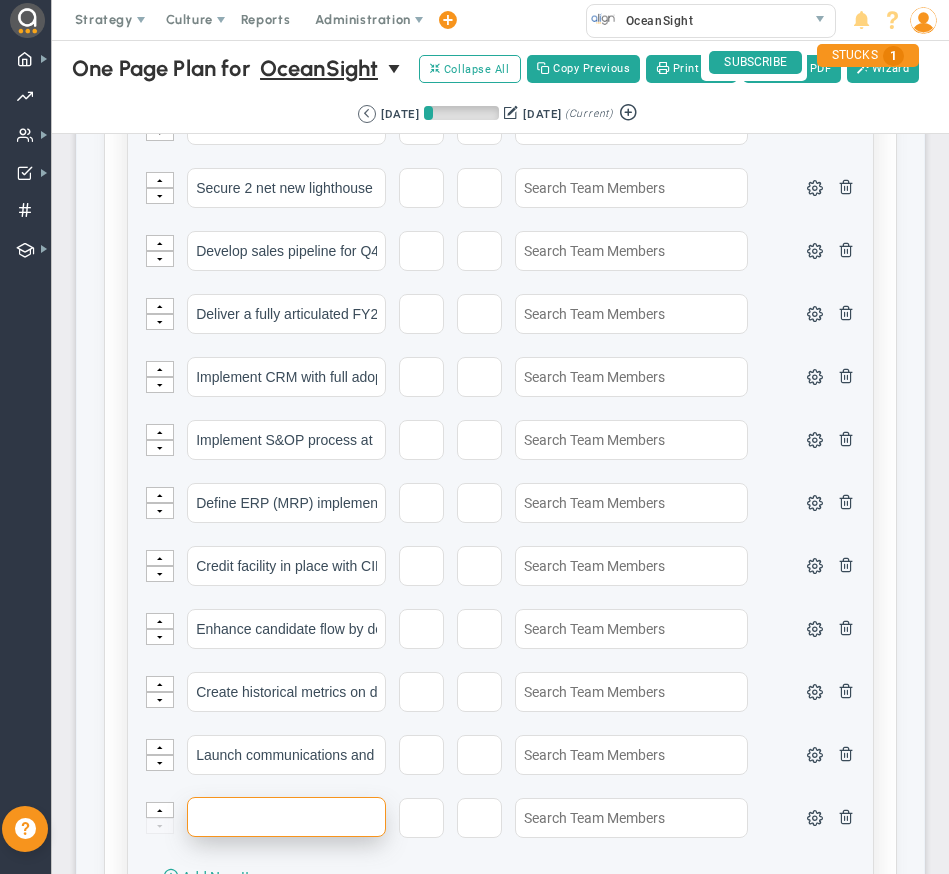 click at bounding box center (286, 817) 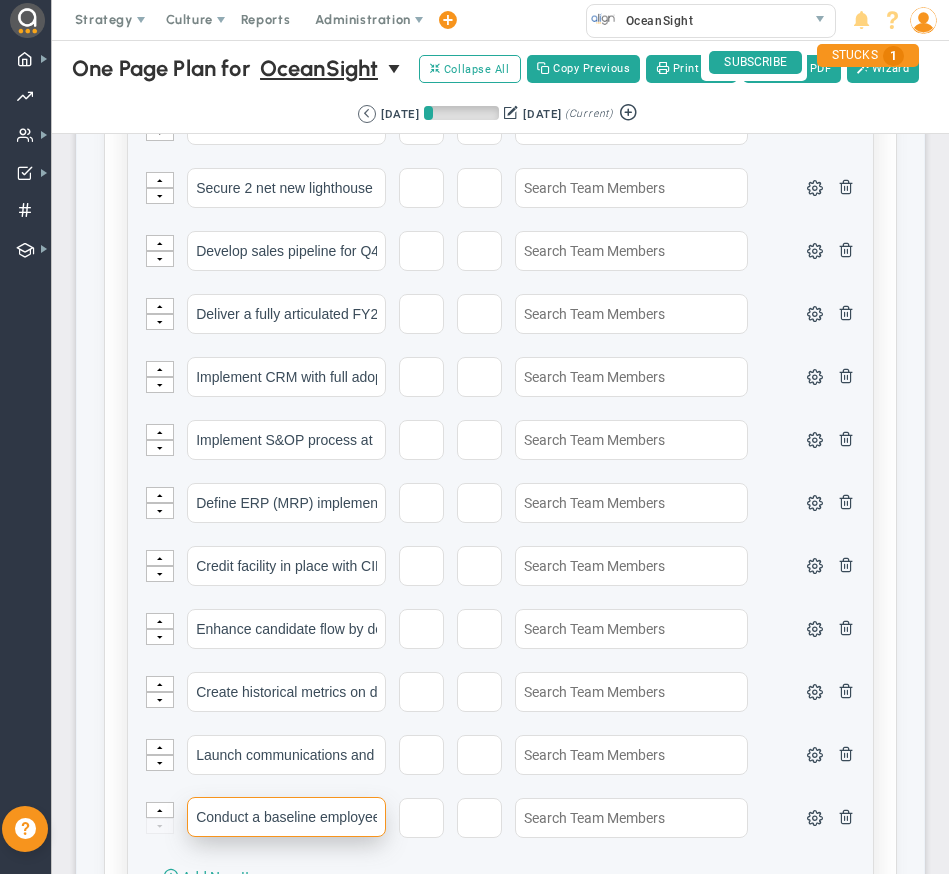 scroll, scrollTop: 0, scrollLeft: 471, axis: horizontal 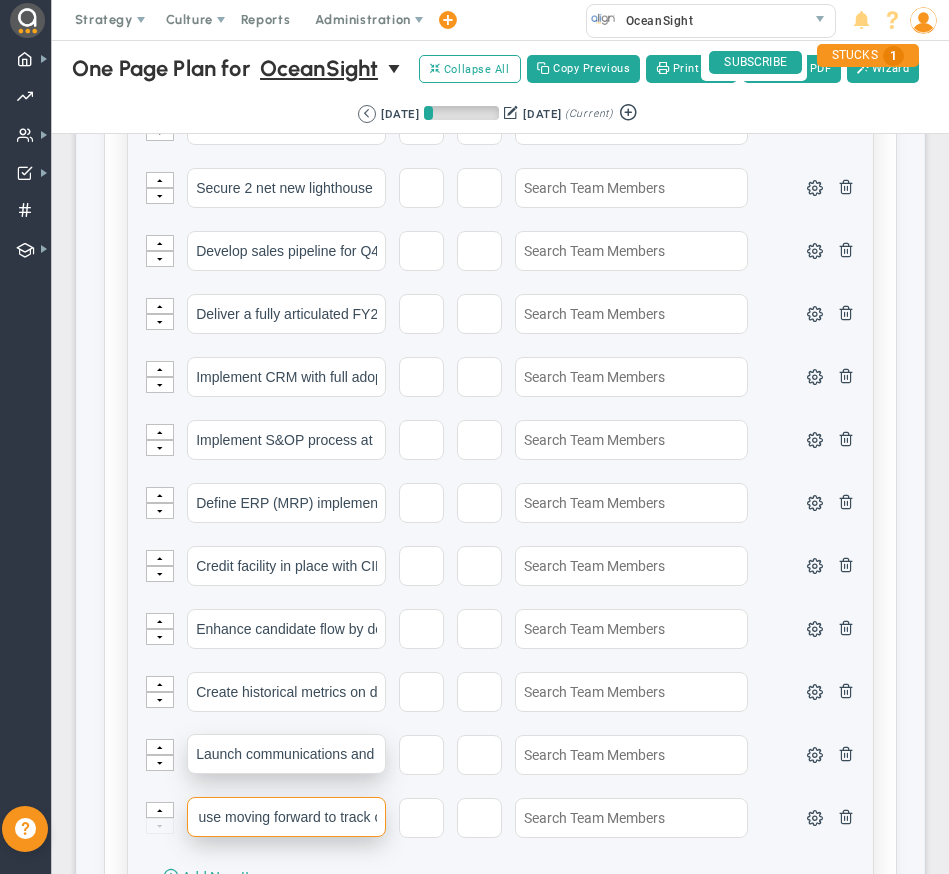 type on "Conduct a baseline employee survey in [GEOGRAPHIC_DATA] that we can use moving forward to track our success in empl" 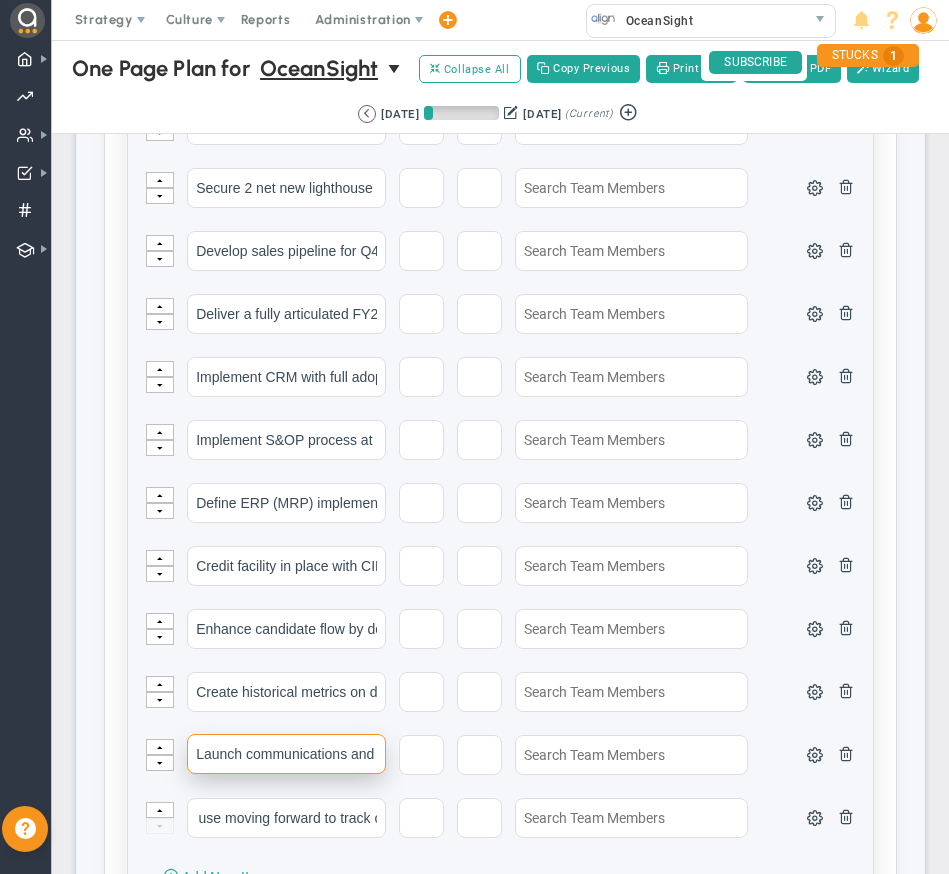 scroll, scrollTop: 0, scrollLeft: 0, axis: both 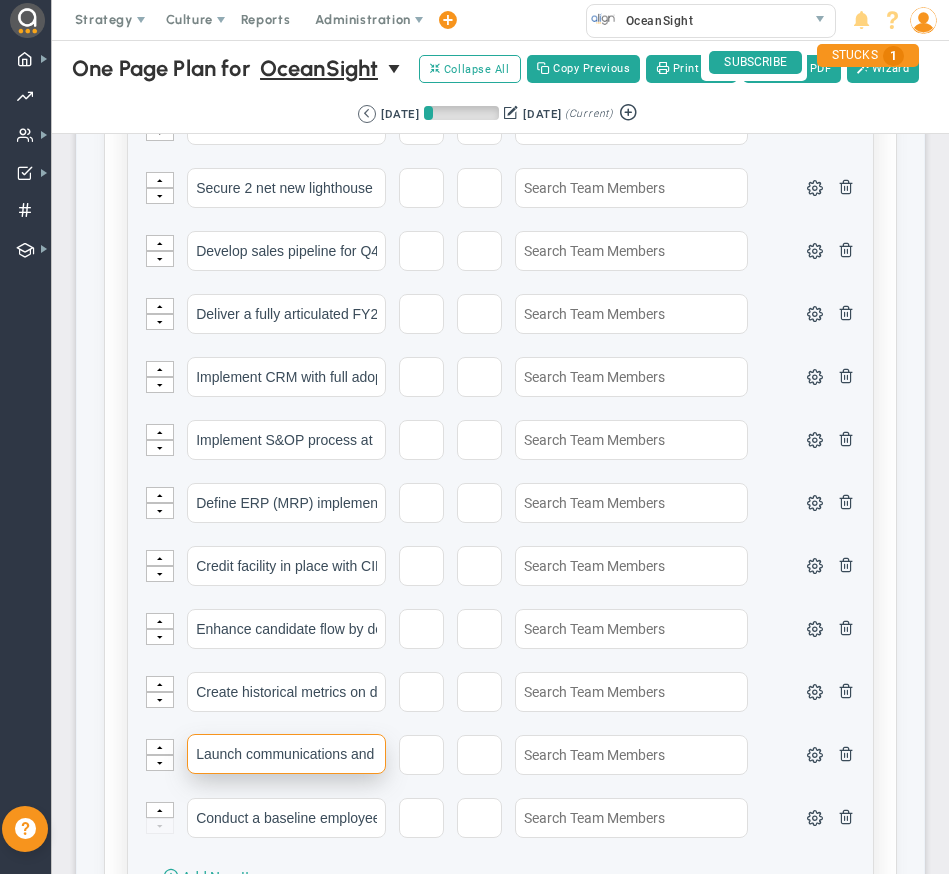 click on "Launch communications and recognition system, ensuring alignment between incentives and OceanSight's" at bounding box center [286, 754] 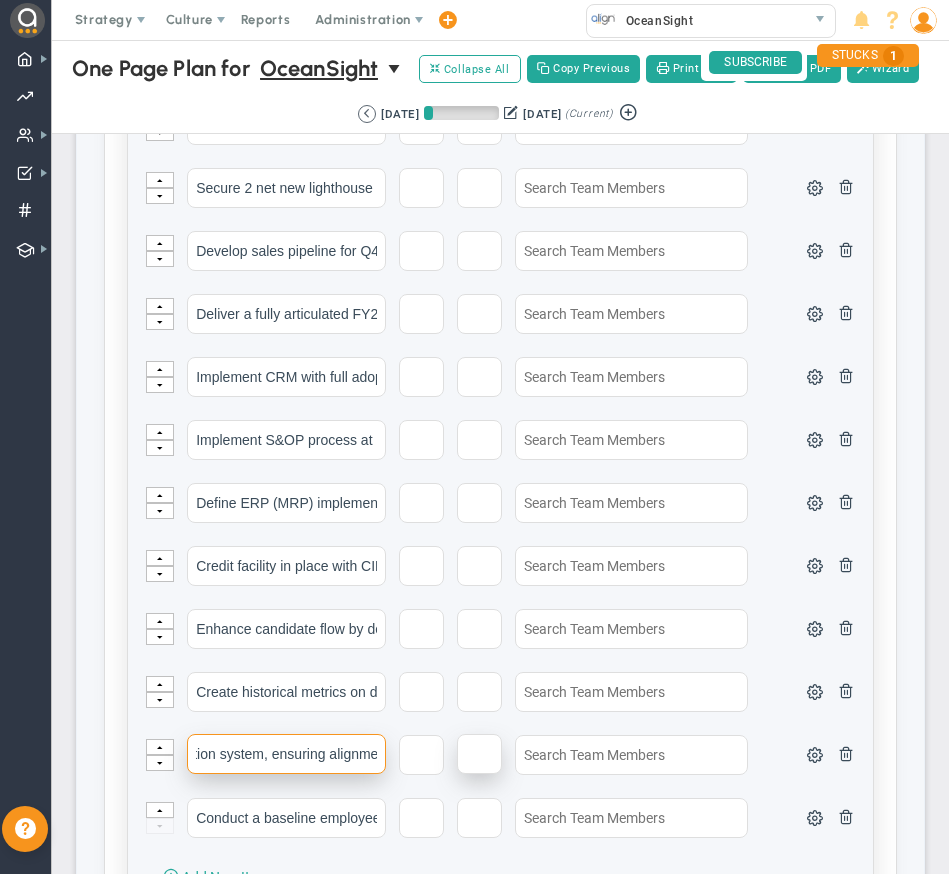 scroll, scrollTop: 0, scrollLeft: 487, axis: horizontal 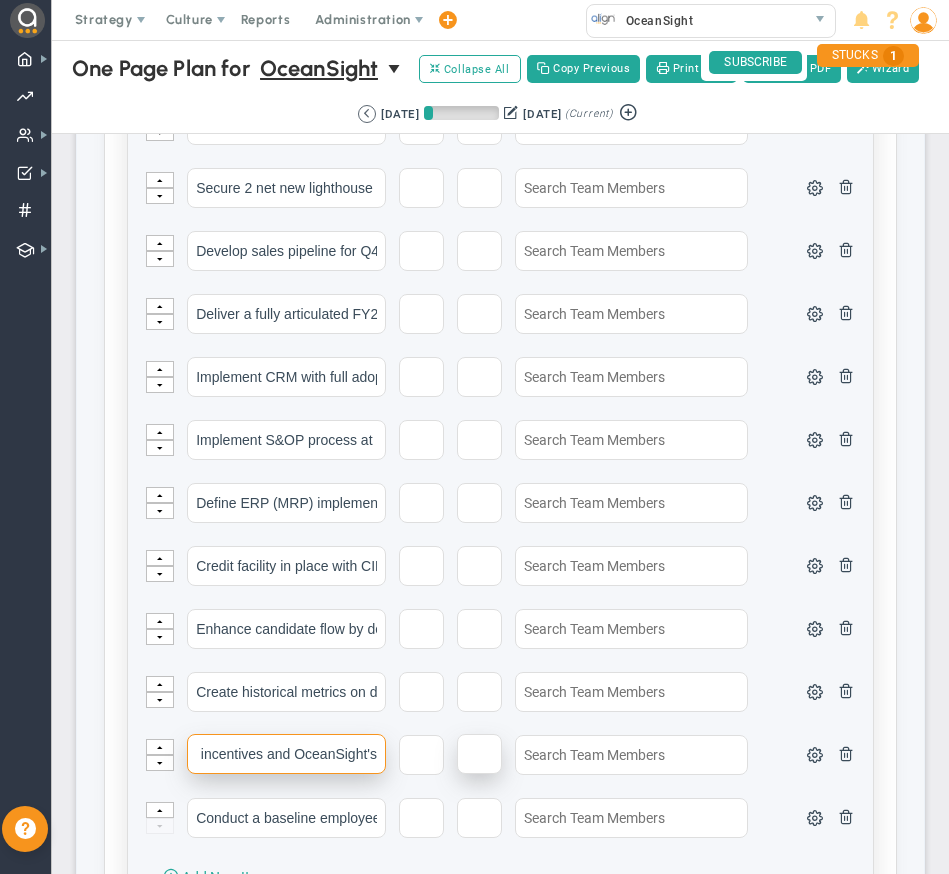 drag, startPoint x: 249, startPoint y: 758, endPoint x: 453, endPoint y: 766, distance: 204.1568 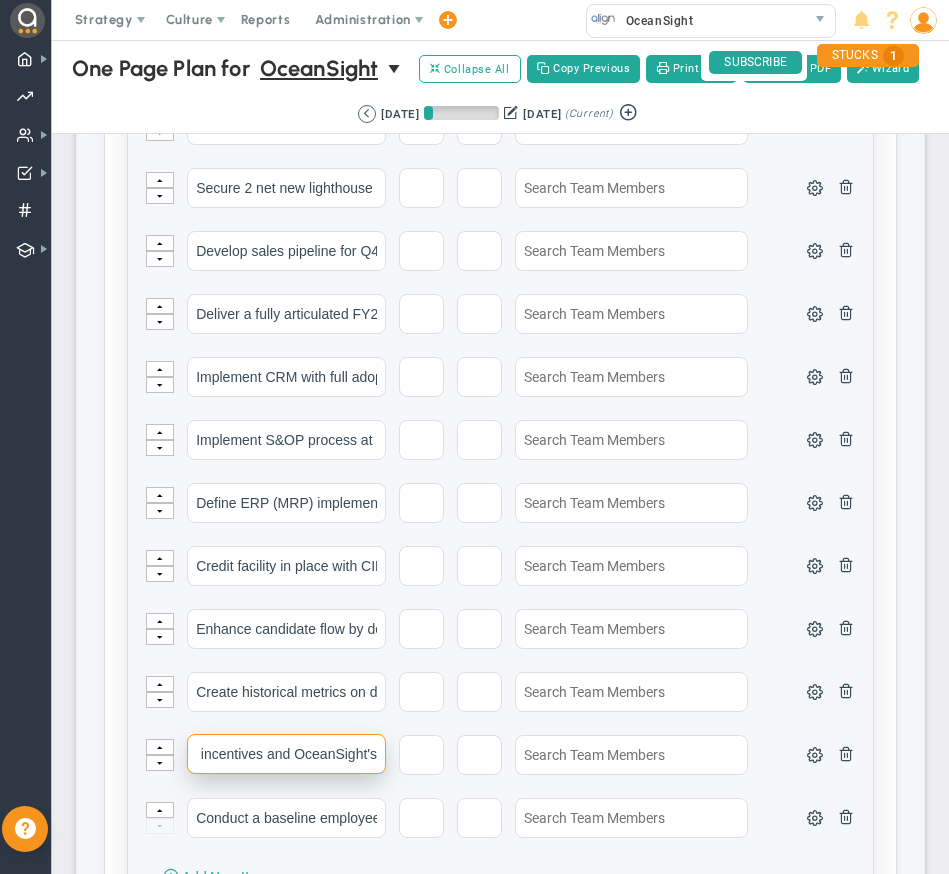 click on "Launch communications and recognition system, ensuring alignment between incentives and OceanSight's" at bounding box center (286, 754) 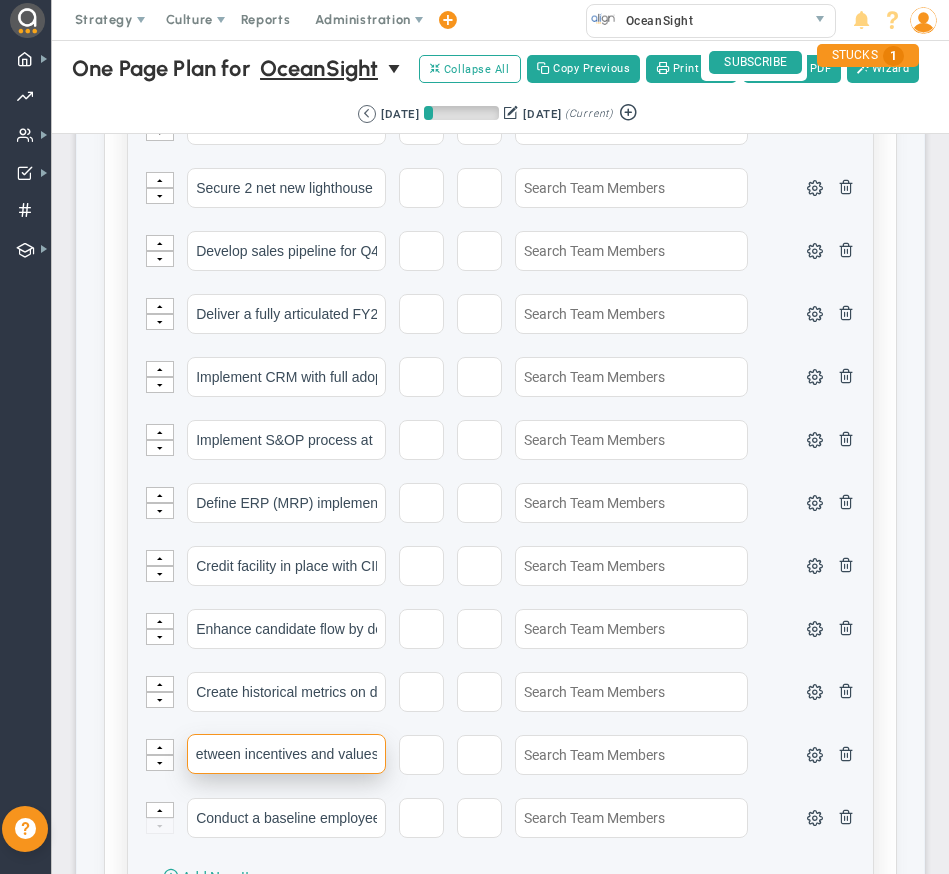 scroll, scrollTop: 0, scrollLeft: 444, axis: horizontal 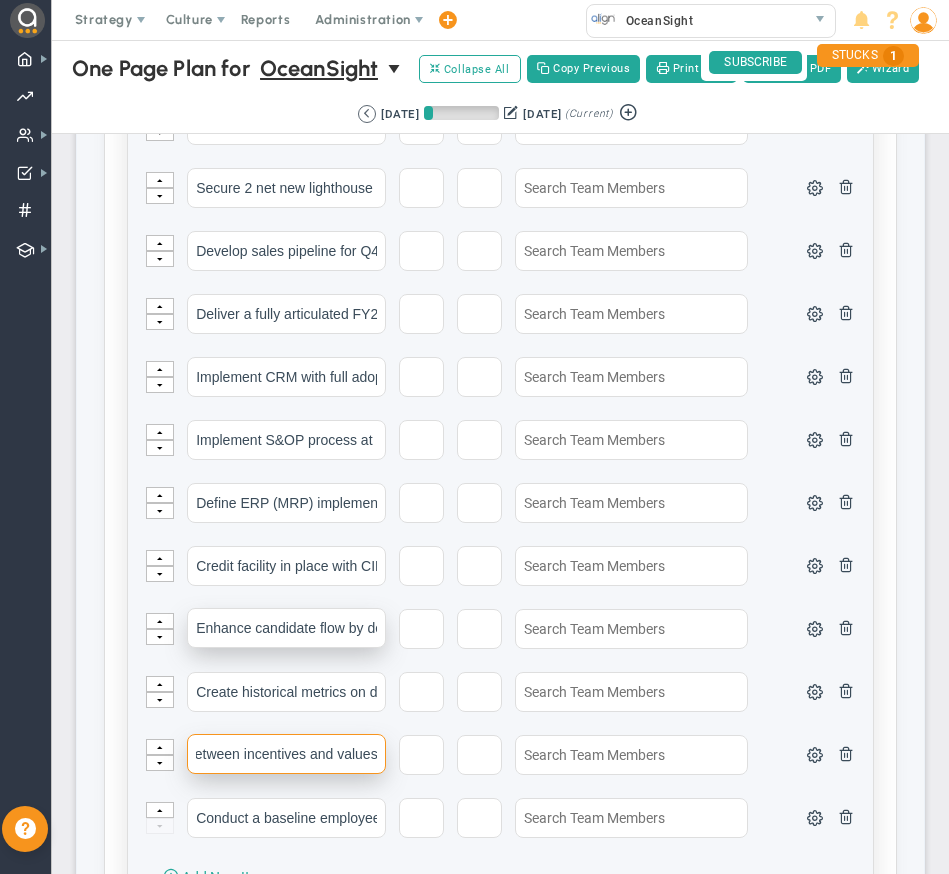 type on "Launch communications and recognition system, ensuring alignment between incentives and values" 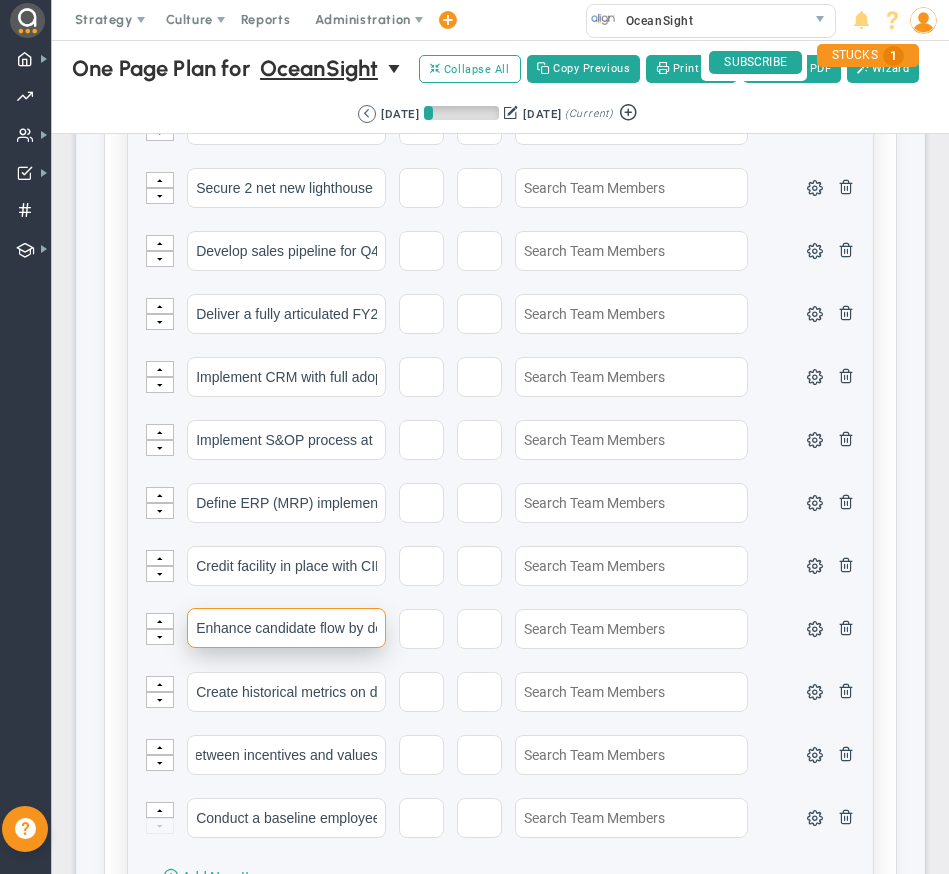 click on "Enhance candidate flow by defining and implementing a right-sized WHO-based hiring rubric that posit" at bounding box center (286, 628) 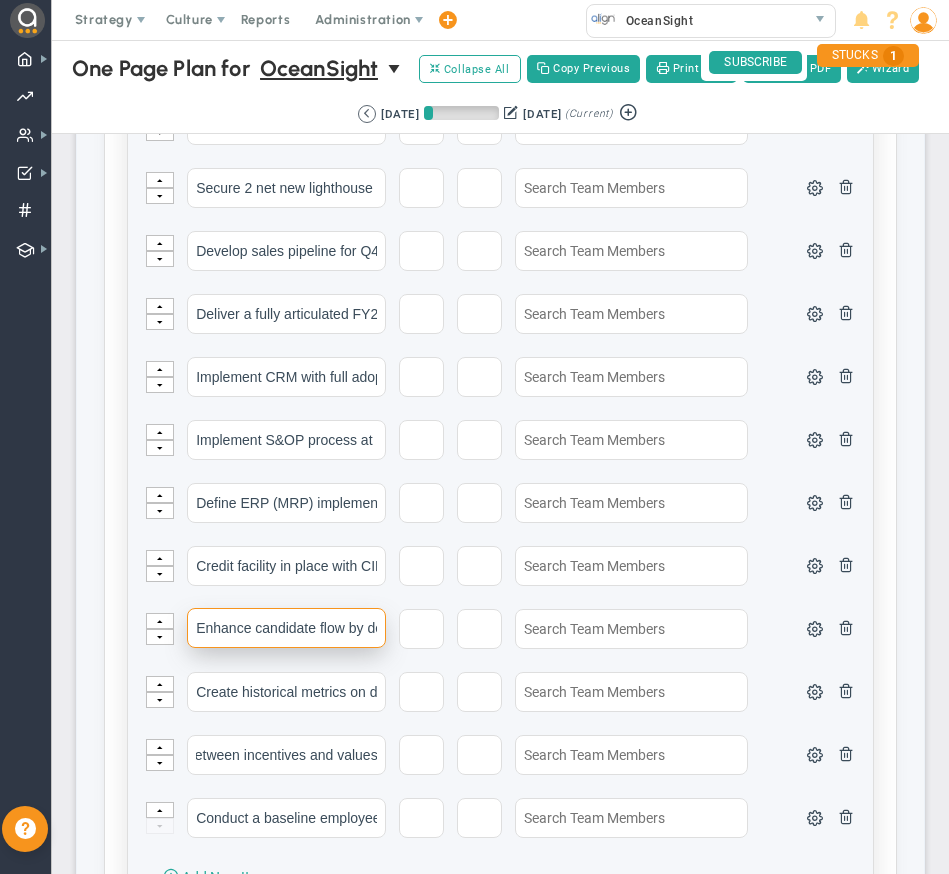 scroll, scrollTop: 0, scrollLeft: 0, axis: both 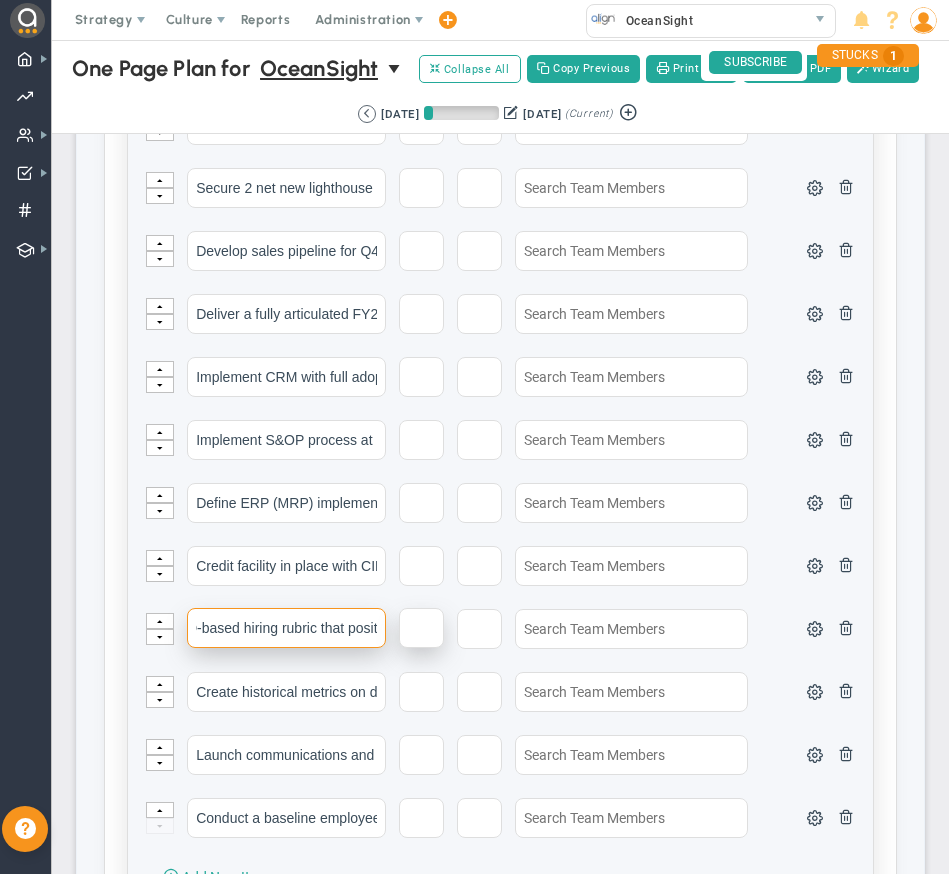 drag, startPoint x: 306, startPoint y: 637, endPoint x: 428, endPoint y: 617, distance: 123.62848 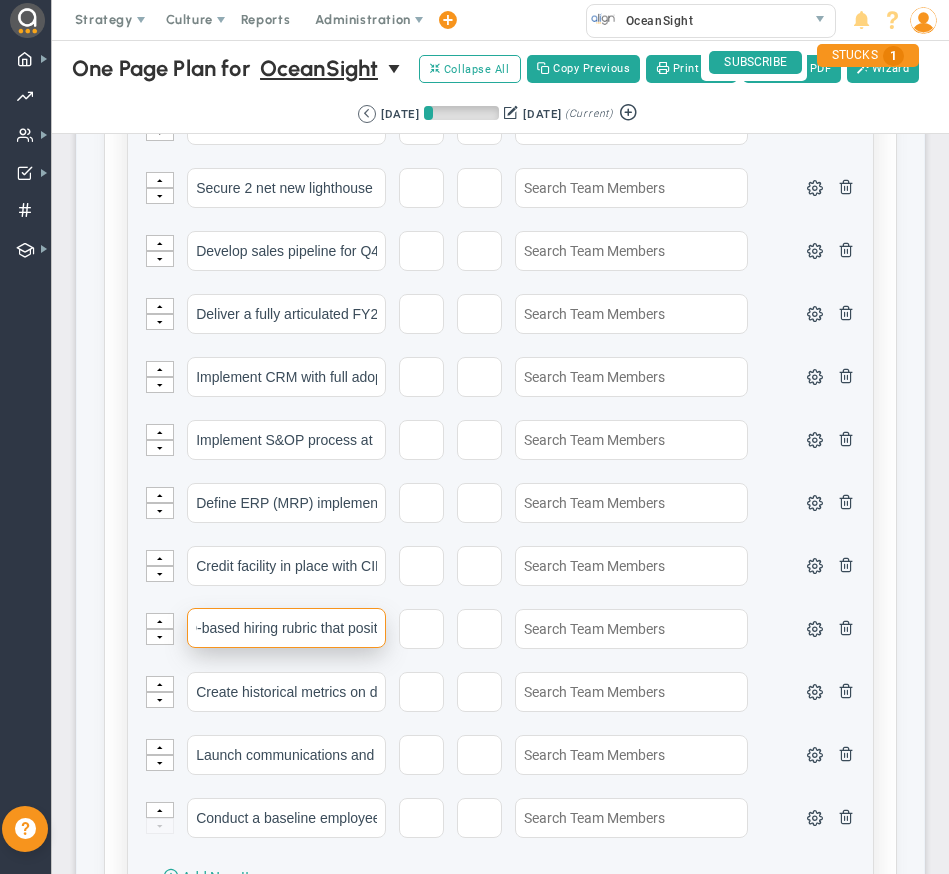 click on "Enhance candidate flow by defining and implementing a right-sized WHO-based hiring rubric that posit" at bounding box center [286, 628] 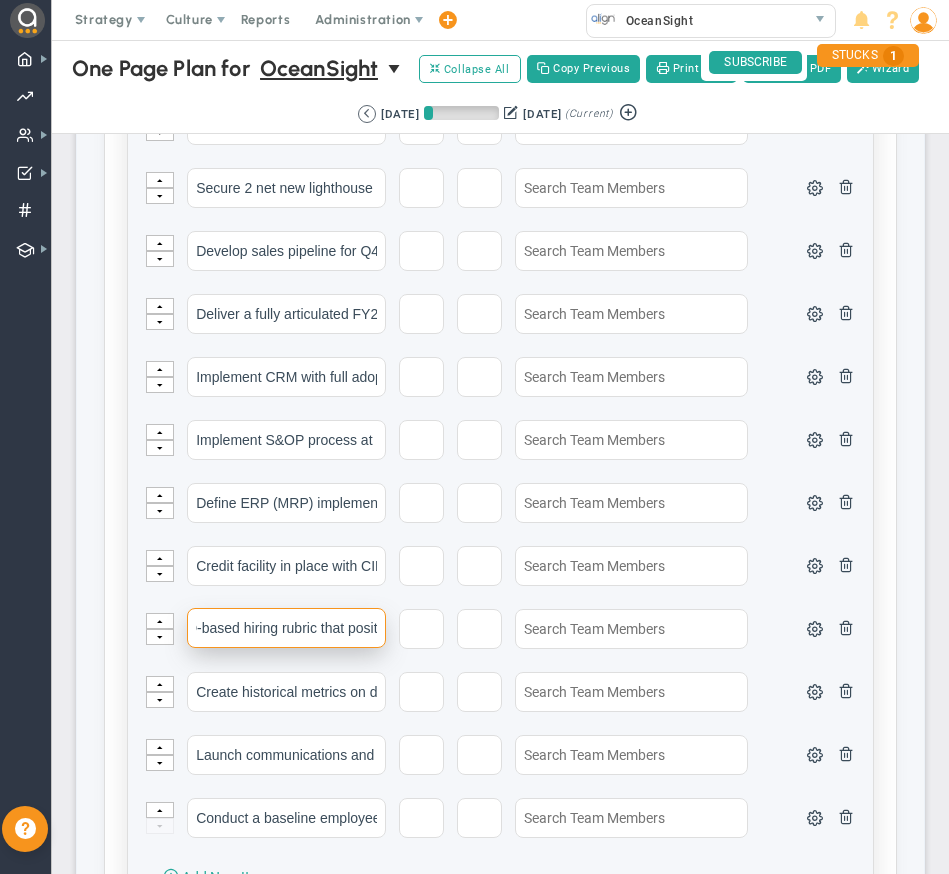 click on "Enhance candidate flow by defining and implementing a right-sized WHO-based hiring rubric that posit" at bounding box center (291, 638) 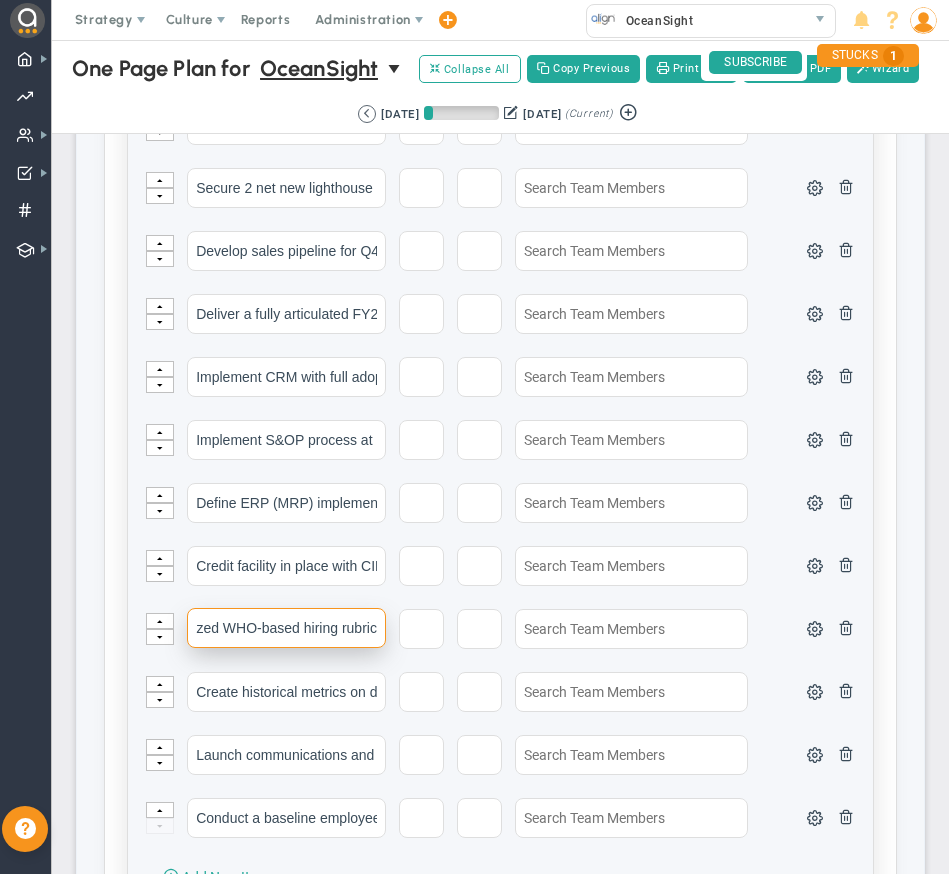 scroll, scrollTop: 0, scrollLeft: 398, axis: horizontal 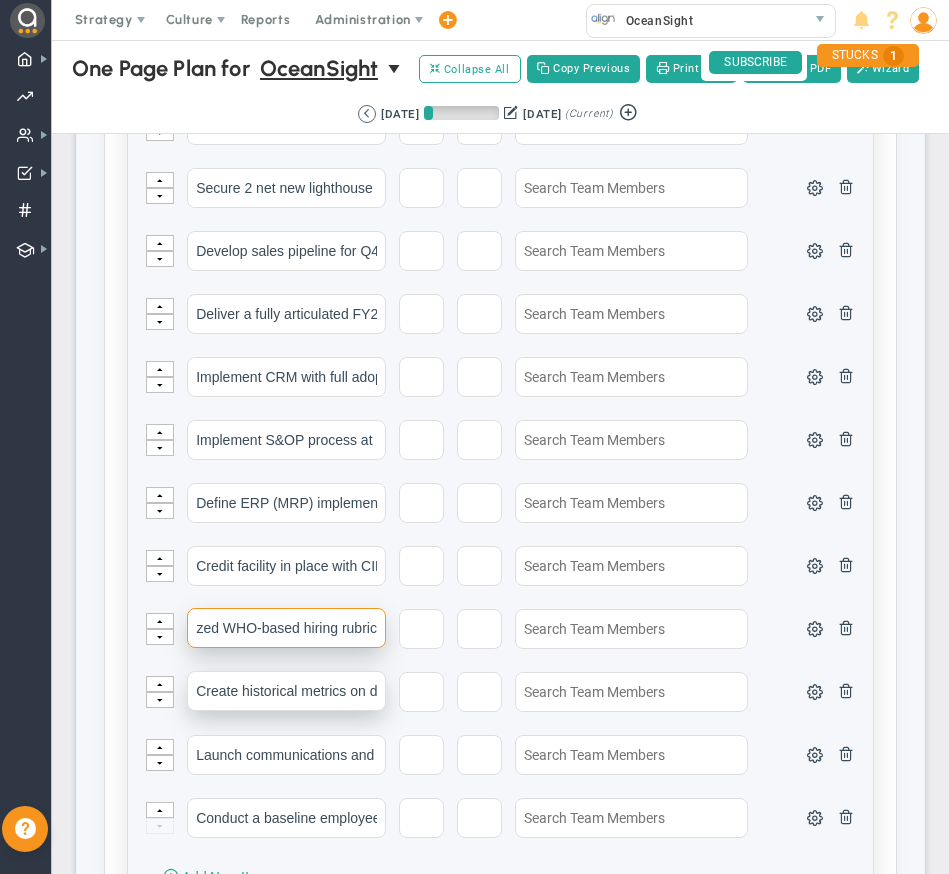 type on "Enhance candidate flow by defining and implementing a right-sized WHO-based hiring rubric" 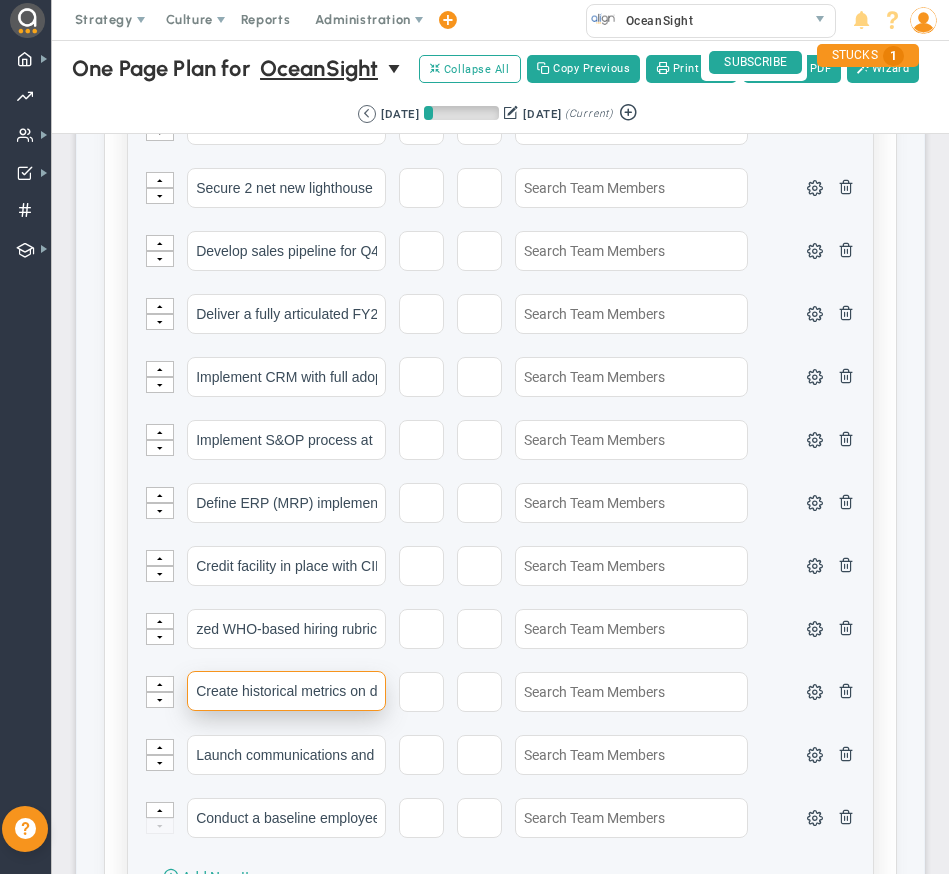 scroll, scrollTop: 0, scrollLeft: 0, axis: both 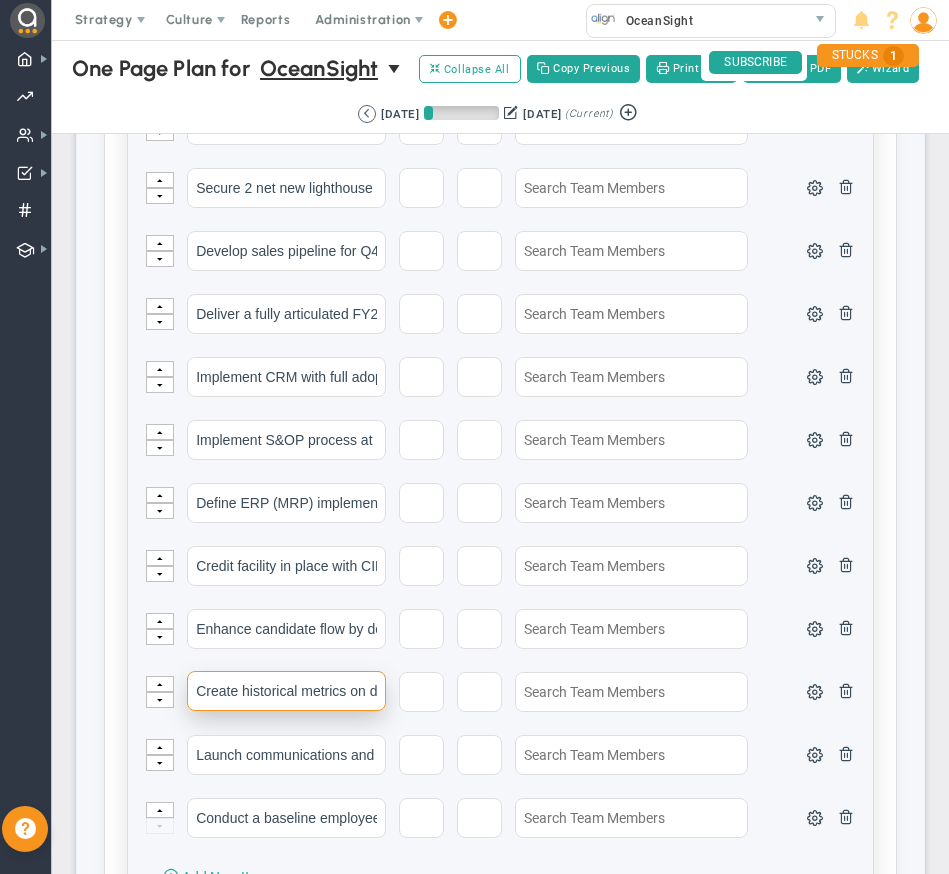 click on "Create historical metrics on desirable and undesirable attrition for past 3 years and reasons" at bounding box center [286, 691] 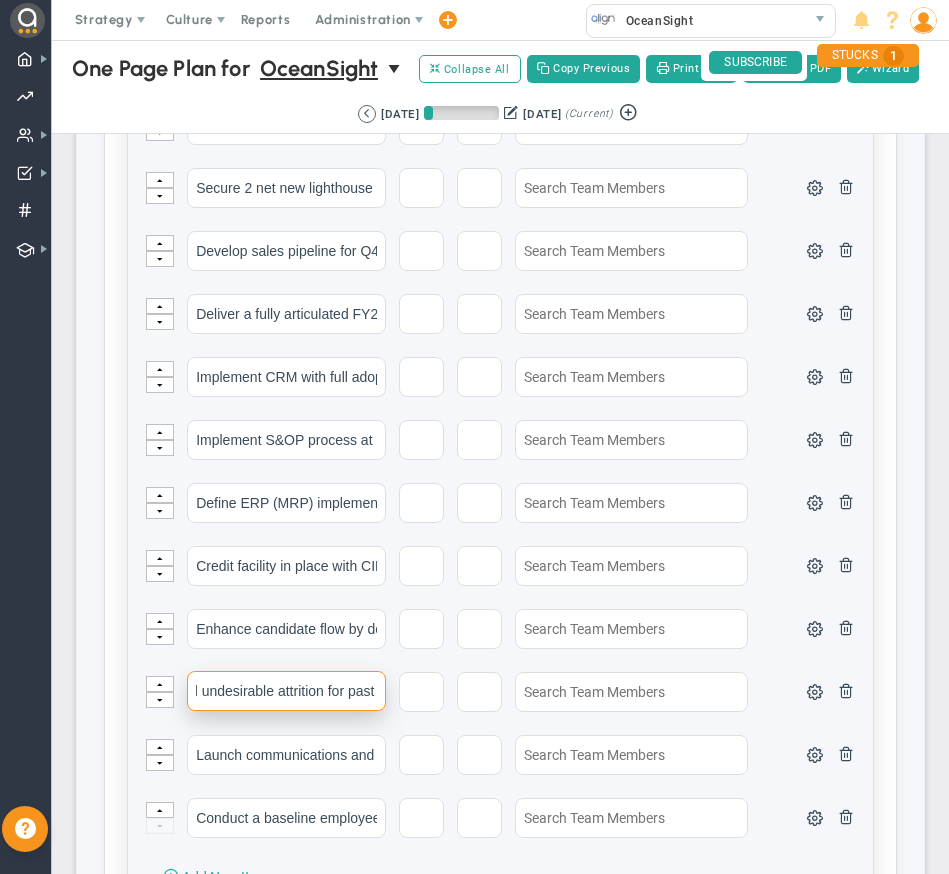 scroll, scrollTop: 0, scrollLeft: 390, axis: horizontal 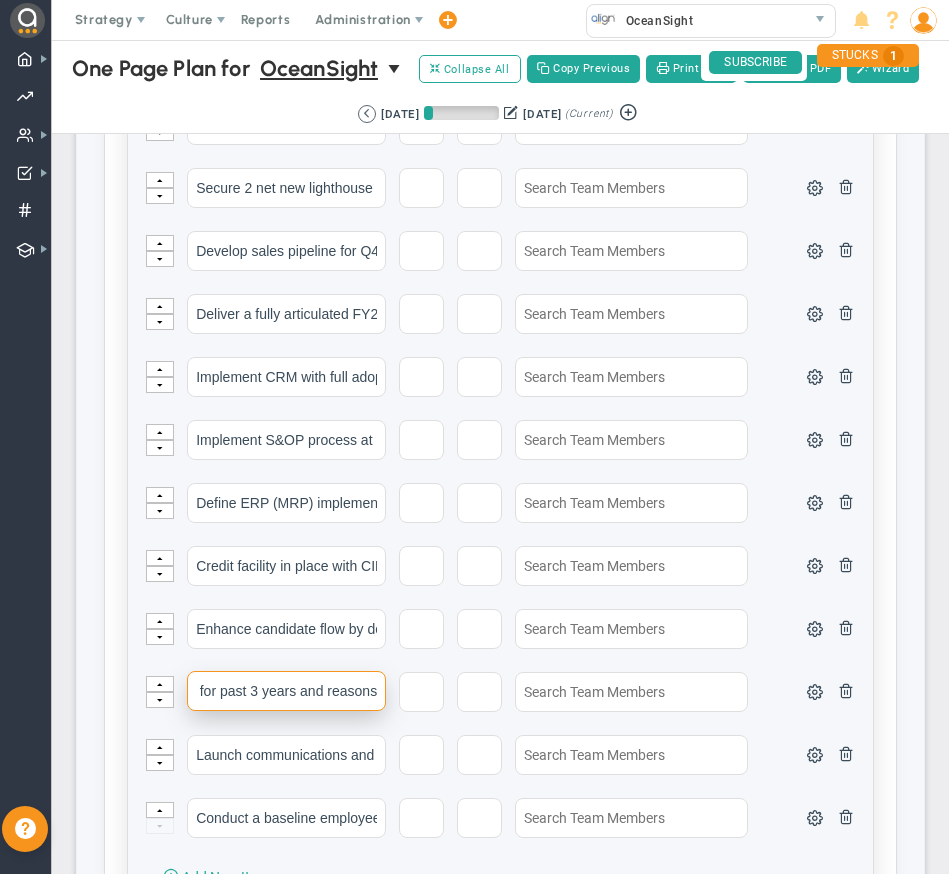 drag, startPoint x: 315, startPoint y: 694, endPoint x: 438, endPoint y: 695, distance: 123.00407 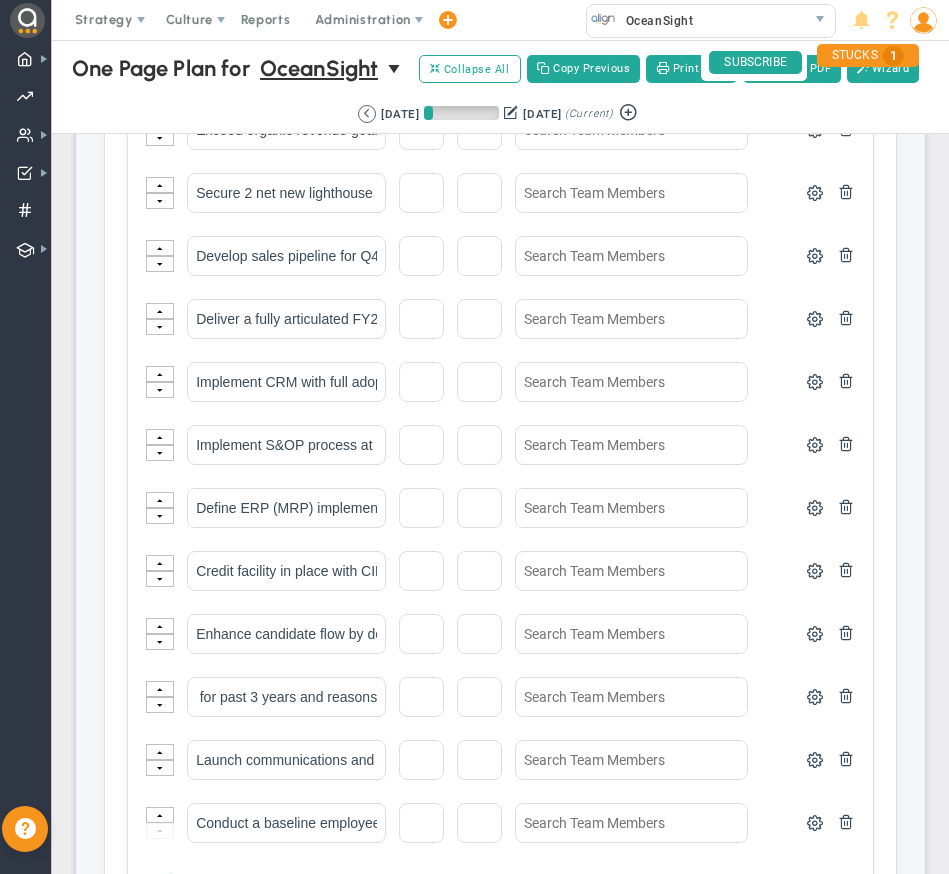 scroll, scrollTop: 0, scrollLeft: 0, axis: both 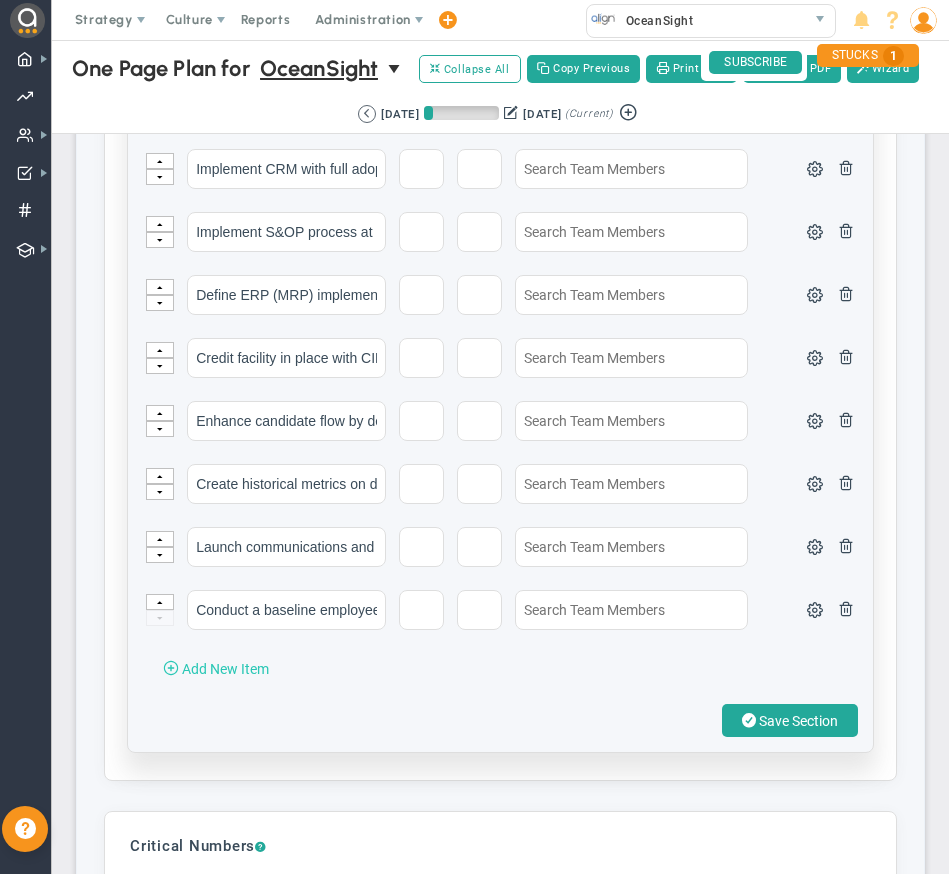 click on "Add New Item" at bounding box center (225, 669) 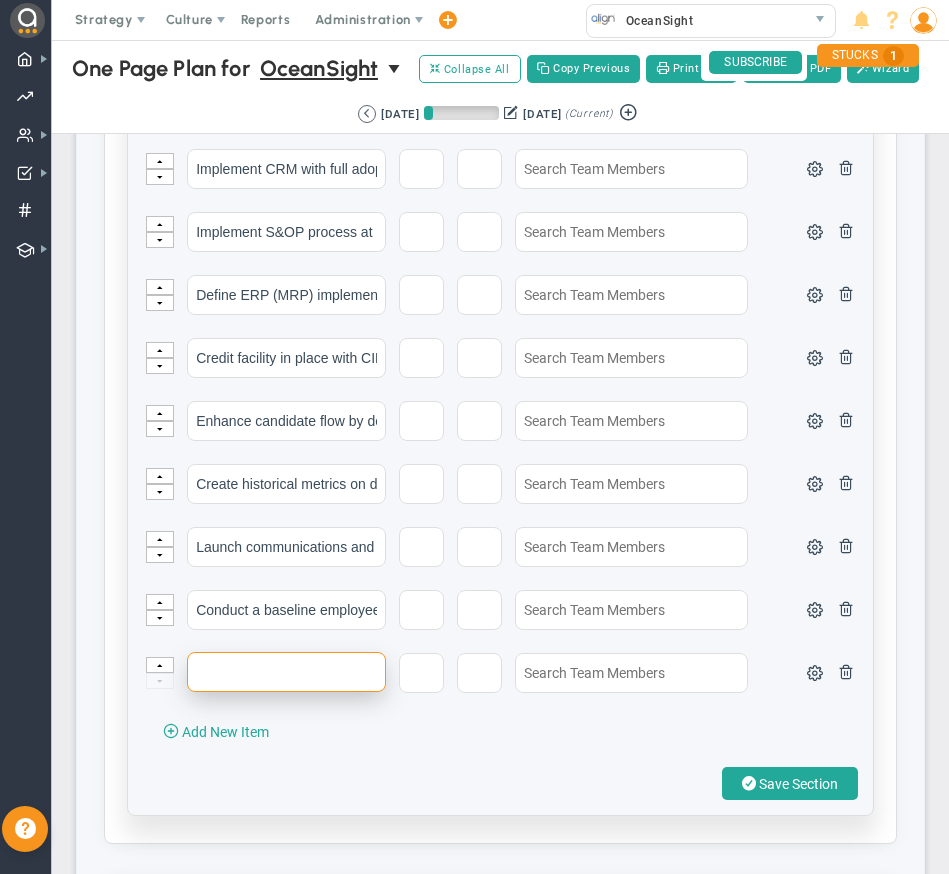 click at bounding box center (286, 672) 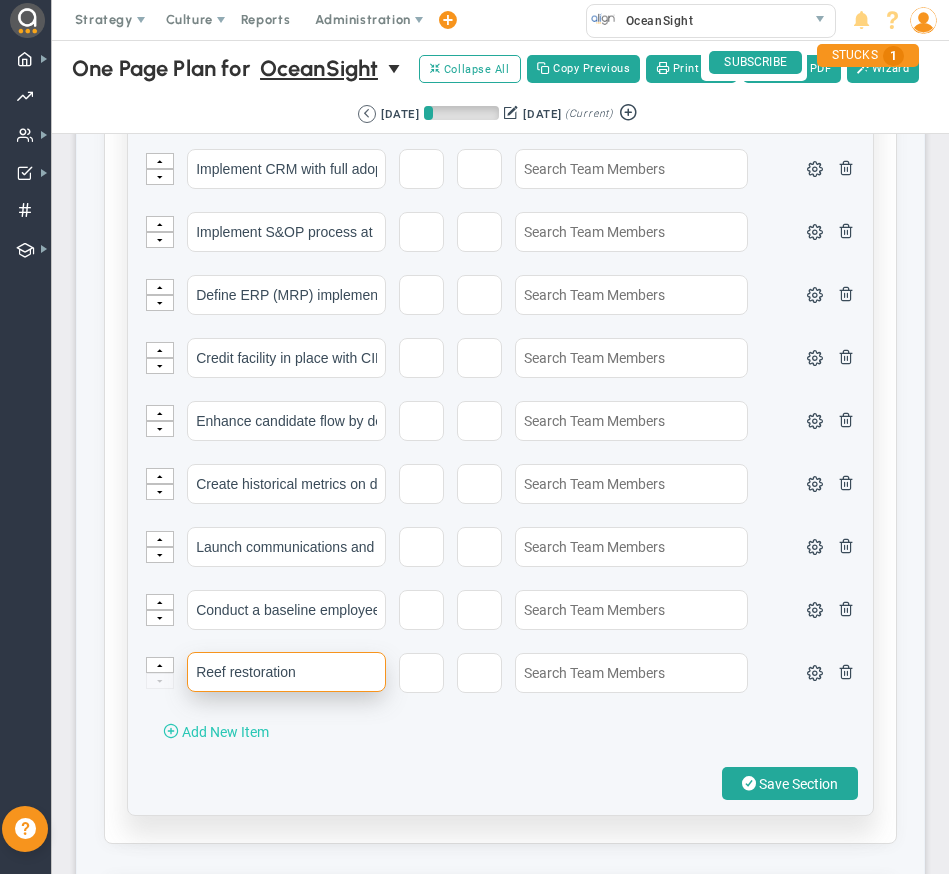 type on "Reef restoration" 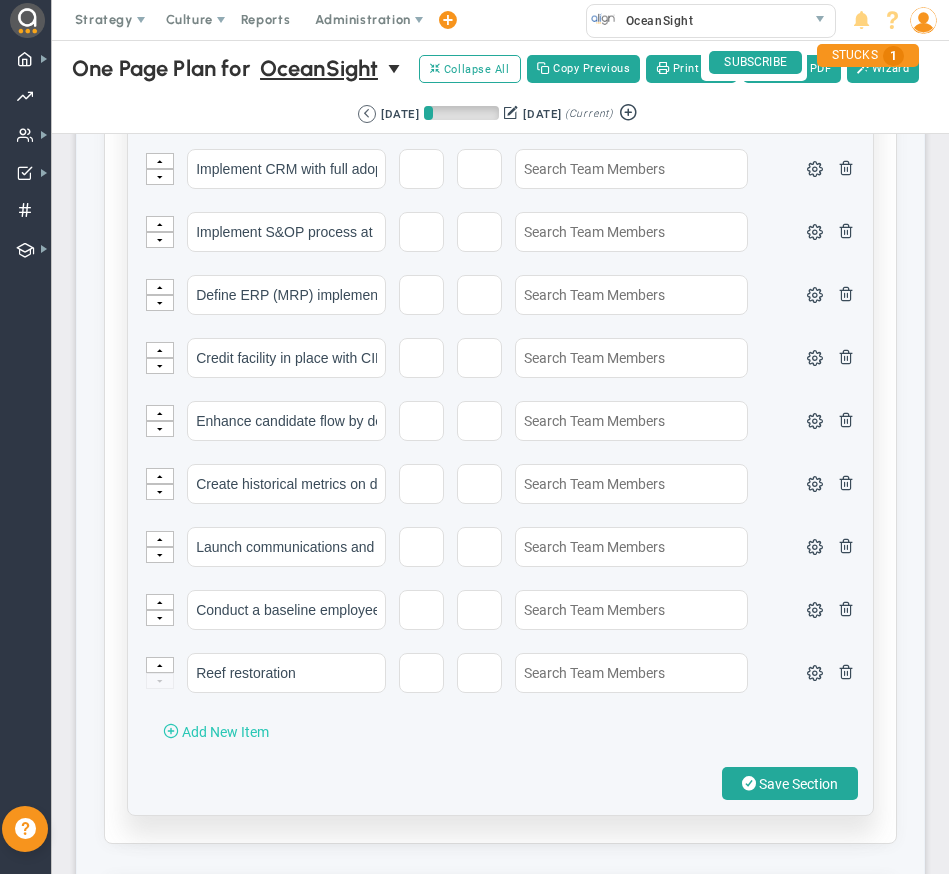 click on "Add New Item" at bounding box center [225, 732] 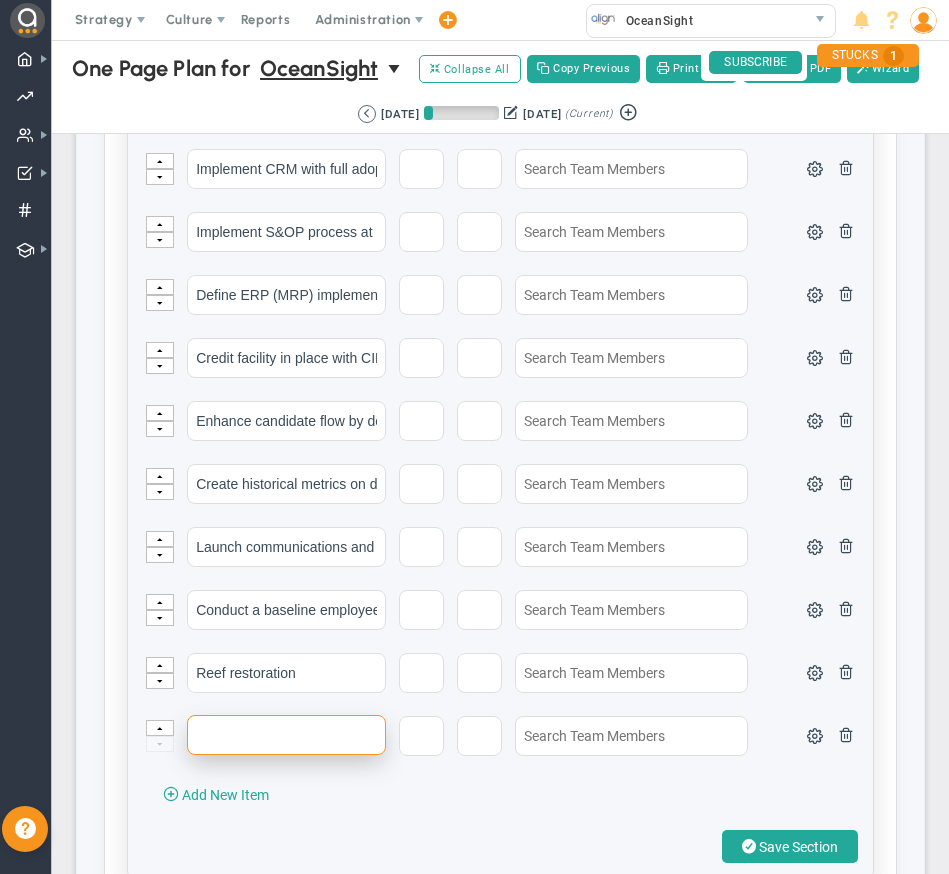 click at bounding box center [286, 735] 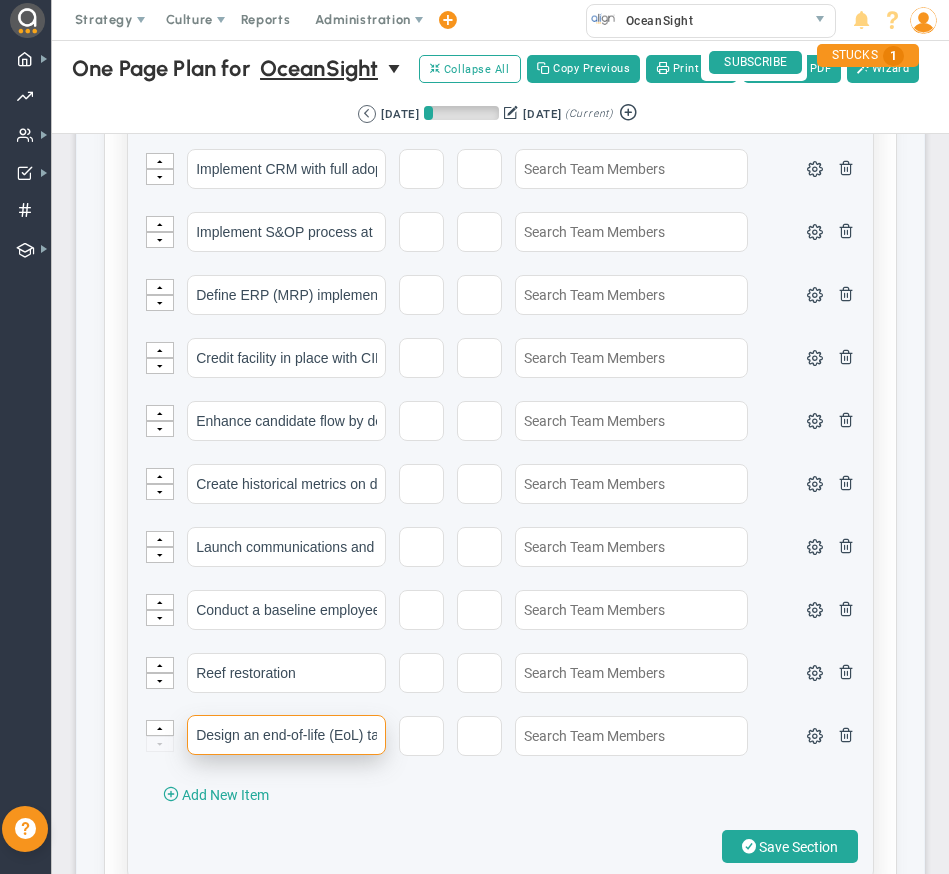 scroll, scrollTop: 0, scrollLeft: 451, axis: horizontal 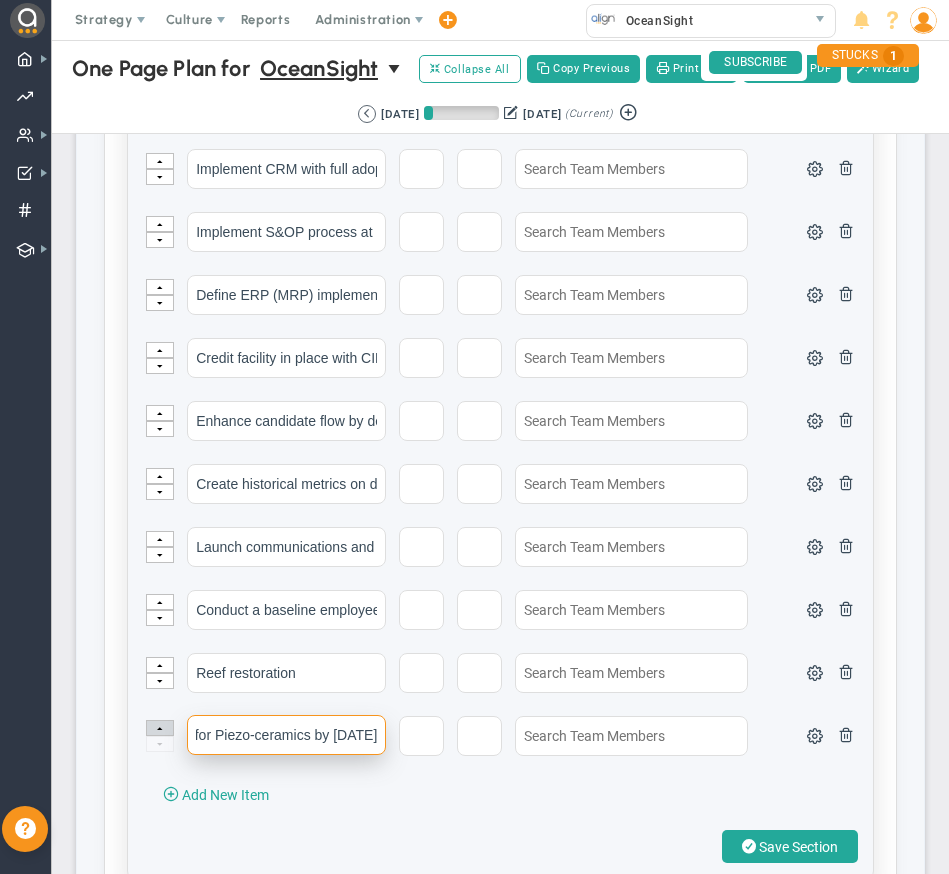 type on "Design an end-of-life (EoL) take-back and refurbishment program for Piezo-ceramics by [DATE]" 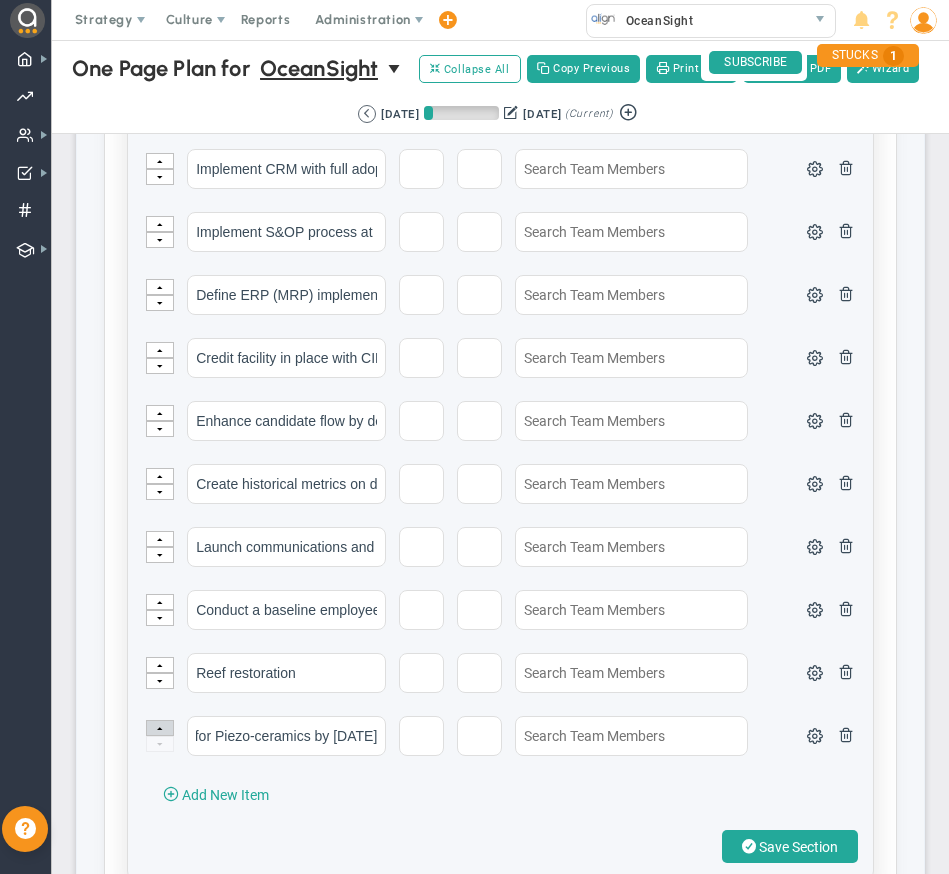 click at bounding box center [160, 728] 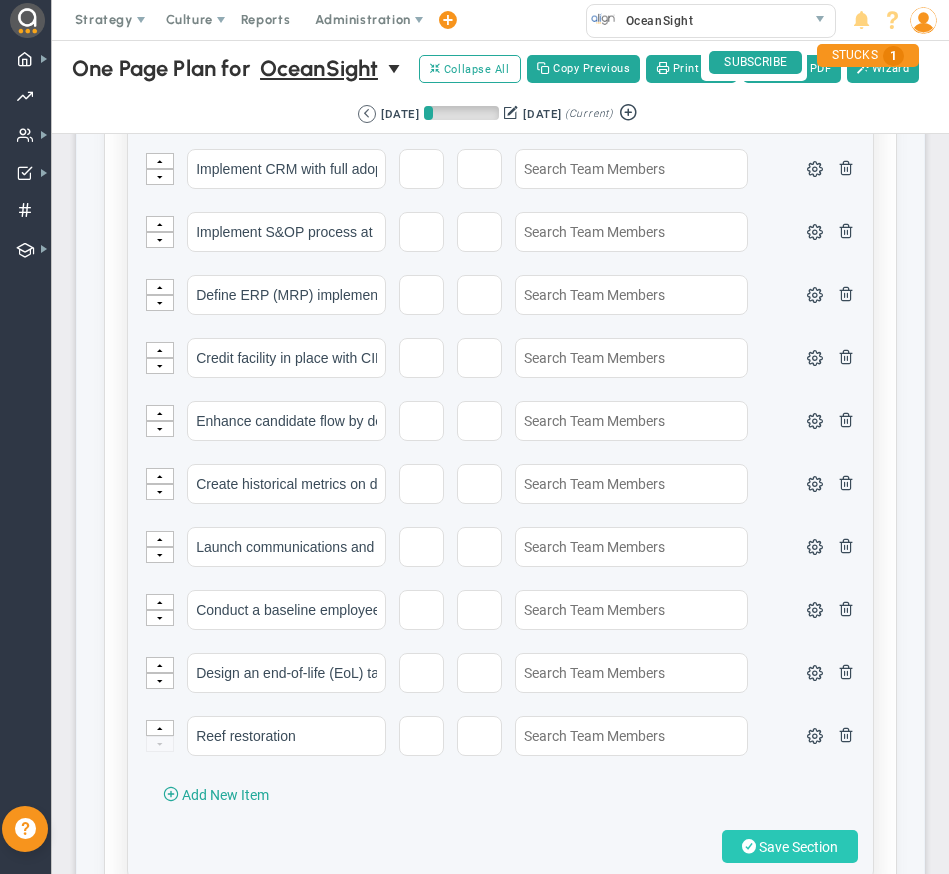click on "Save Section" at bounding box center (798, 847) 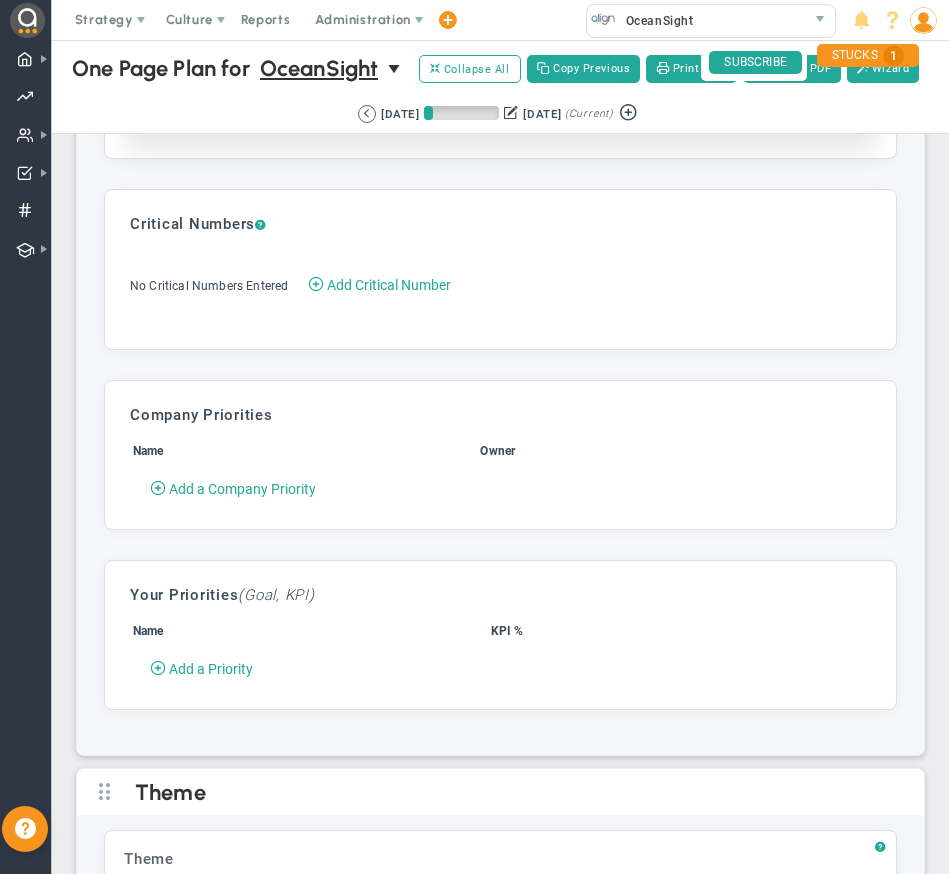scroll, scrollTop: 4512, scrollLeft: 0, axis: vertical 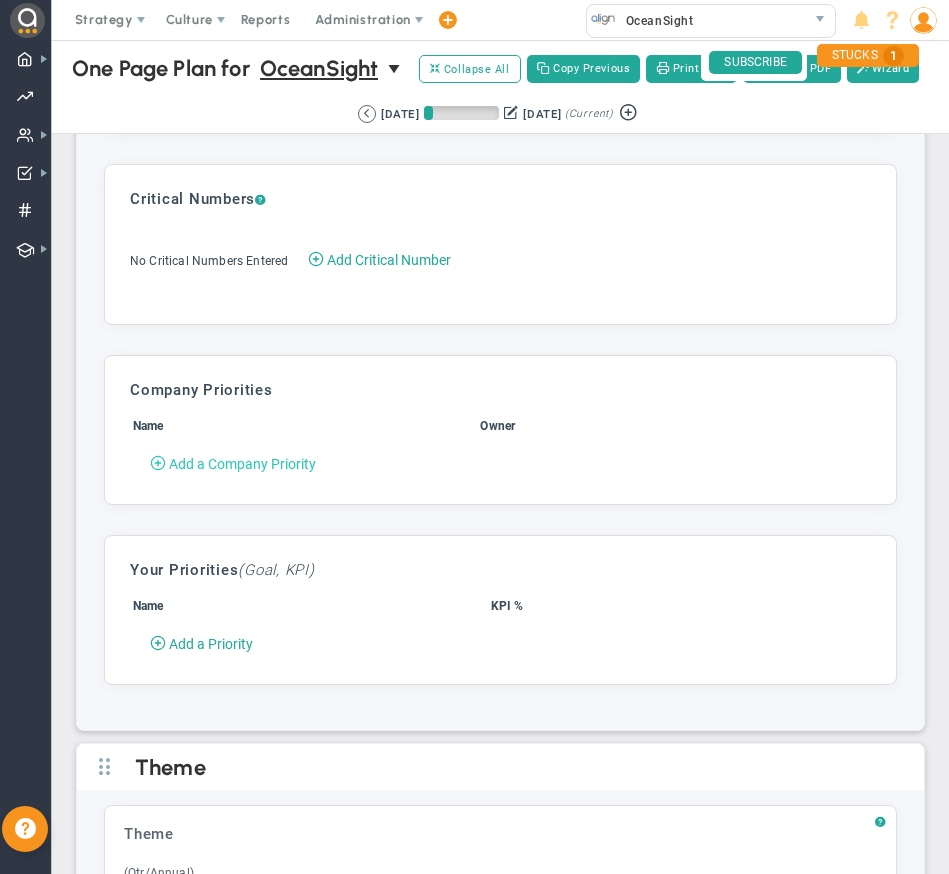 click on "Add a Company Priority" at bounding box center [242, 464] 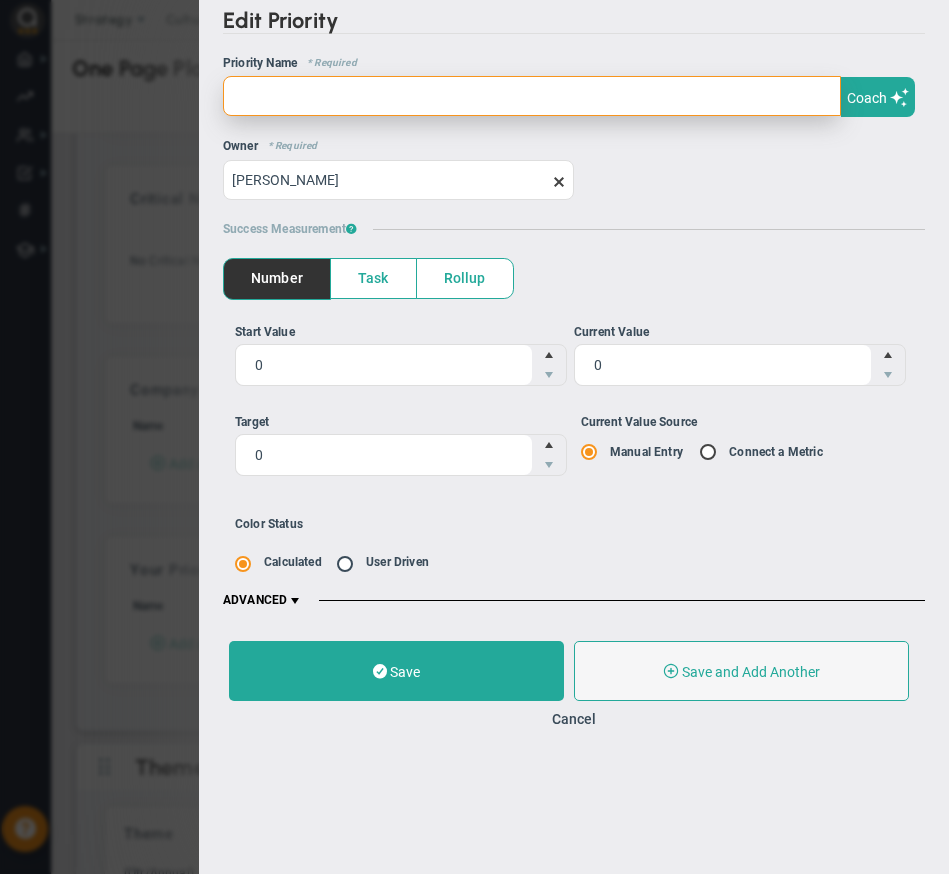 click at bounding box center [532, 96] 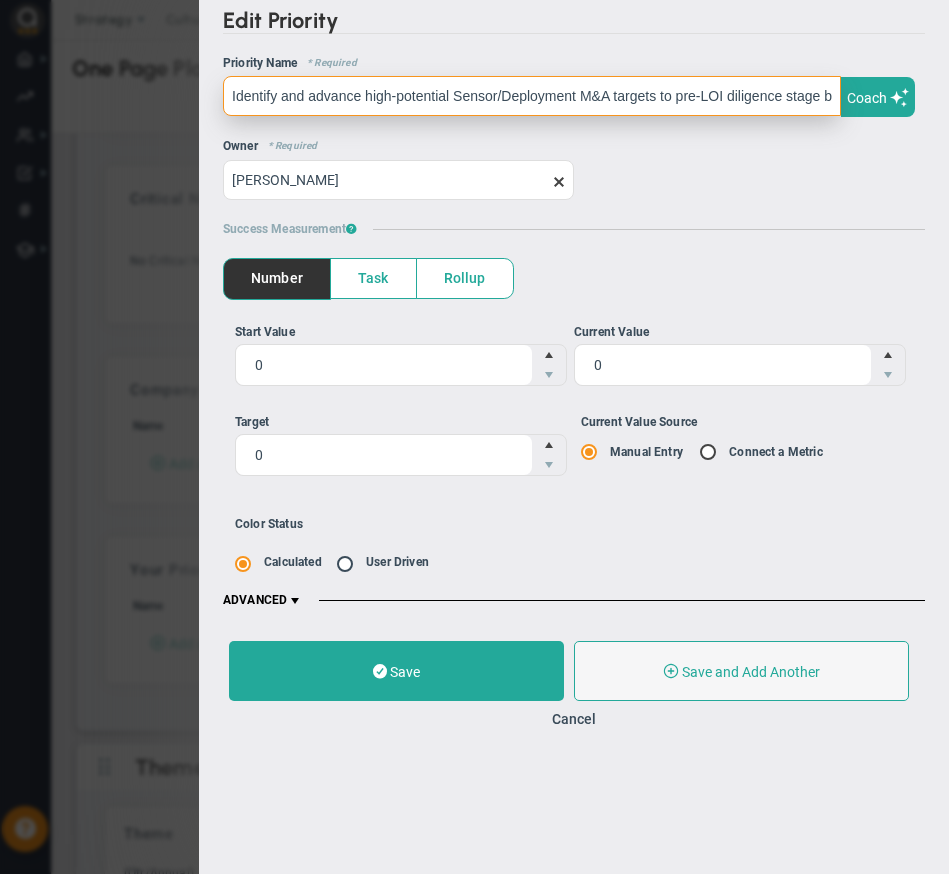 scroll, scrollTop: 0, scrollLeft: 365, axis: horizontal 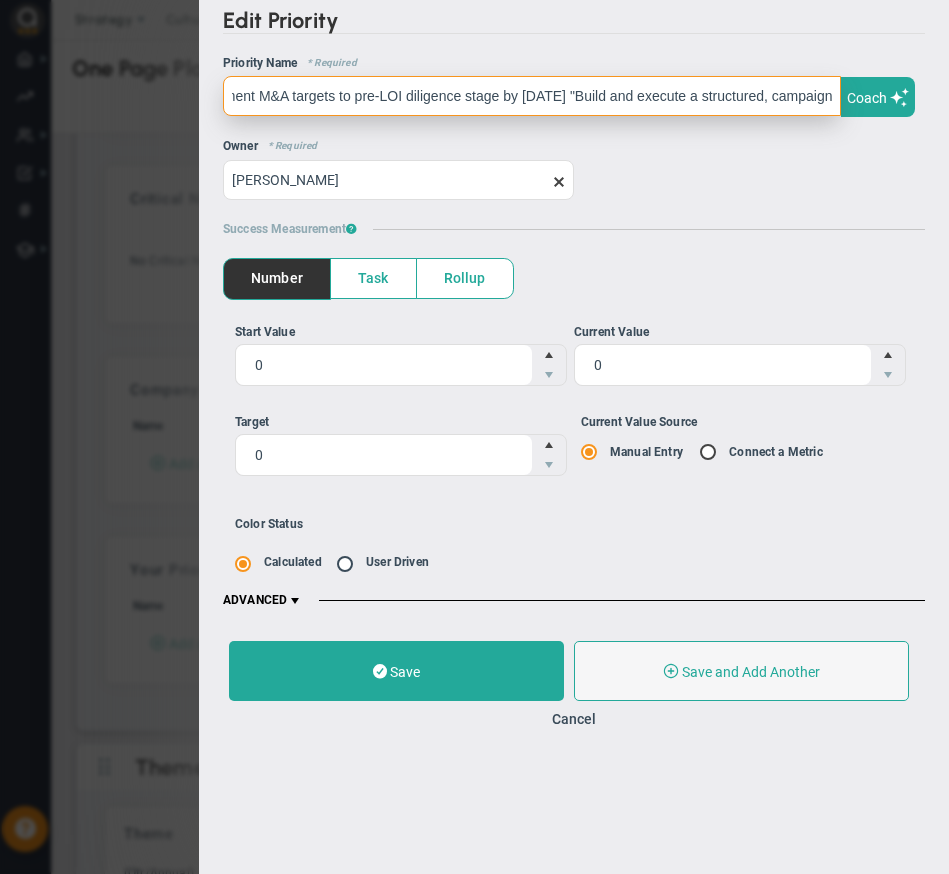 click on "Identify and advance high-potential Sensor/Deployment M&A targets to pre-LOI diligence stage by [DATE] "Build and execute a structured, campaign" at bounding box center (532, 96) 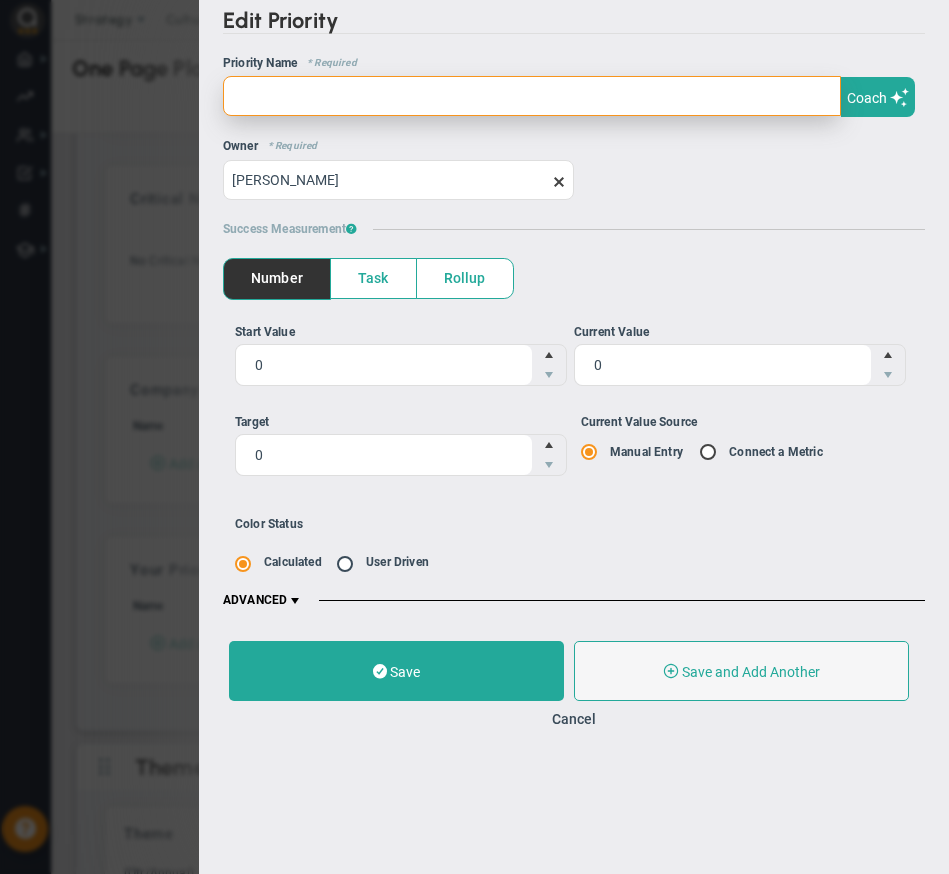 scroll, scrollTop: 0, scrollLeft: 0, axis: both 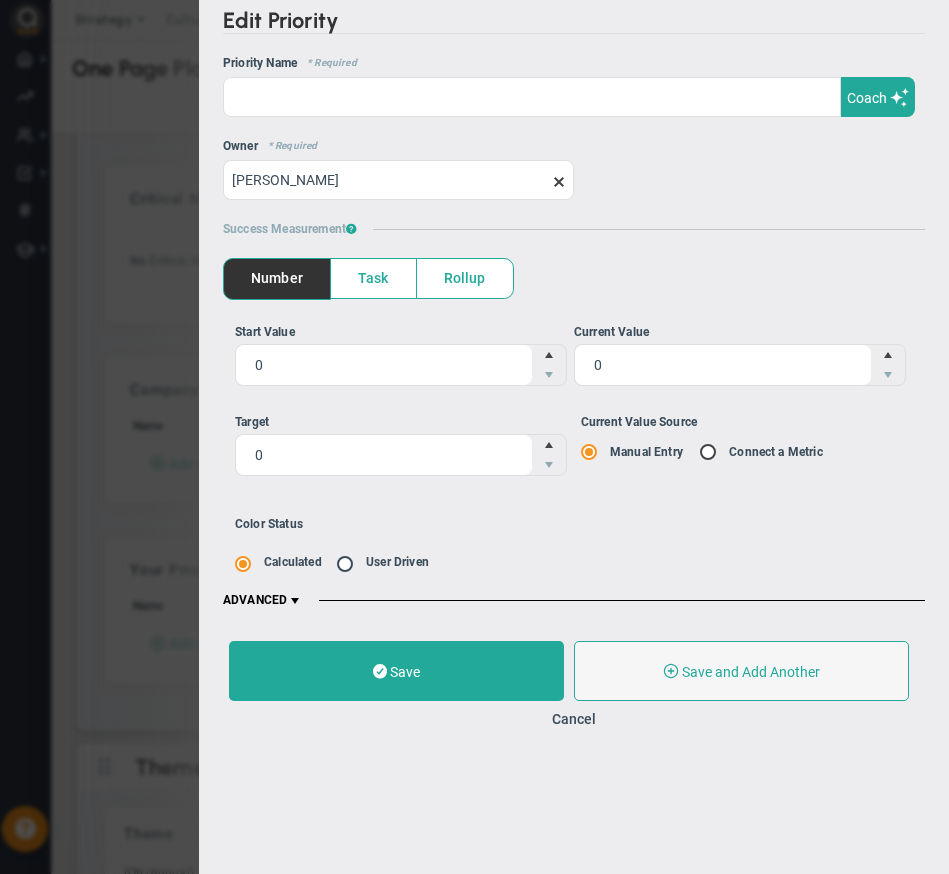 click on "Task" at bounding box center [373, 278] 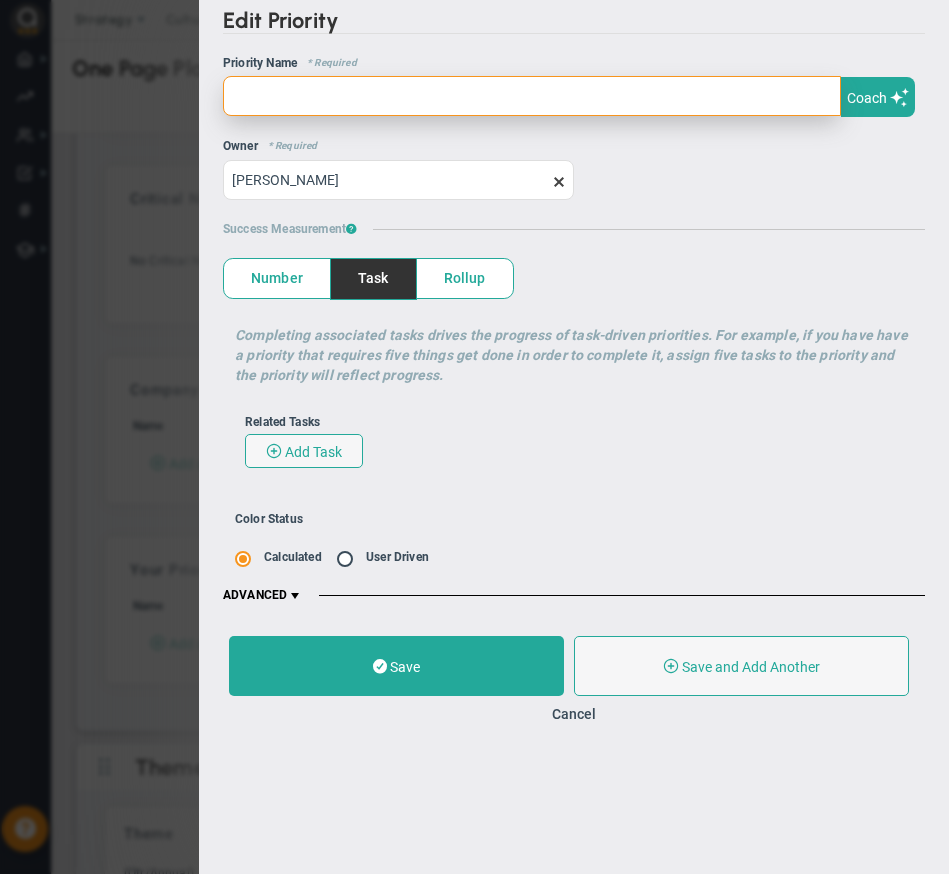 click at bounding box center (532, 96) 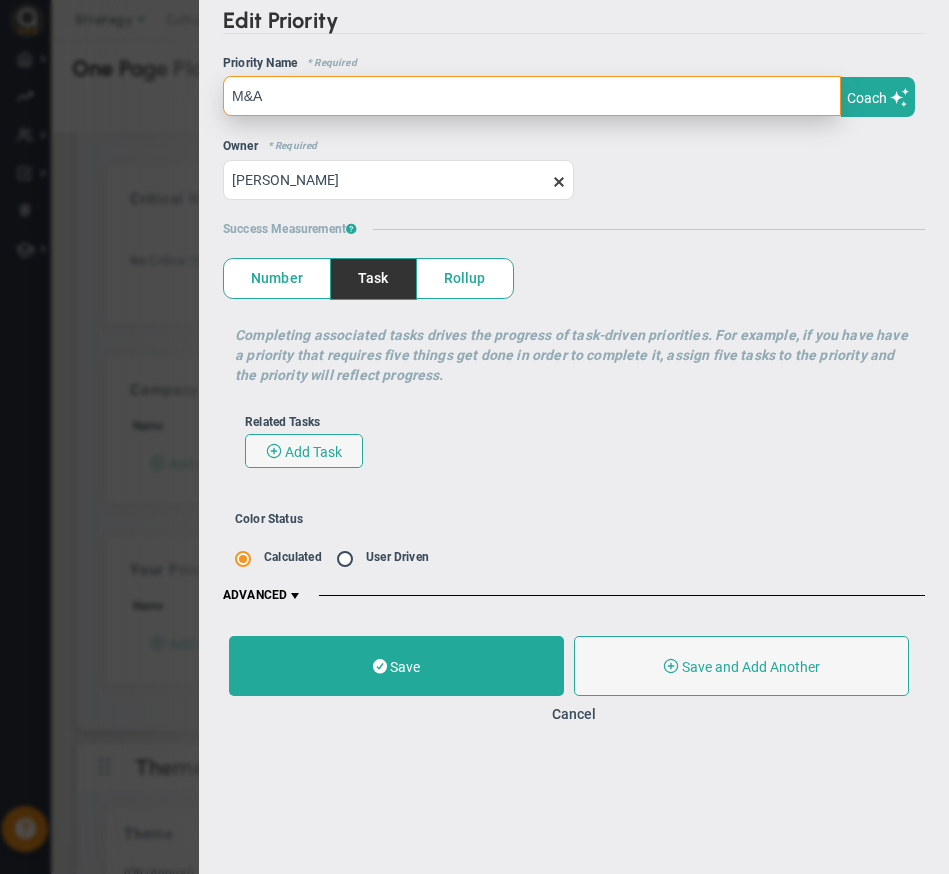 type on "M&A" 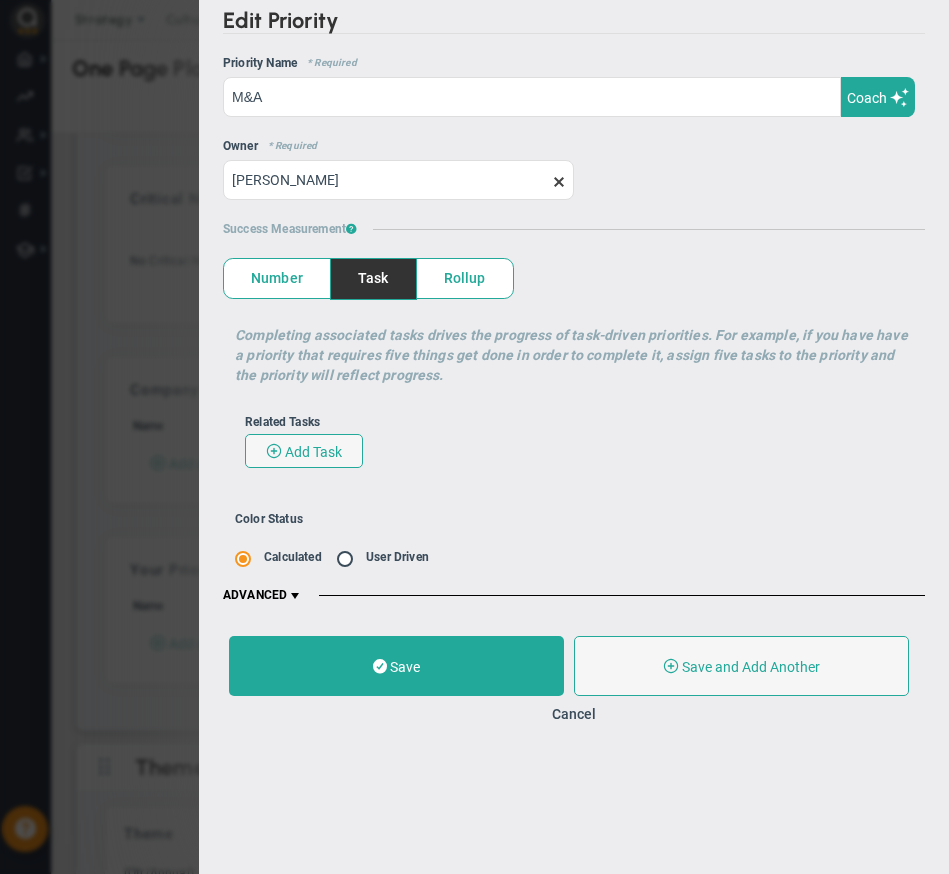 click on "Related Tasks" at bounding box center [574, 422] 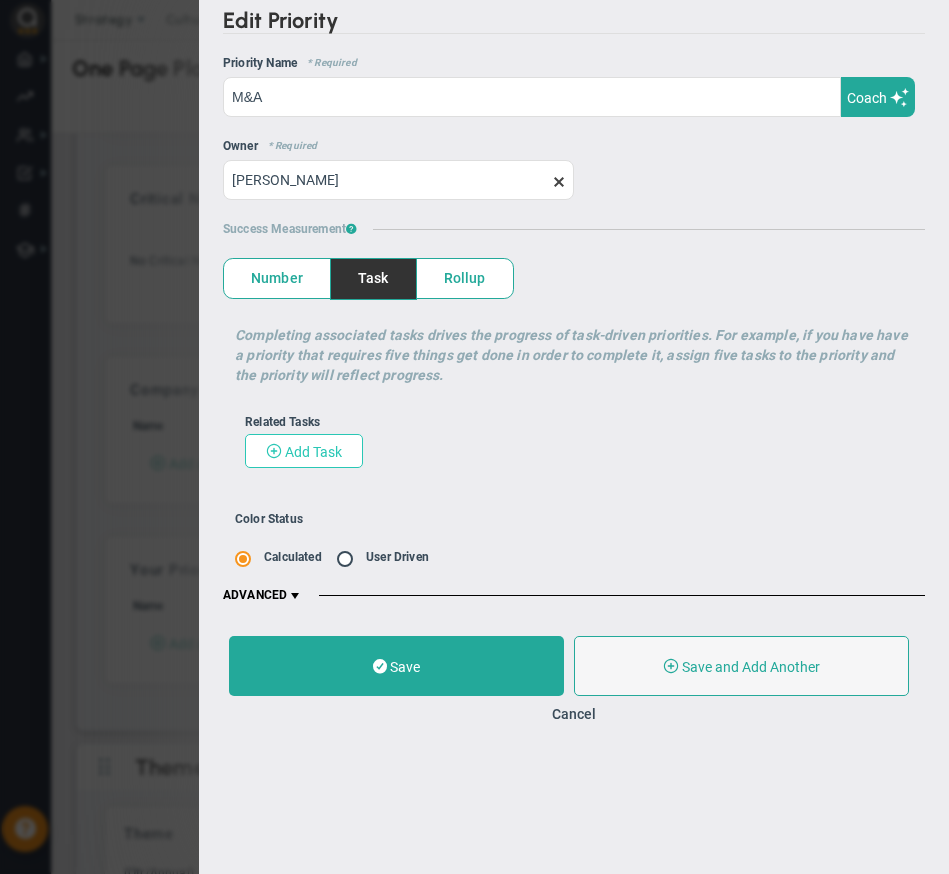 click on "Add Task" at bounding box center [313, 452] 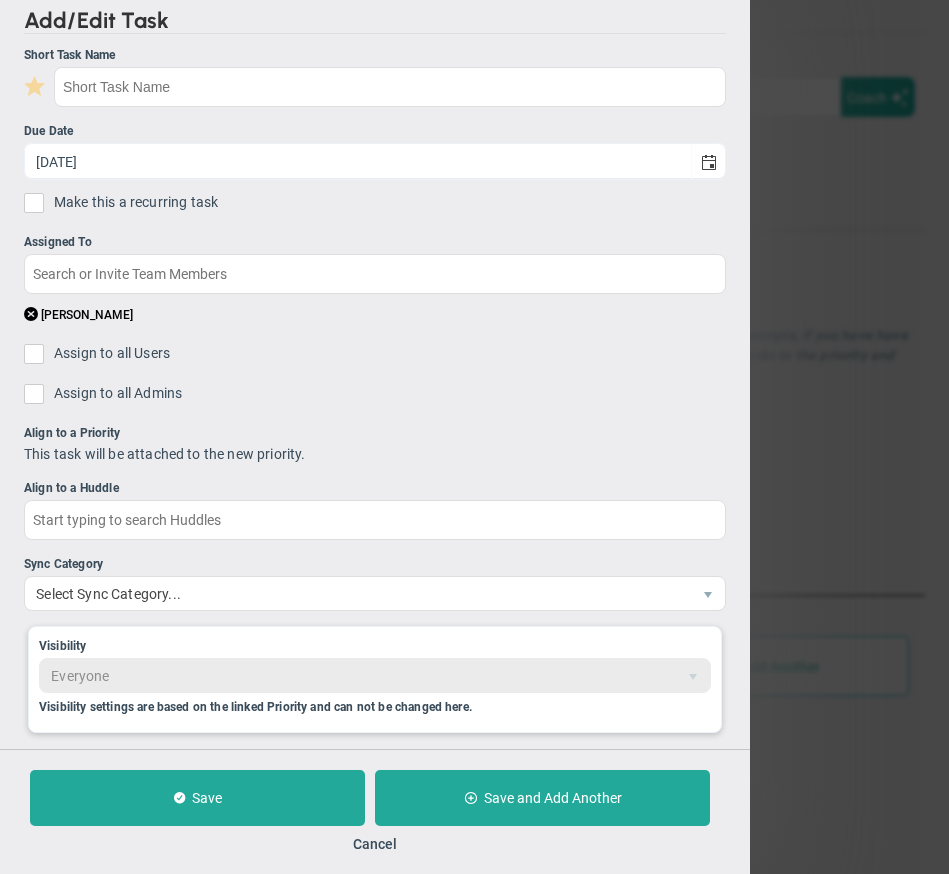 click at bounding box center (39, 89) 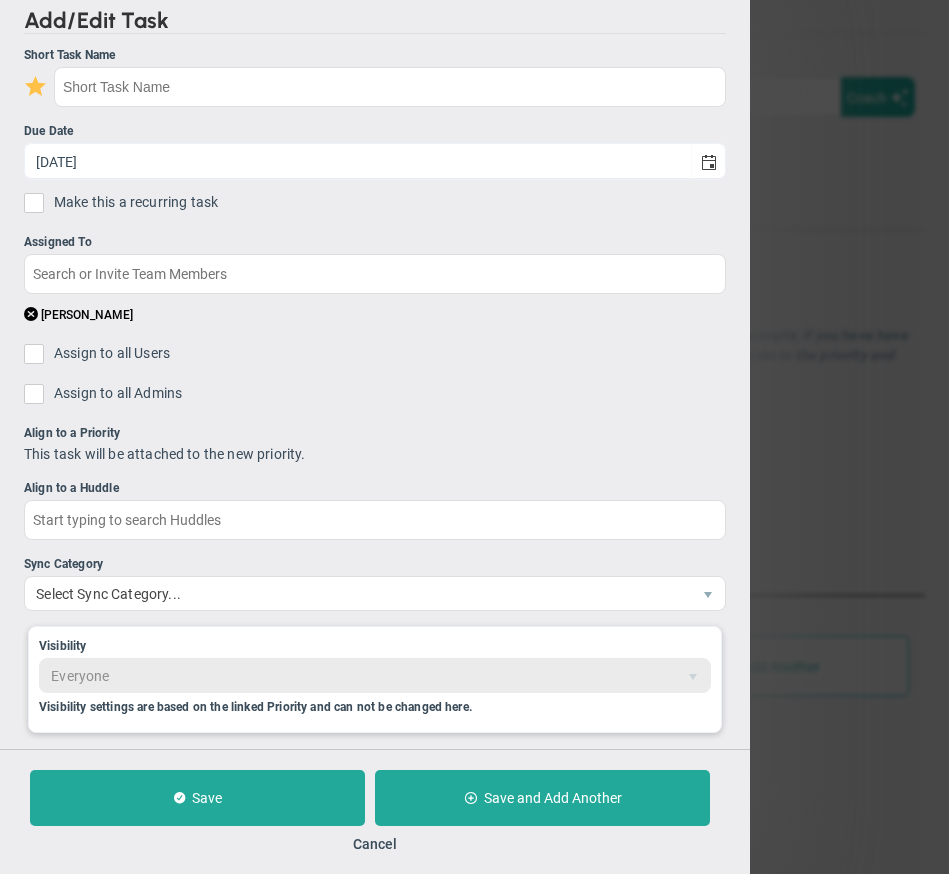 click at bounding box center (39, 89) 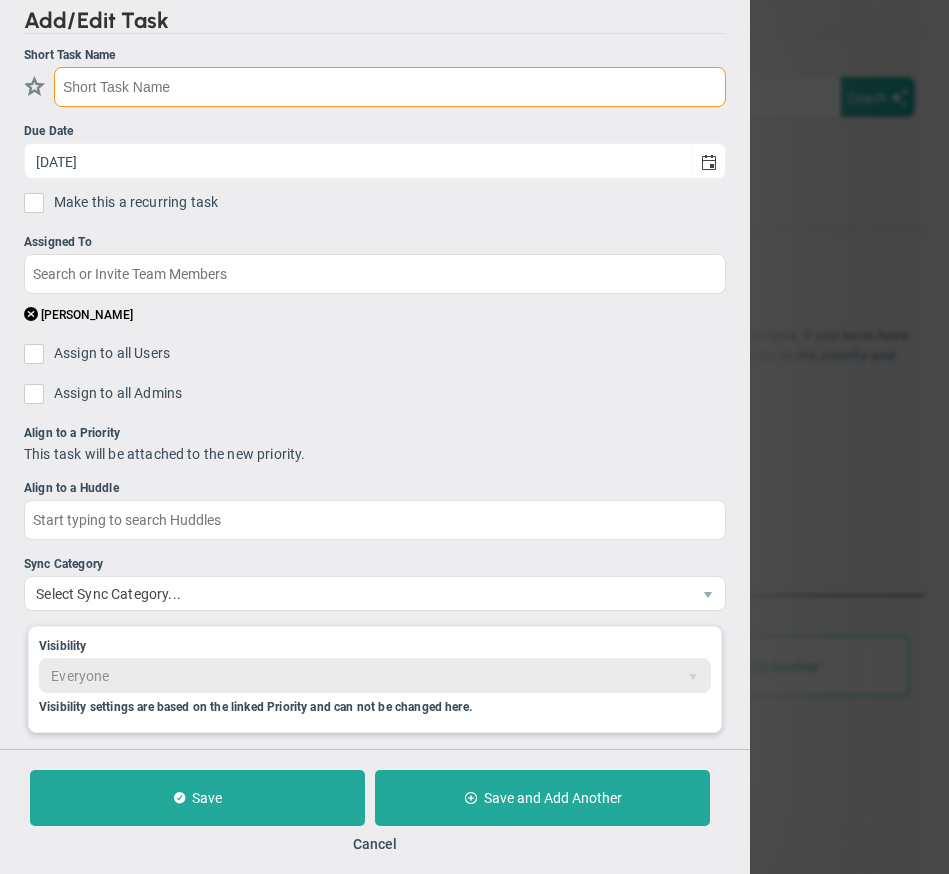 click at bounding box center [390, 87] 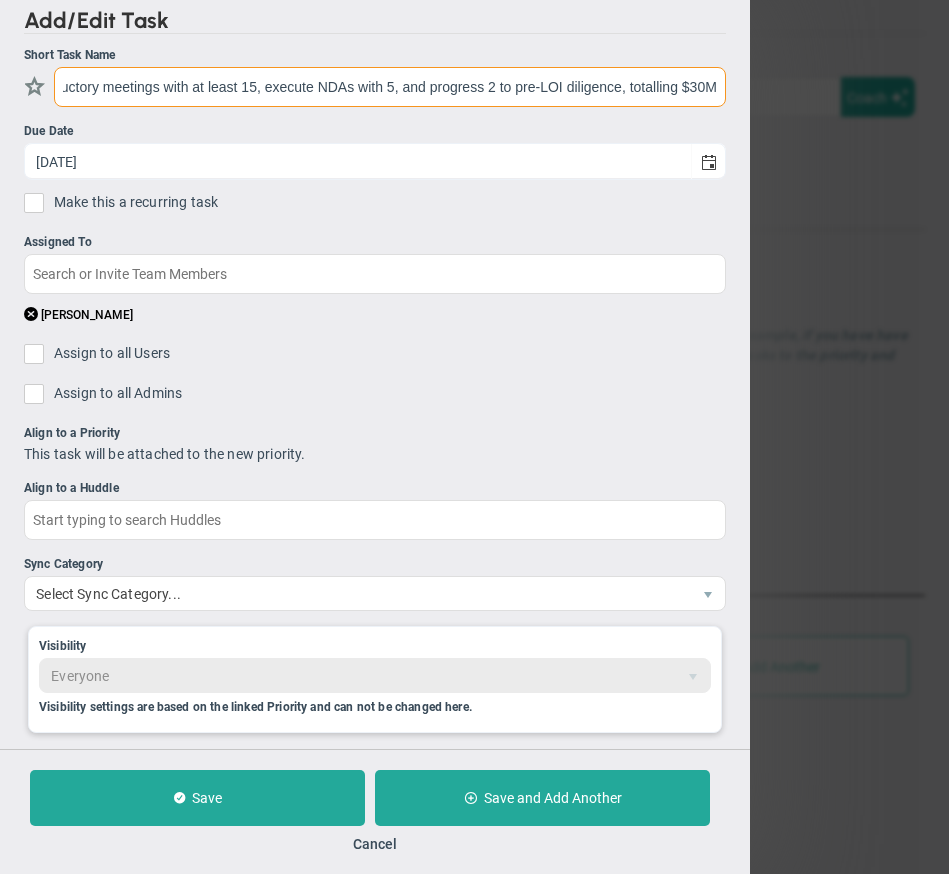 scroll, scrollTop: 0, scrollLeft: 686, axis: horizontal 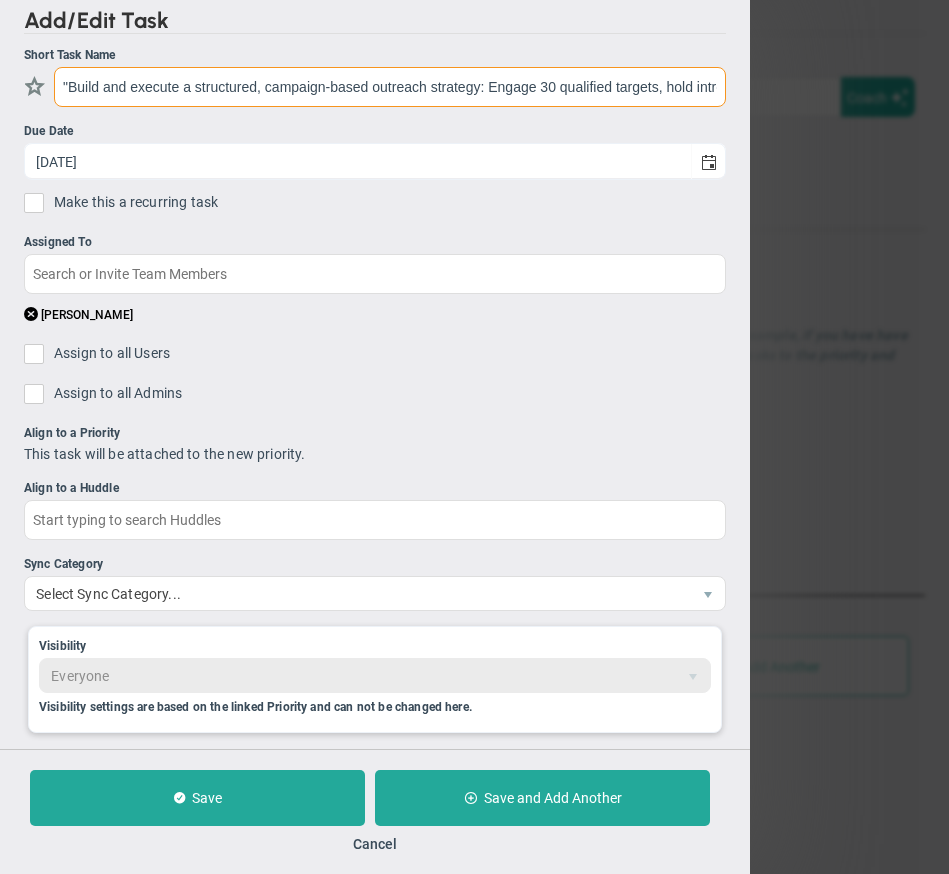drag, startPoint x: 192, startPoint y: 87, endPoint x: -44, endPoint y: 87, distance: 236 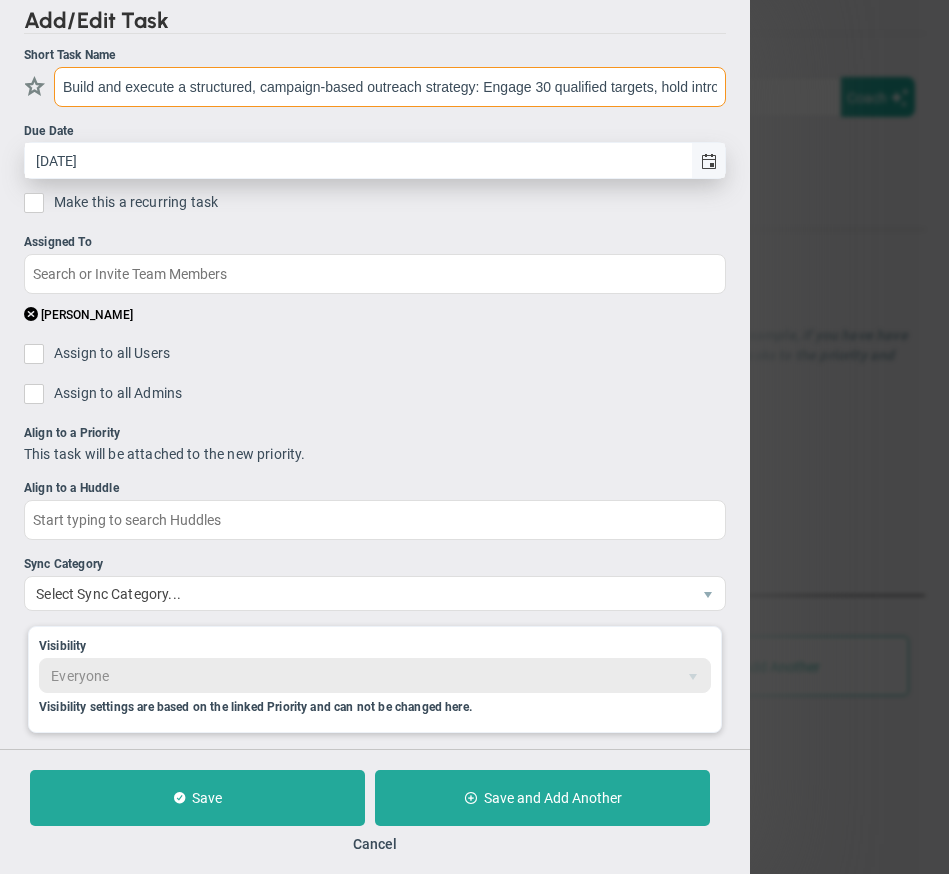 click at bounding box center (709, 162) 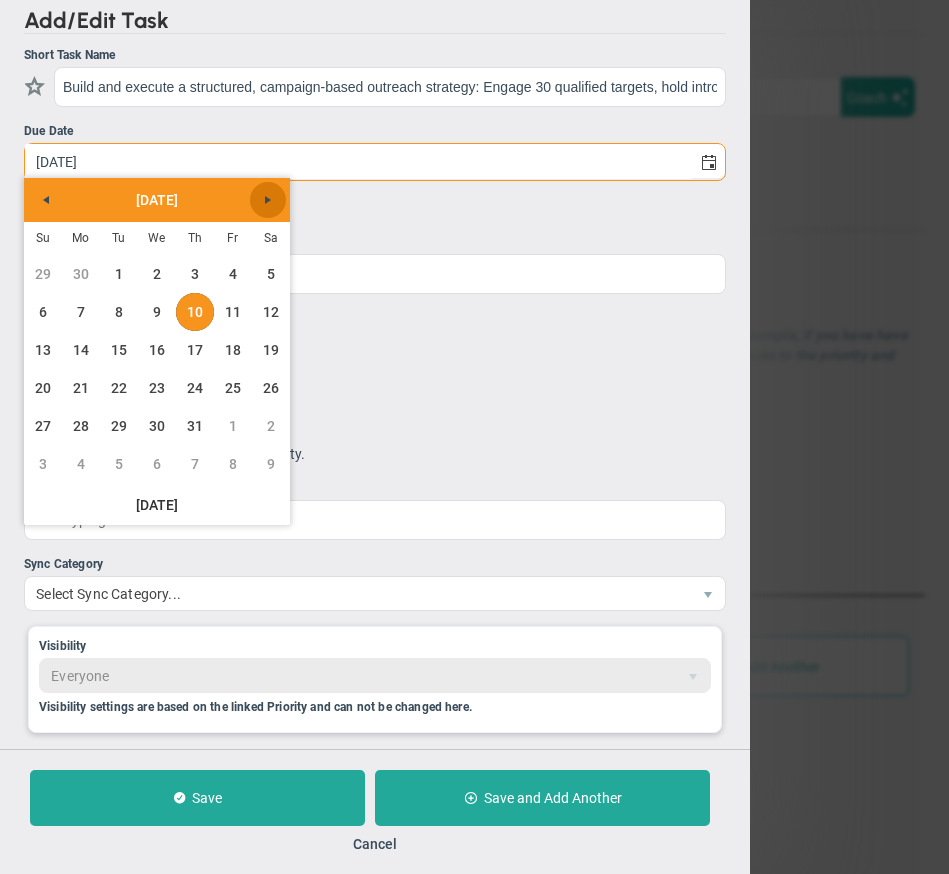 click at bounding box center (268, 200) 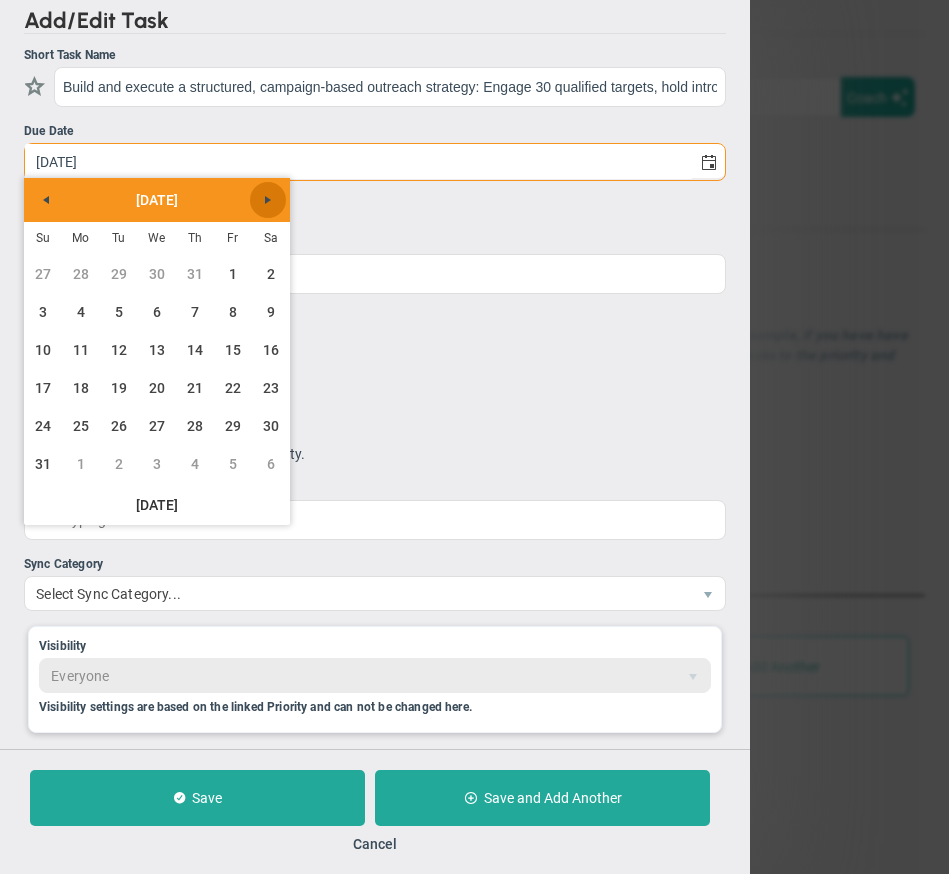 click at bounding box center [268, 200] 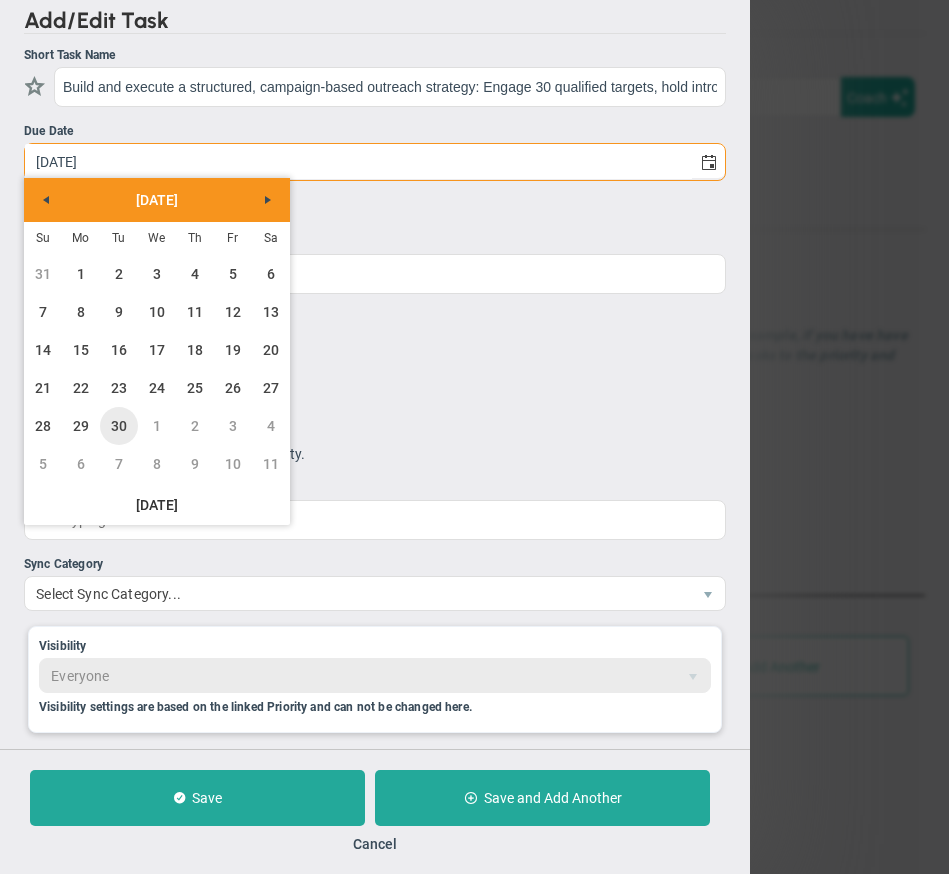 click on "30" at bounding box center (119, 426) 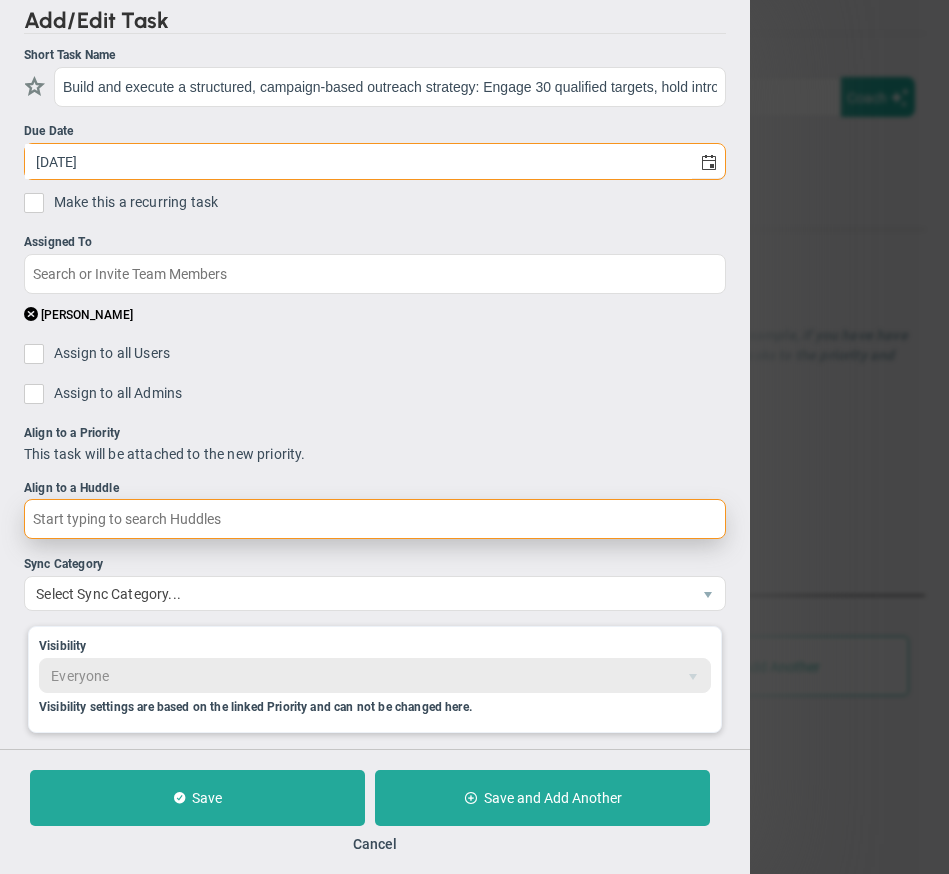 click at bounding box center (375, 519) 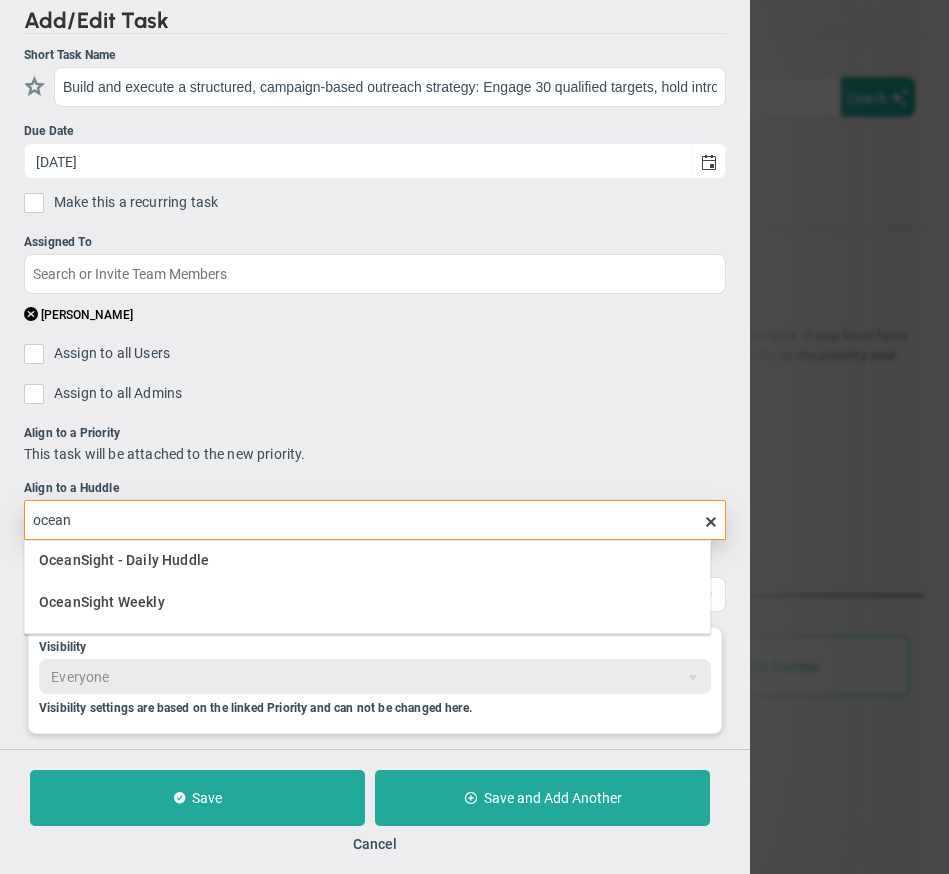 type on "ocean" 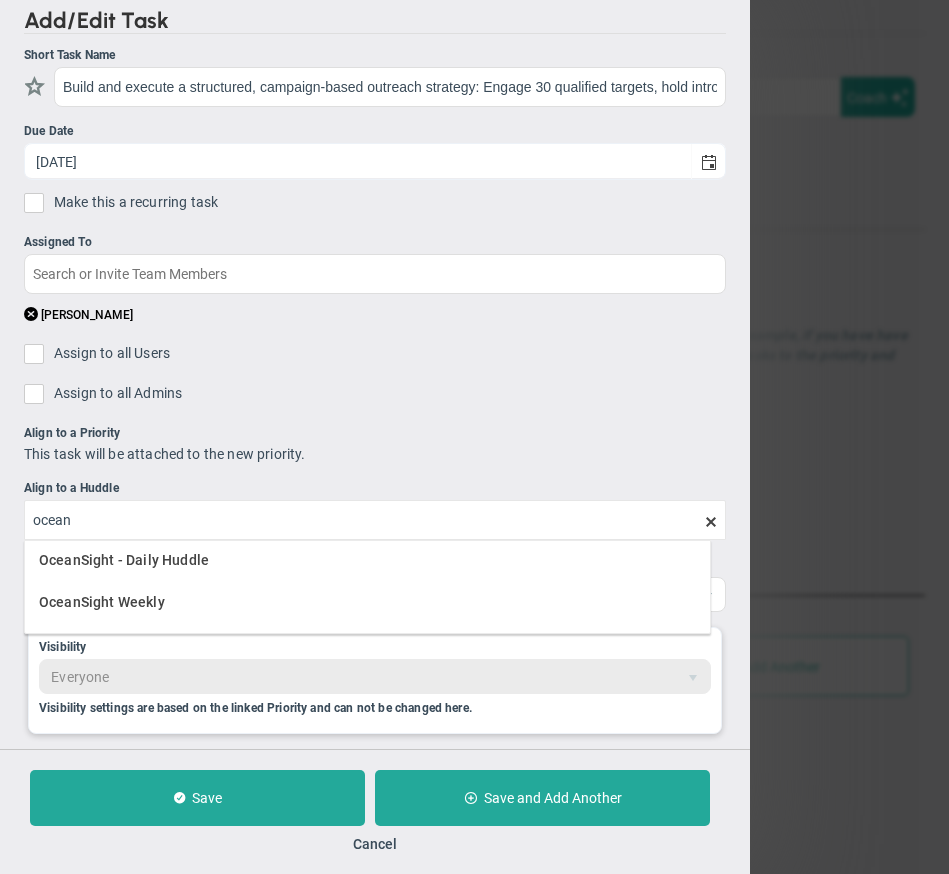 click on "Short Task Name
Build and execute a structured, campaign-based outreach strategy: Engage 30 qualified targets, hold introductory meetings with at least 15, execute NDAs with 5, and progress 2 to pre-LOI diligence, totalling $30M
Due Date
[DATE]
Make this a recurring task
Select Frequency Select Frequency Daily Weekly Every Other Week Monthly Quarterly Yearly M&A" at bounding box center (375, 429) 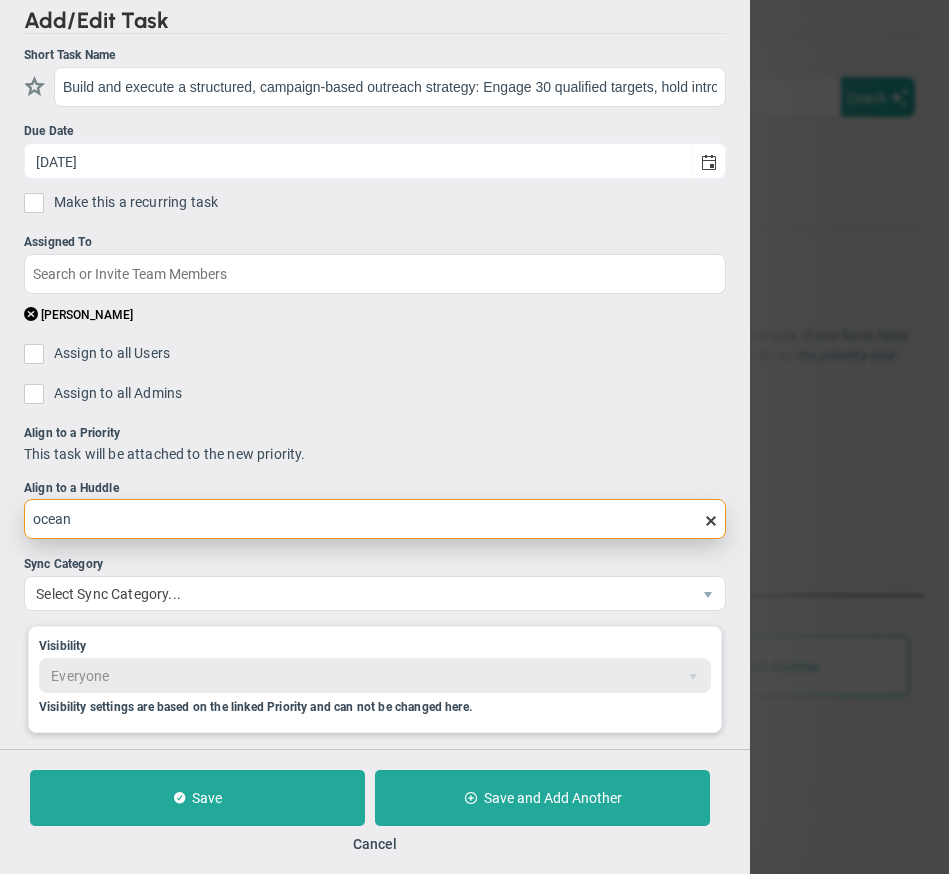 click on "ocean" at bounding box center [375, 519] 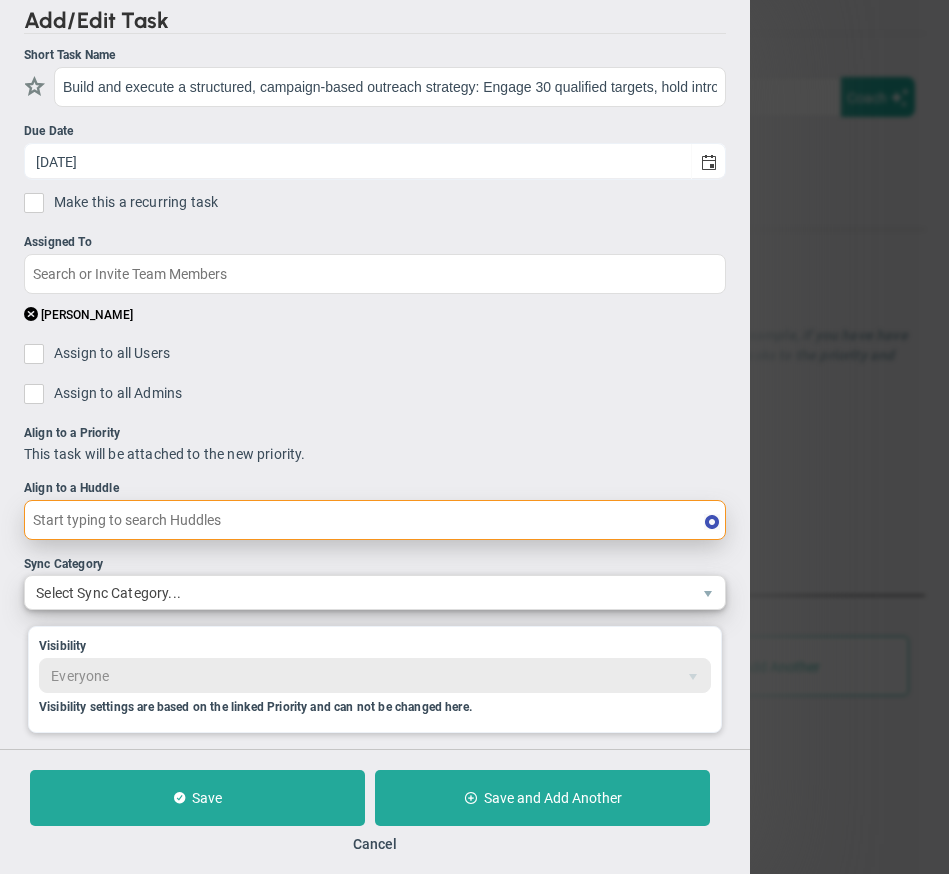 type 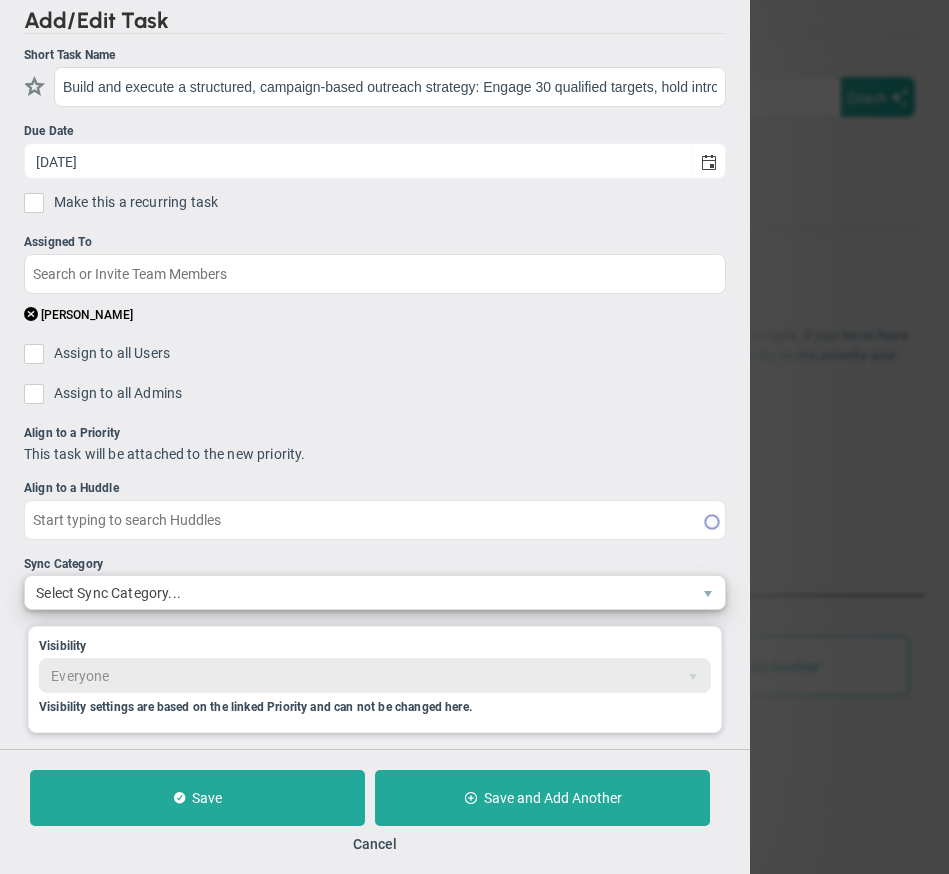 click on "Select Sync Category..." at bounding box center (358, 592) 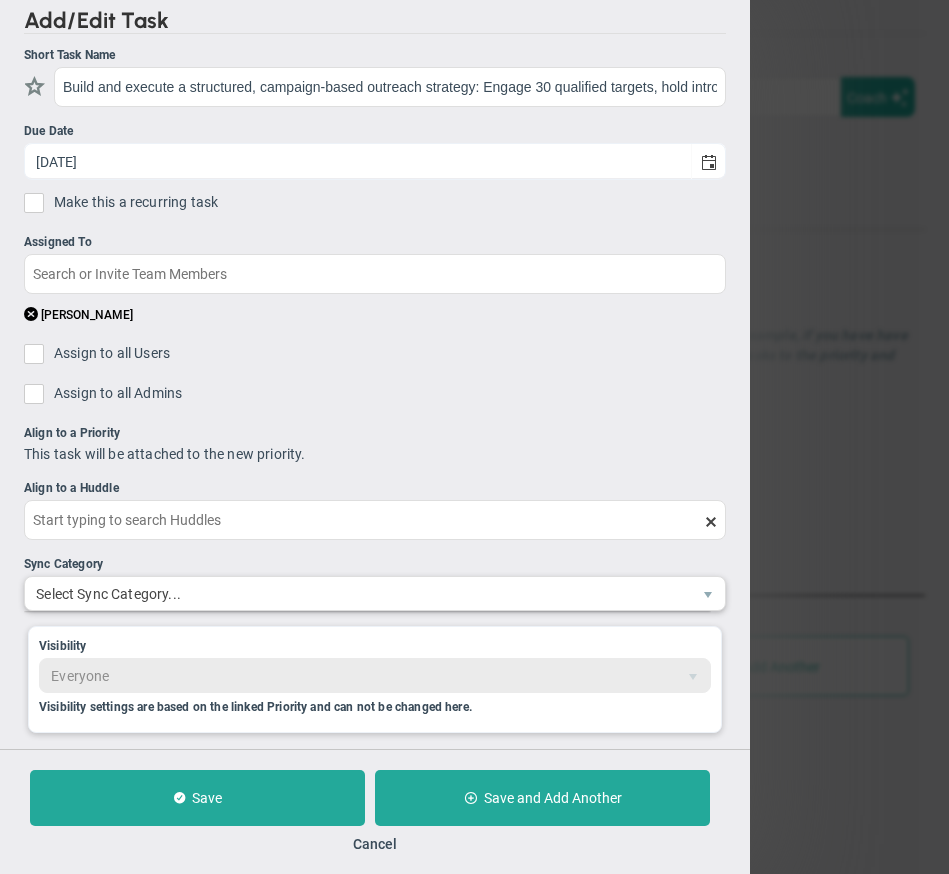 click on "Short Task Name
Build and execute a structured, campaign-based outreach strategy: Engage 30 qualified targets, hold introductory meetings with at least 15, execute NDAs with 5, and progress 2 to pre-LOI diligence, totalling $30M
Due Date
[DATE]
Make this a recurring task
Select Frequency Select Frequency Daily Weekly Every Other Week Monthly Quarterly Yearly M&A" at bounding box center [375, 428] 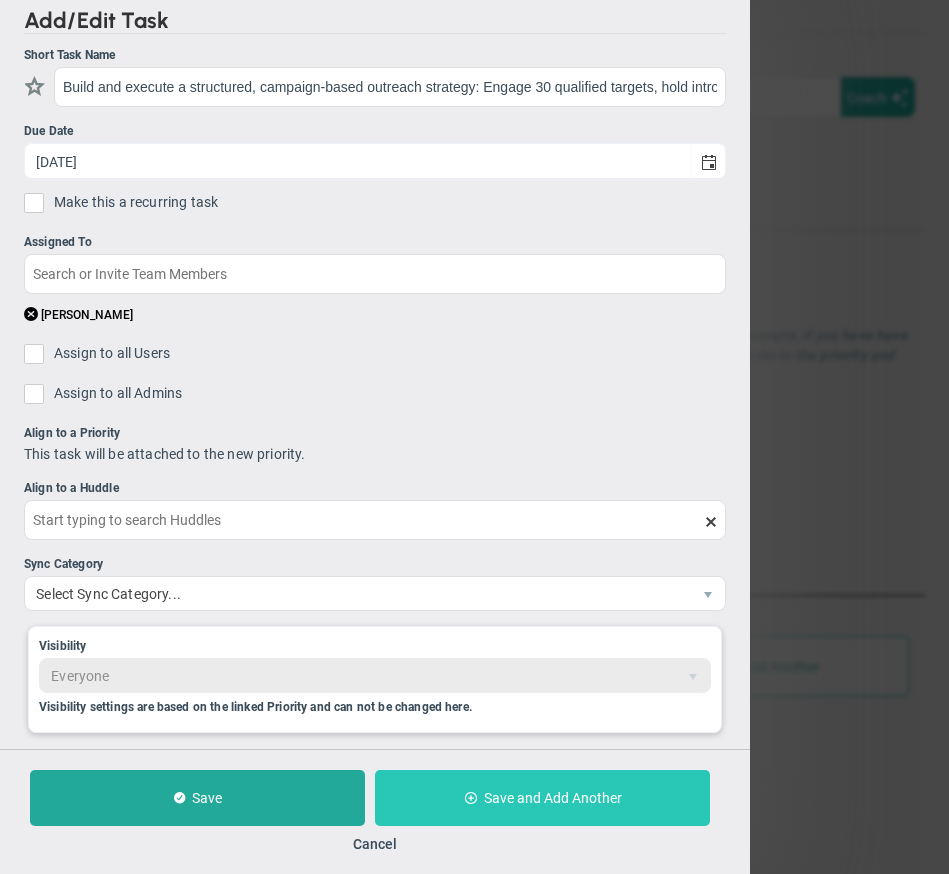 click on "Save and Add Another" at bounding box center [553, 798] 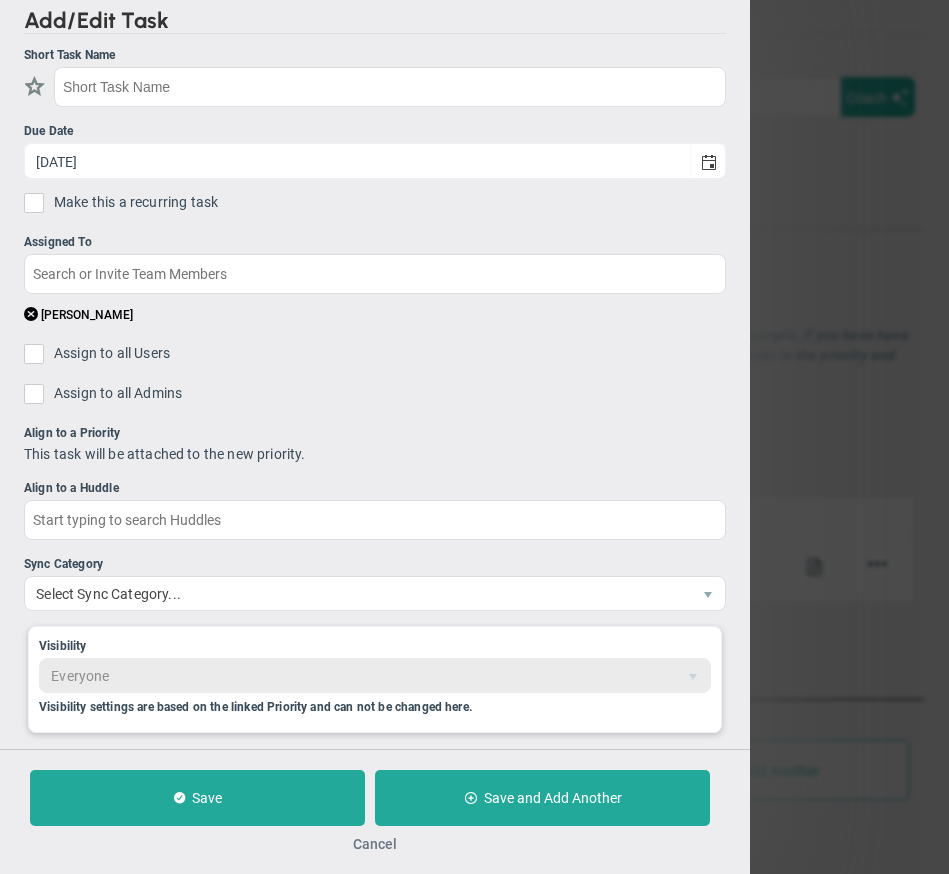 click on "Cancel" at bounding box center (375, 844) 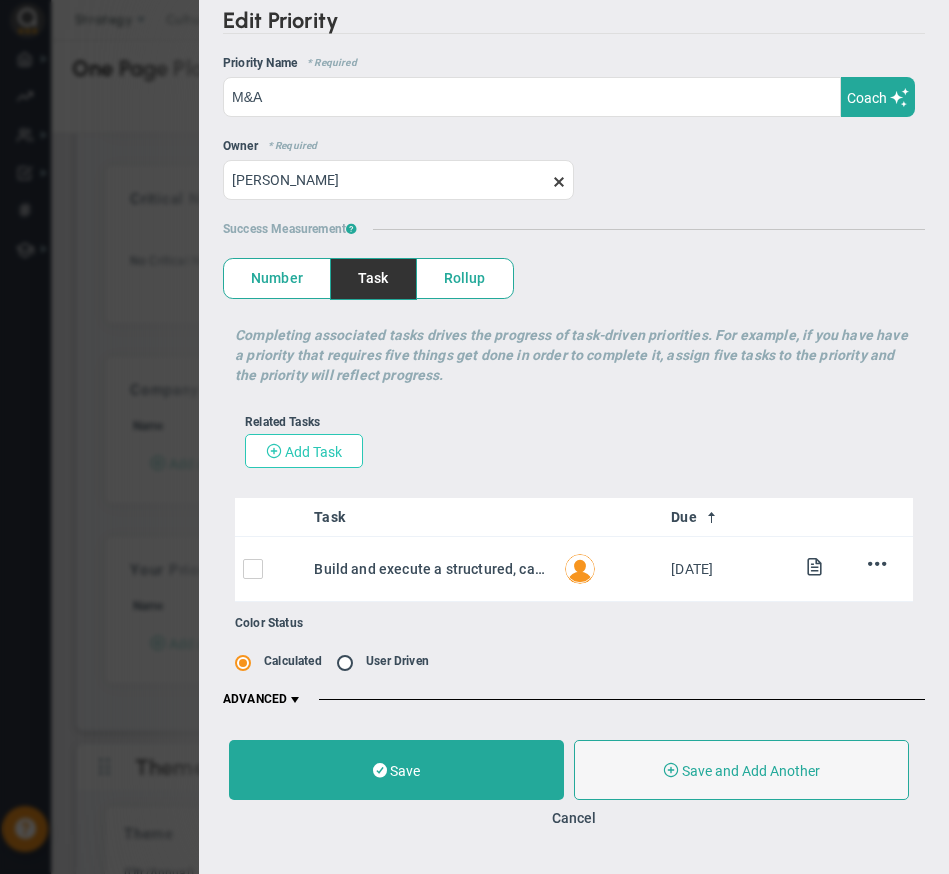 click on "Add Task" at bounding box center (313, 452) 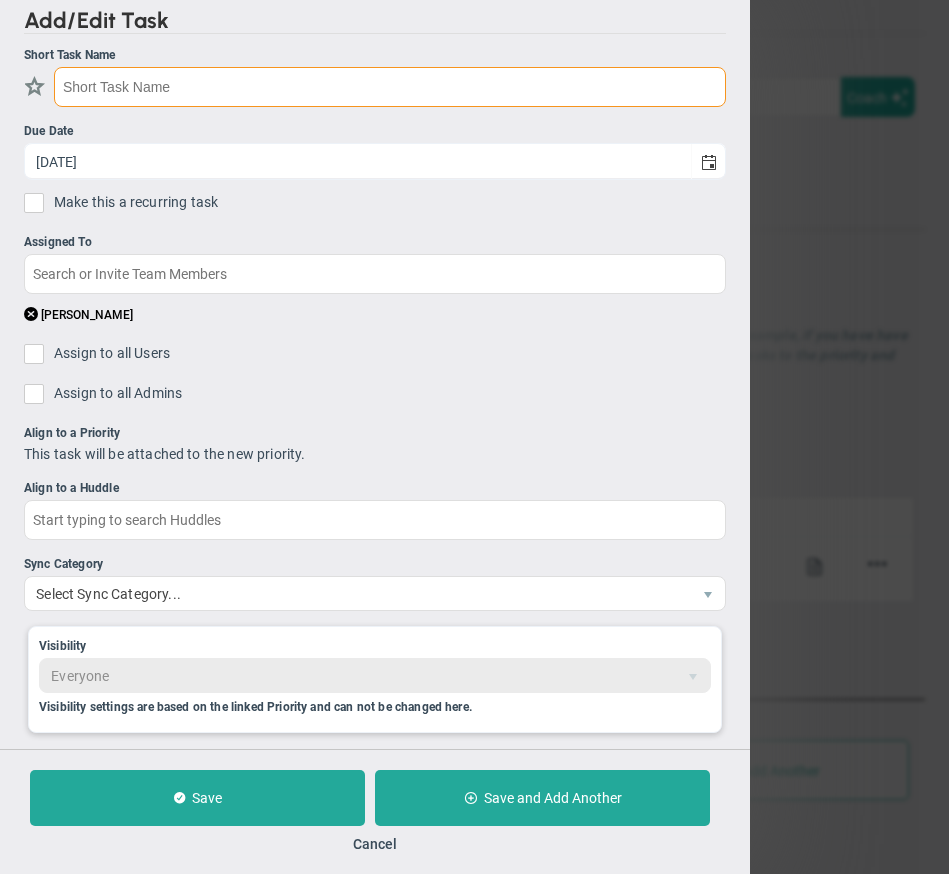 paste on "Secure board alignment and readiness for investment committee sign-off on a $15M EV acquisition opportunity by [DATE]" 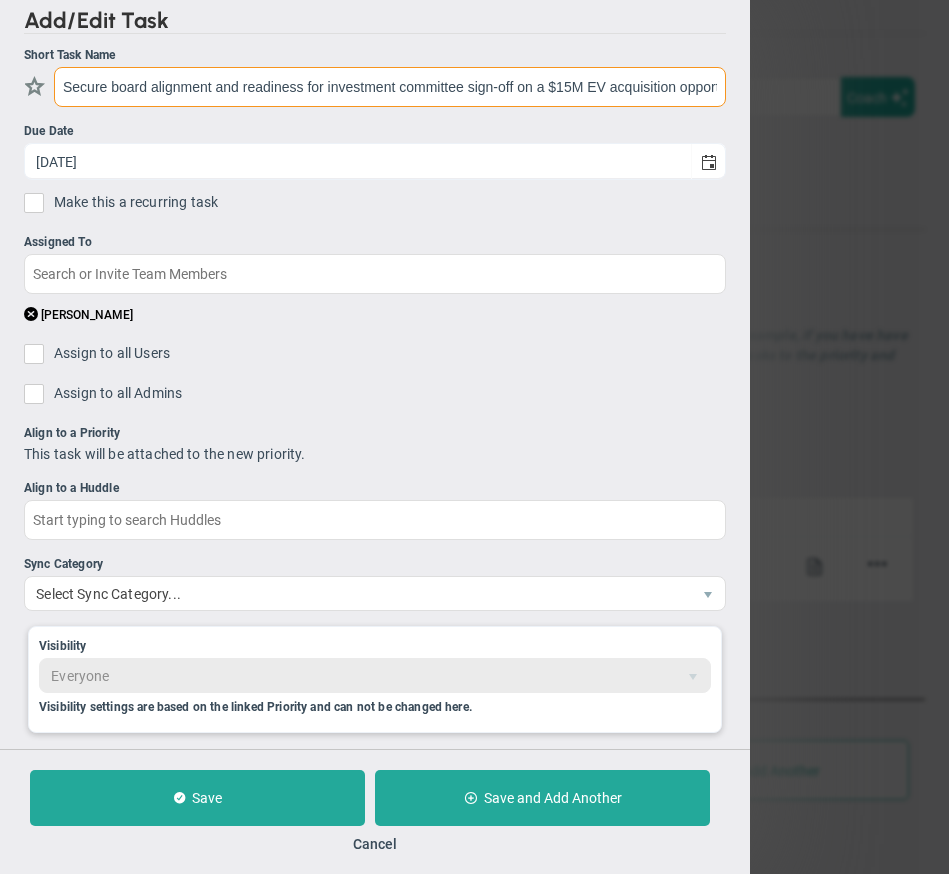 scroll, scrollTop: 0, scrollLeft: 157, axis: horizontal 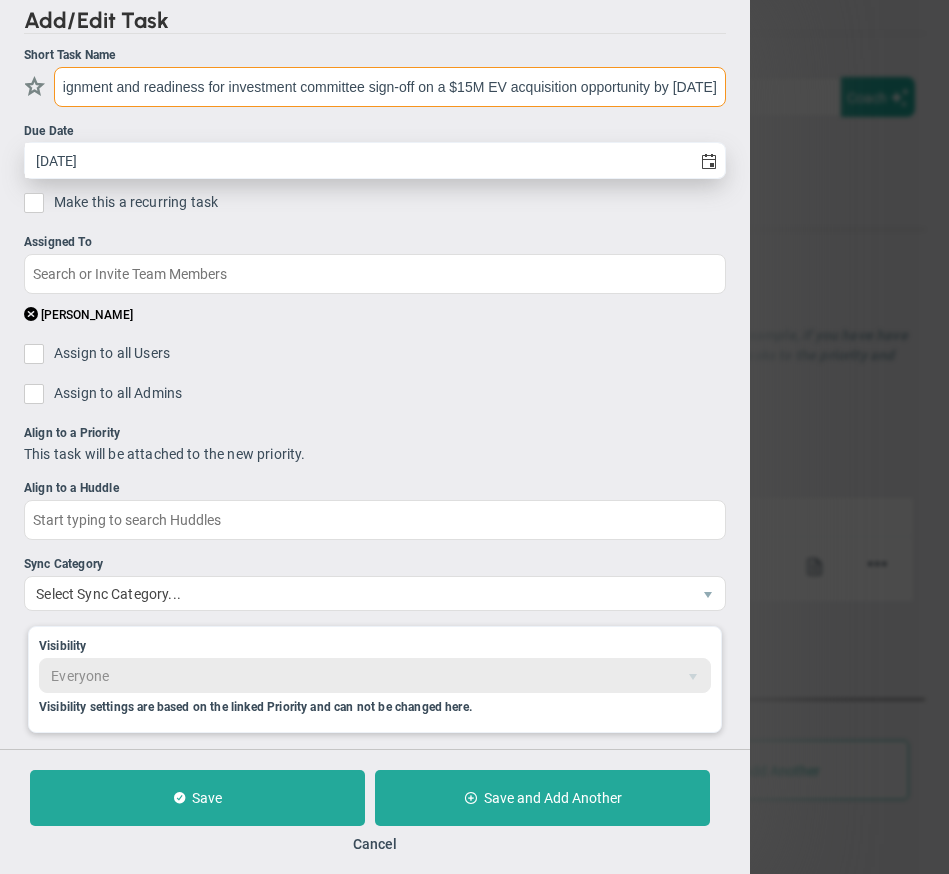 type on "Secure board alignment and readiness for investment committee sign-off on a $15M EV acquisition opportunity by [DATE]" 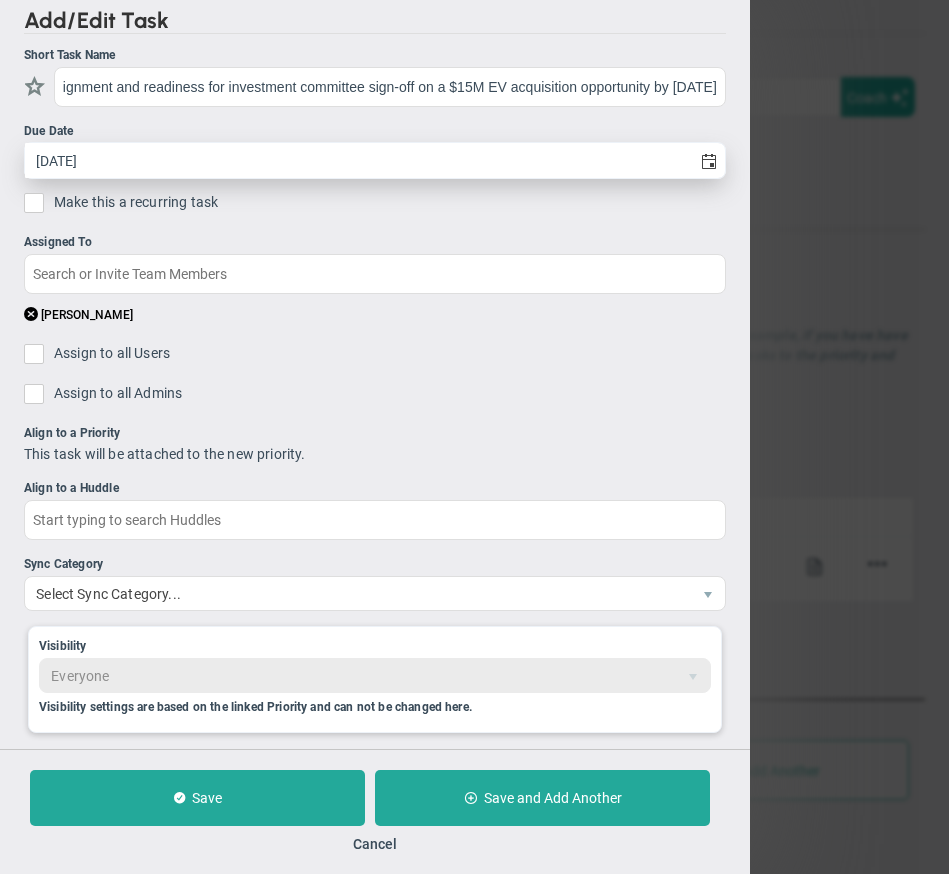 click on "[DATE]" at bounding box center [358, 160] 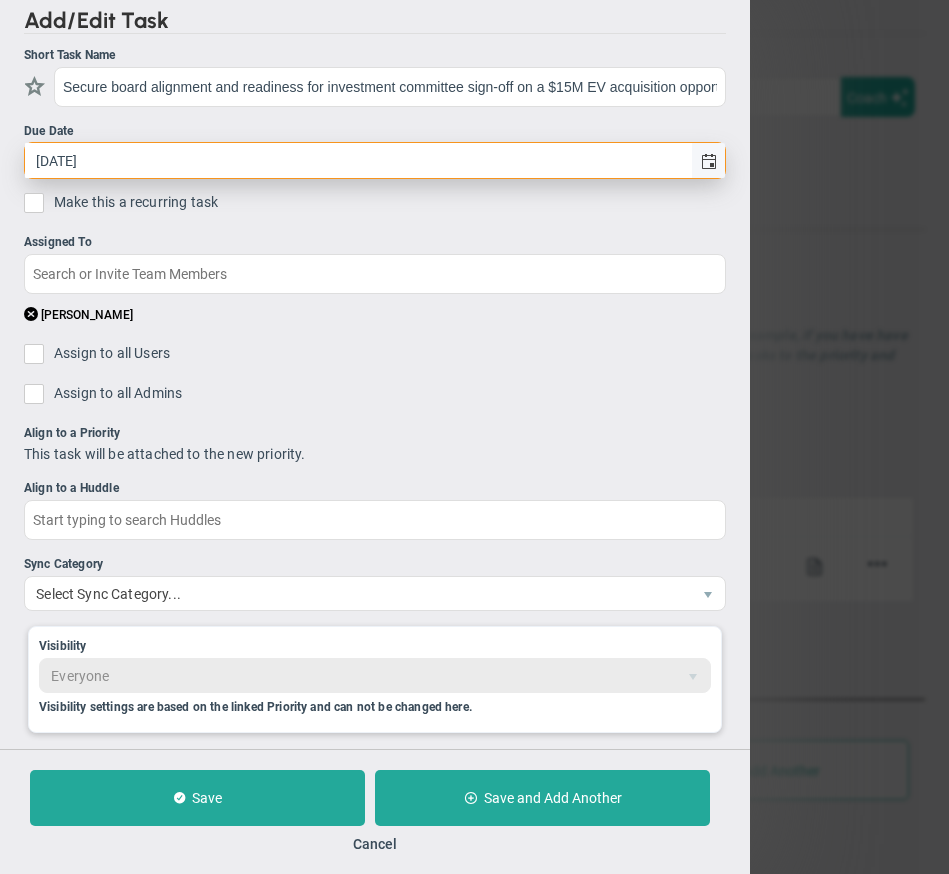 click at bounding box center [709, 162] 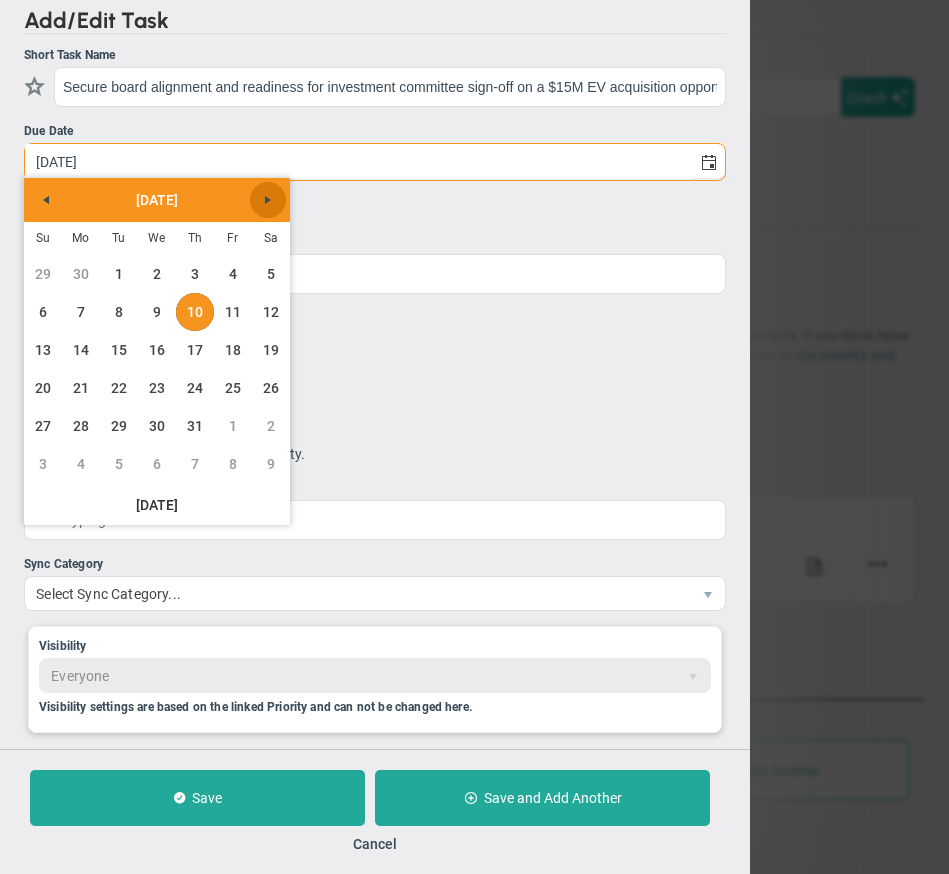 drag, startPoint x: 154, startPoint y: 428, endPoint x: 274, endPoint y: 210, distance: 248.84534 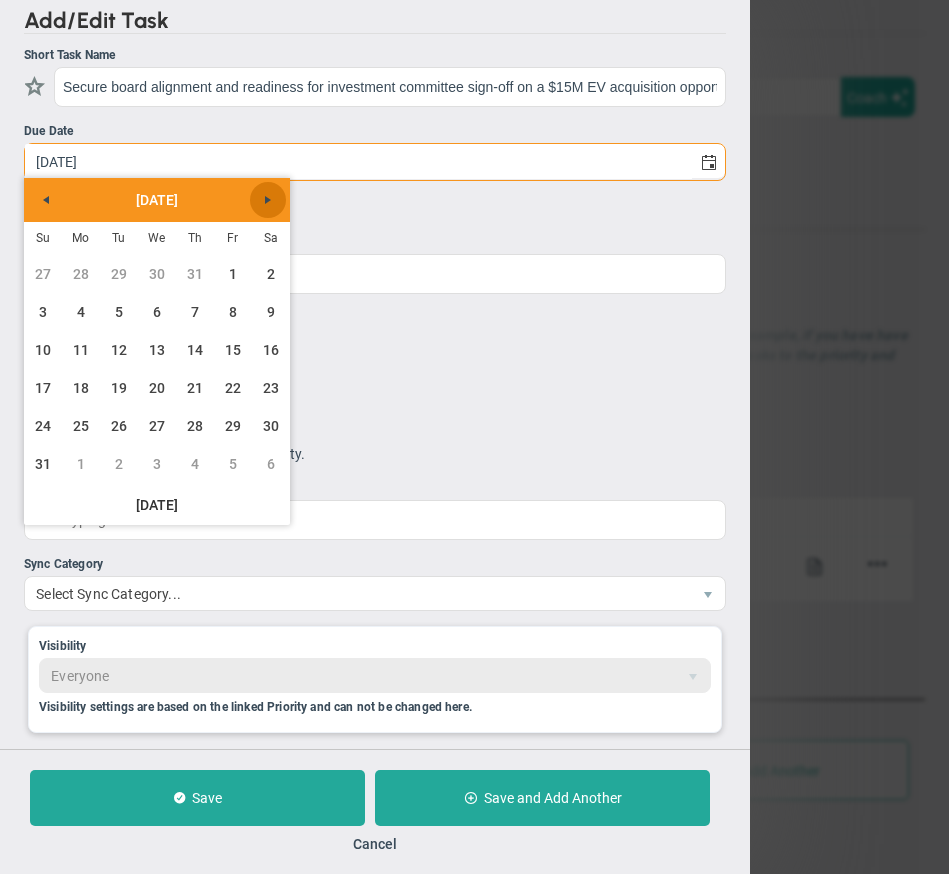 click at bounding box center [268, 200] 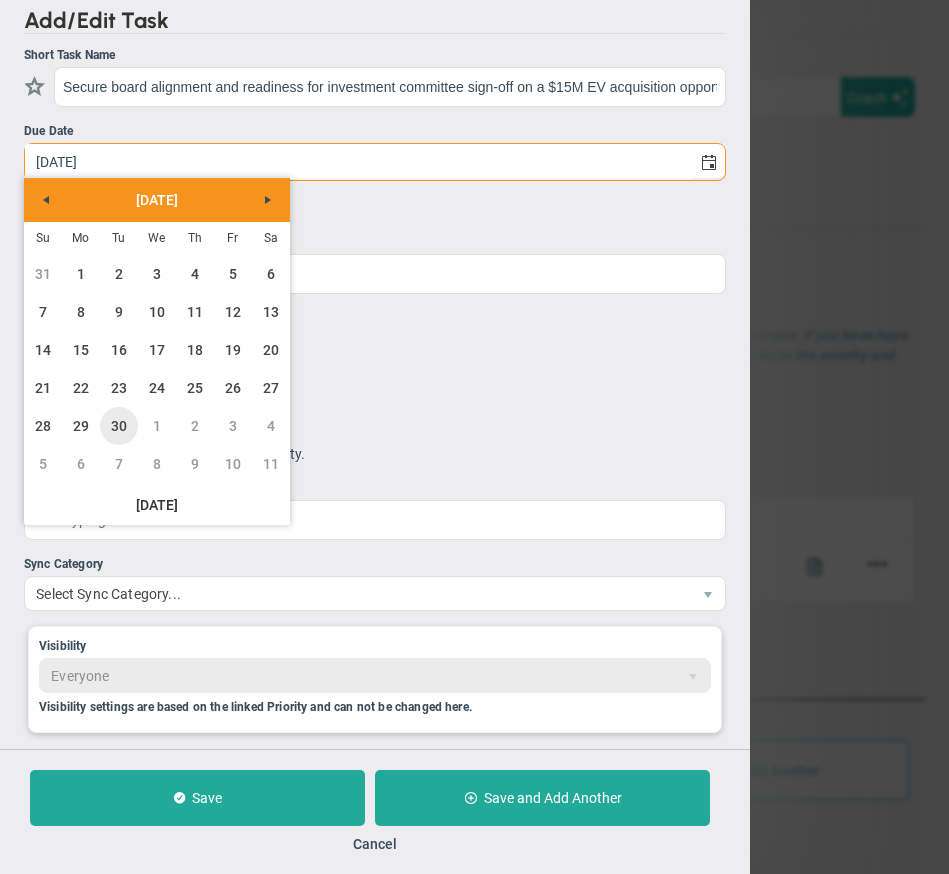 click on "30" at bounding box center (119, 426) 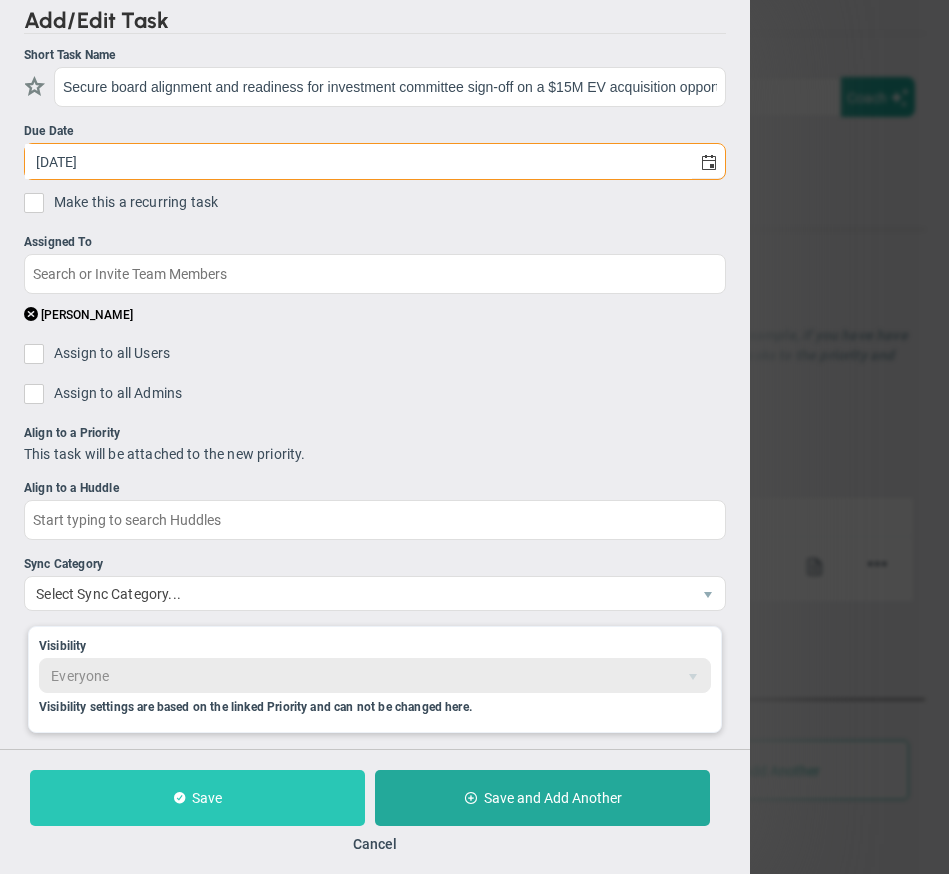 click on "Save" at bounding box center (197, 798) 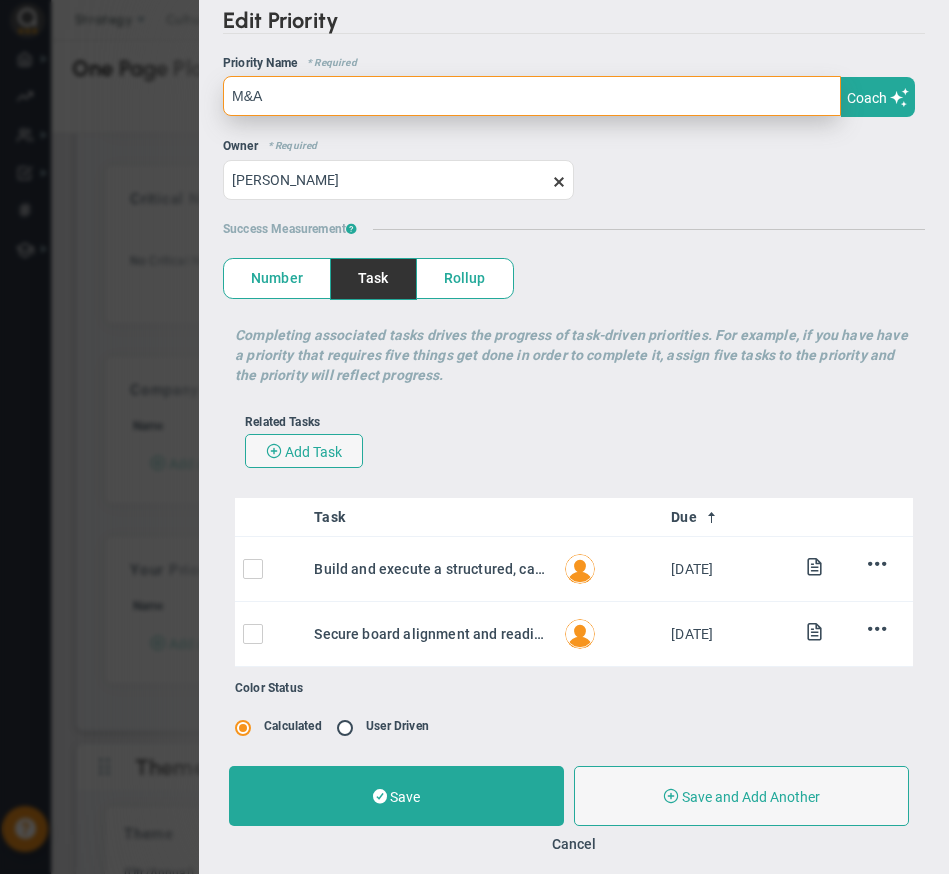 click on "M&A" at bounding box center [532, 96] 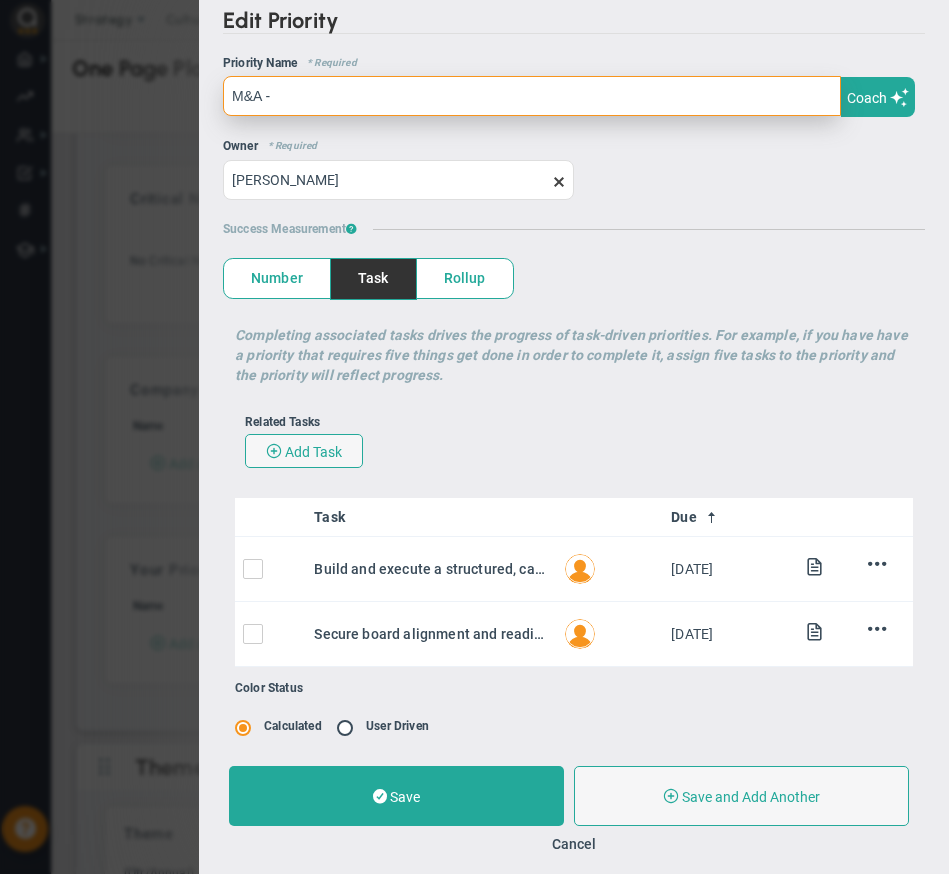 paste on "Identify and advance high-potential Sensor/Deployment M&A targets to pre-LOI diligence stage by [DATE]" 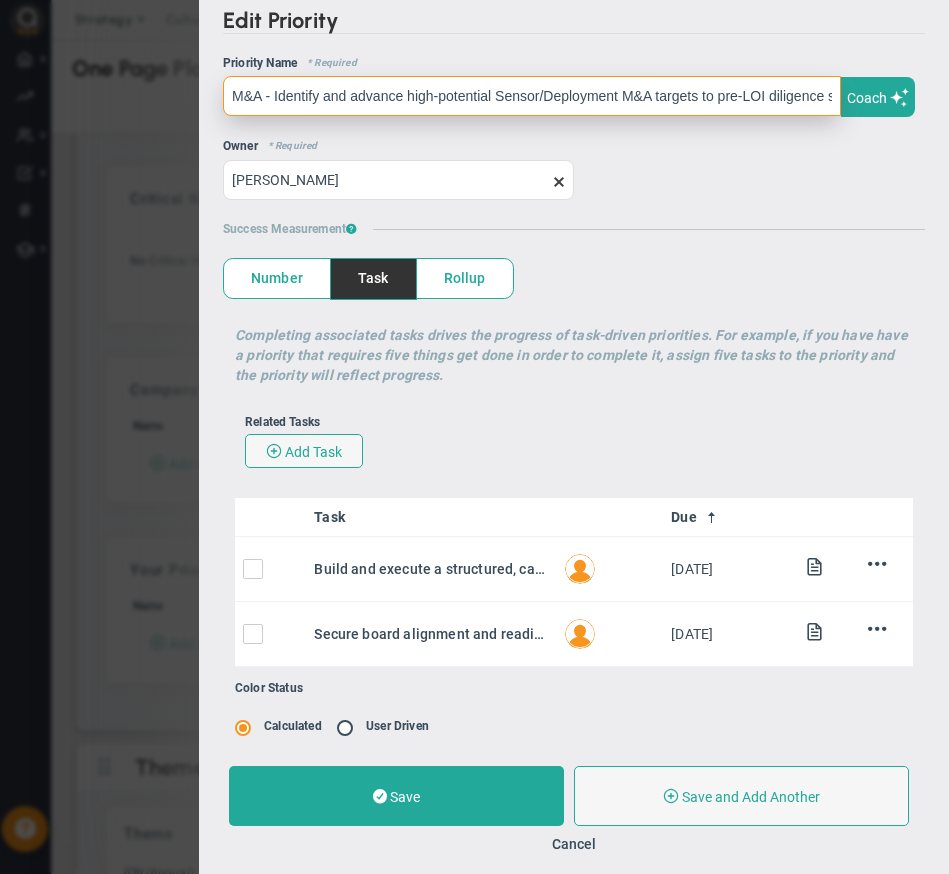 scroll, scrollTop: 0, scrollLeft: 155, axis: horizontal 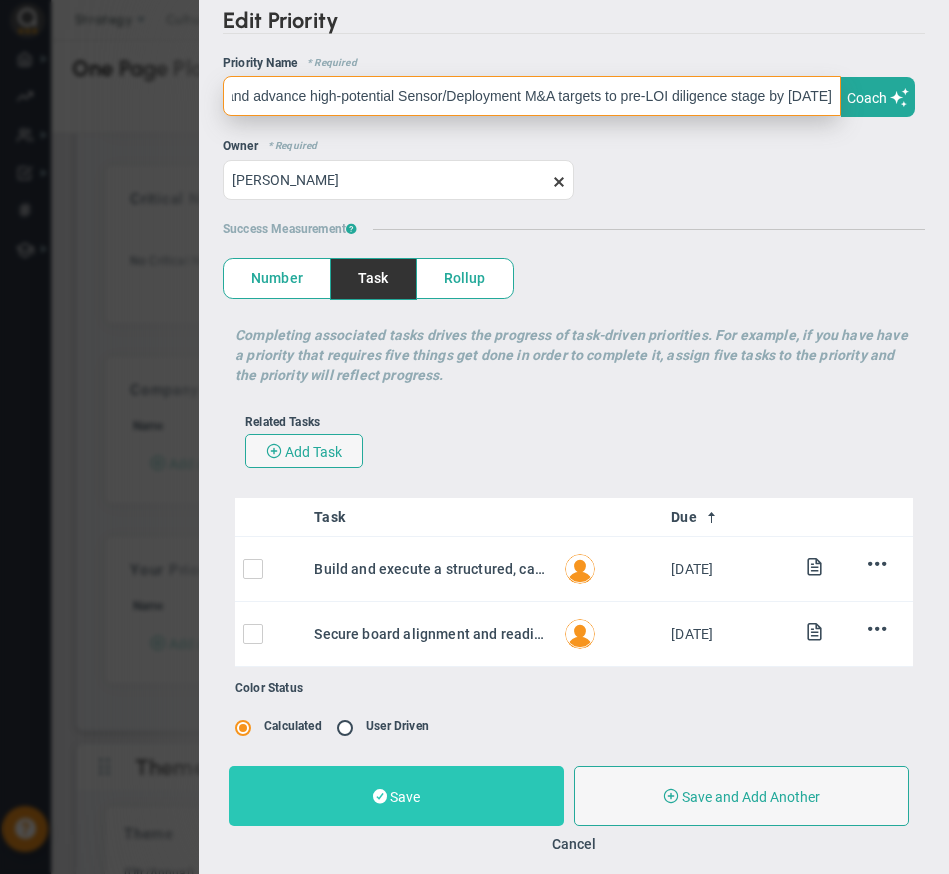 type on "M&A - Identify and advance high-potential Sensor/Deployment M&A targets to pre-LOI diligence stage by [DATE]" 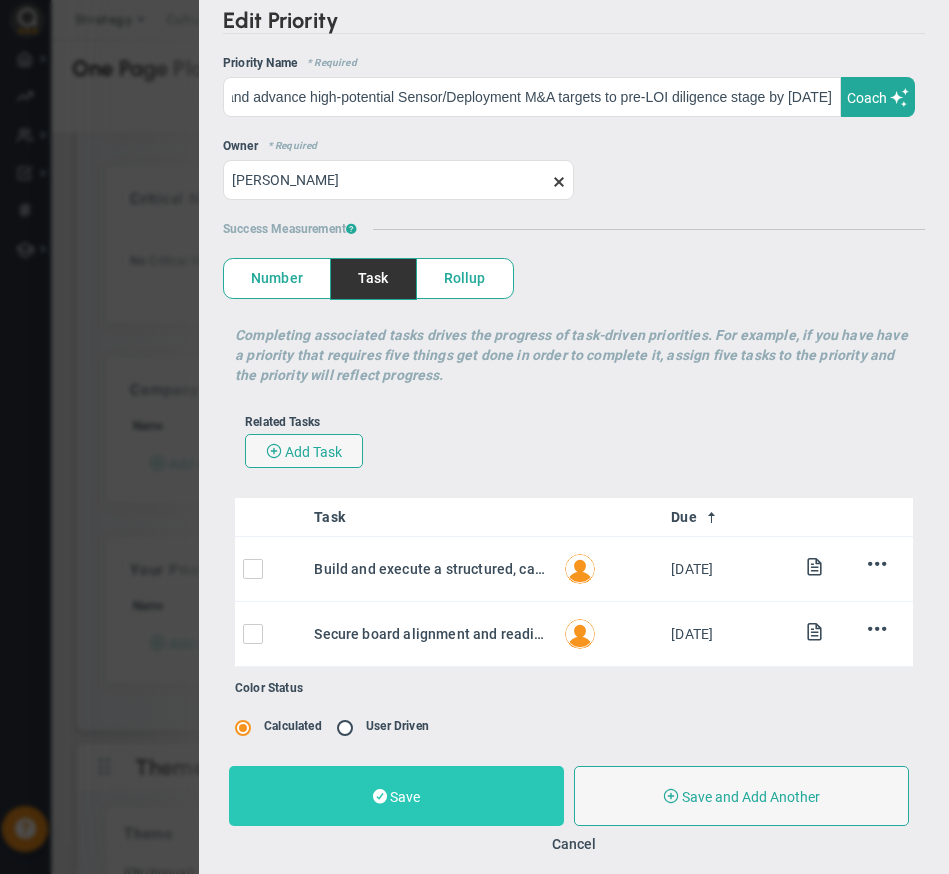click on "Save" at bounding box center [405, 797] 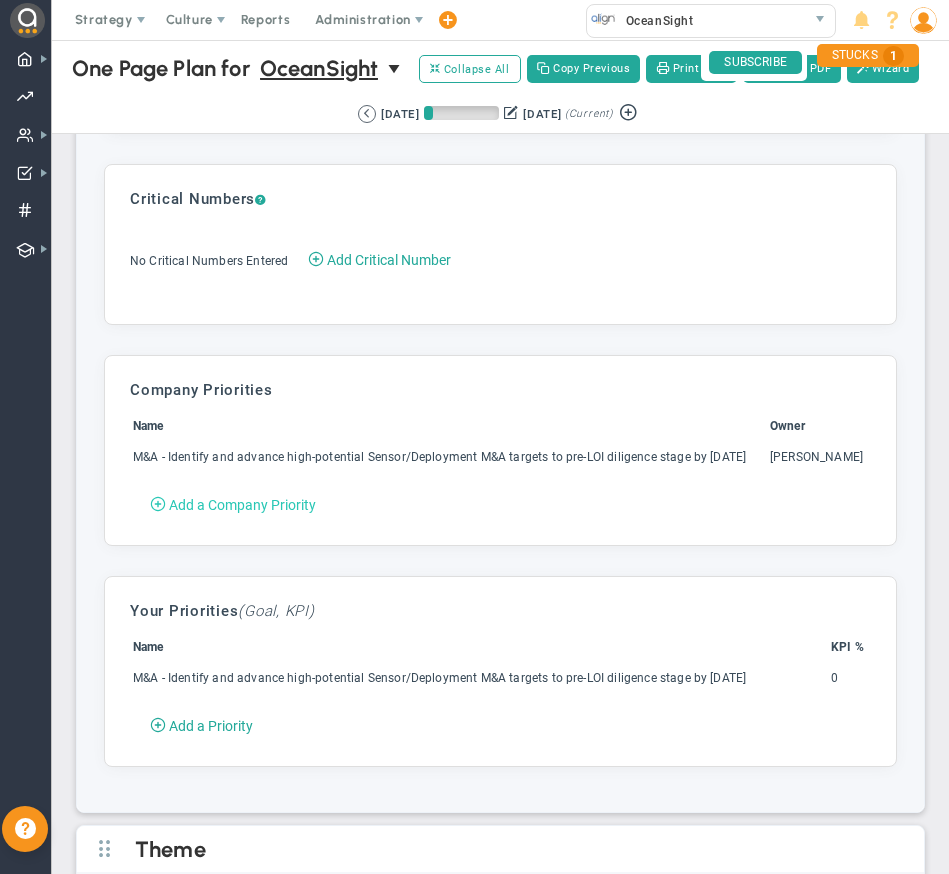 click on "Add a Company Priority" at bounding box center [242, 505] 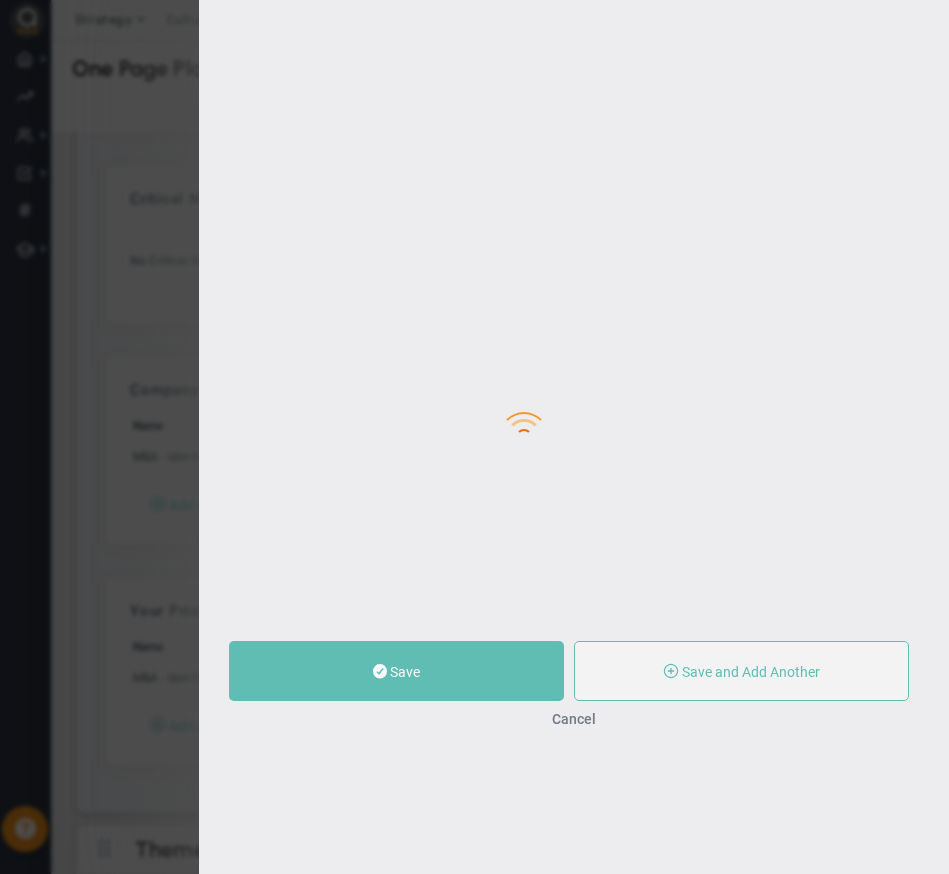 type on "0" 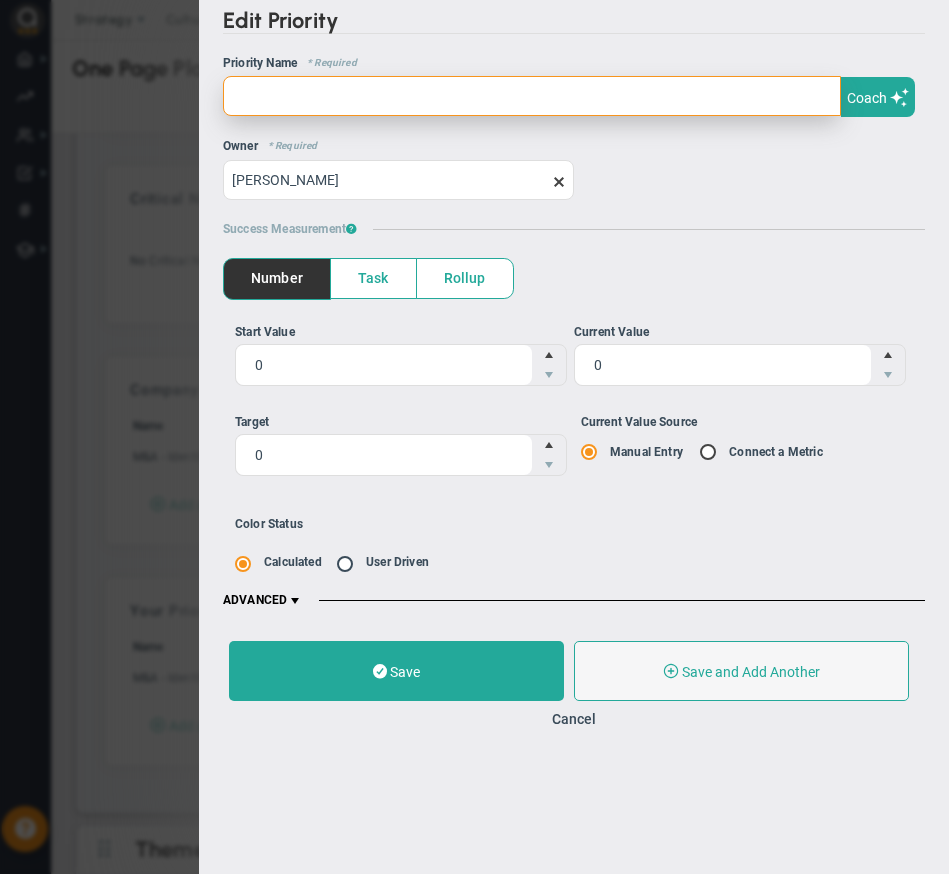 click at bounding box center (532, 96) 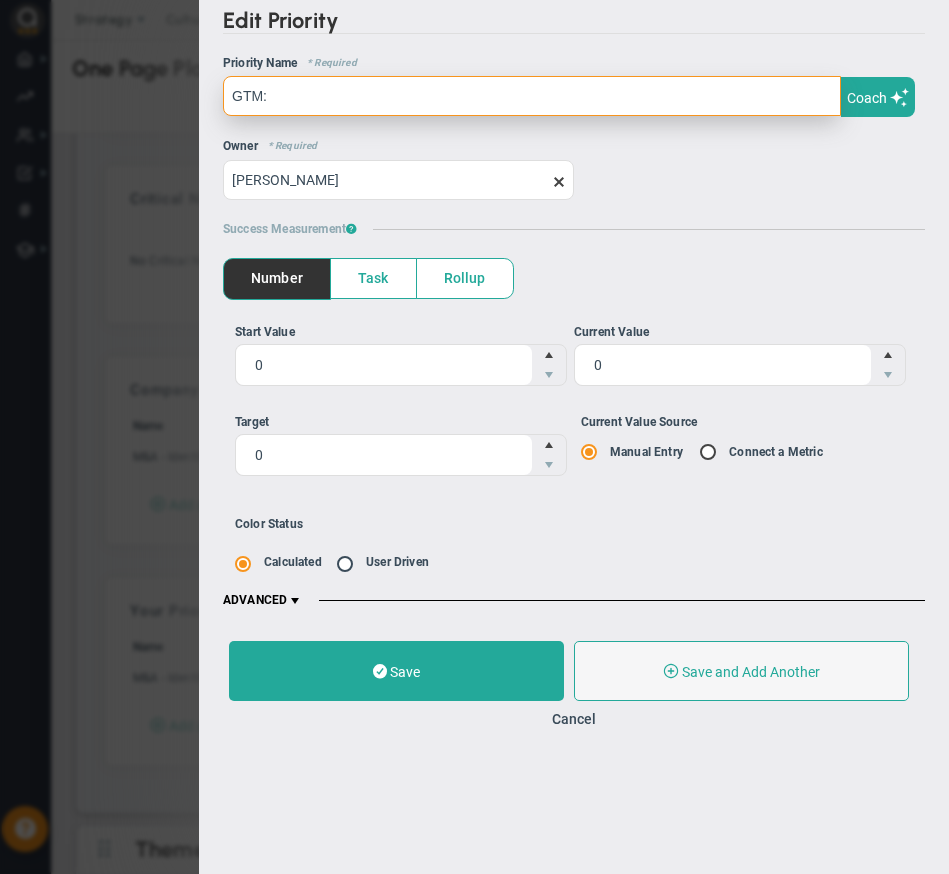 click on "GTM:" at bounding box center (532, 96) 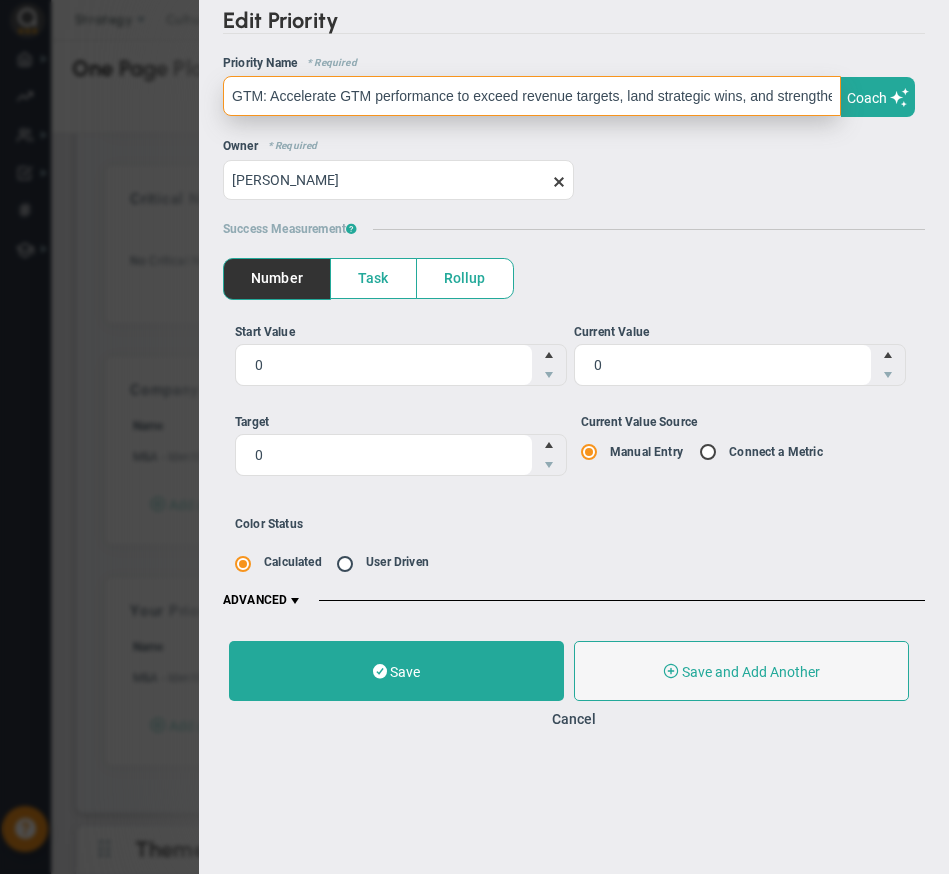 scroll, scrollTop: 0, scrollLeft: 175, axis: horizontal 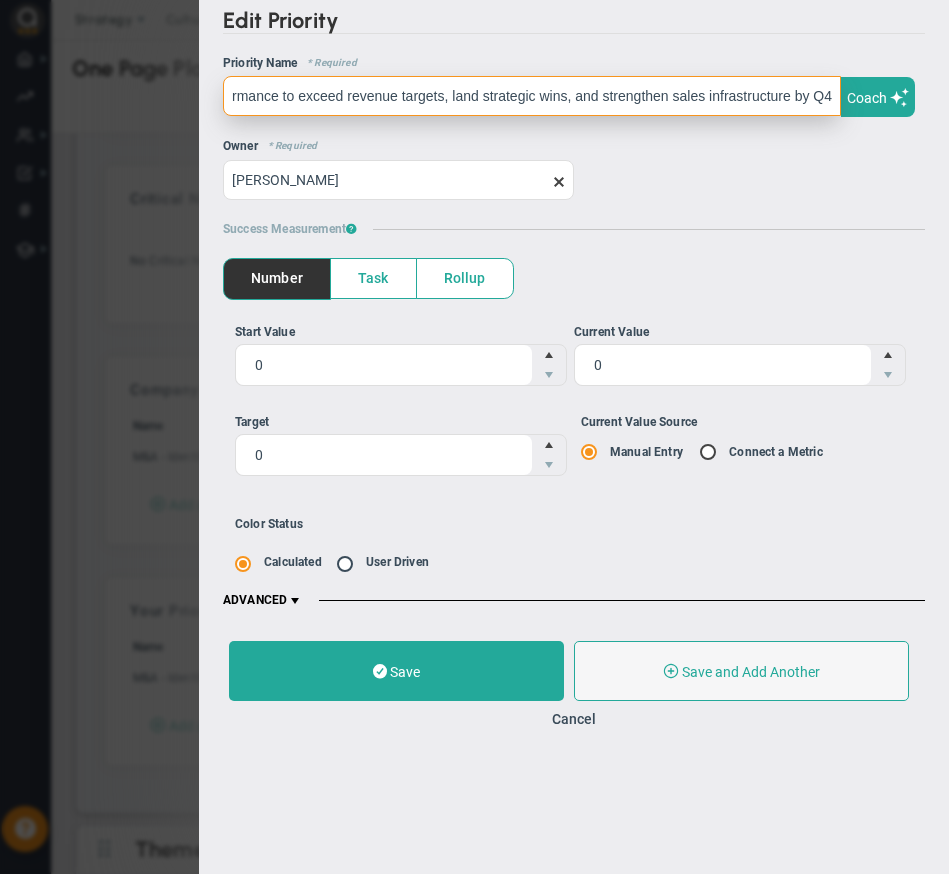 type on "GTM: Accelerate GTM performance to exceed revenue targets, land strategic wins, and strengthen sales infrastructure by Q4" 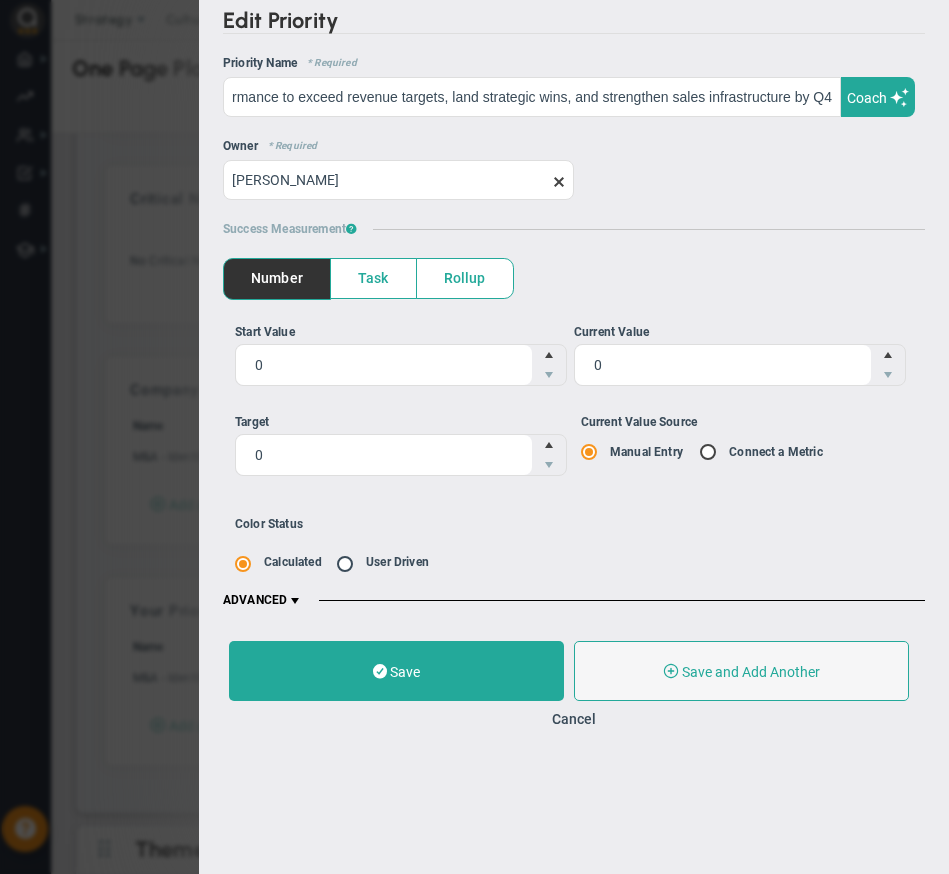 click on "Task" at bounding box center (373, 278) 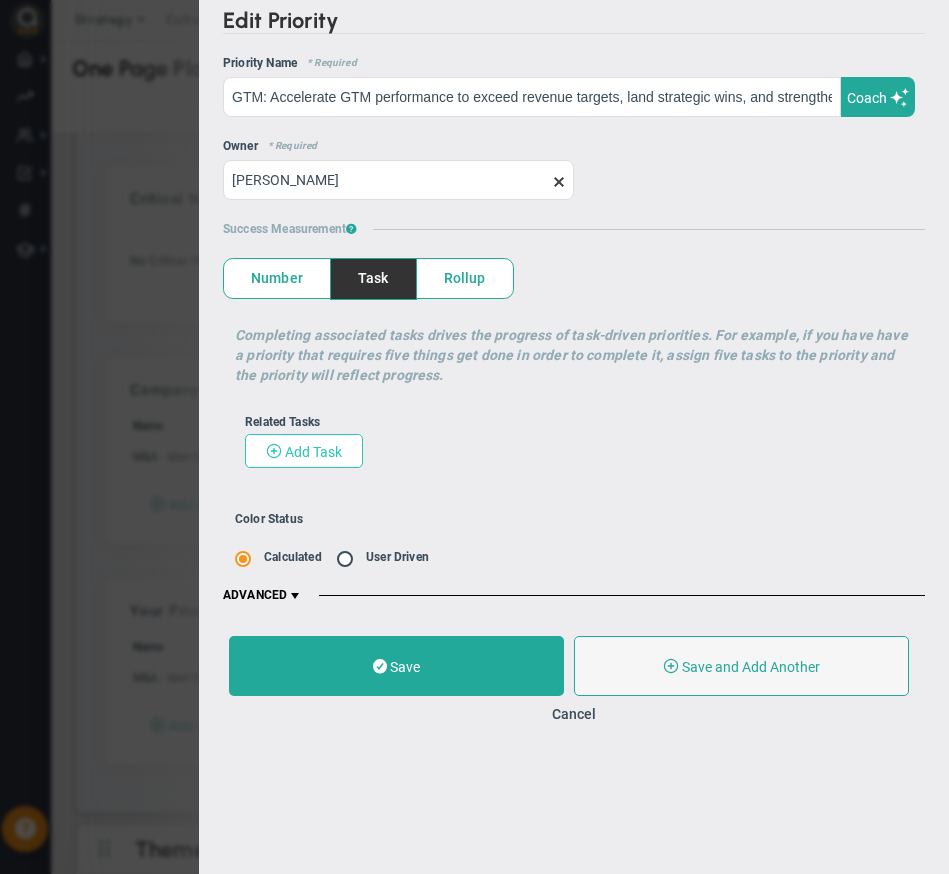 click on "Add Task" at bounding box center (313, 452) 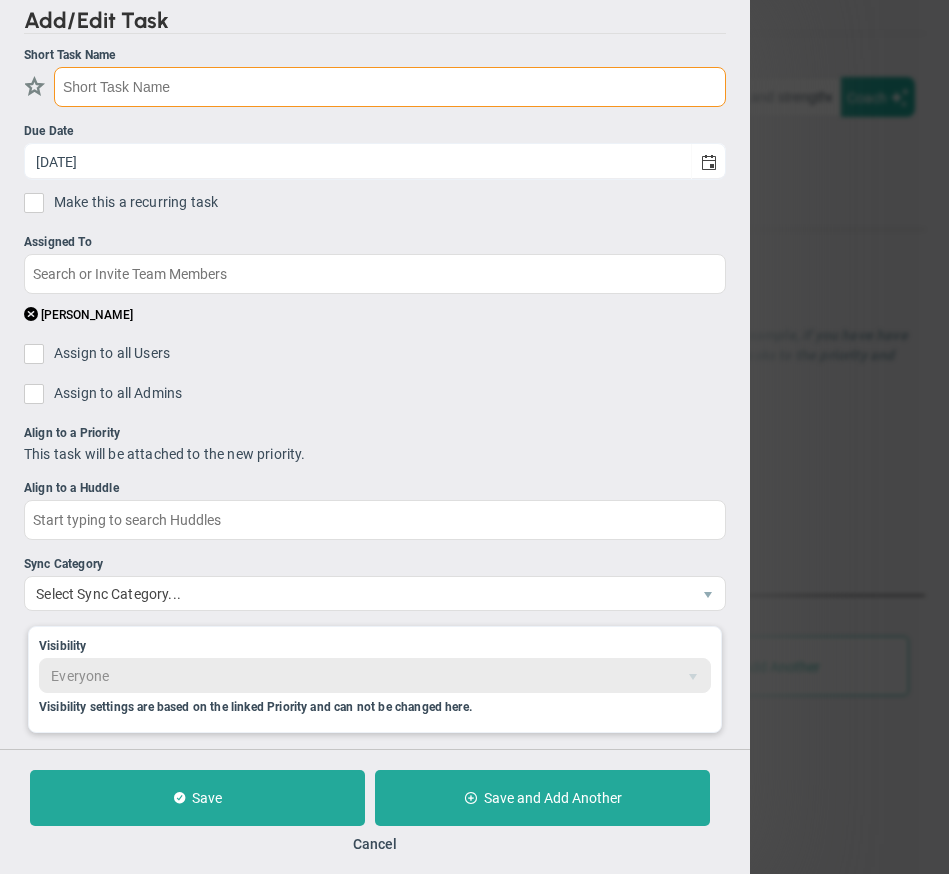 click at bounding box center [390, 87] 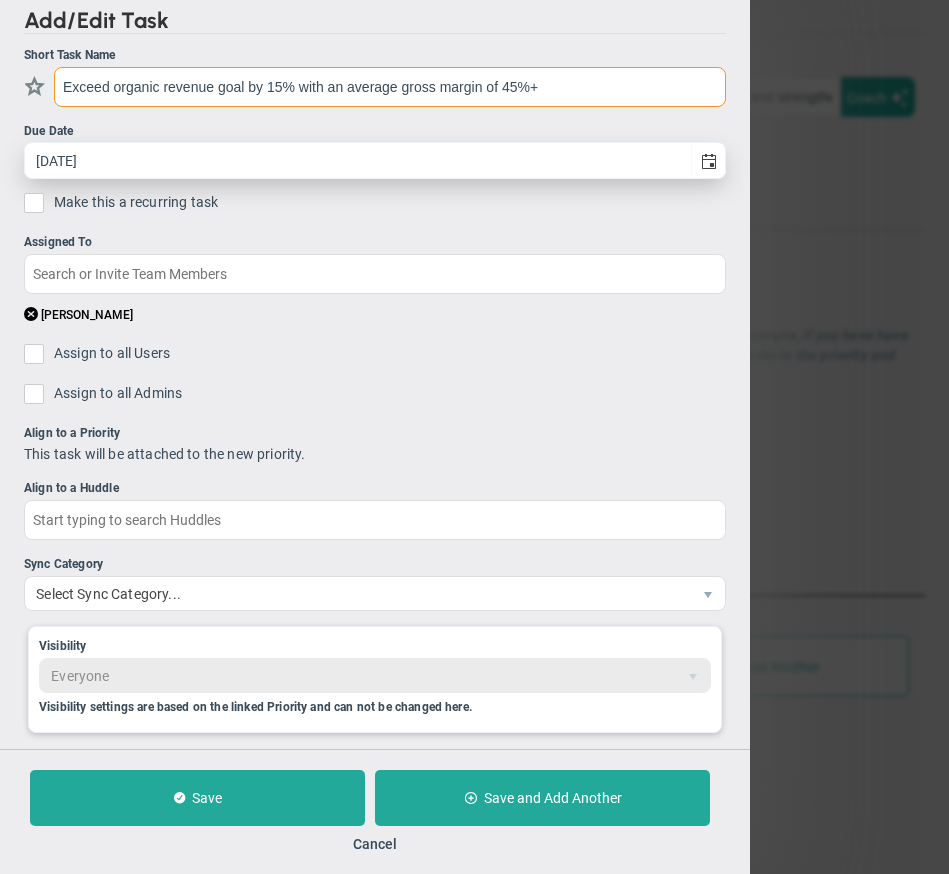 type on "Exceed organic revenue goal by 15% with an average gross margin of 45%+" 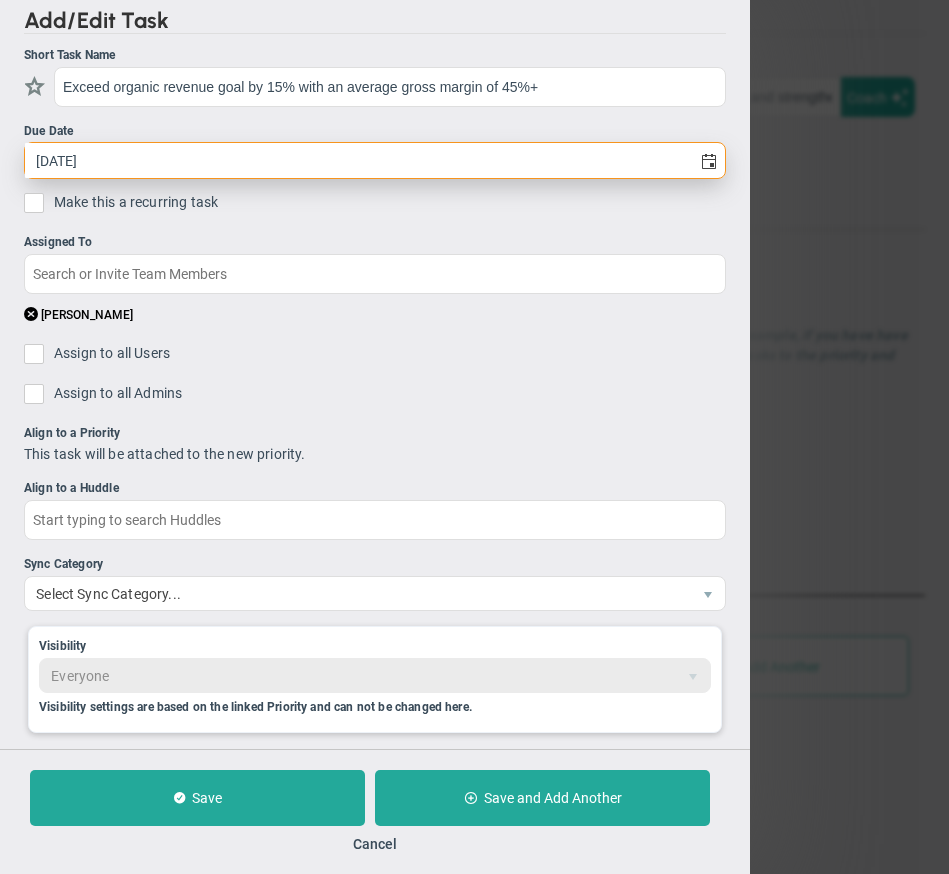 click on "[DATE]" at bounding box center [358, 160] 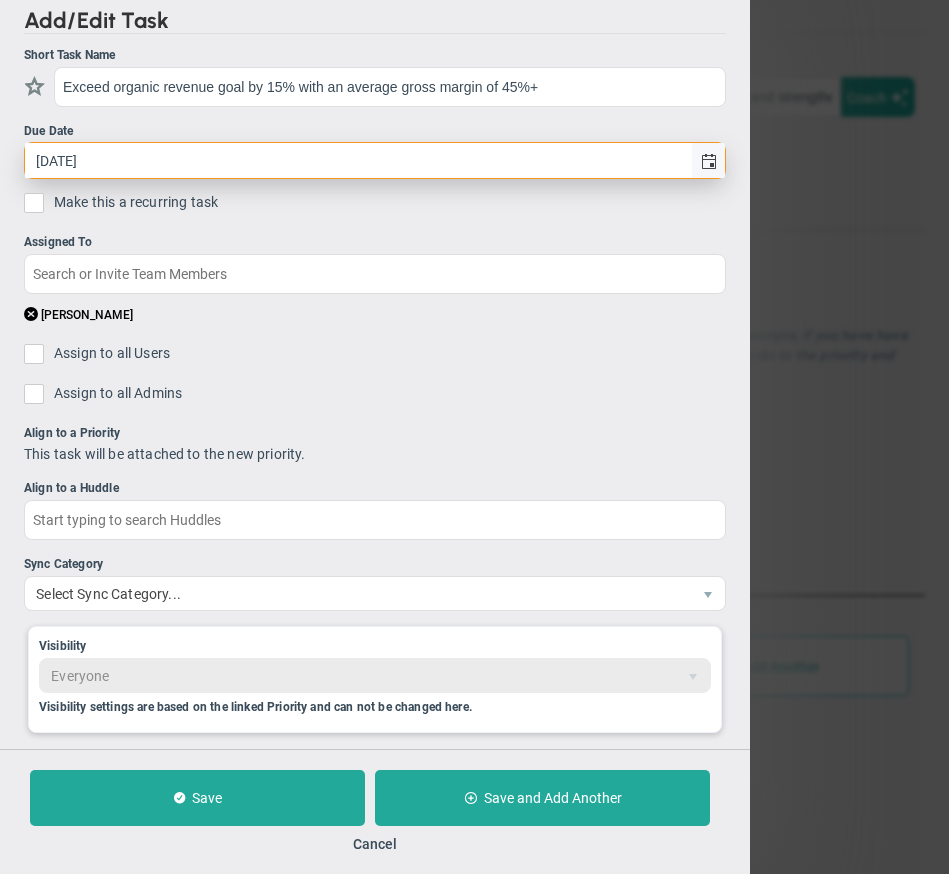 click at bounding box center (709, 162) 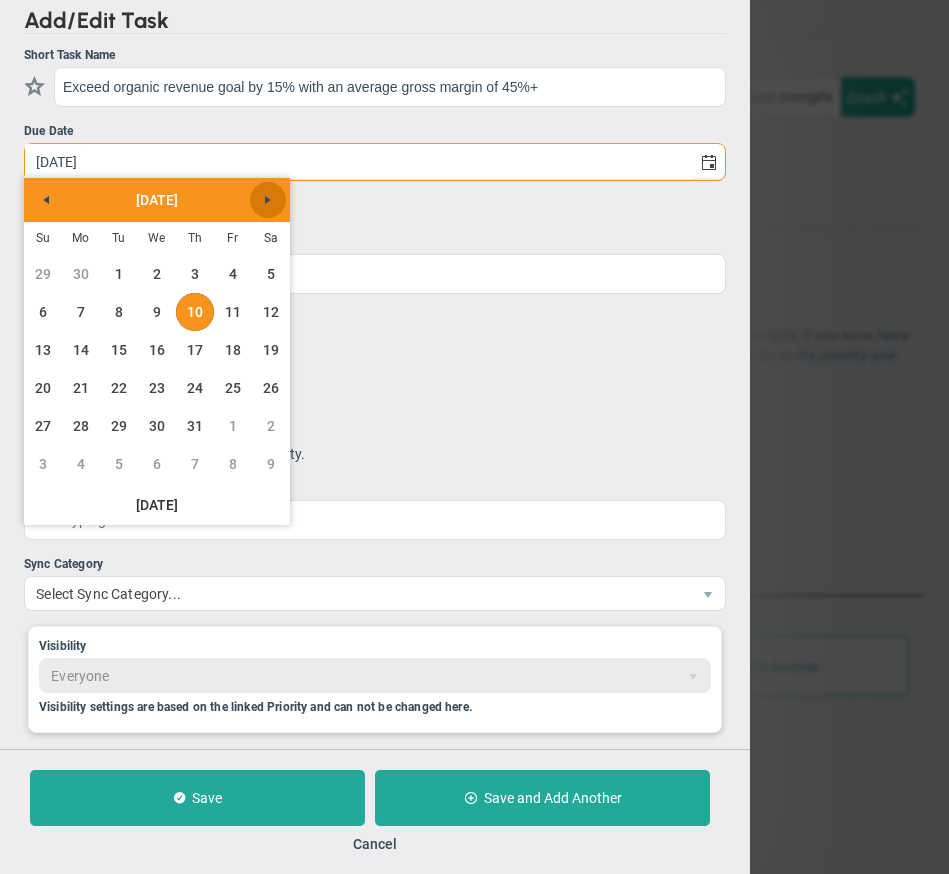 click at bounding box center [268, 200] 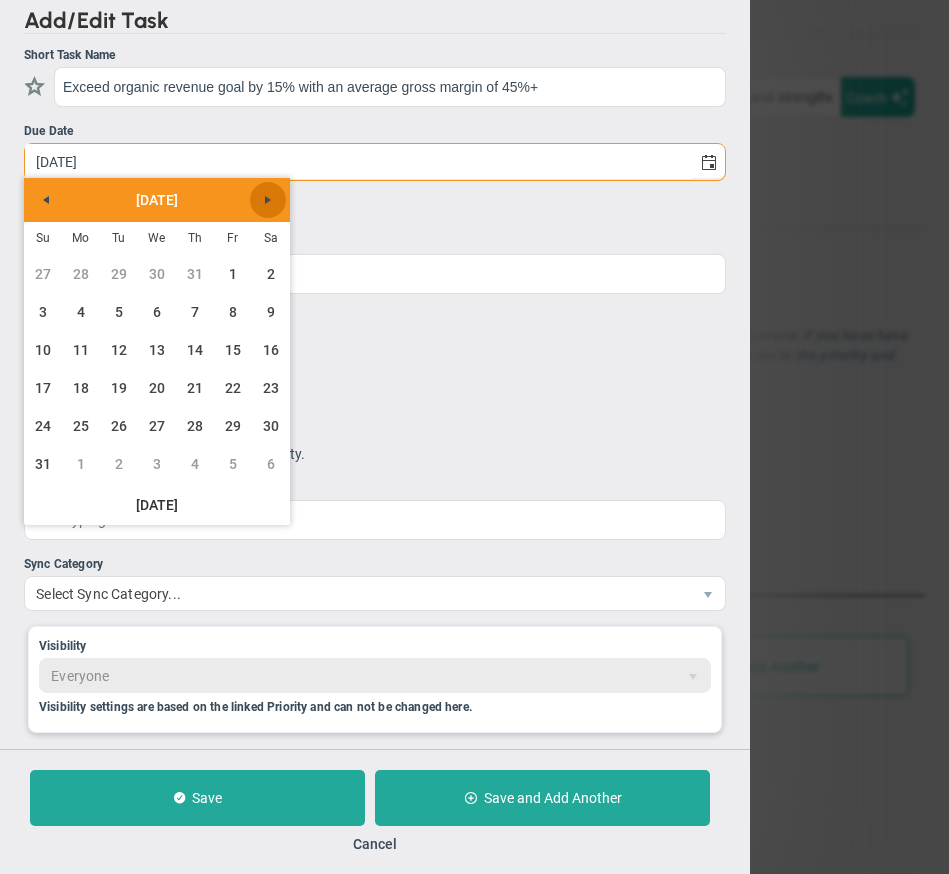 click at bounding box center [268, 200] 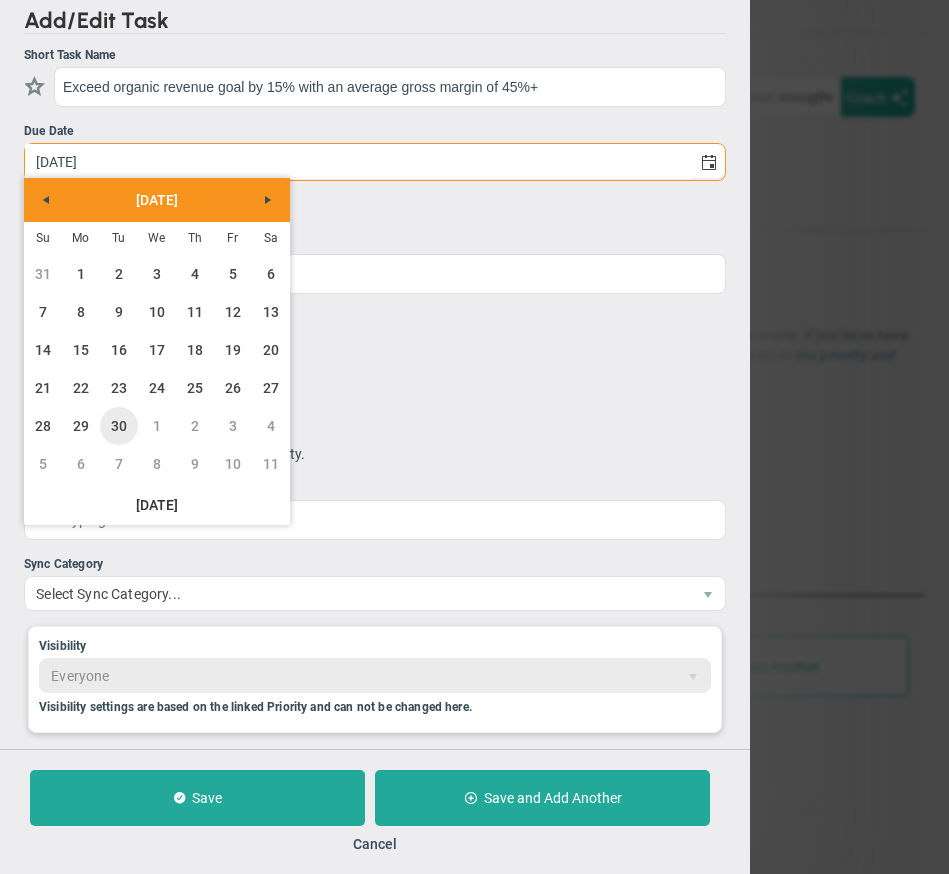 click on "30" at bounding box center [119, 426] 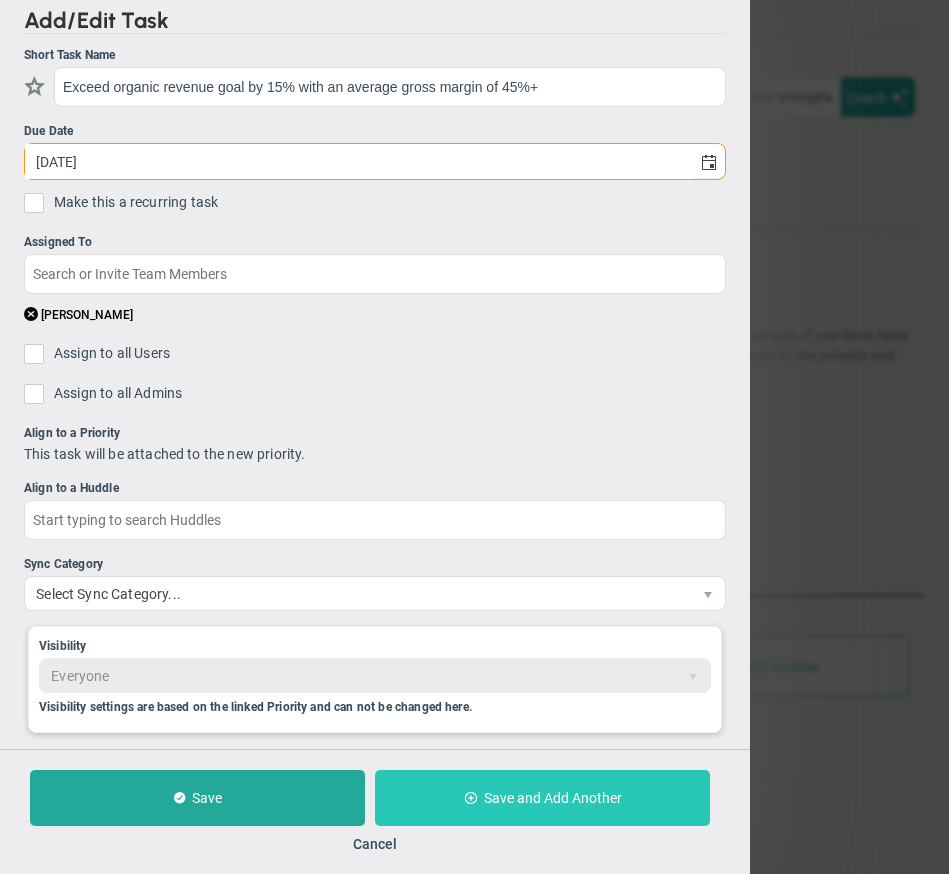 click on "Save and Add Another" at bounding box center (553, 798) 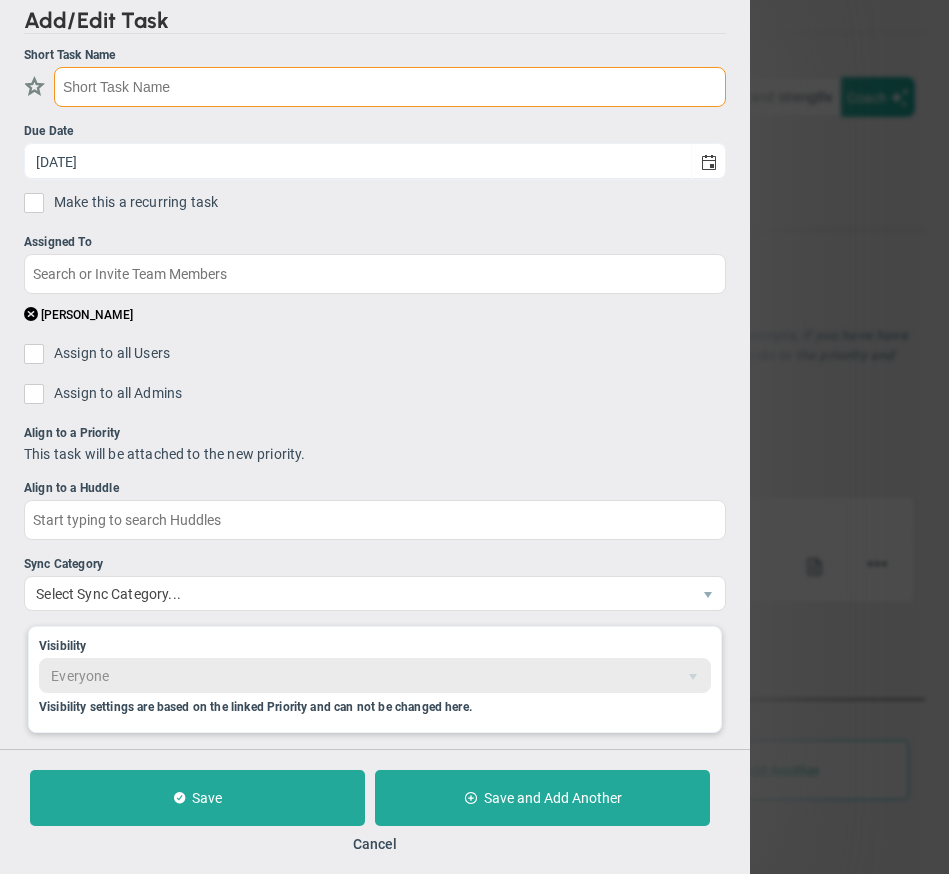 paste on "Secure 2 net new lighthouse customer (Key OEM/Key Accounts*) advances for targeted close in Q4." 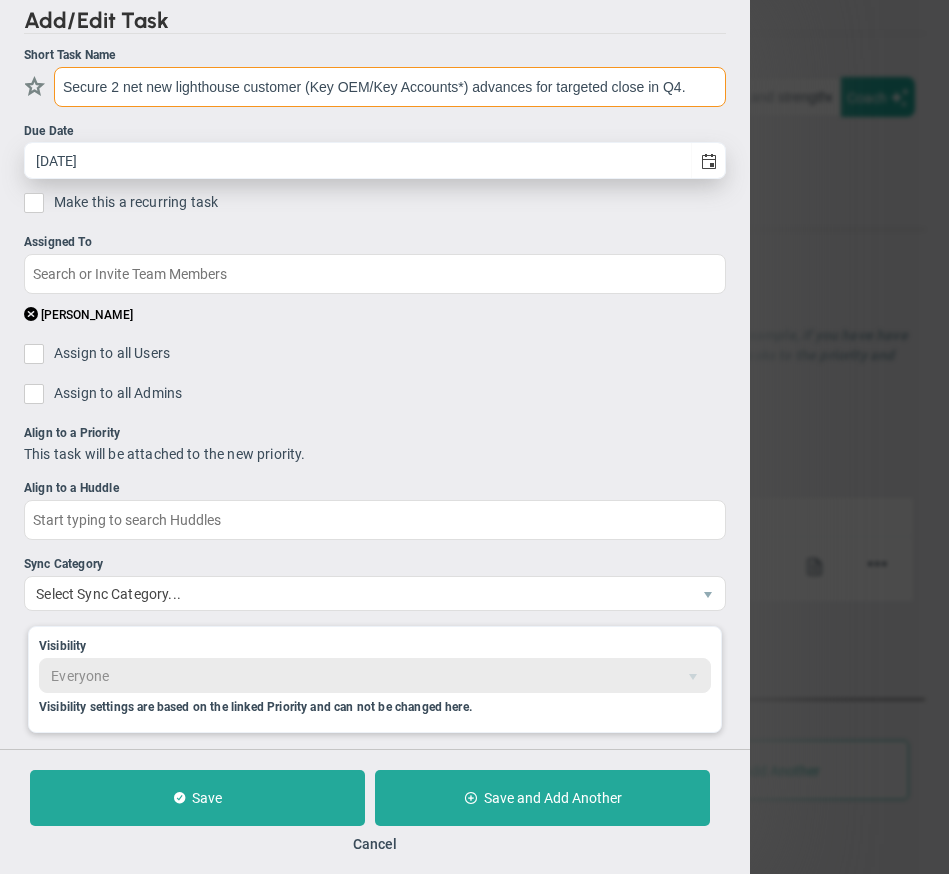 type on "Secure 2 net new lighthouse customer (Key OEM/Key Accounts*) advances for targeted close in Q4." 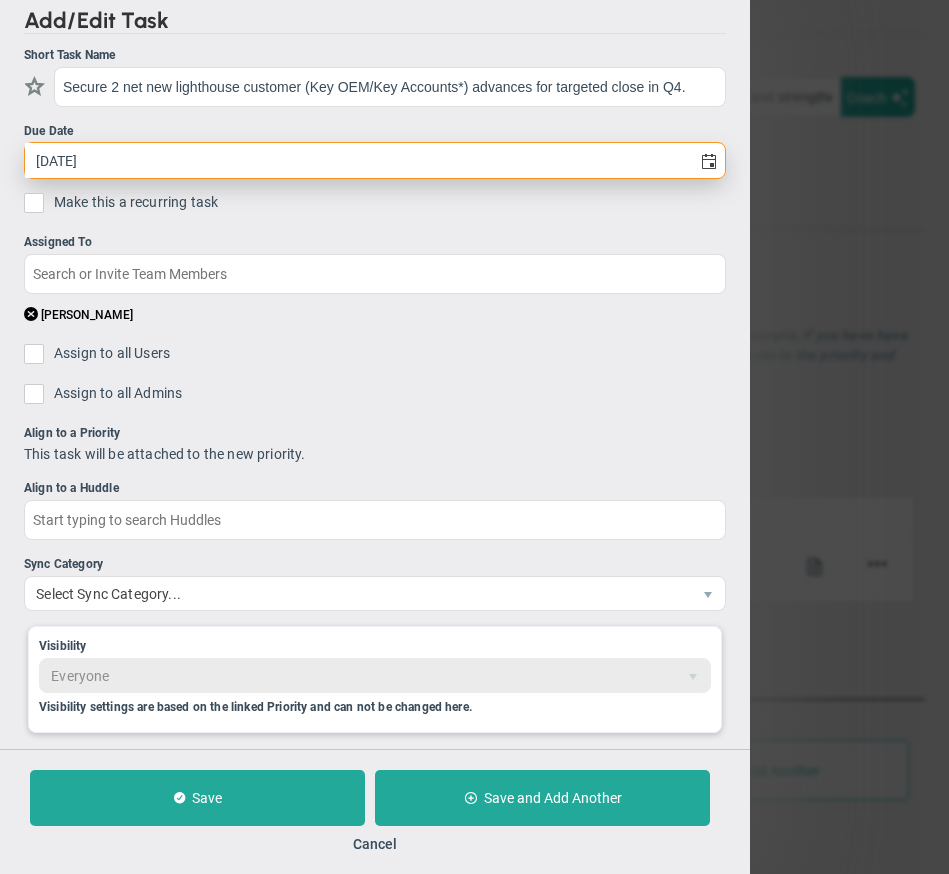 click on "[DATE]" at bounding box center (358, 160) 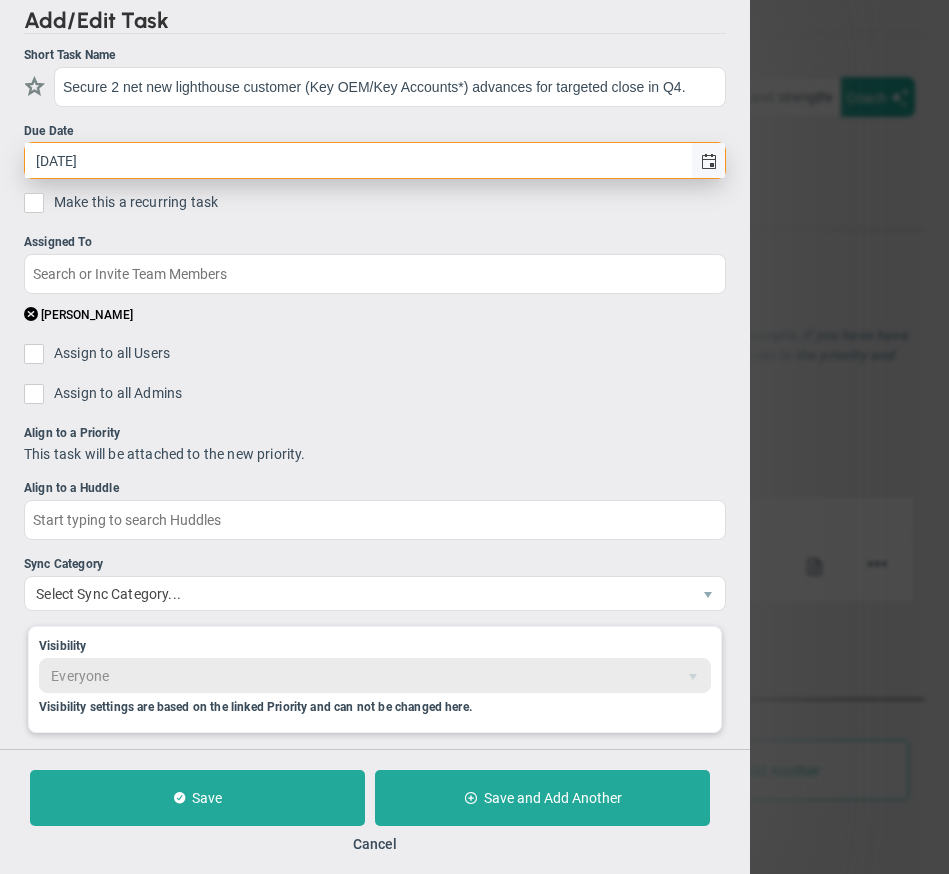 click at bounding box center (708, 160) 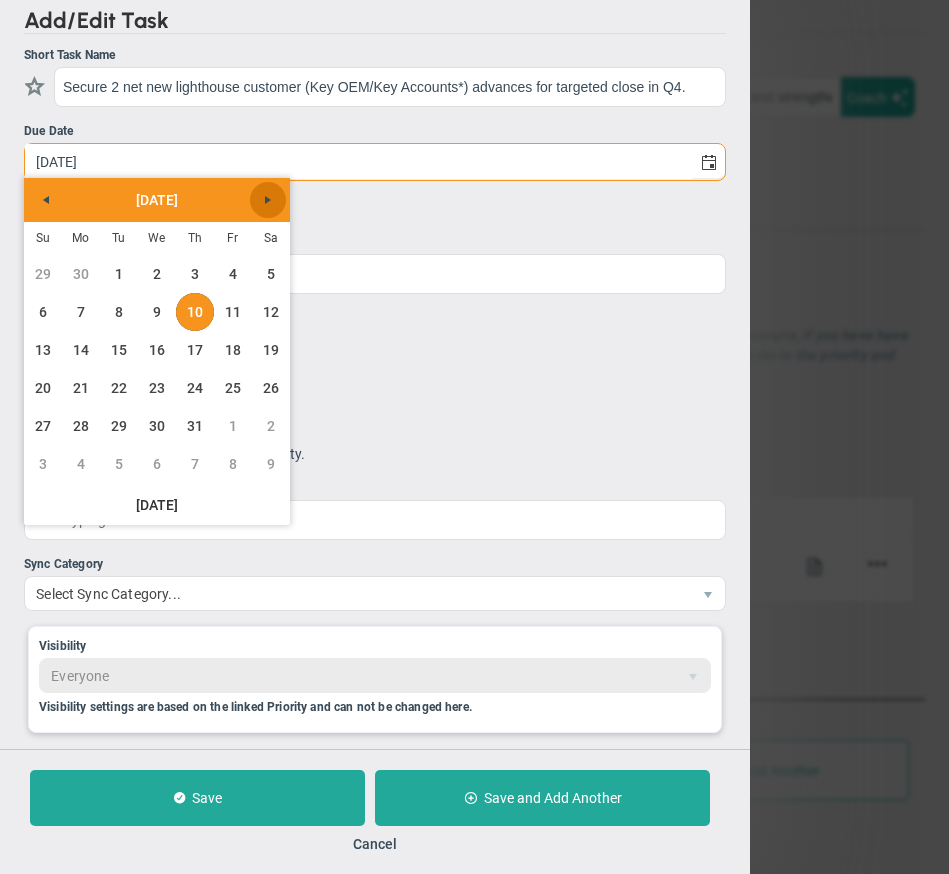 click at bounding box center (268, 200) 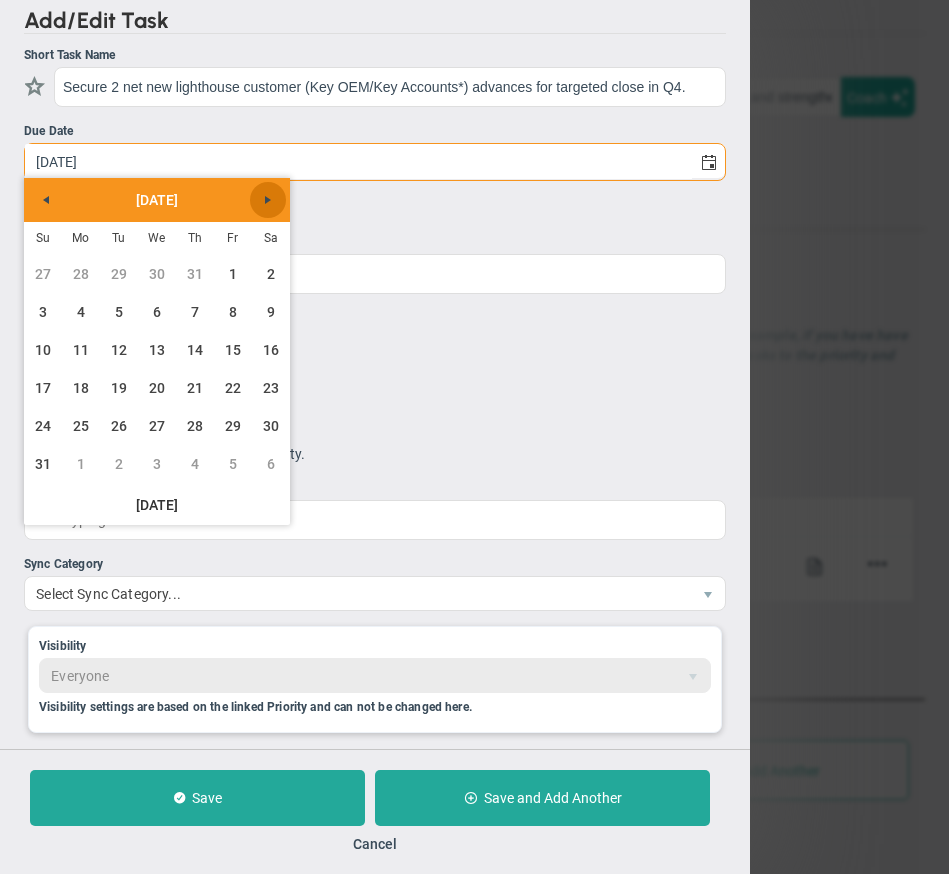 click at bounding box center [268, 200] 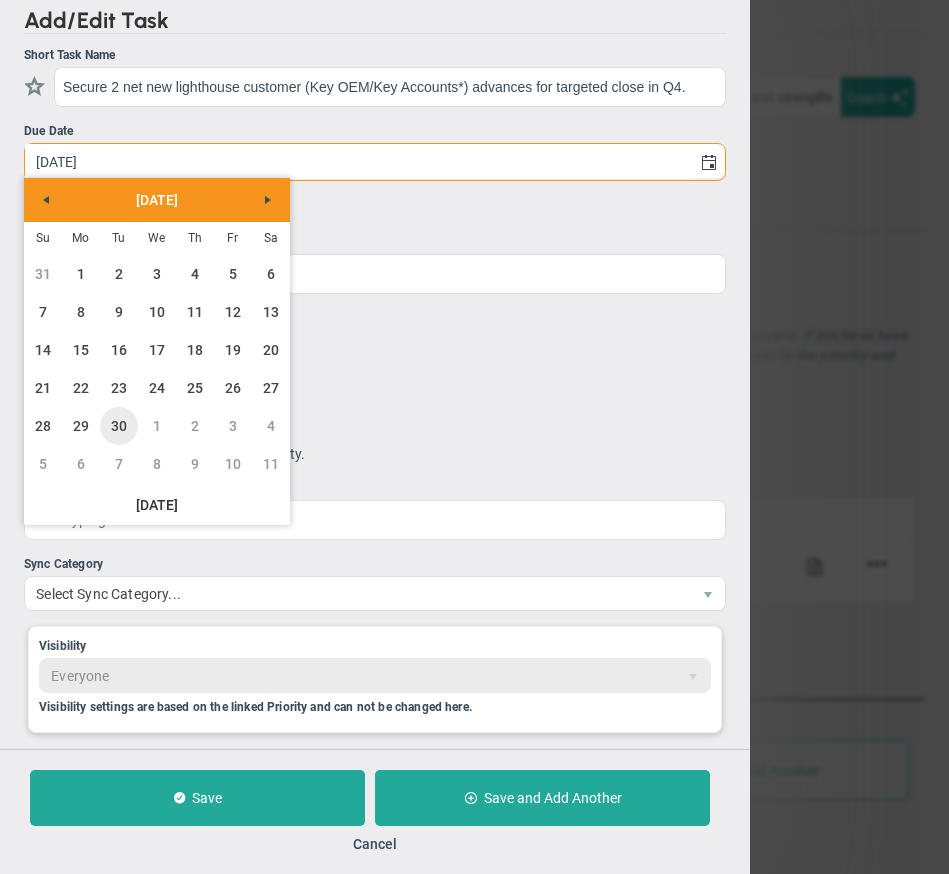 click on "30" at bounding box center [119, 426] 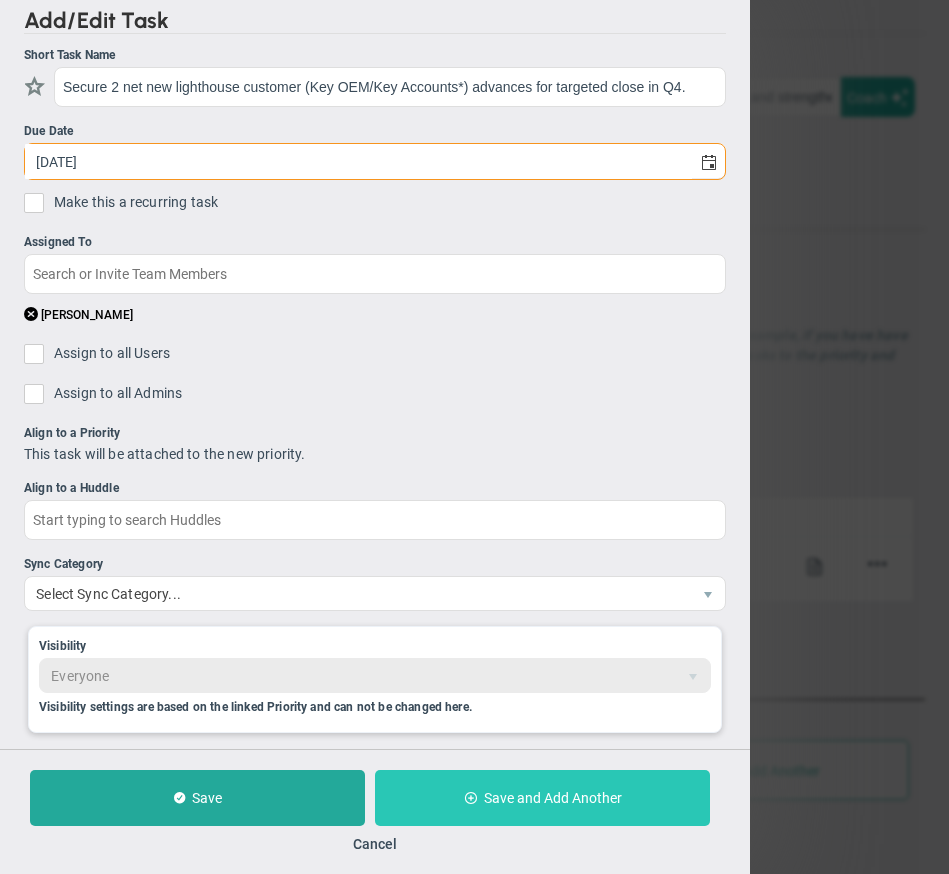 click on "Save and Add Another" at bounding box center (553, 798) 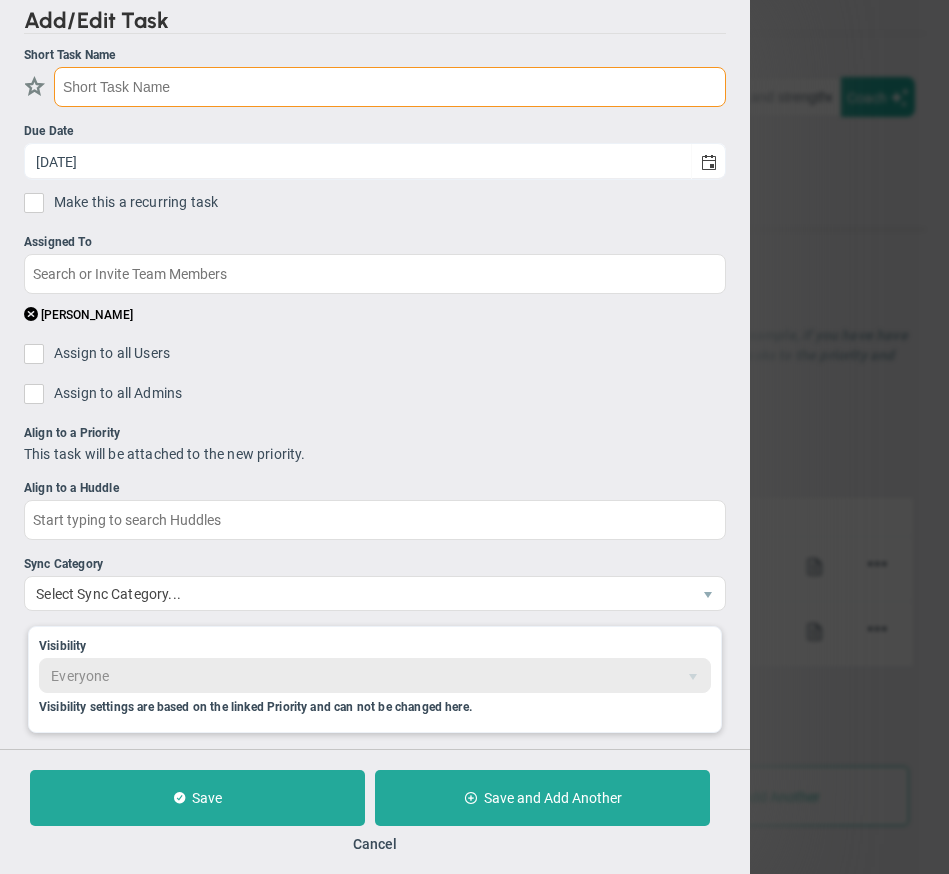 click at bounding box center (390, 87) 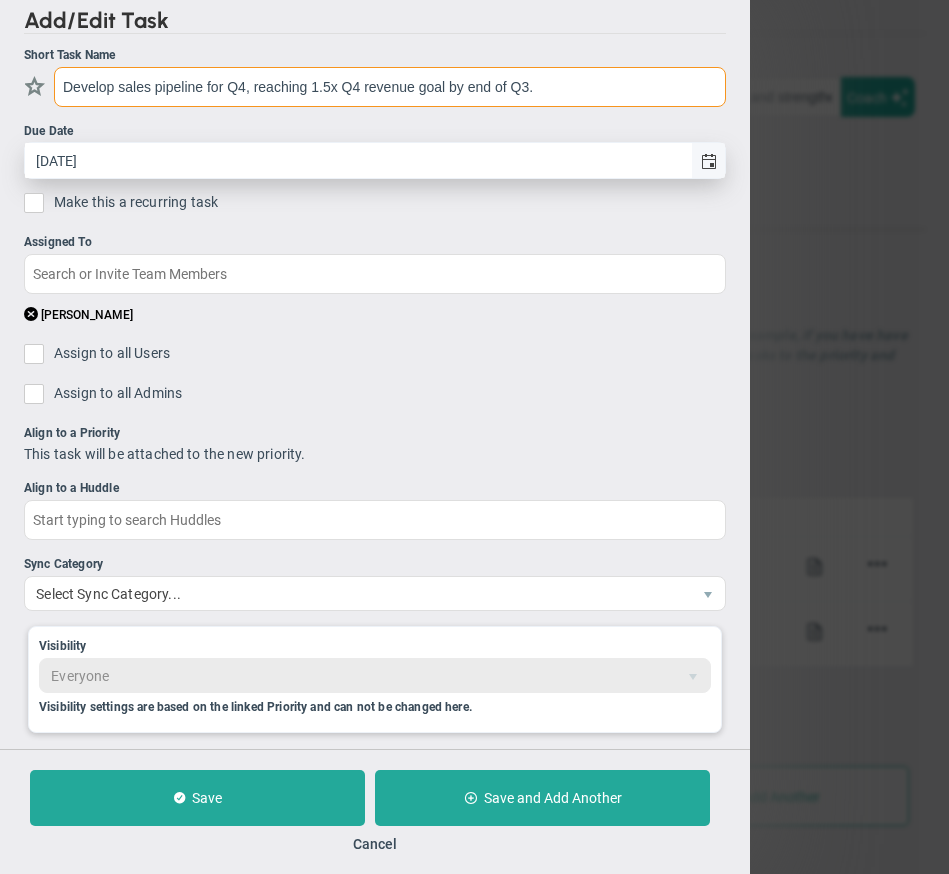 click at bounding box center (709, 162) 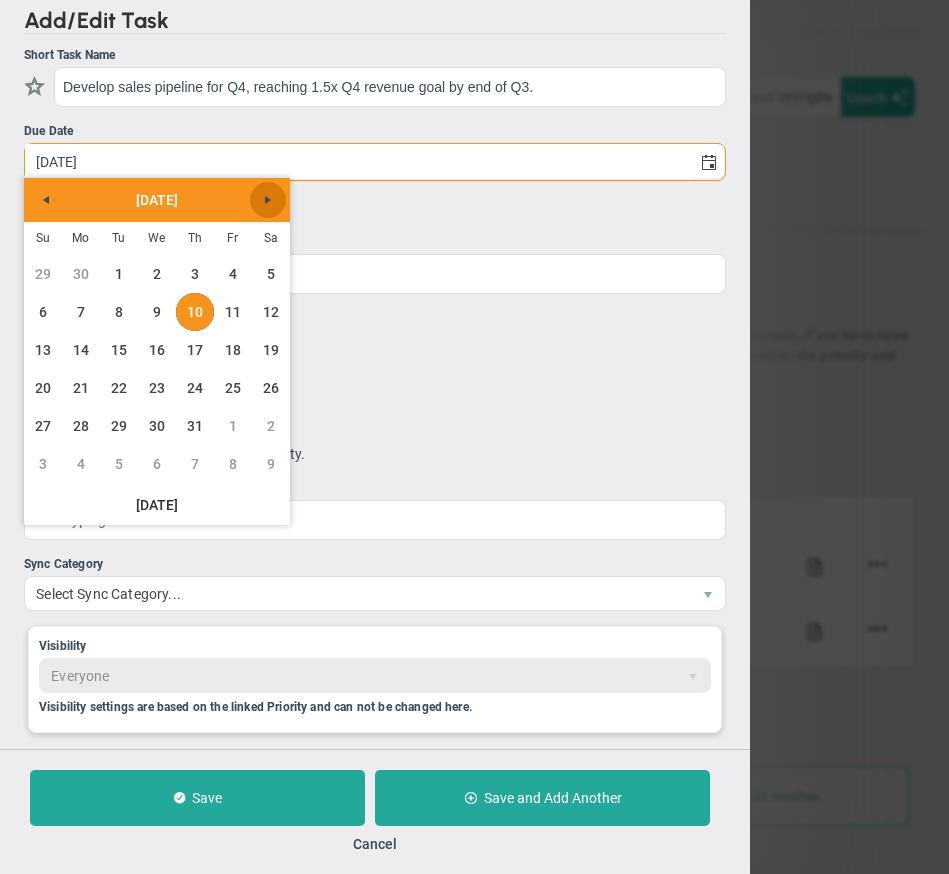 click at bounding box center [268, 200] 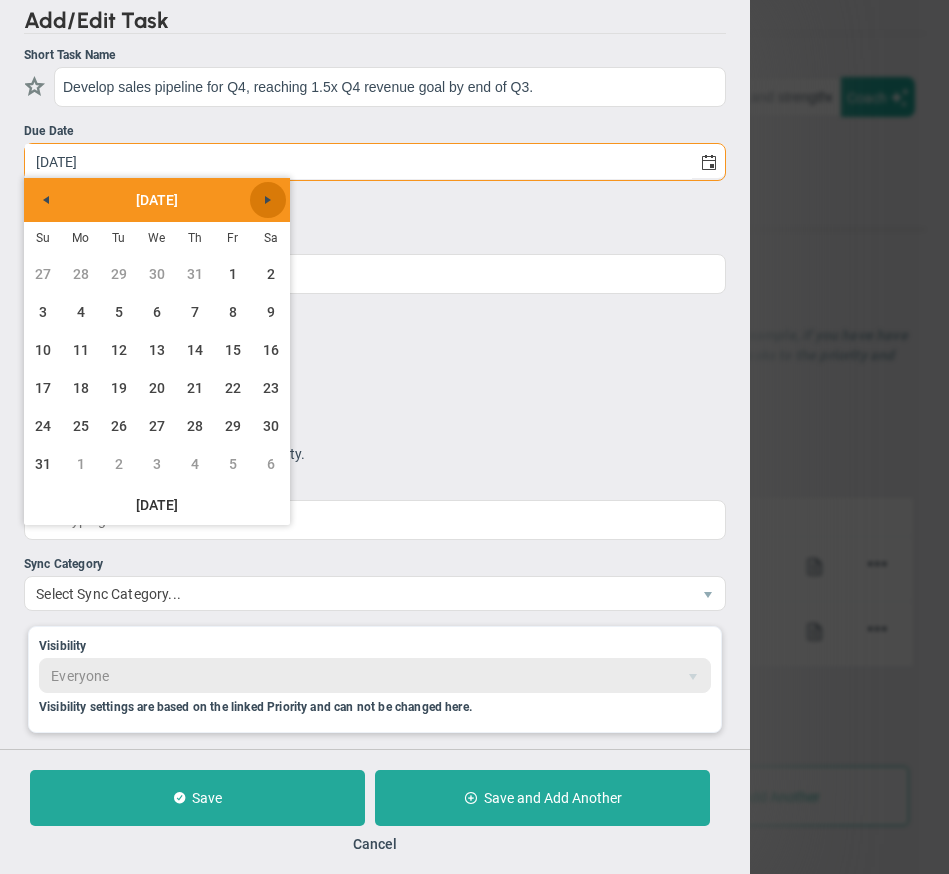 click at bounding box center [268, 200] 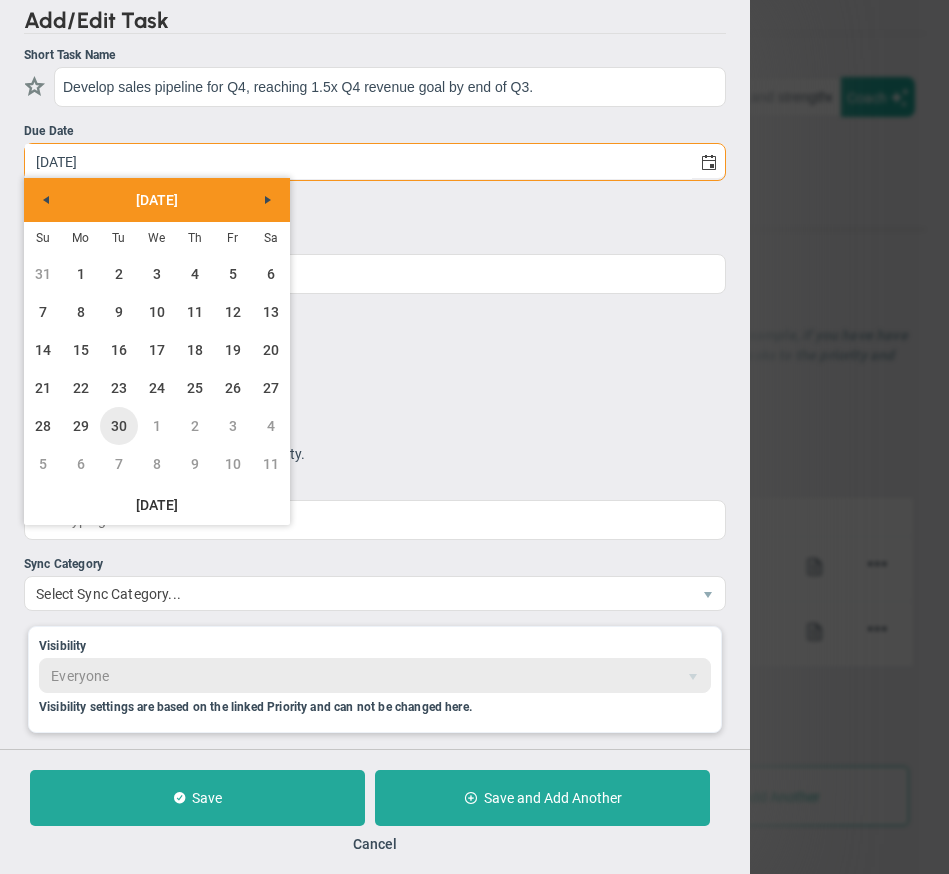 click on "30" at bounding box center [119, 426] 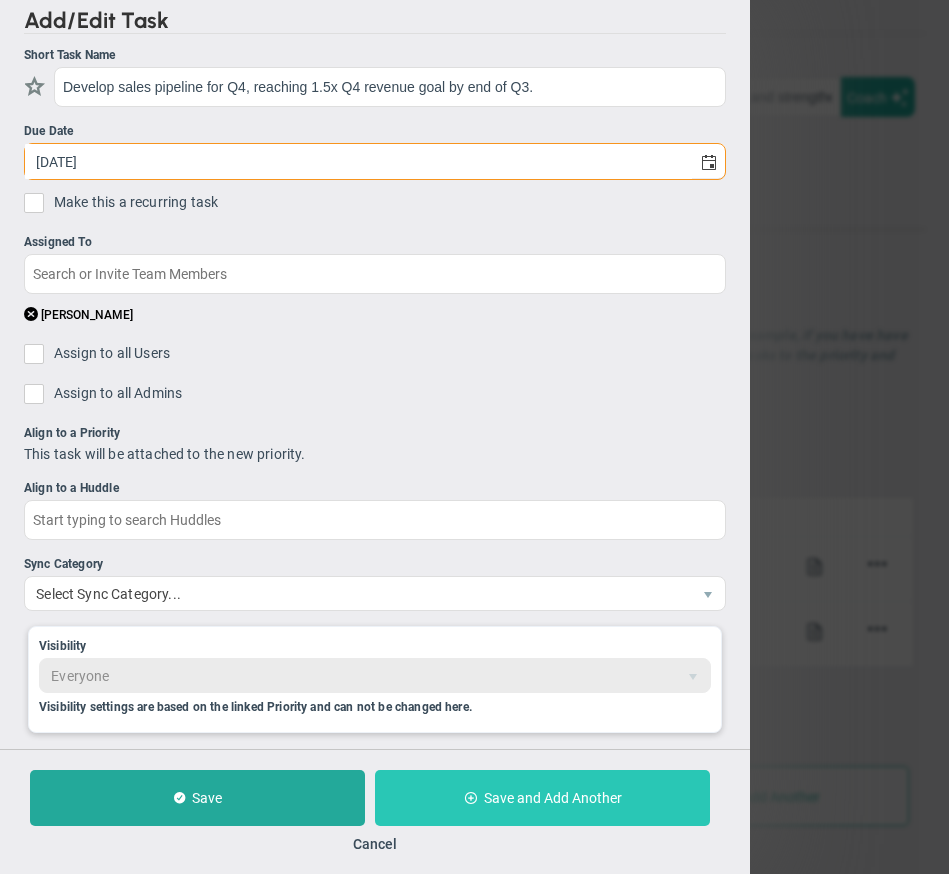 click on "Save and Add Another" at bounding box center (553, 798) 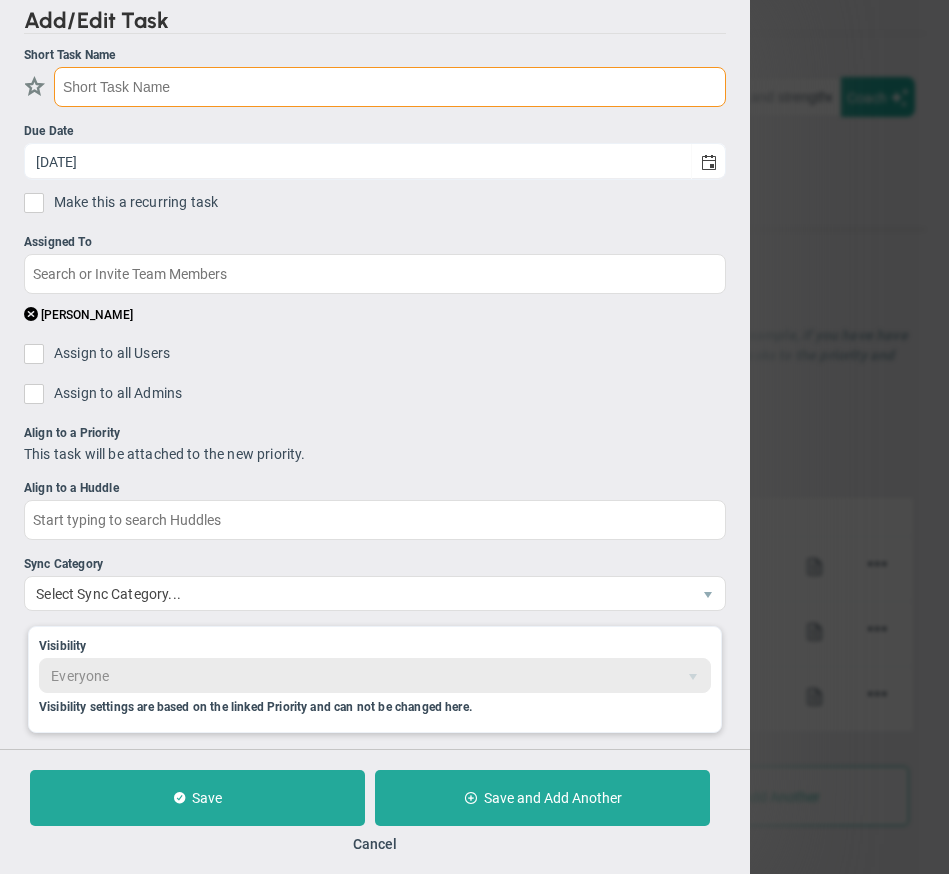 click at bounding box center [390, 87] 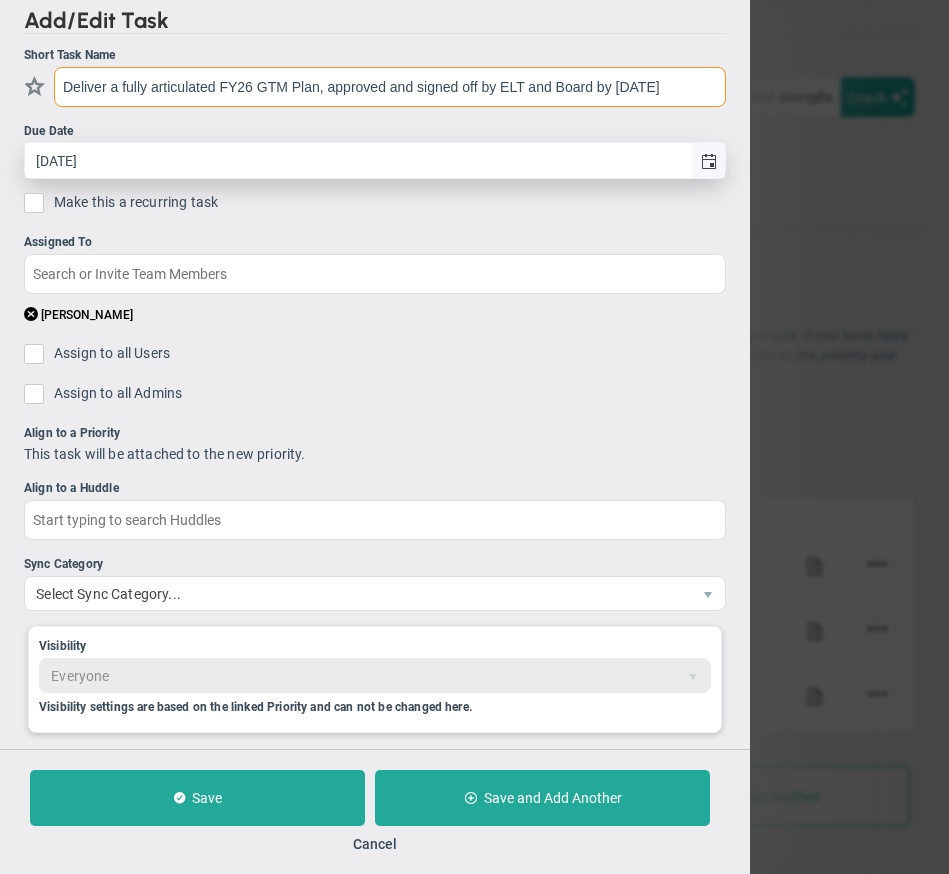 click at bounding box center (709, 162) 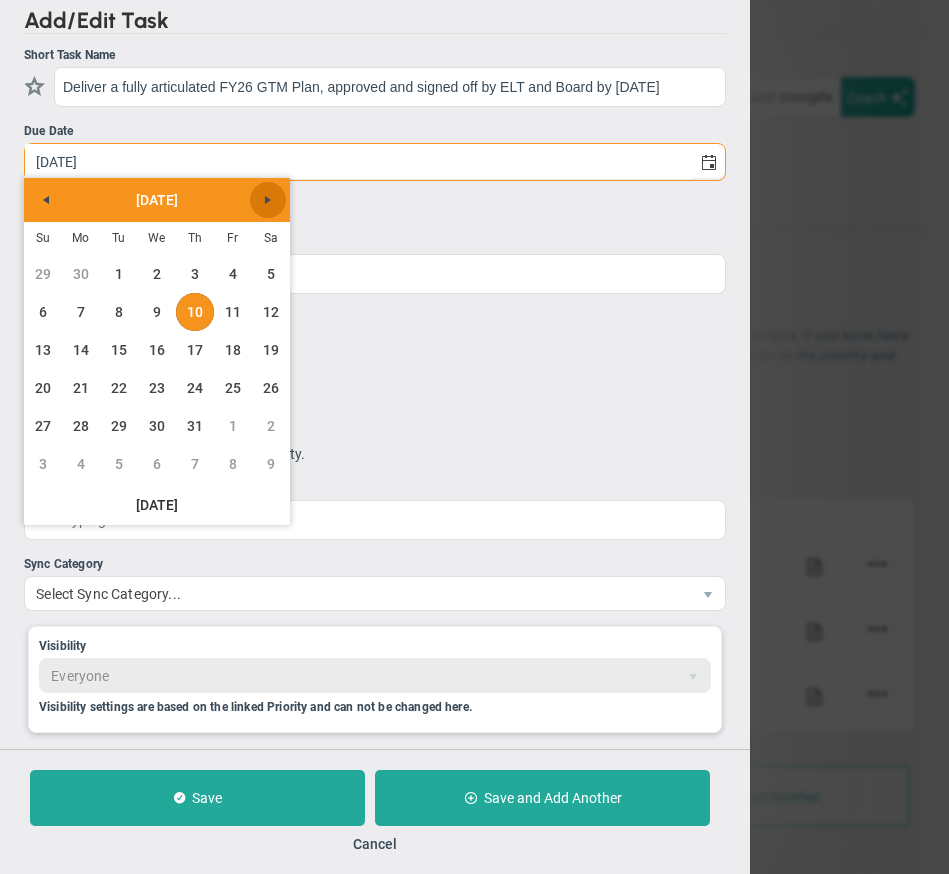 click at bounding box center [268, 200] 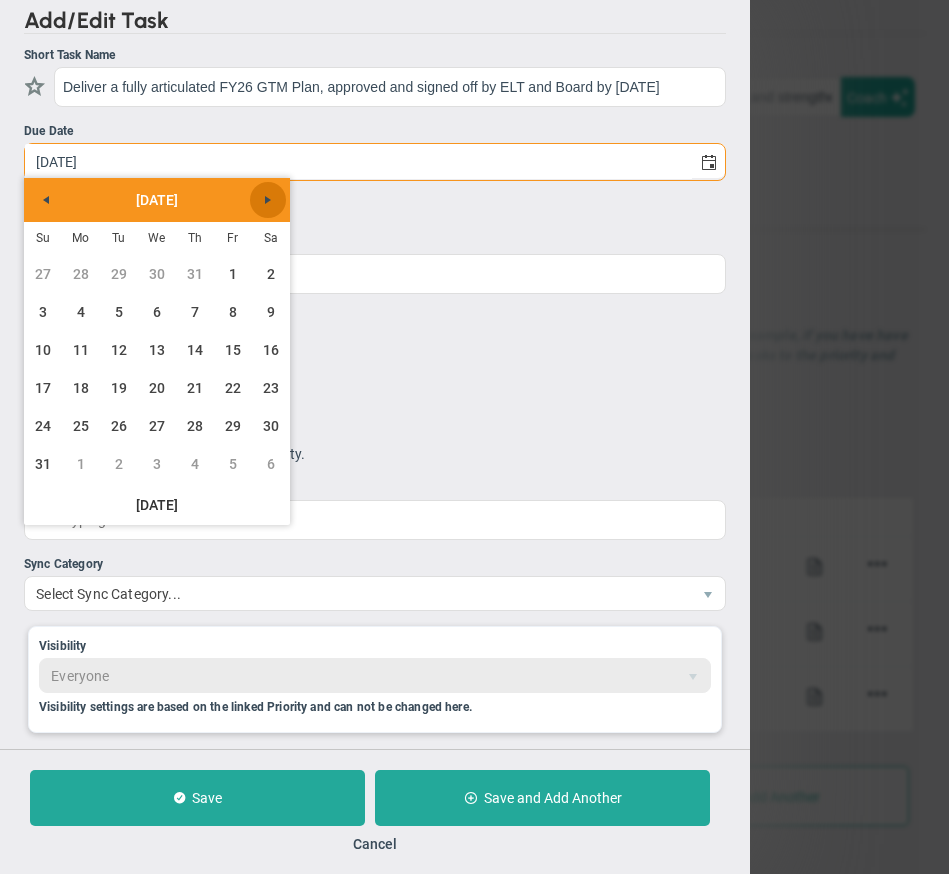click at bounding box center (268, 200) 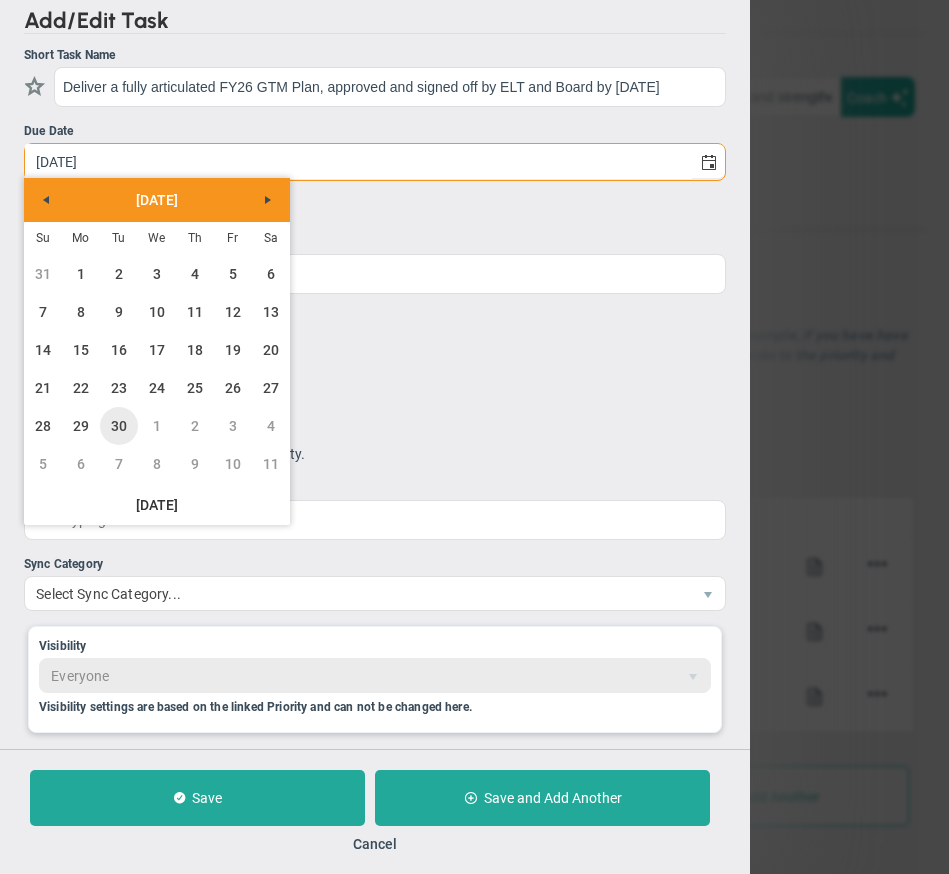 click on "30" at bounding box center (119, 426) 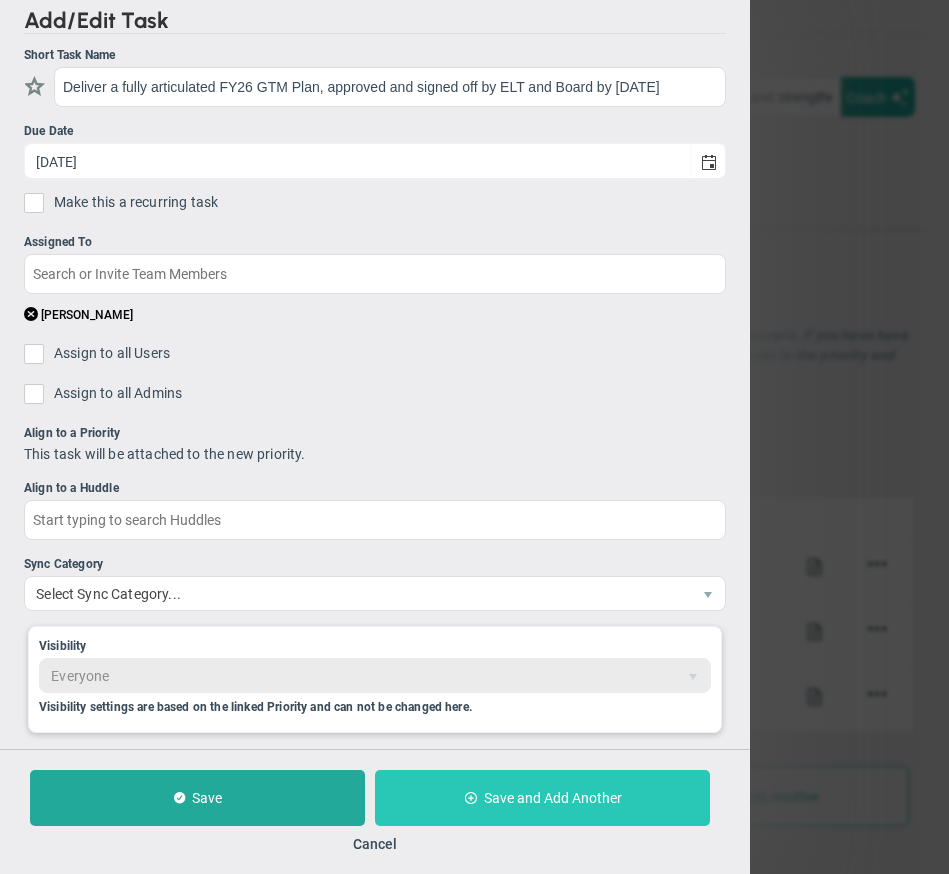 click on "Save and Add Another" at bounding box center [553, 798] 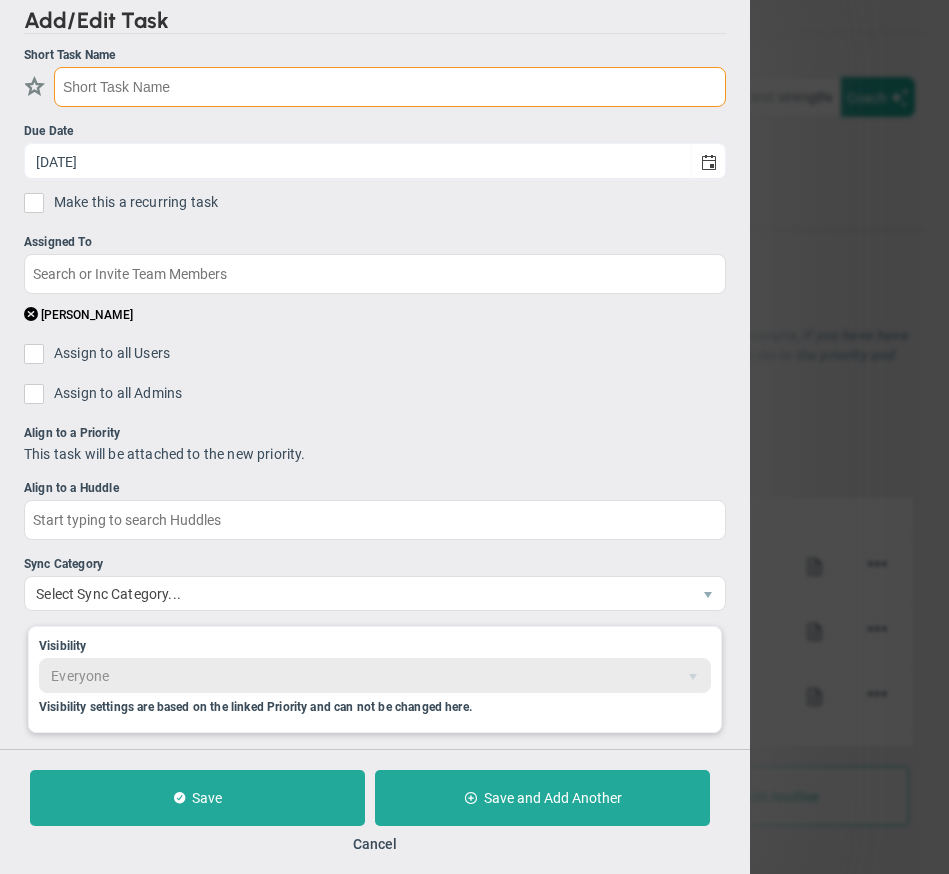 click at bounding box center [390, 87] 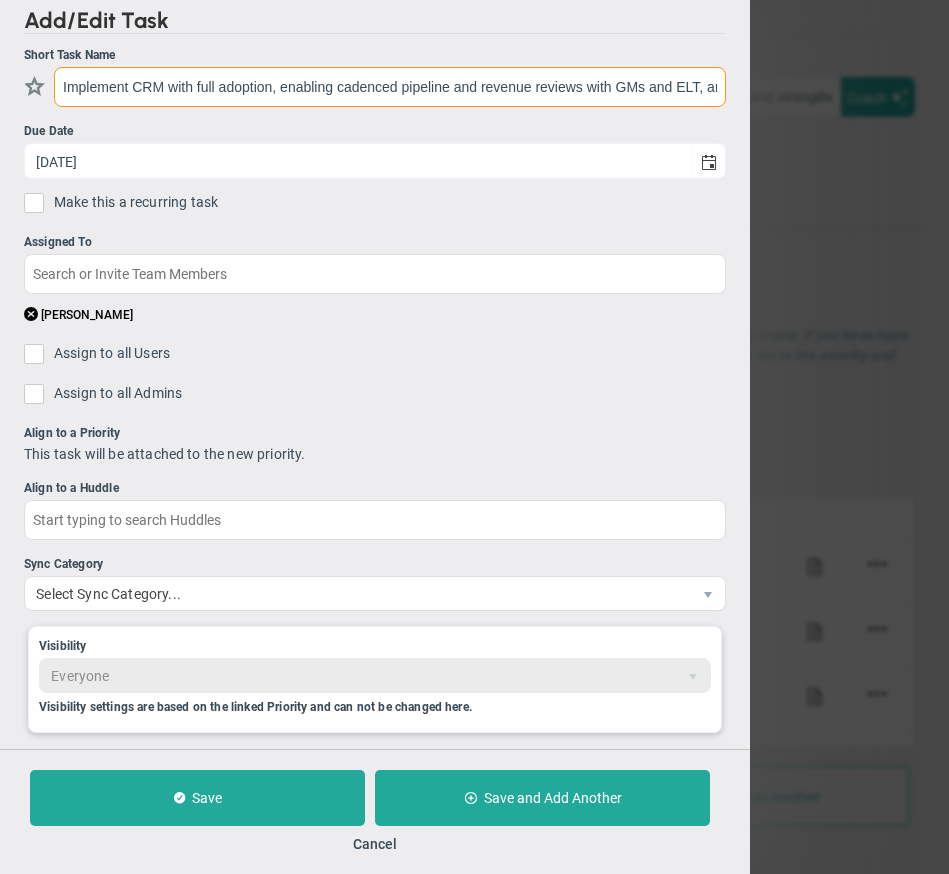 scroll, scrollTop: 0, scrollLeft: 272, axis: horizontal 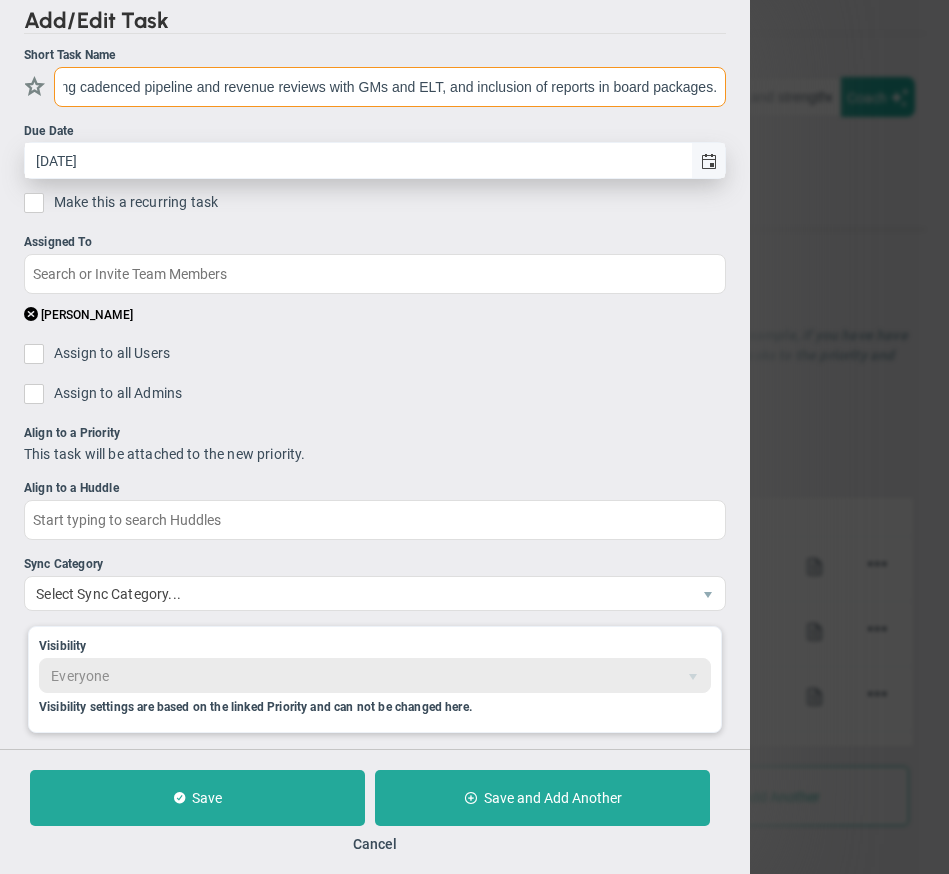 click at bounding box center [709, 162] 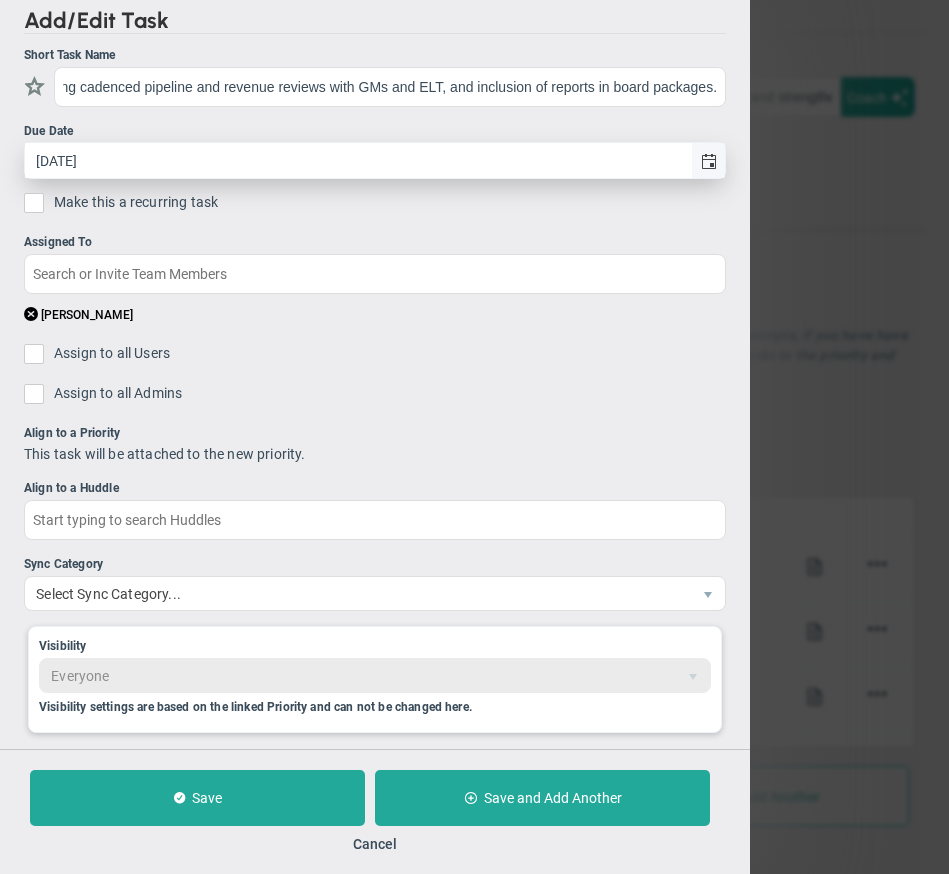 scroll, scrollTop: 0, scrollLeft: 0, axis: both 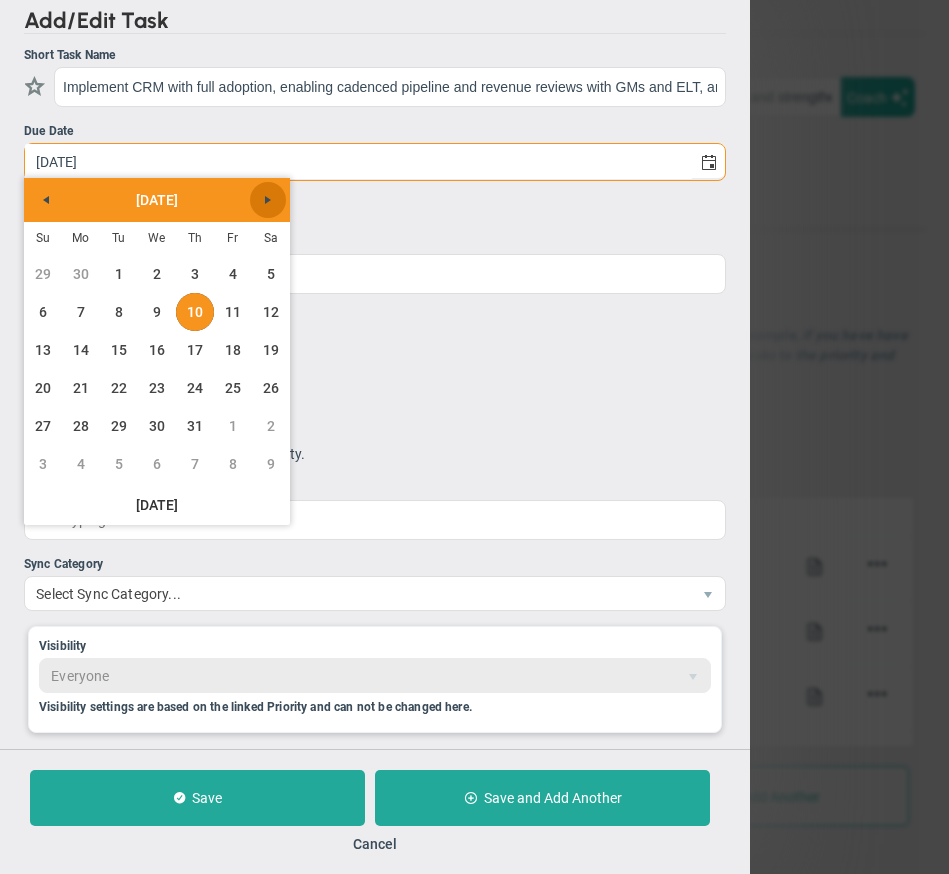 click at bounding box center [268, 200] 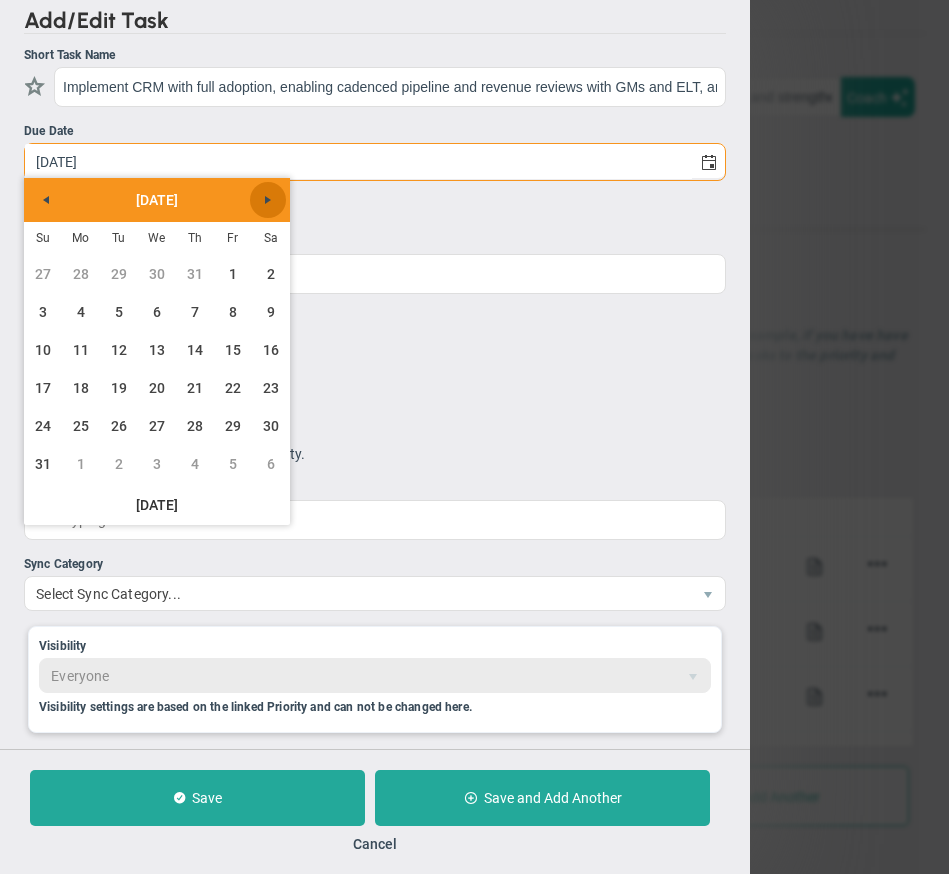 click at bounding box center [268, 200] 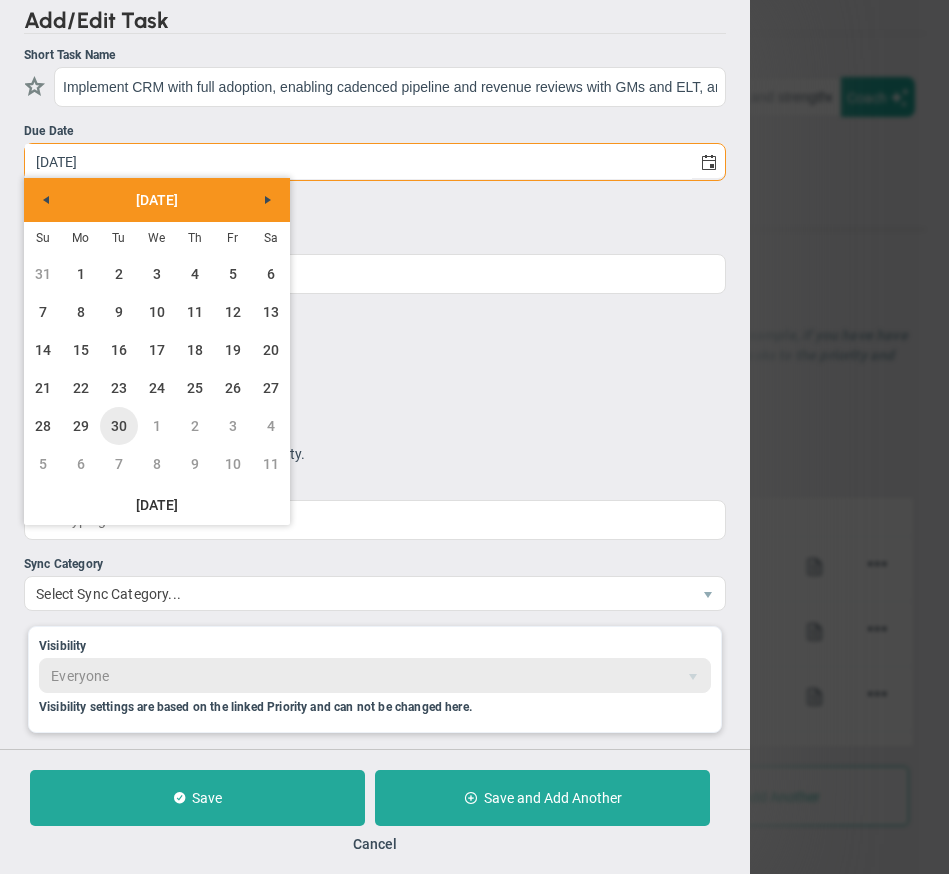 click on "30" at bounding box center (119, 426) 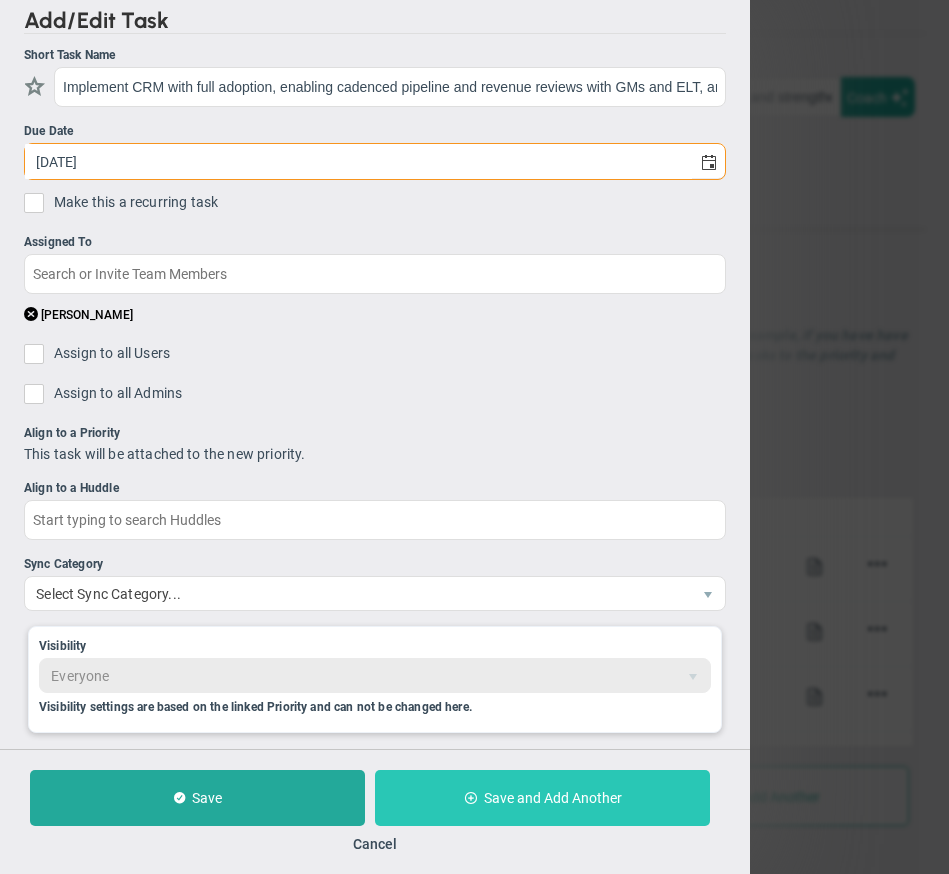 click on "Save and Add Another" at bounding box center (553, 798) 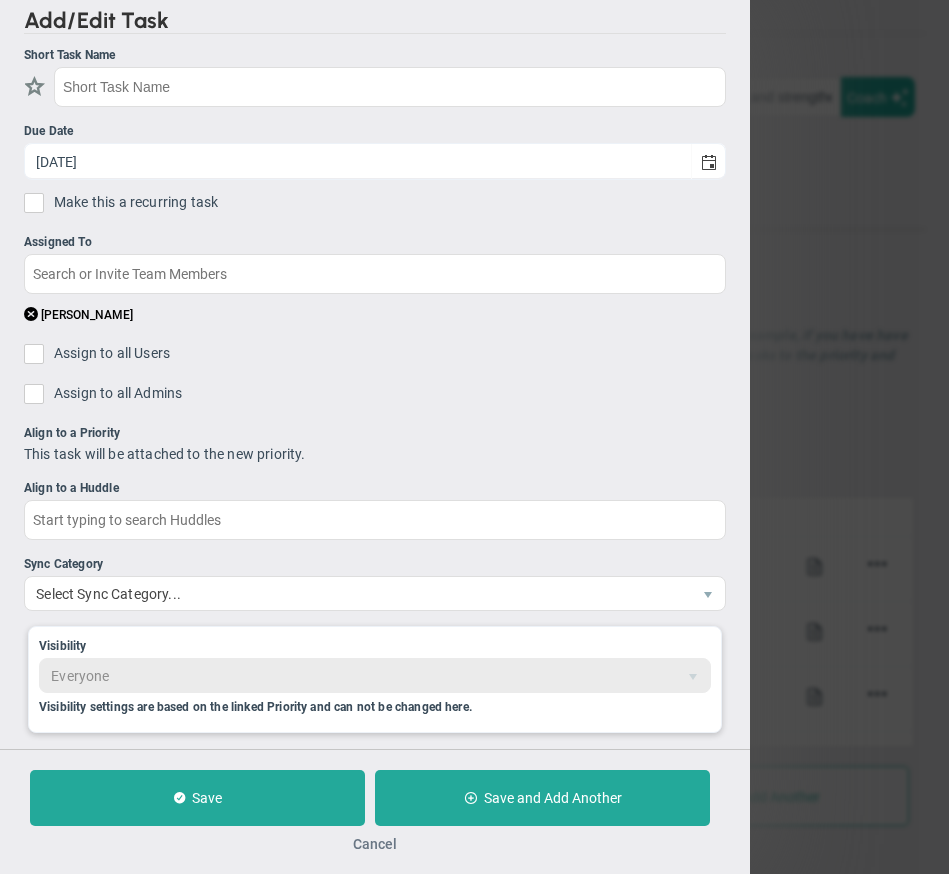 click on "Cancel" at bounding box center (375, 844) 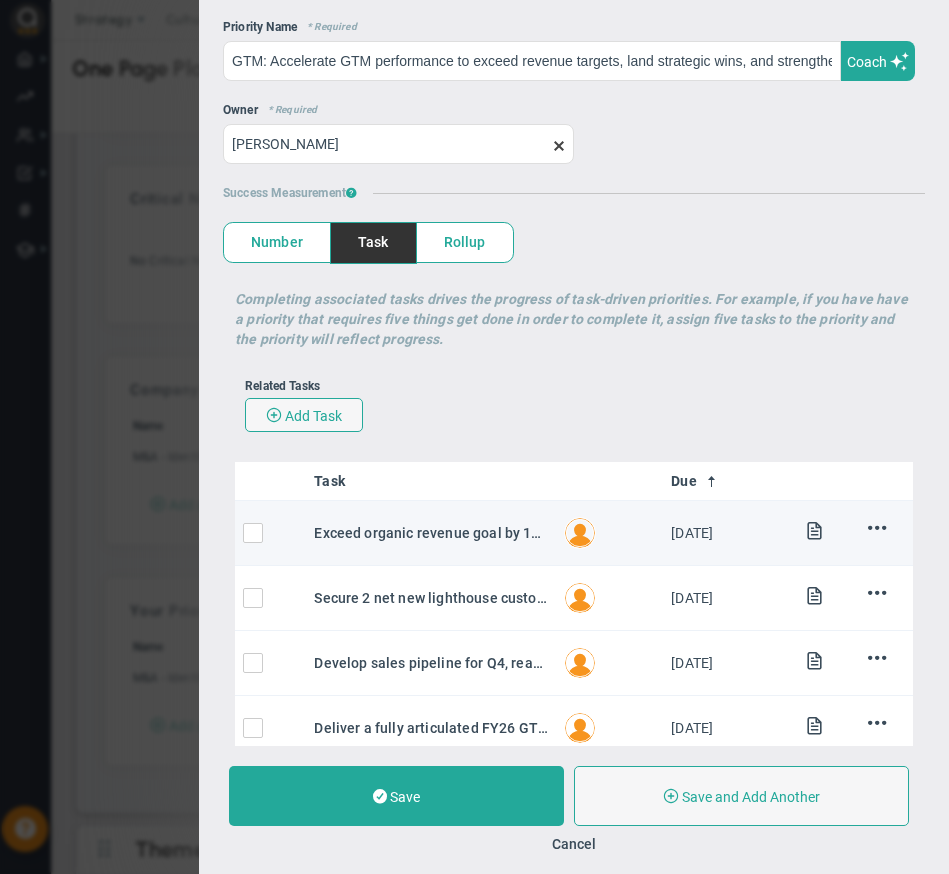 scroll, scrollTop: 0, scrollLeft: 0, axis: both 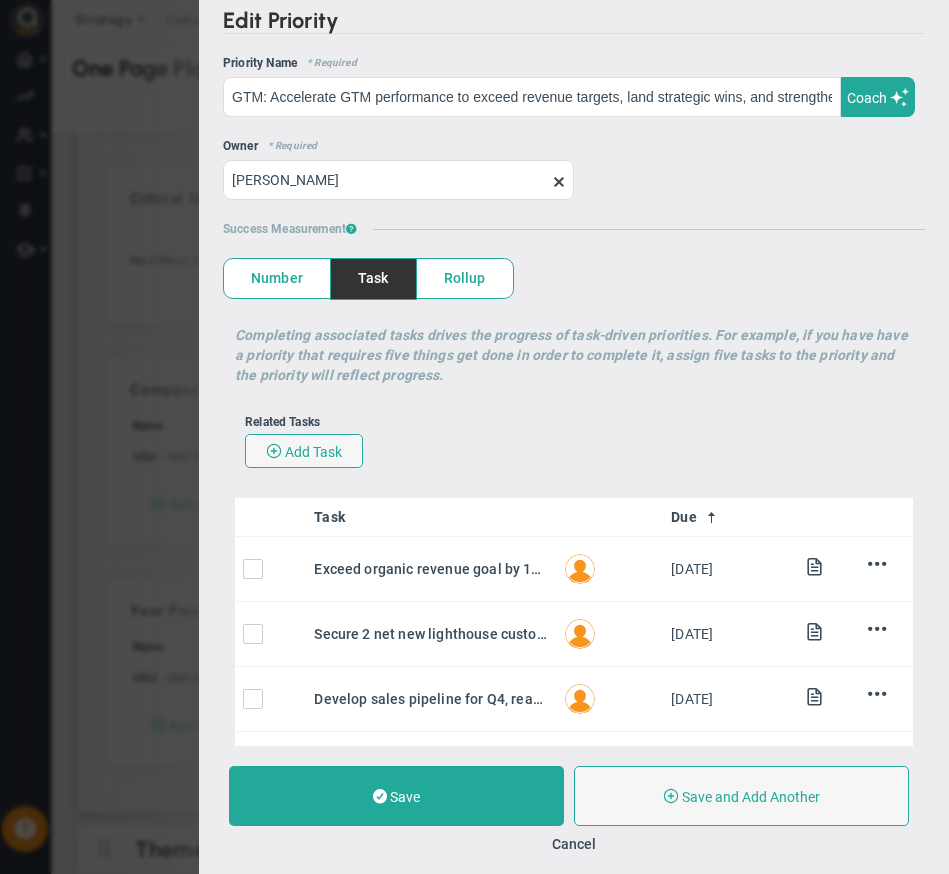 click on "Rollup" at bounding box center (465, 278) 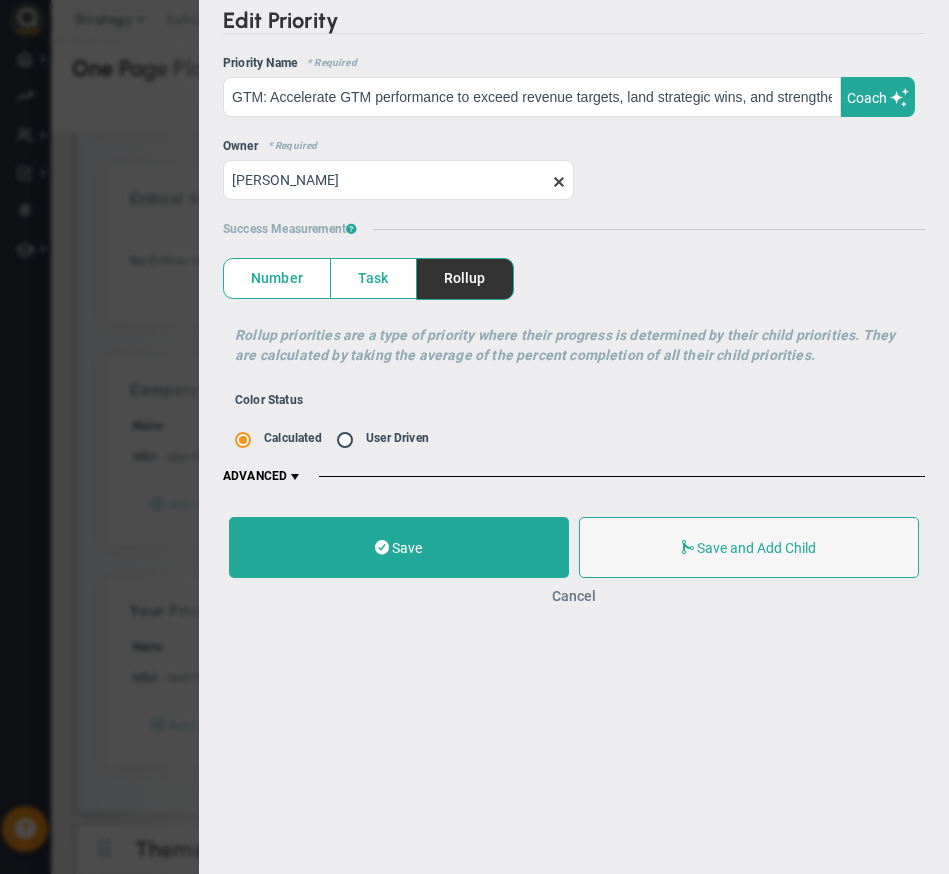 click on "Cancel" at bounding box center (574, 596) 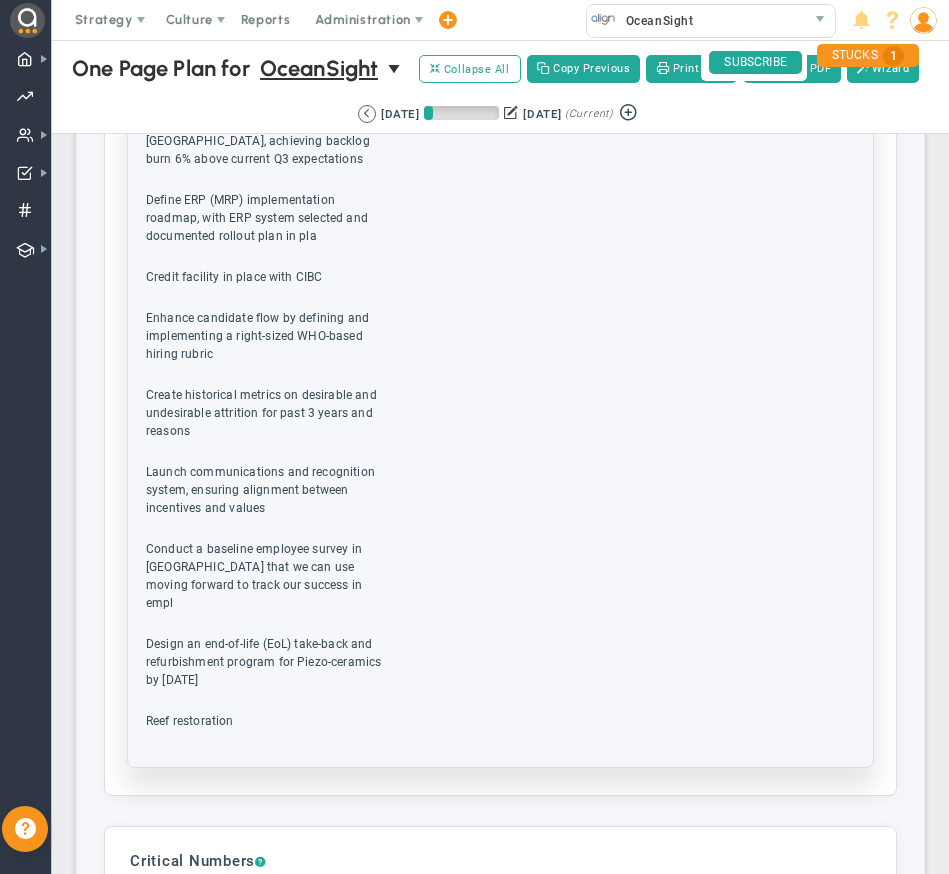 scroll, scrollTop: 3160, scrollLeft: 0, axis: vertical 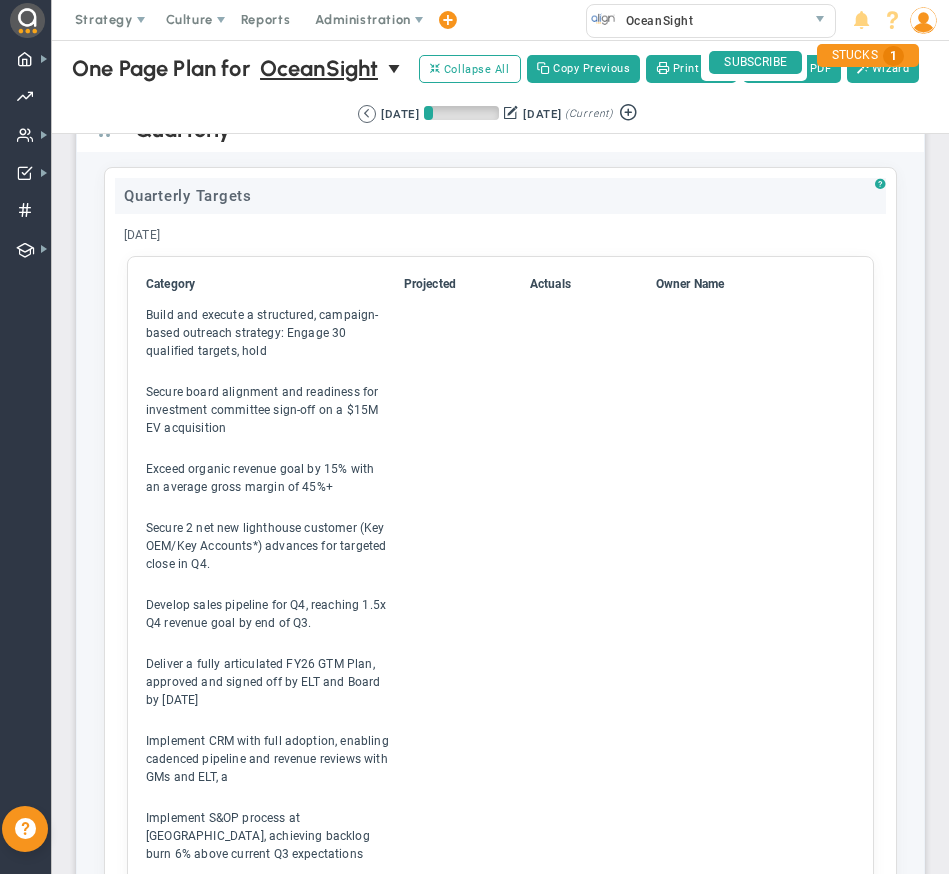 click on "Quarterly Targets" at bounding box center [500, 196] 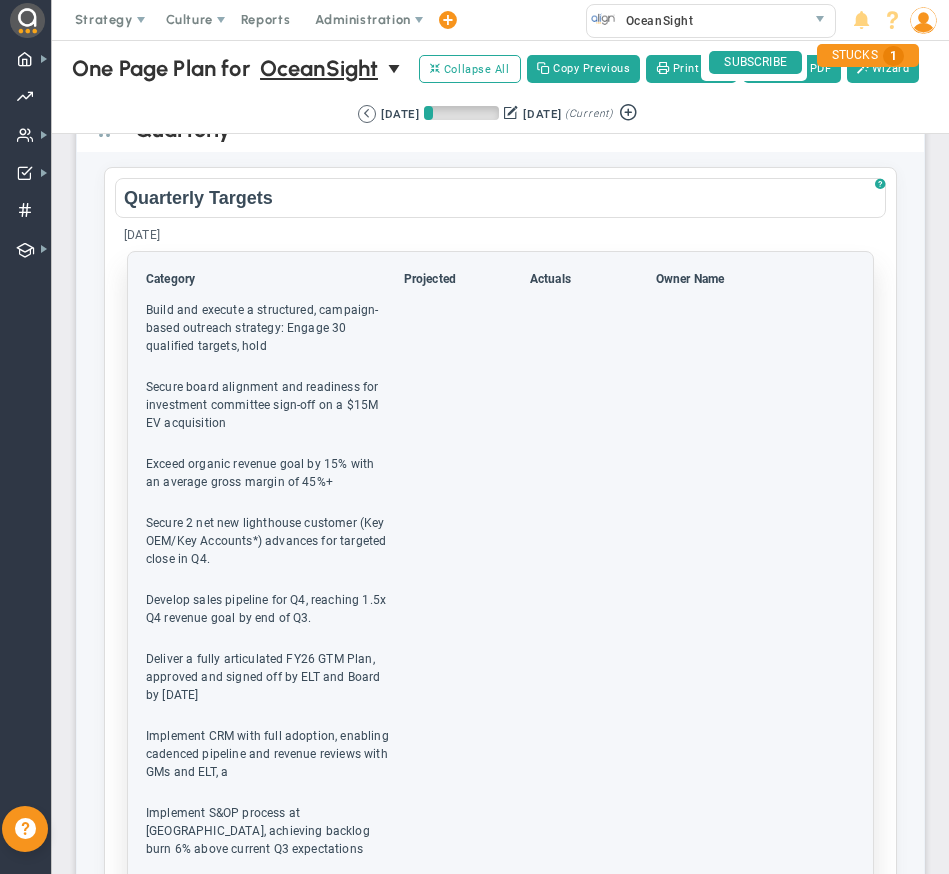 click on "Secure board alignment and readiness for investment committee sign-off on a $15M EV acquisition" at bounding box center (273, 414) 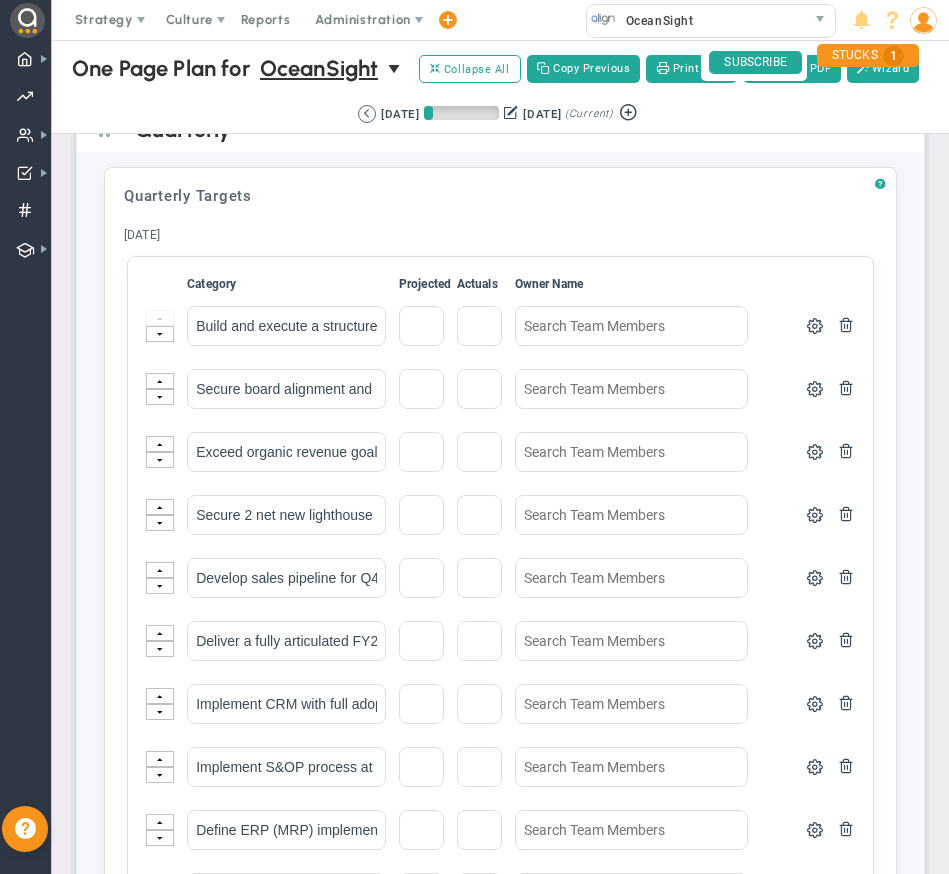 click on "?
Quarterly Targets Click to add header Quarterly Targets
Quarterly Targets No header added Quarterly Targets
[DATE] Click to add header [DATE]
[DATE] No header added [DATE]
Click here to add item" at bounding box center (500, 1133) 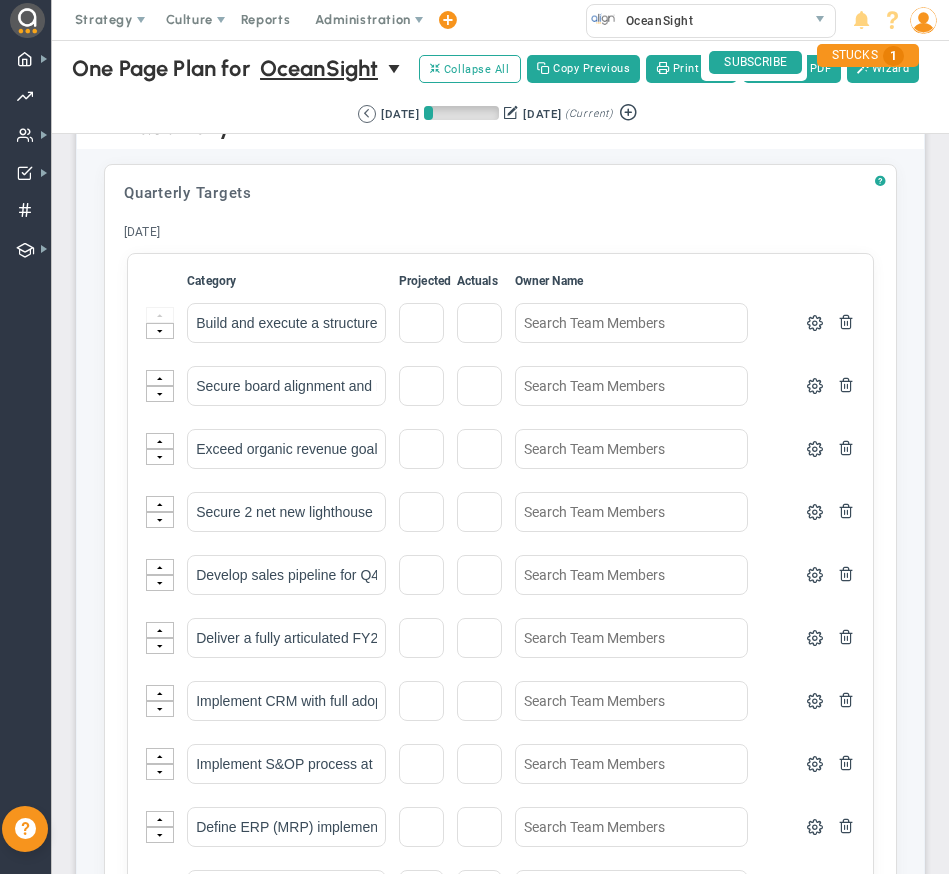 scroll, scrollTop: 3164, scrollLeft: 0, axis: vertical 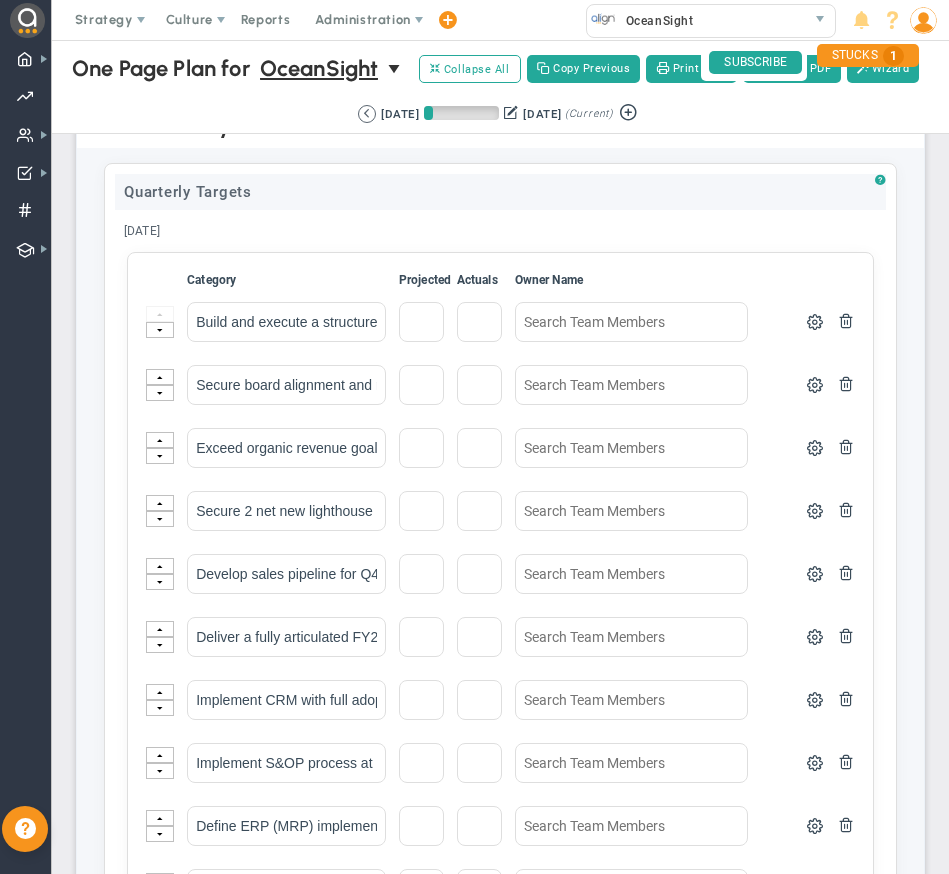 click on "Quarterly Targets" at bounding box center [500, 192] 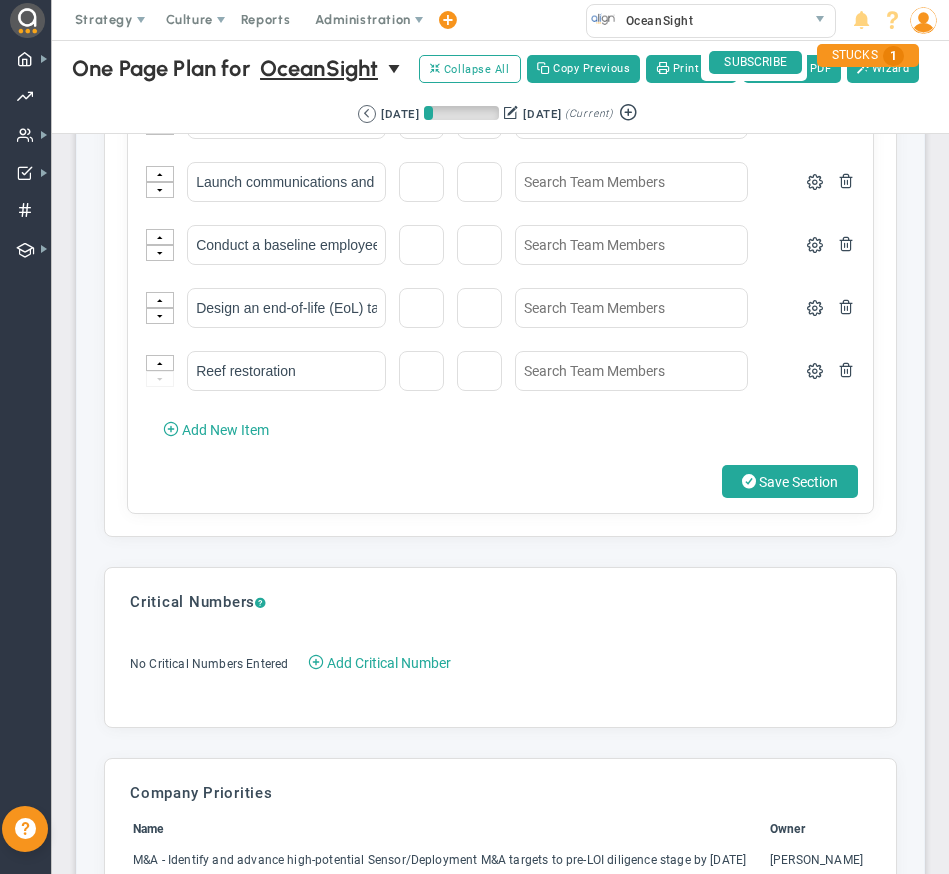 scroll, scrollTop: 4522, scrollLeft: 0, axis: vertical 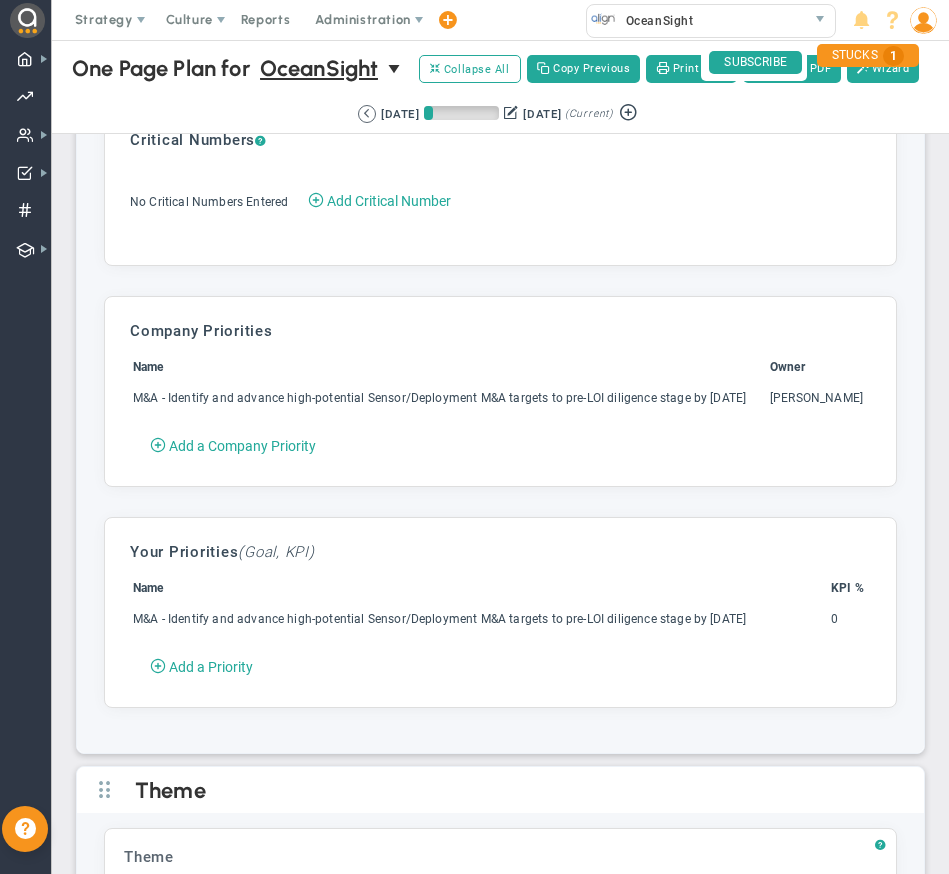 click on "M&A - Identify and advance high-potential Sensor/Deployment M&A targets to pre-LOI diligence stage by [DATE]" at bounding box center [449, 407] 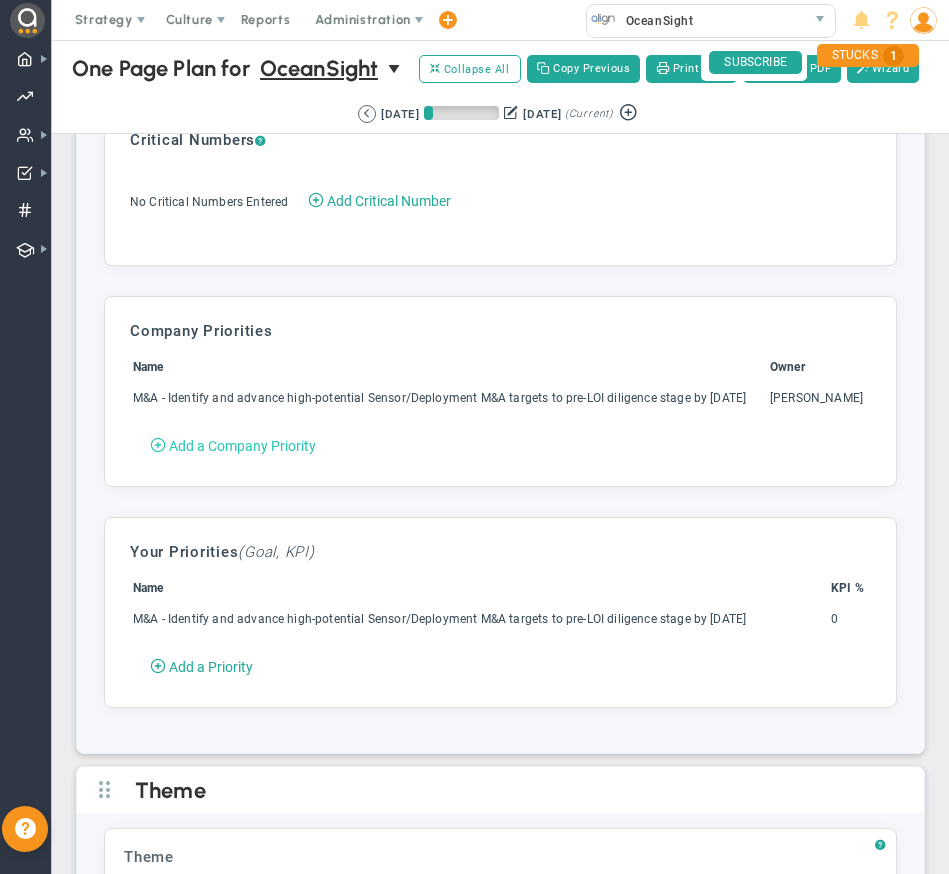 click on "Add a Company Priority" at bounding box center (242, 446) 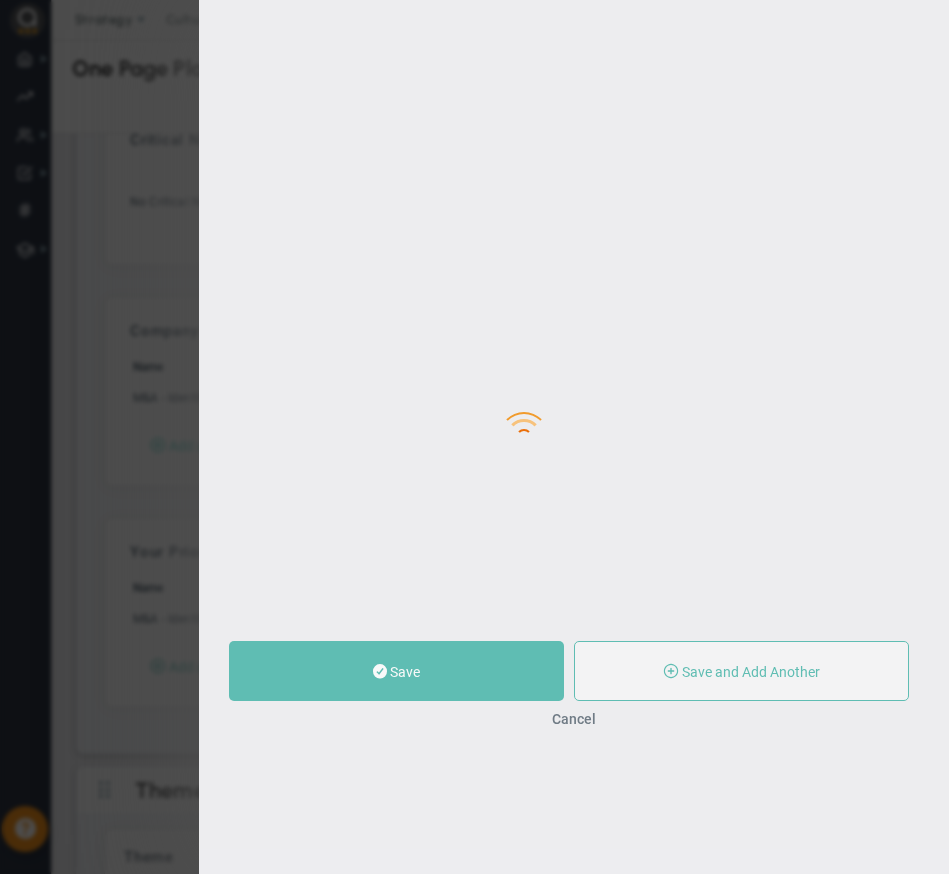 type on "0" 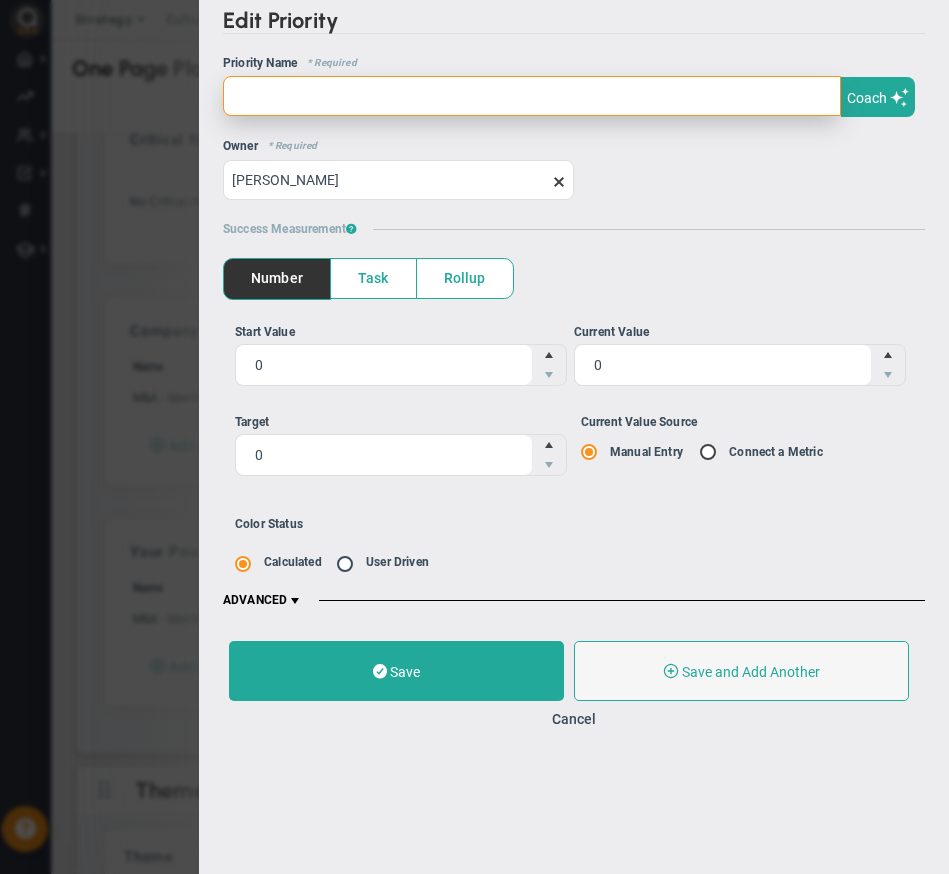 click at bounding box center [532, 96] 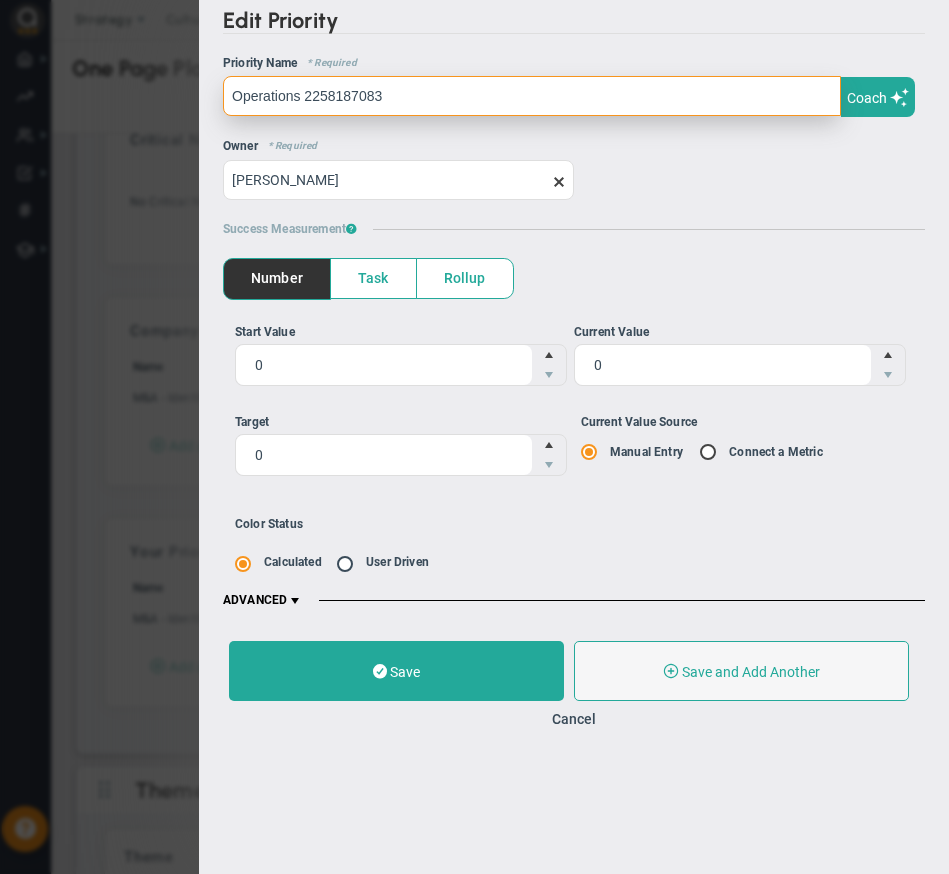 drag, startPoint x: 306, startPoint y: 93, endPoint x: 329, endPoint y: 93, distance: 23 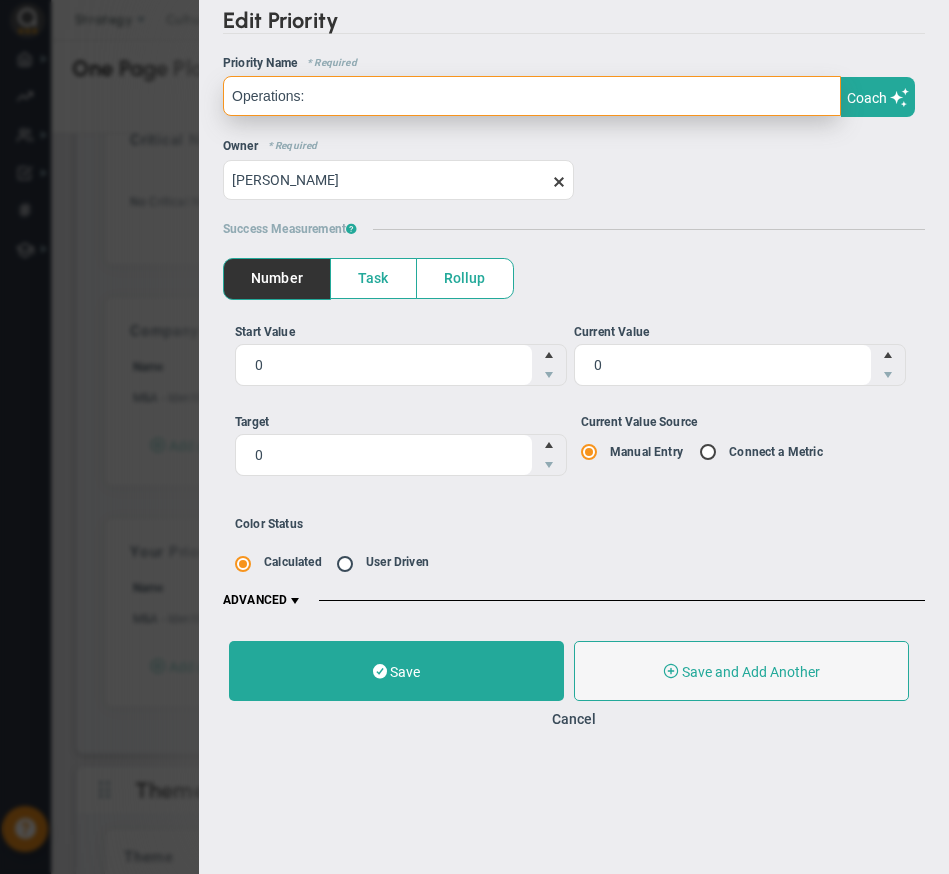 paste on "Strengthen operational infrastructure and efficiency through process readiness, optimization and system modernization by end of Q4" 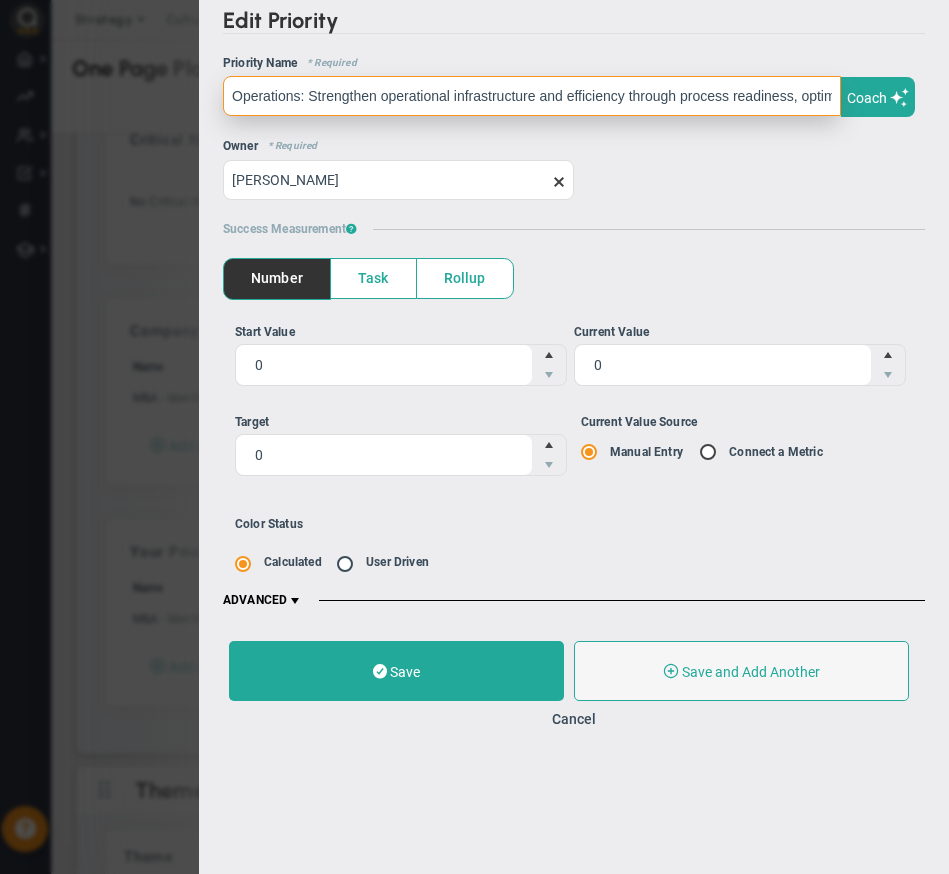 scroll, scrollTop: 0, scrollLeft: 295, axis: horizontal 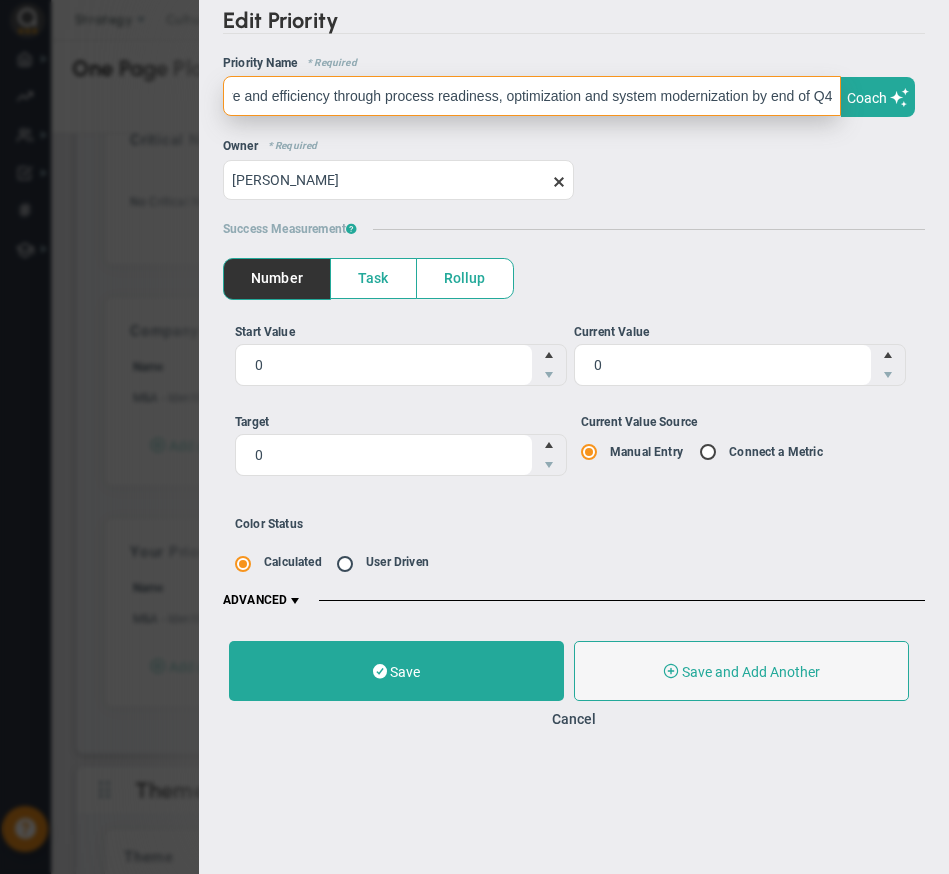 type on "Operations: Strengthen operational infrastructure and efficiency through process readiness, optimization and system modernization by end of Q4" 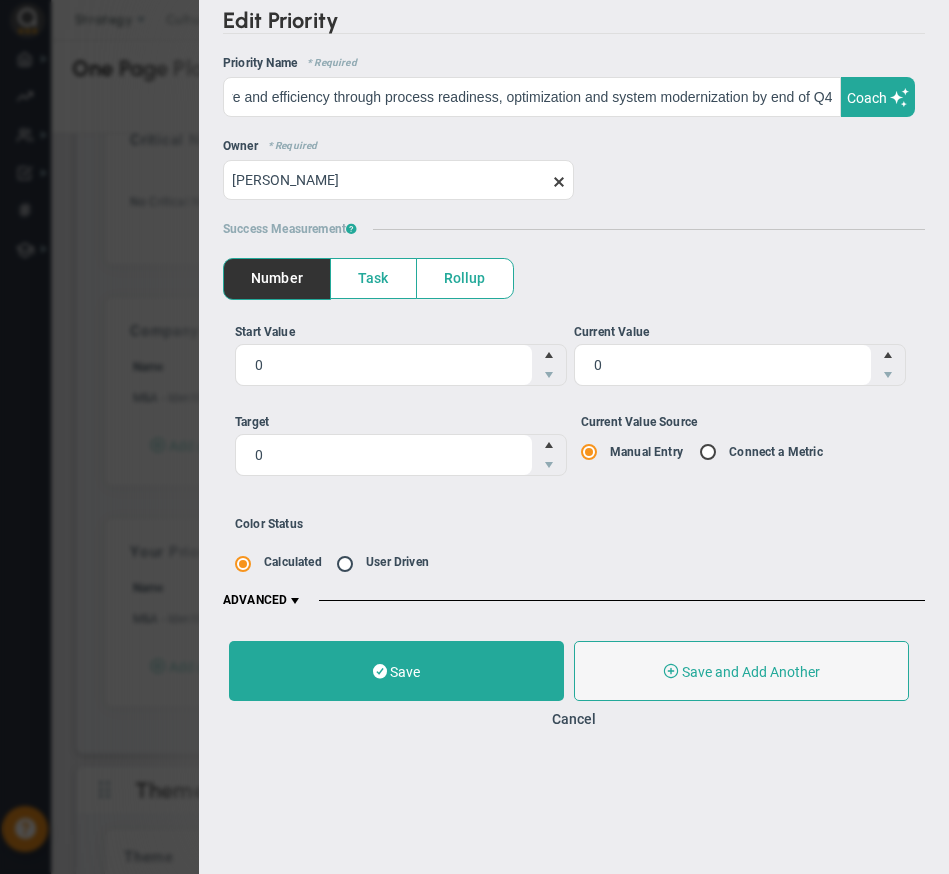 click on "Rollup" at bounding box center (465, 278) 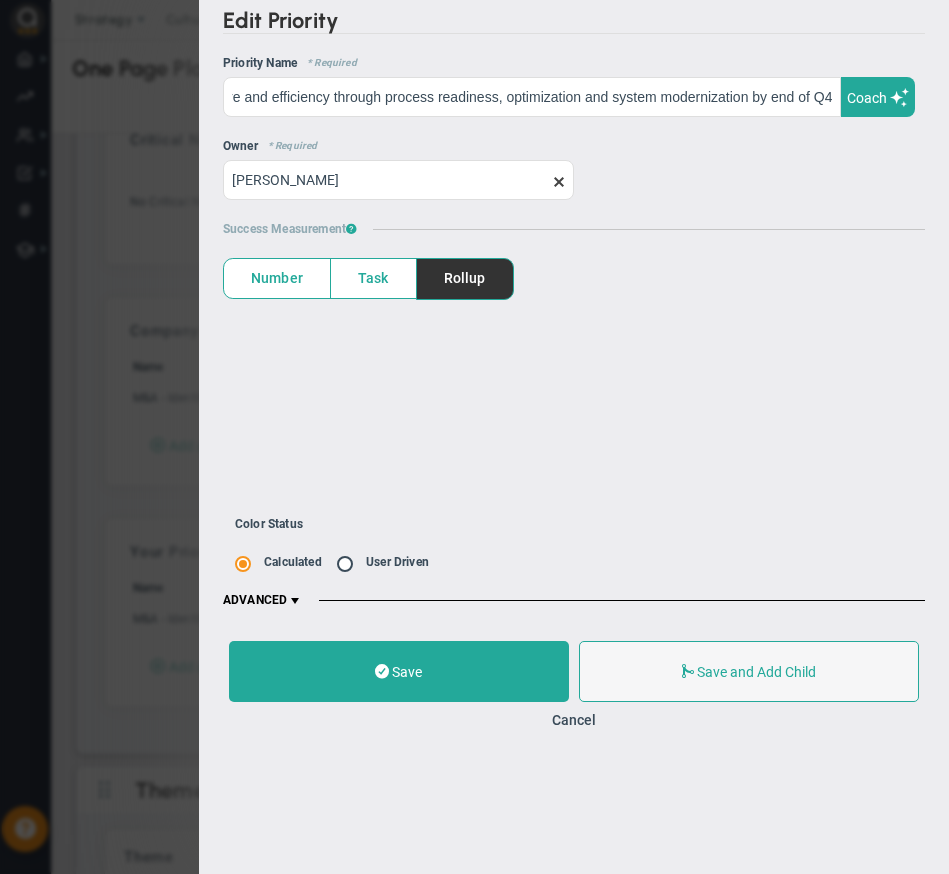 scroll, scrollTop: 0, scrollLeft: 0, axis: both 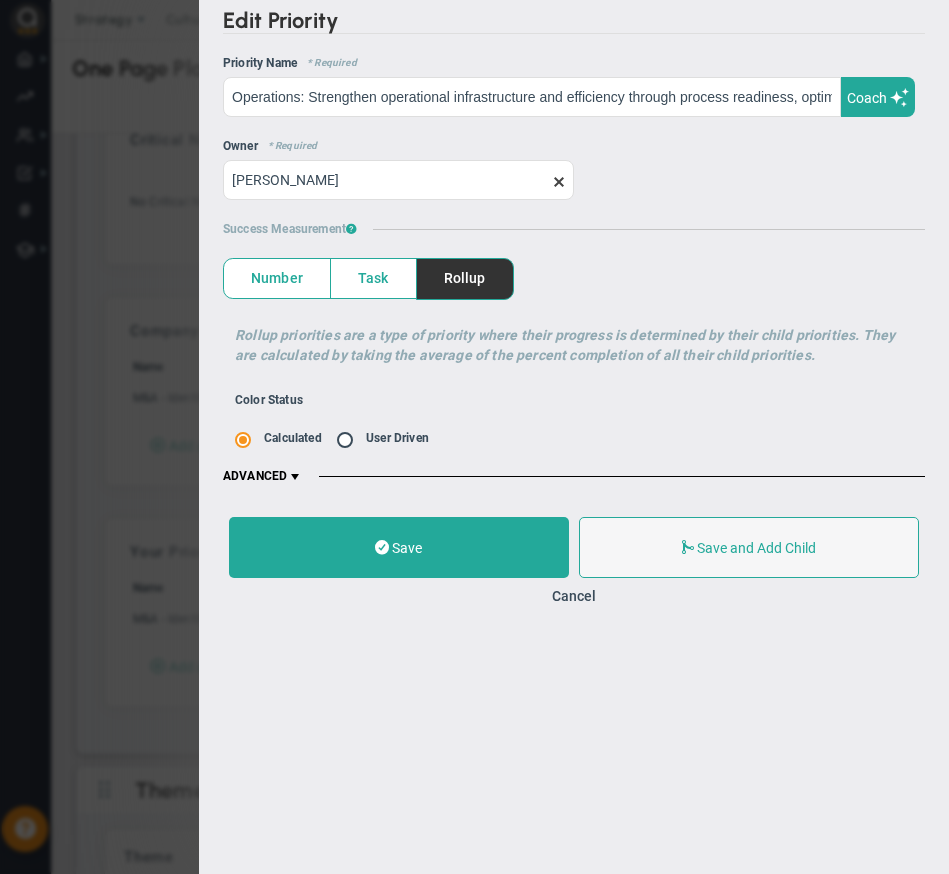 click at bounding box center (295, 477) 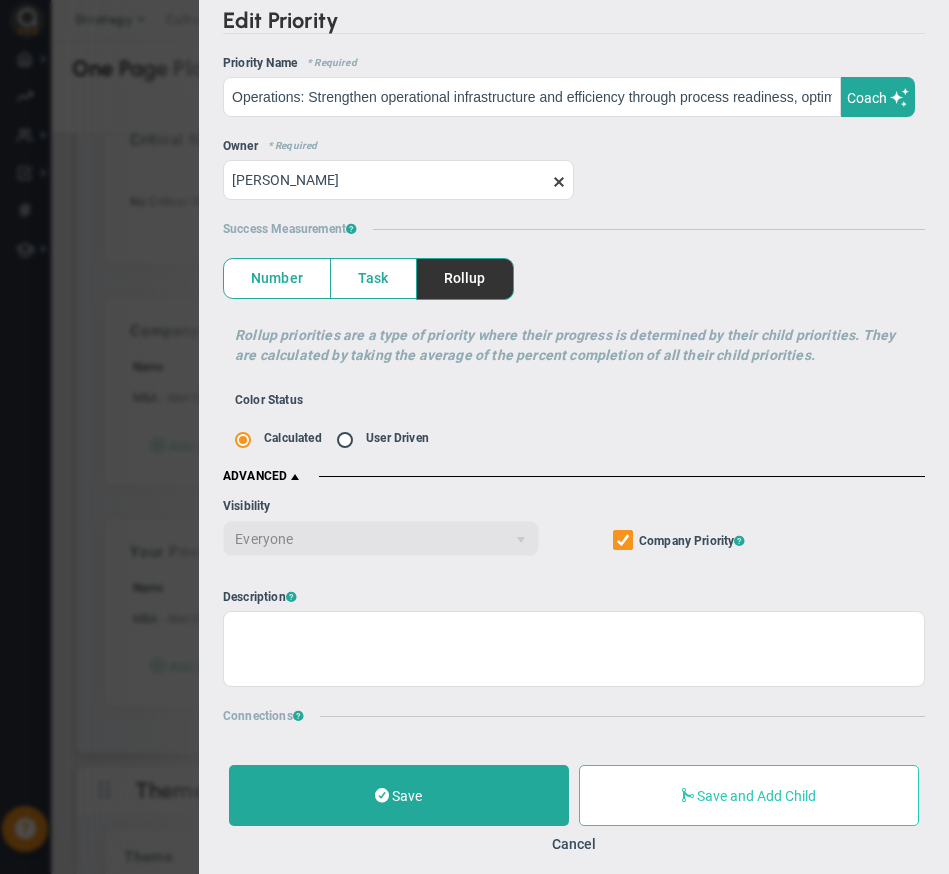 click on "Save and Add Child" at bounding box center (756, 796) 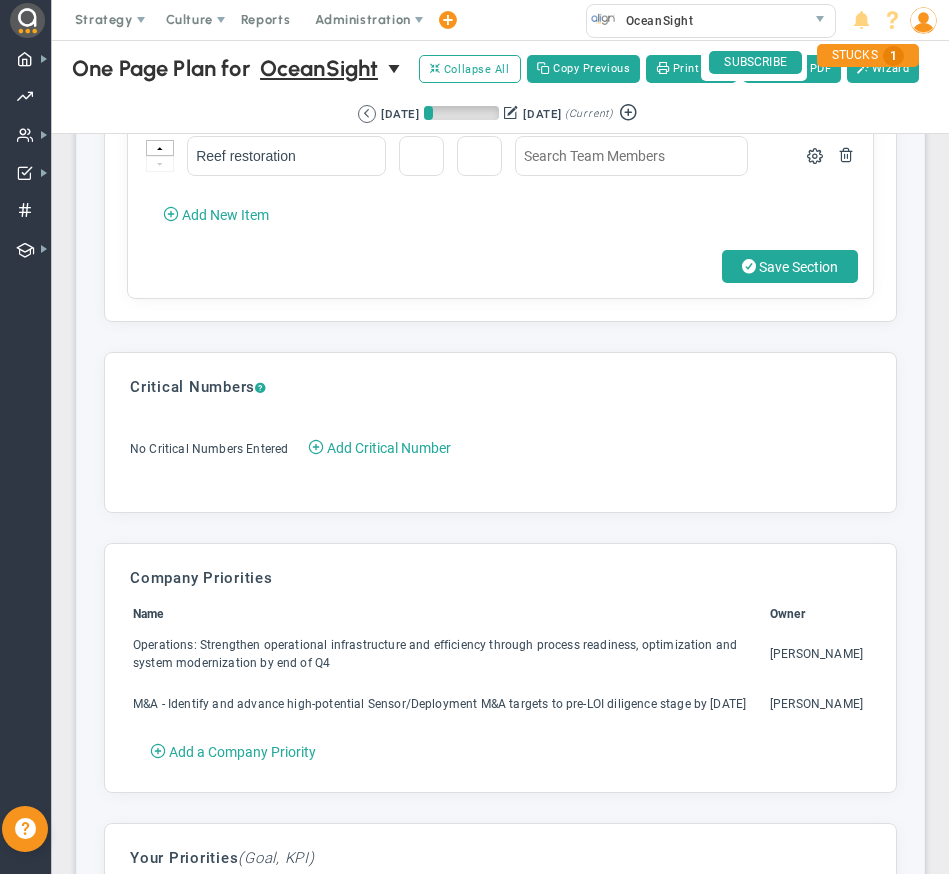 scroll, scrollTop: 4678, scrollLeft: 0, axis: vertical 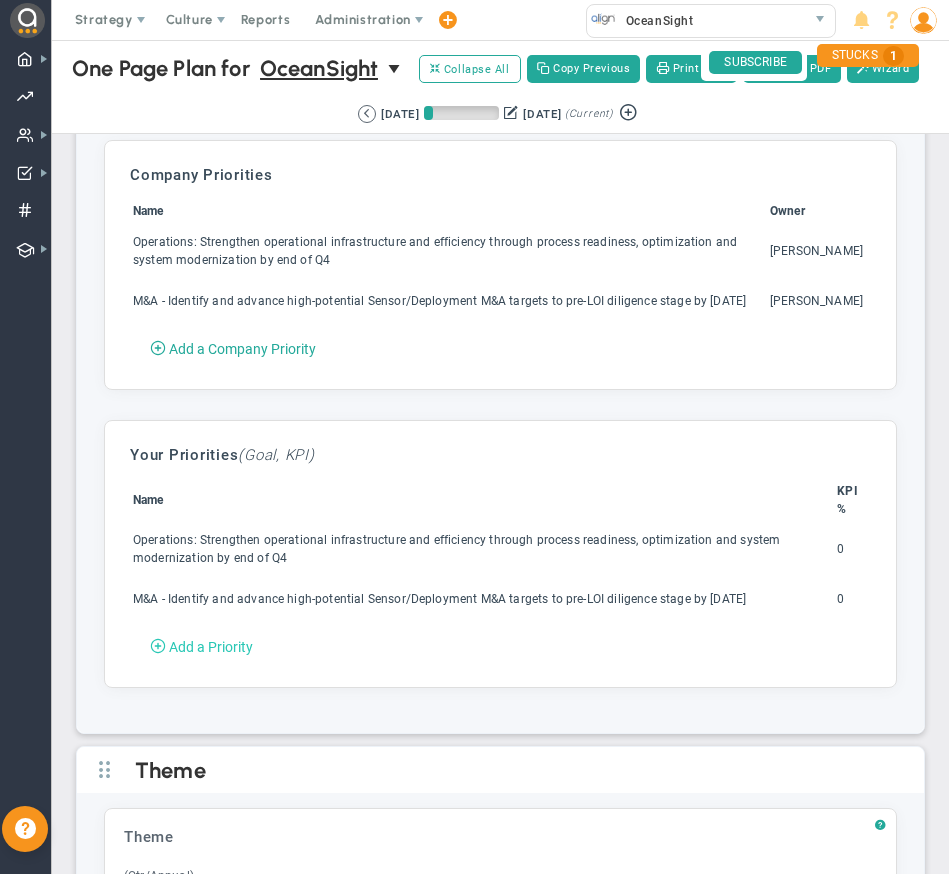 click on "Add a Priority" at bounding box center (211, 647) 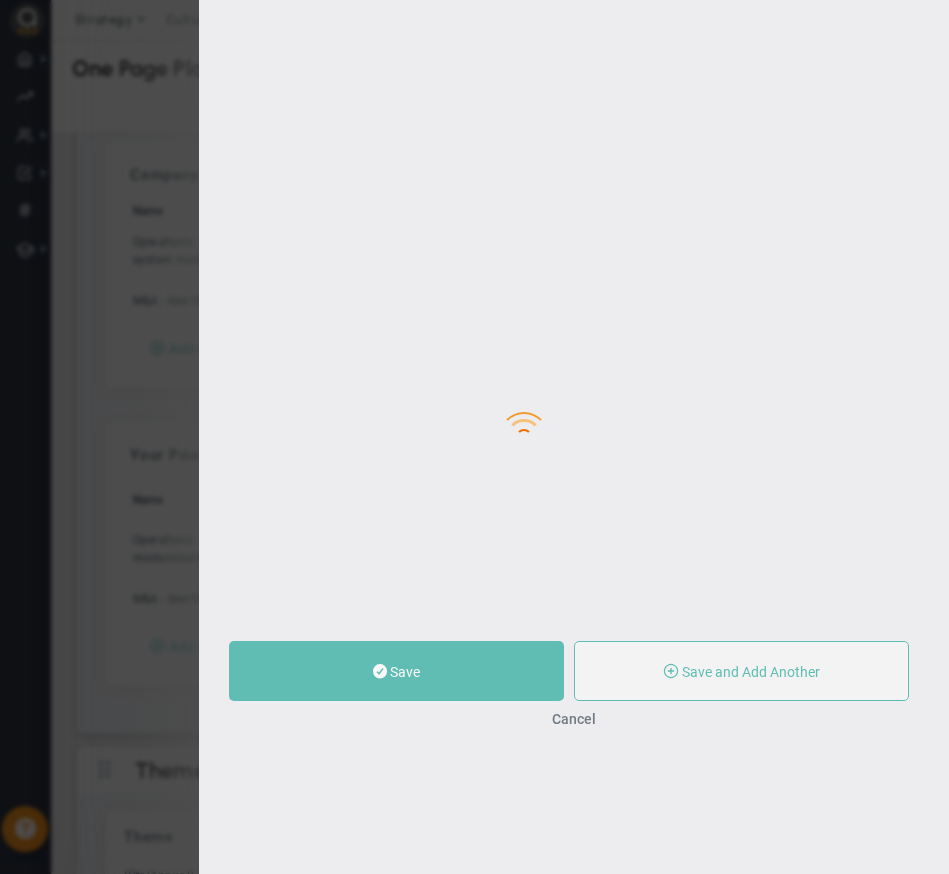 type on "0" 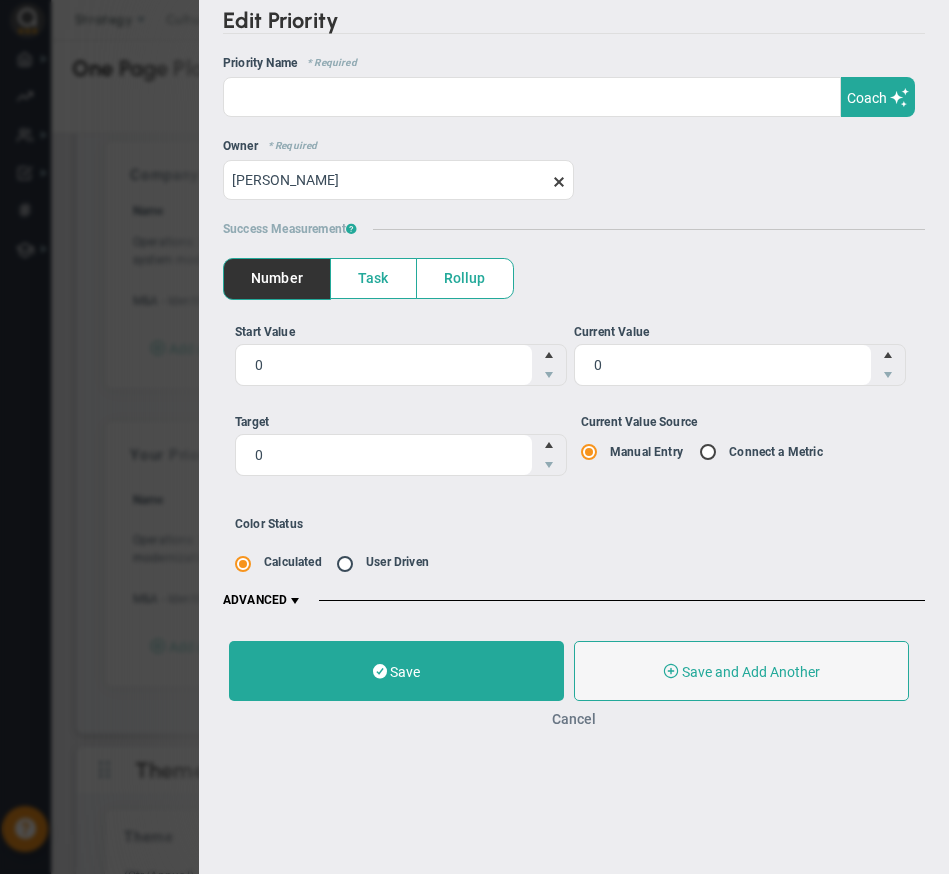 click on "Cancel" at bounding box center [574, 719] 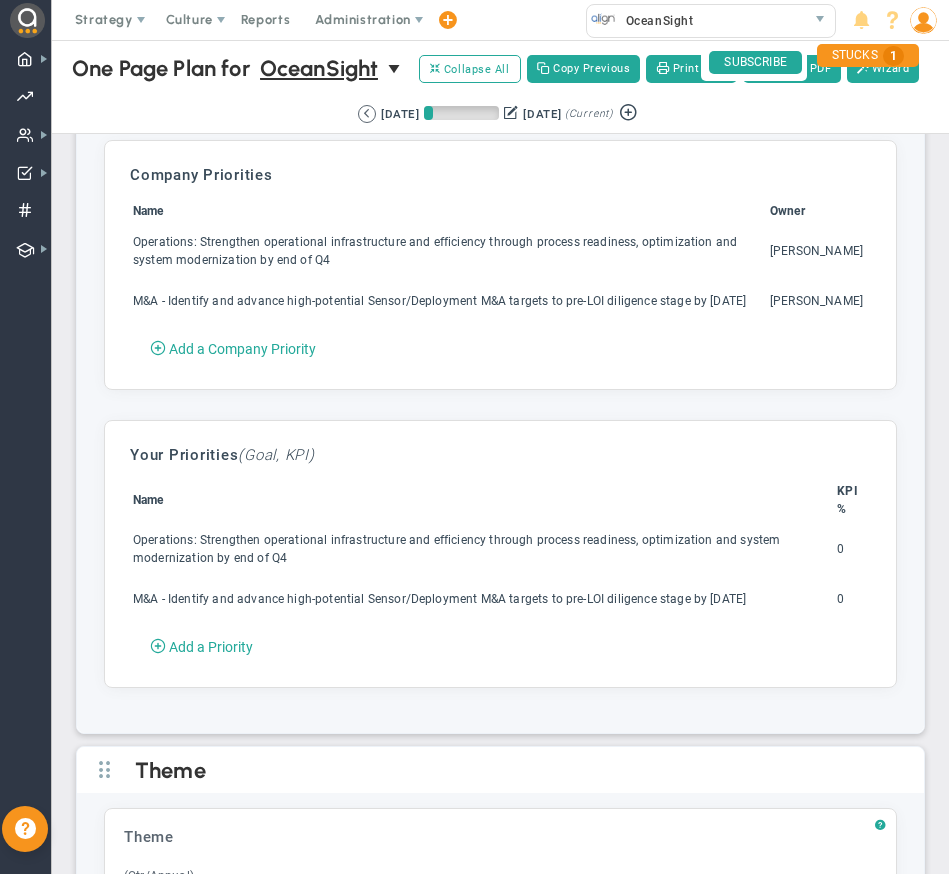 click on "M&A - Identify and advance high-potential Sensor/Deployment M&A targets to pre-LOI diligence stage by [DATE]" at bounding box center [483, 608] 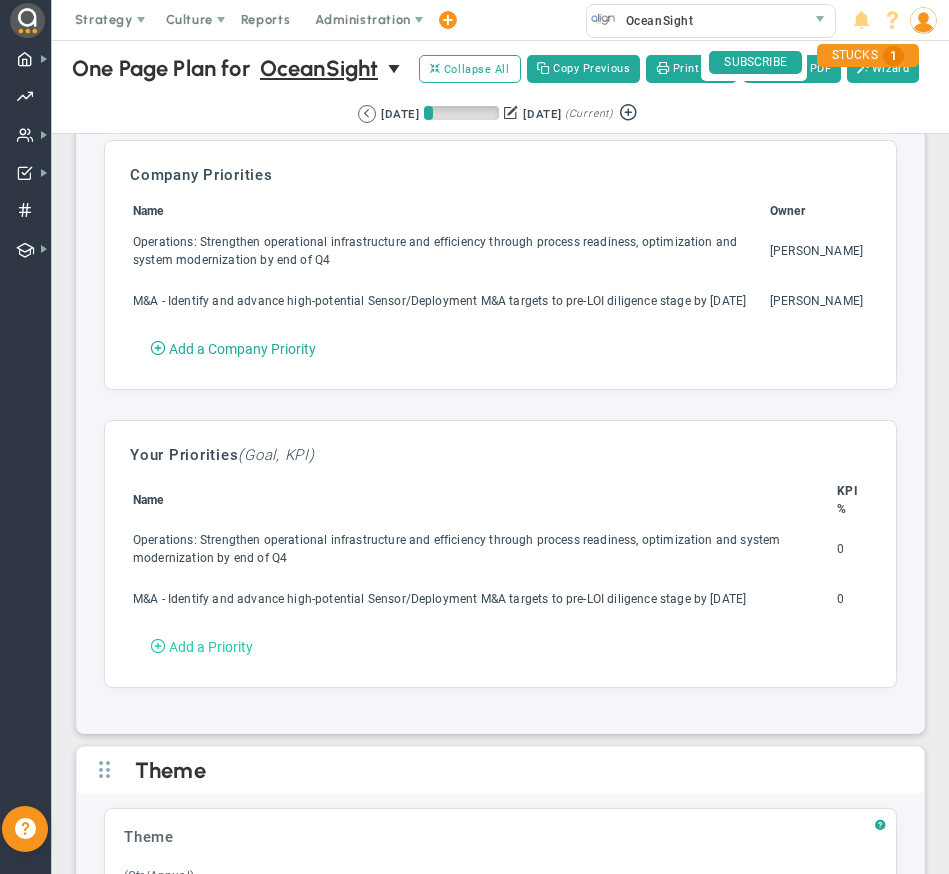 click on "Add a Priority" at bounding box center [211, 647] 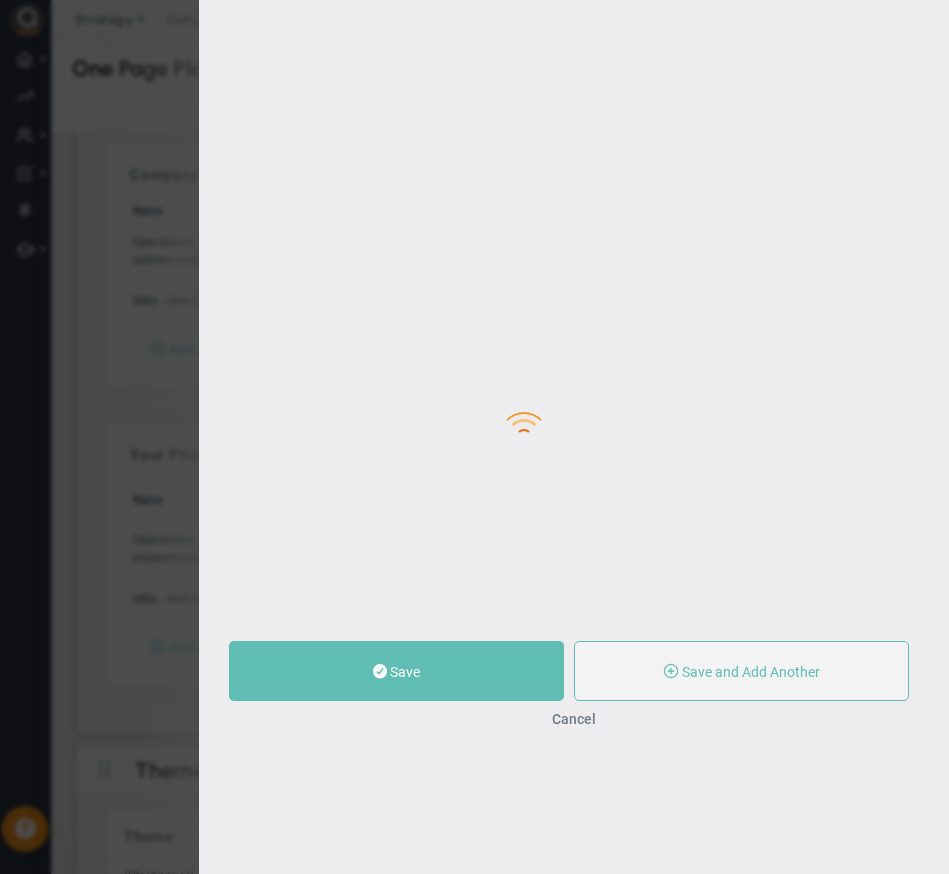 type on "0" 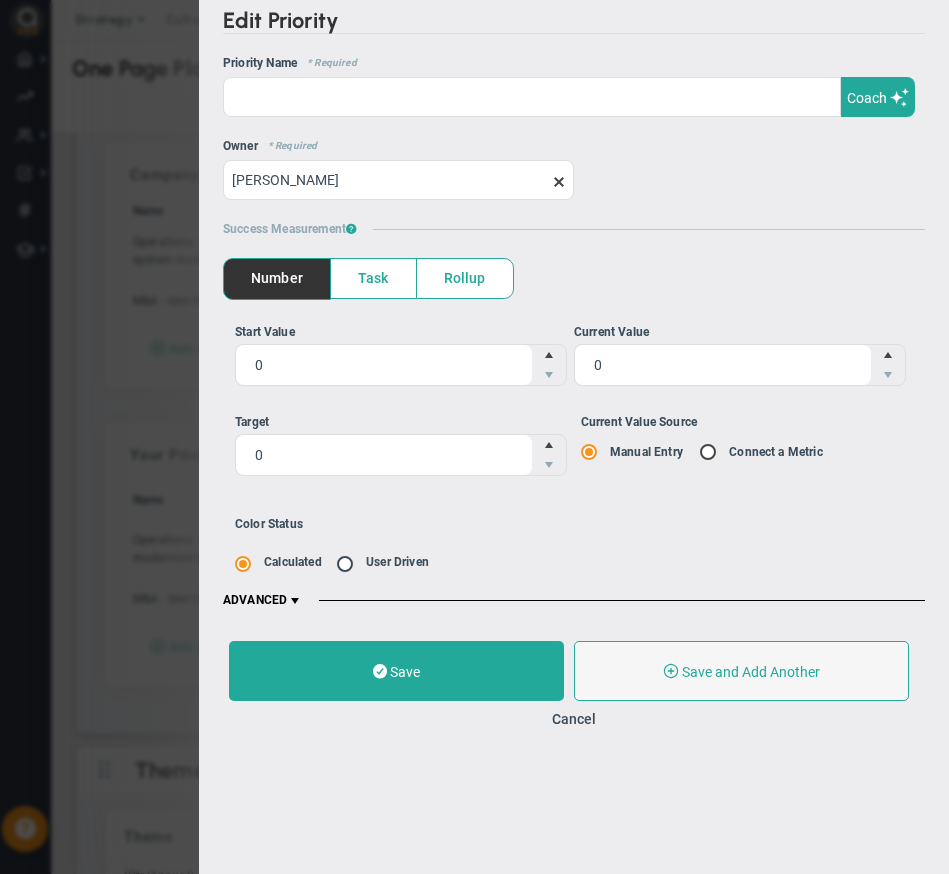 click on "Rollup" at bounding box center (465, 278) 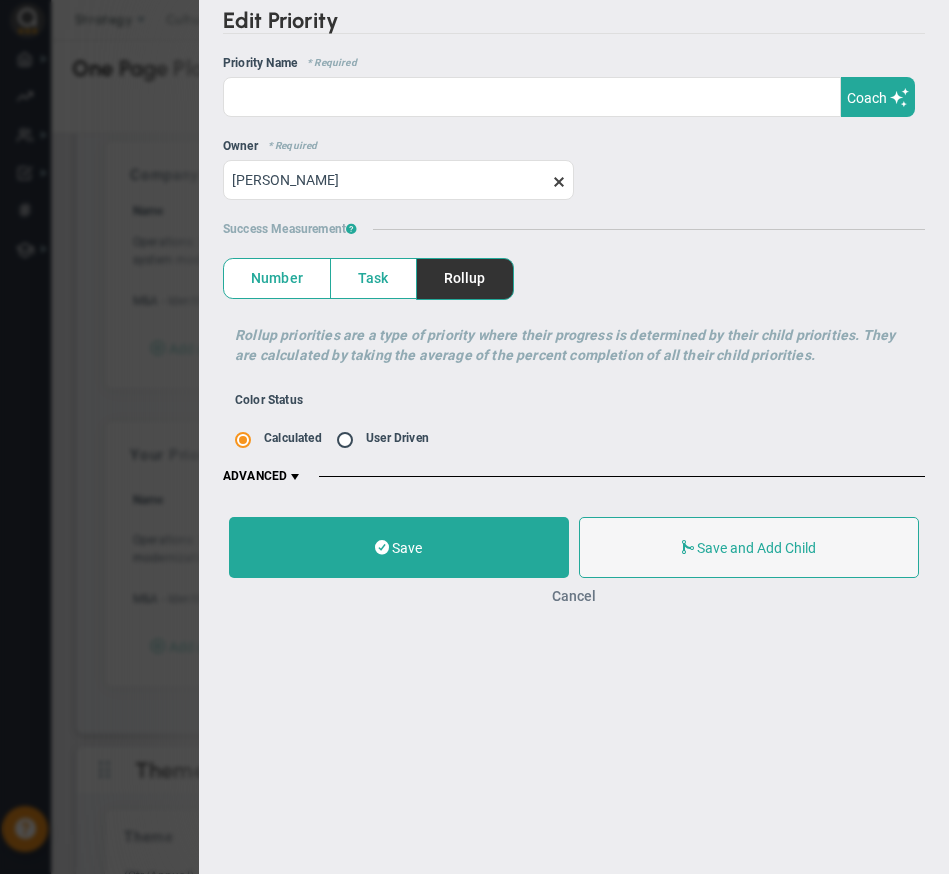 click on "Cancel" at bounding box center [574, 596] 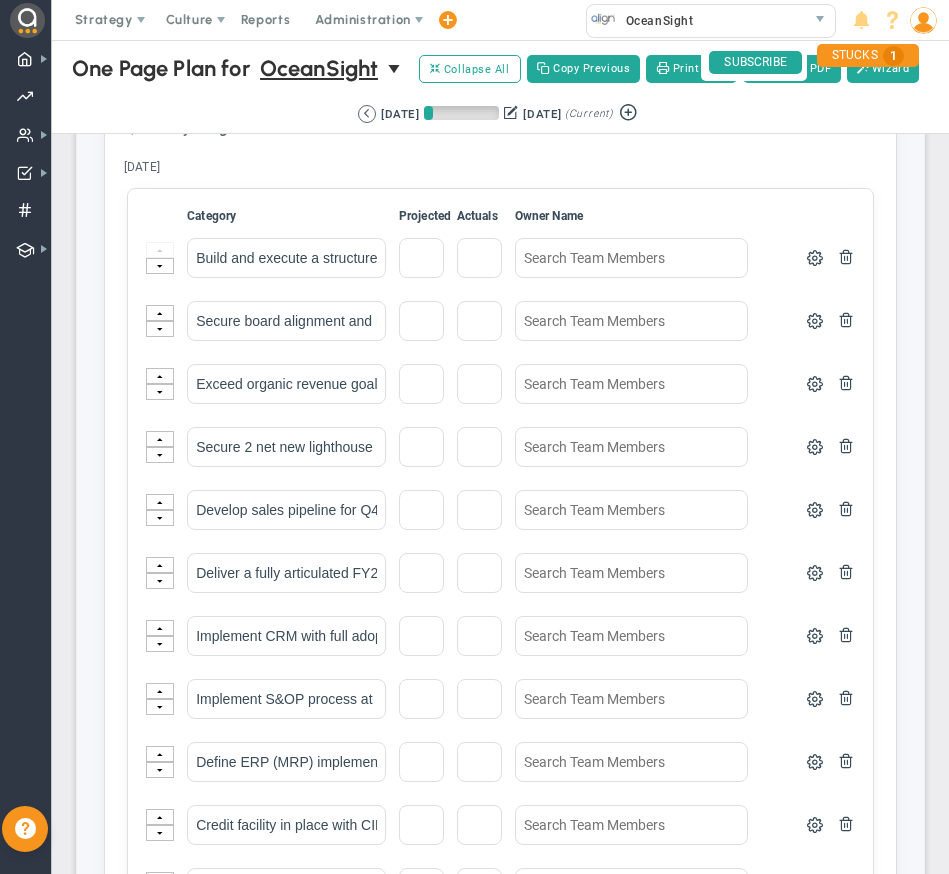 scroll, scrollTop: 3242, scrollLeft: 0, axis: vertical 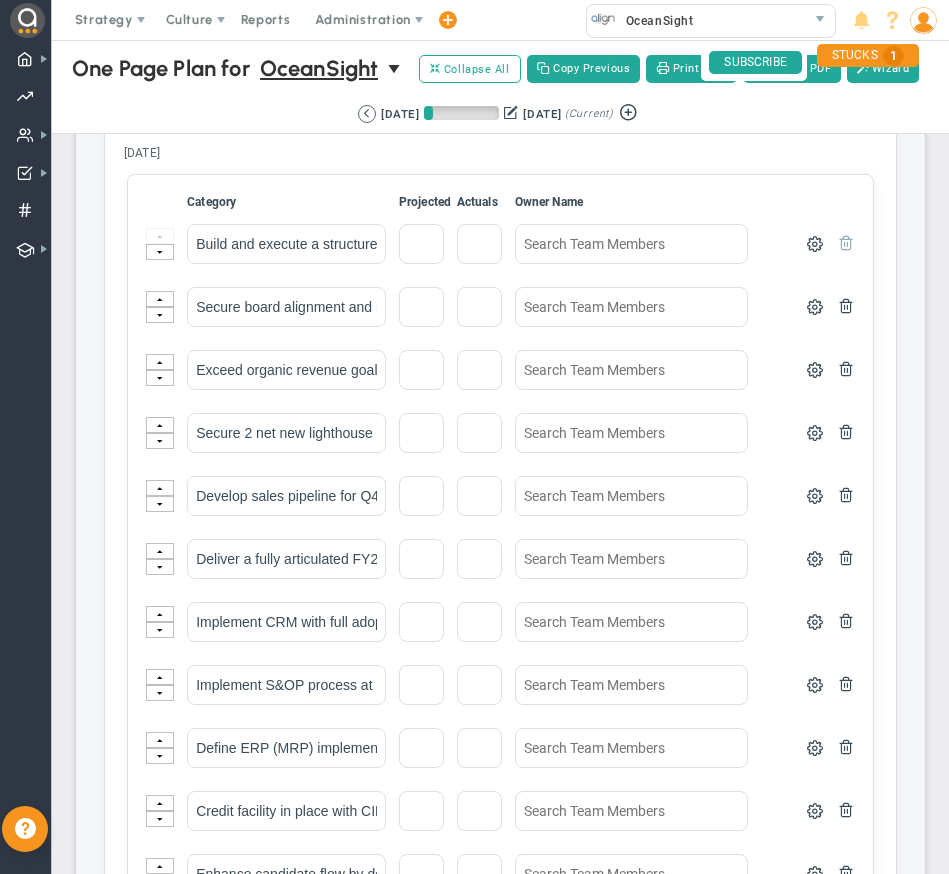 click at bounding box center [846, 242] 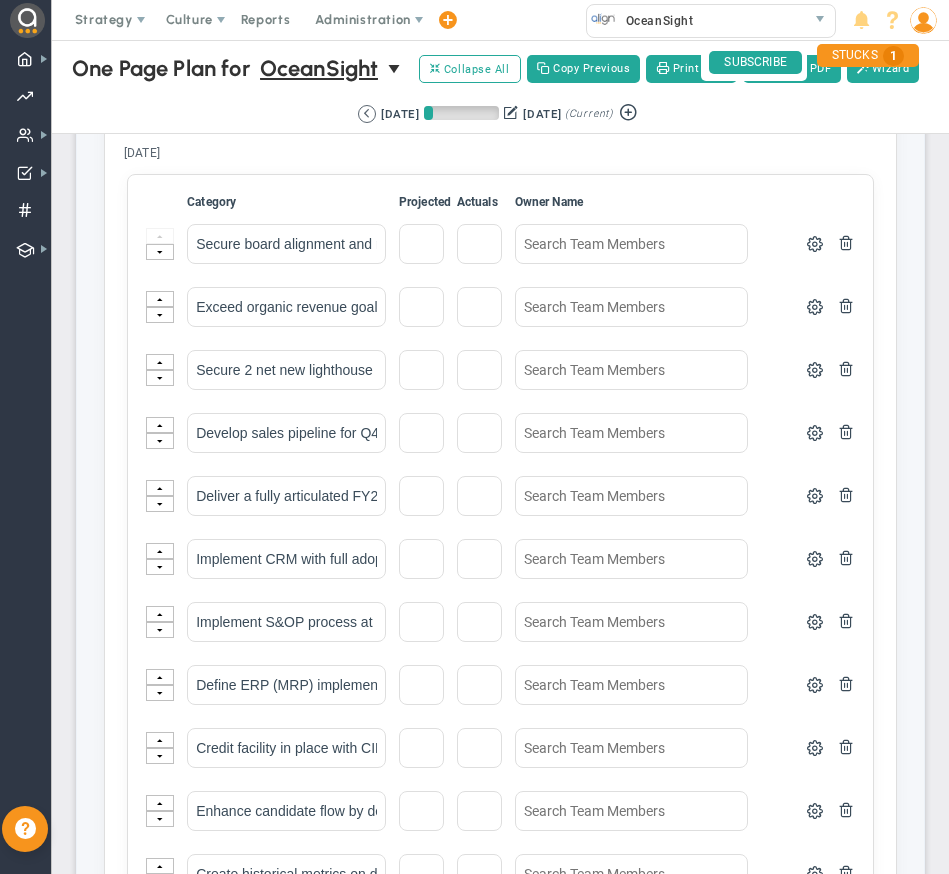 click at bounding box center [846, 242] 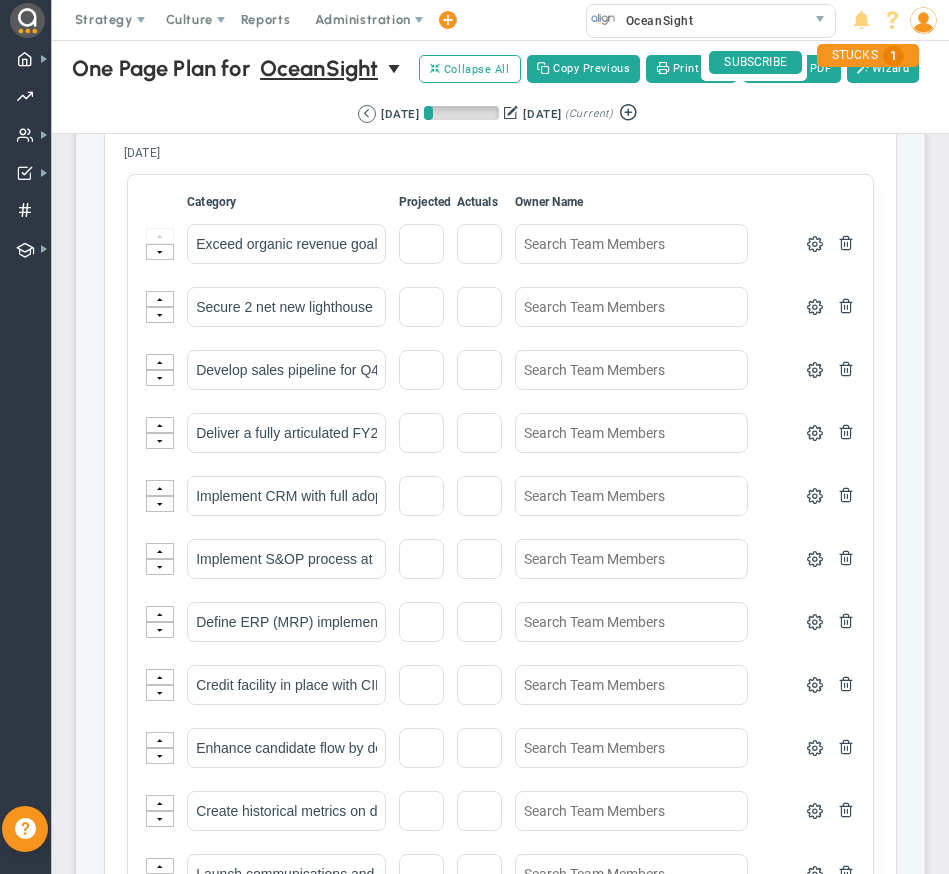 click at bounding box center (846, 242) 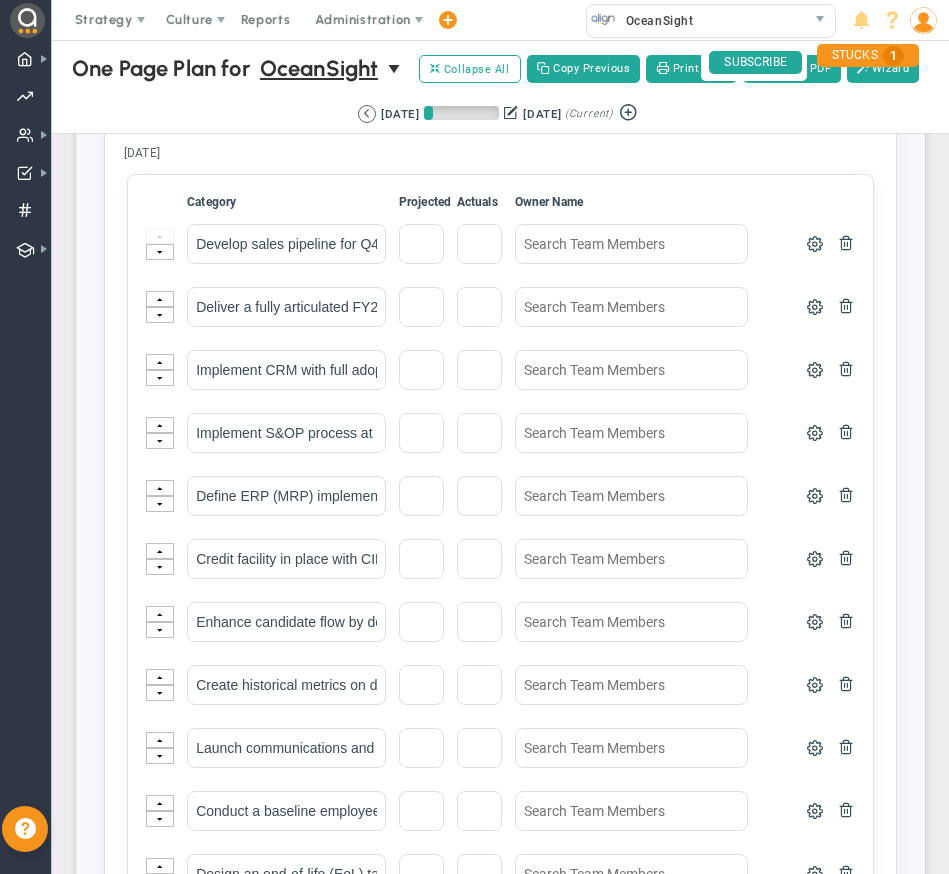 click at bounding box center (846, 242) 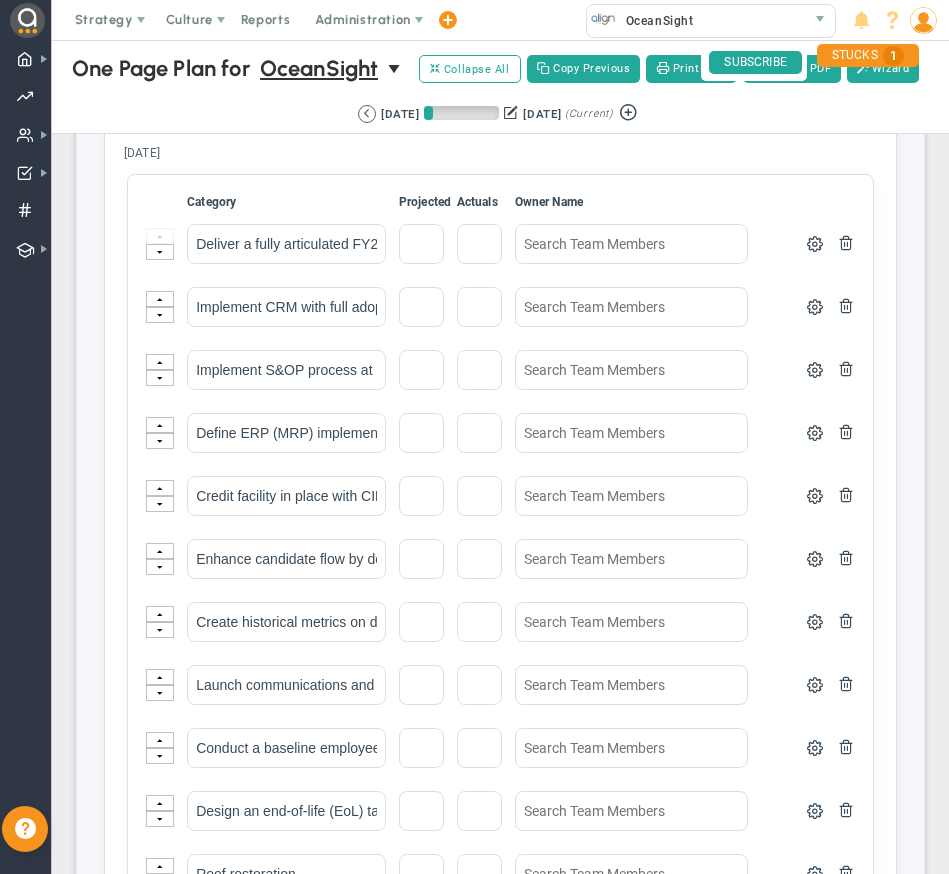 click at bounding box center (846, 242) 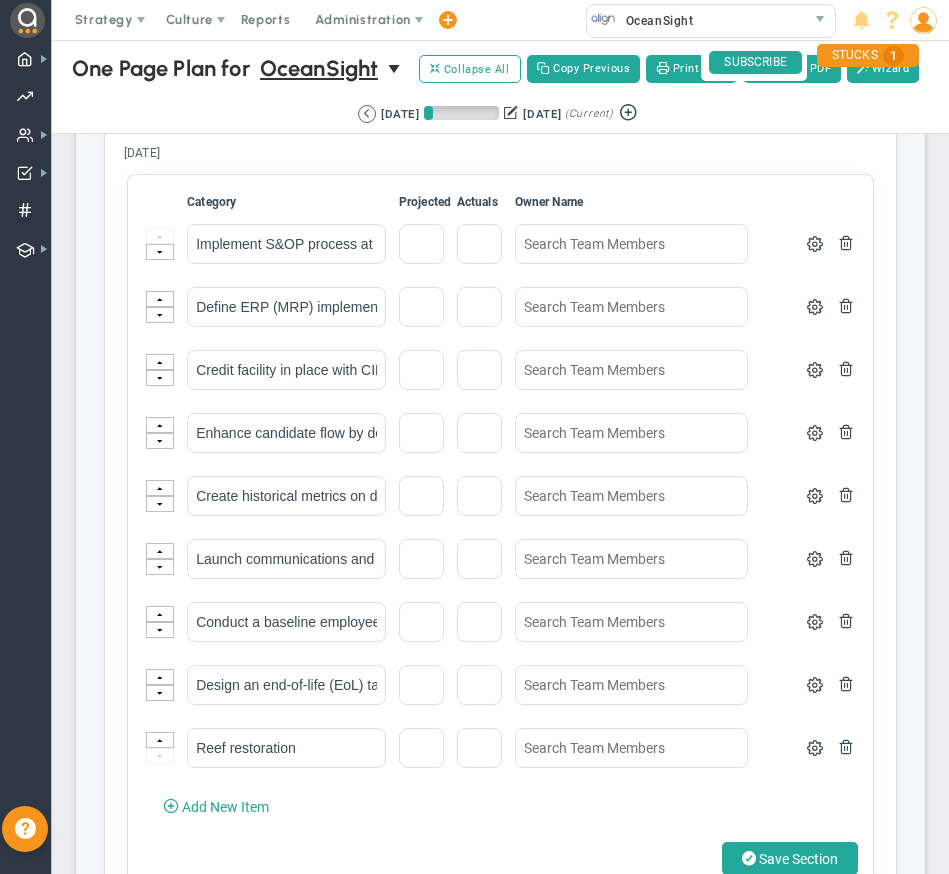 click at bounding box center [846, 242] 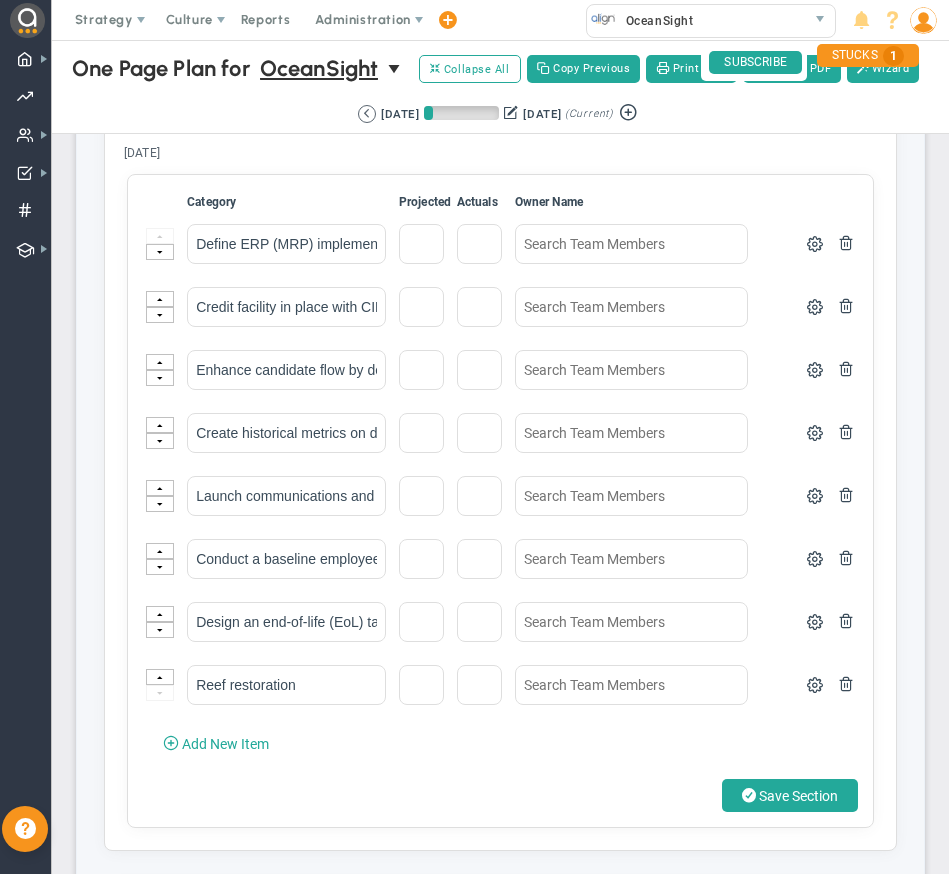 click at bounding box center [846, 242] 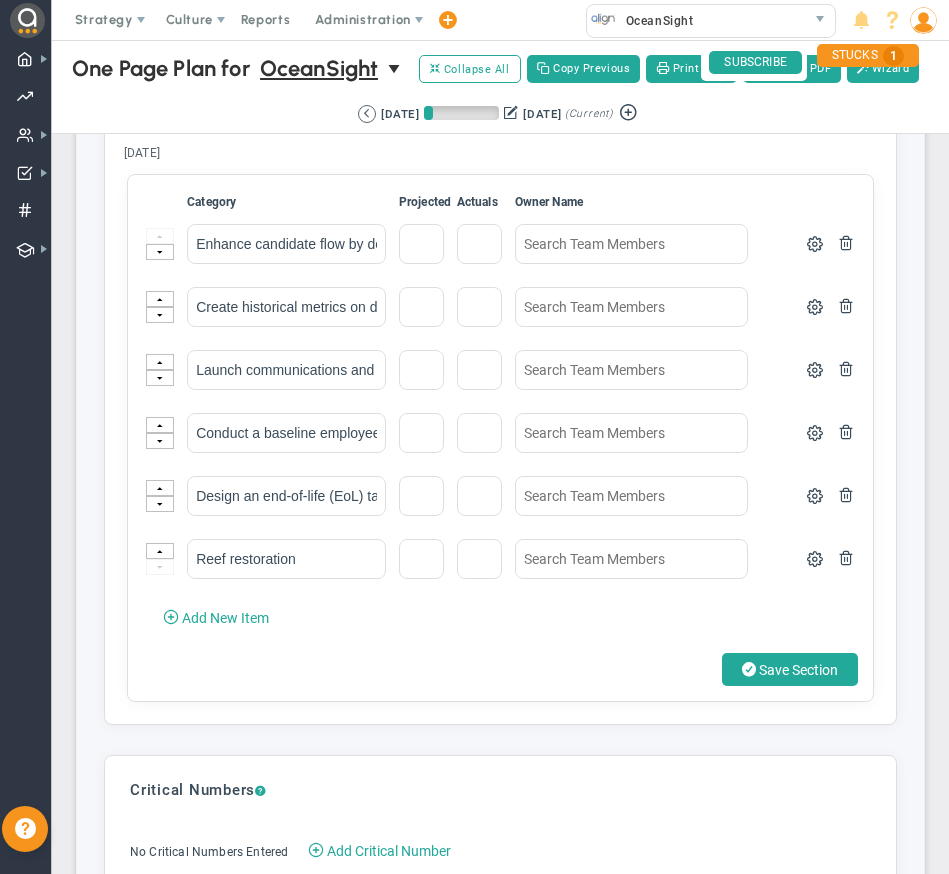 click at bounding box center (846, 242) 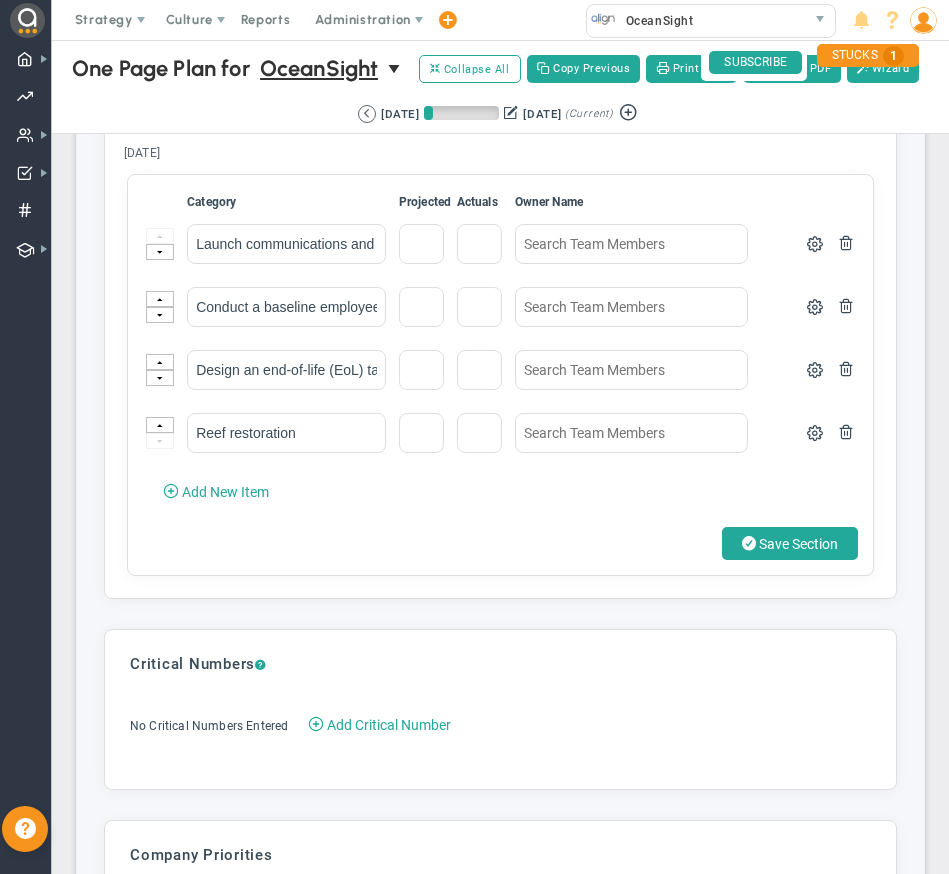 click at bounding box center (846, 242) 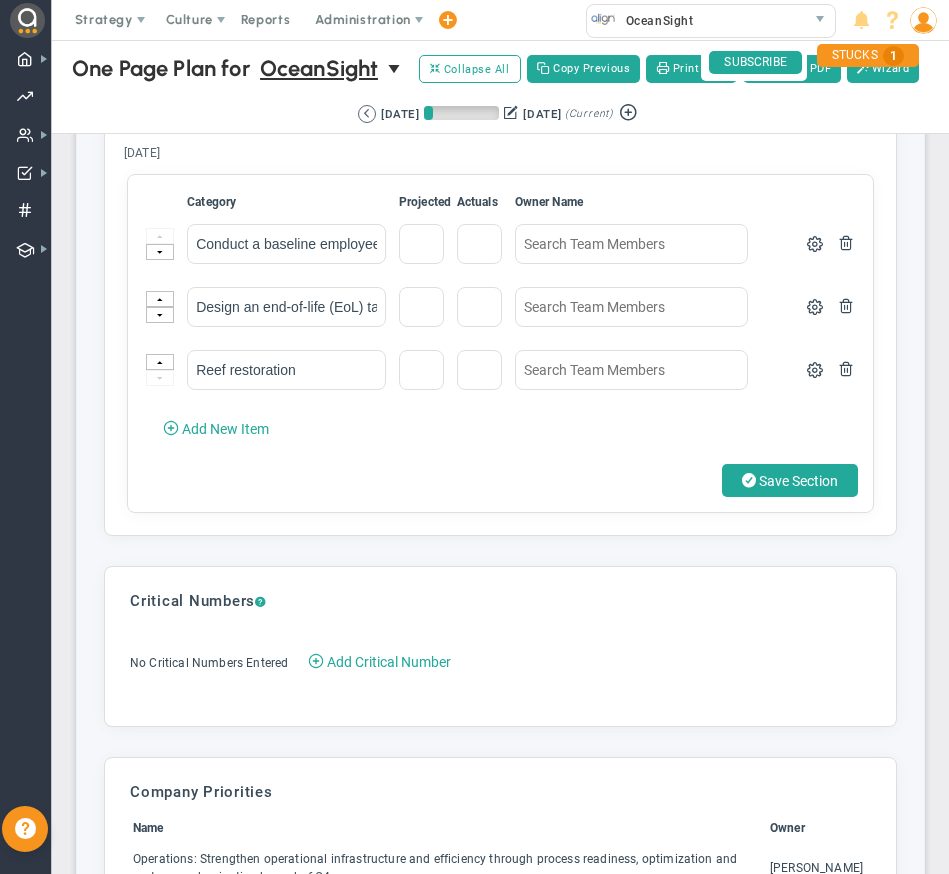 click at bounding box center [846, 242] 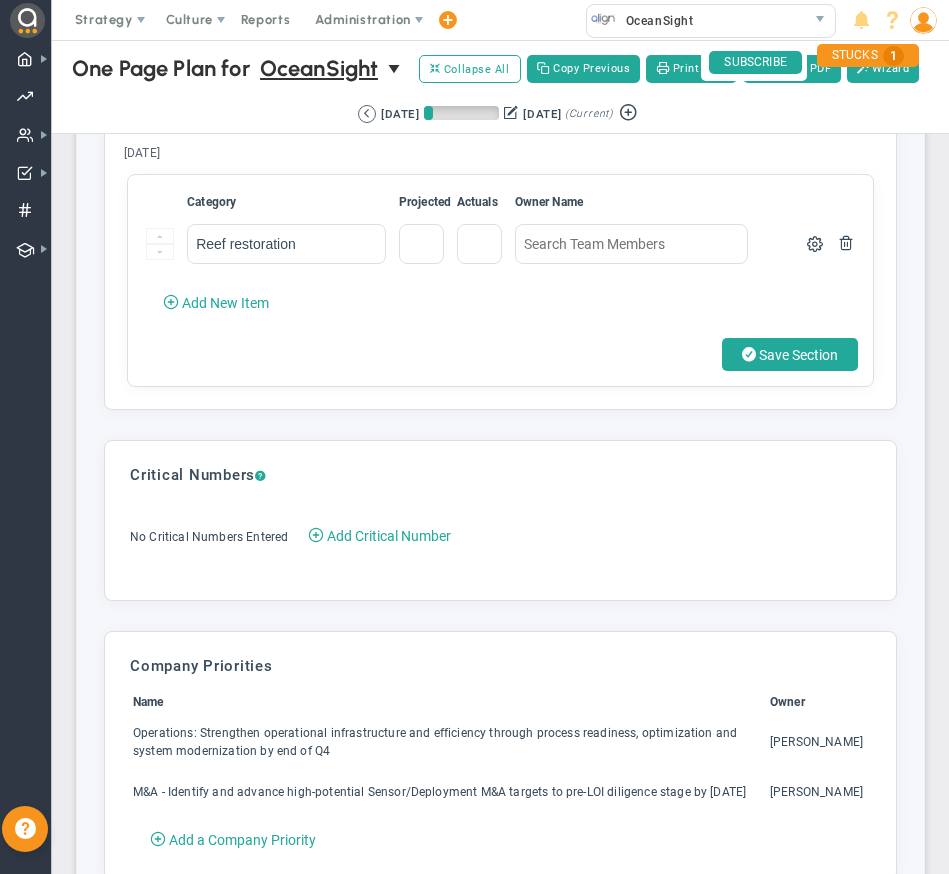 click at bounding box center (846, 242) 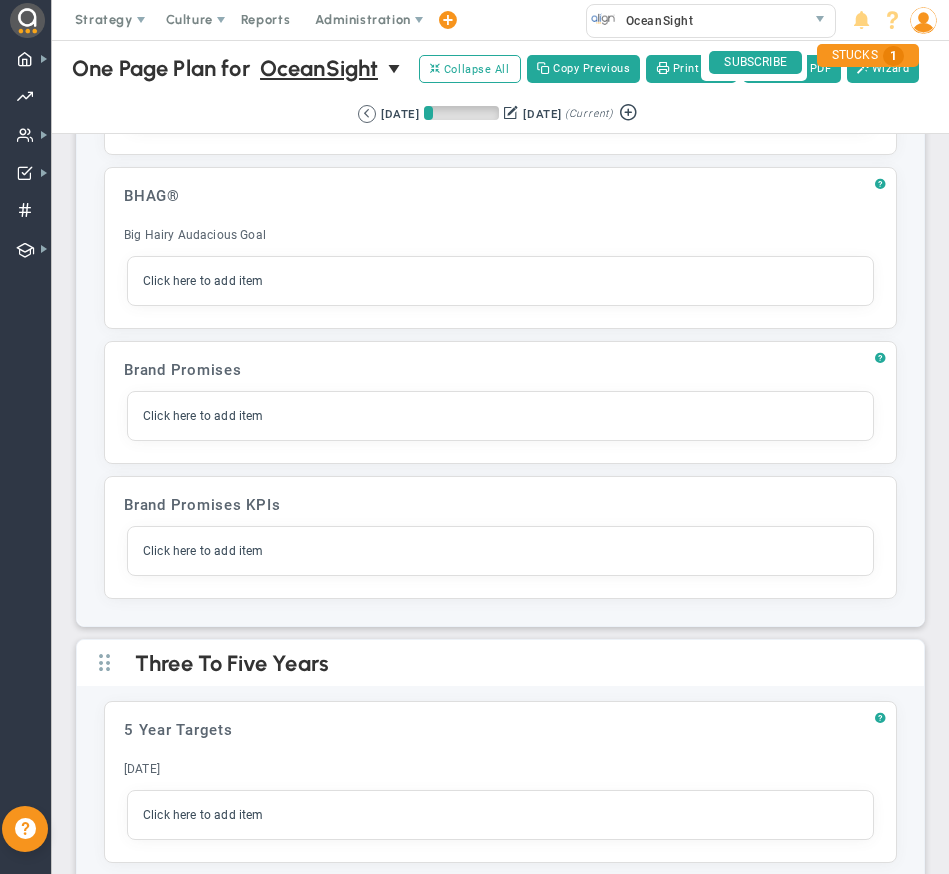scroll, scrollTop: 0, scrollLeft: 0, axis: both 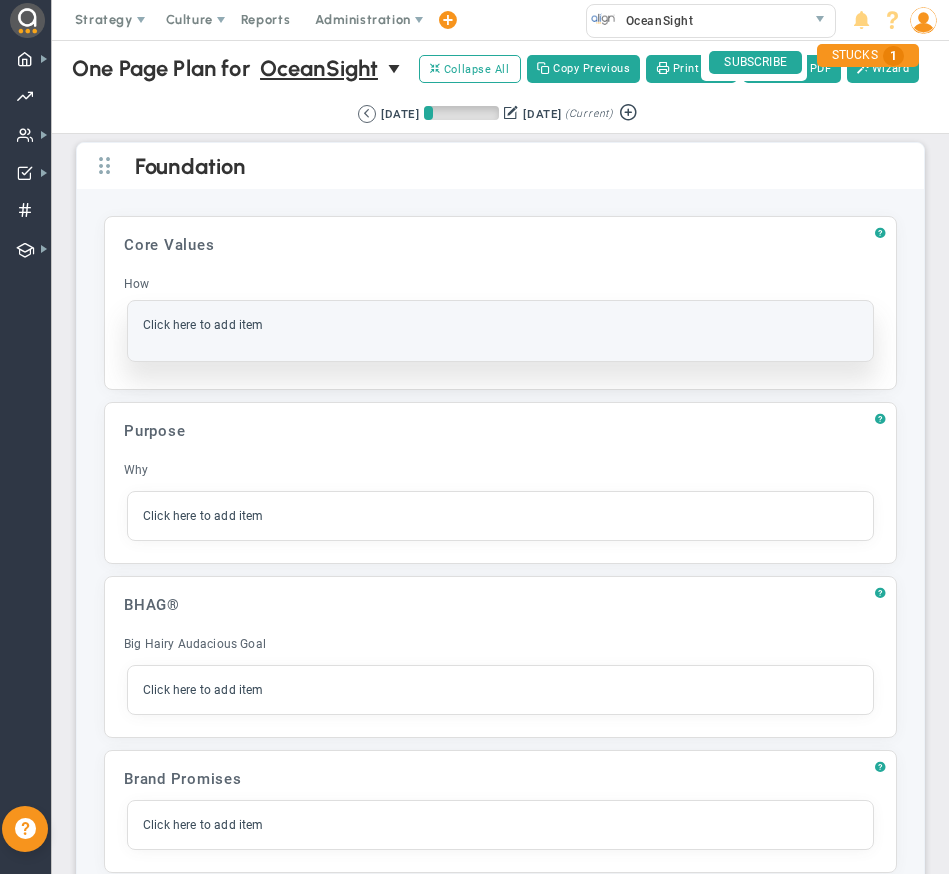 click on "Click here to add item" at bounding box center (500, 331) 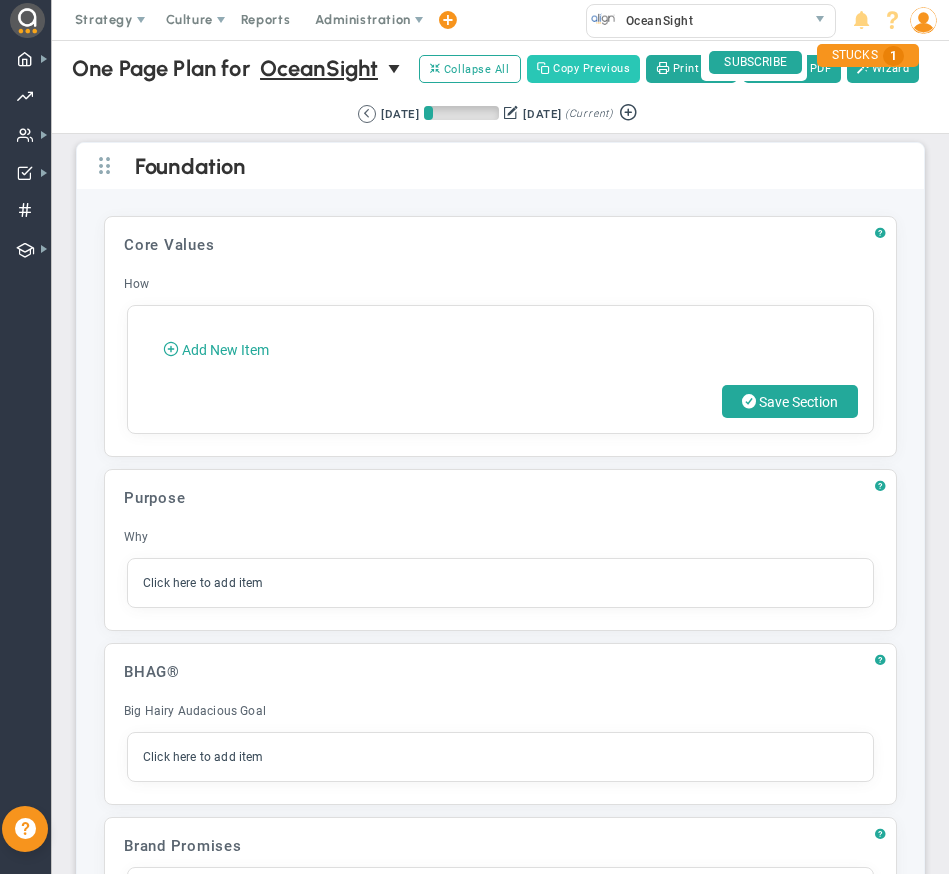 click on "Copy Previous" at bounding box center (584, 69) 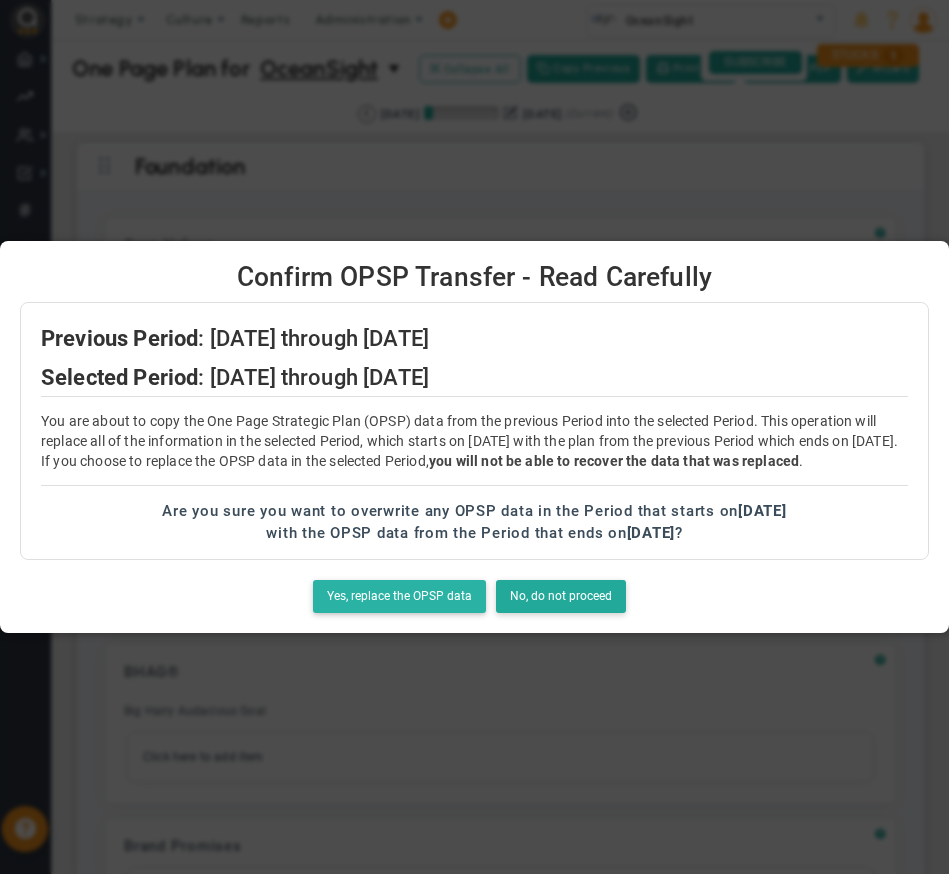 click on "Yes, replace the OPSP data" at bounding box center [399, 596] 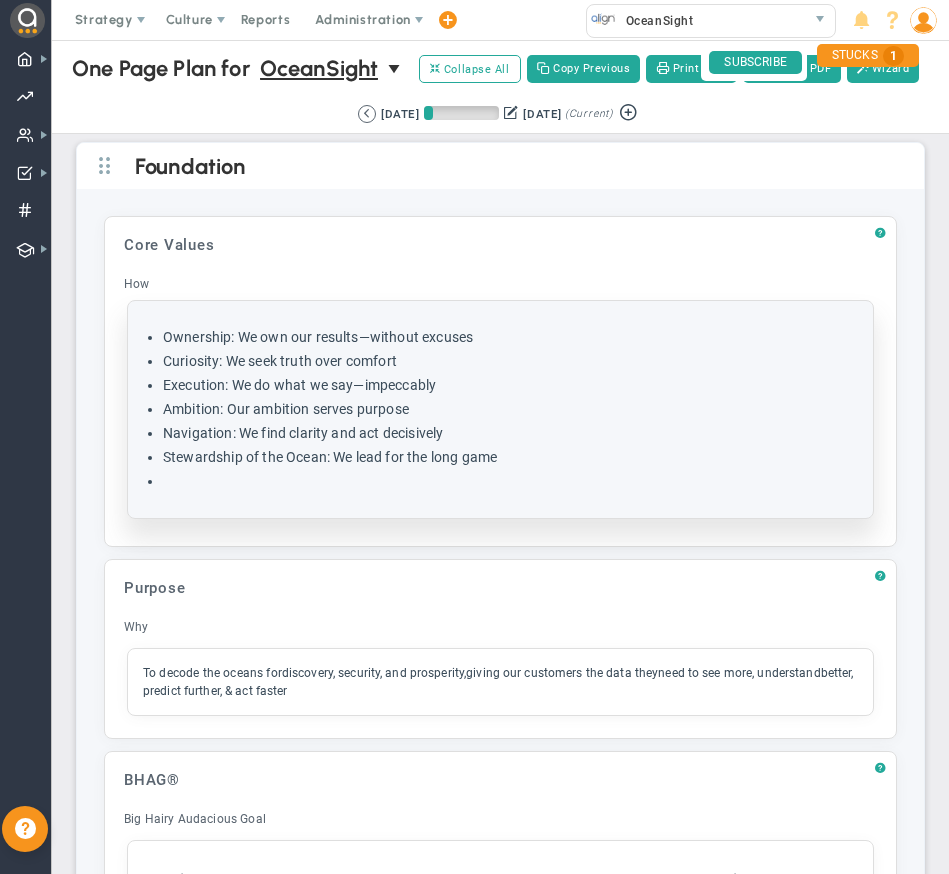 click at bounding box center [510, 481] 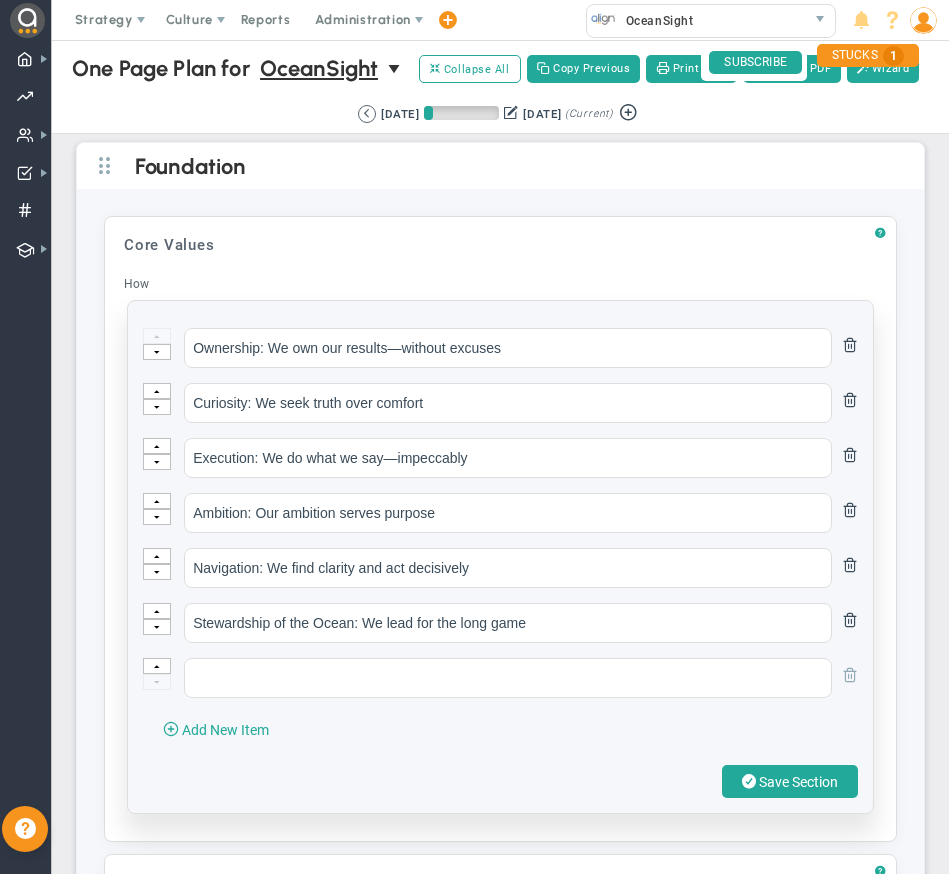 click at bounding box center (850, 674) 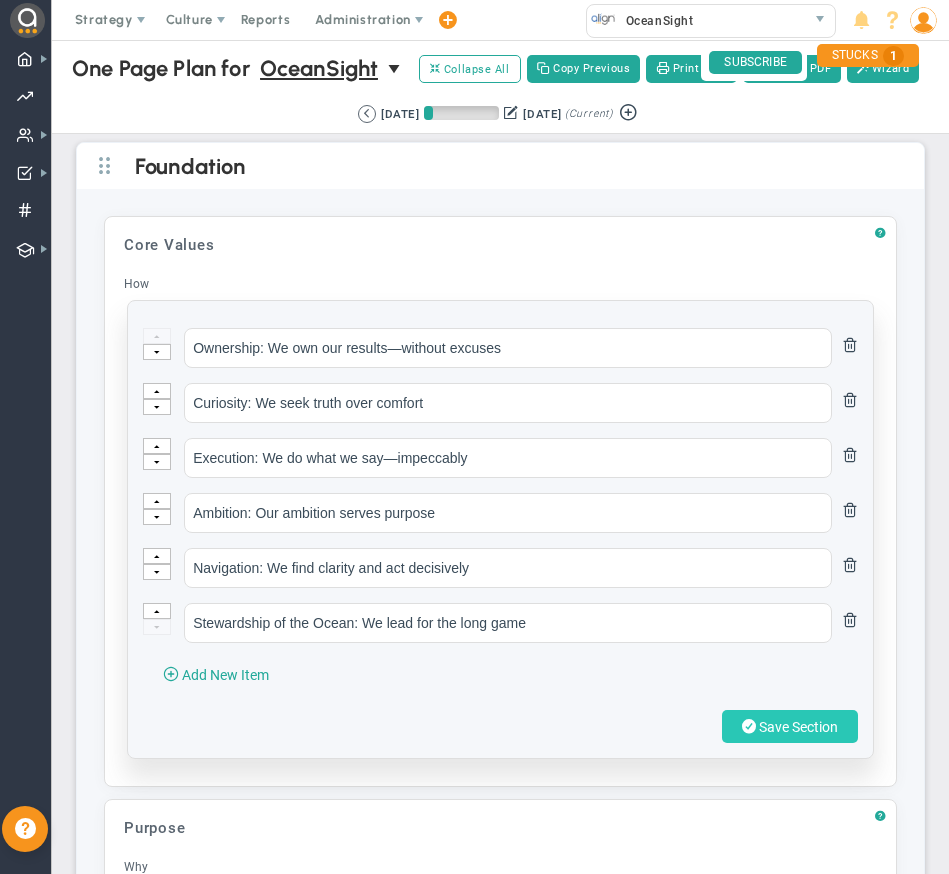click on "Save Section" at bounding box center (798, 727) 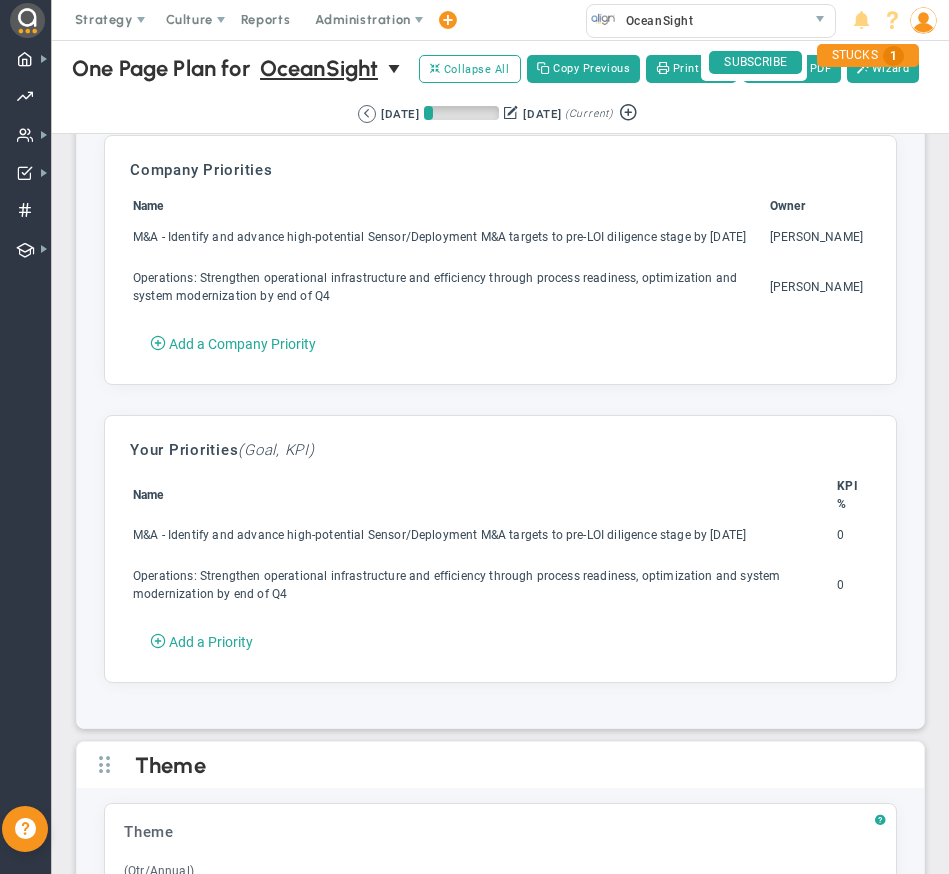 scroll, scrollTop: 4644, scrollLeft: 0, axis: vertical 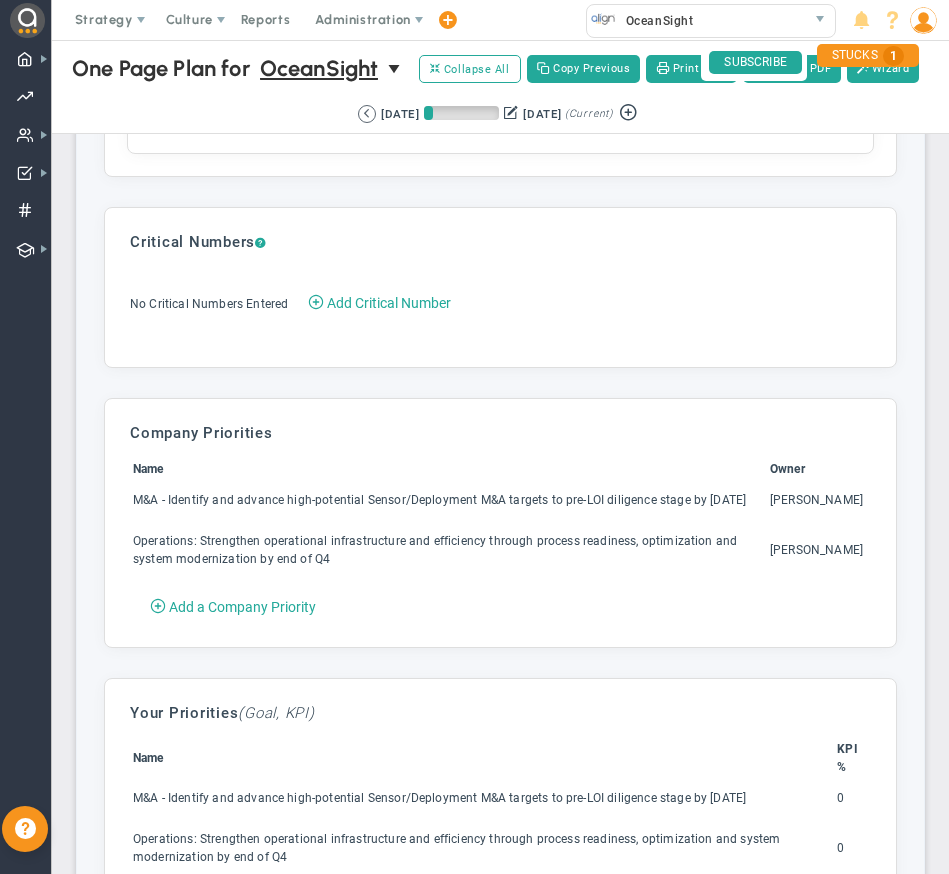 click on "M&A - Identify and advance high-potential Sensor/Deployment M&A targets to pre-LOI diligence stage by [DATE]" at bounding box center [449, 509] 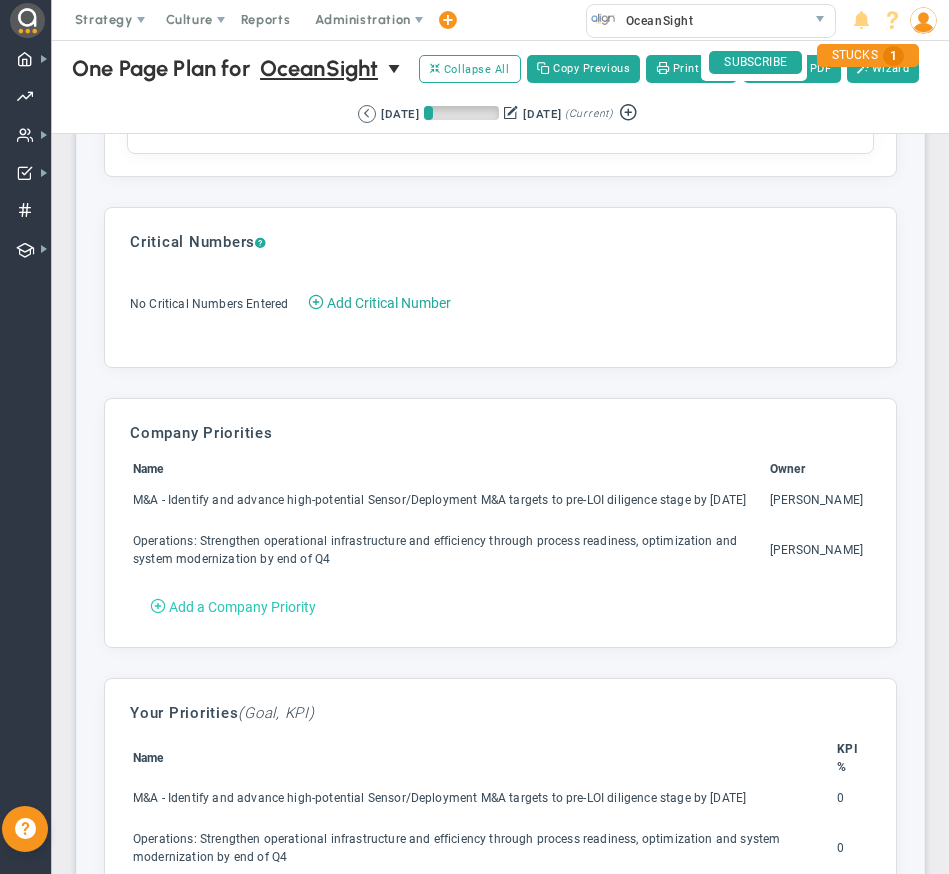 click on "Add a Company Priority" at bounding box center (242, 607) 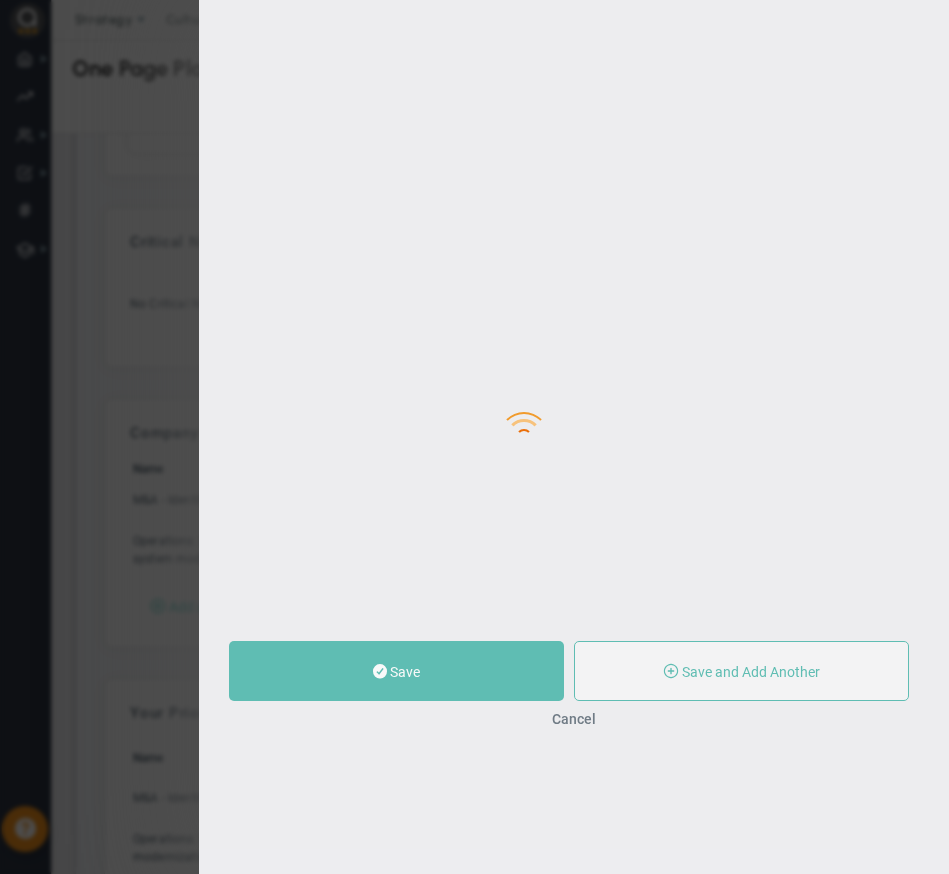 type on "0" 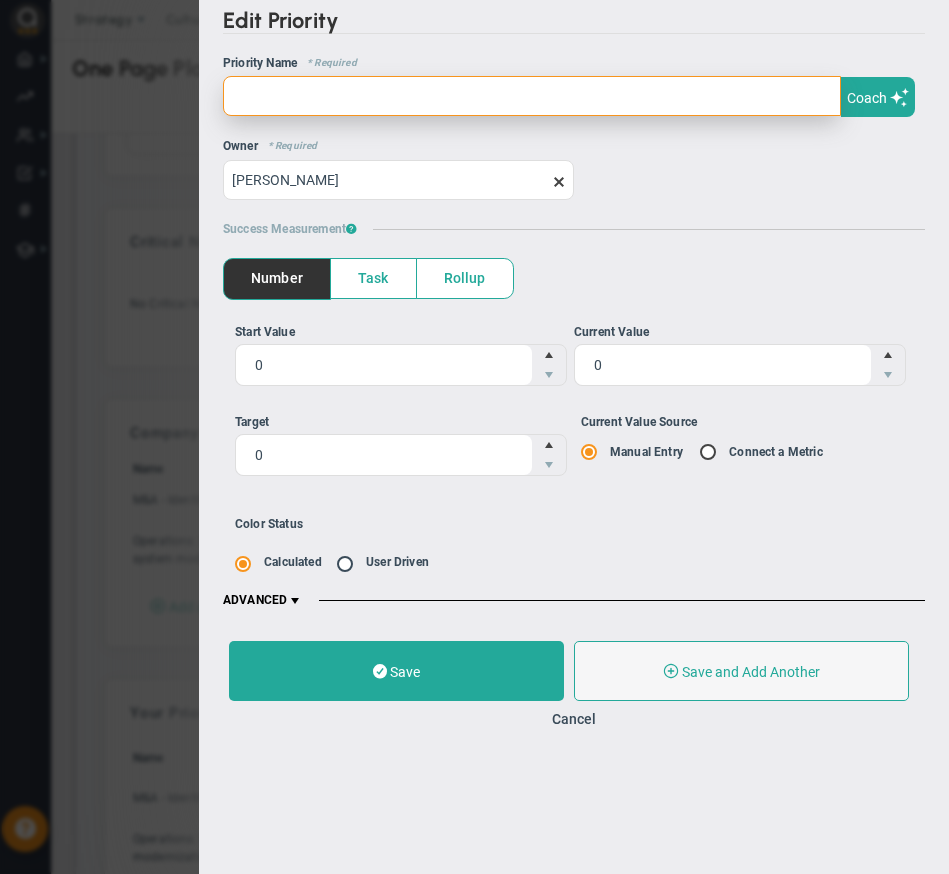 click at bounding box center [532, 96] 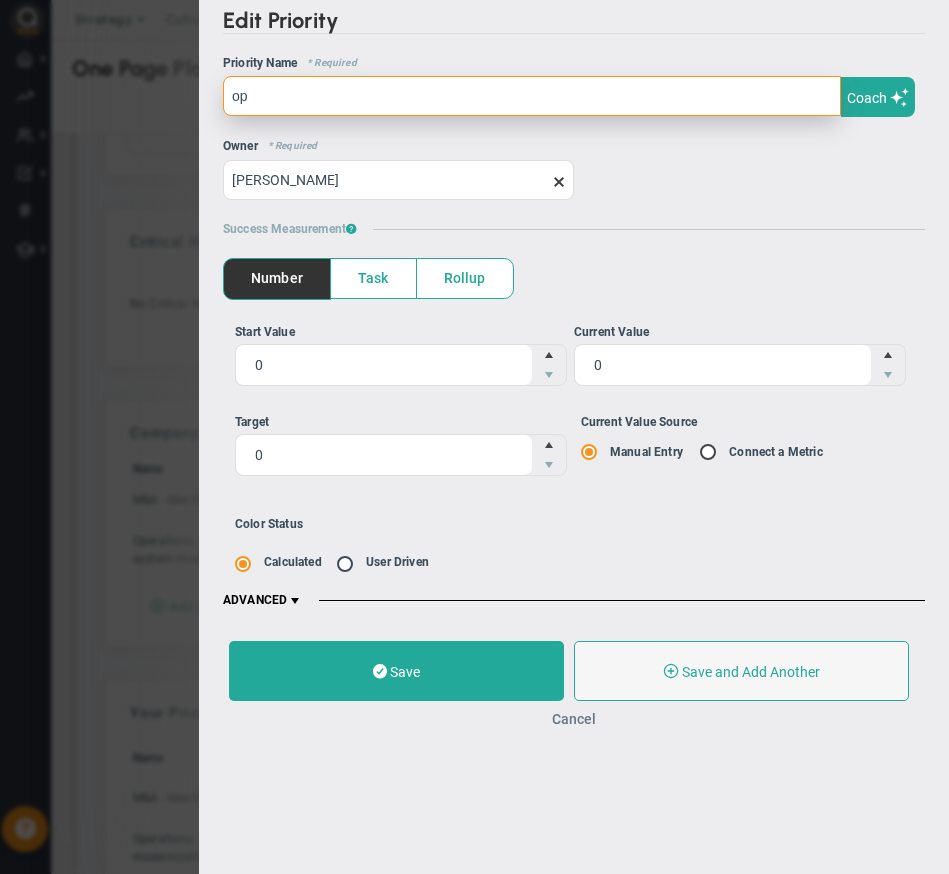 type on "op" 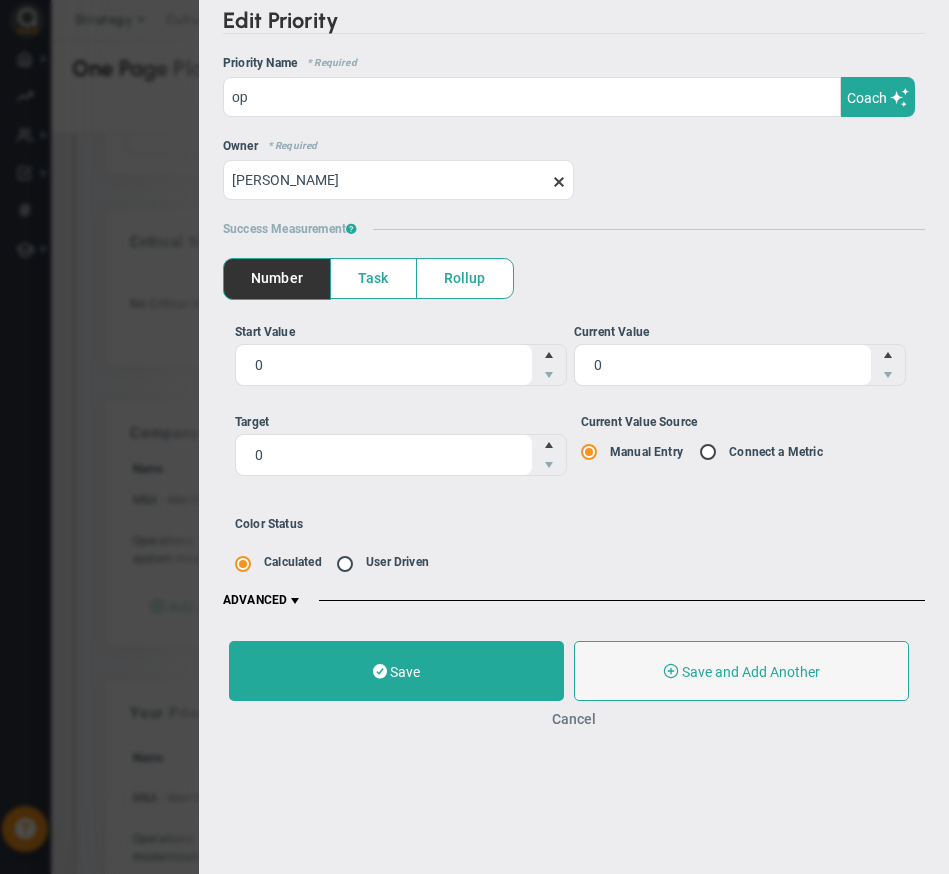 click on "Cancel" at bounding box center [574, 719] 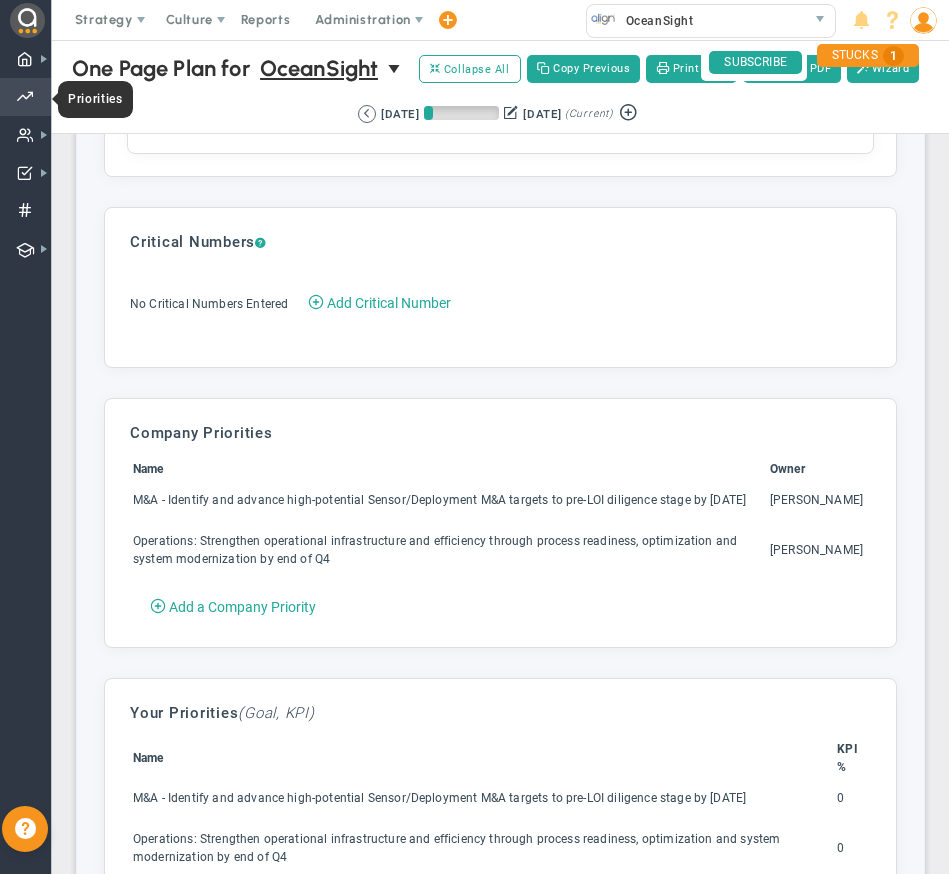 click at bounding box center [25, 97] 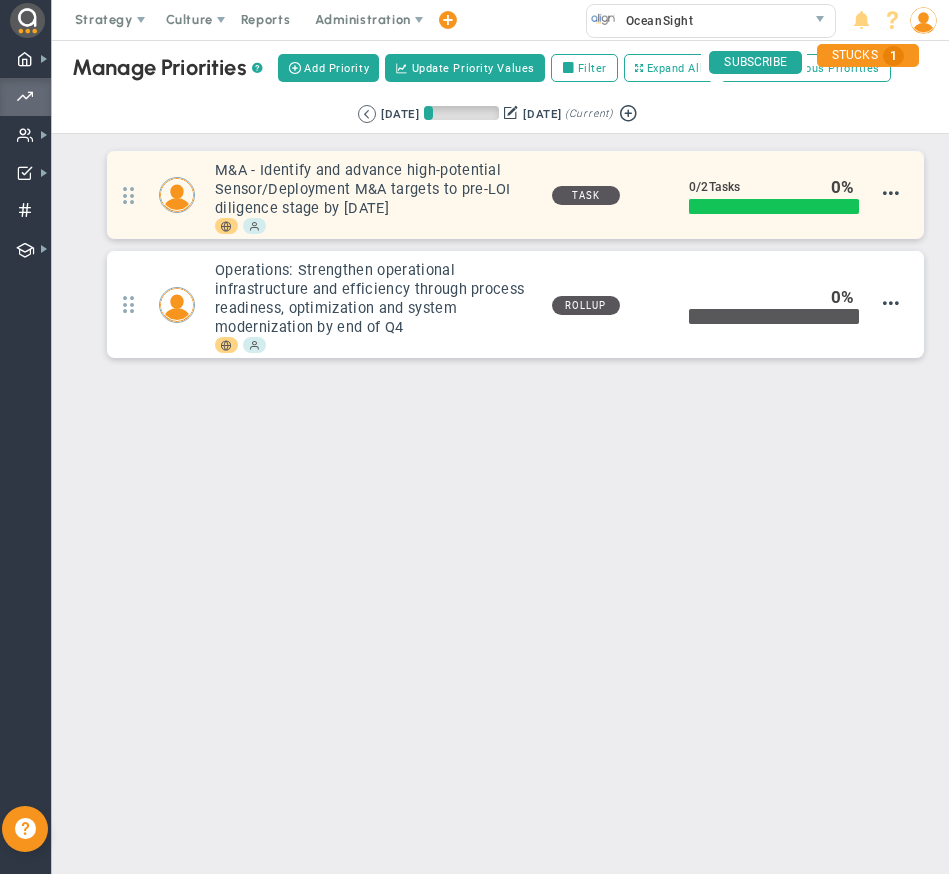 click on "M&A - Identify and advance high-potential Sensor/Deployment M&A targets to pre-LOI diligence stage by [DATE]" at bounding box center (375, 189) 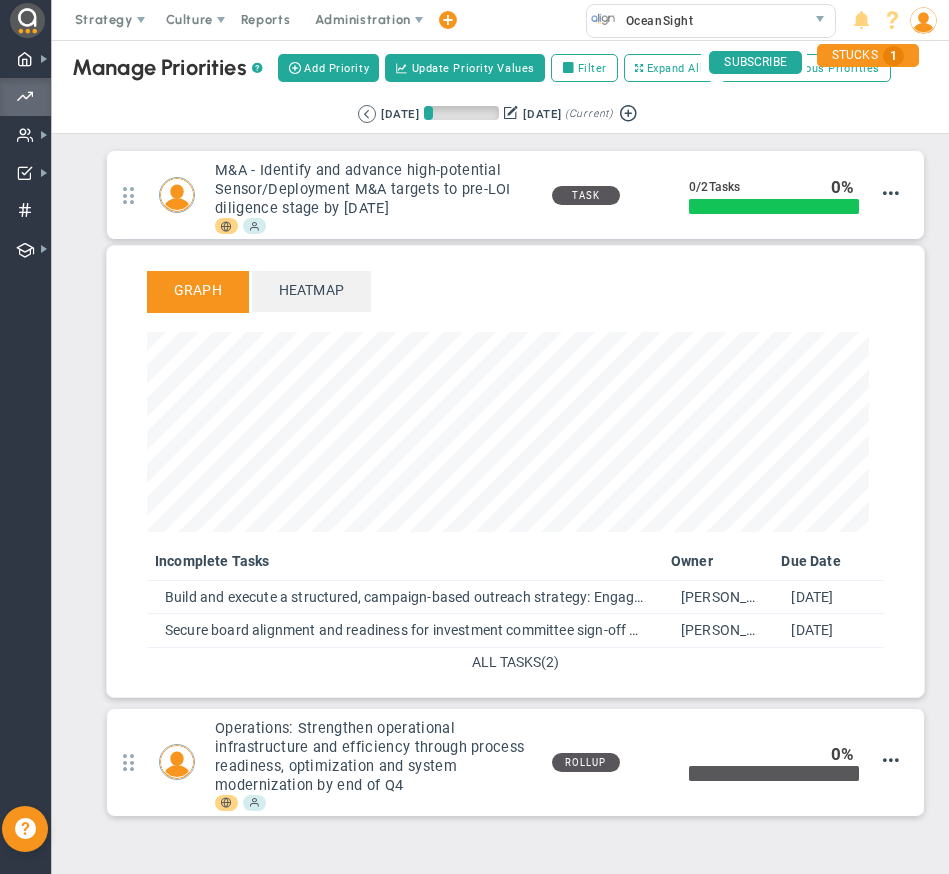 scroll, scrollTop: 999770, scrollLeft: 999278, axis: both 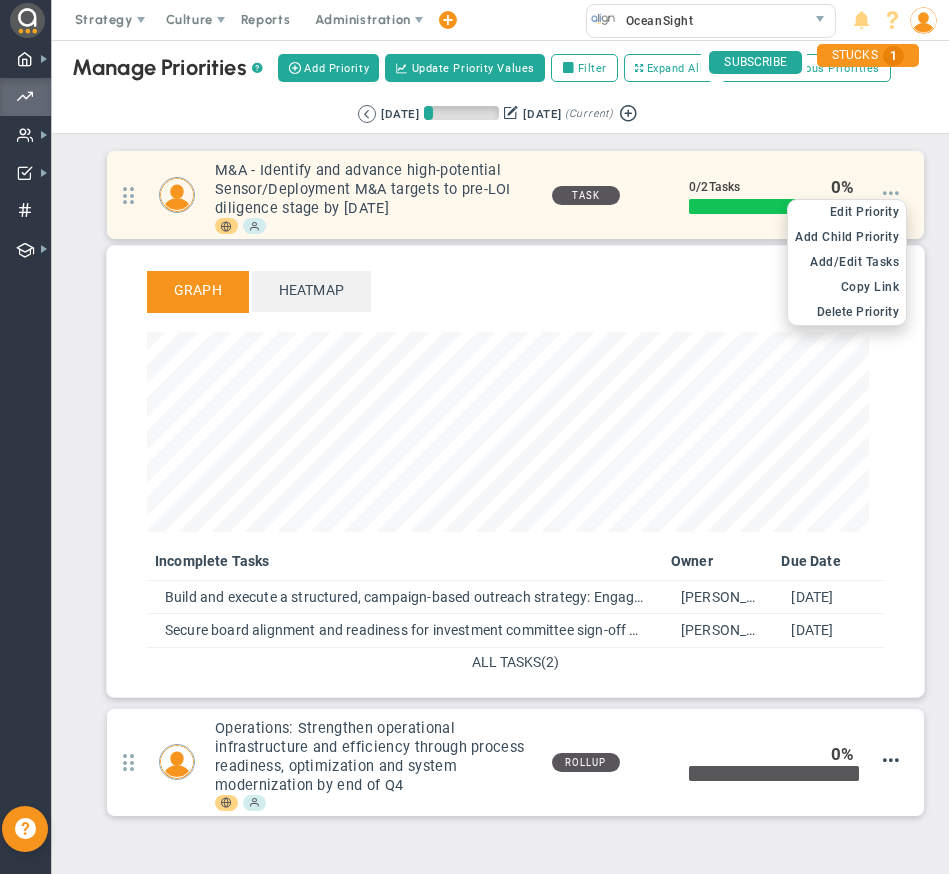 click at bounding box center [891, 193] 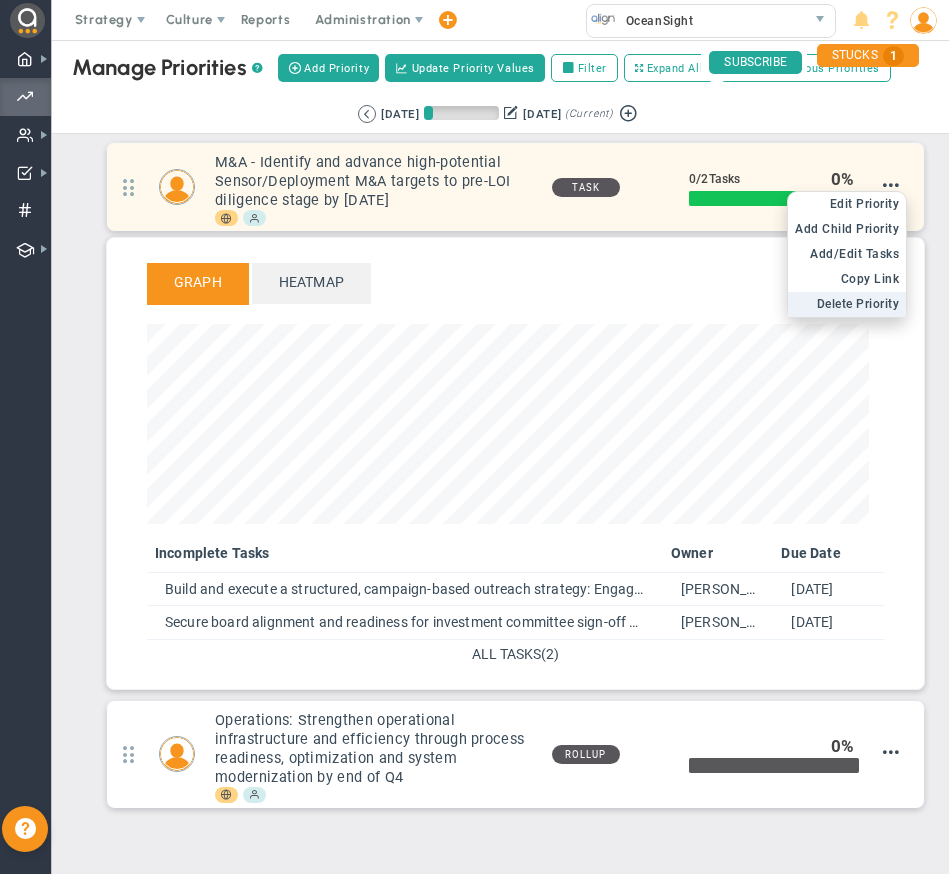 scroll, scrollTop: 0, scrollLeft: 0, axis: both 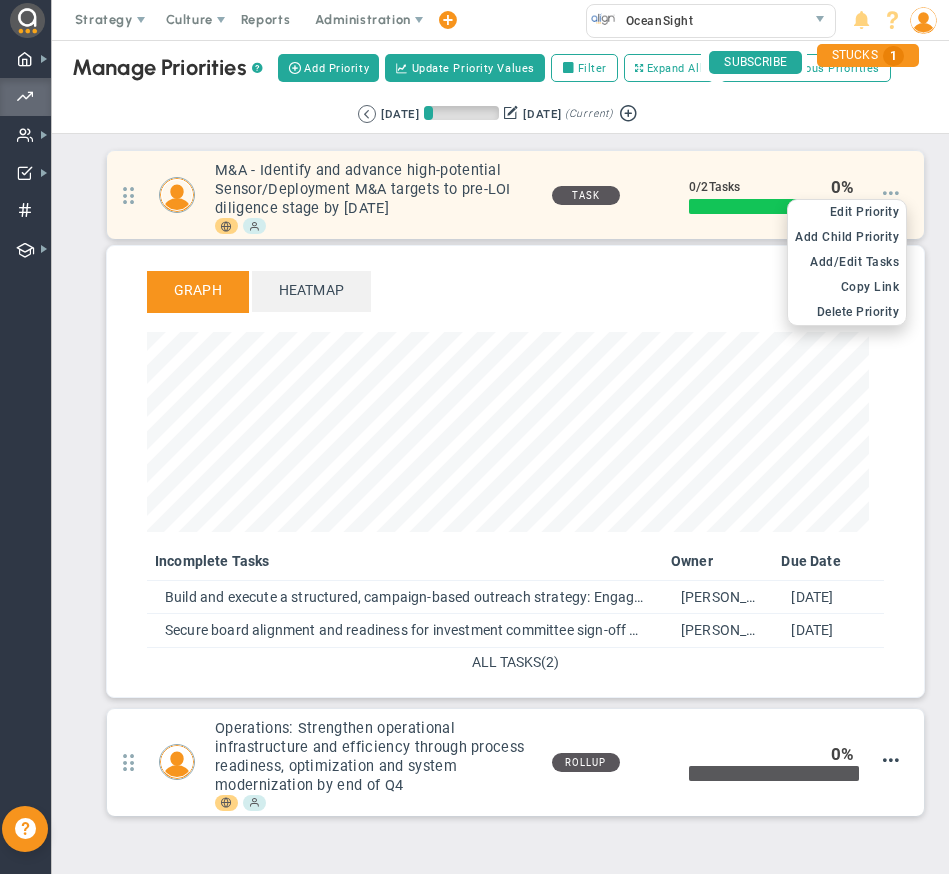 click at bounding box center (891, 193) 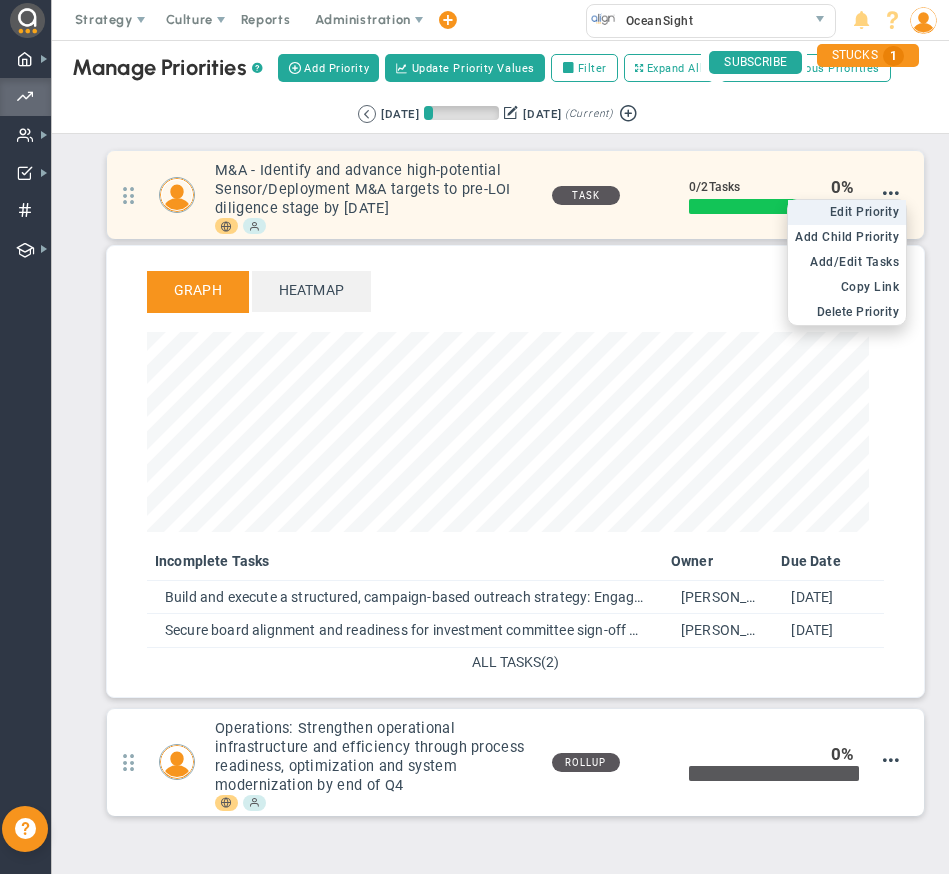 click on "Edit Priority" at bounding box center [865, 212] 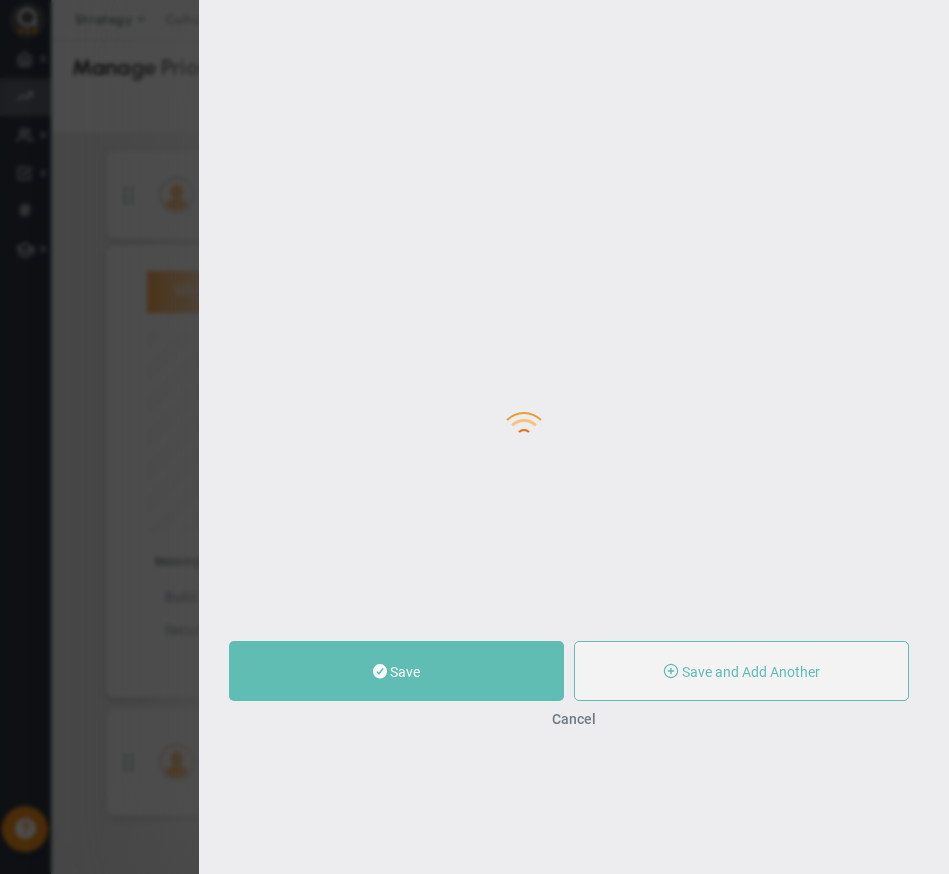 type on "M&A - Identify and advance high-potential Sensor/Deployment M&A targets to pre-LOI diligence stage by [DATE]" 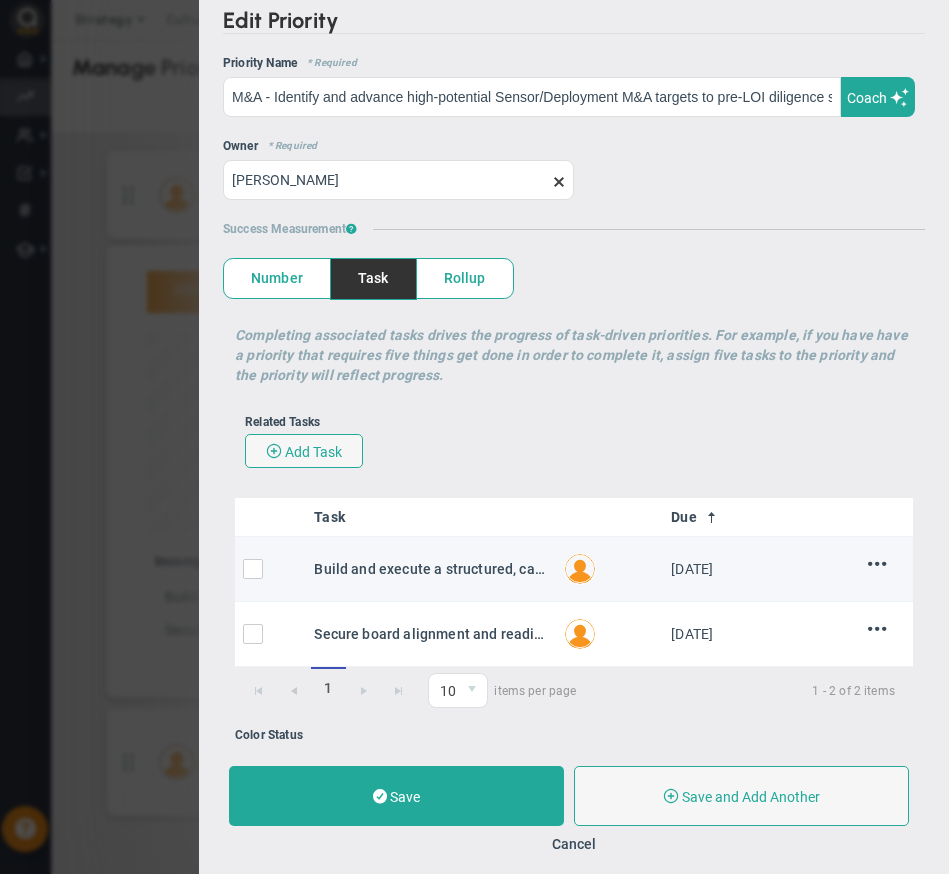 click on "Build and execute a structured, campaign-based outreach strategy: Engage 30 qualified targets, hold introductory meetings with at least 15, execute NDAs with 5, and progress 2 to pre-LOI diligence, totalling $30M
Build and execute a structured, campaign-based outreach strategy: Engage 30 qualified targets, hold introductory meetings with at least 15, execute NDAs with 5, and progress 2 to pre-LOI diligence, totalling $30M
Build and execute a structured, campaign-based outreach strategy: Engage 30 qualified targets, hold introductory meetings with at least 15, execute NDAs with 5, and progress 2 to pre-LOI diligence, totalling $30M" at bounding box center [431, 569] 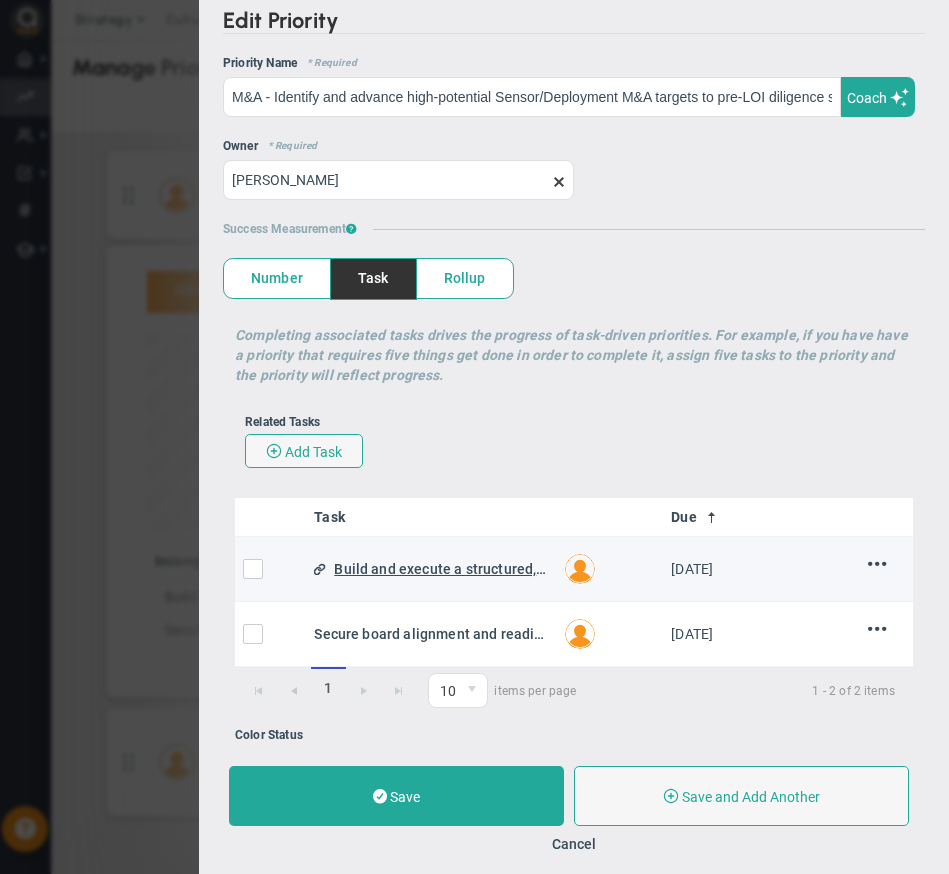 click on "Build and execute a structured, campaign-based outreach strategy: Engage 30 qualified targets, hold introductory meetings with at least 15, execute NDAs with 5, and progress 2 to pre-LOI diligence, totalling $30M" at bounding box center [441, 569] 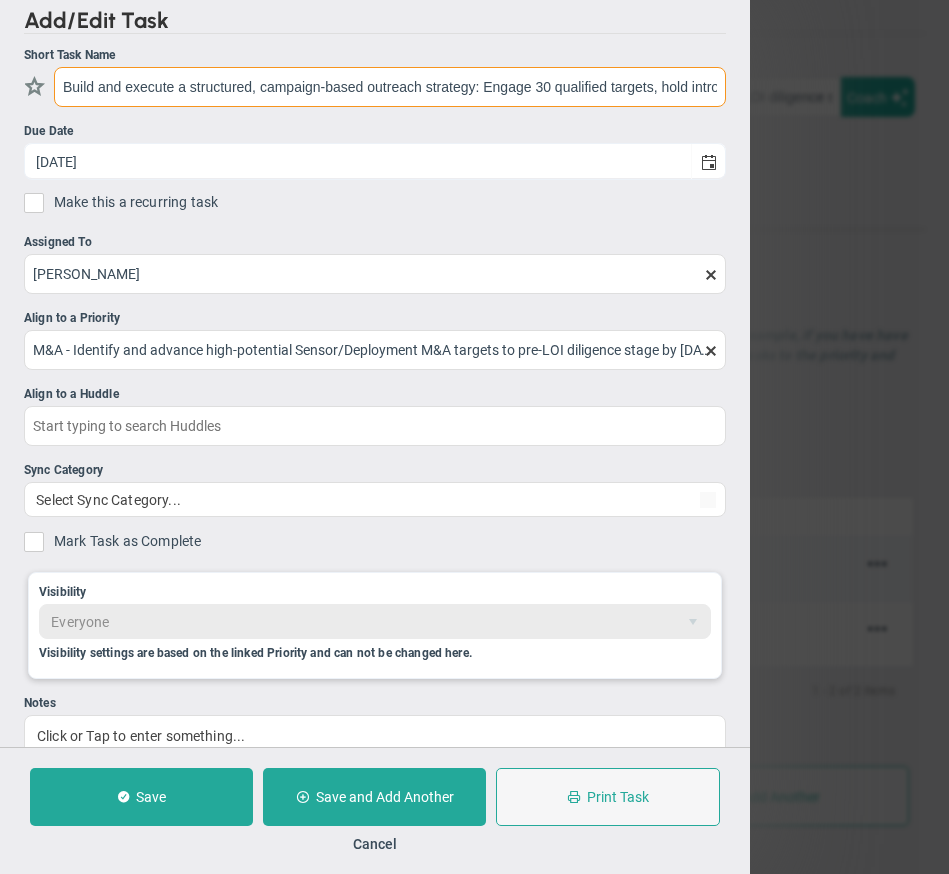 scroll, scrollTop: 0, scrollLeft: 681, axis: horizontal 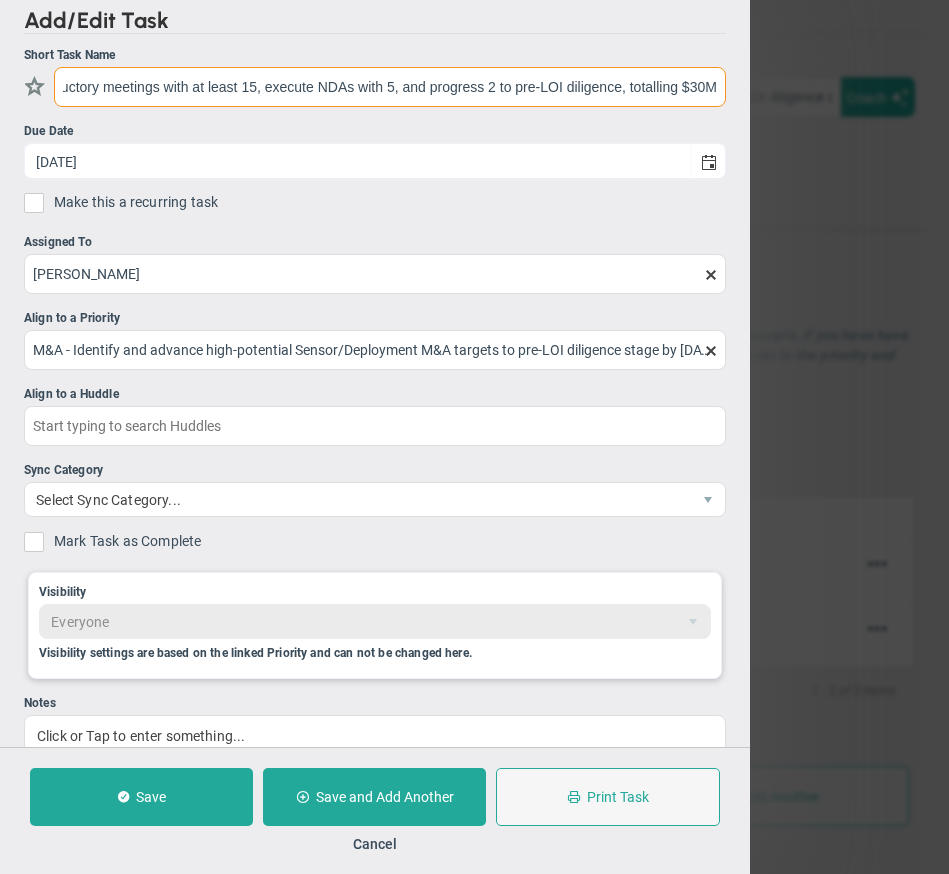 click on "Build and execute a structured, campaign-based outreach strategy: Engage 30 qualified targets, hold introductory meetings with at least 15, execute NDAs with 5, and progress 2 to pre-LOI diligence, totalling $30M" at bounding box center (390, 87) 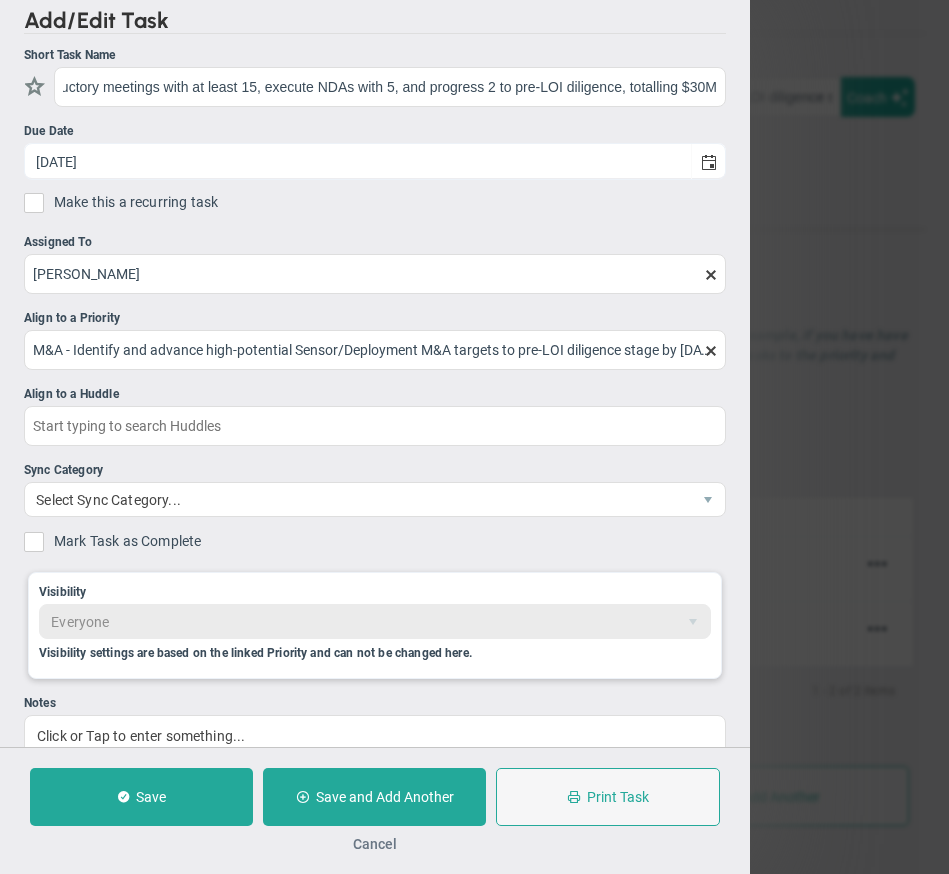 click on "Cancel" at bounding box center [375, 844] 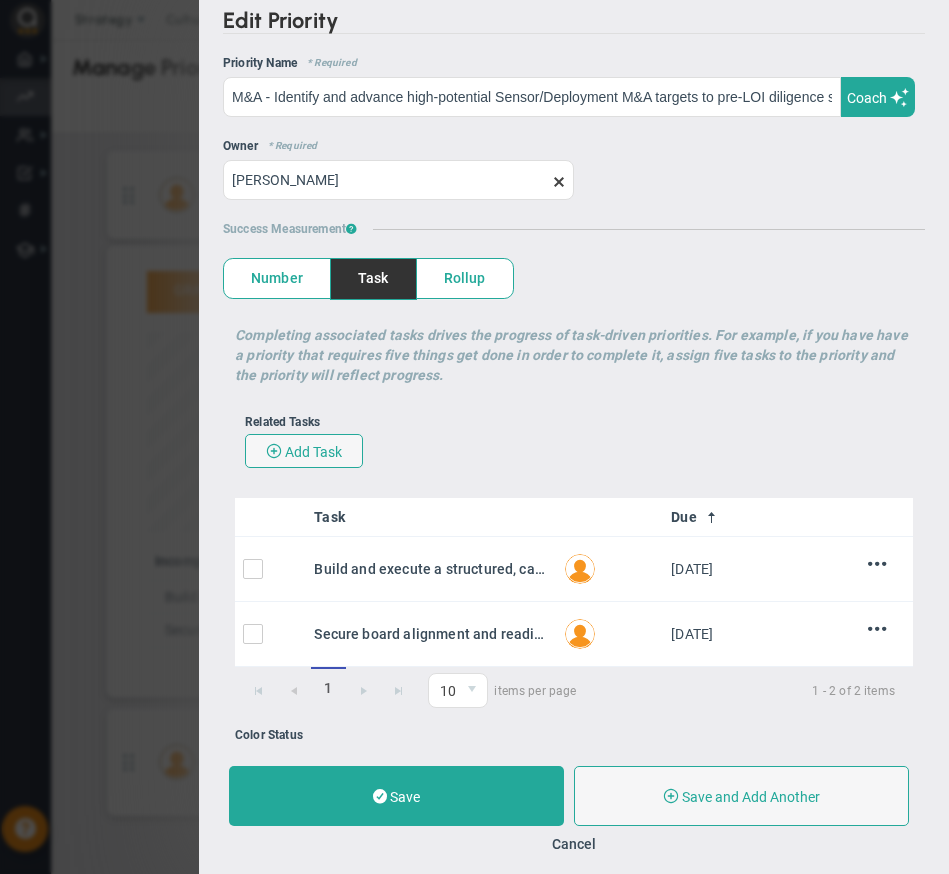click on "Rollup" at bounding box center [465, 278] 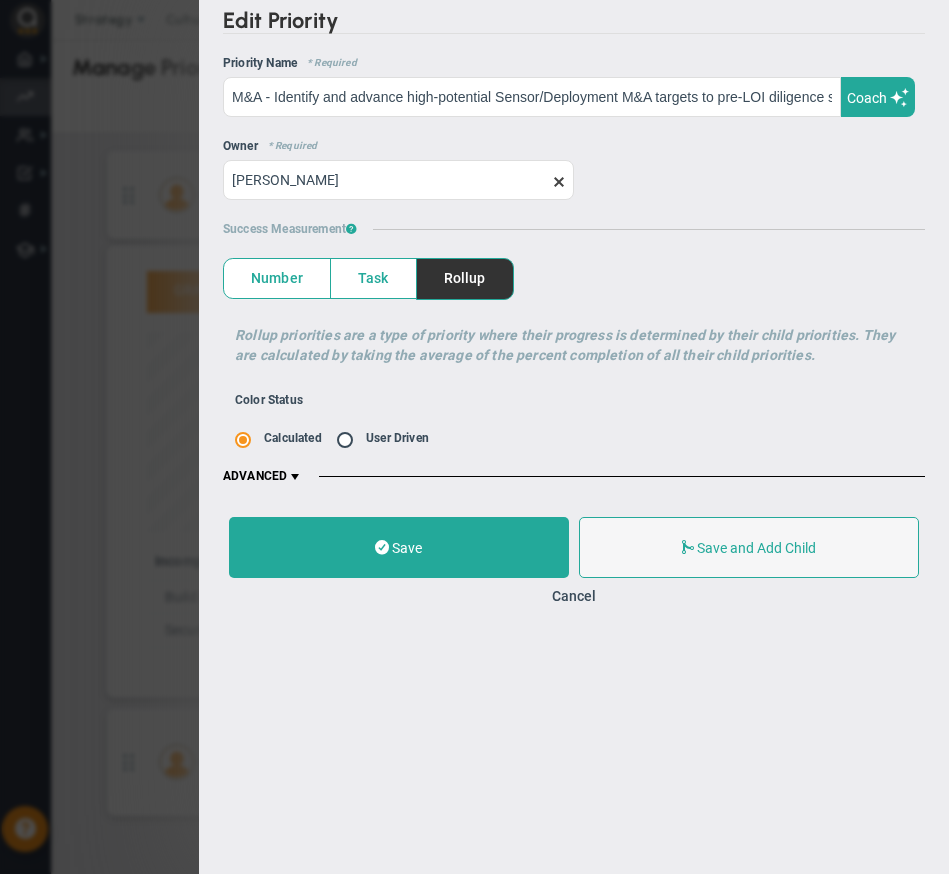 click on "Number" at bounding box center [277, 278] 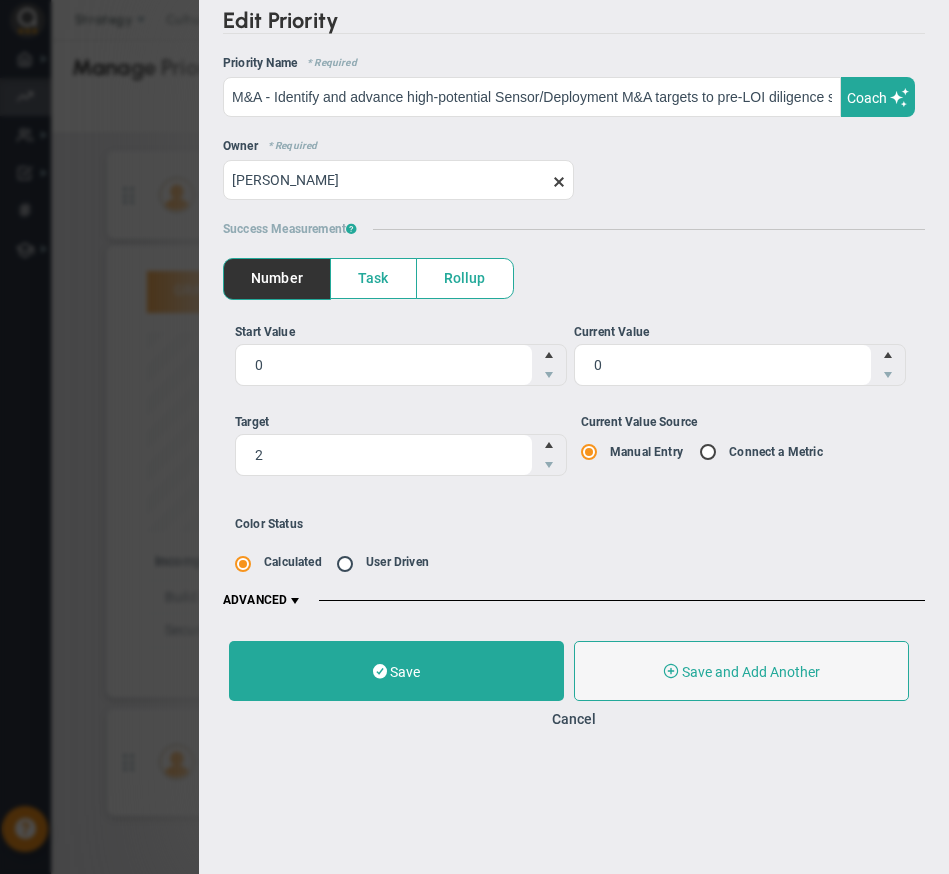 click on "Task" at bounding box center (373, 278) 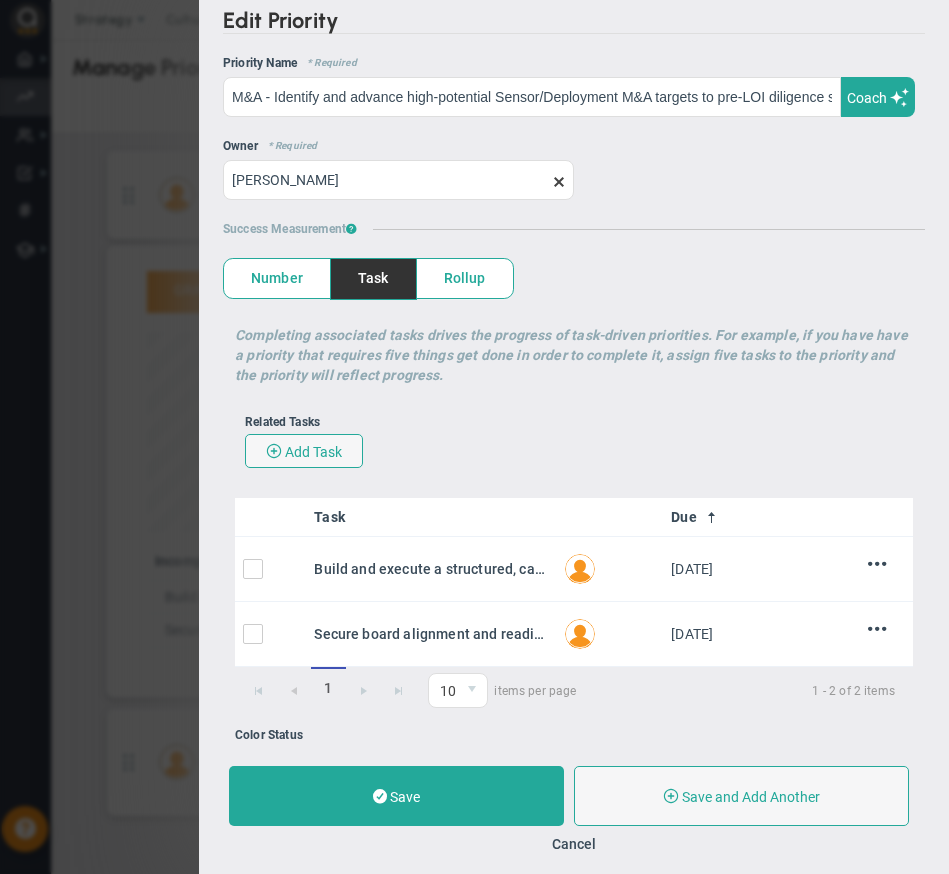 click on "Rollup" at bounding box center [465, 278] 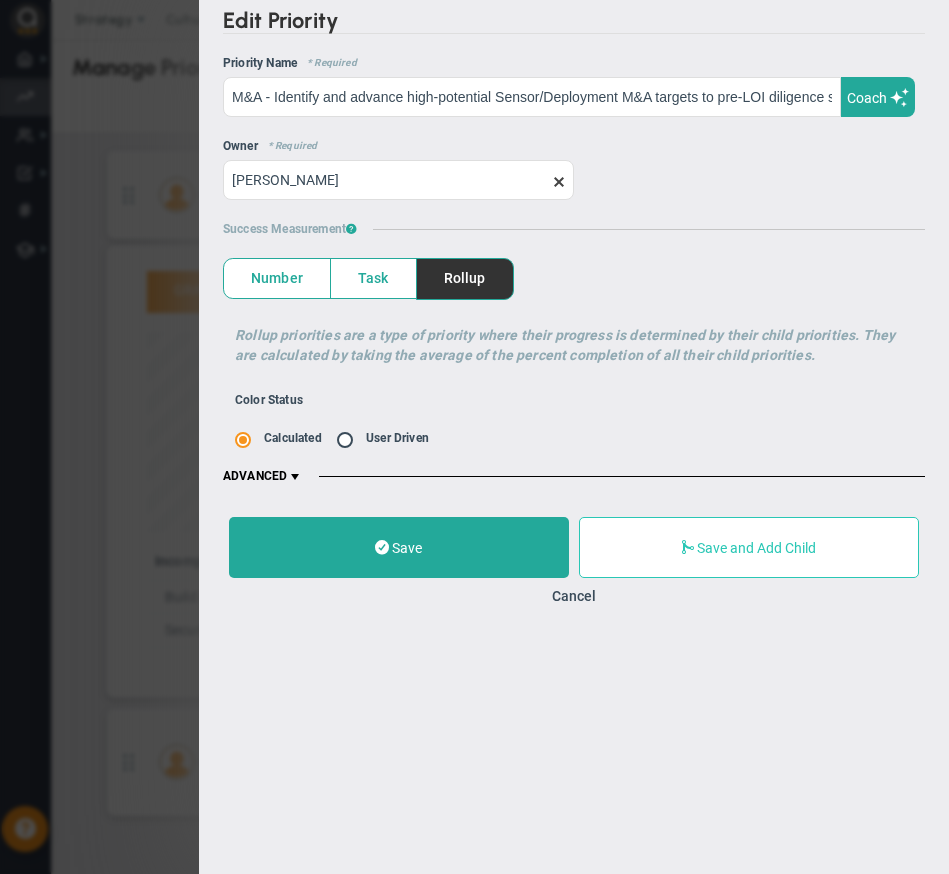 click on "Save and Add Child" at bounding box center [756, 548] 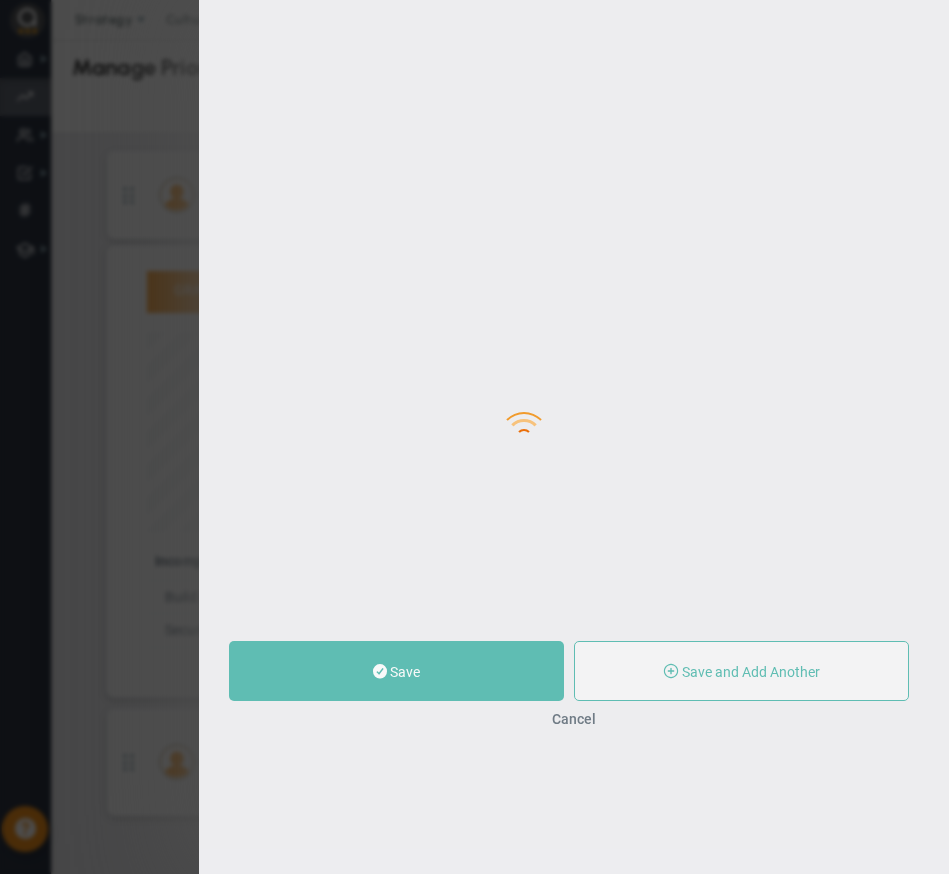 type on "0" 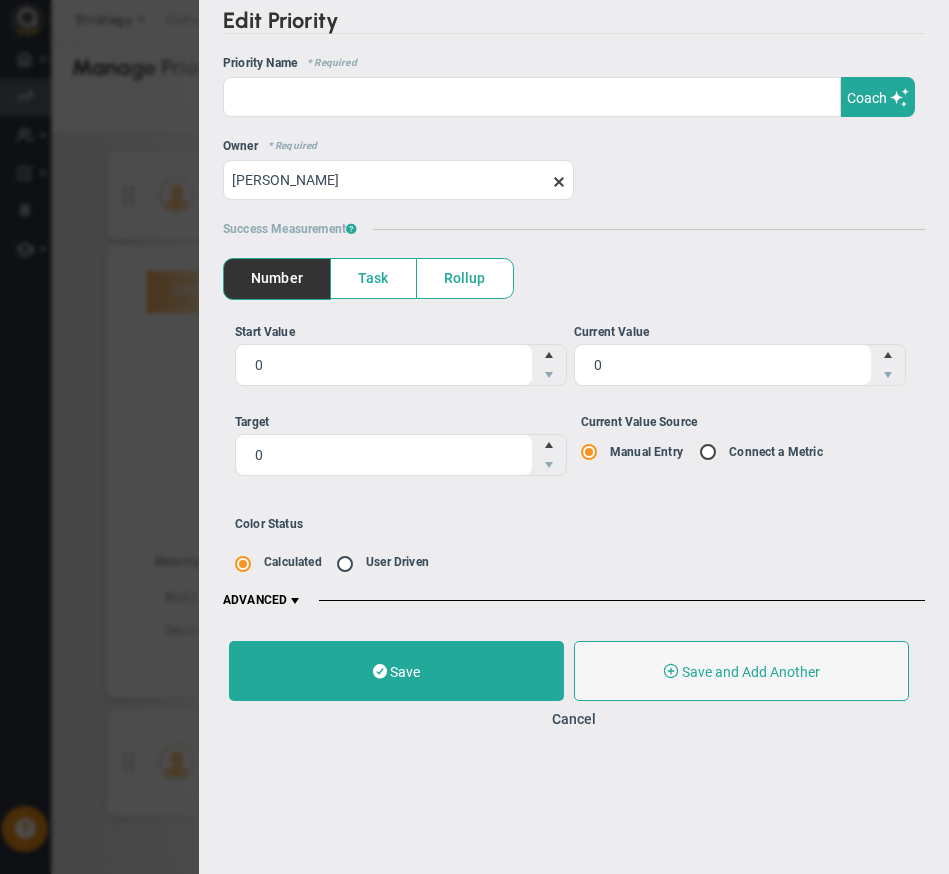 click on "Rollup" at bounding box center [465, 278] 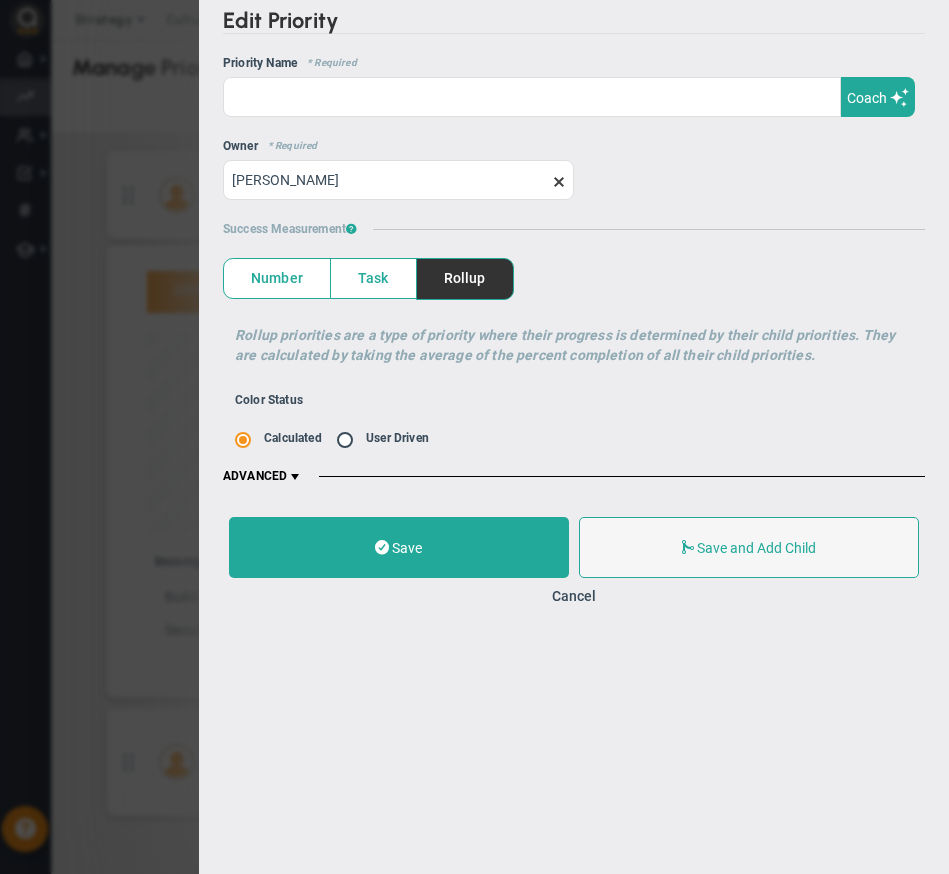 click on "OKR Name  * Required
Priority Name  * Required
Coach
Coach
Owner  * Required
[PERSON_NAME]
Success Measurement  ?
Number Task Rollup
0 0 0 0 0 0" at bounding box center [574, 269] 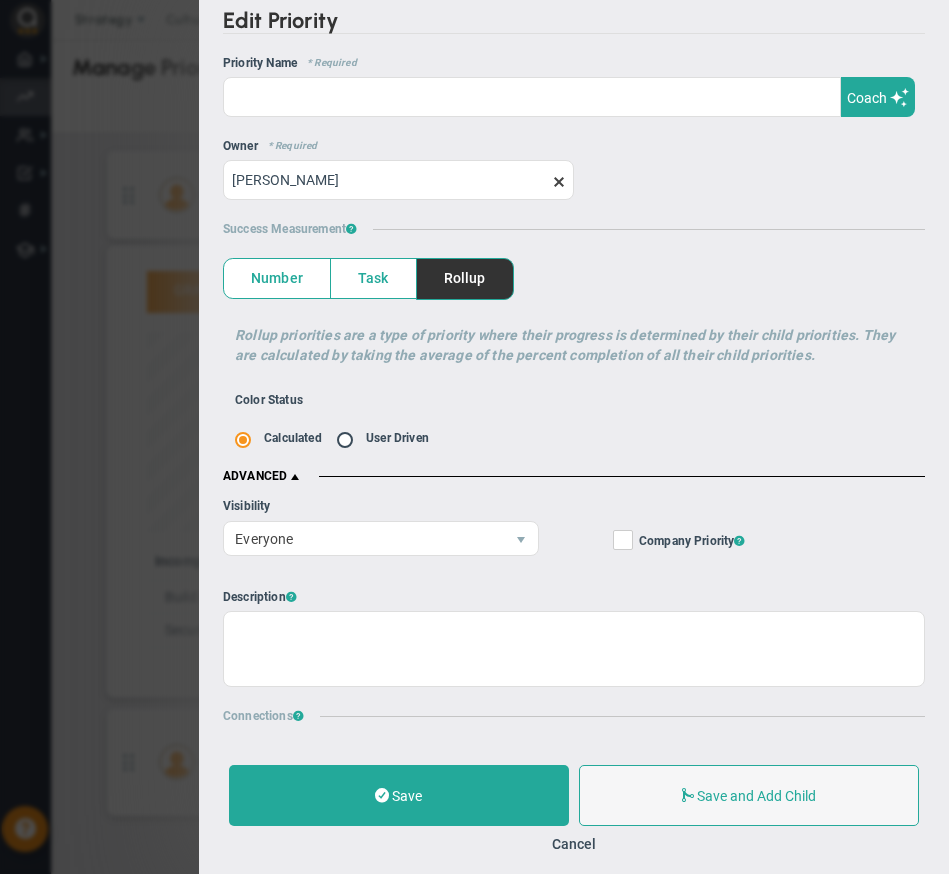 click on "User Driven" at bounding box center (397, 438) 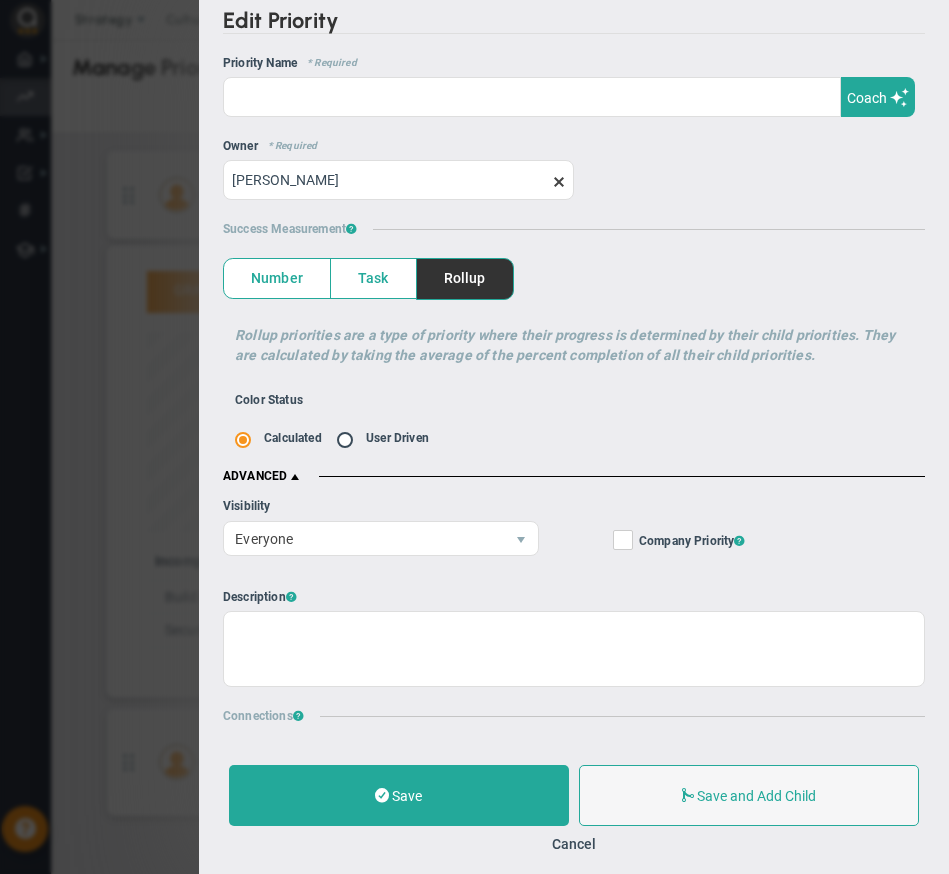 click on "User Driven" at bounding box center (397, 438) 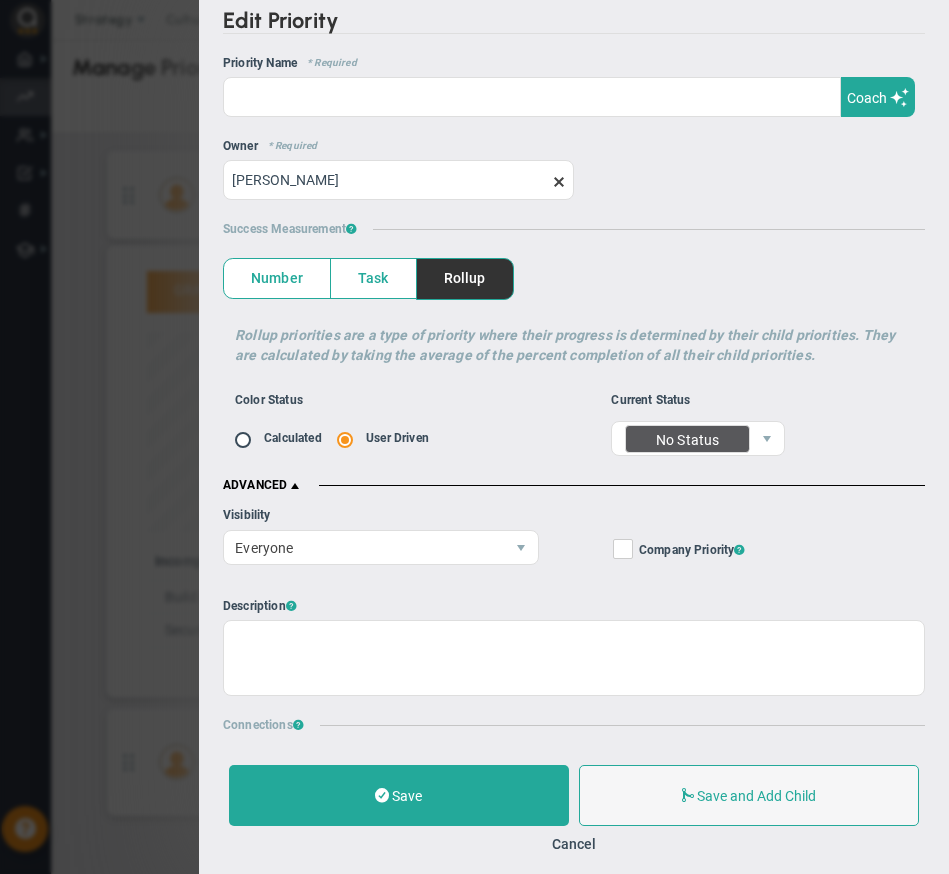 click at bounding box center [352, 439] 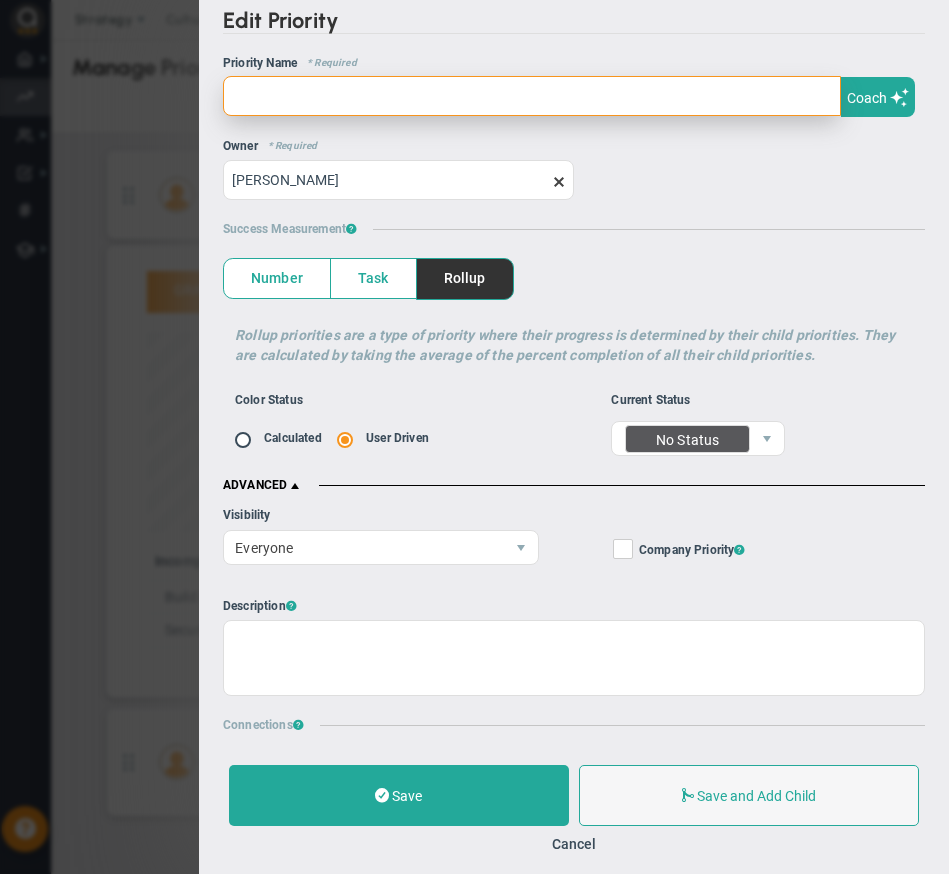 click at bounding box center [532, 96] 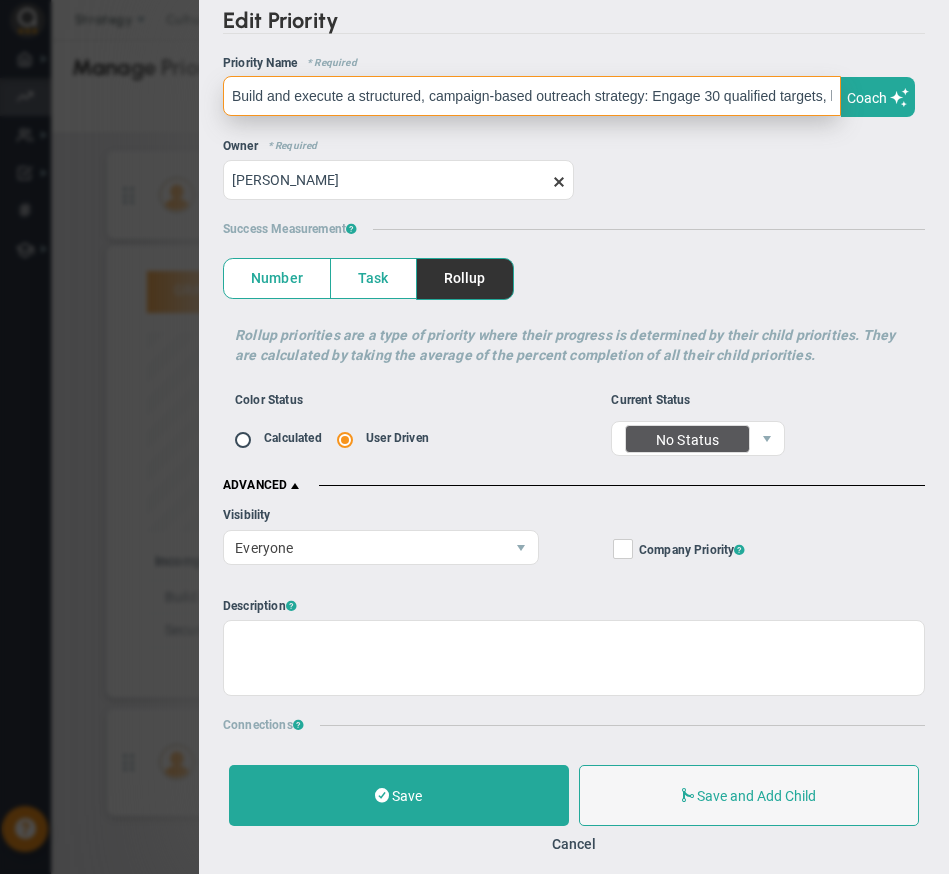 scroll, scrollTop: 0, scrollLeft: 355, axis: horizontal 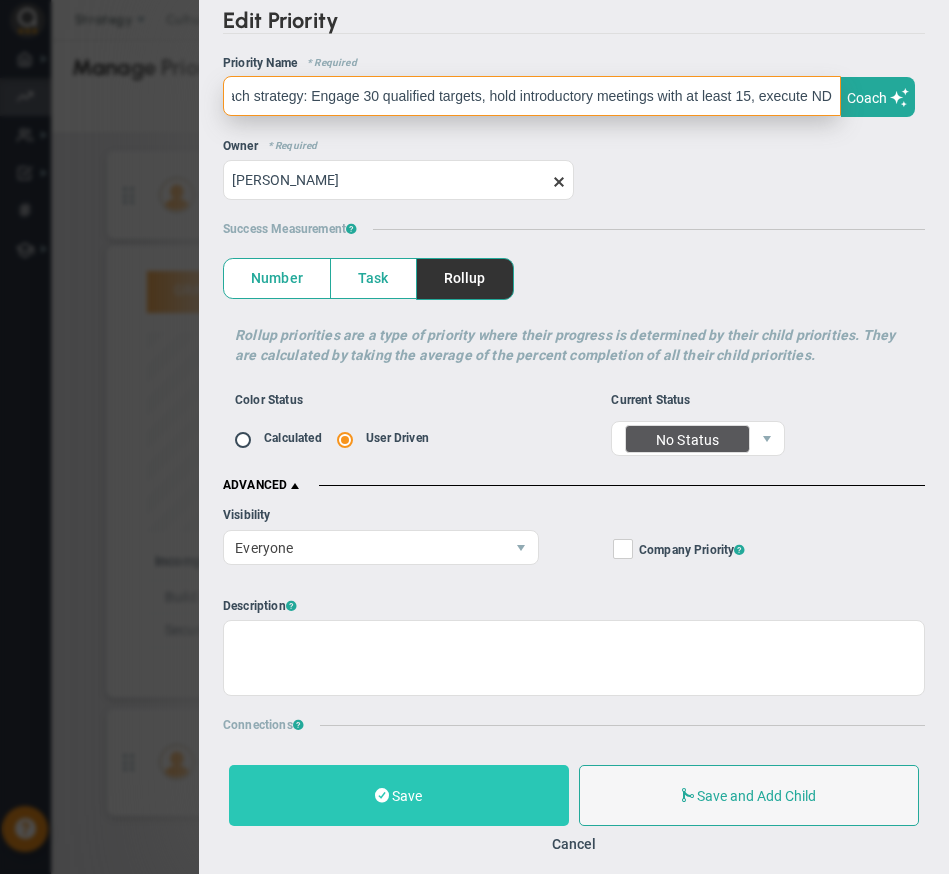 type on "Build and execute a structured, campaign-based outreach strategy: Engage 30 qualified targets, hold introductory meetings with at least 15, execute ND" 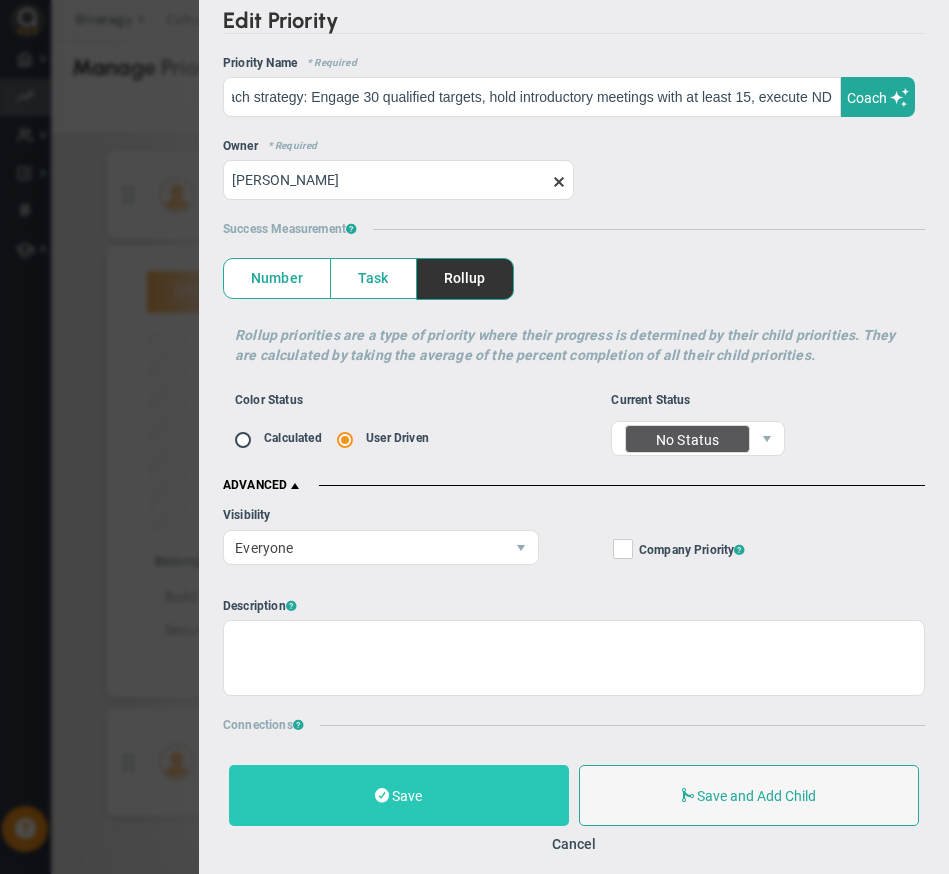 click at bounding box center (382, 795) 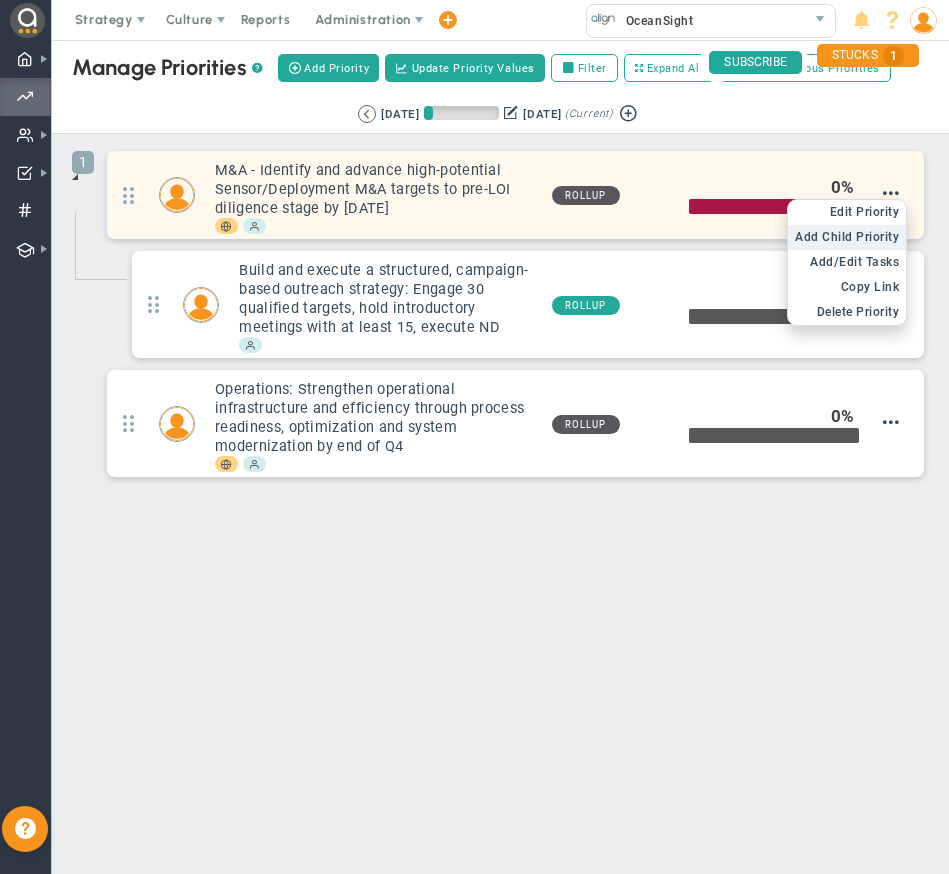 click on "Add Child Priority" at bounding box center (847, 237) 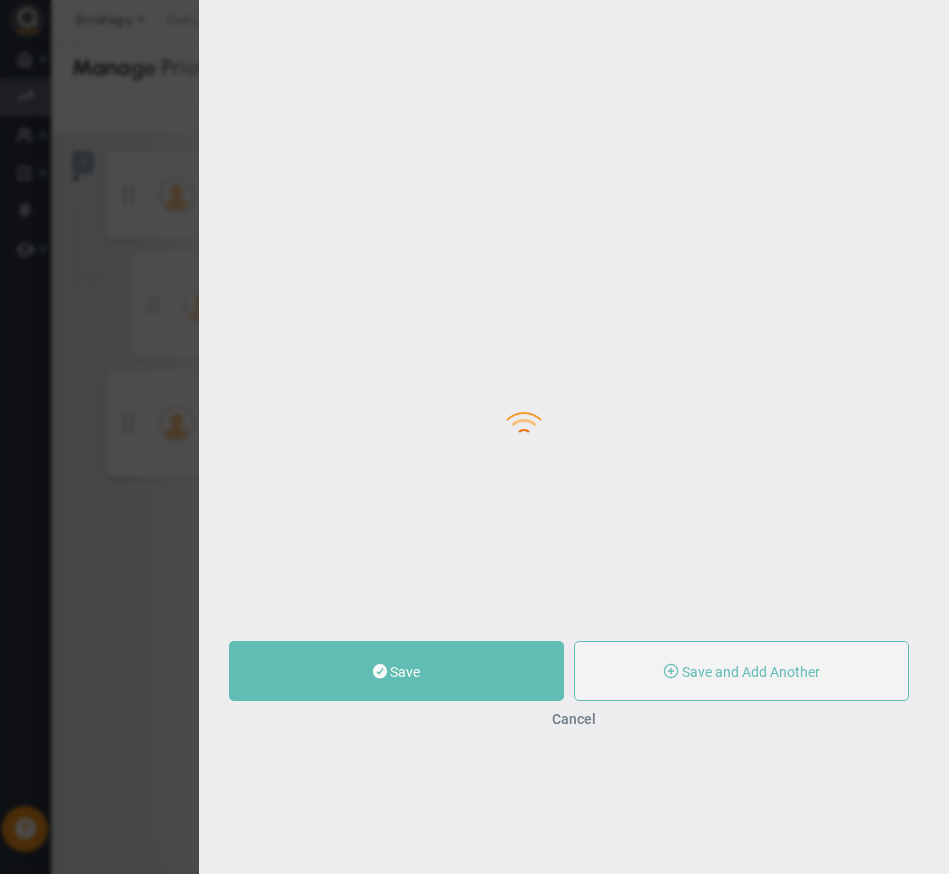 type on "0" 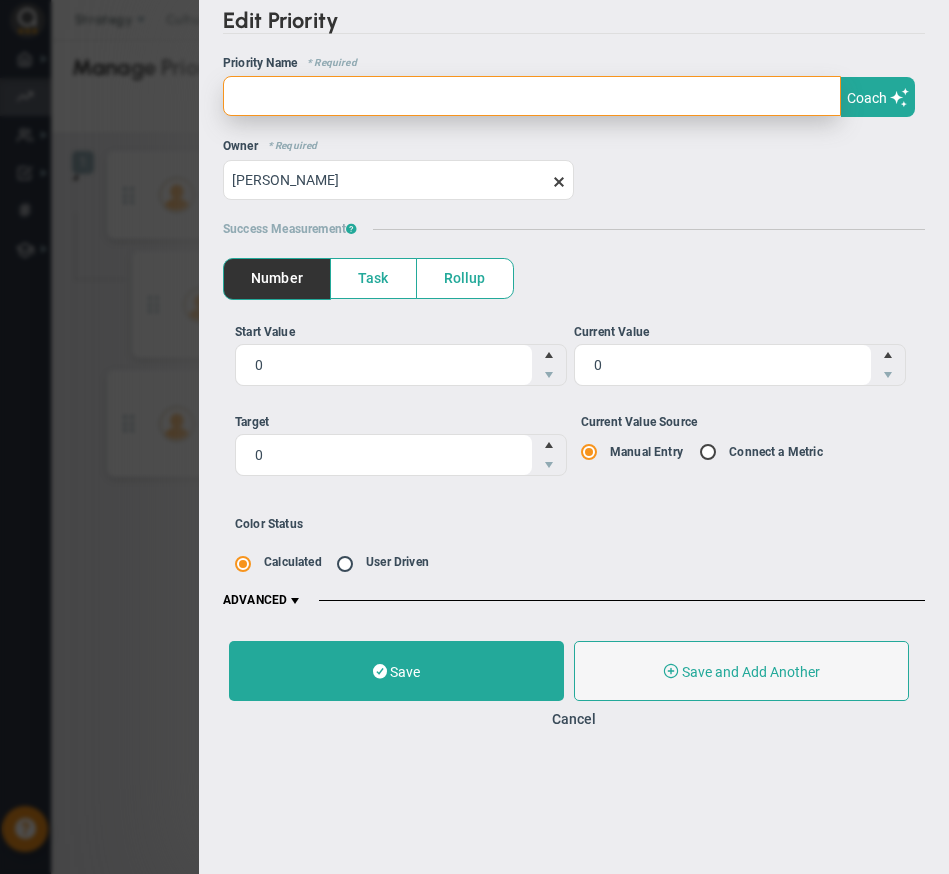 click at bounding box center (532, 96) 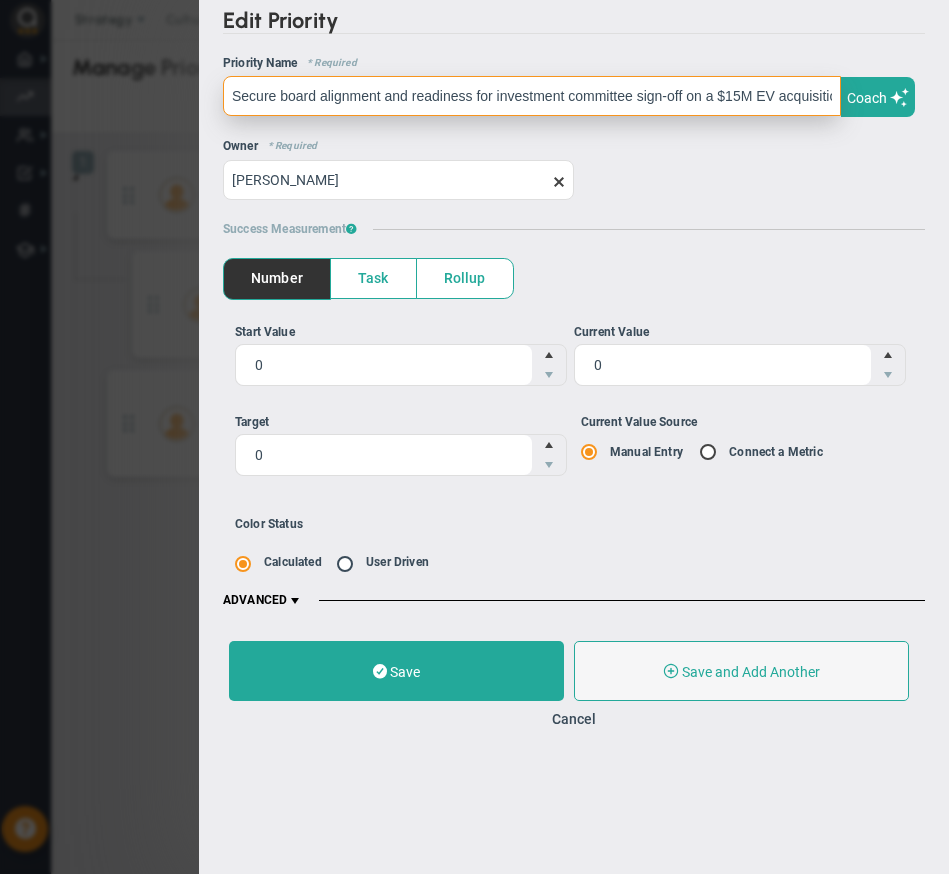 scroll, scrollTop: 0, scrollLeft: 196, axis: horizontal 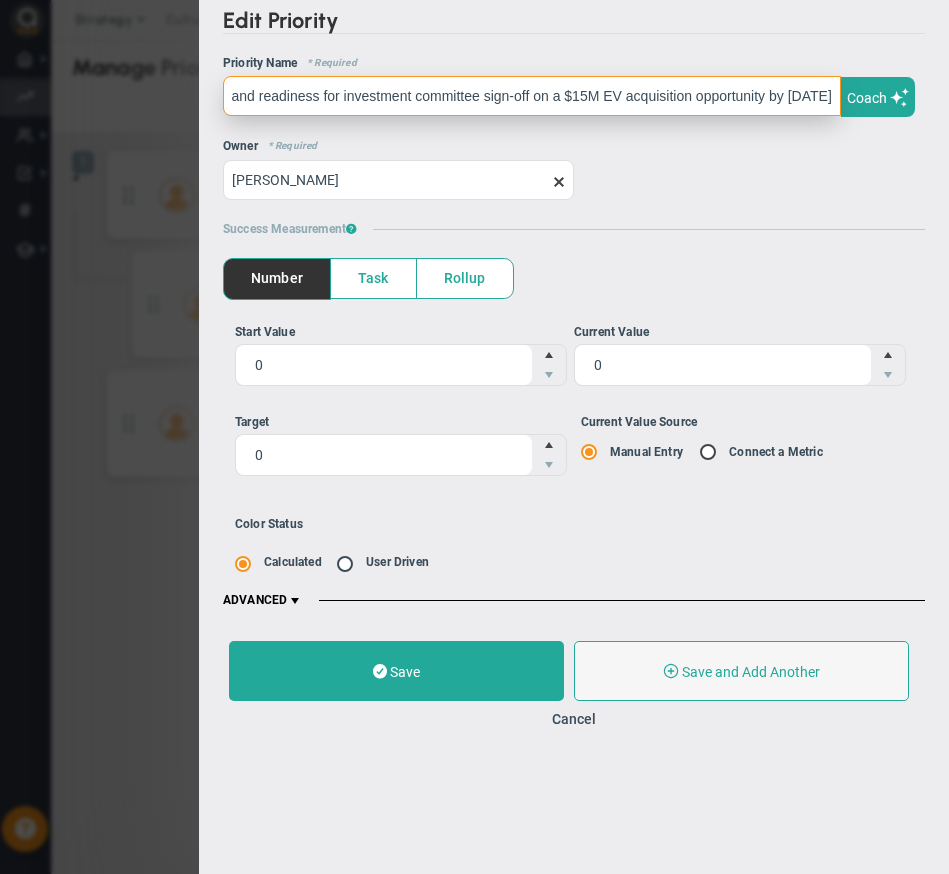 type on "Secure board alignment and readiness for investment committee sign-off on a $15M EV acquisition opportunity by [DATE]" 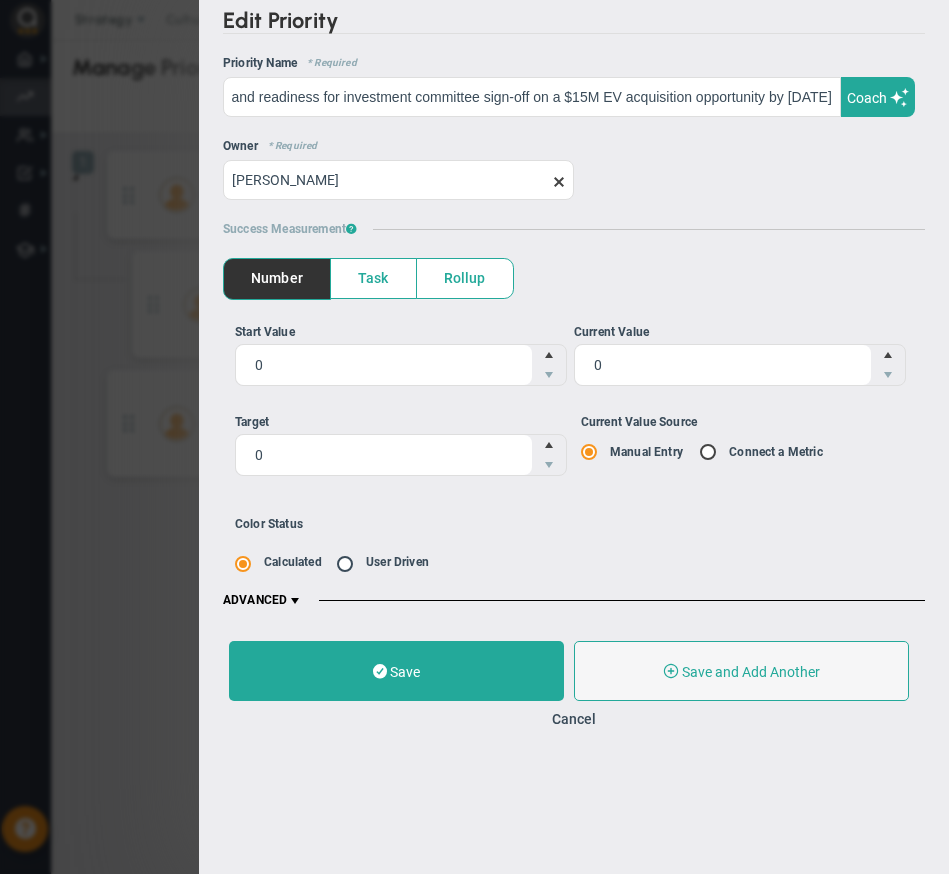 click on "Rollup" at bounding box center [465, 278] 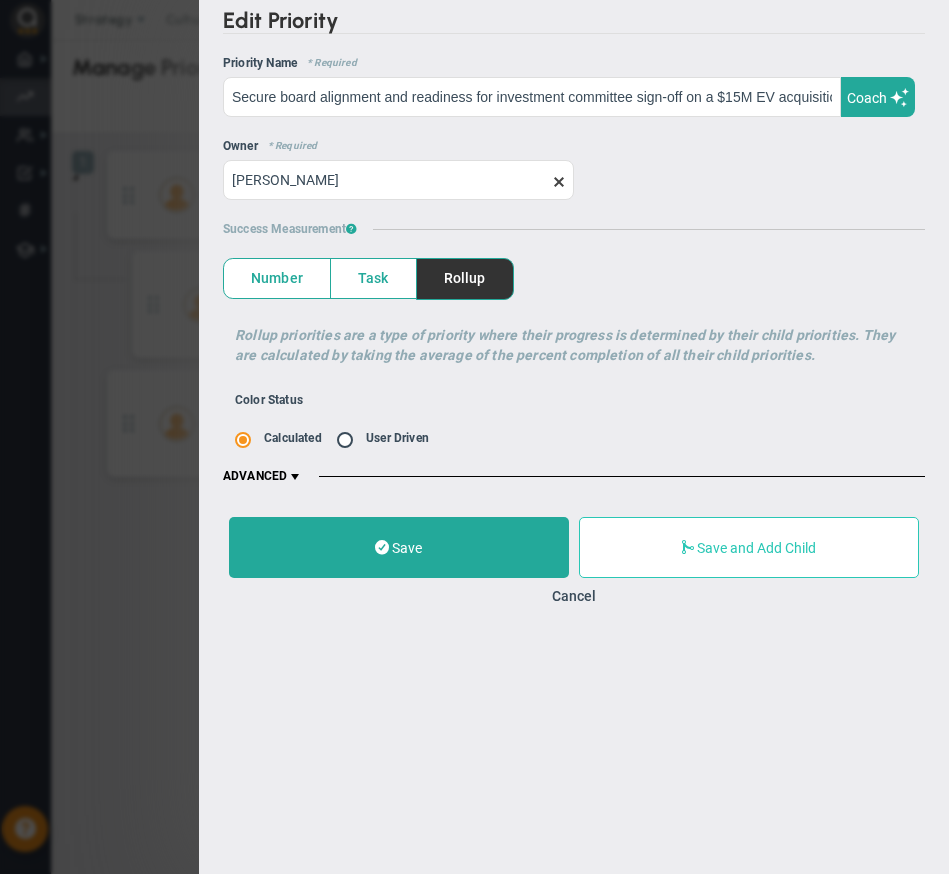click on "Save and Add Child" at bounding box center (756, 548) 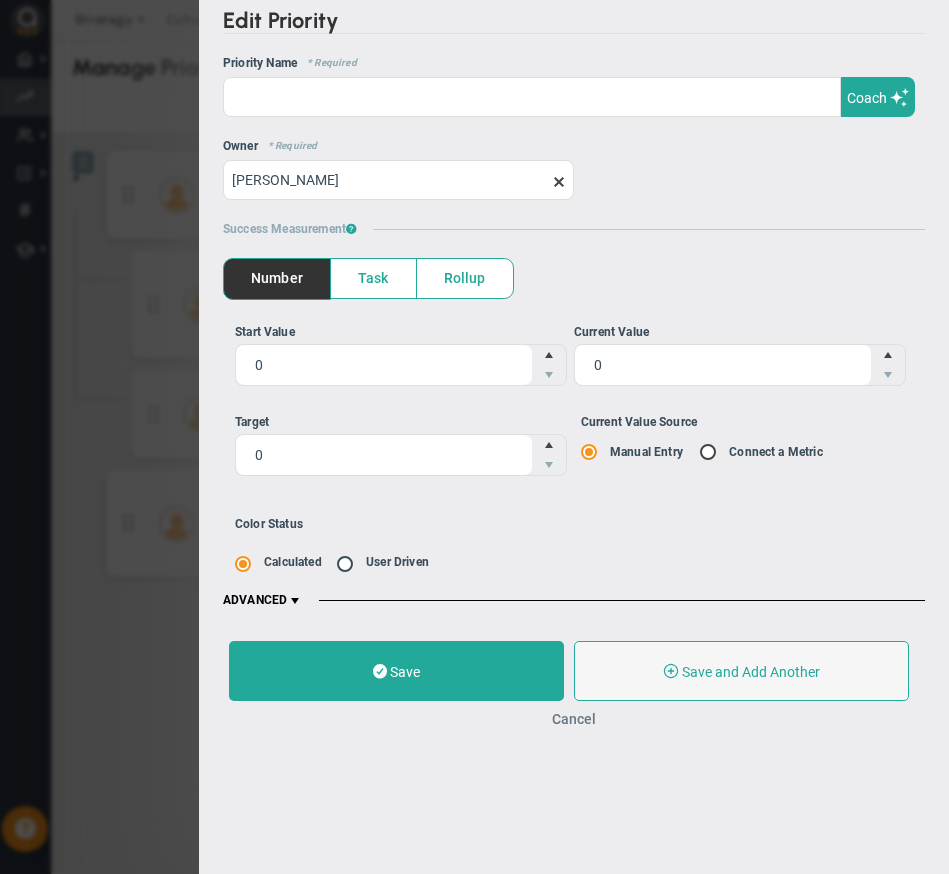 click on "Cancel" at bounding box center (574, 719) 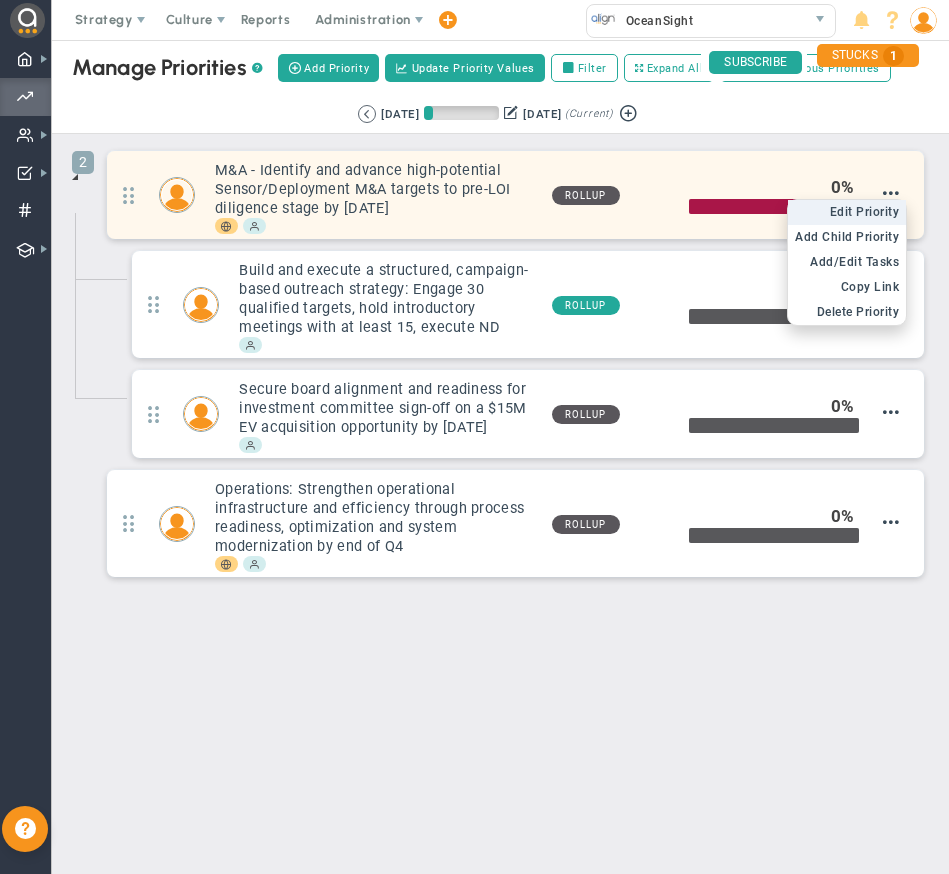click on "Edit Priority" at bounding box center (865, 212) 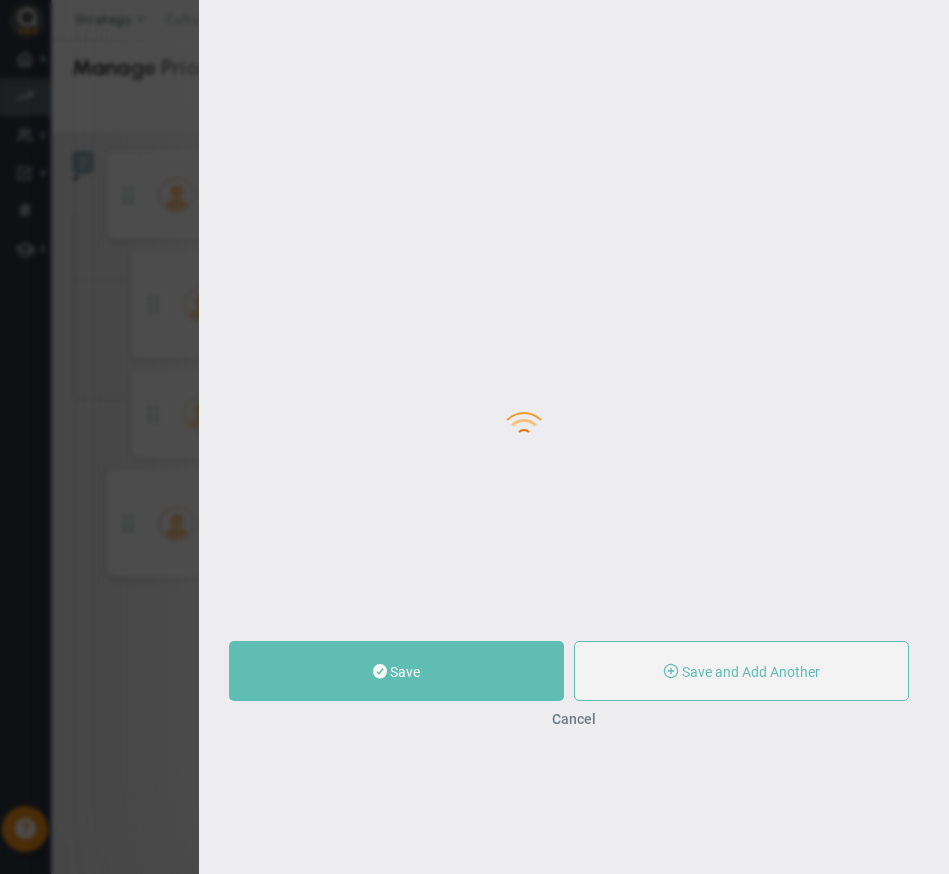 type on "M&A - Identify and advance high-potential Sensor/Deployment M&A targets to pre-LOI diligence stage by [DATE]" 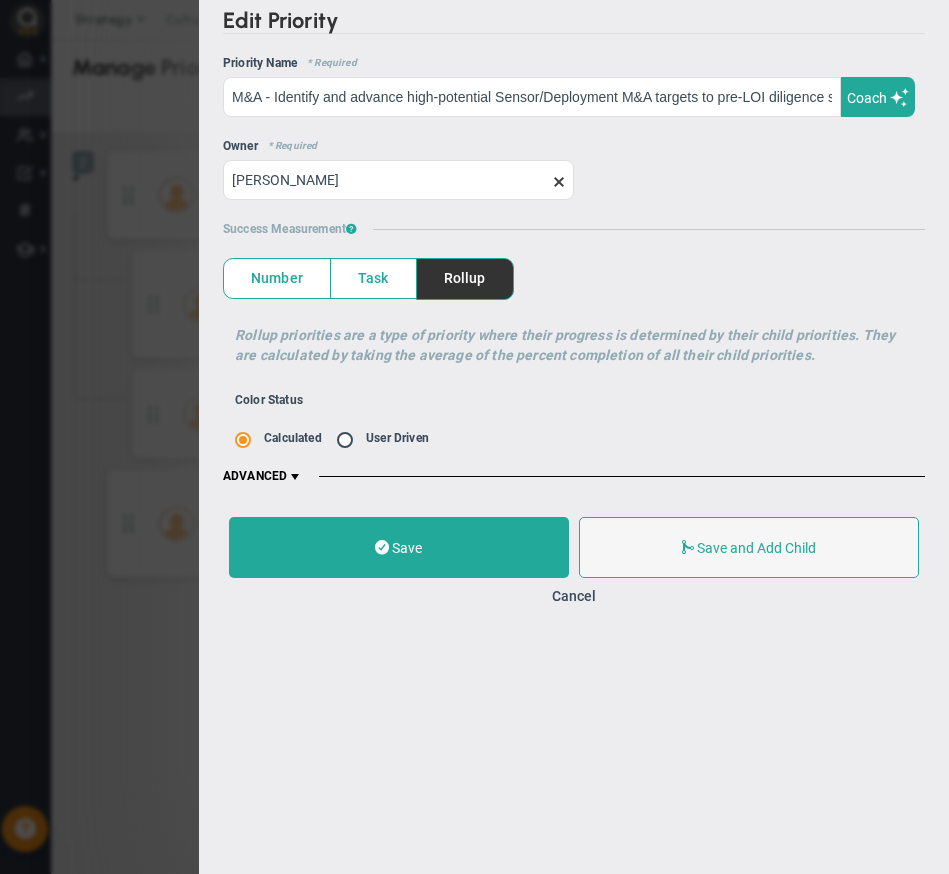 click on "User Driven" at bounding box center [397, 438] 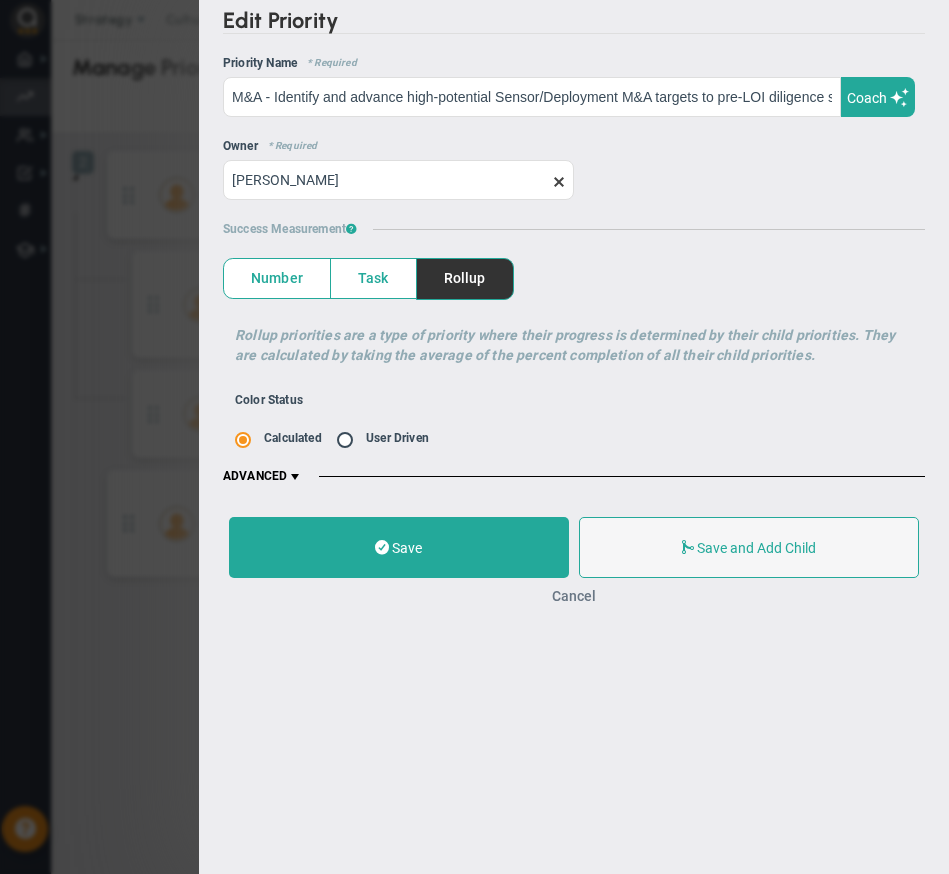 click on "Cancel" at bounding box center [574, 596] 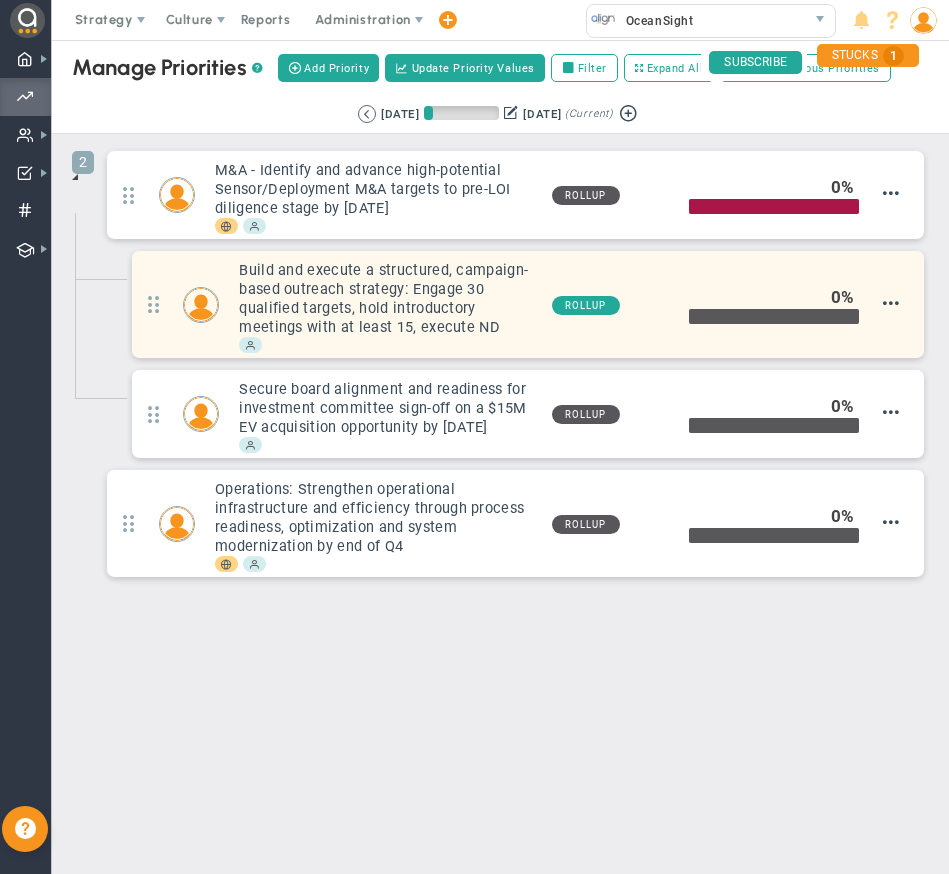 click on "Build and execute a structured, campaign-based outreach strategy: Engage 30 qualified targets, hold introductory meetings with at least 15, execute ND" at bounding box center [387, 299] 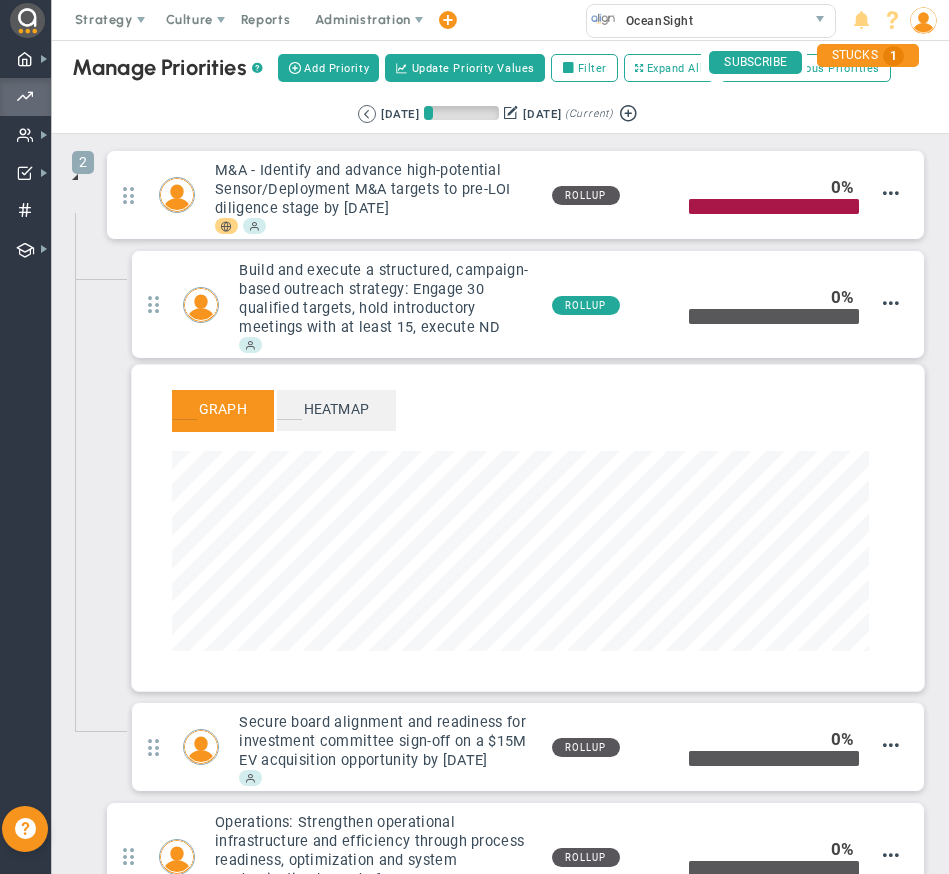 scroll, scrollTop: 999770, scrollLeft: 999303, axis: both 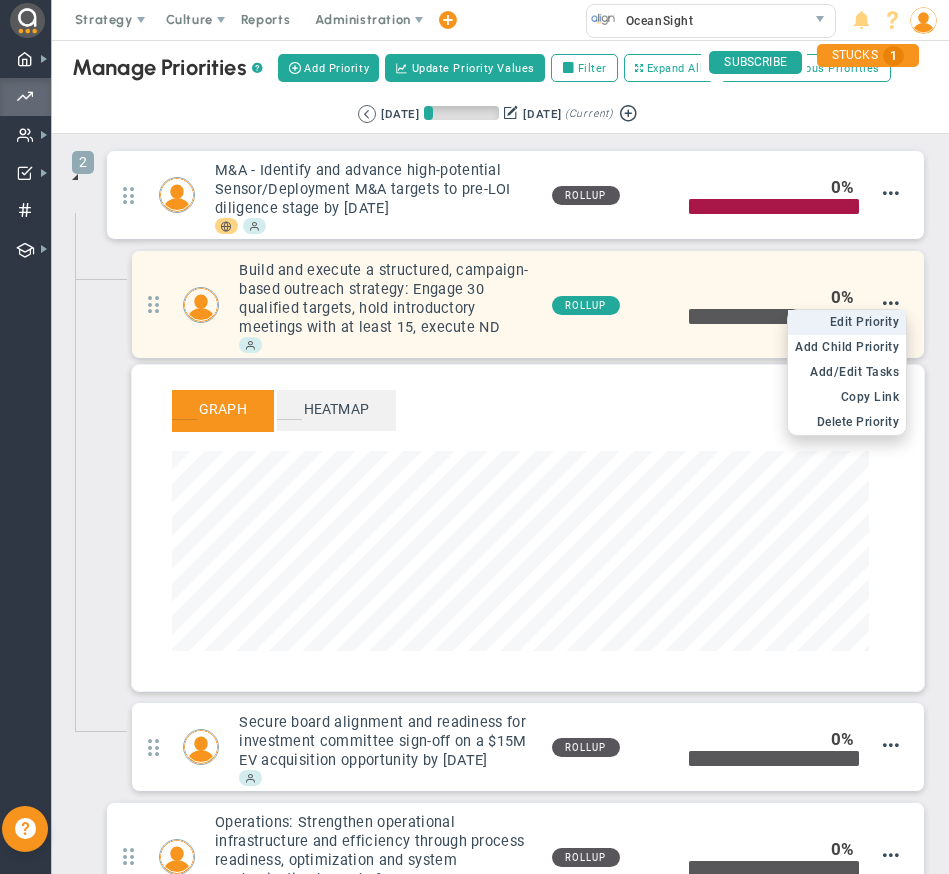 click on "Edit Priority" at bounding box center (865, 322) 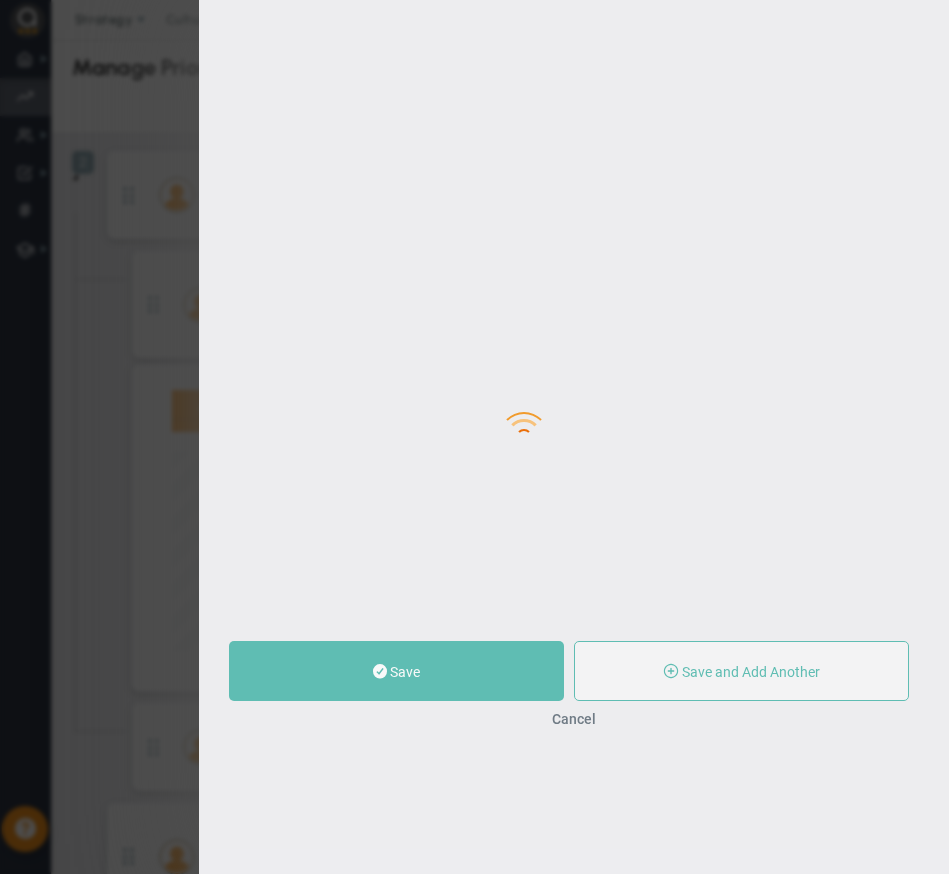 type on "Build and execute a structured, campaign-based outreach strategy: Engage 30 qualified targets, hold introductory meetings with at least 15, execute ND" 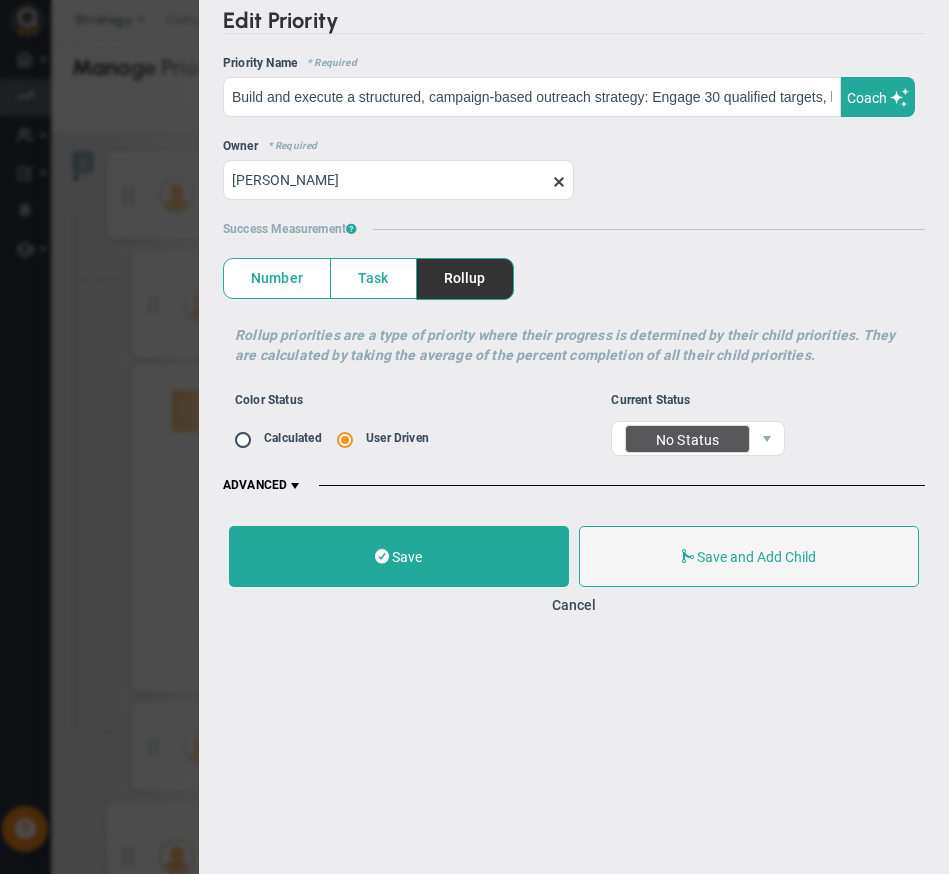 click at bounding box center [250, 439] 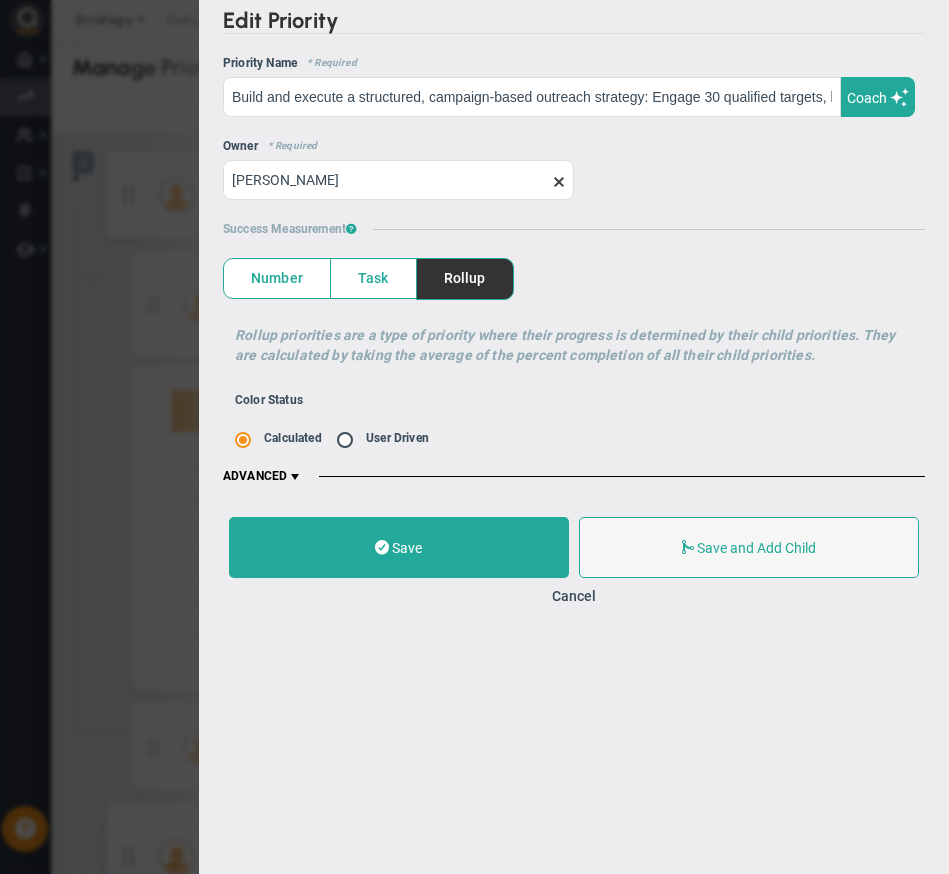 click on "Color Status
Calculated
User Driven" at bounding box center [442, 419] 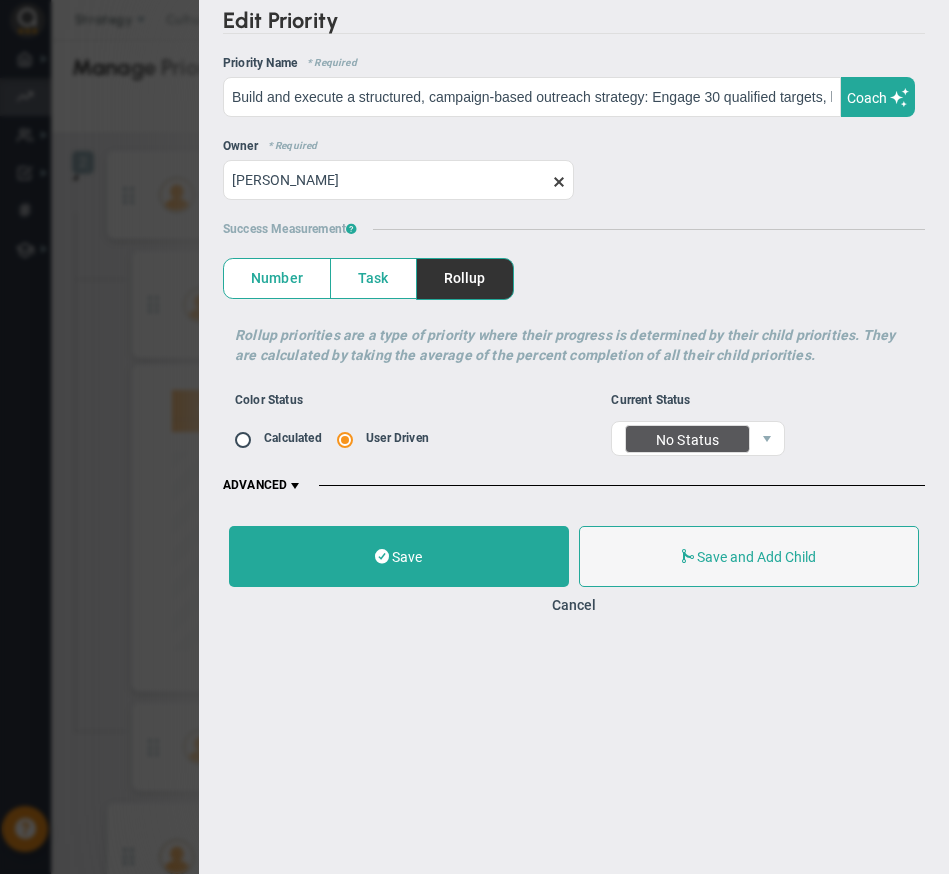 click on "Number" at bounding box center [277, 278] 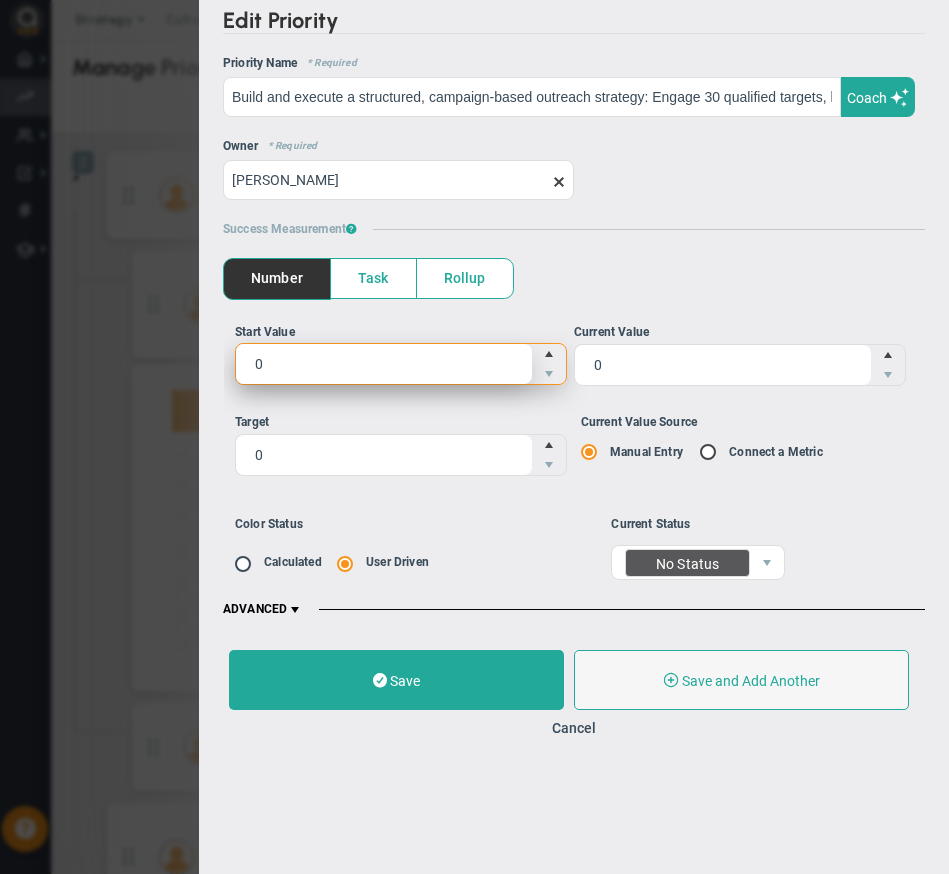 click on "0 0" at bounding box center [401, 364] 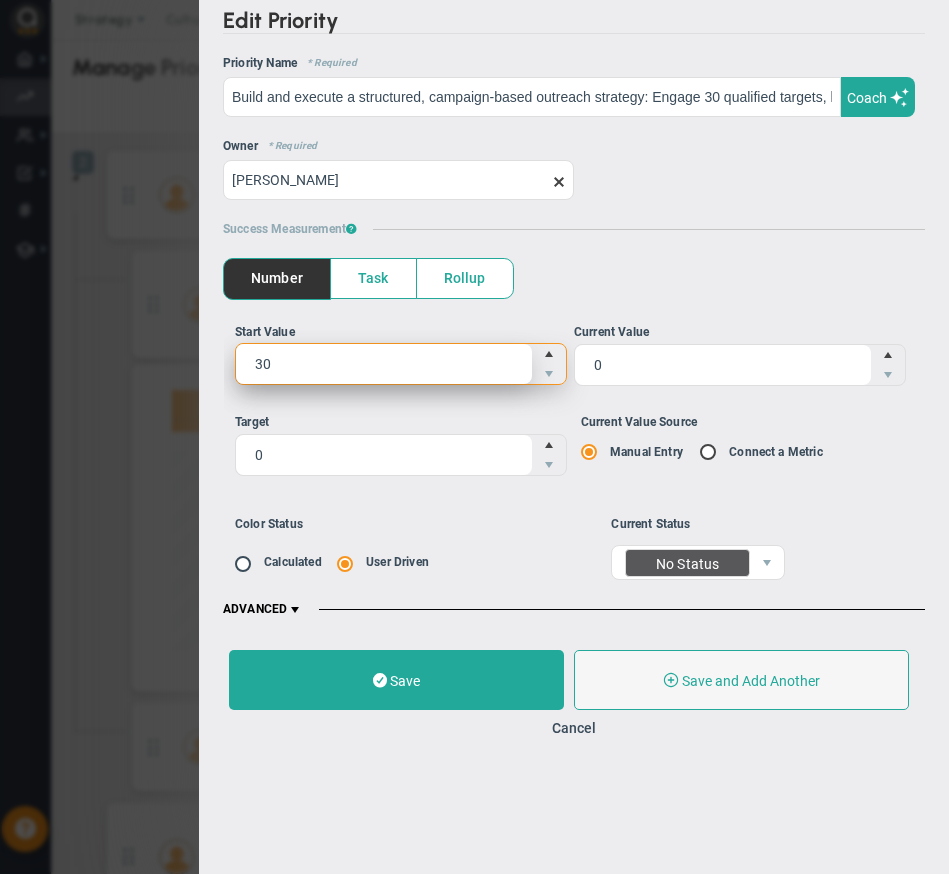 type on "3" 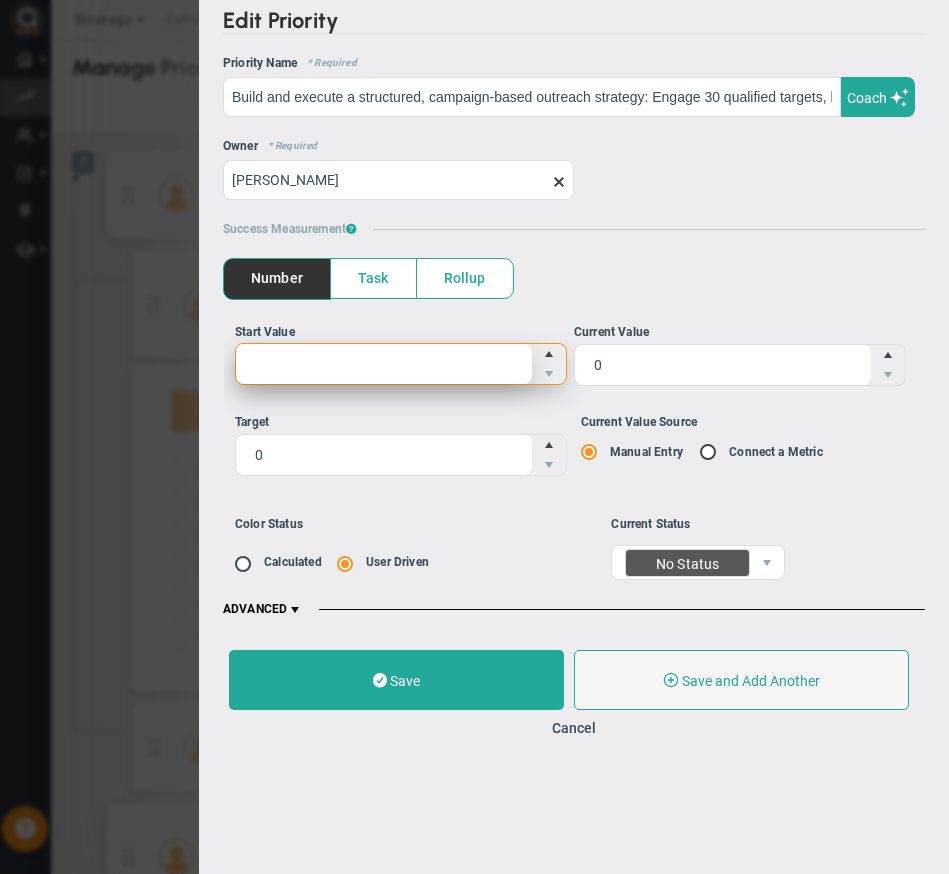 type on "7" 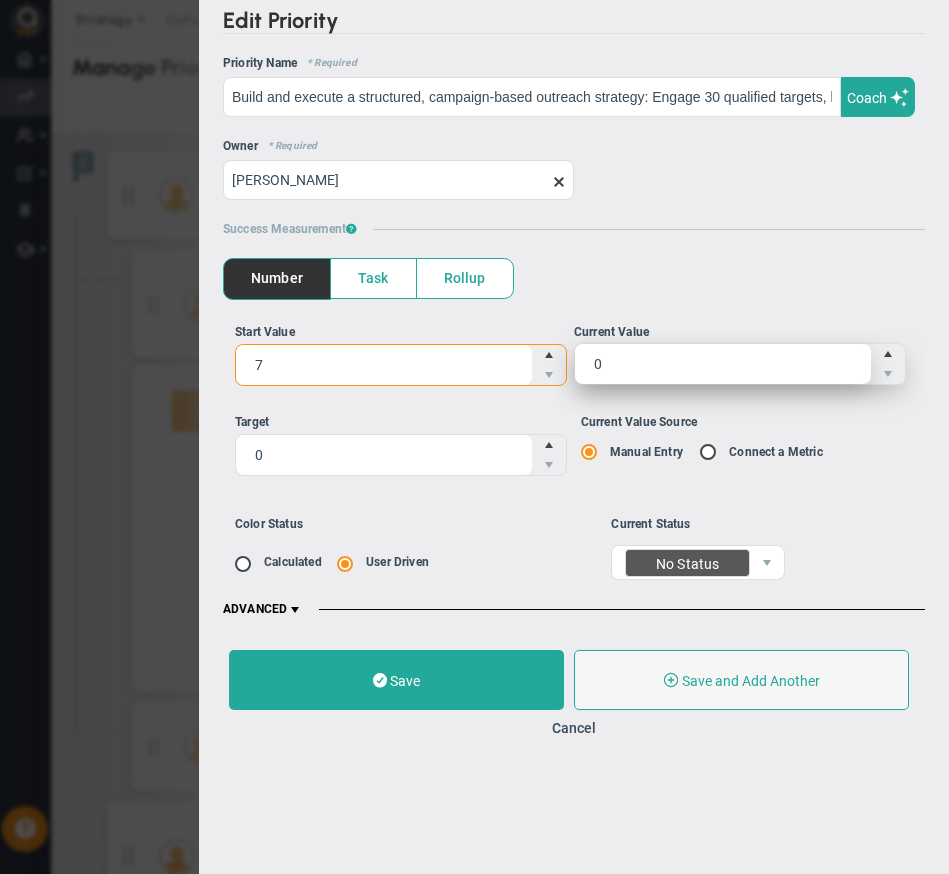type on "7" 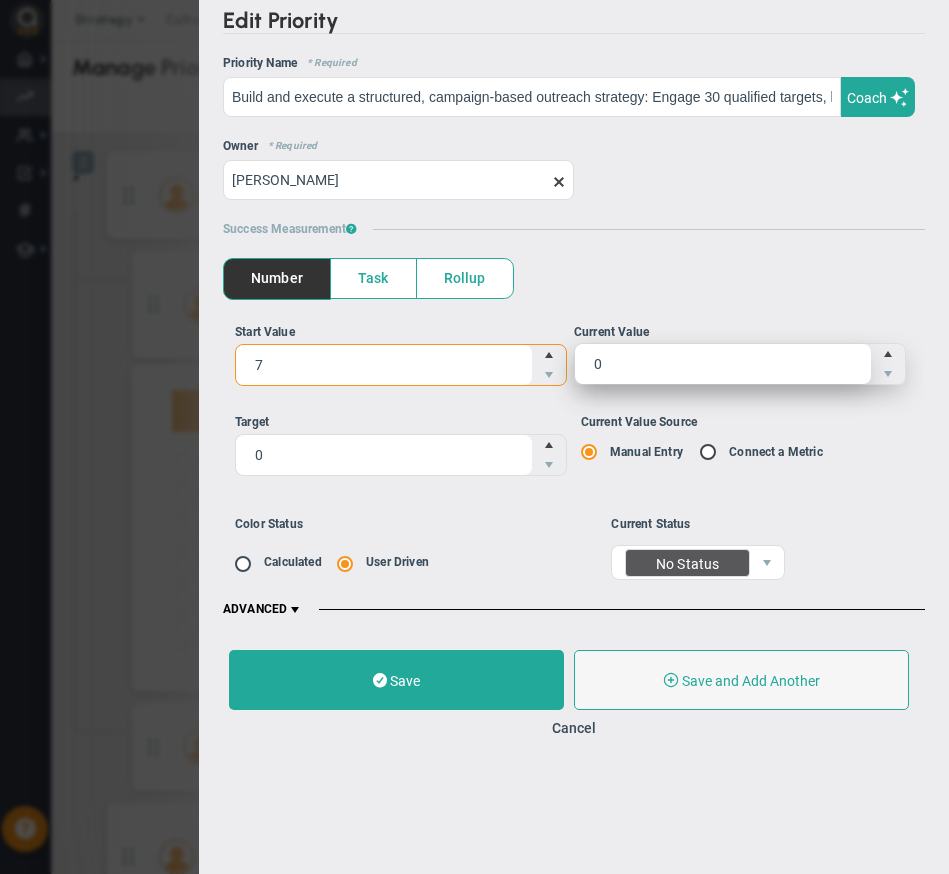 click on "0 0" at bounding box center [740, 364] 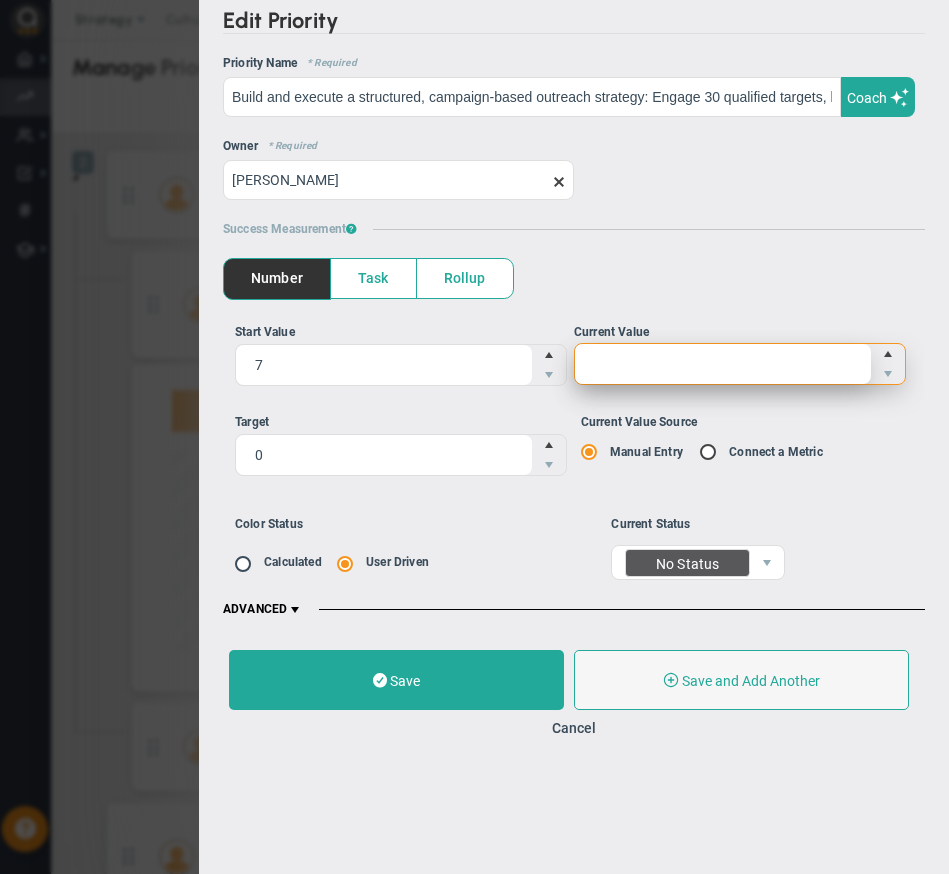 type on "7" 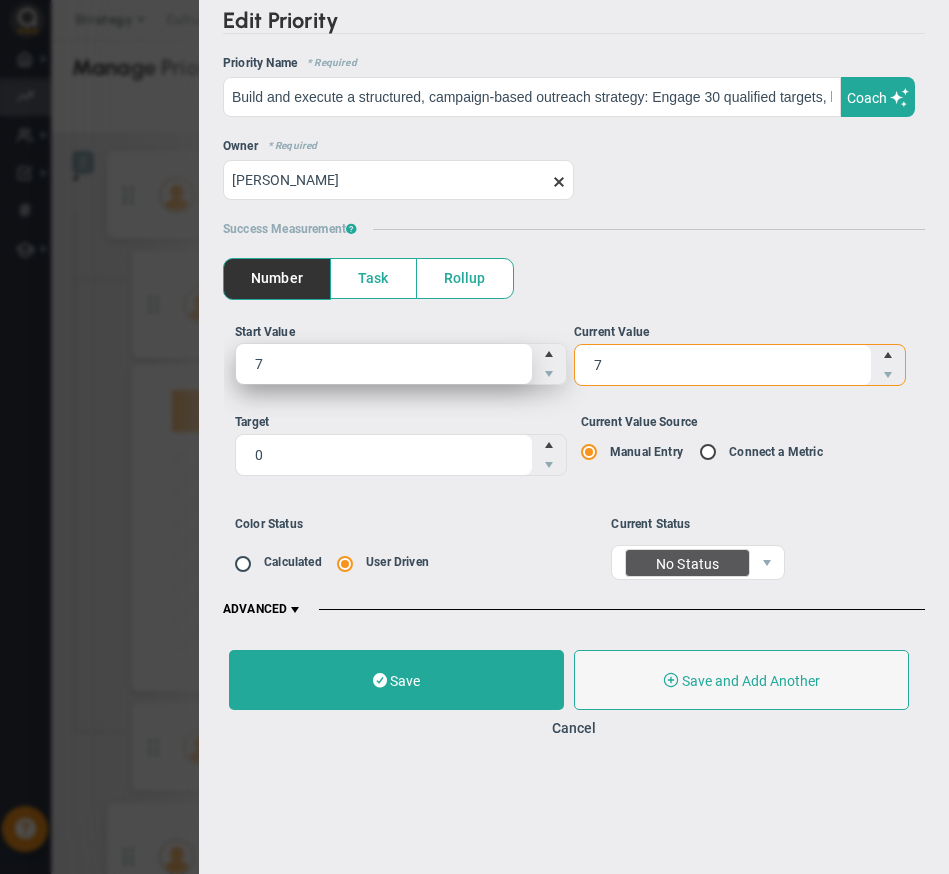 type on "7" 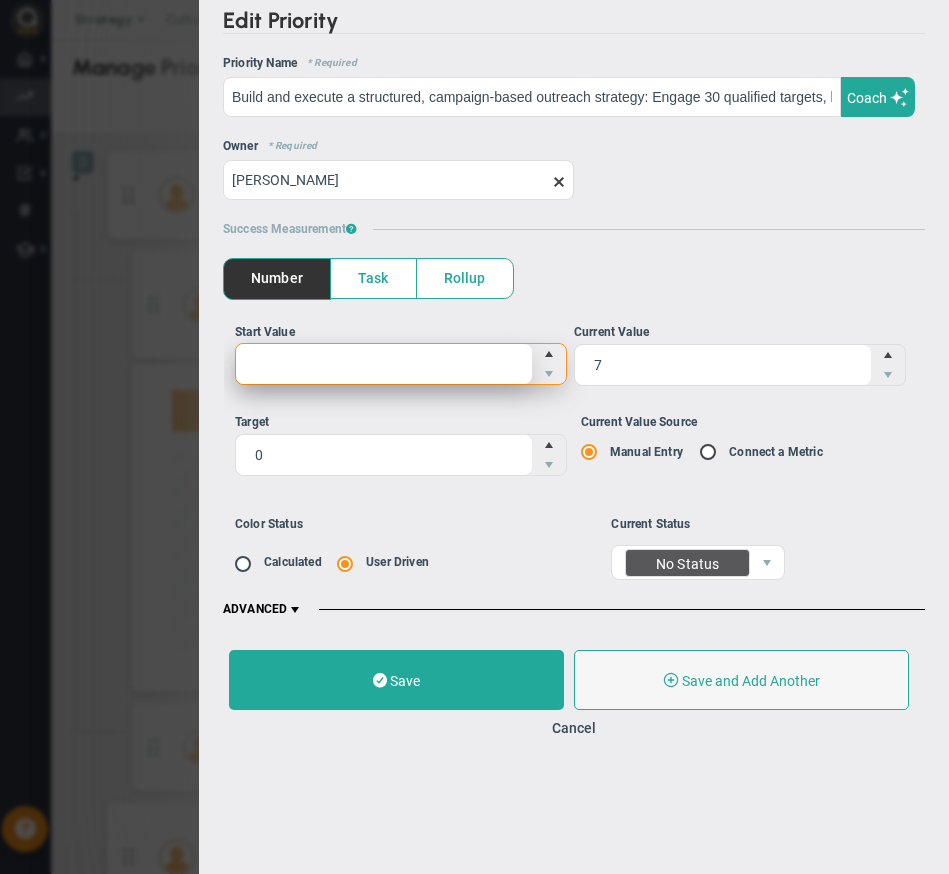 type on "0" 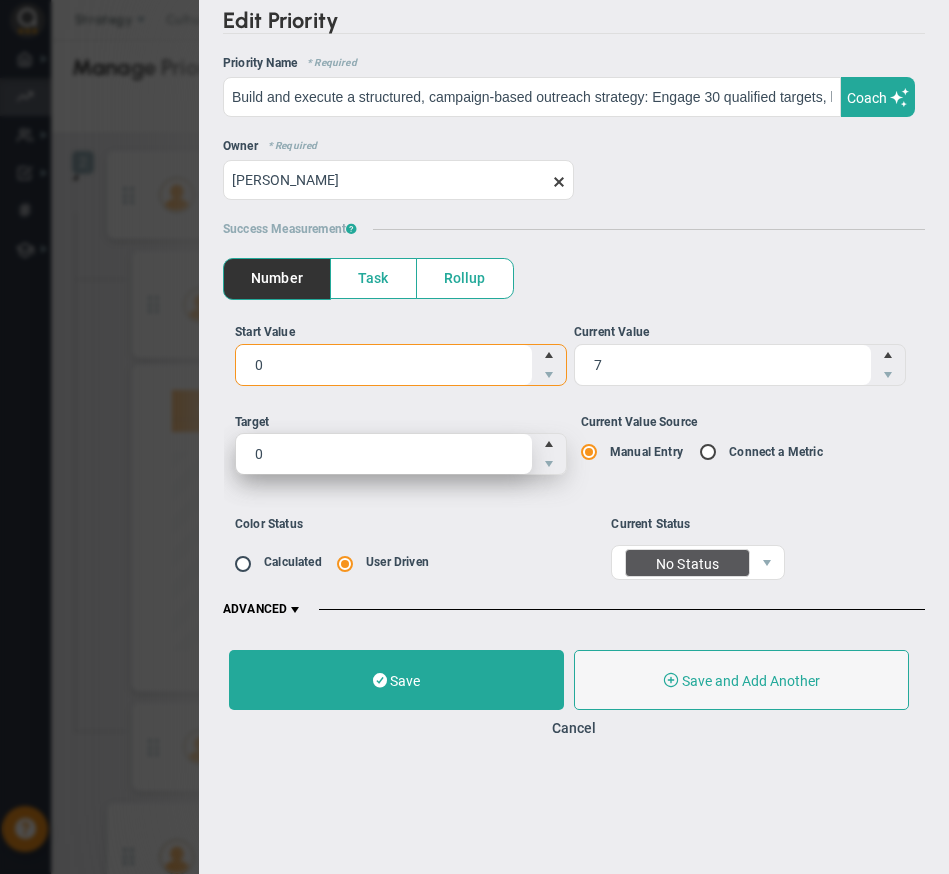 type on "0" 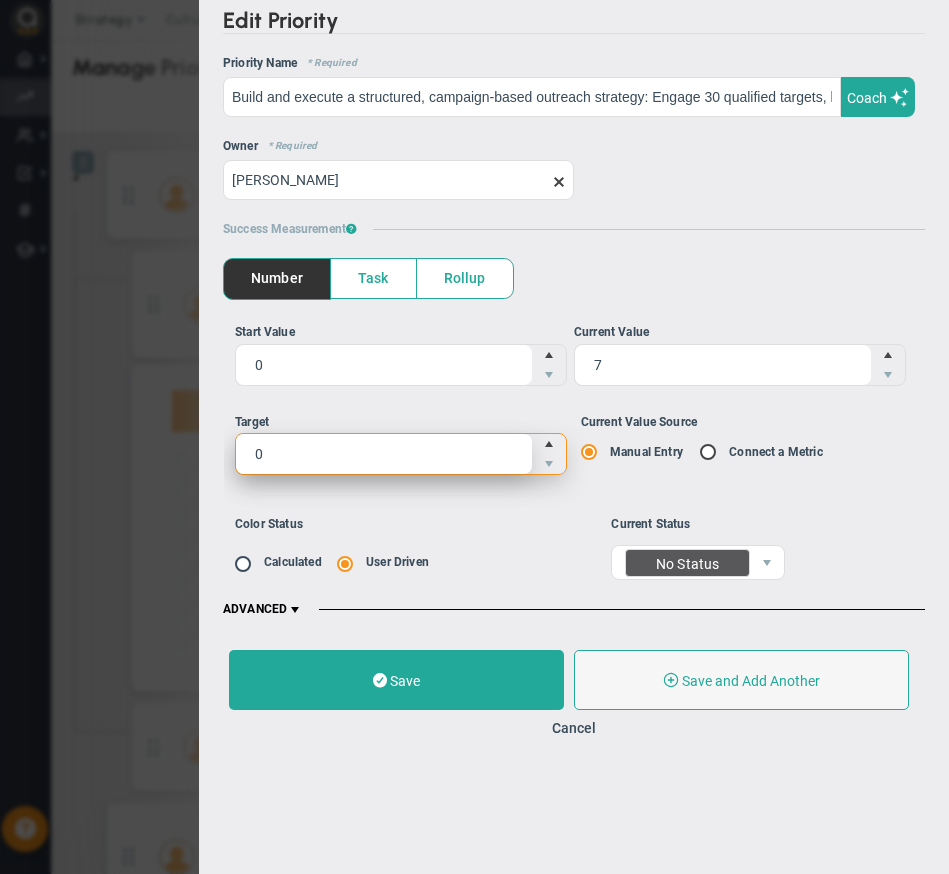 click on "0 0" at bounding box center (401, 454) 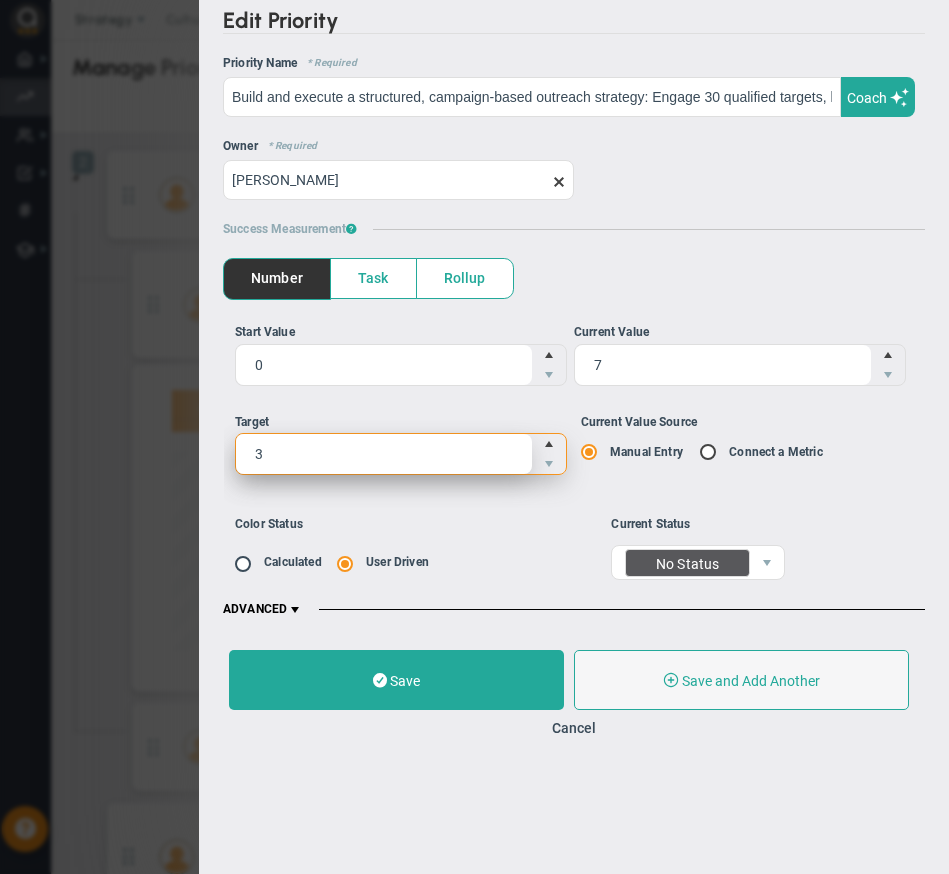 type on "30" 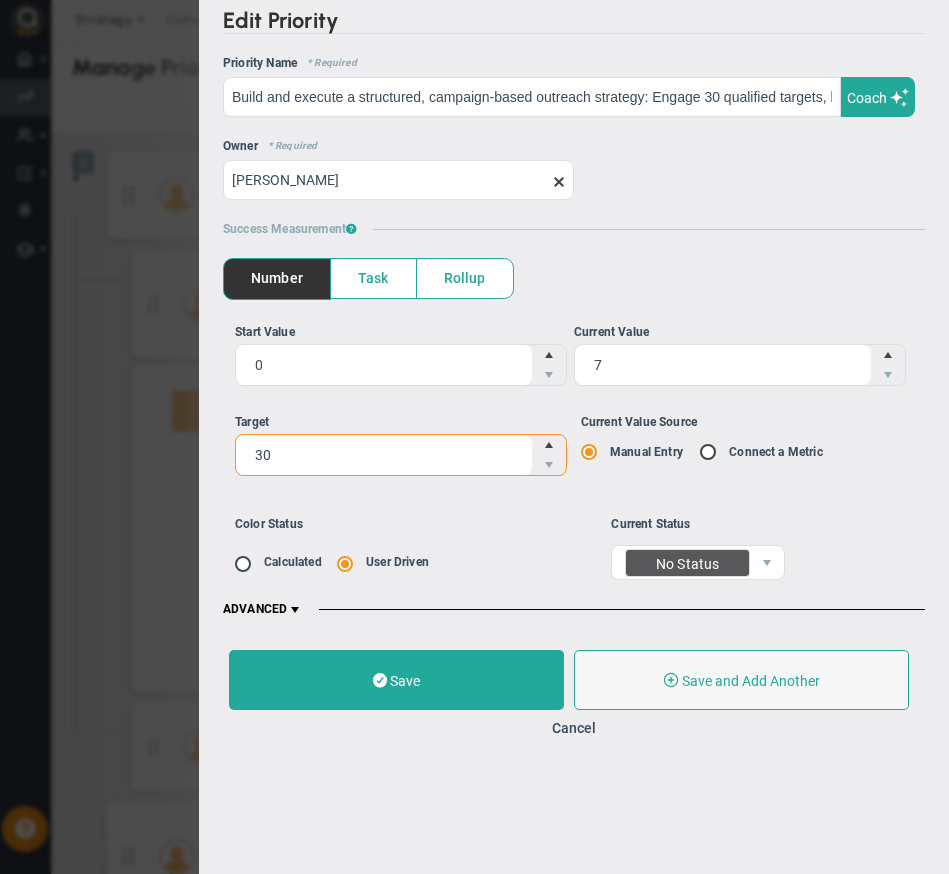type on "30" 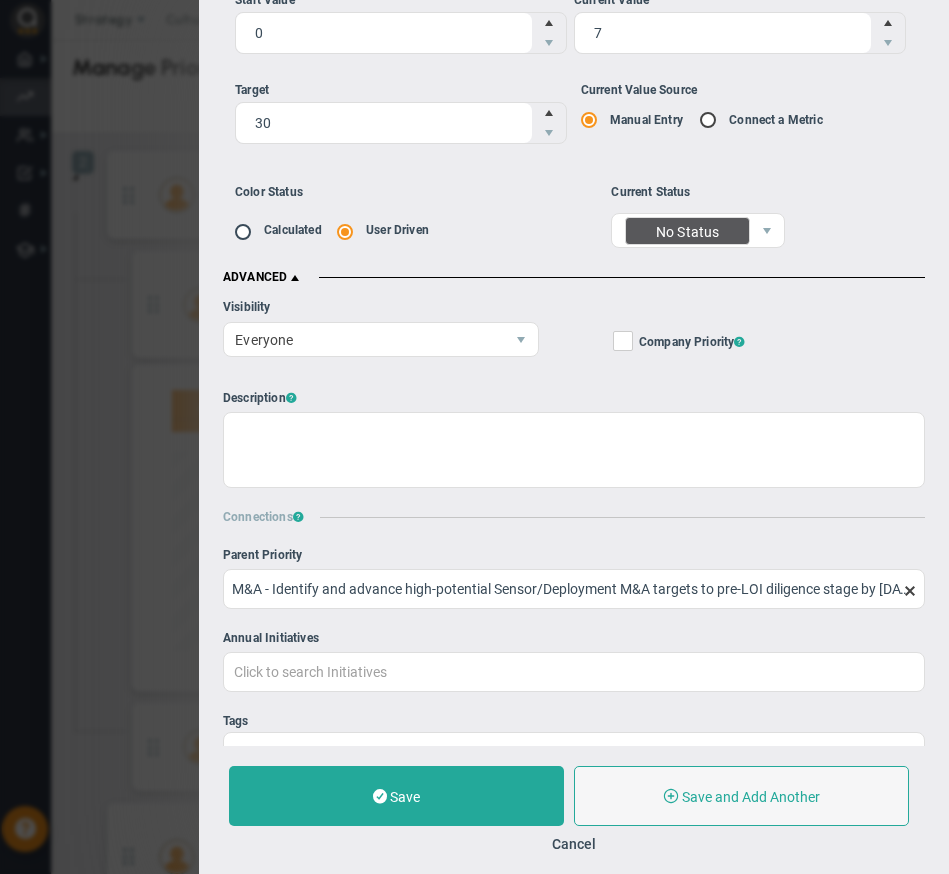 scroll, scrollTop: 270, scrollLeft: 0, axis: vertical 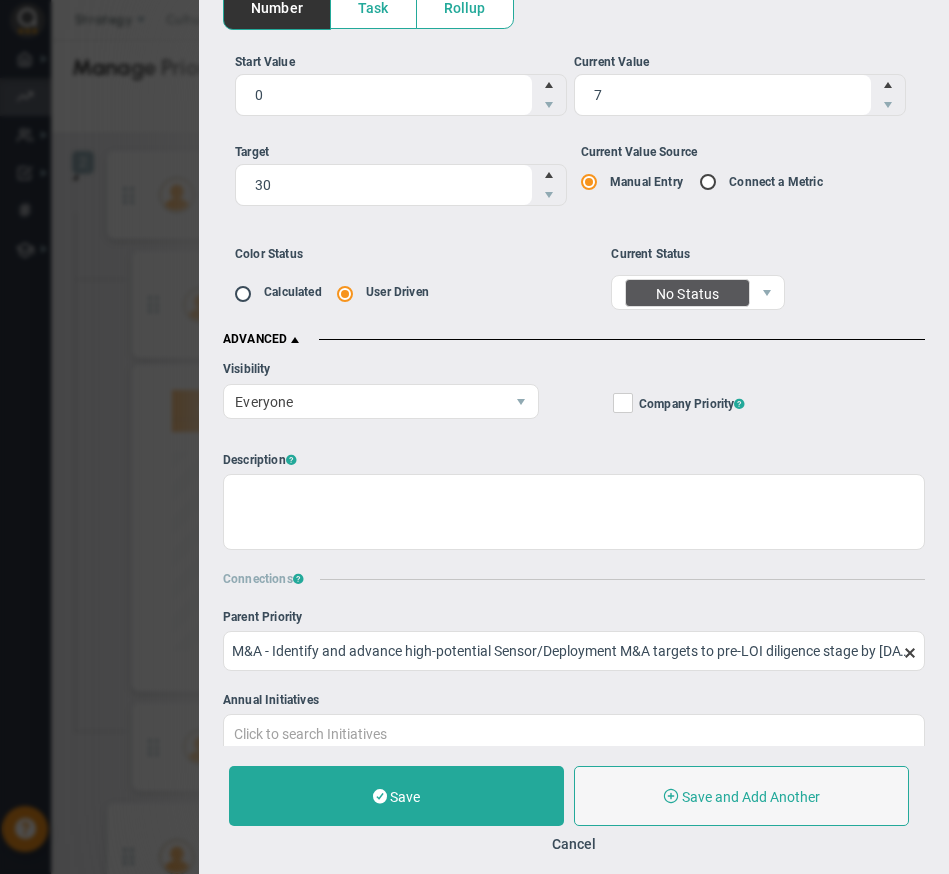 click on "Calculated" at bounding box center [293, 292] 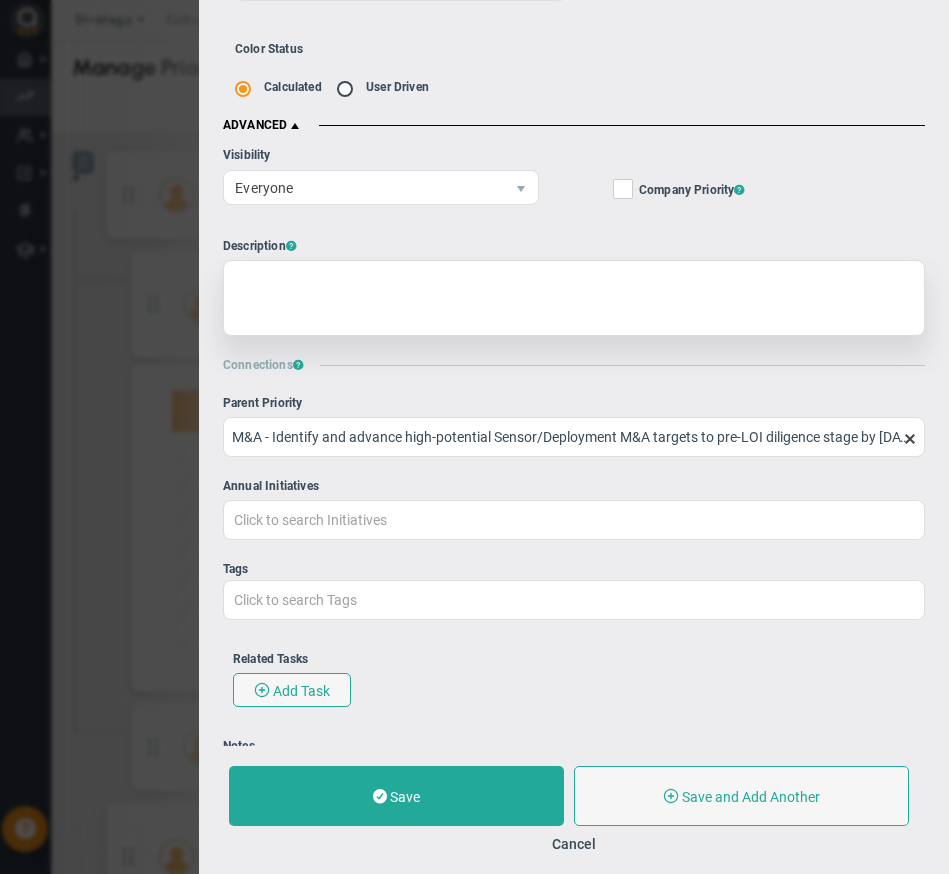 scroll, scrollTop: 586, scrollLeft: 0, axis: vertical 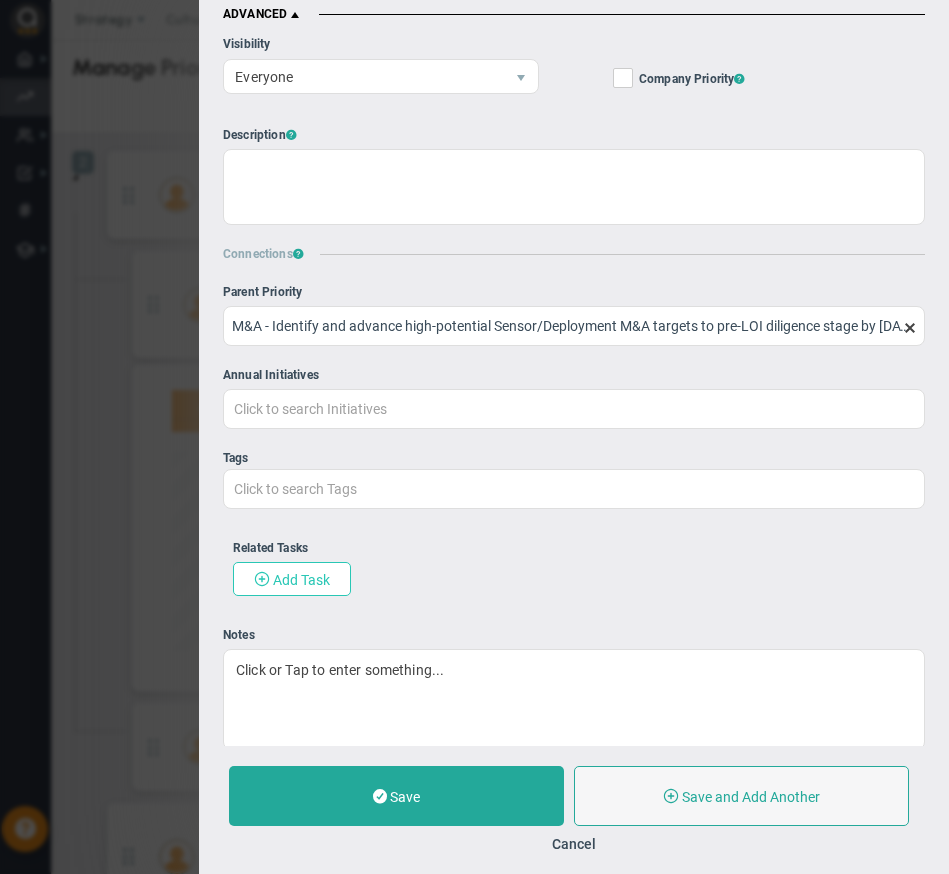 click on "Add Task" at bounding box center [301, 580] 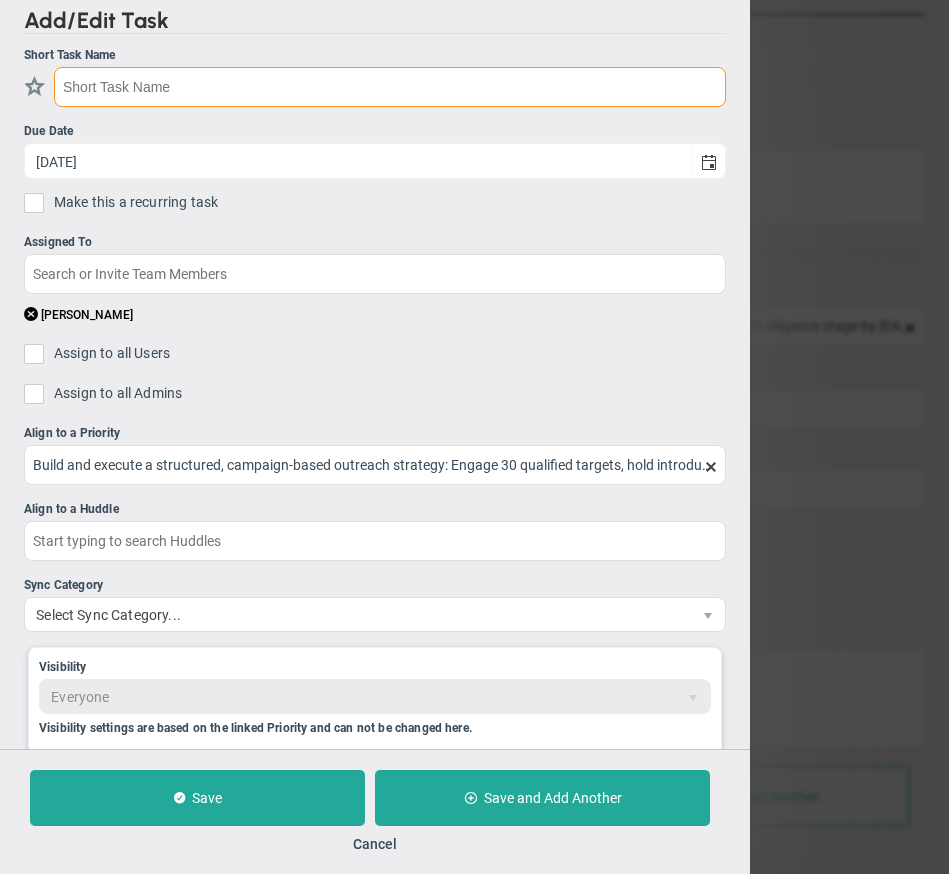 click at bounding box center (390, 87) 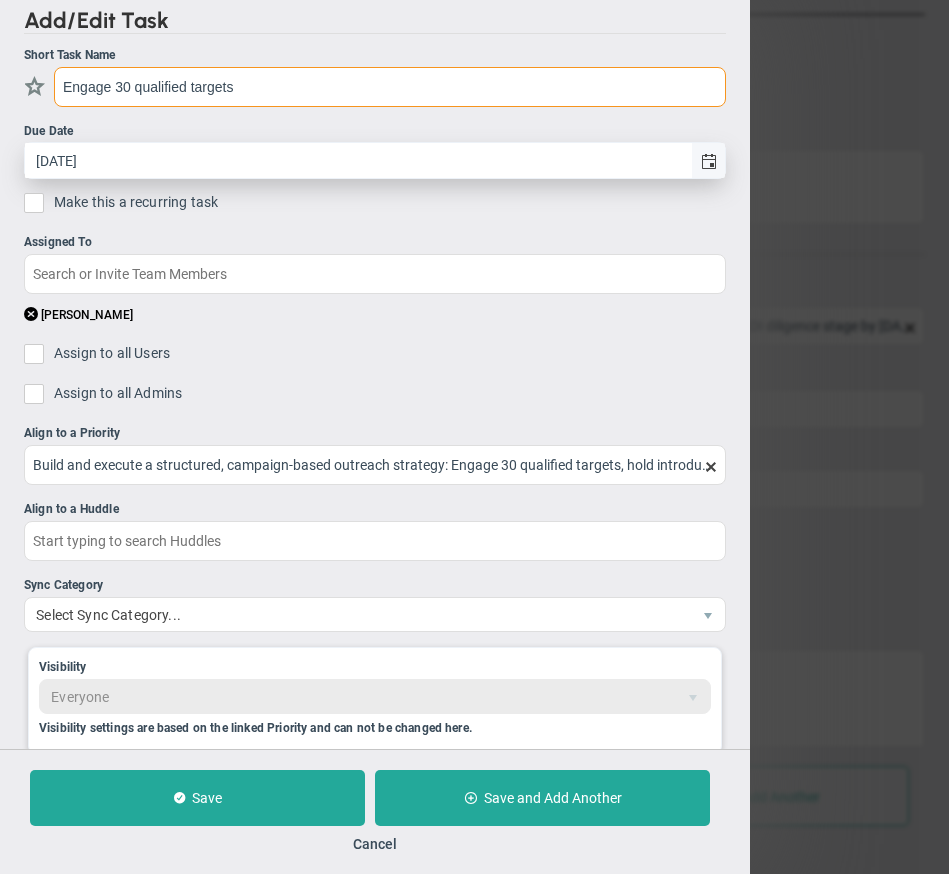 click at bounding box center (709, 162) 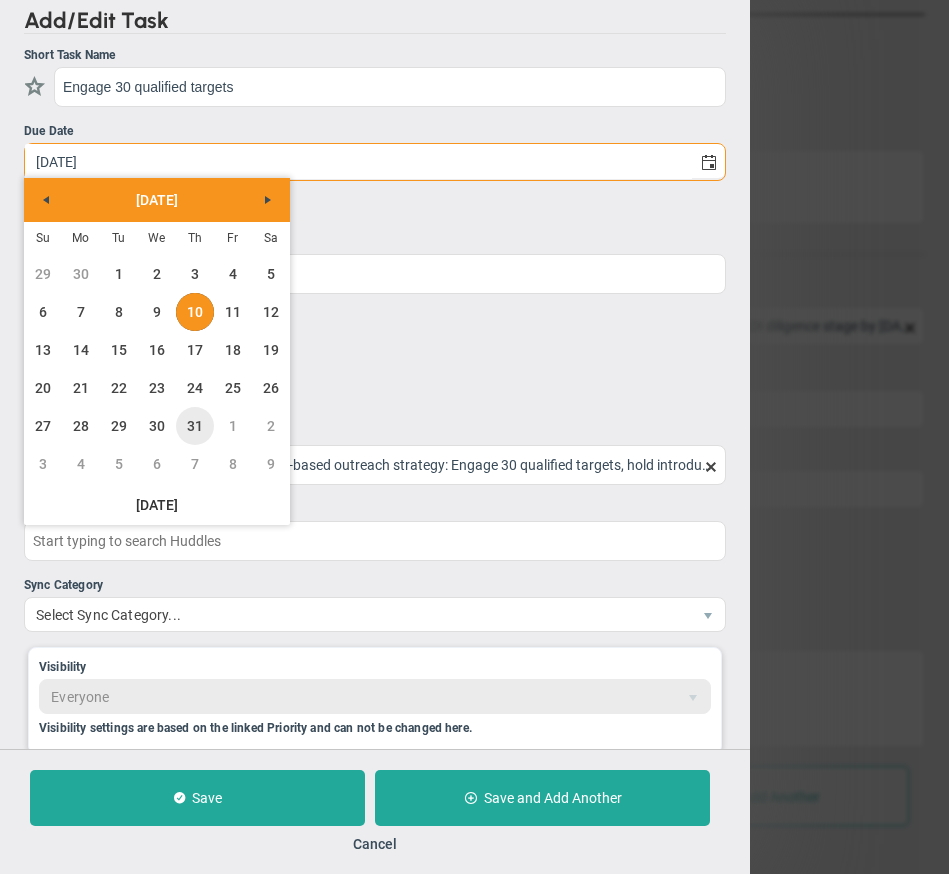 click on "31" at bounding box center [195, 426] 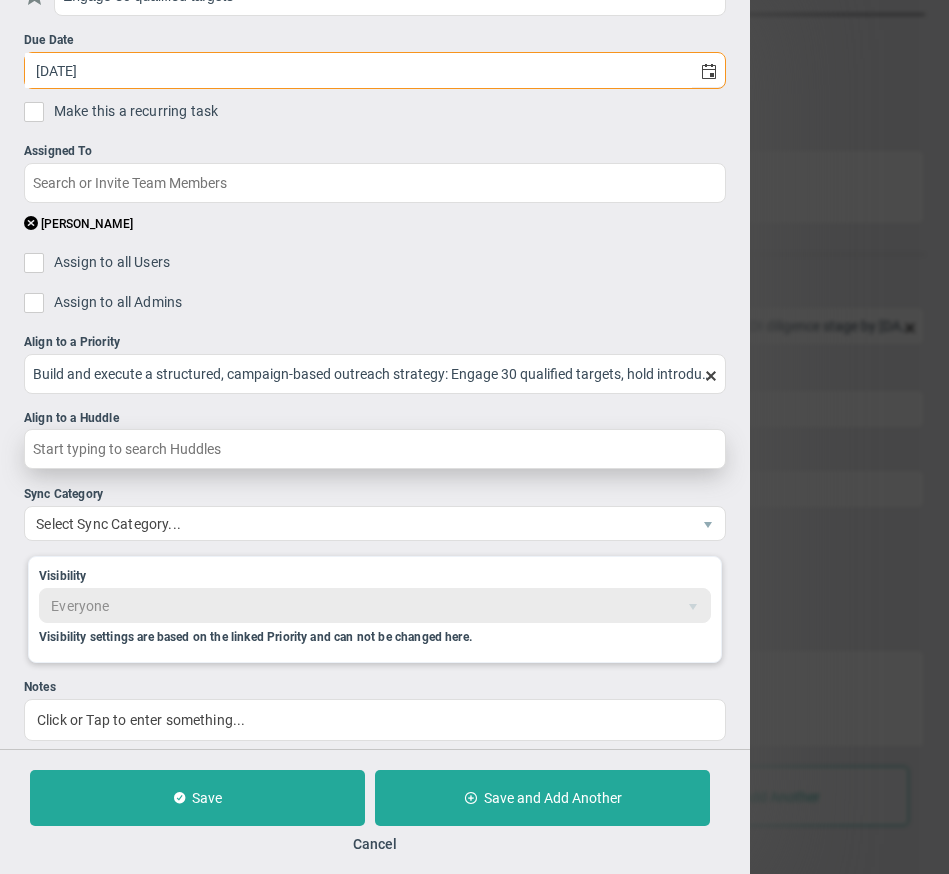 scroll, scrollTop: 110, scrollLeft: 0, axis: vertical 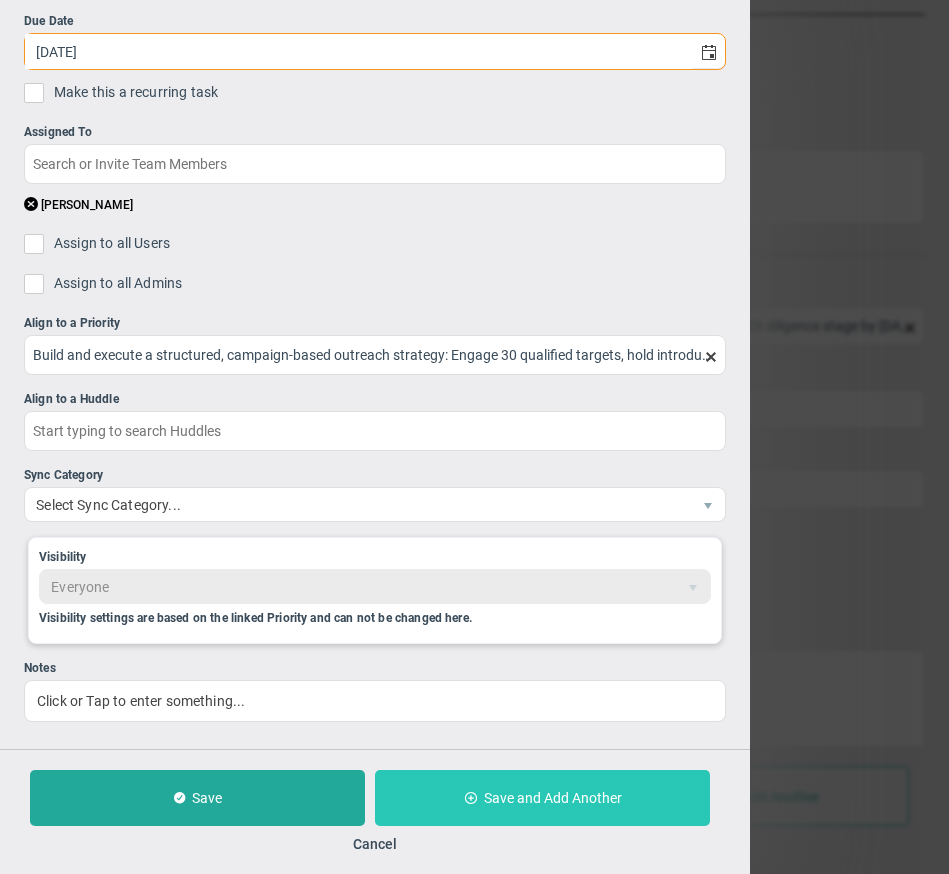 click on "Save and Add Another" at bounding box center (553, 798) 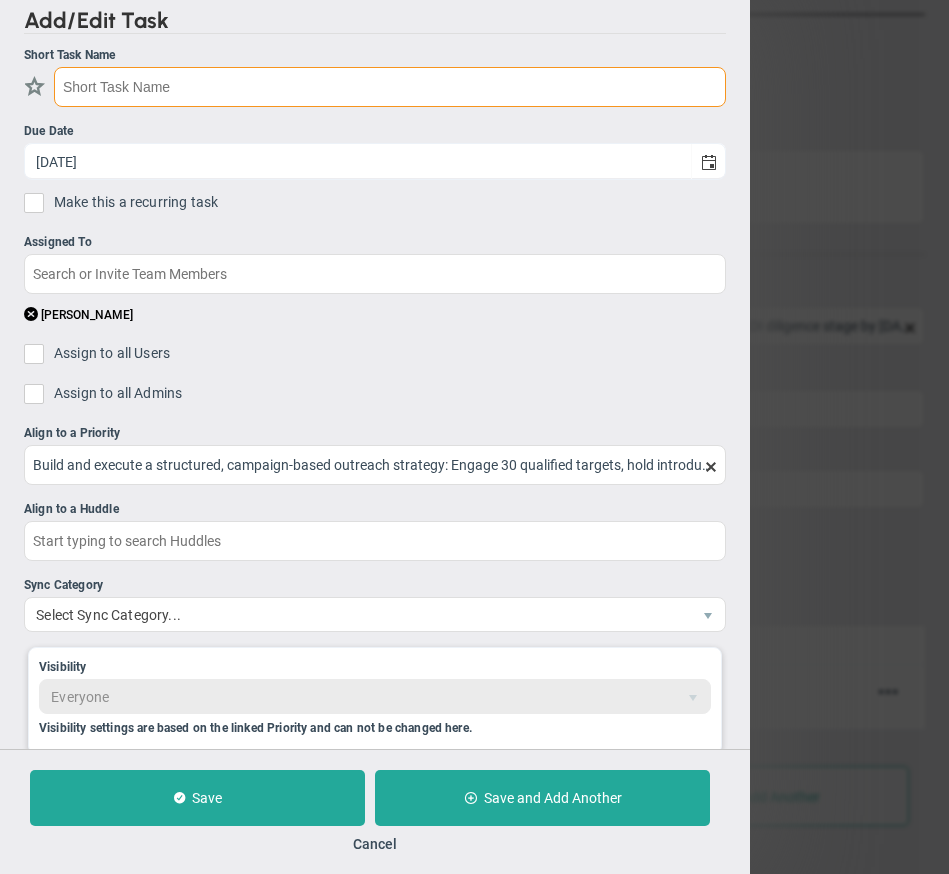 paste on "hold introductory meetings with at least 15" 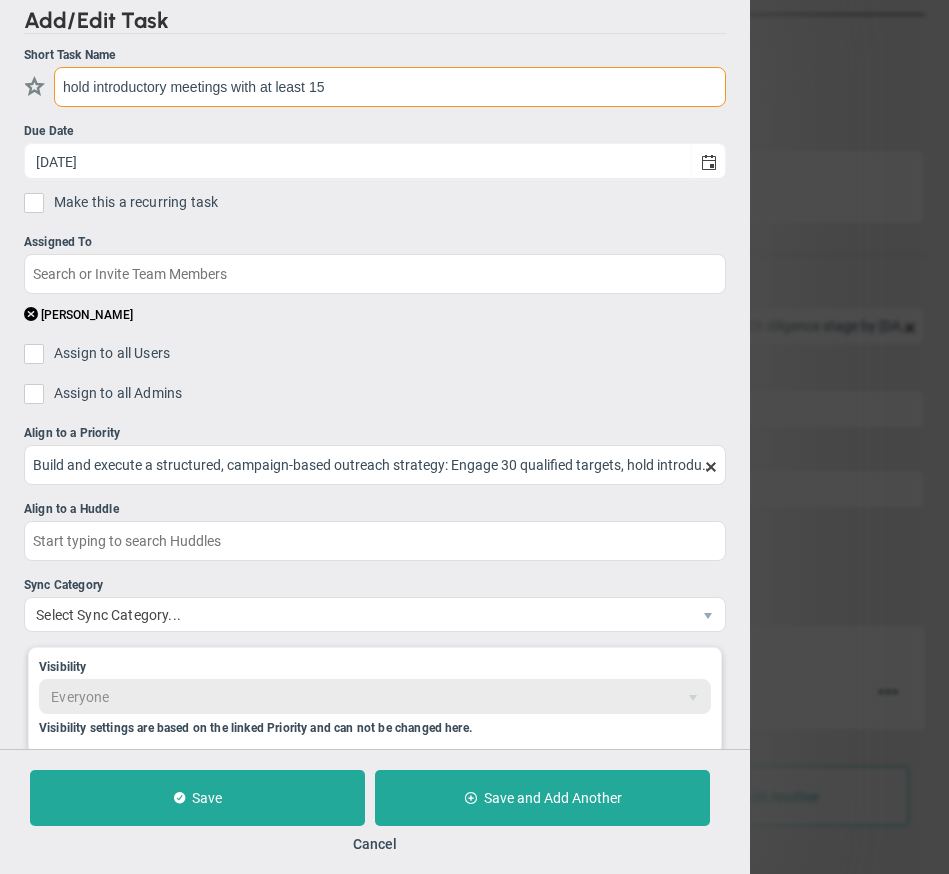 click on "hold introductory meetings with at least 15" at bounding box center (390, 87) 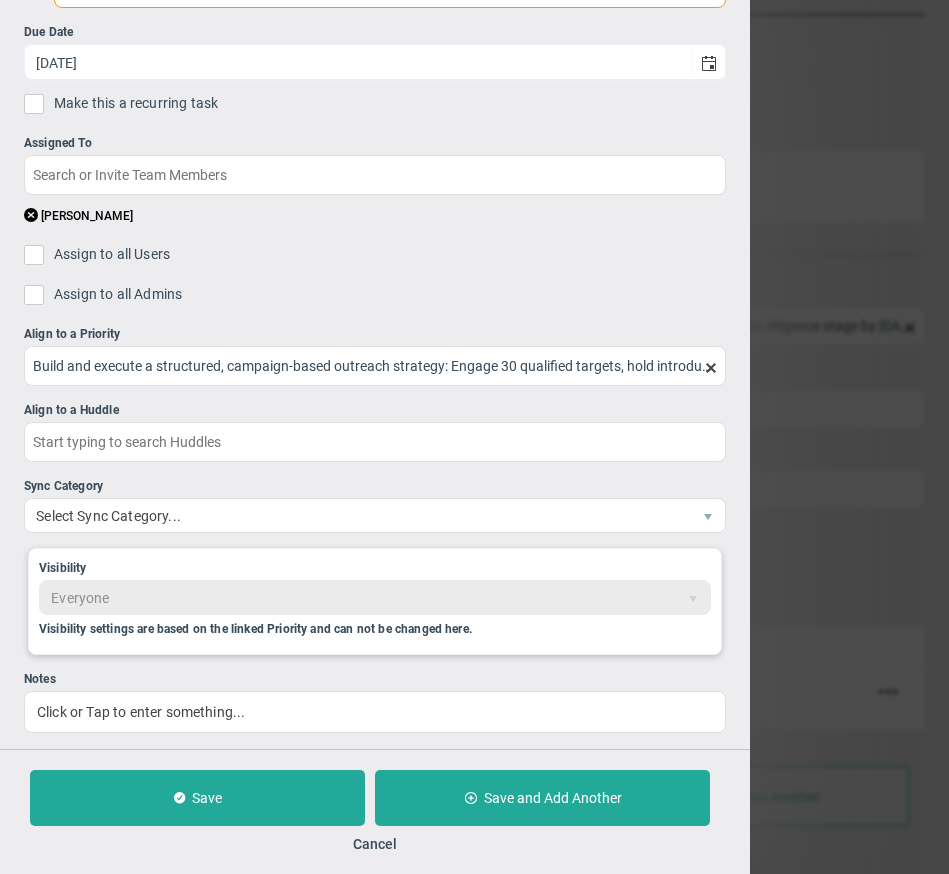 scroll, scrollTop: 110, scrollLeft: 0, axis: vertical 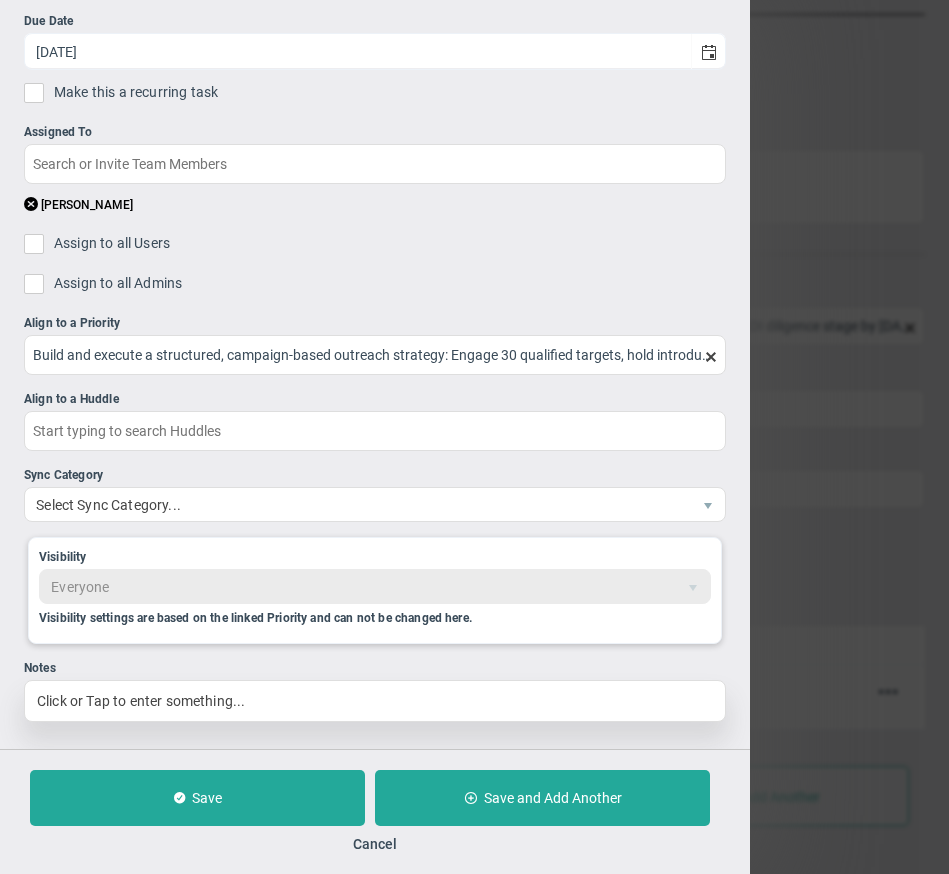type on "Hold introductory meetings with at least 15" 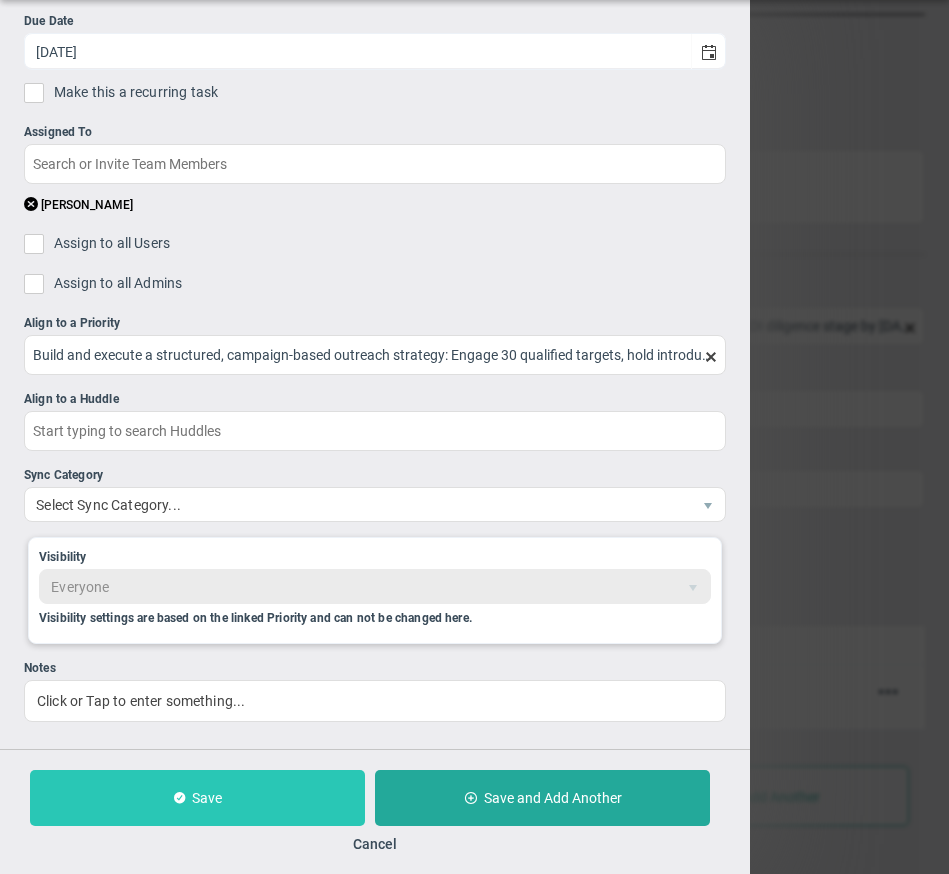 click on "Save" at bounding box center [197, 798] 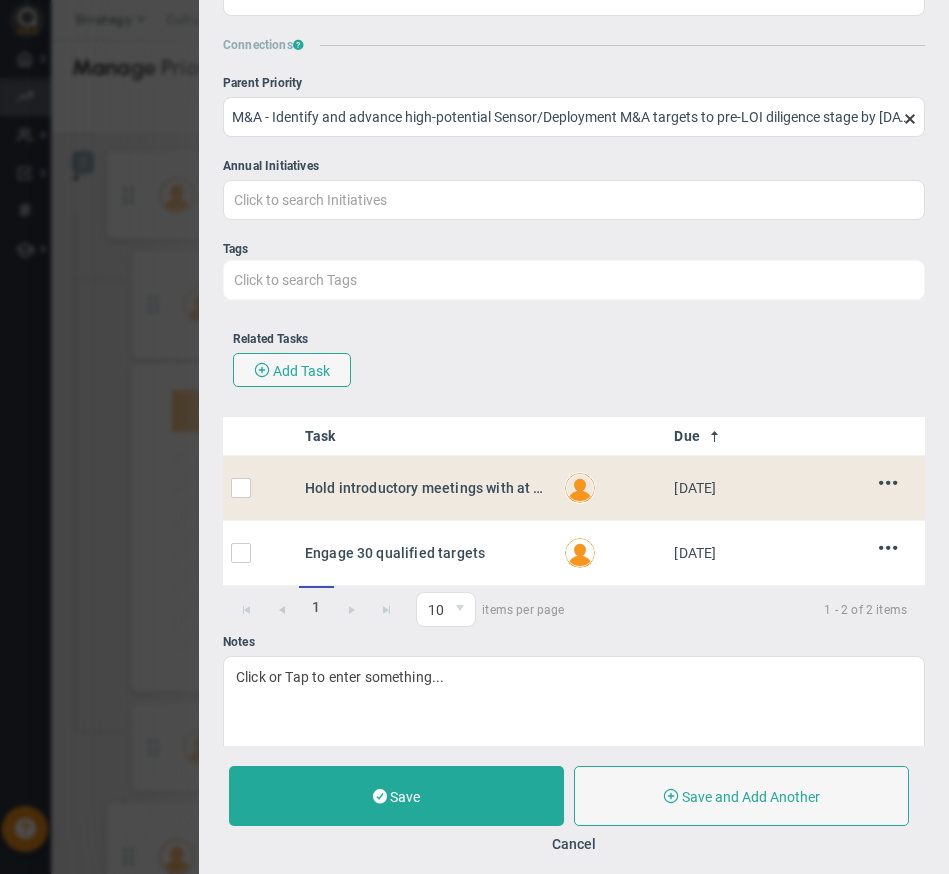 scroll, scrollTop: 818, scrollLeft: 0, axis: vertical 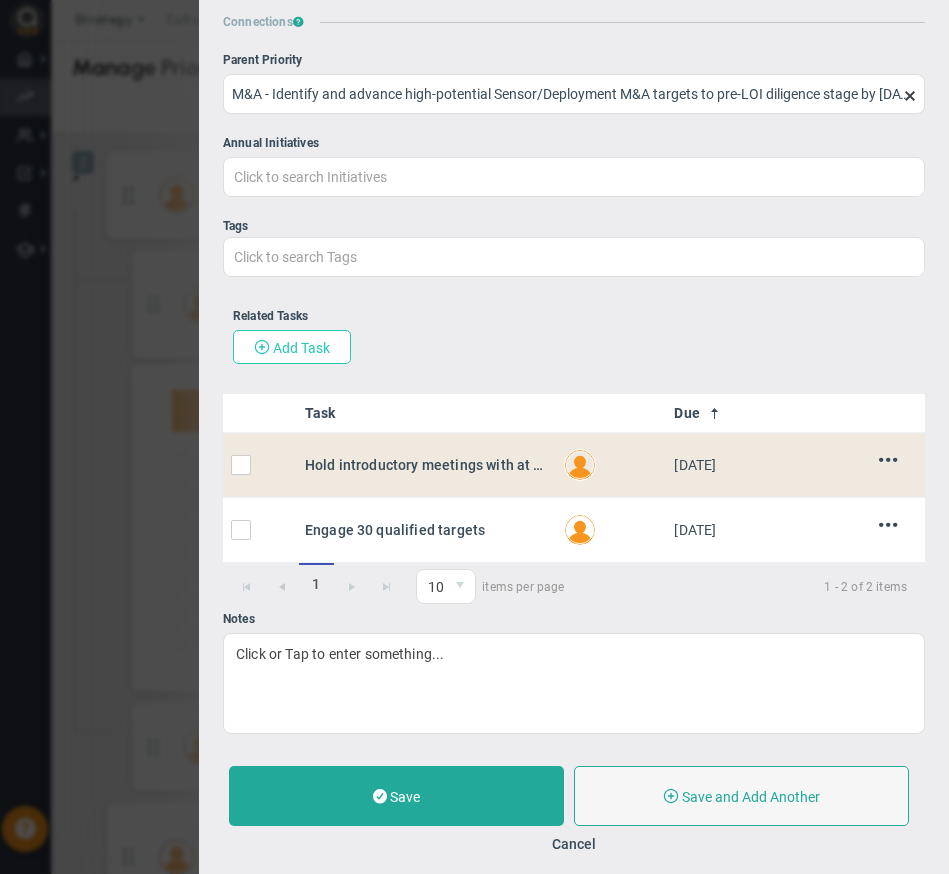 click on "Add Task" at bounding box center [301, 348] 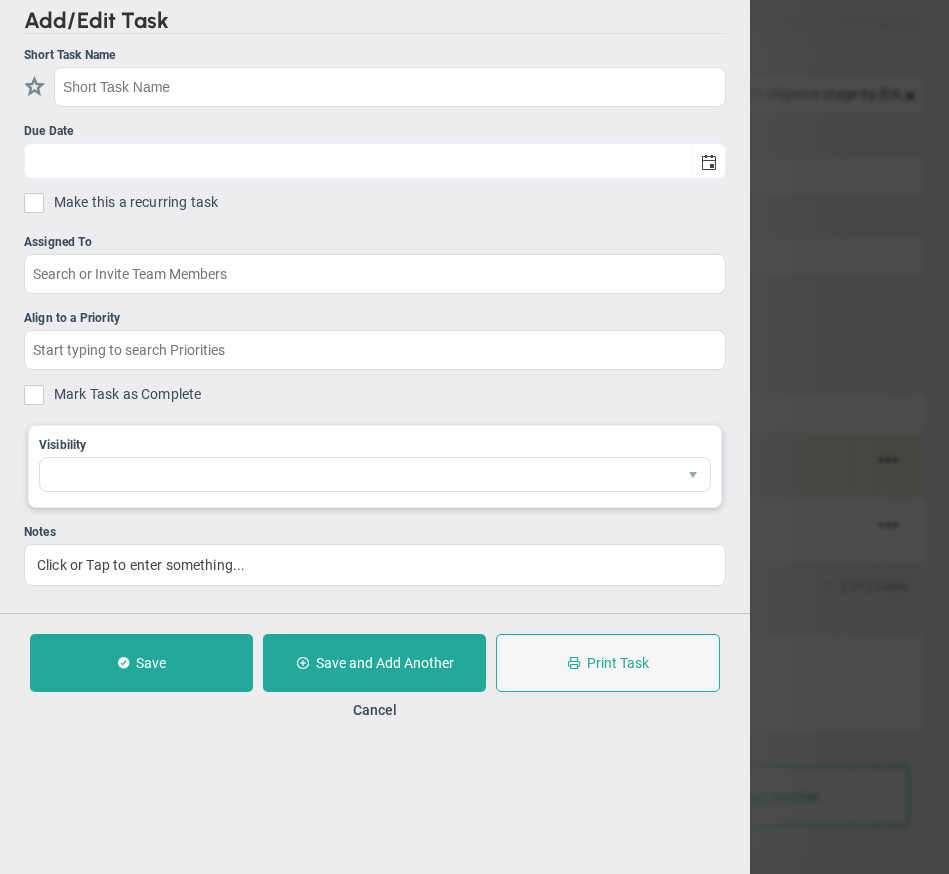 checkbox on "false" 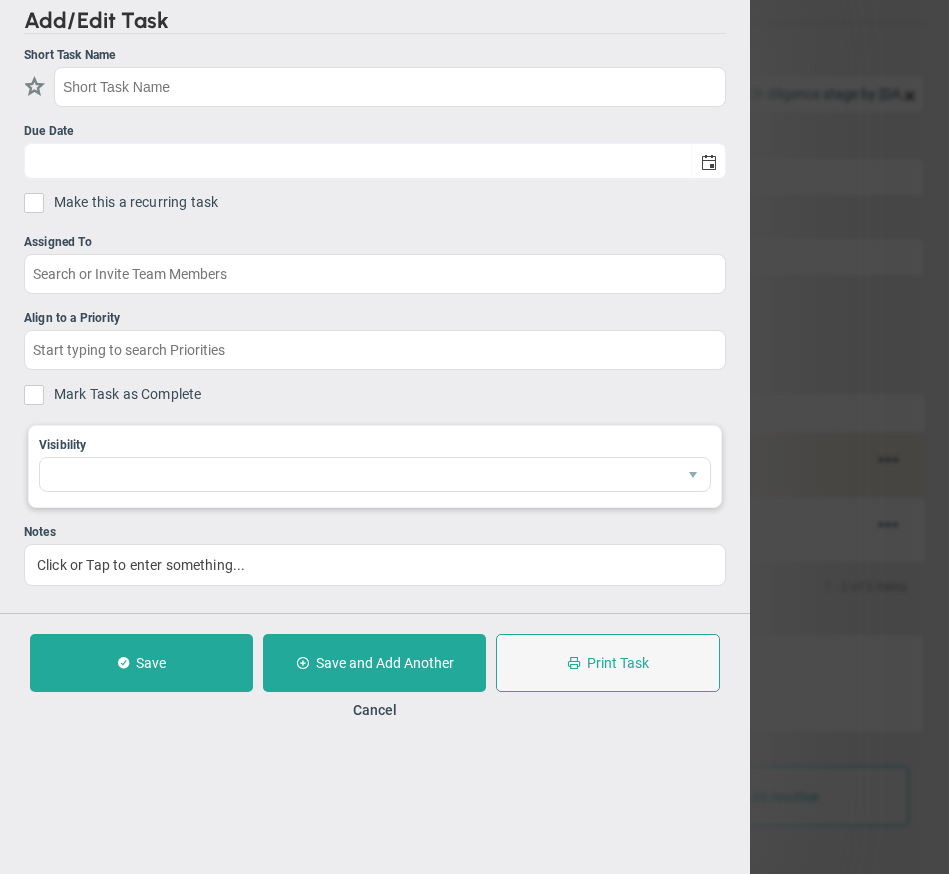 type on "[DATE]" 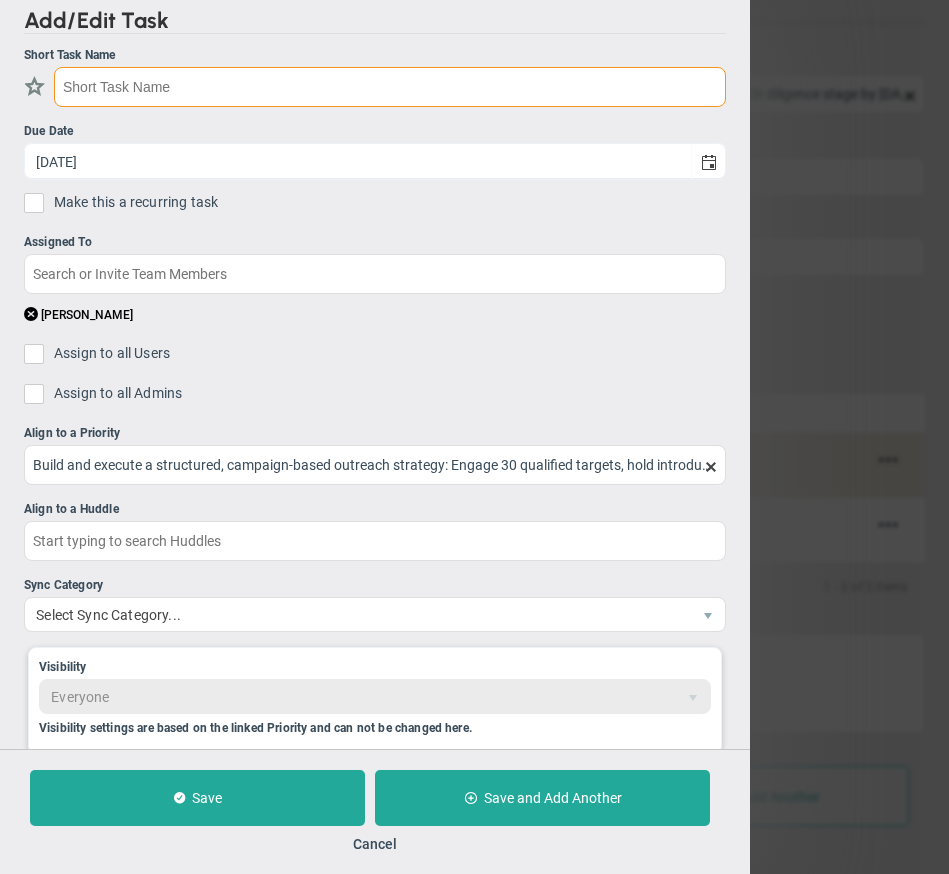 paste on "execute NDAs with 5" 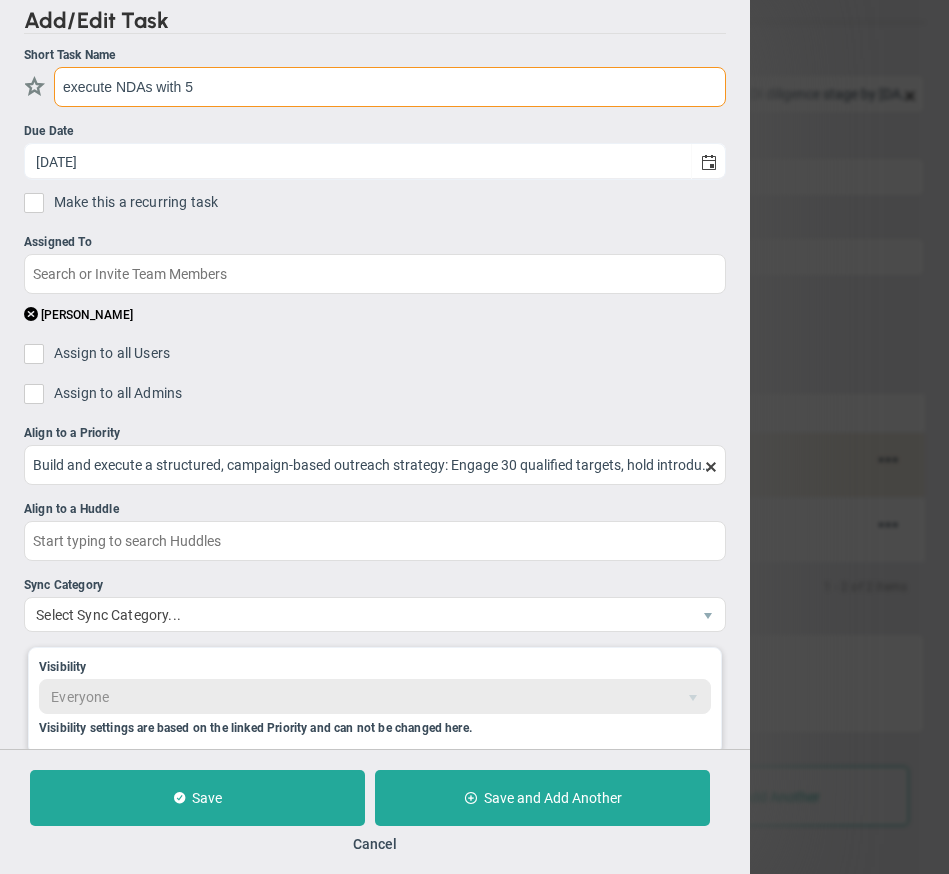 click on "execute NDAs with 5" at bounding box center (390, 87) 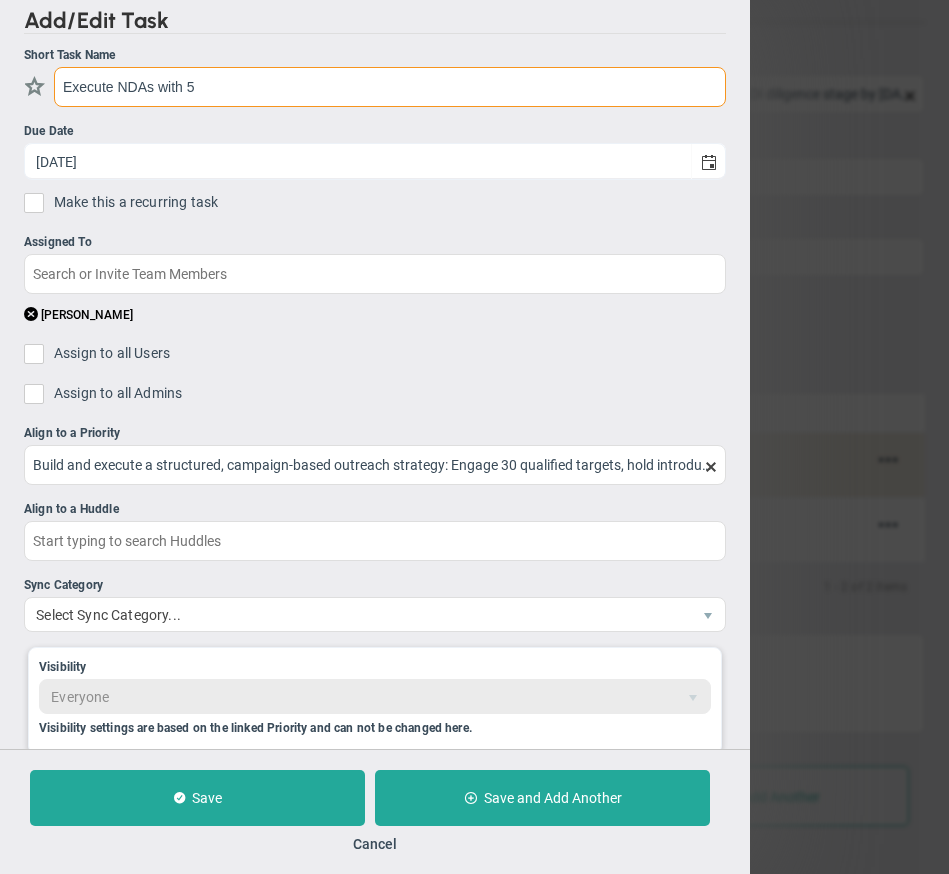 click on "Execute NDAs with 5" at bounding box center [390, 87] 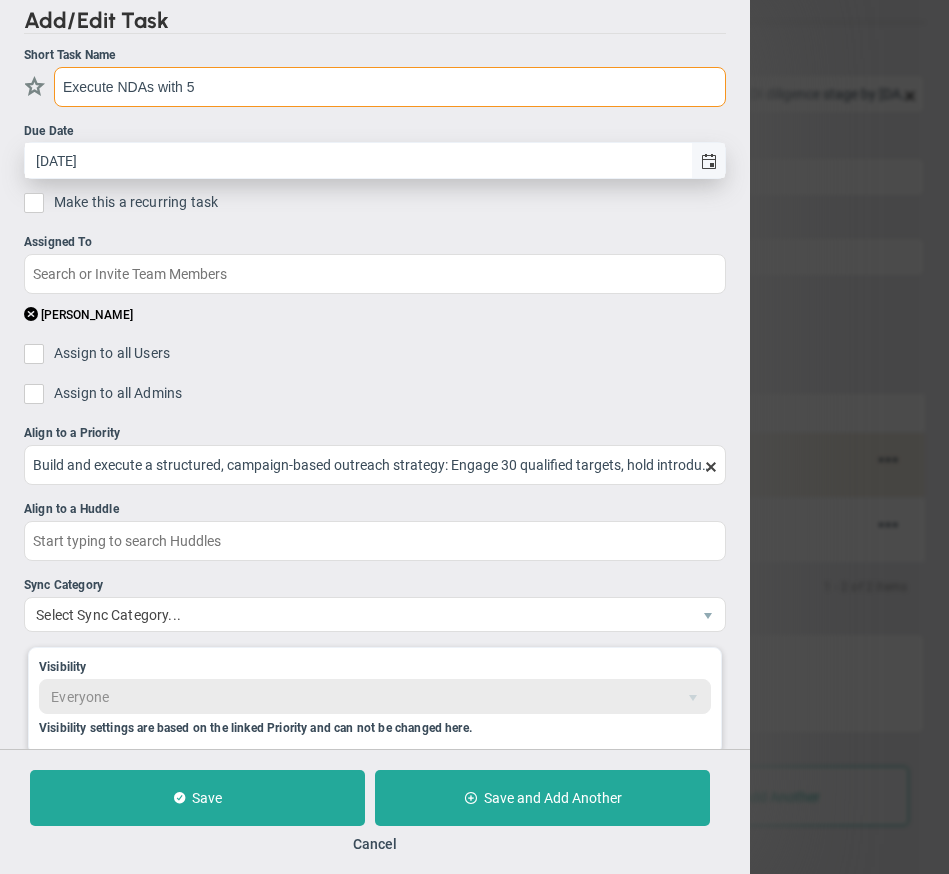 click at bounding box center [708, 160] 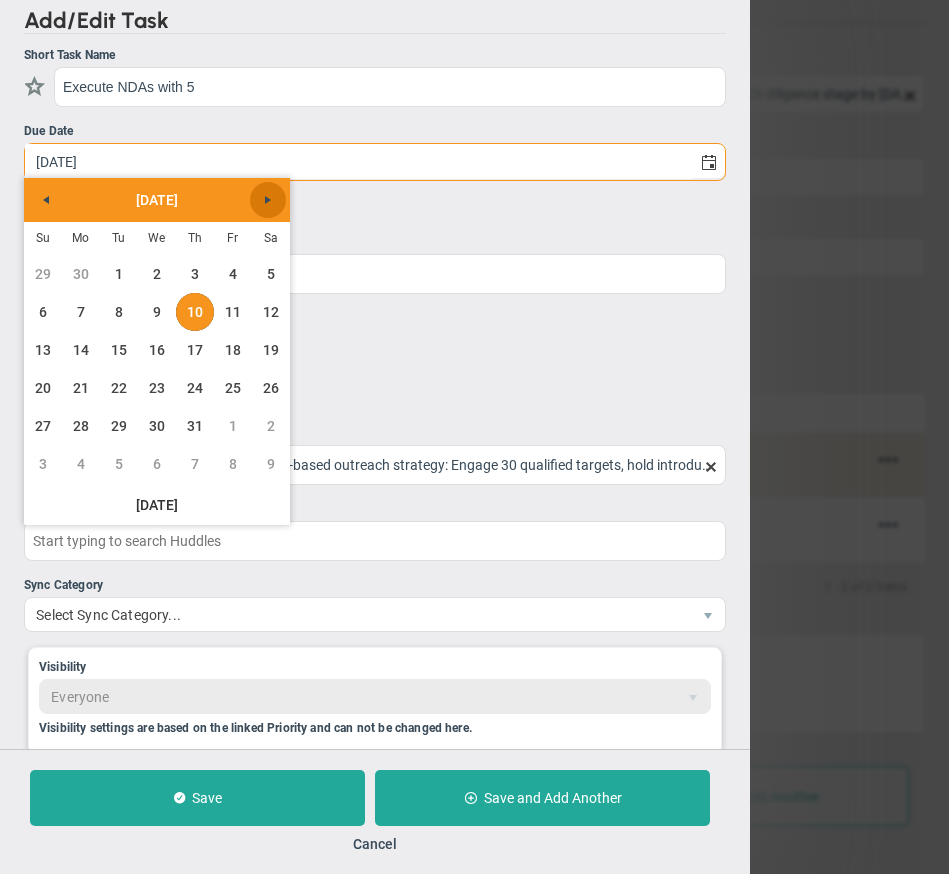 click at bounding box center (268, 200) 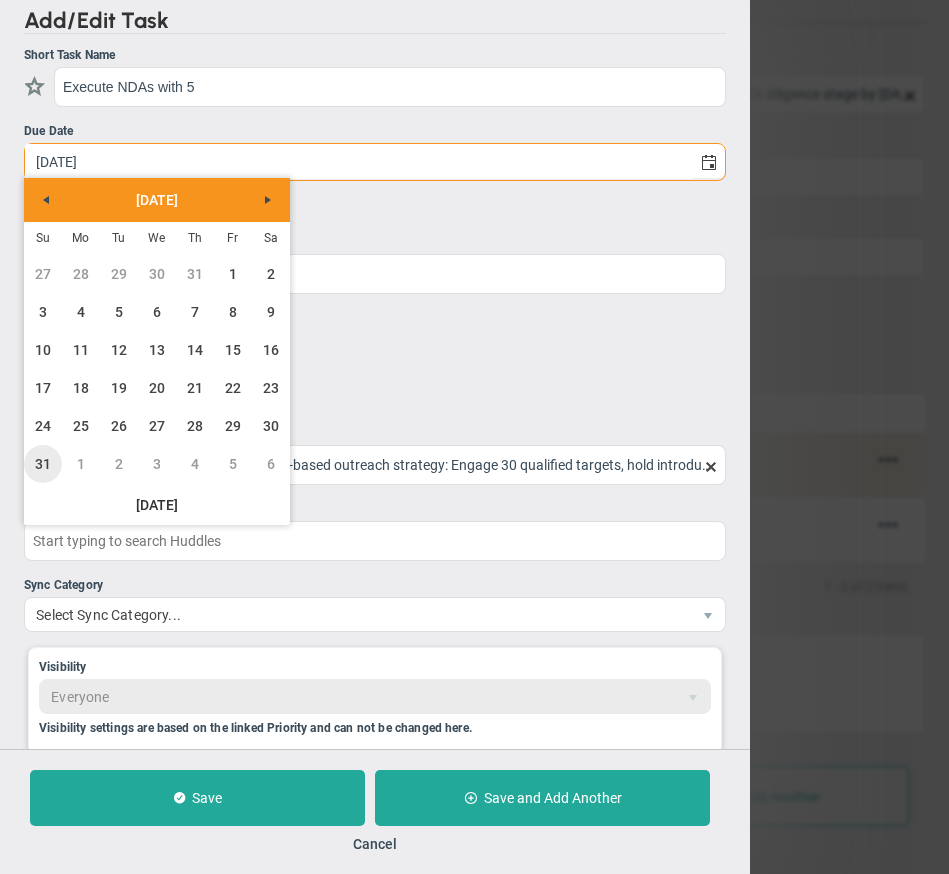 click on "31" at bounding box center [43, 464] 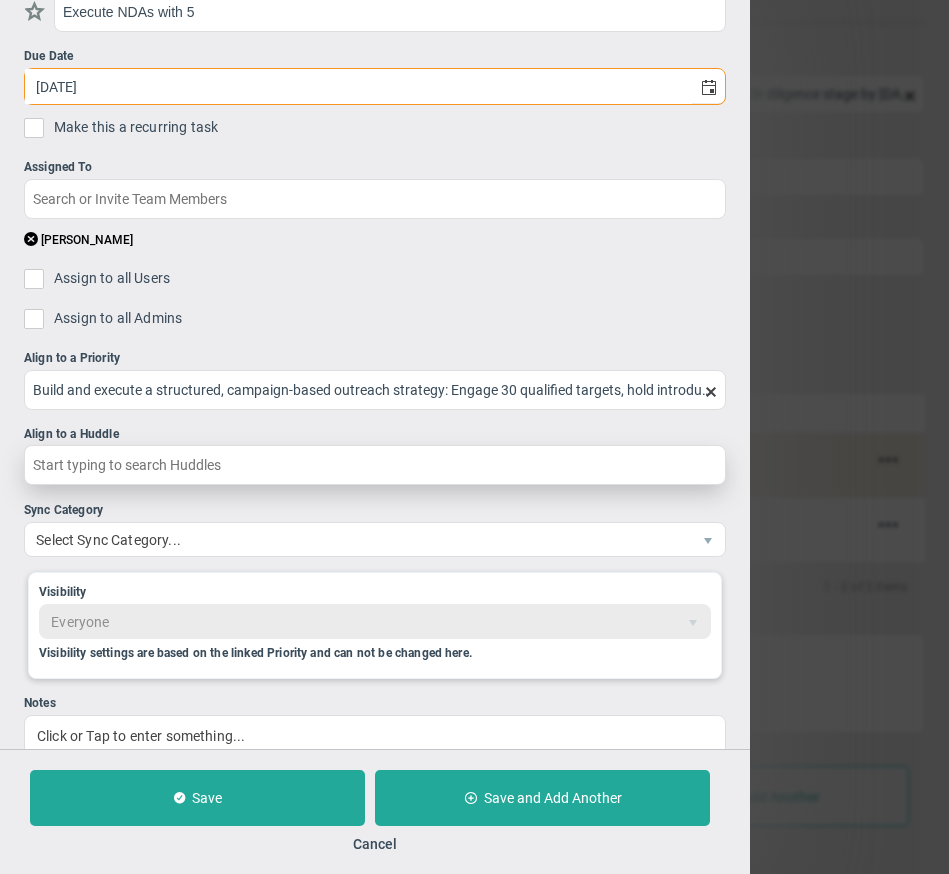 scroll, scrollTop: 110, scrollLeft: 0, axis: vertical 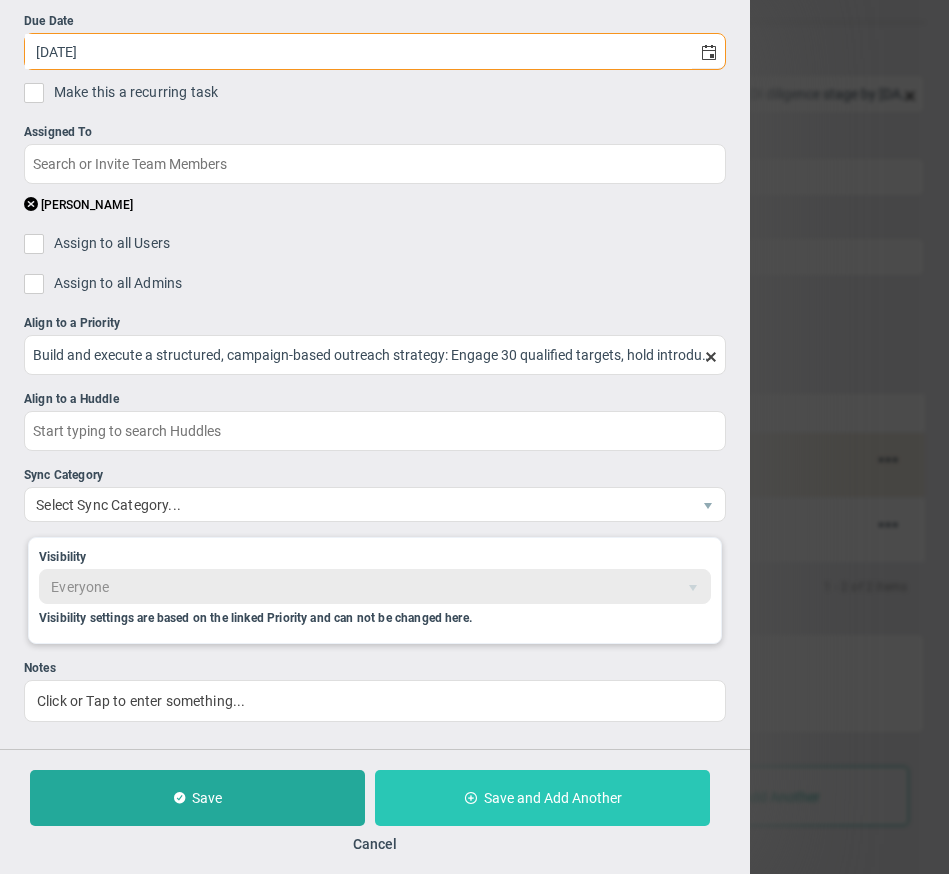 click on "Save and Add Another" at bounding box center (553, 798) 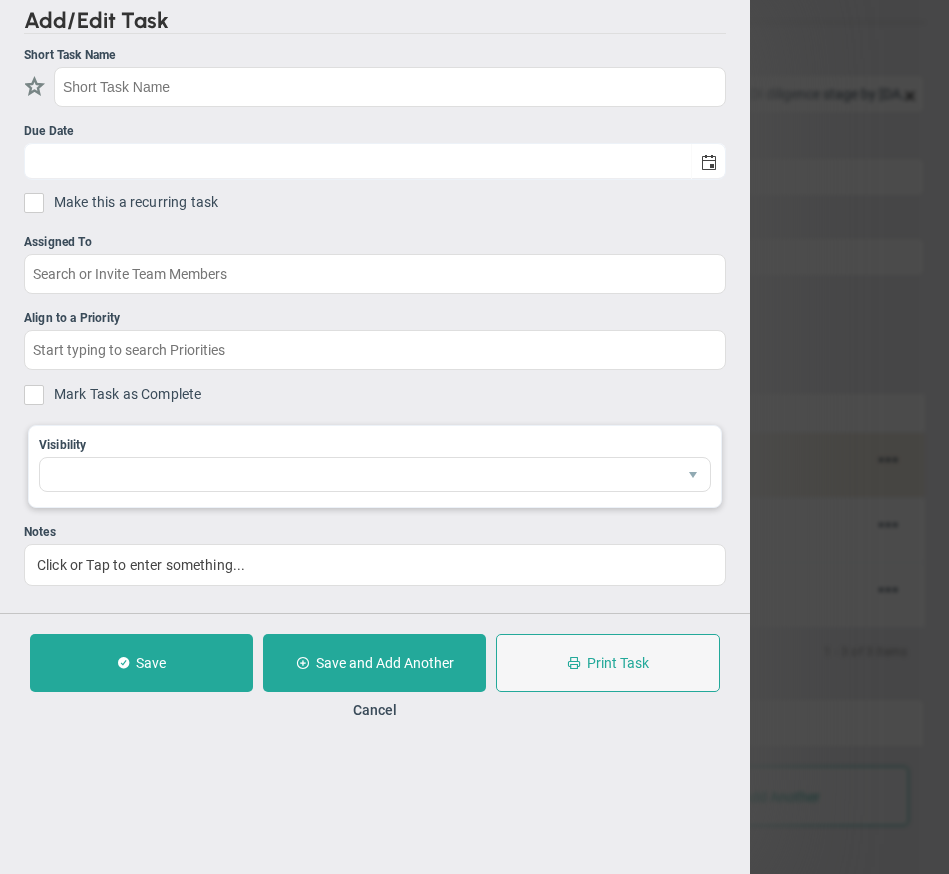checkbox on "false" 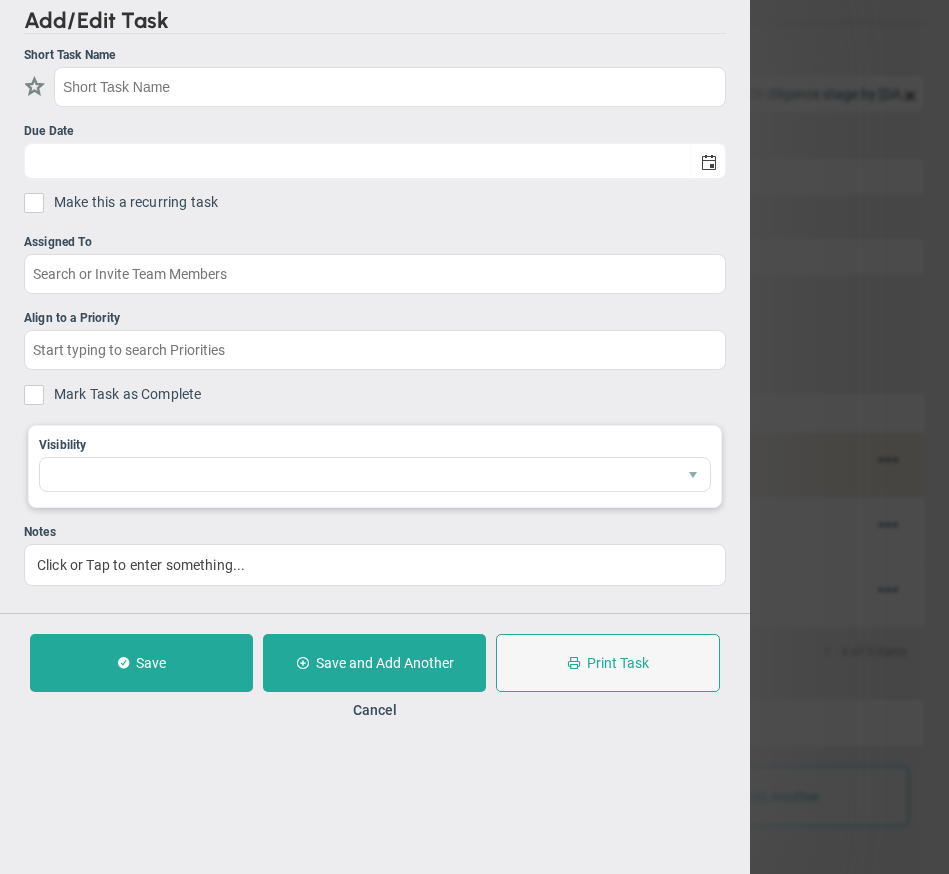 type on "[DATE]" 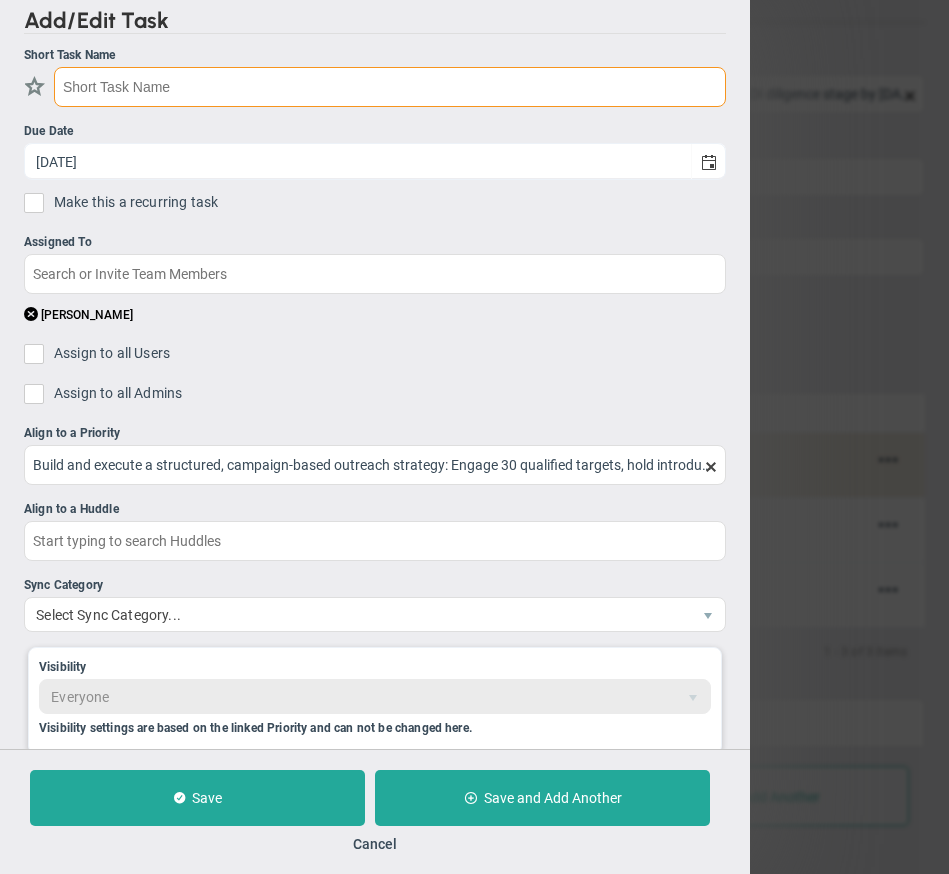 paste on "progress 2 to pre-LOI diligence" 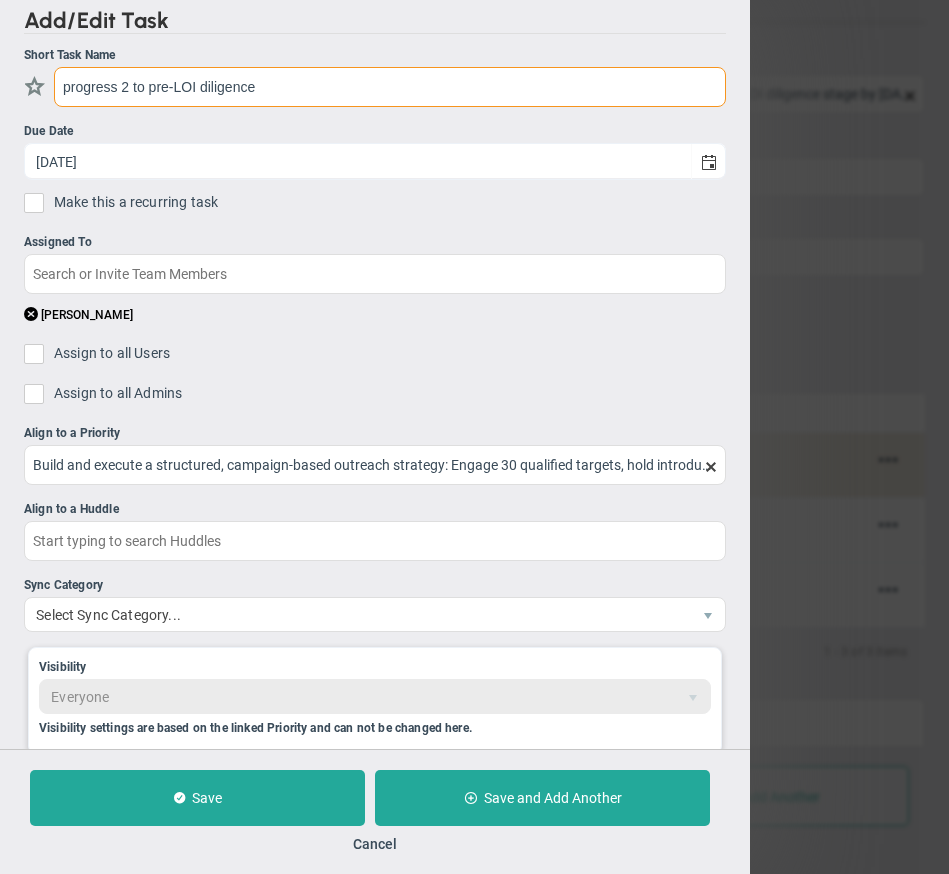 click on "progress 2 to pre-LOI diligence" at bounding box center [390, 87] 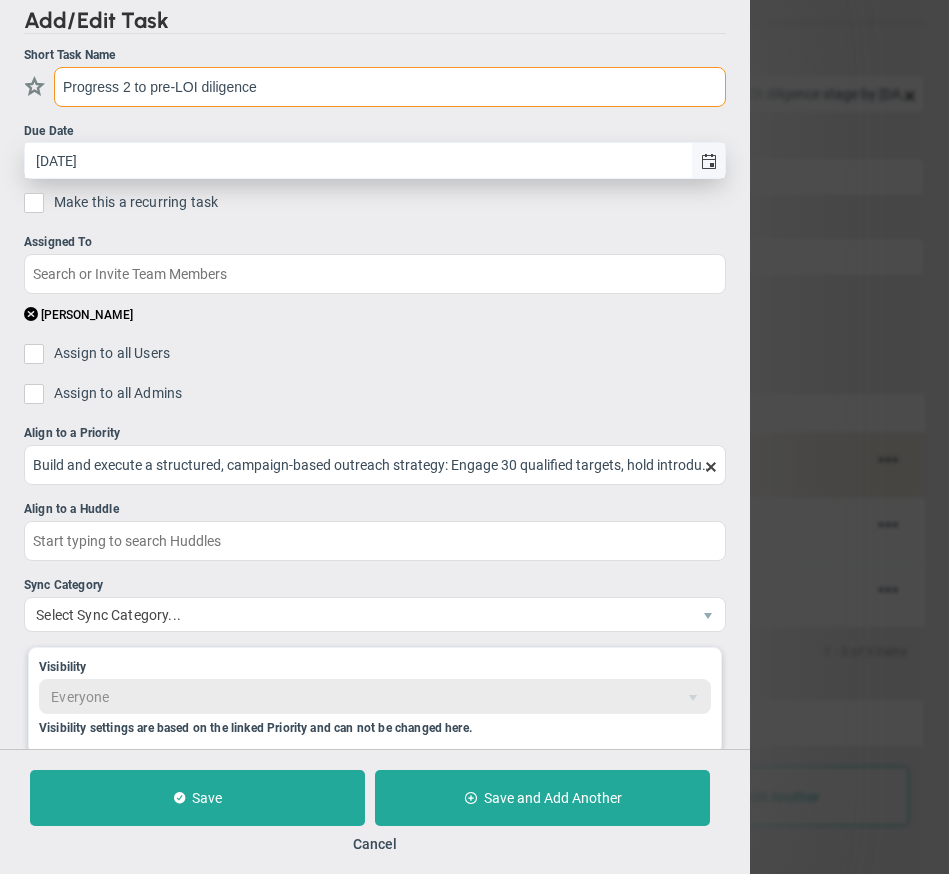 click at bounding box center [709, 162] 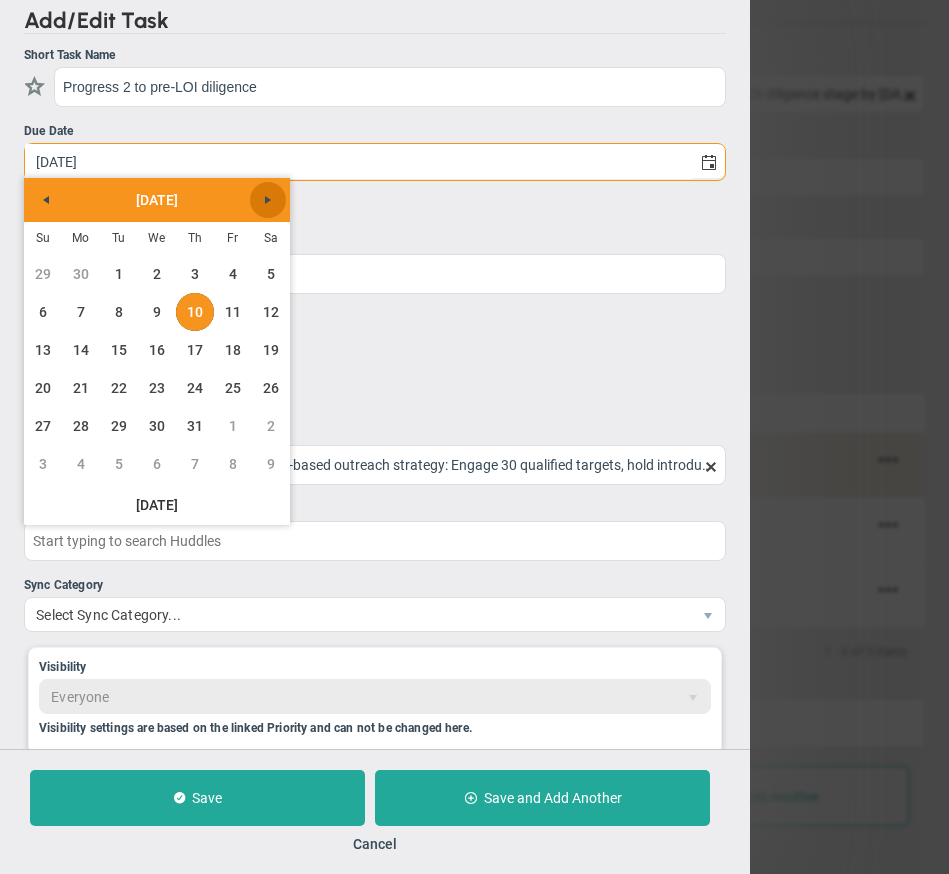 click at bounding box center (268, 200) 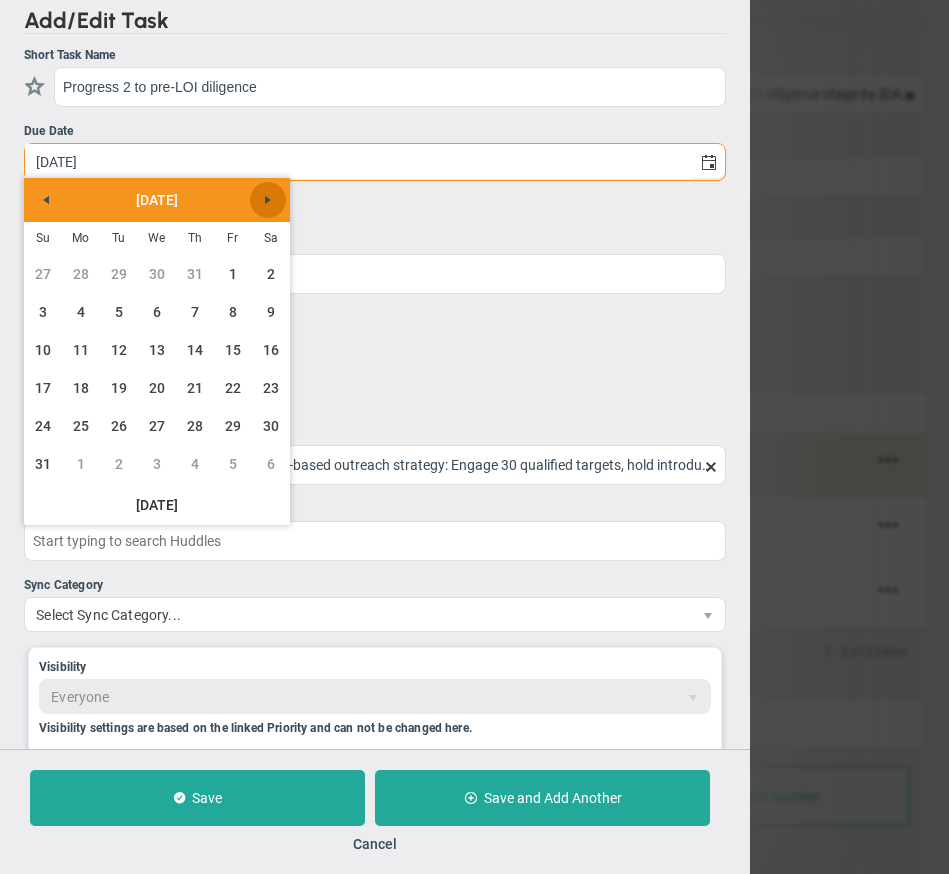 click at bounding box center [268, 200] 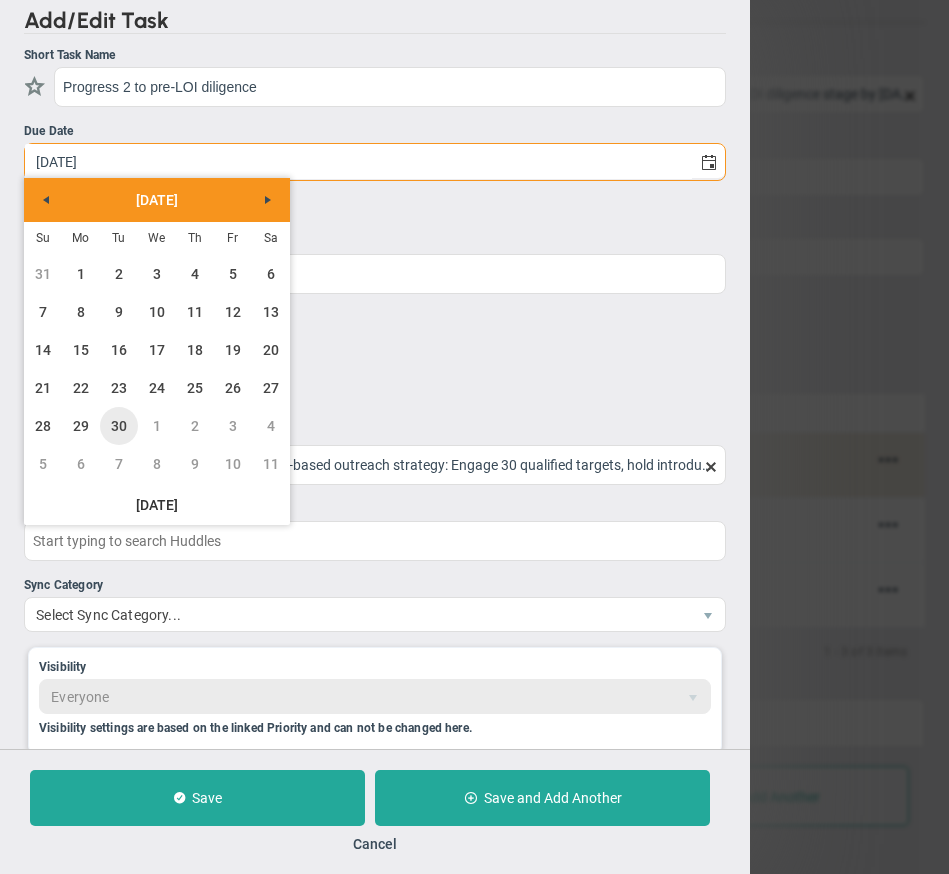 click on "30" at bounding box center (119, 426) 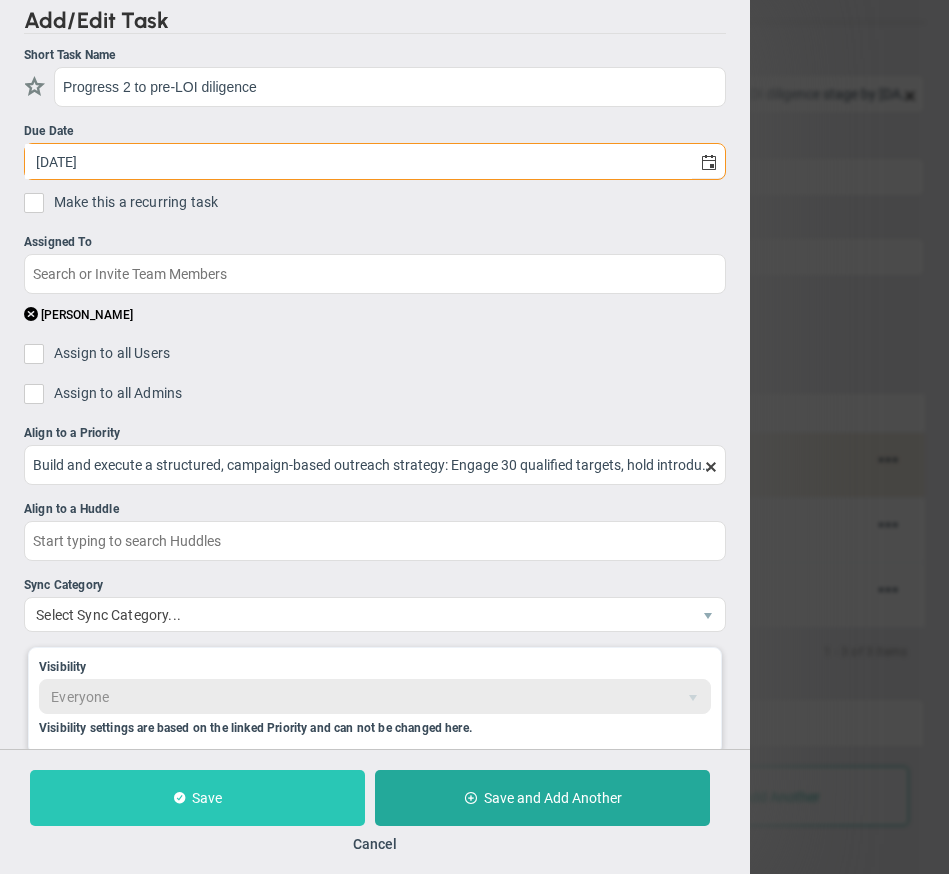 click on "Save" at bounding box center (207, 798) 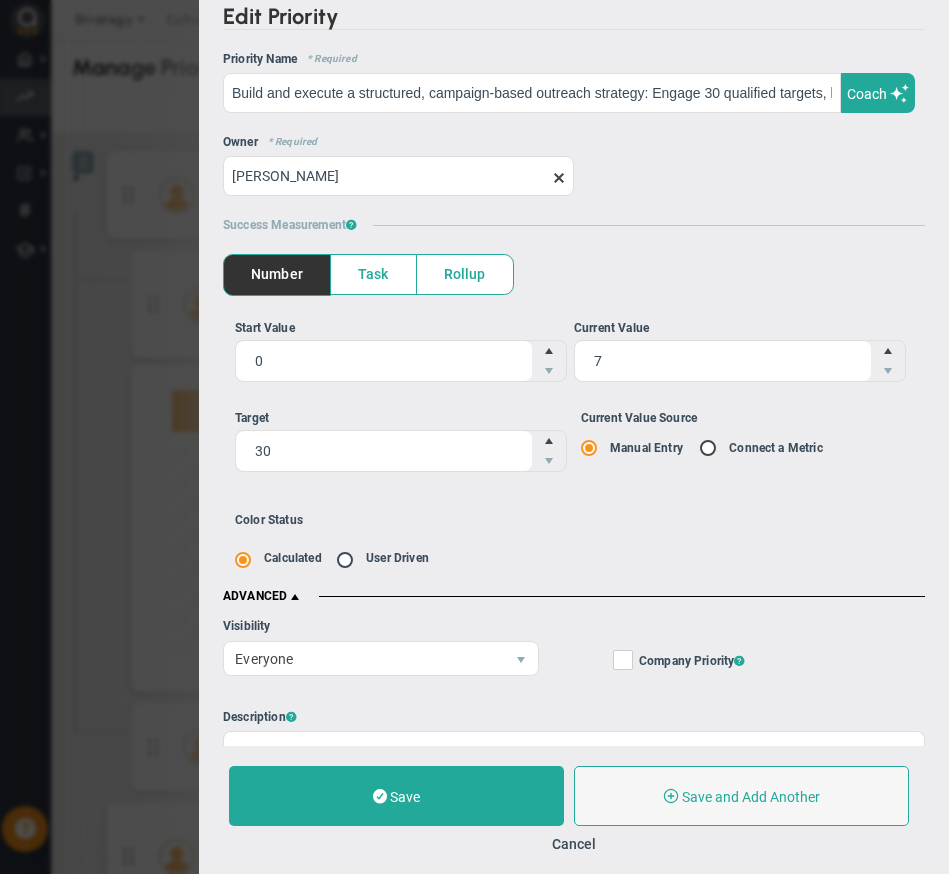 scroll, scrollTop: 0, scrollLeft: 0, axis: both 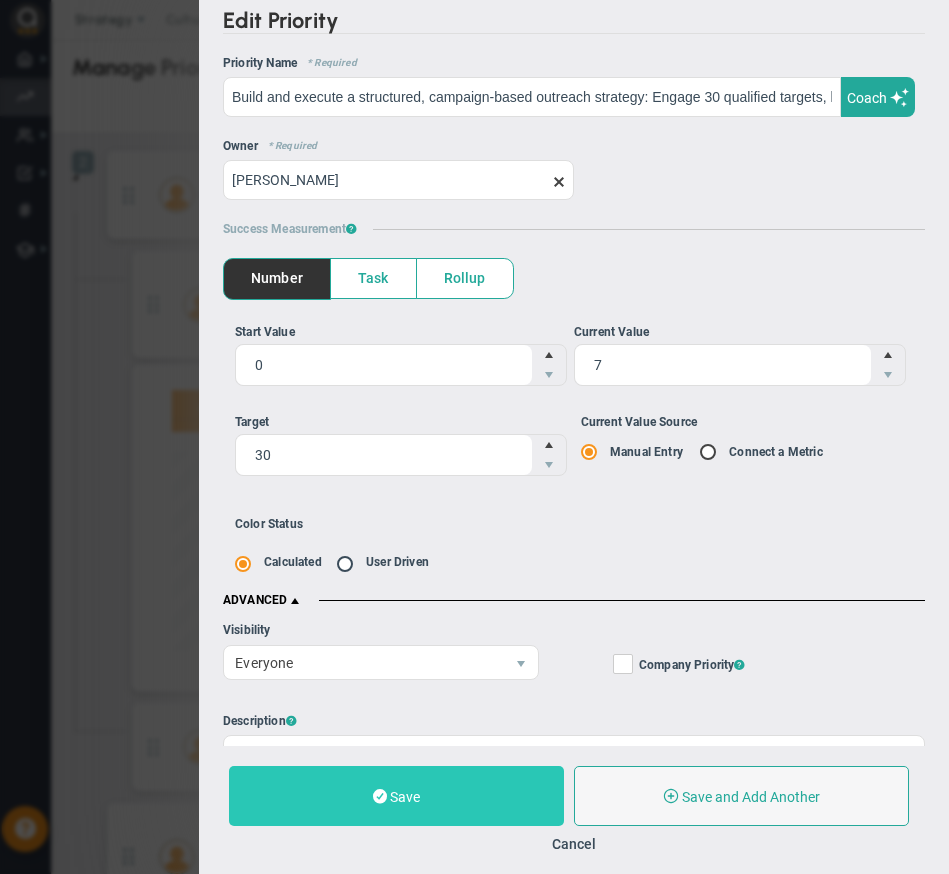 click on "Save" at bounding box center (396, 796) 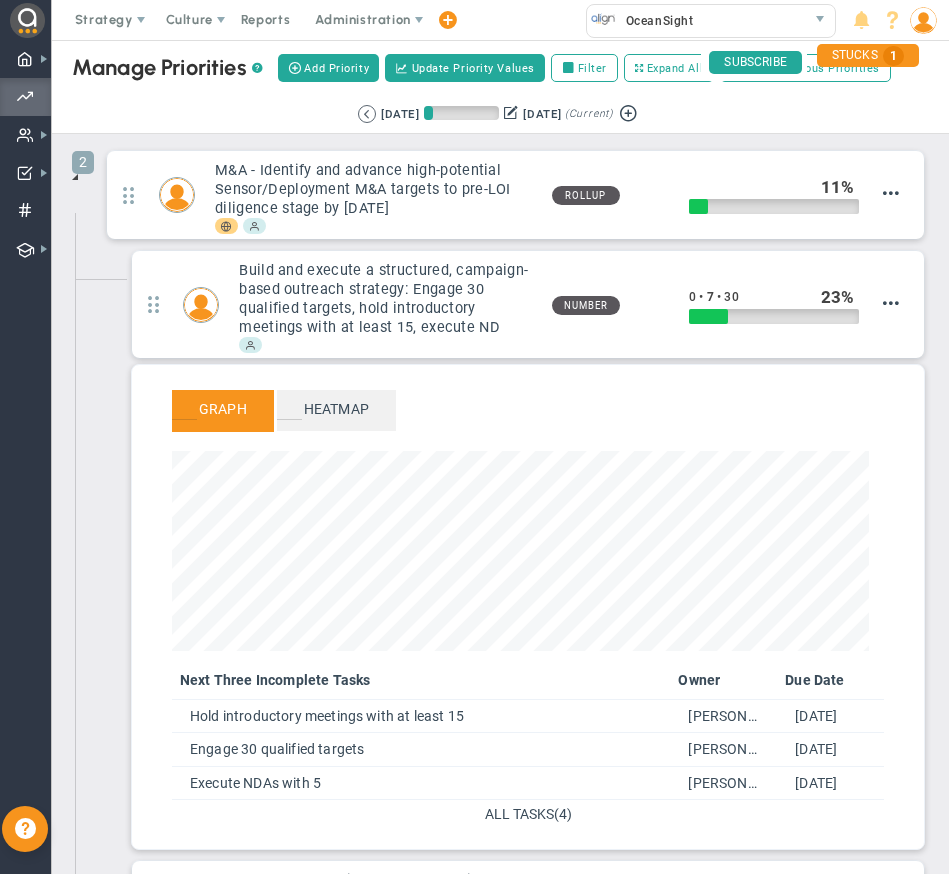 scroll, scrollTop: 999770, scrollLeft: 999303, axis: both 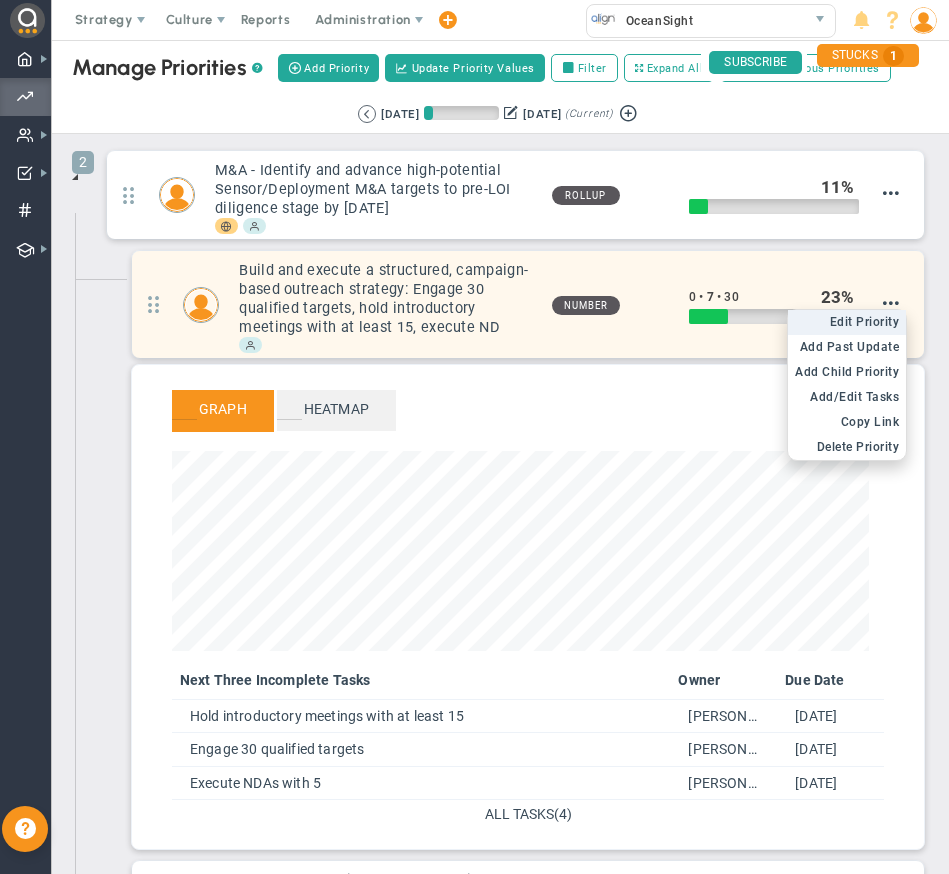 click on "Edit Priority" at bounding box center [865, 322] 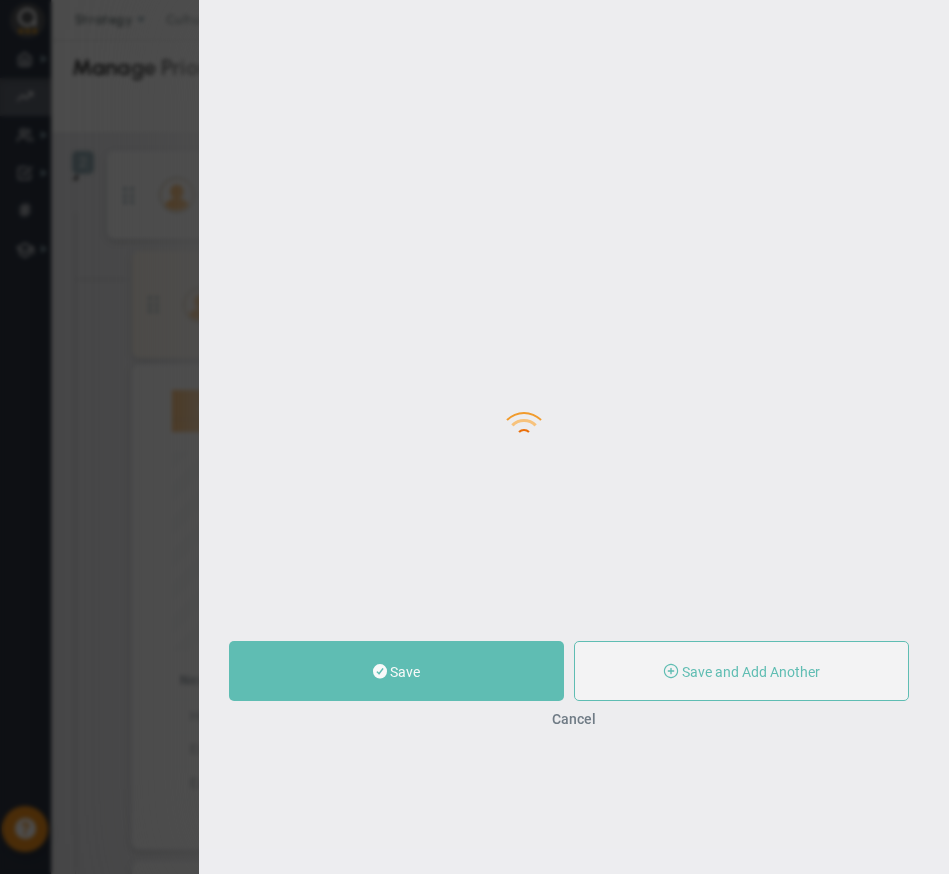 type on "Build and execute a structured, campaign-based outreach strategy: Engage 30 qualified targets, hold introductory meetings with at least 15, execute ND" 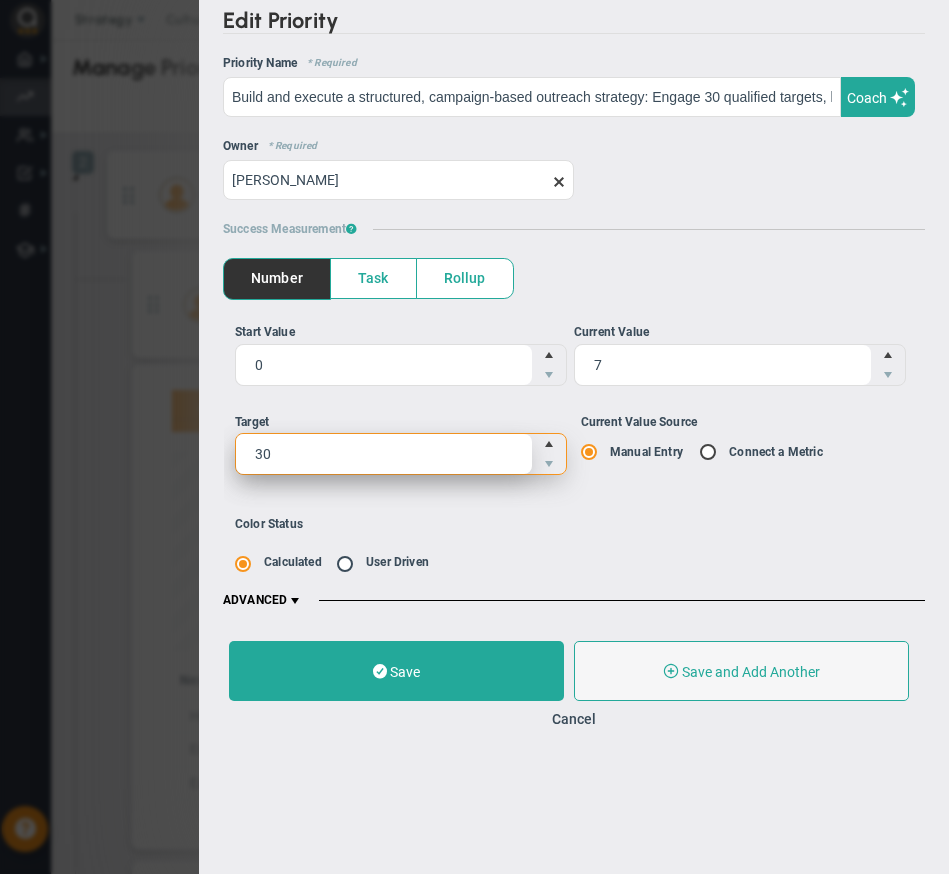 click on "30 30" at bounding box center [401, 454] 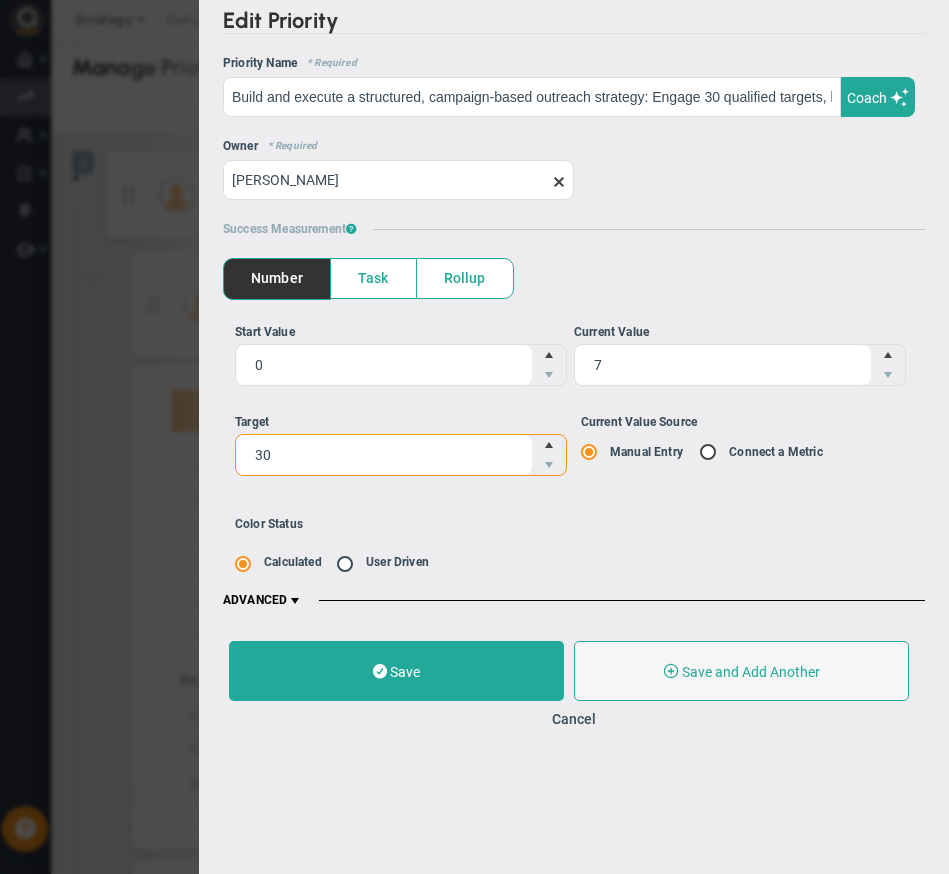 click on "Connect a Metric" at bounding box center [776, 452] 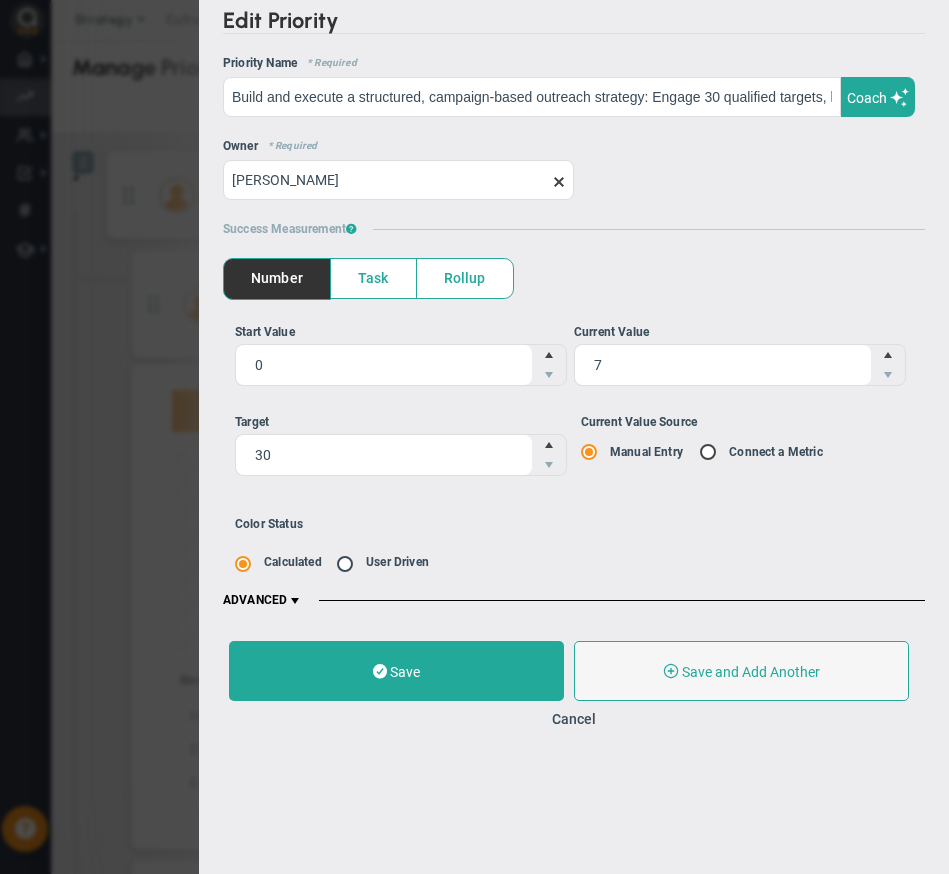 click at bounding box center [710, 451] 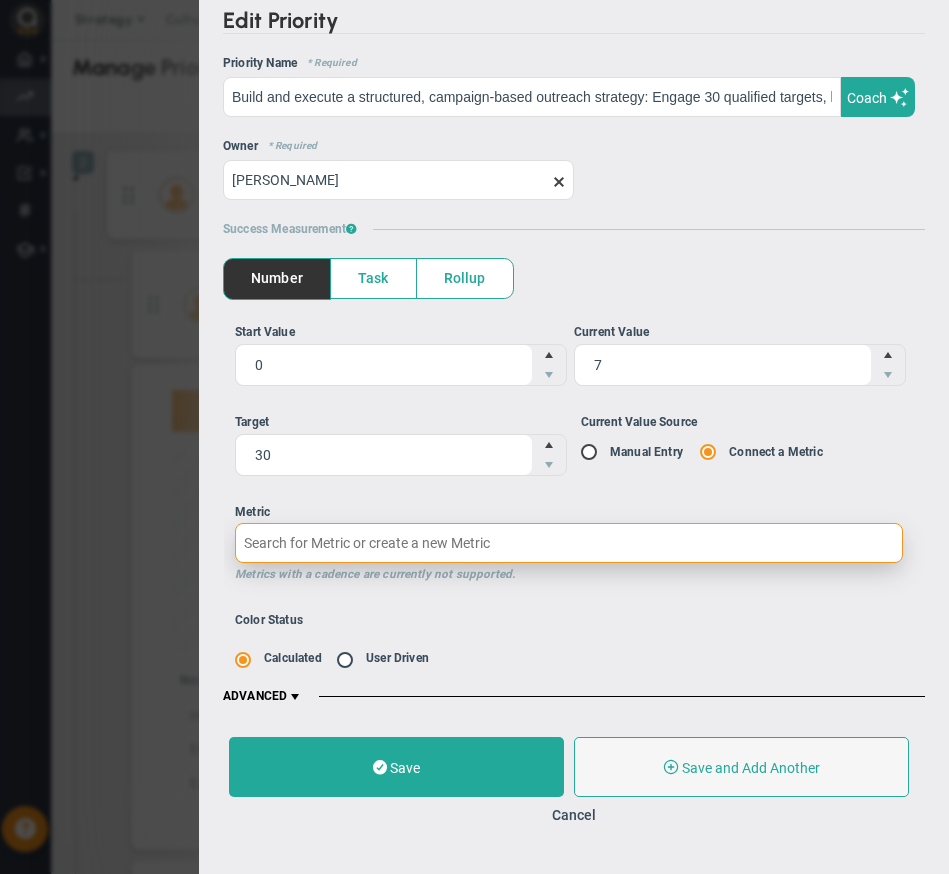 click on "Metric
Metrics with a cadence are currently not supported." at bounding box center [569, 543] 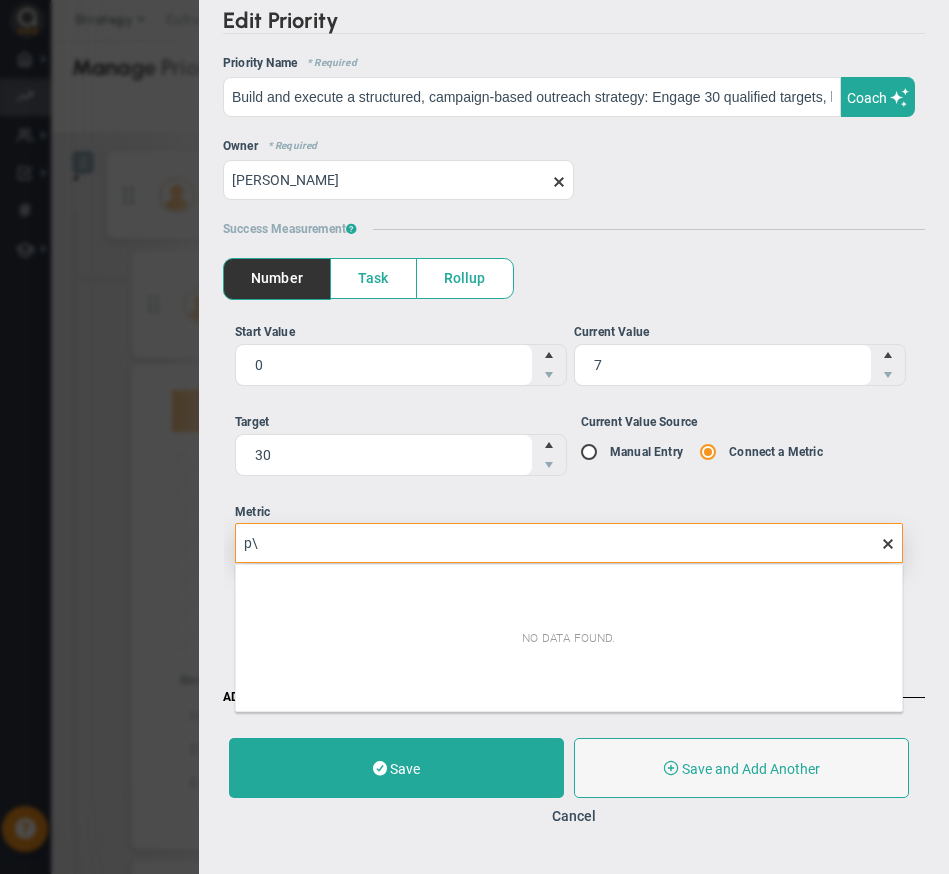 type on "p" 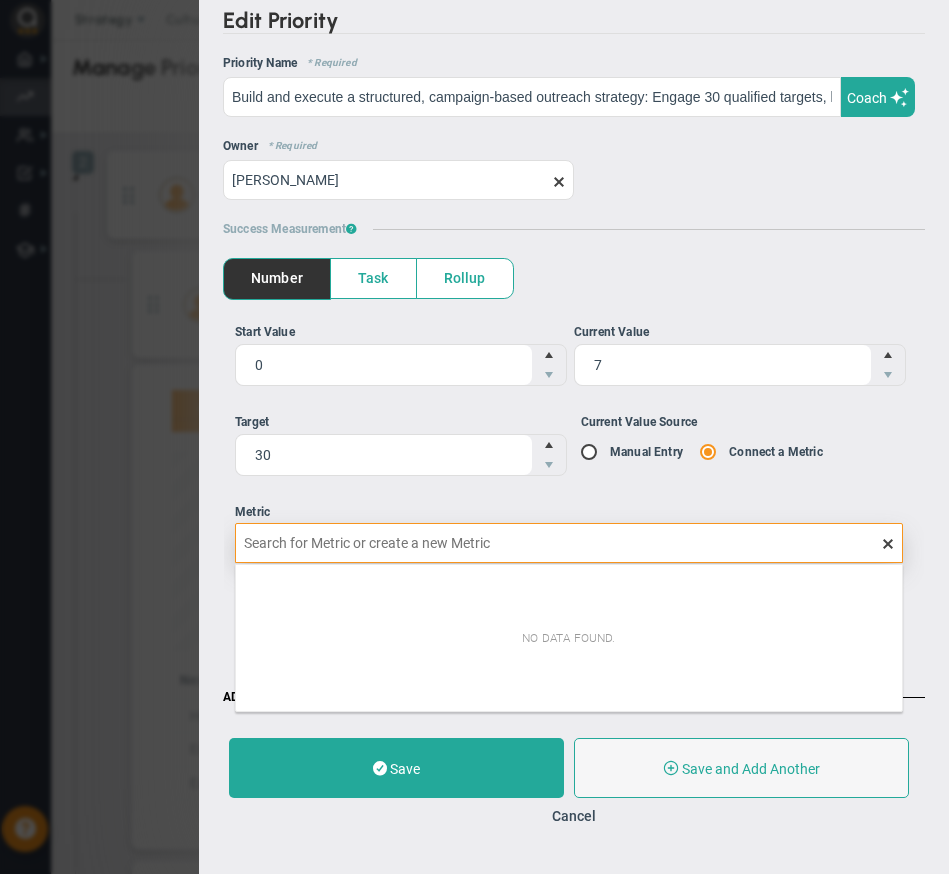 type on "o" 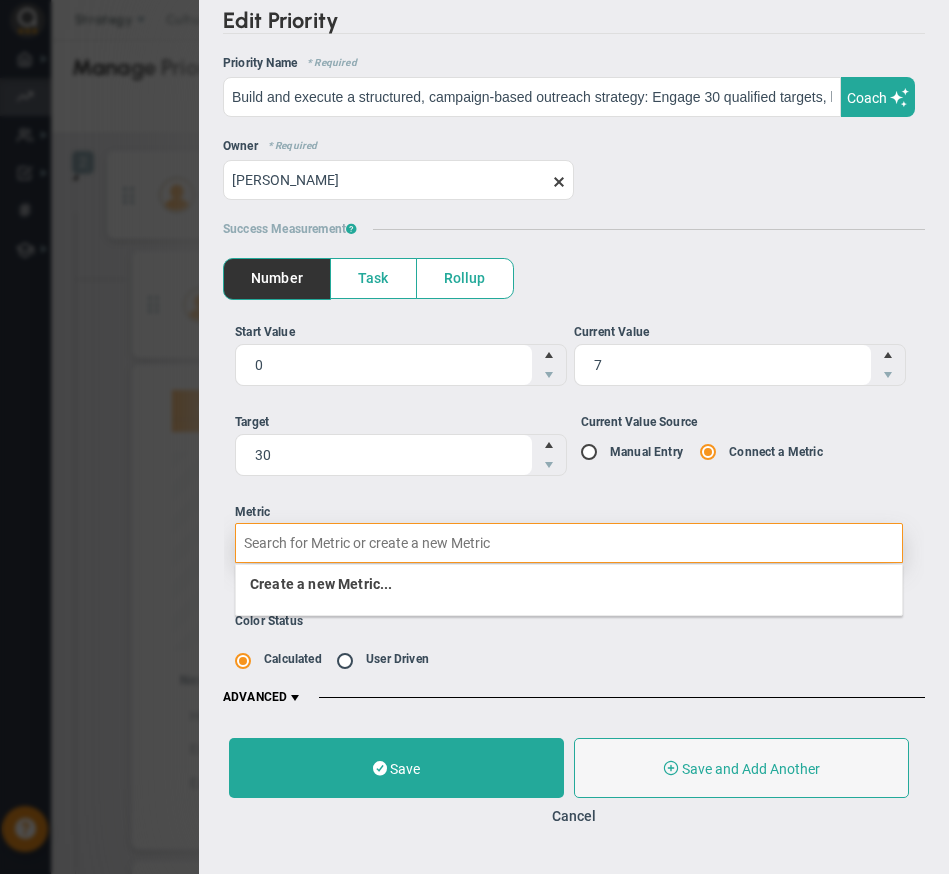 type on "m" 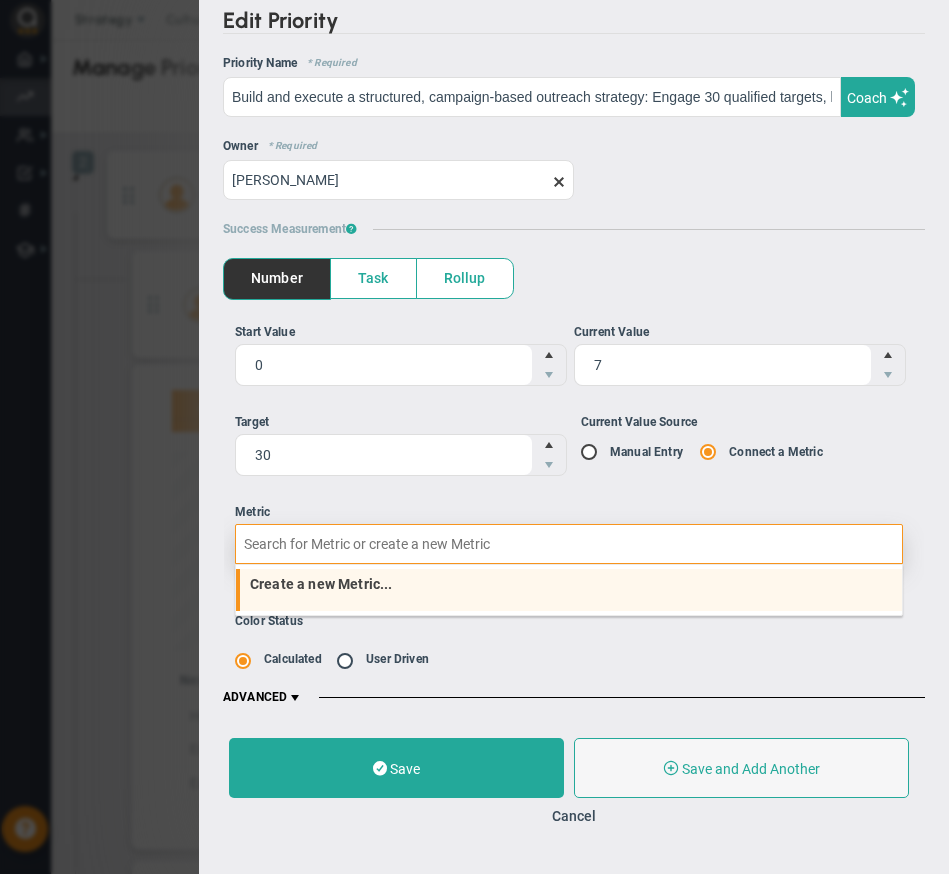 type on "2" 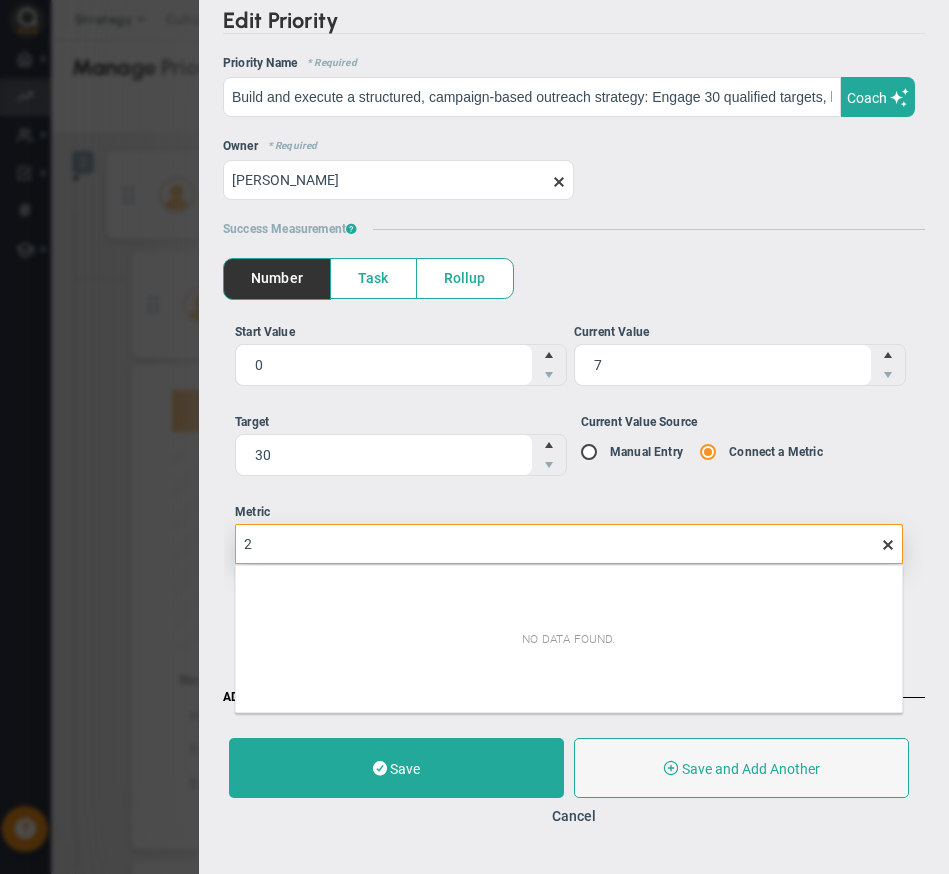 type 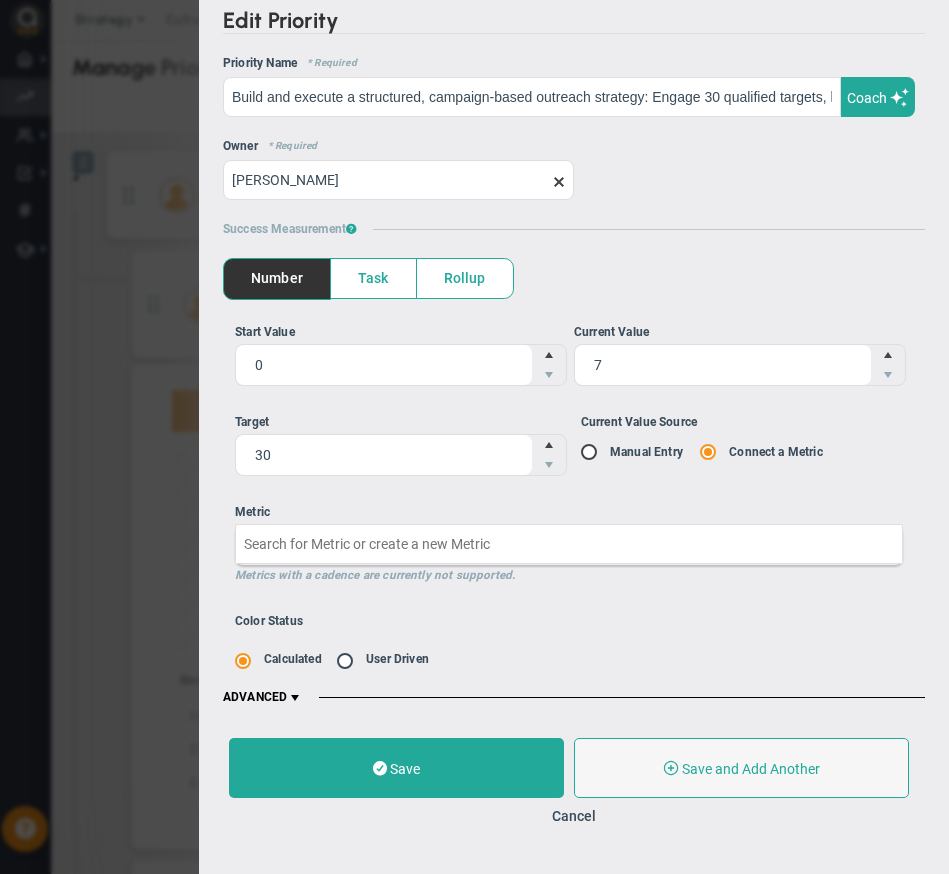 click on "Manual Entry
Connect a Metric" at bounding box center (747, 452) 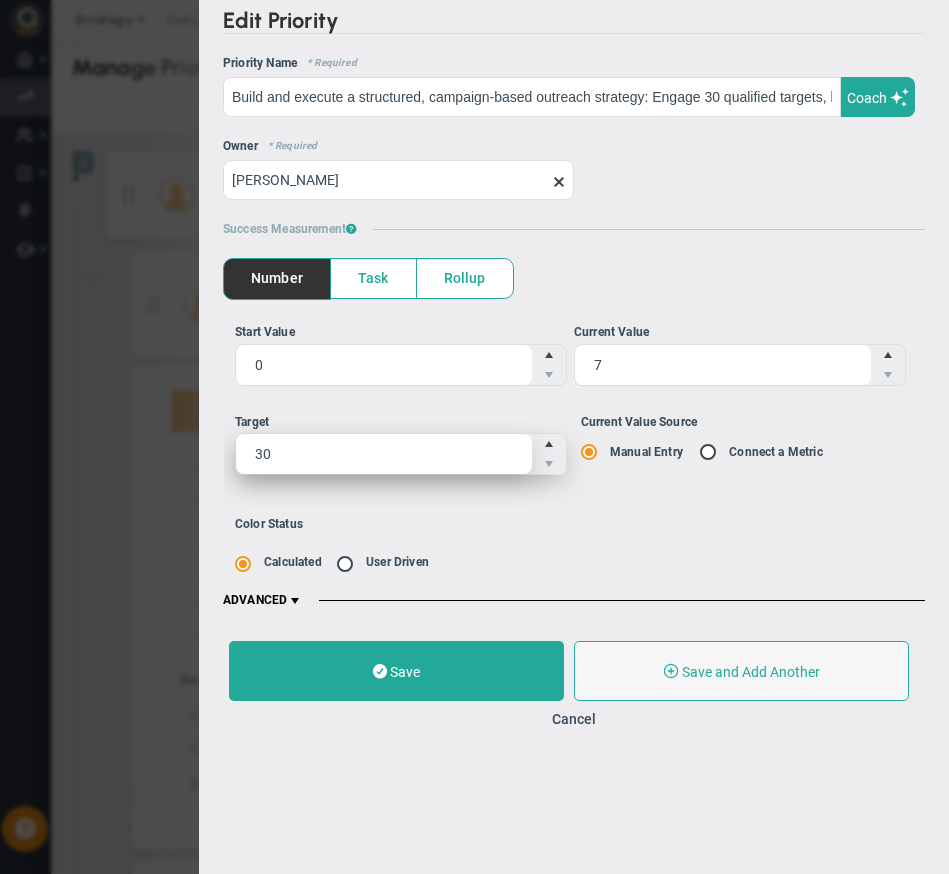 click on "30 30" at bounding box center [401, 454] 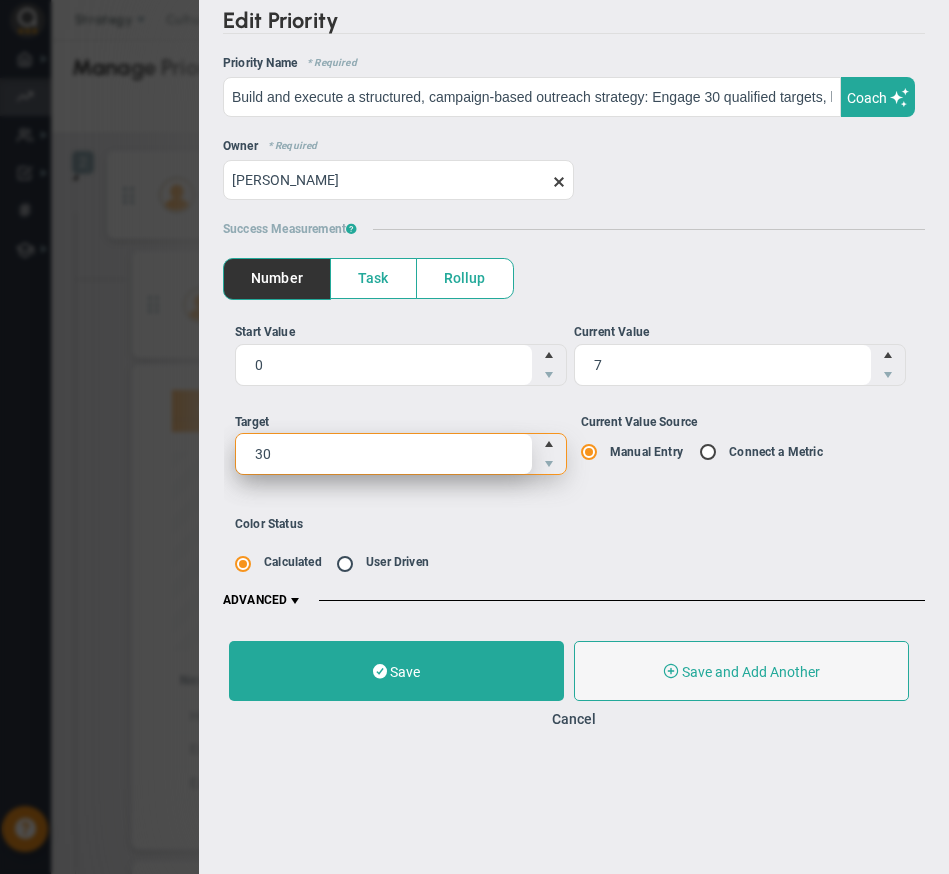 type on "3" 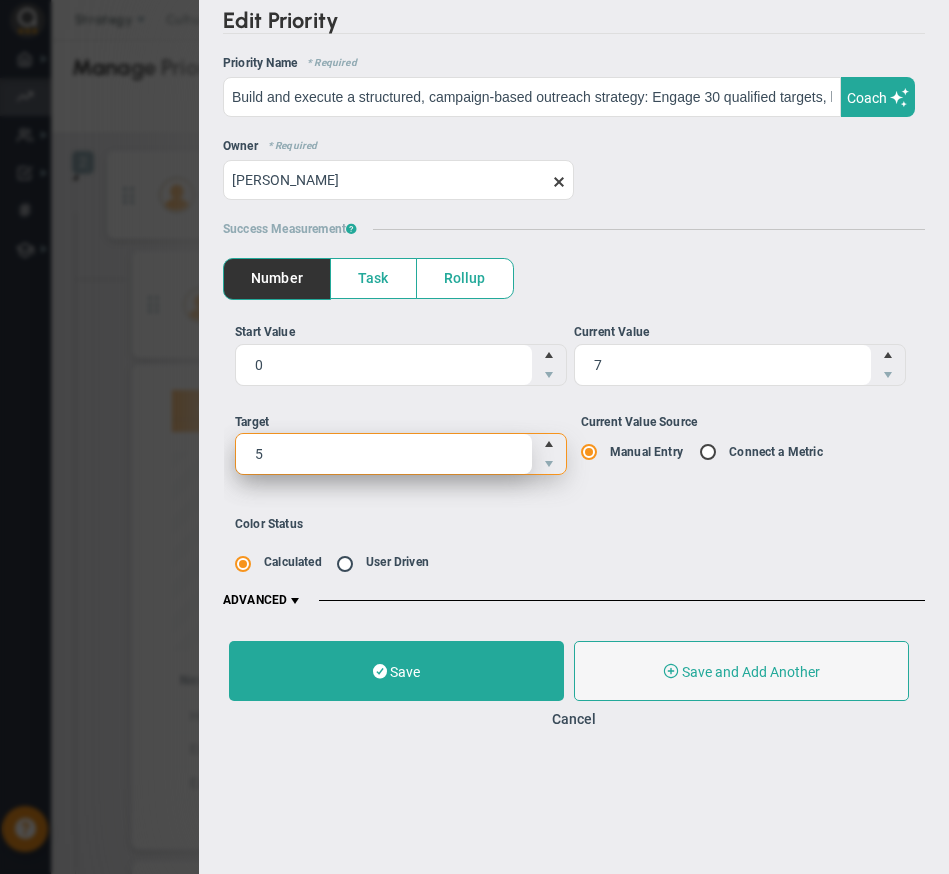 type on "52" 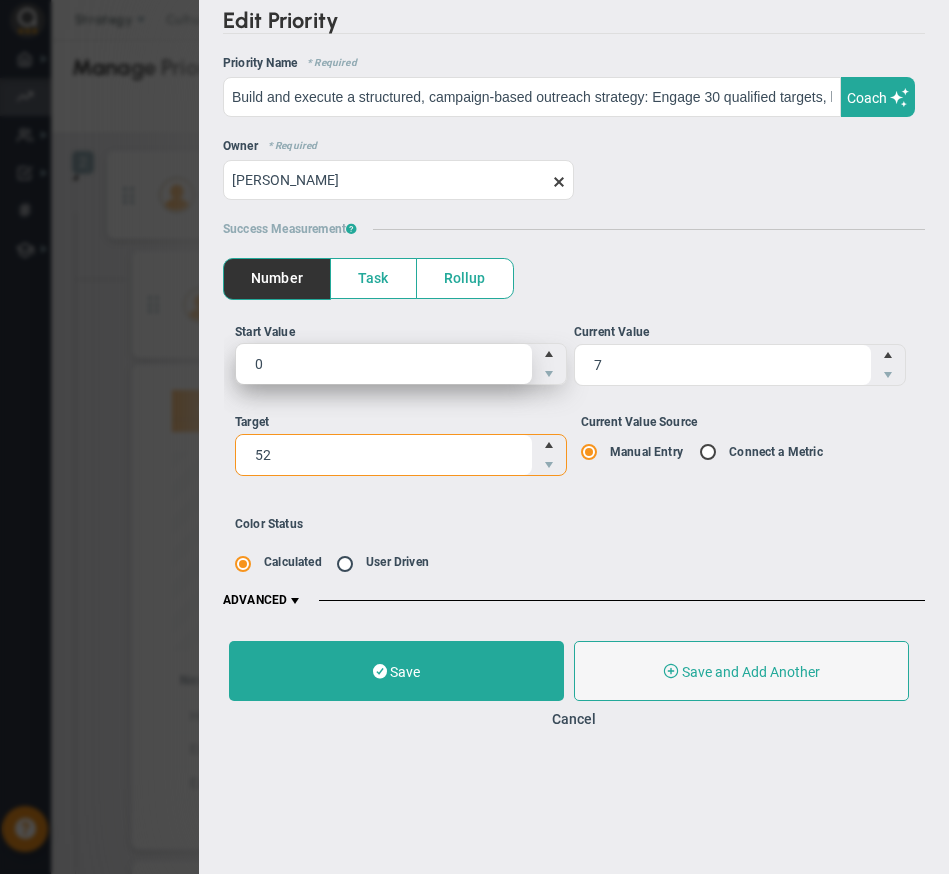 type on "52" 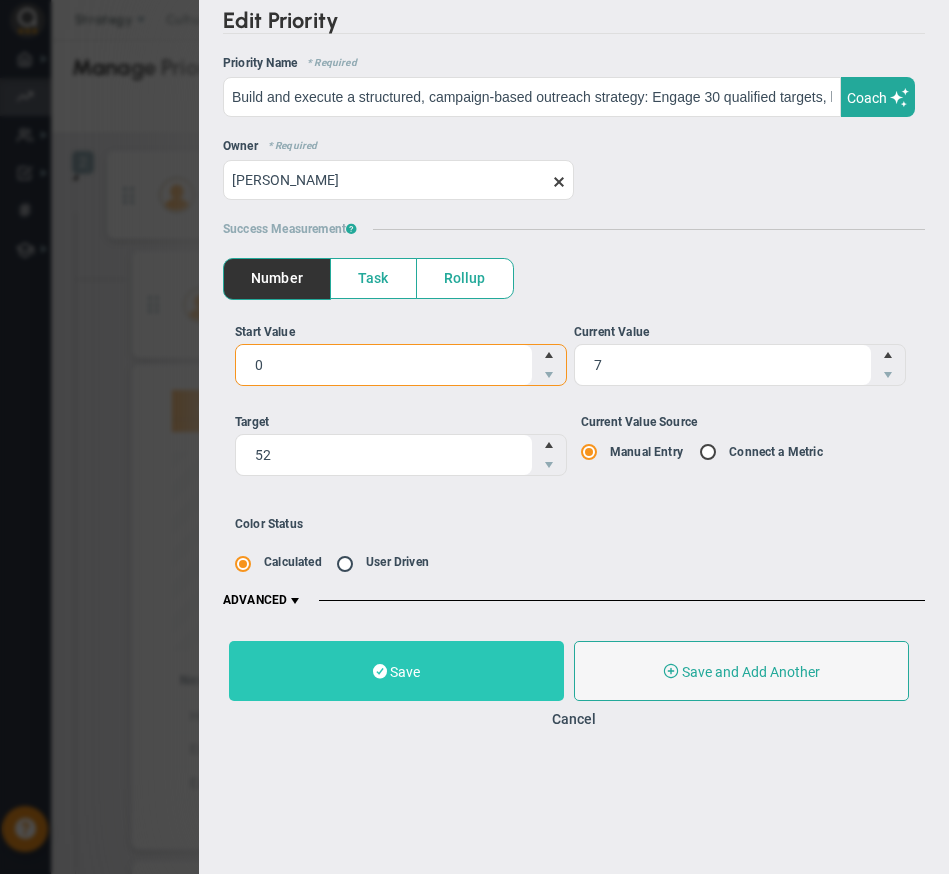 click on "Save" at bounding box center (396, 671) 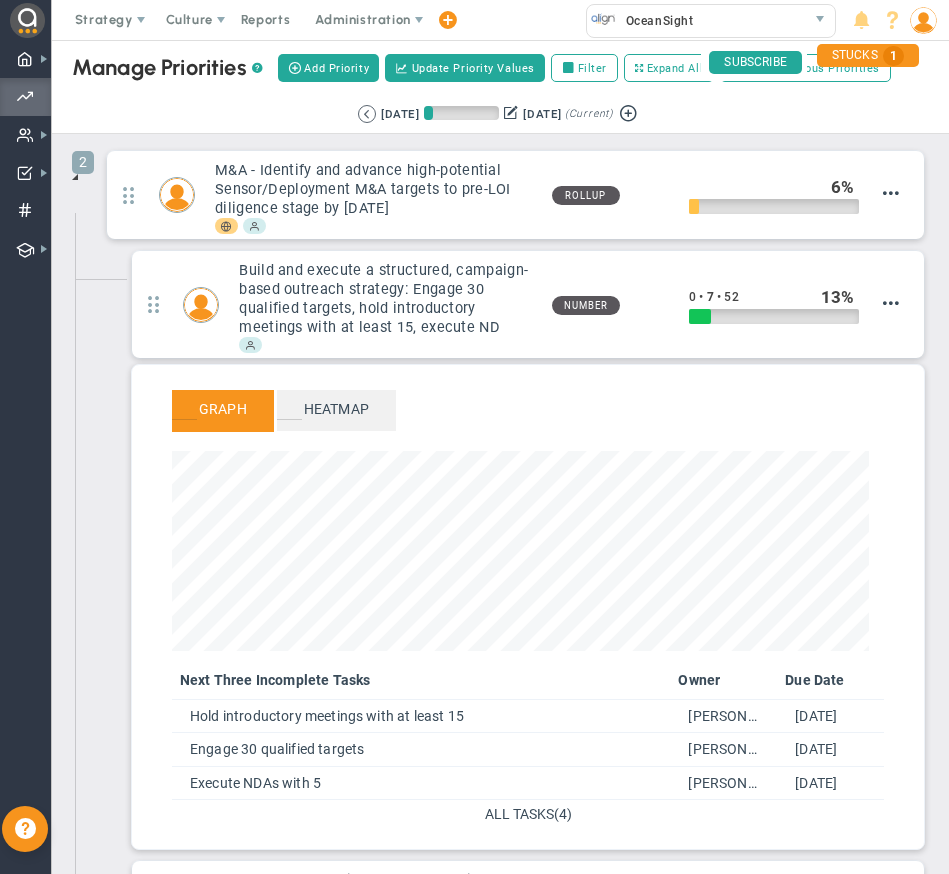 scroll, scrollTop: 999770, scrollLeft: 999303, axis: both 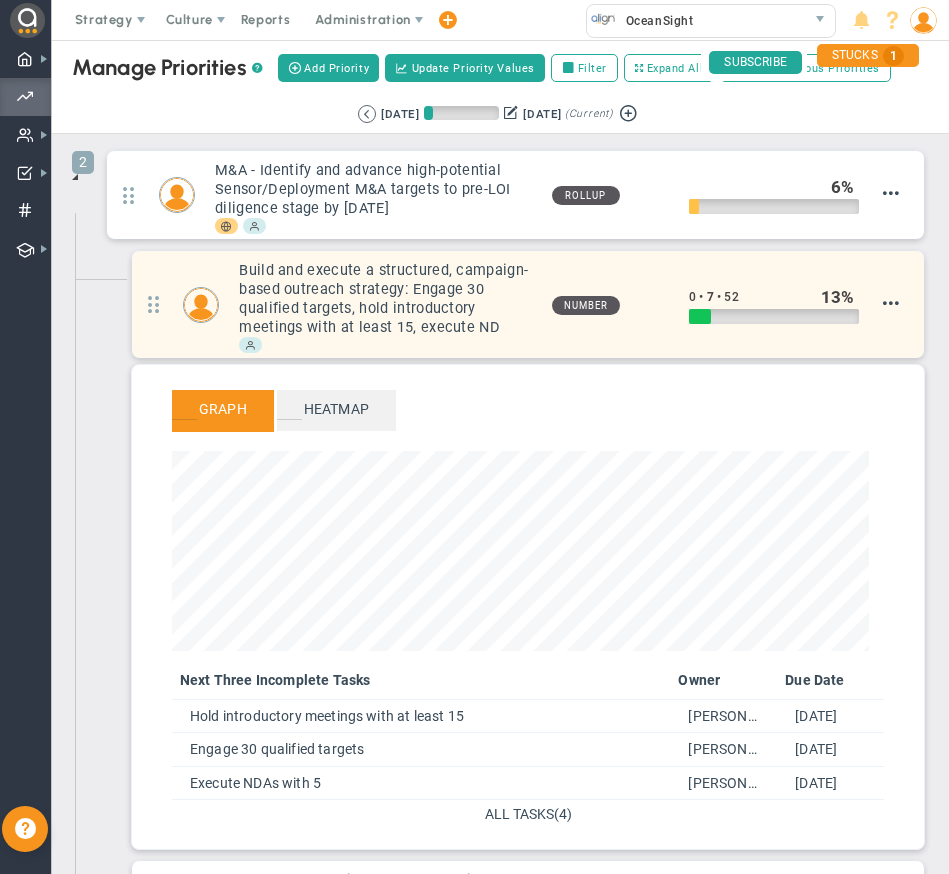click on "Build and execute a structured, campaign-based outreach strategy: Engage 30 qualified targets, hold introductory meetings with at least 15, execute ND" at bounding box center [387, 299] 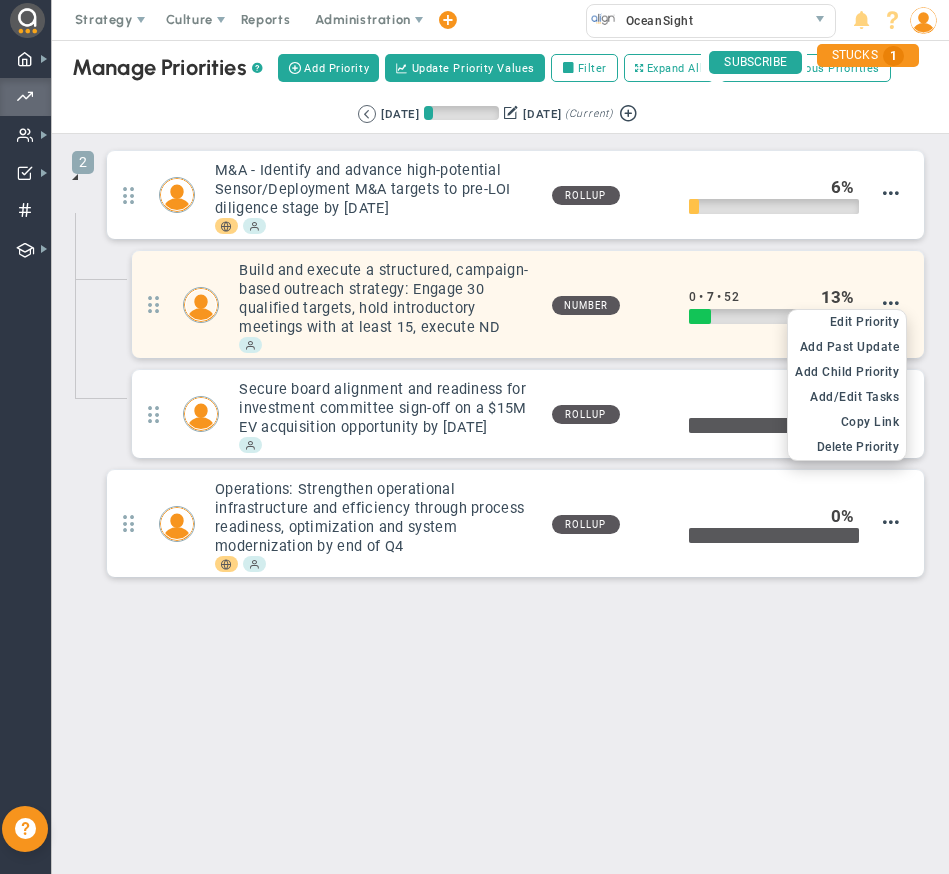 click on "Edit OKR
Edit Priority
Add Past Update
Add Child OKR
Add Child Priority
Add/Edit Tasks
Copy Link
Delete Priority" at bounding box center [879, 305] 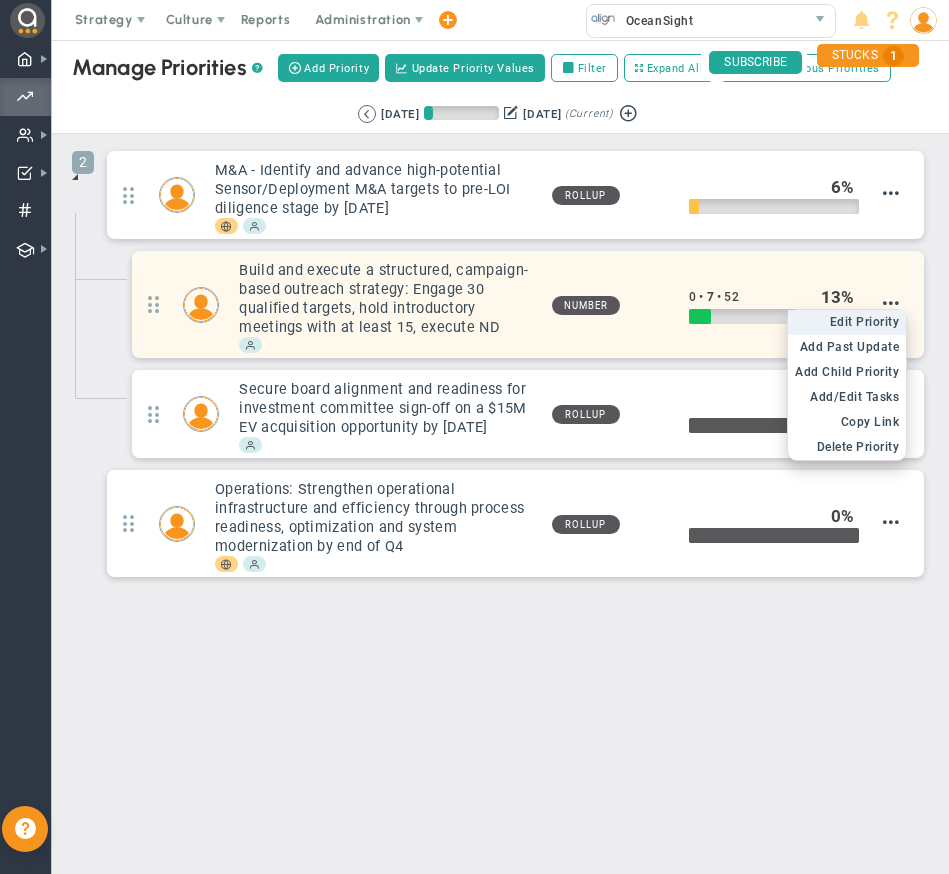 click on "Edit Priority" at bounding box center (865, 322) 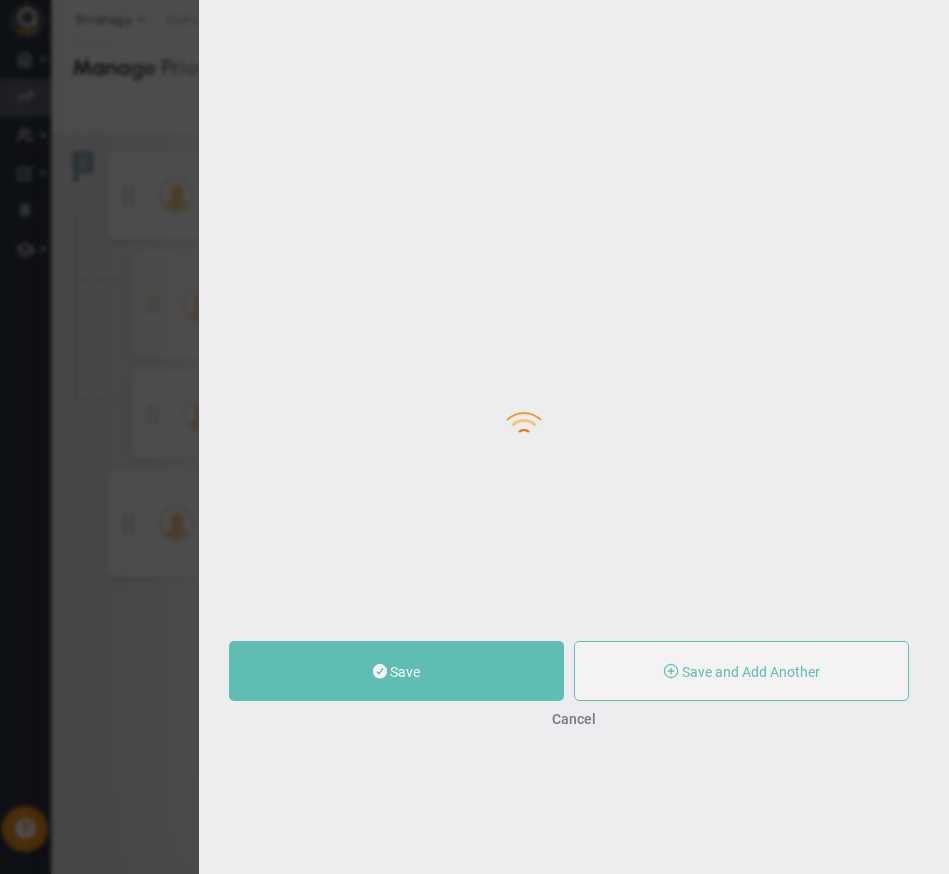 type on "Build and execute a structured, campaign-based outreach strategy: Engage 30 qualified targets, hold introductory meetings with at least 15, execute ND" 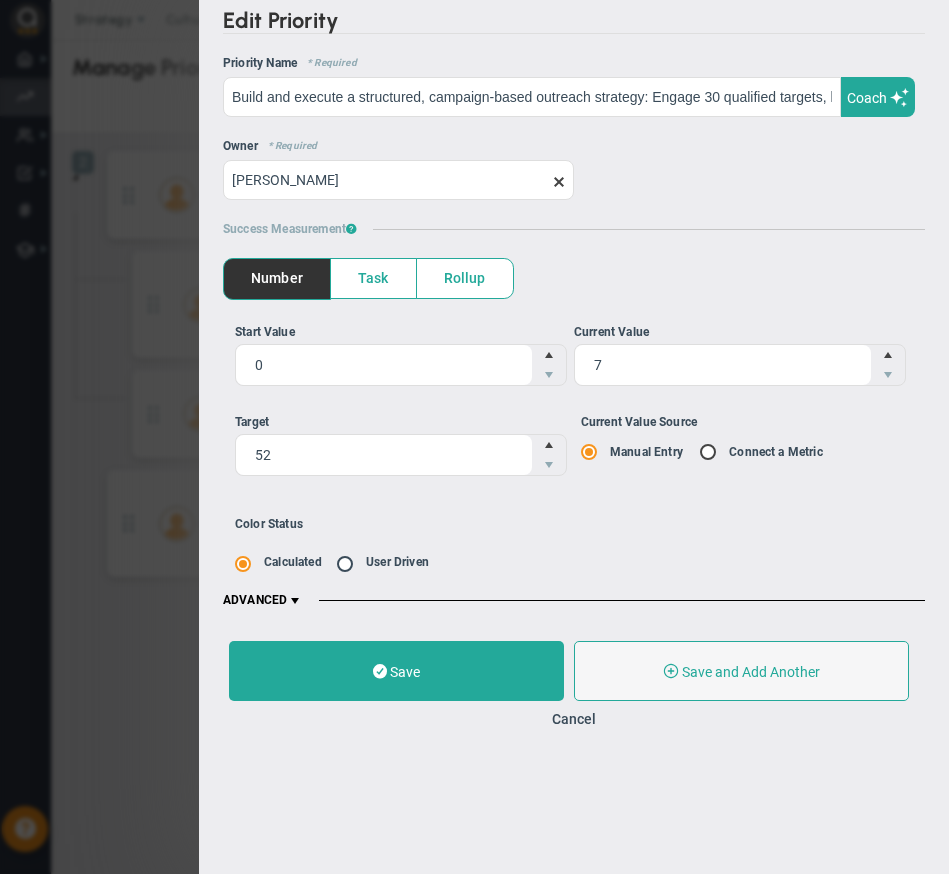 click at bounding box center [295, 601] 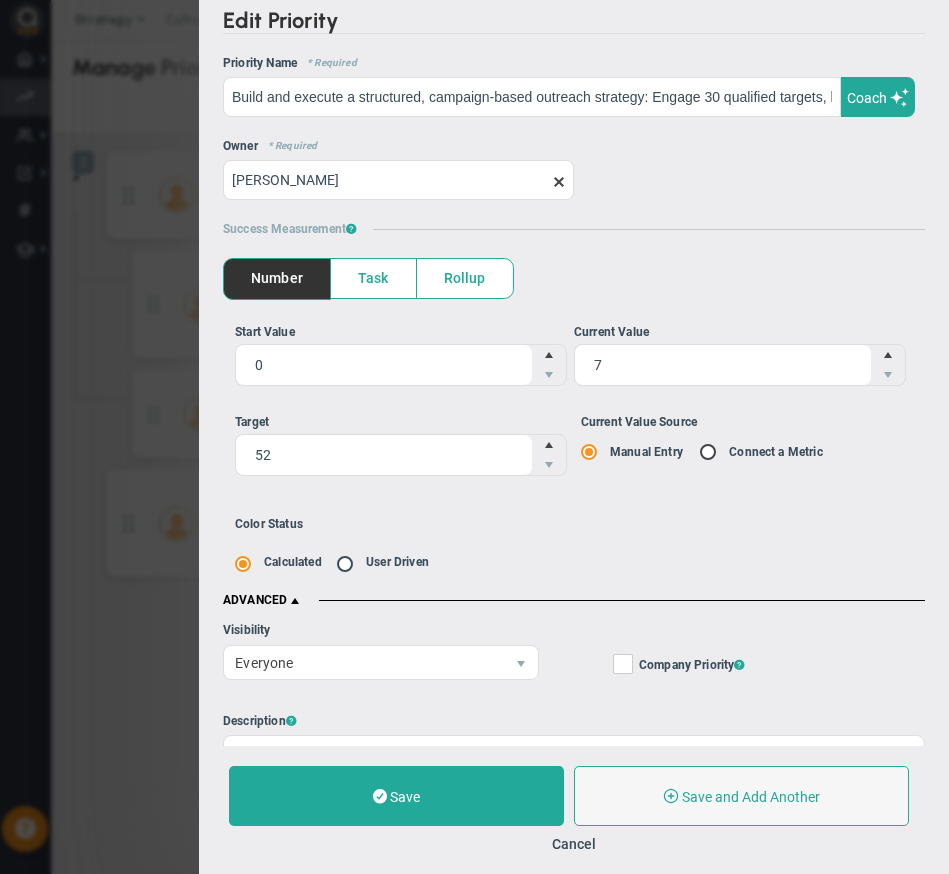 scroll, scrollTop: 388, scrollLeft: 0, axis: vertical 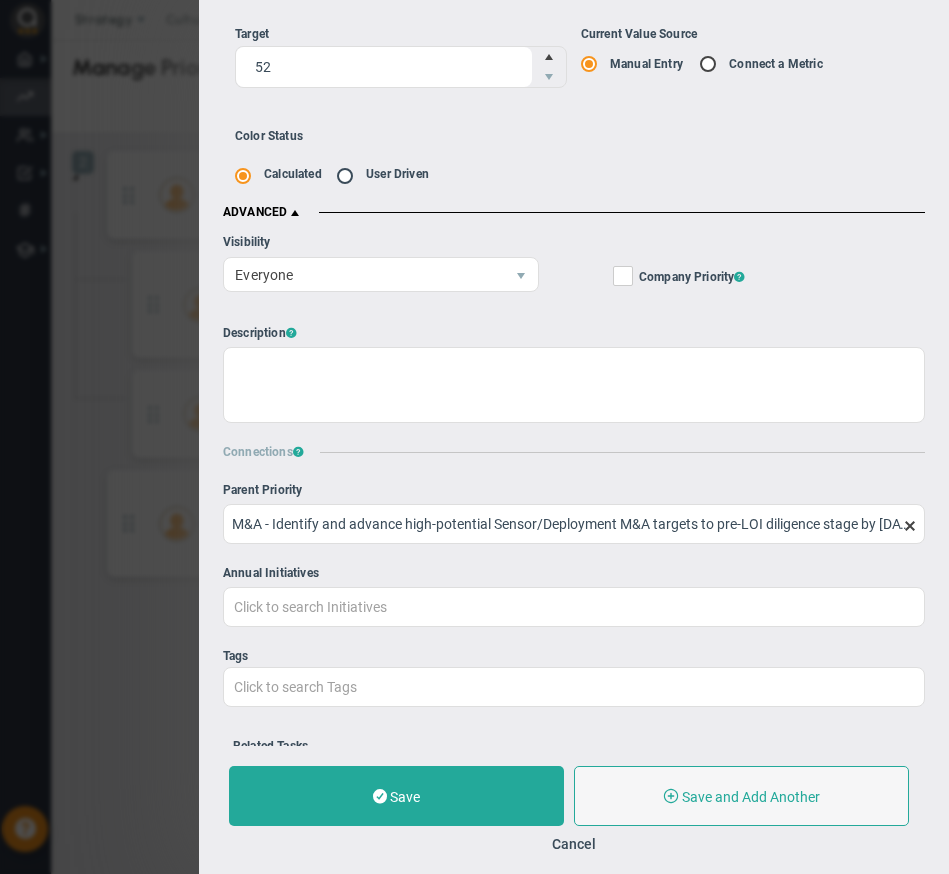 click on "Company Objective  ?
Company Priority  ?" at bounding box center [624, 280] 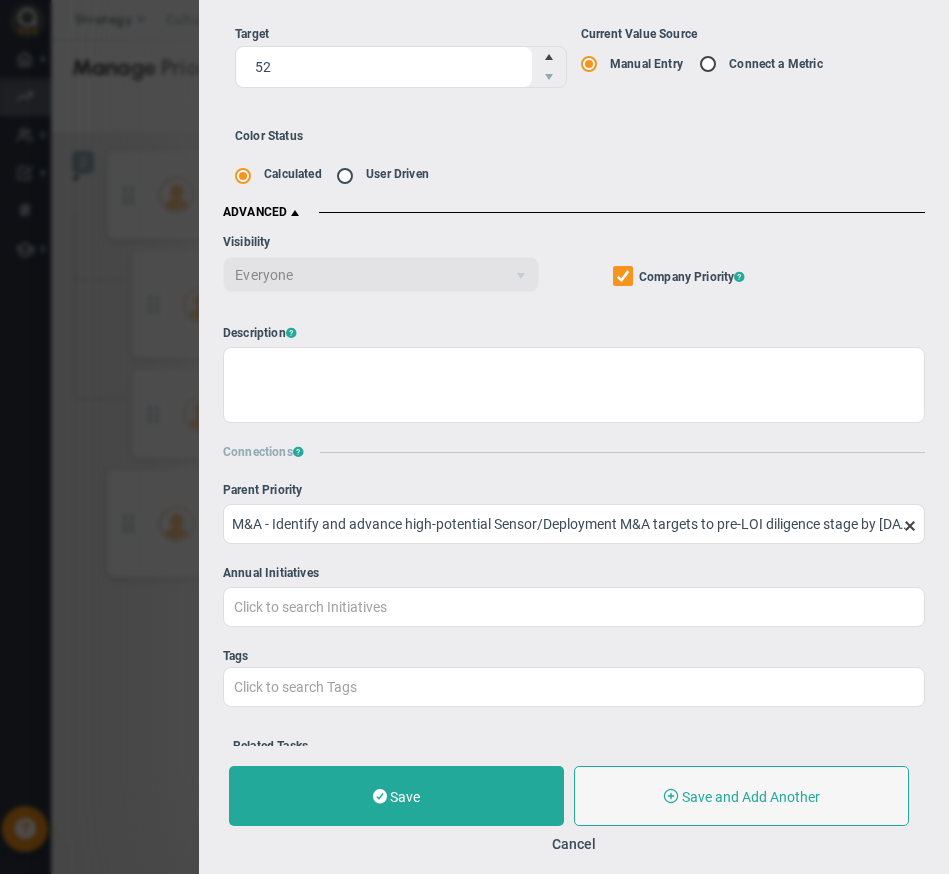 click on "Company Objective  ?
Company Priority  ?" at bounding box center (624, 280) 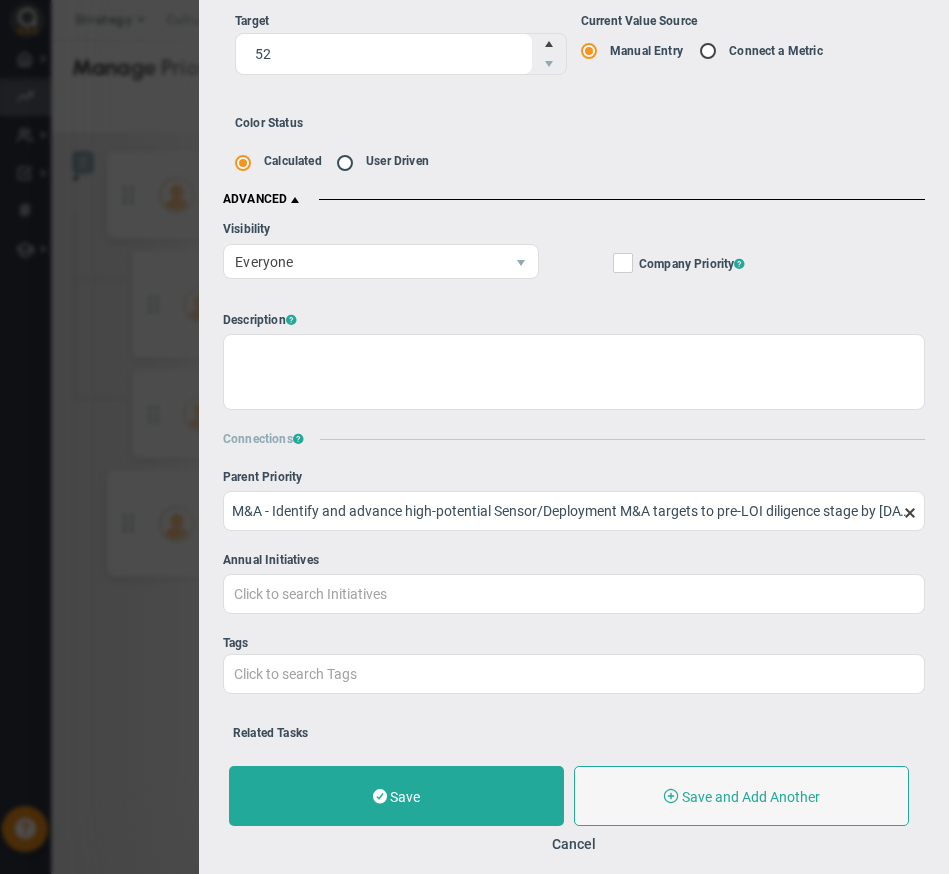 scroll, scrollTop: 389, scrollLeft: 0, axis: vertical 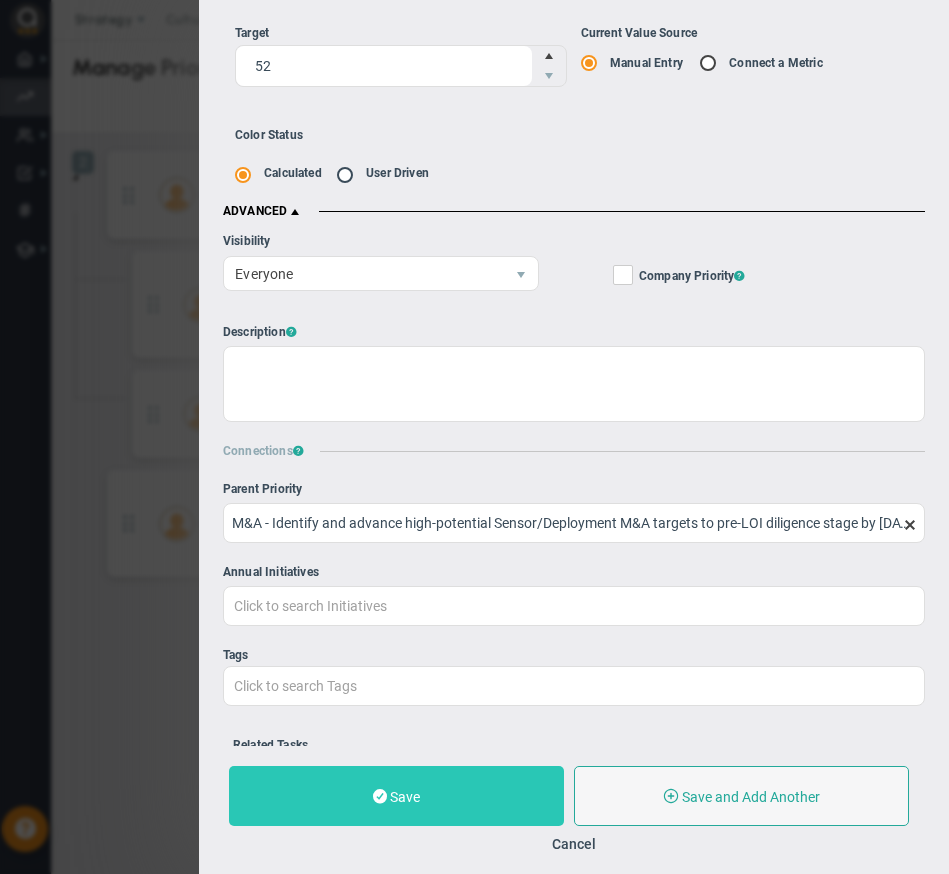 click at bounding box center [380, 796] 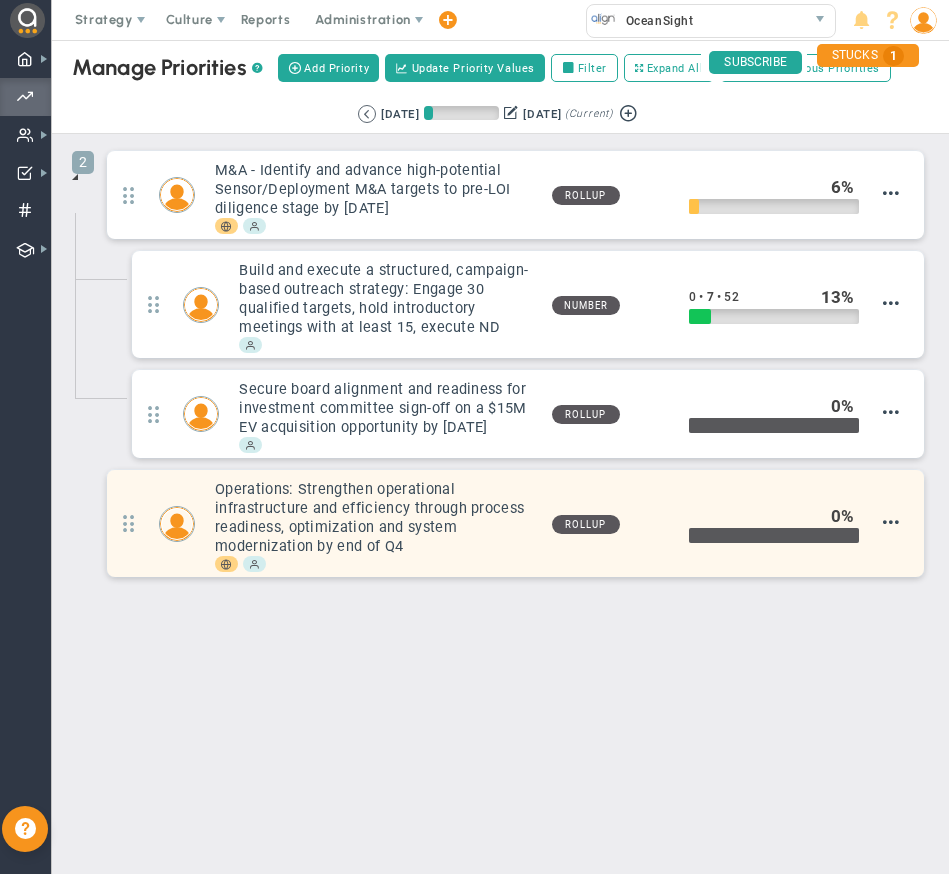 click on "Operations: Strengthen operational infrastructure and efficiency through process readiness, optimization and system modernization by end of Q4" at bounding box center [375, 518] 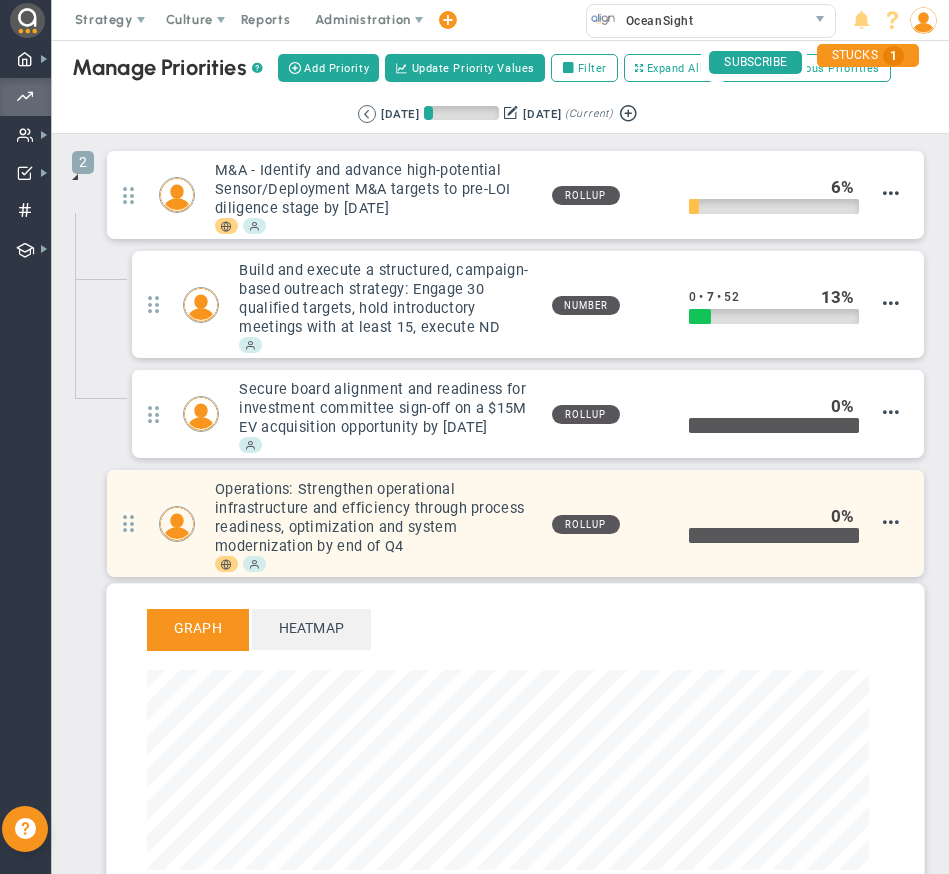 scroll, scrollTop: 999770, scrollLeft: 999278, axis: both 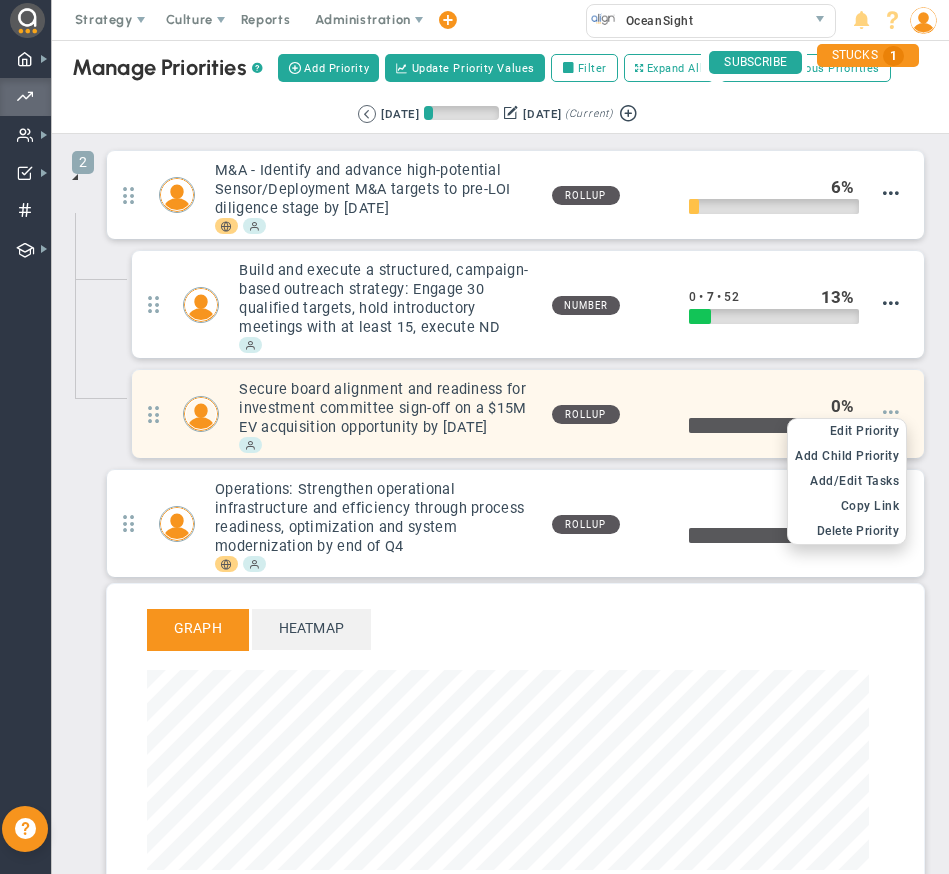 click at bounding box center (891, 412) 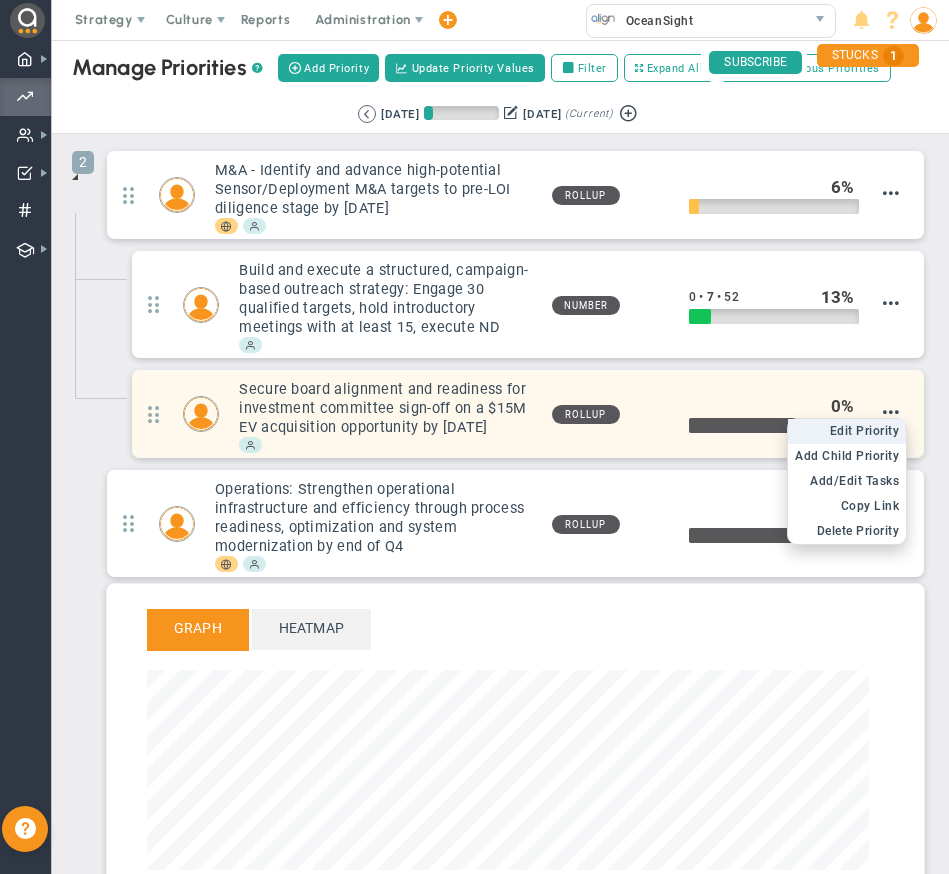 click on "Edit Priority" at bounding box center (865, 431) 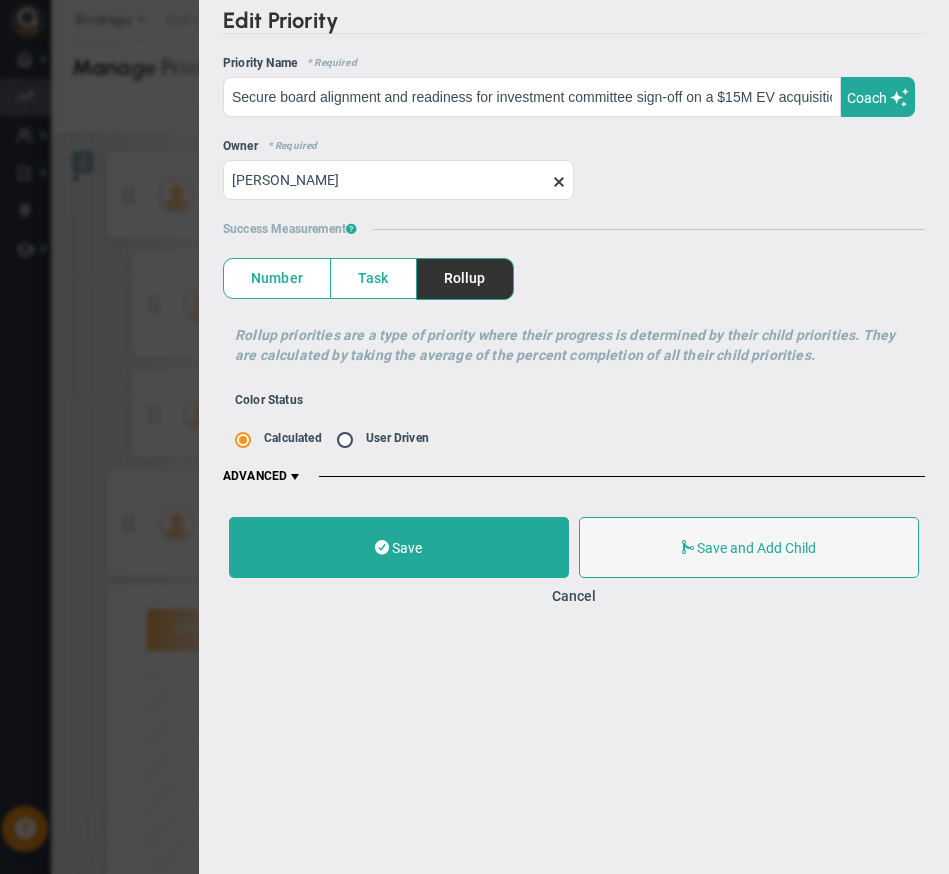 click on "Number" at bounding box center [277, 278] 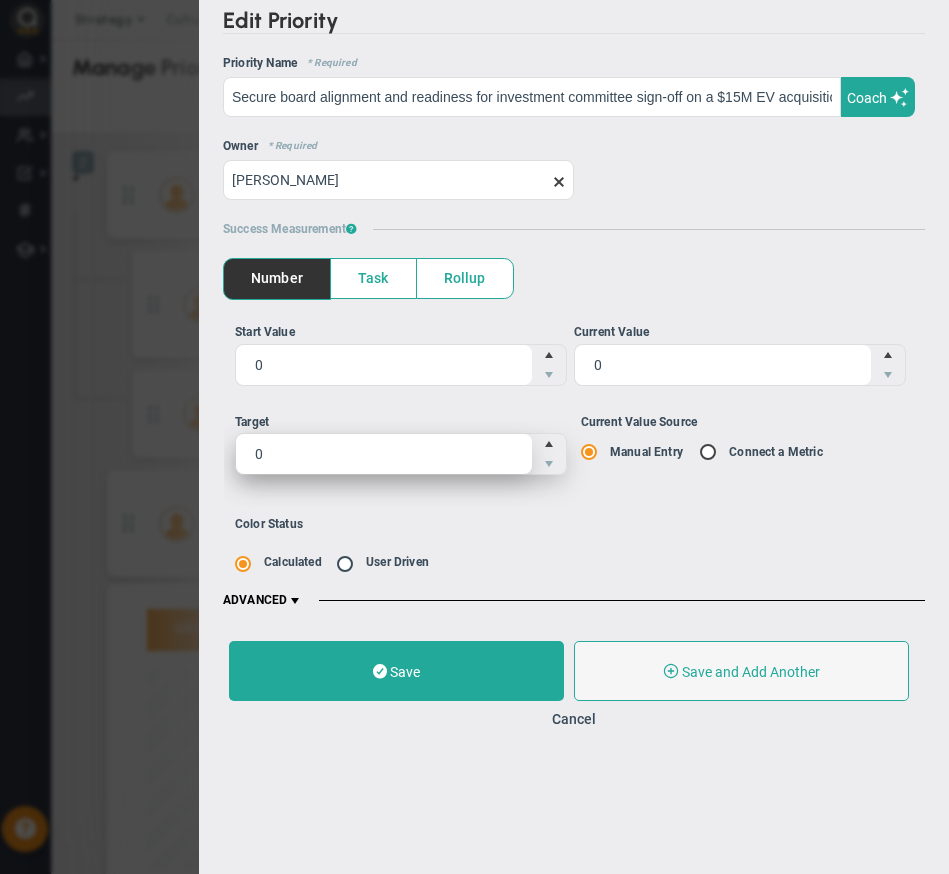 click on "0 0" at bounding box center [401, 454] 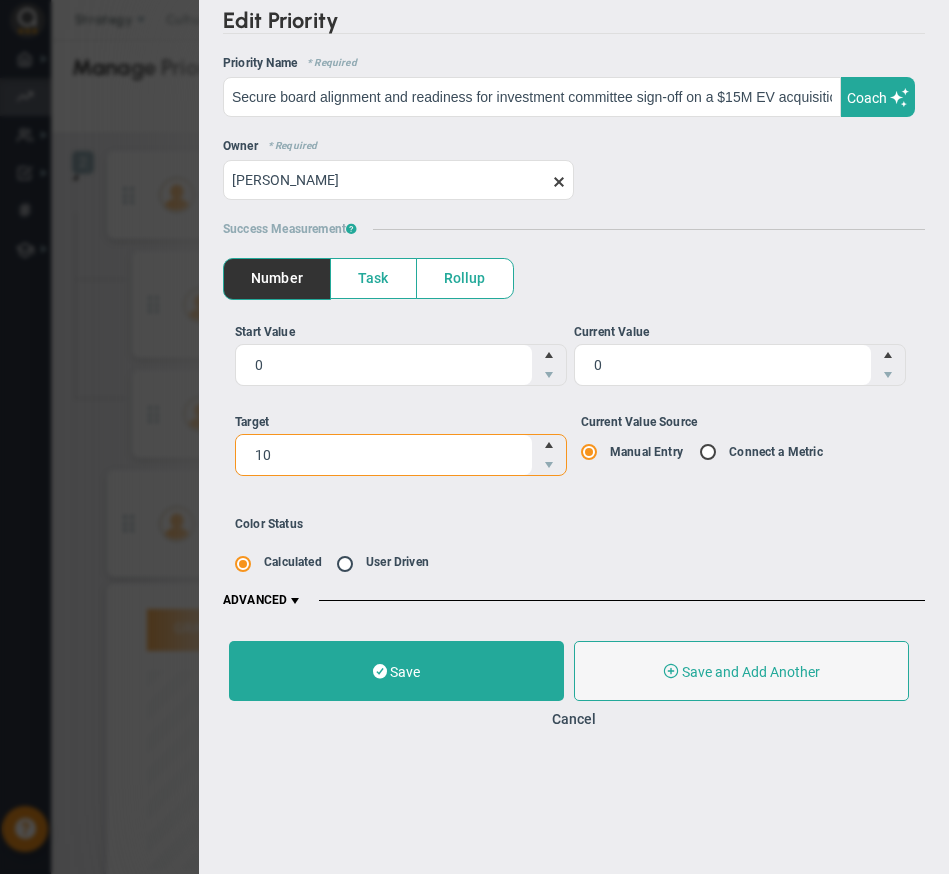 click on "Task" at bounding box center [373, 278] 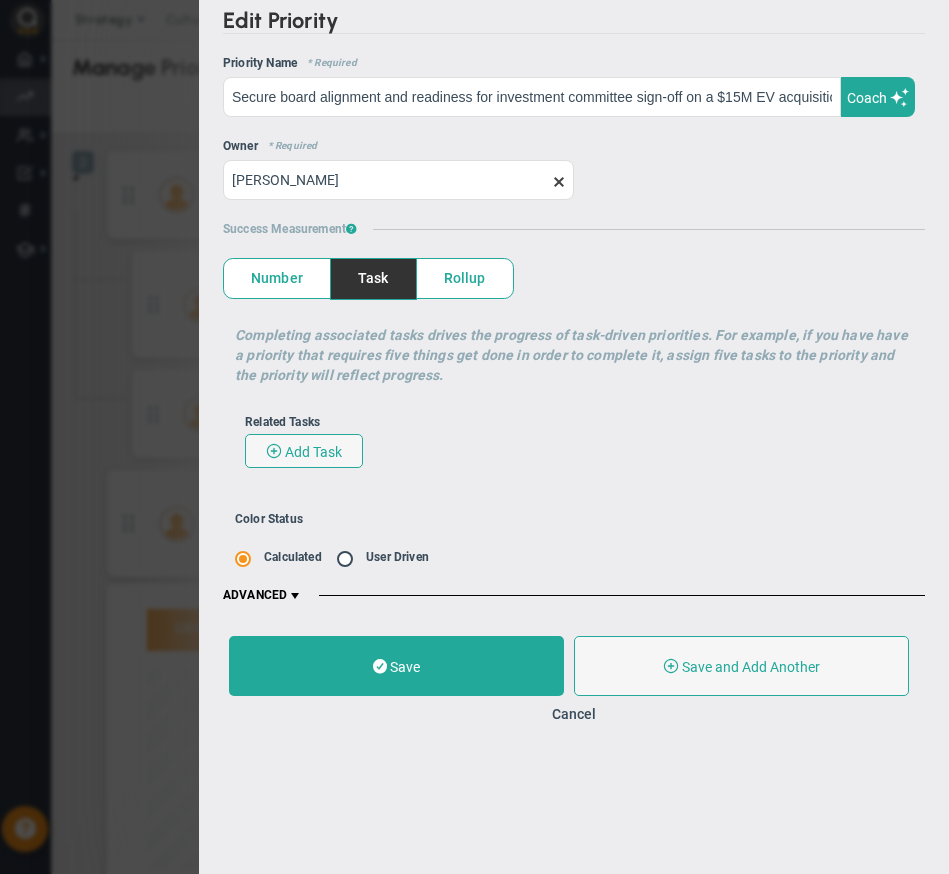click on "Rollup" at bounding box center (465, 278) 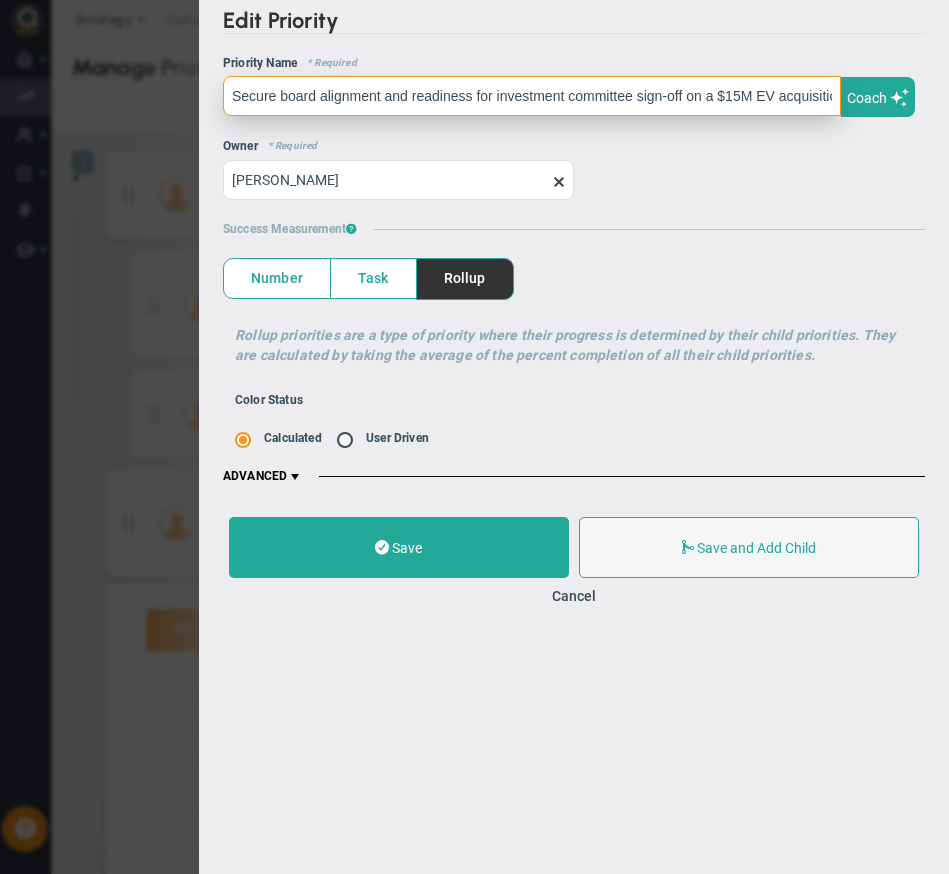 click on "Secure board alignment and readiness for investment committee sign-off on a $15M EV acquisition opportunity by [DATE]" at bounding box center (532, 96) 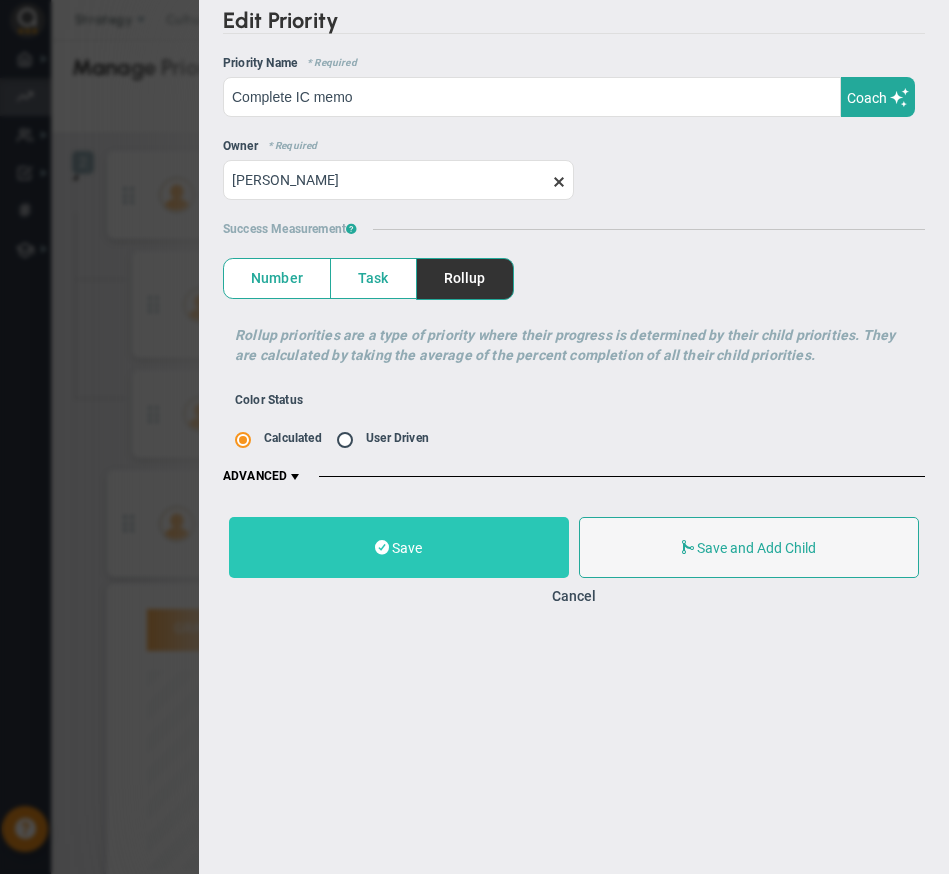 click on "Save" at bounding box center [399, 547] 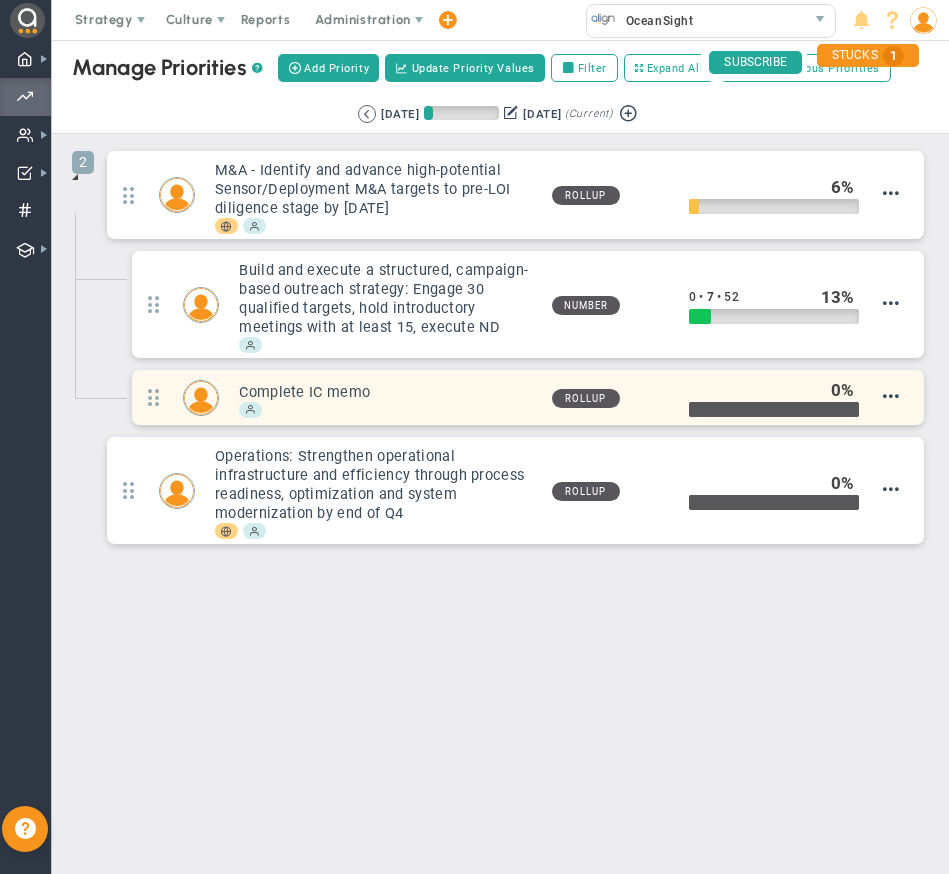 click on "Complete IC memo" at bounding box center (387, 392) 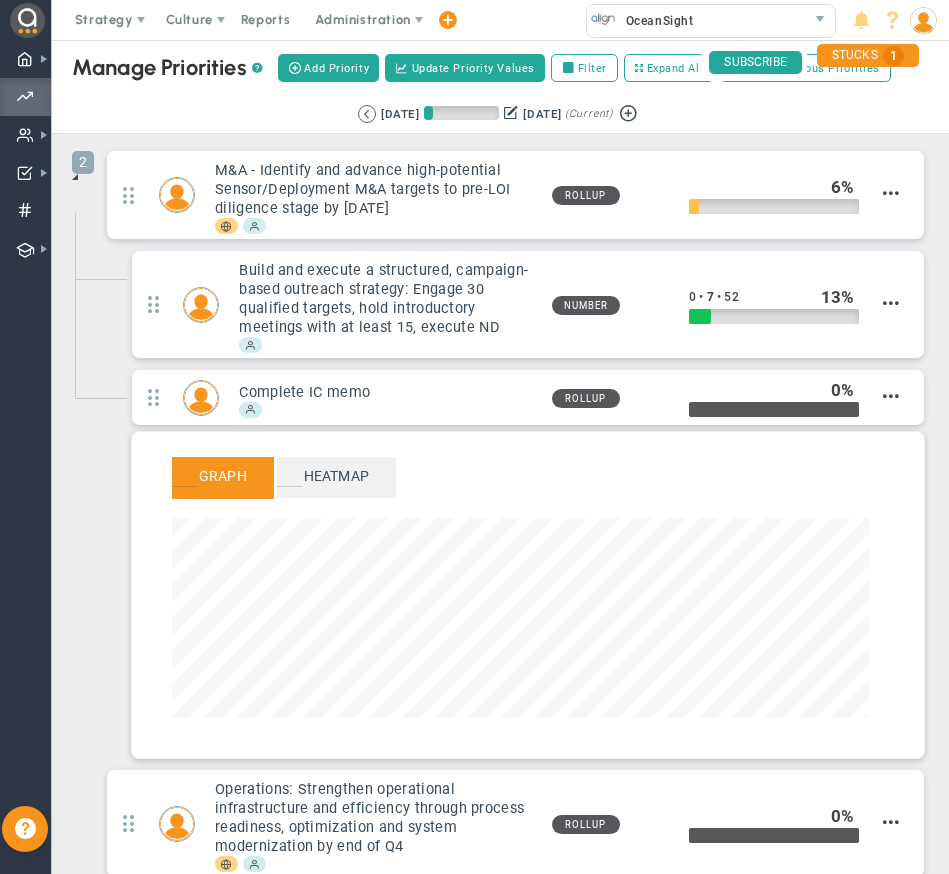 scroll, scrollTop: 999770, scrollLeft: 999303, axis: both 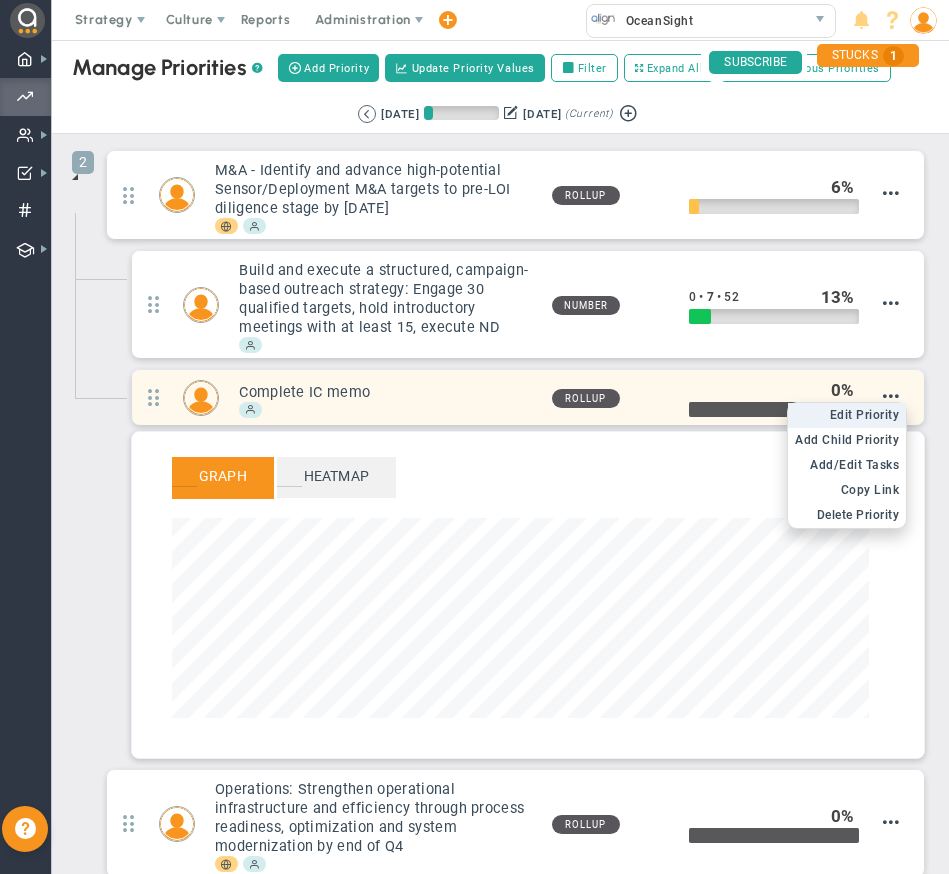 click on "Edit Priority" at bounding box center (865, 415) 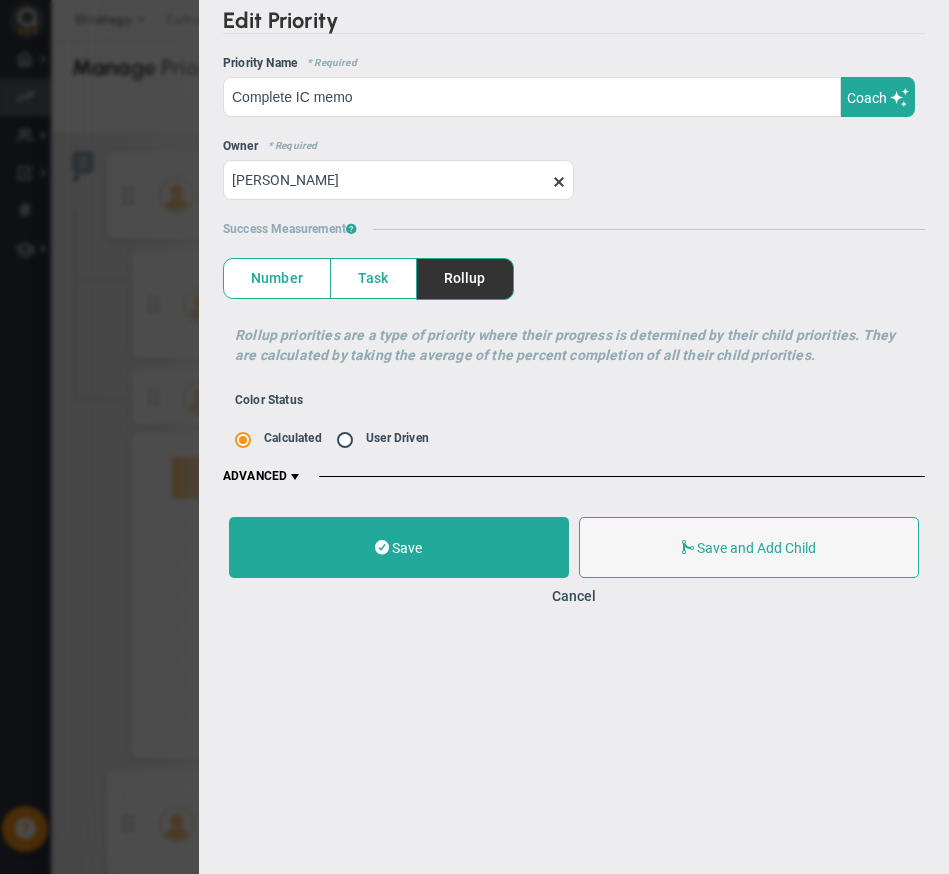 click on "Task" at bounding box center (373, 278) 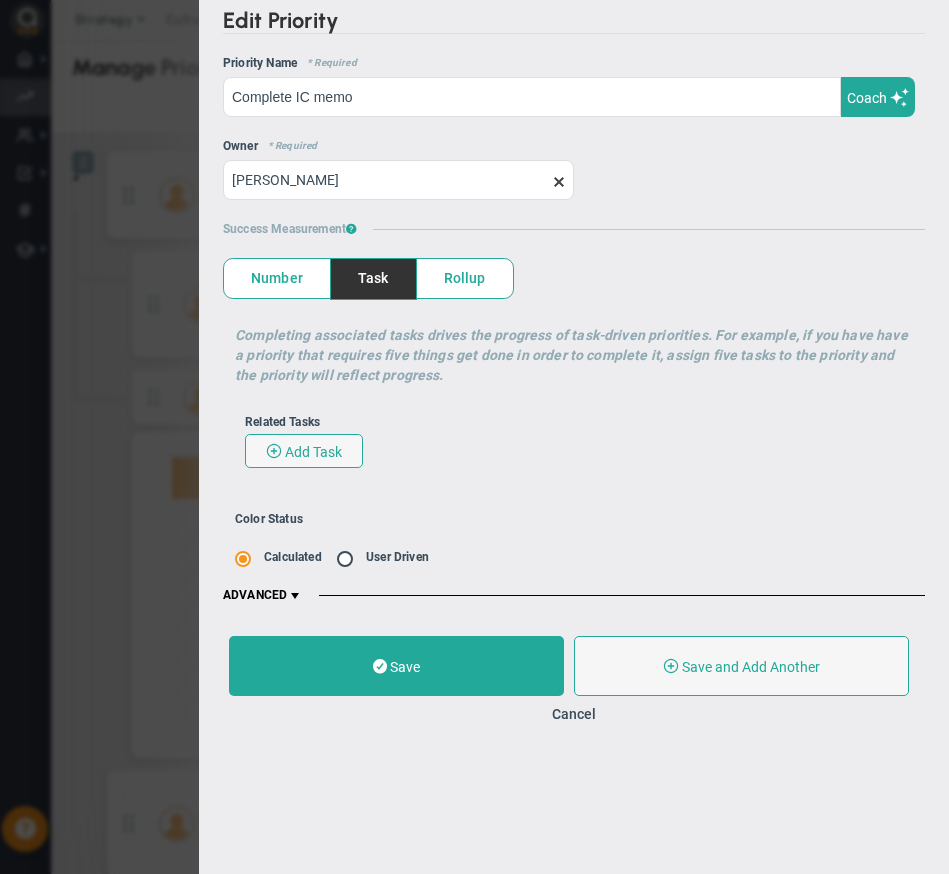 click on "Number" at bounding box center [277, 278] 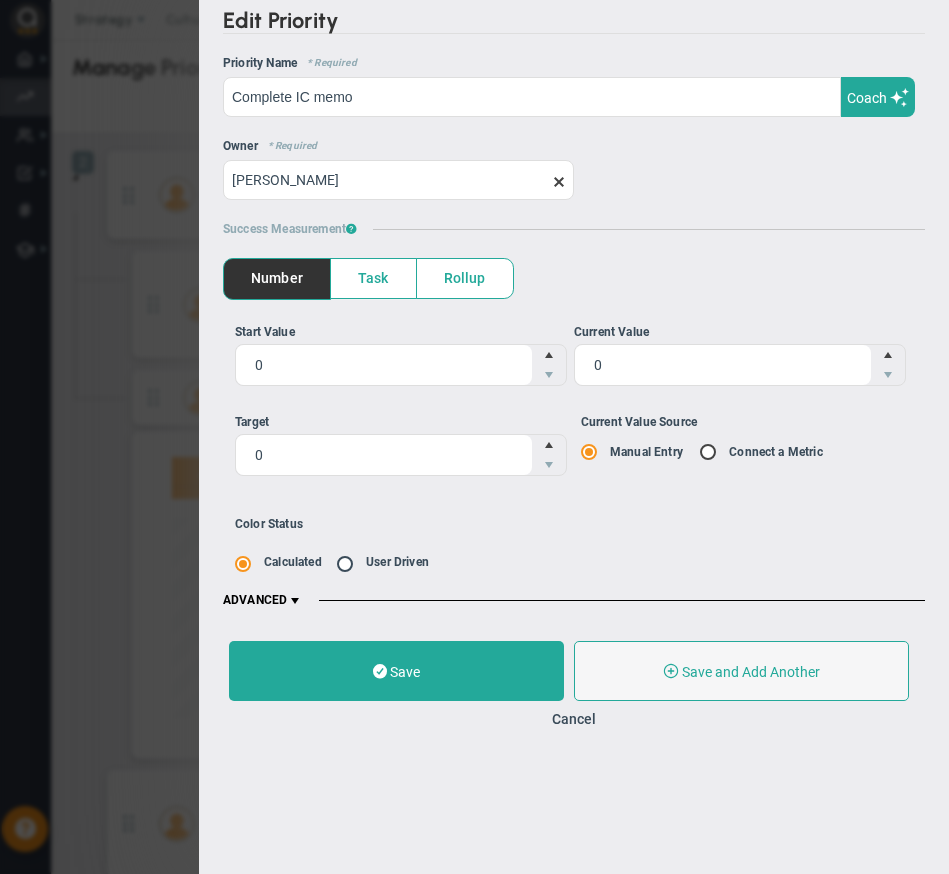 click on "Task" at bounding box center [373, 278] 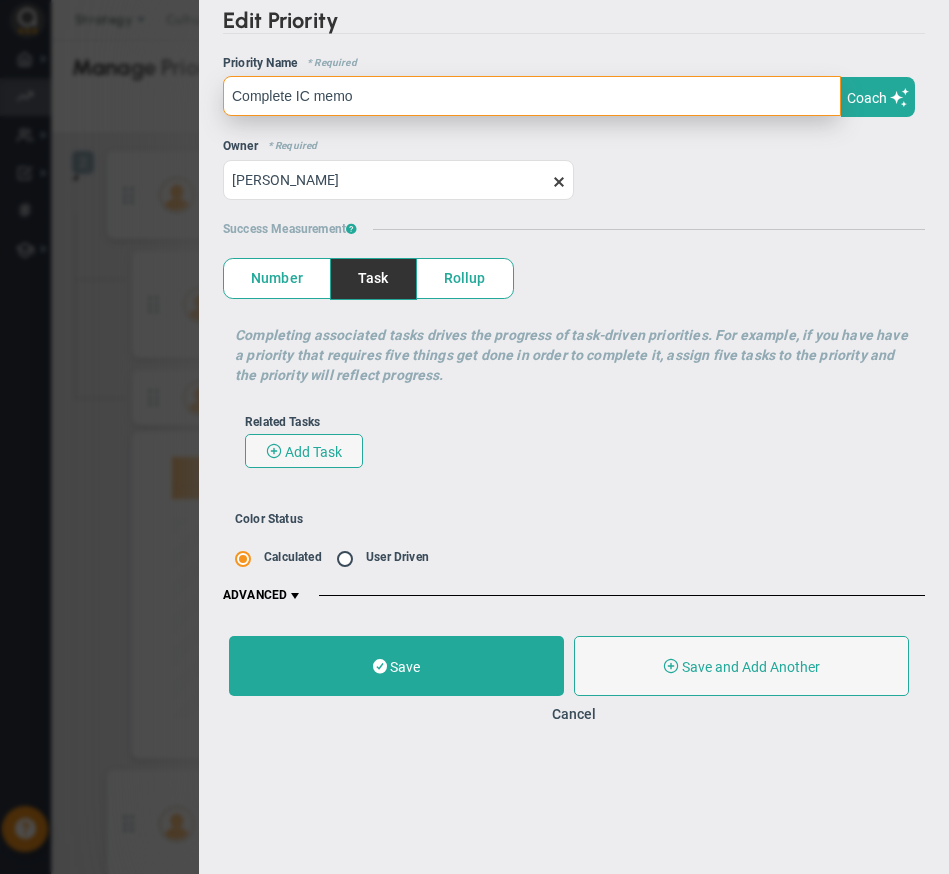 click on "Complete IC memo" at bounding box center [532, 96] 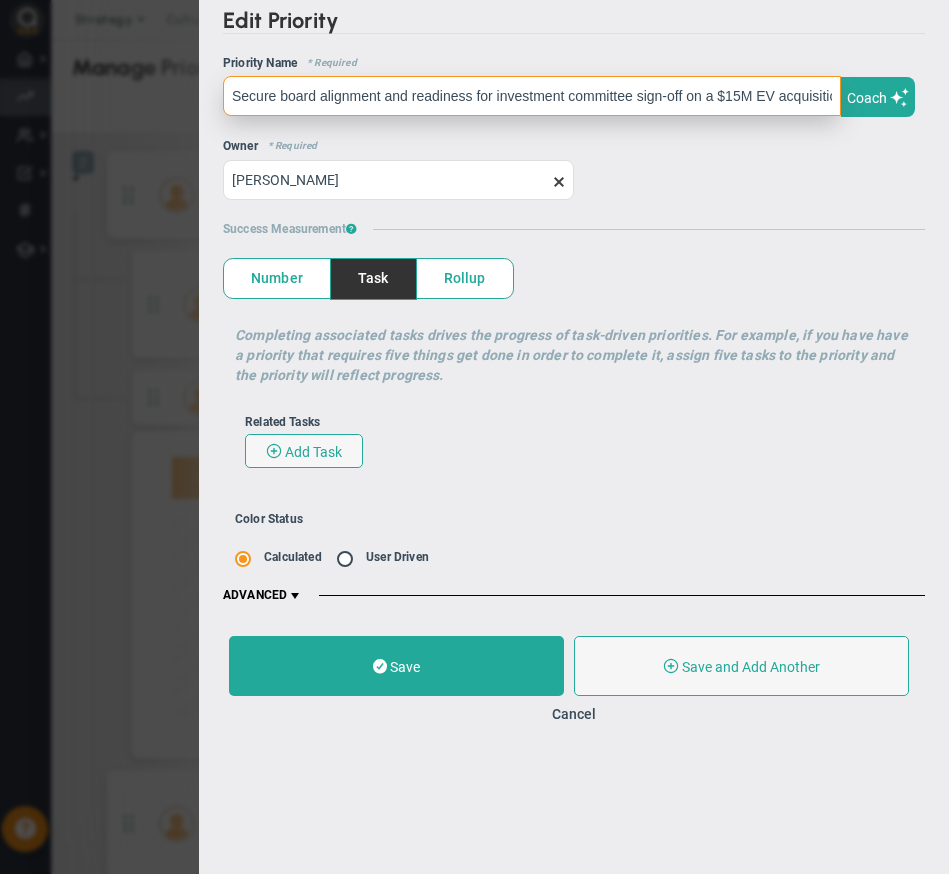 scroll, scrollTop: 0, scrollLeft: 196, axis: horizontal 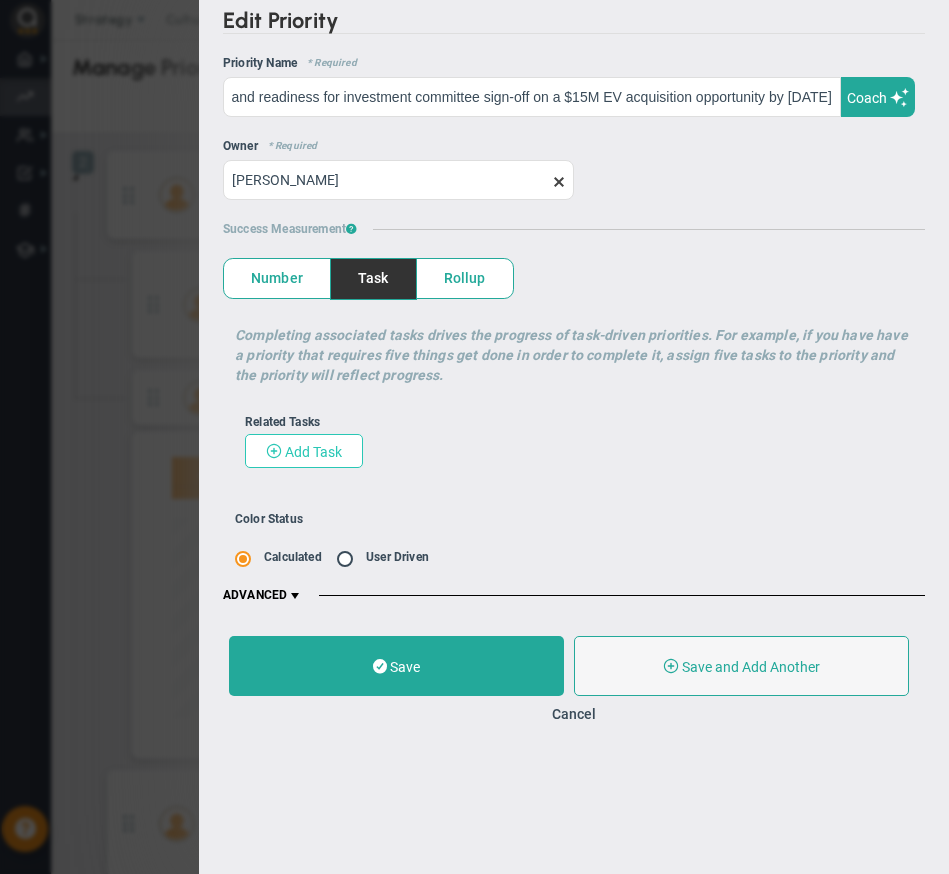 click on "Add Task" at bounding box center (313, 452) 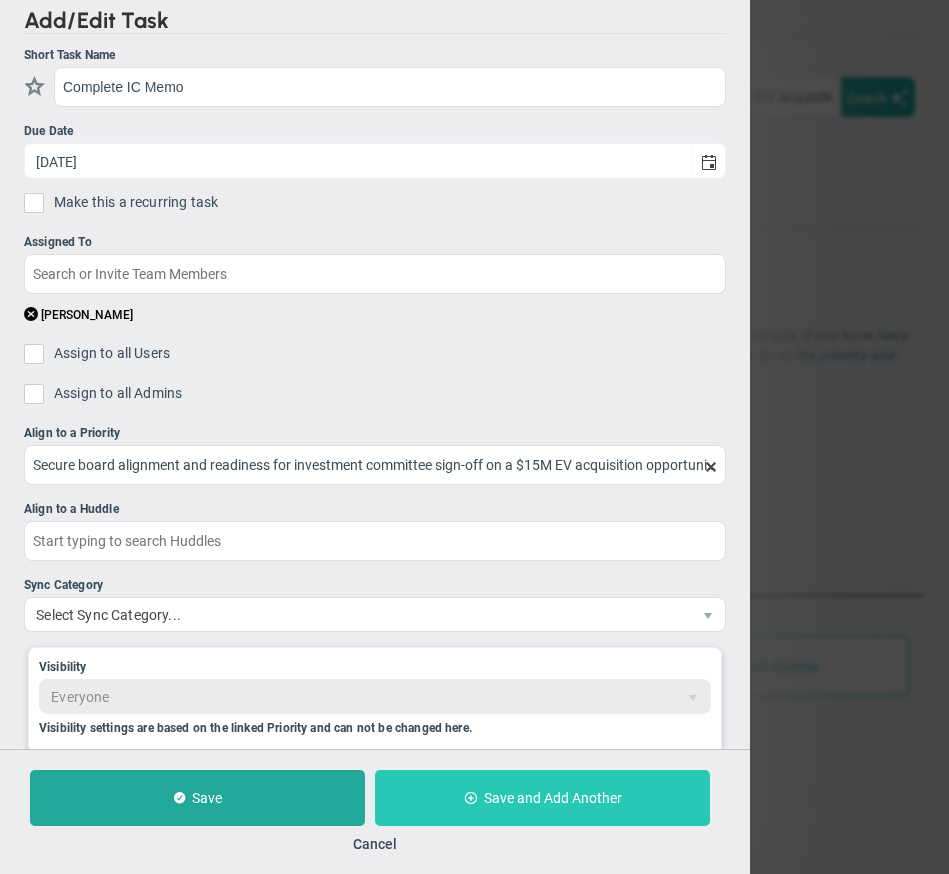 click on "Save and Add Another" at bounding box center [553, 798] 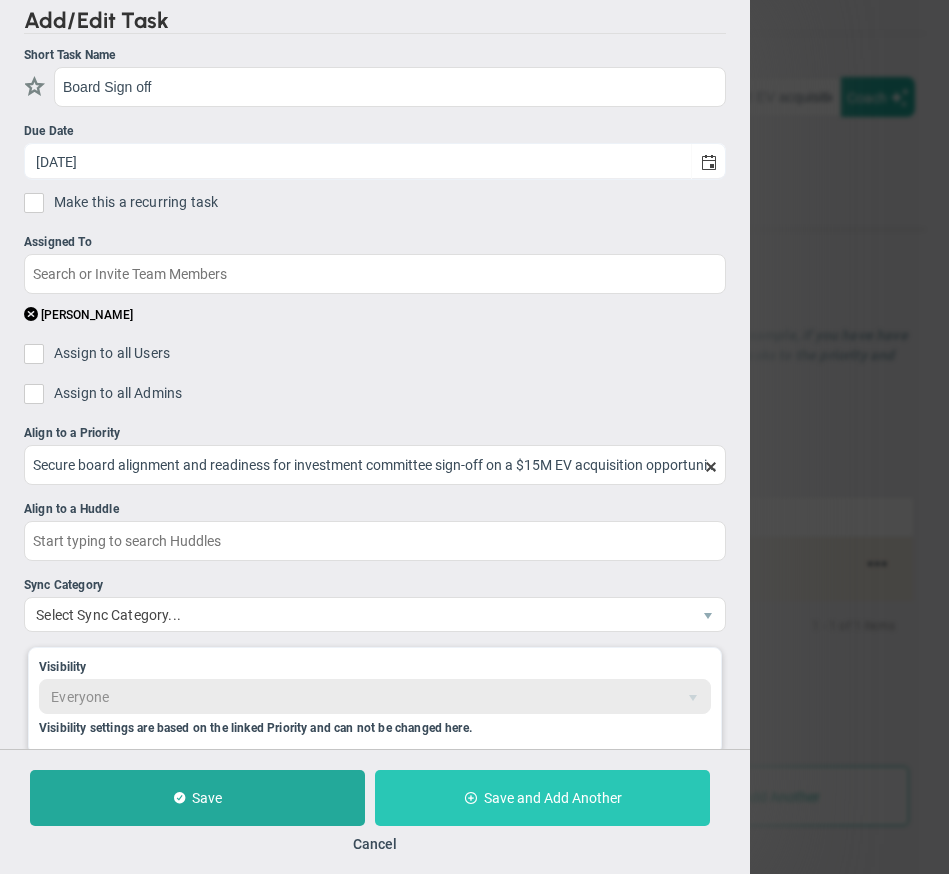 click on "Save and Add Another" at bounding box center [553, 798] 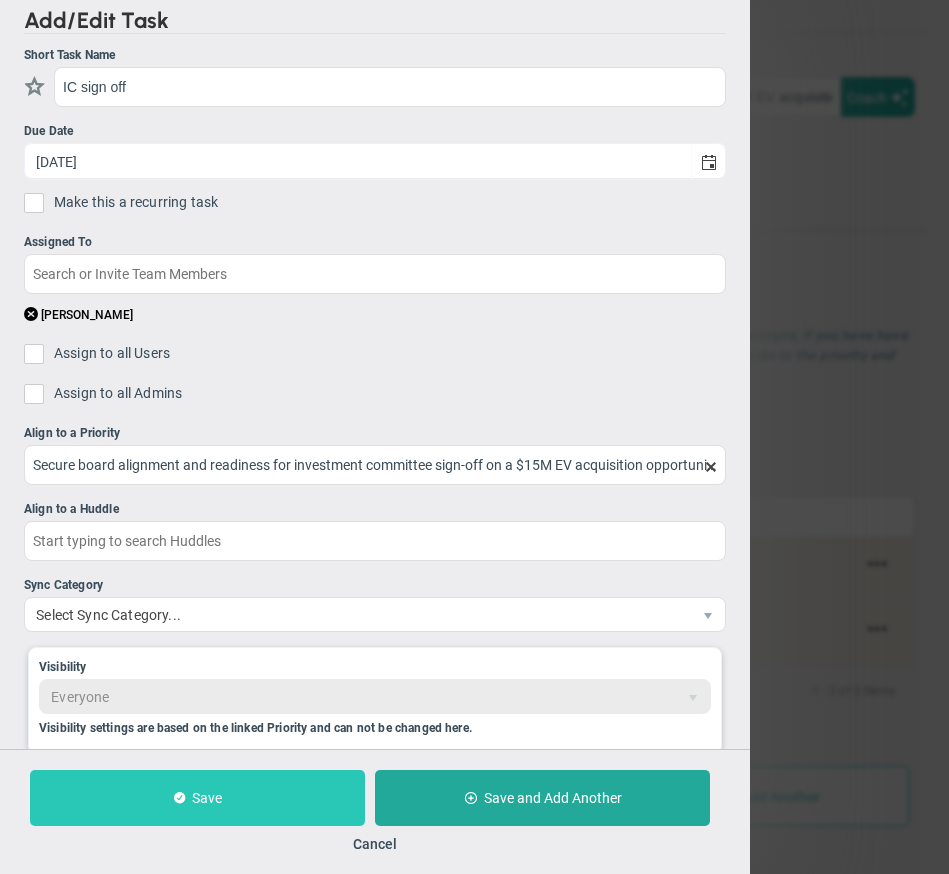 click on "Save" at bounding box center (197, 798) 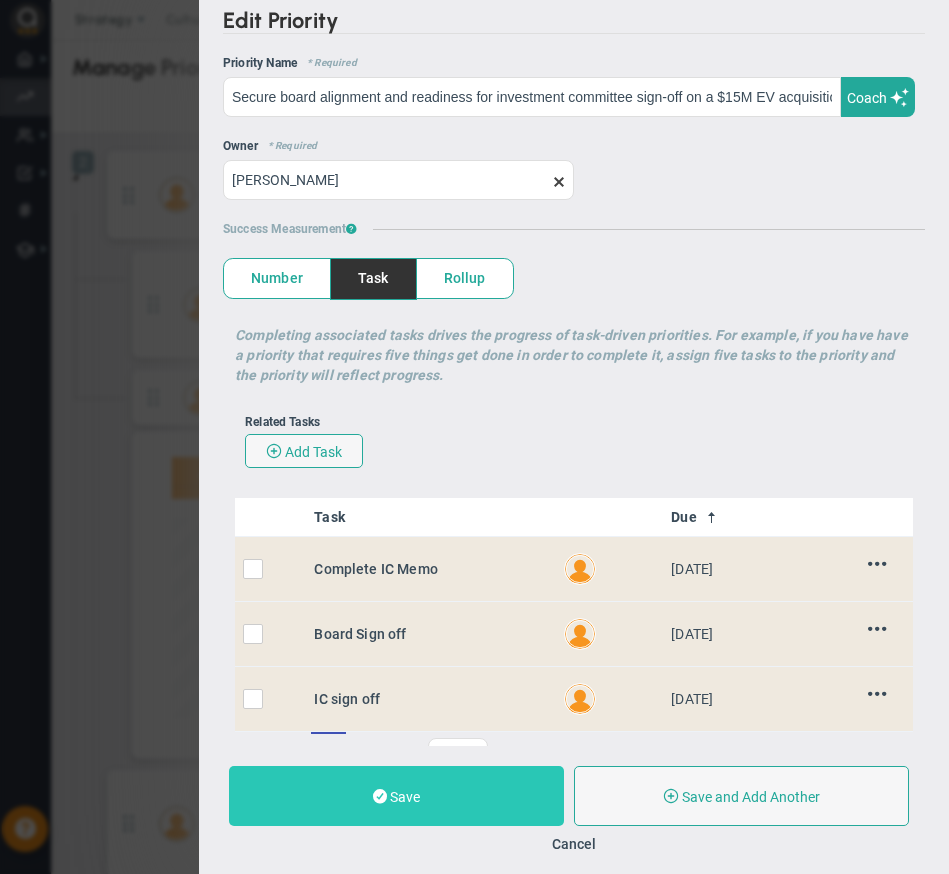 click on "Save" at bounding box center [405, 797] 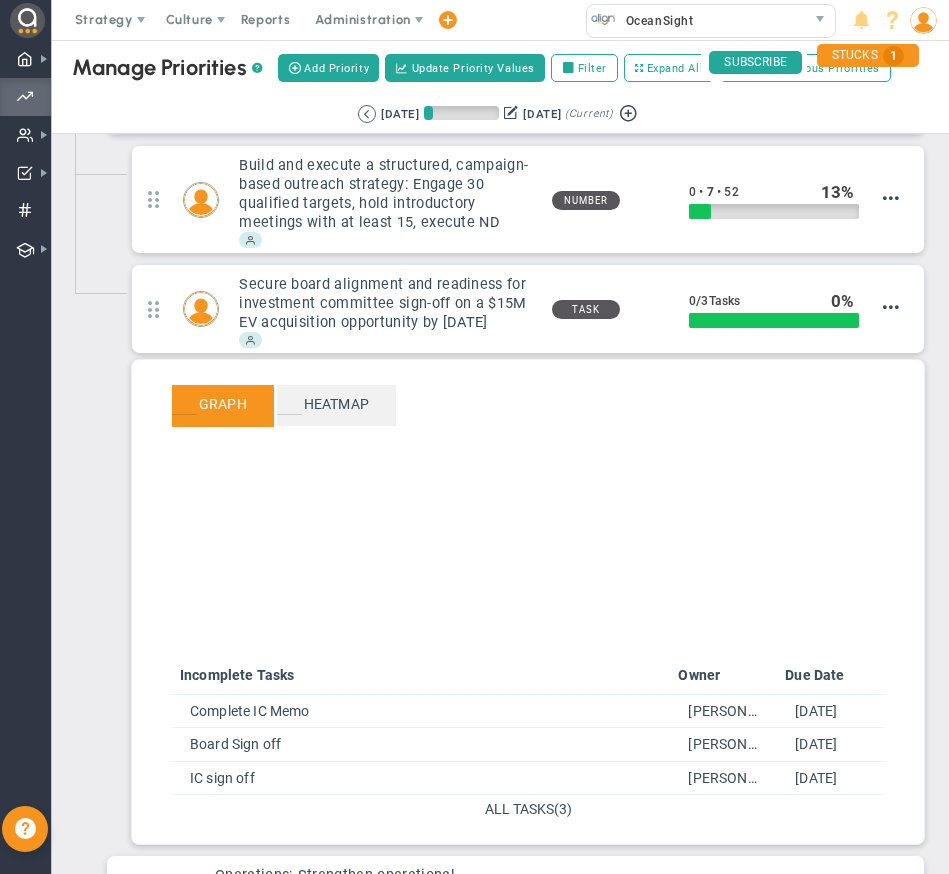scroll, scrollTop: 118, scrollLeft: 0, axis: vertical 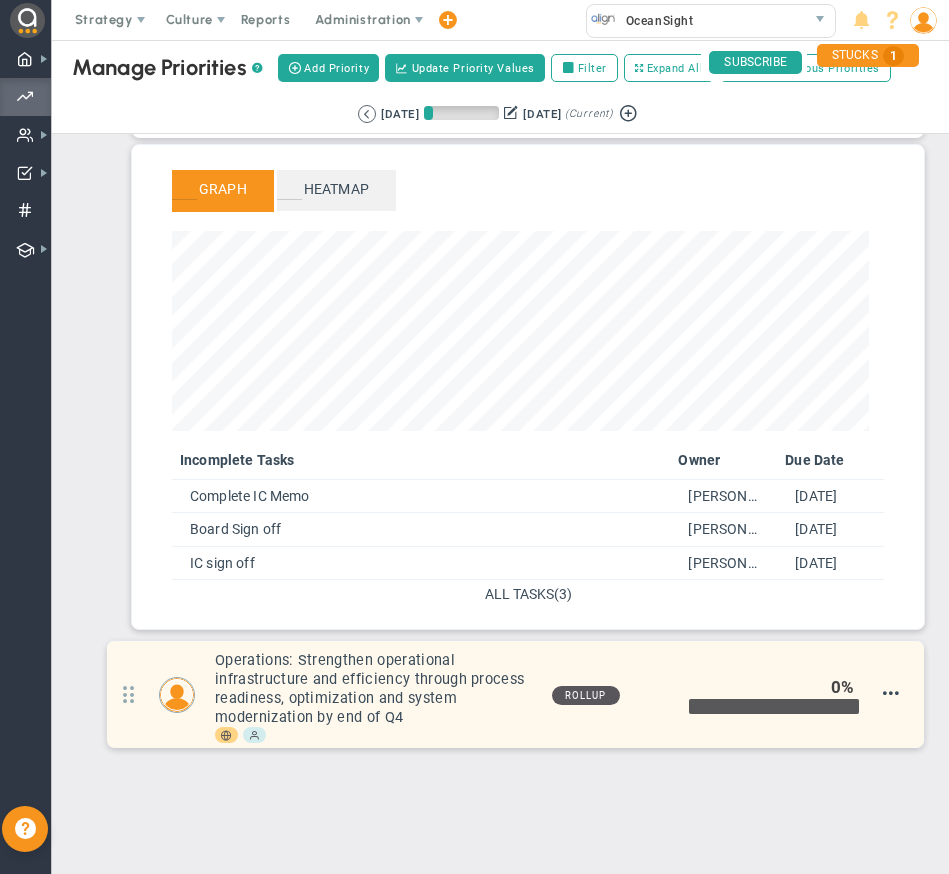 click on "Operations: Strengthen operational infrastructure and efficiency through process readiness, optimization and system modernization by end of Q4" at bounding box center (375, 689) 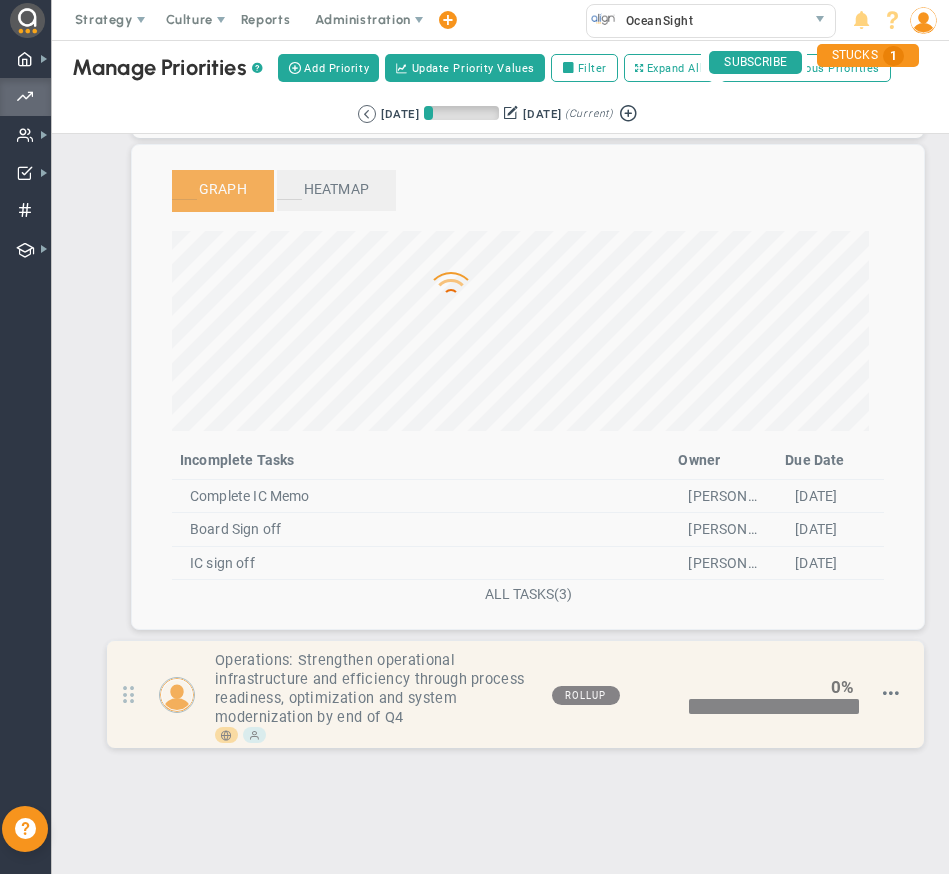 scroll, scrollTop: 200, scrollLeft: 0, axis: vertical 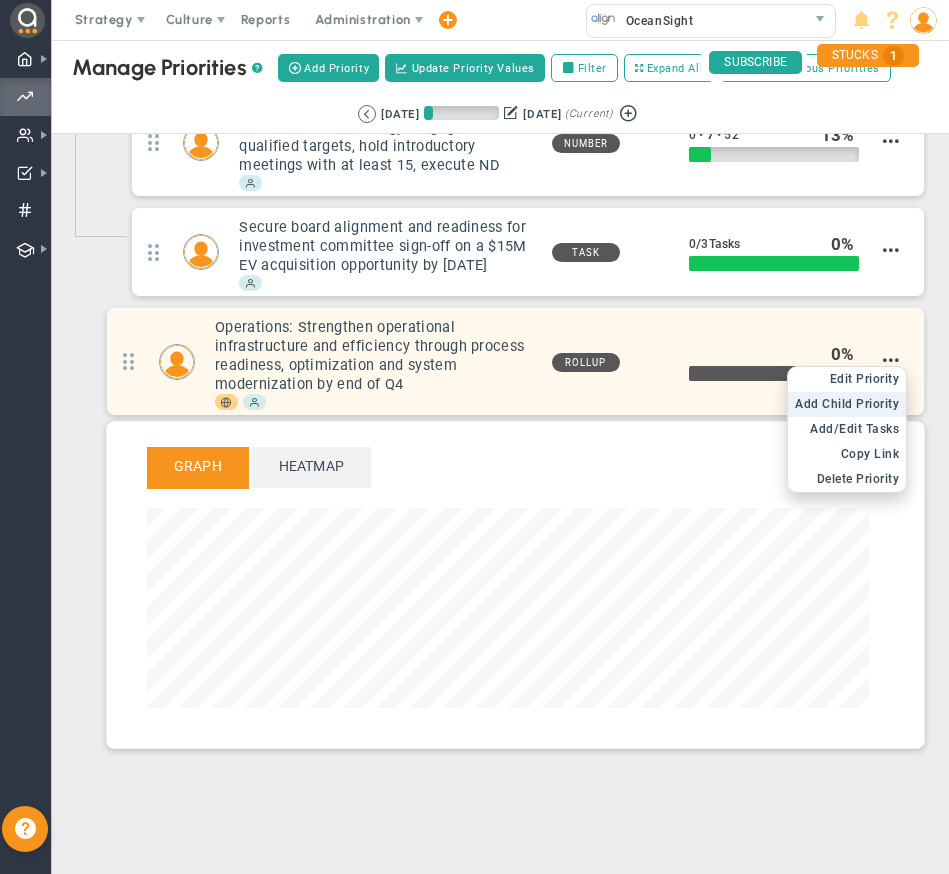 click on "Add Child Priority" at bounding box center [847, 404] 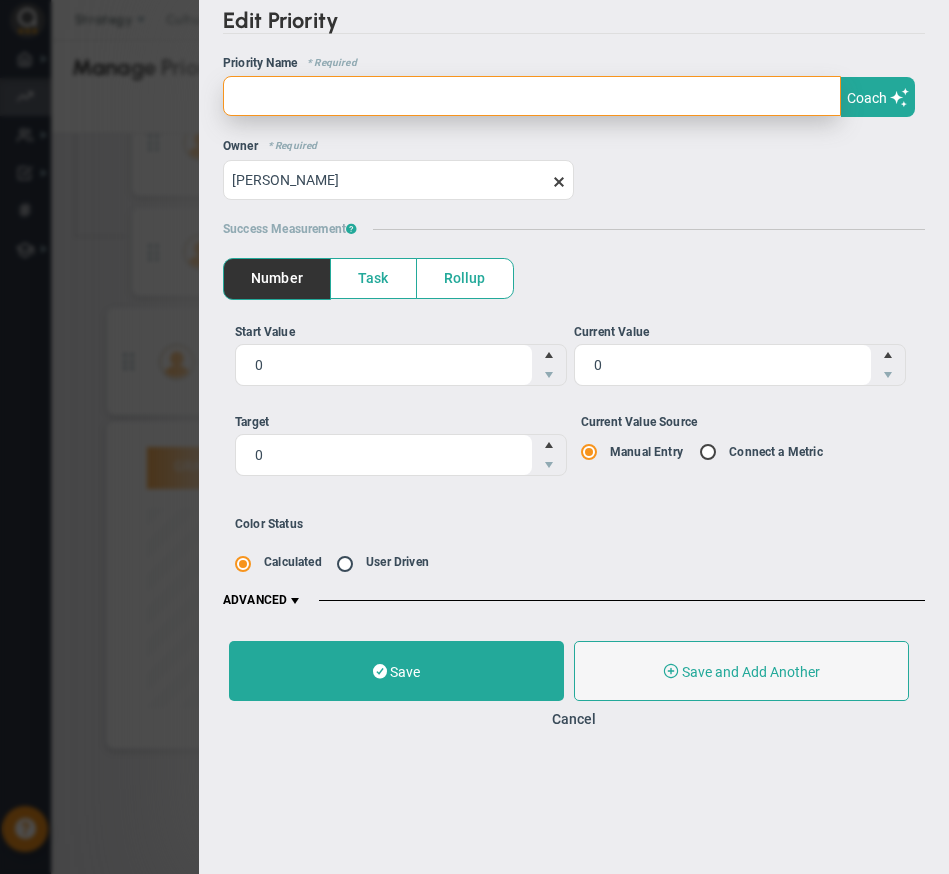 click at bounding box center (532, 96) 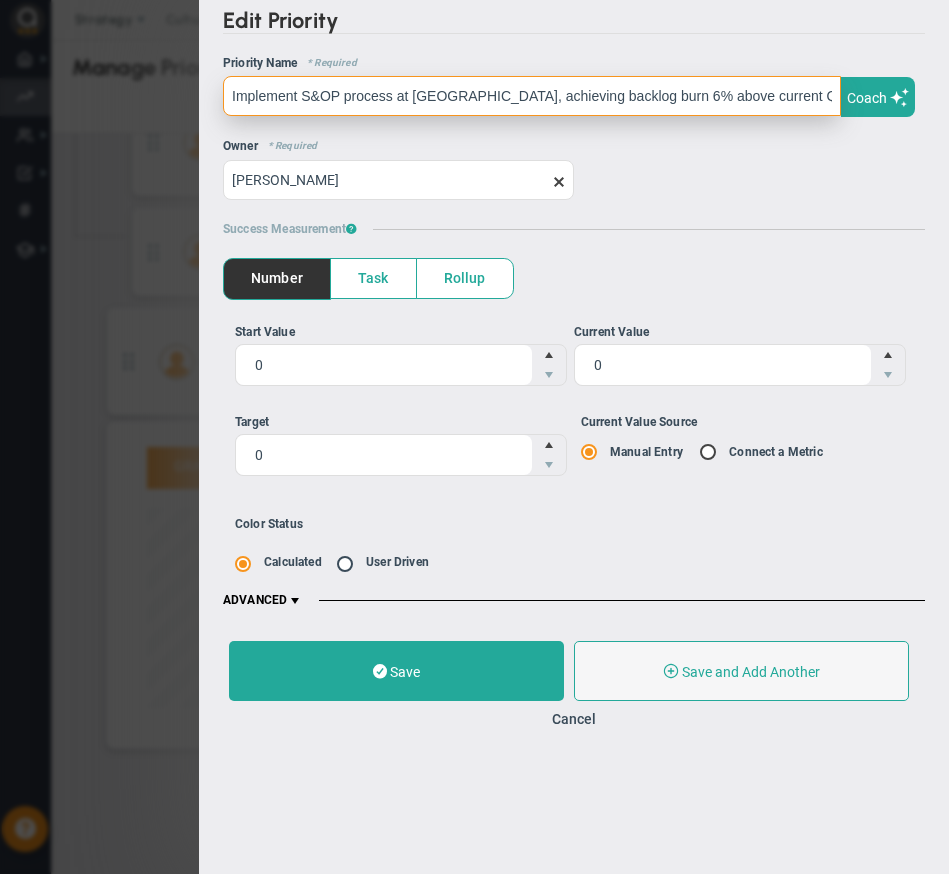scroll, scrollTop: 0, scrollLeft: 2, axis: horizontal 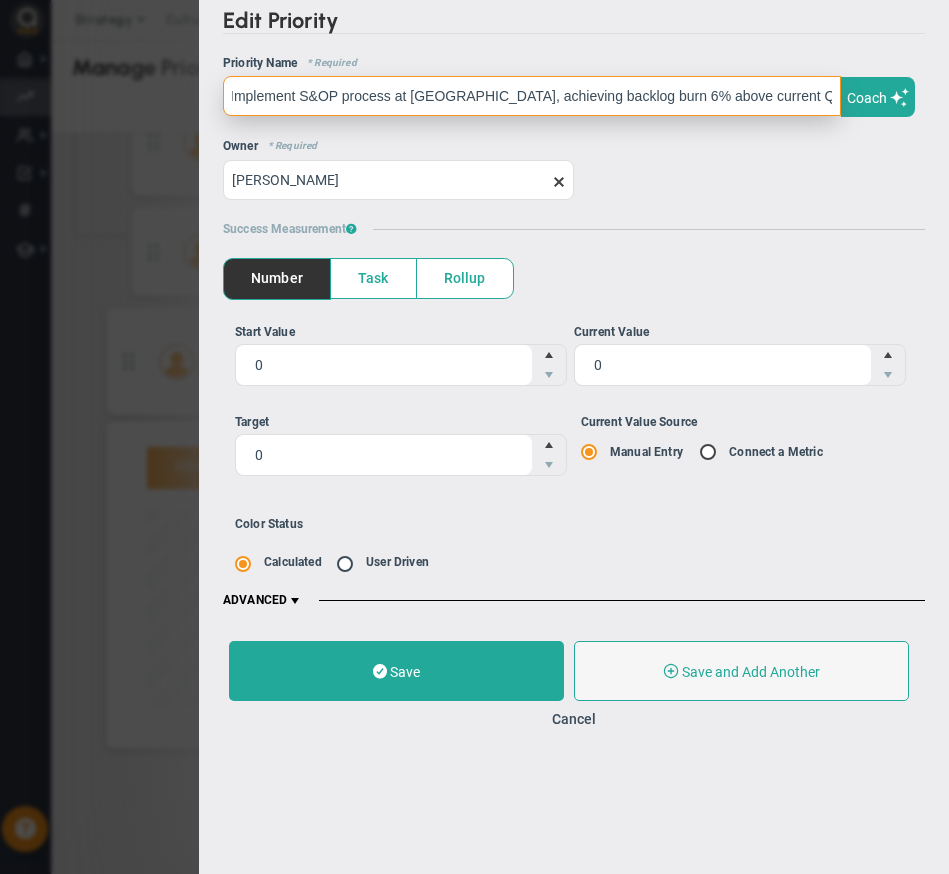click on "Implement S&OP process at [GEOGRAPHIC_DATA], achieving backlog burn 6% above current Q3 expectations" at bounding box center (532, 96) 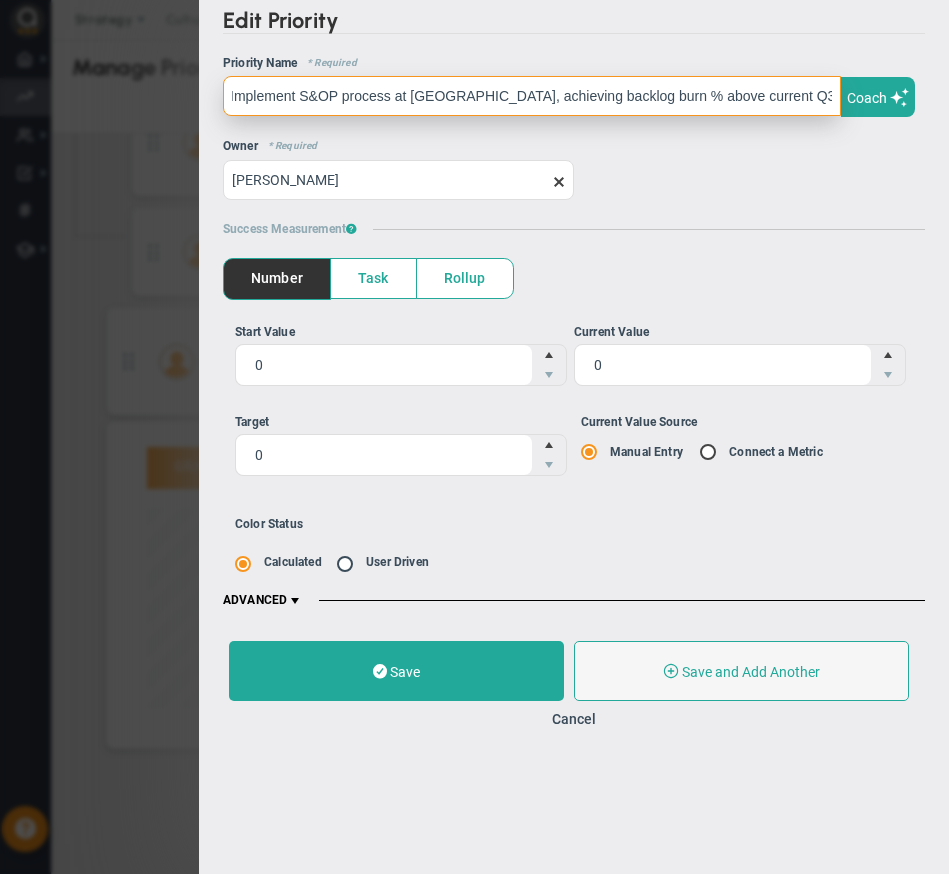 scroll, scrollTop: 0, scrollLeft: 0, axis: both 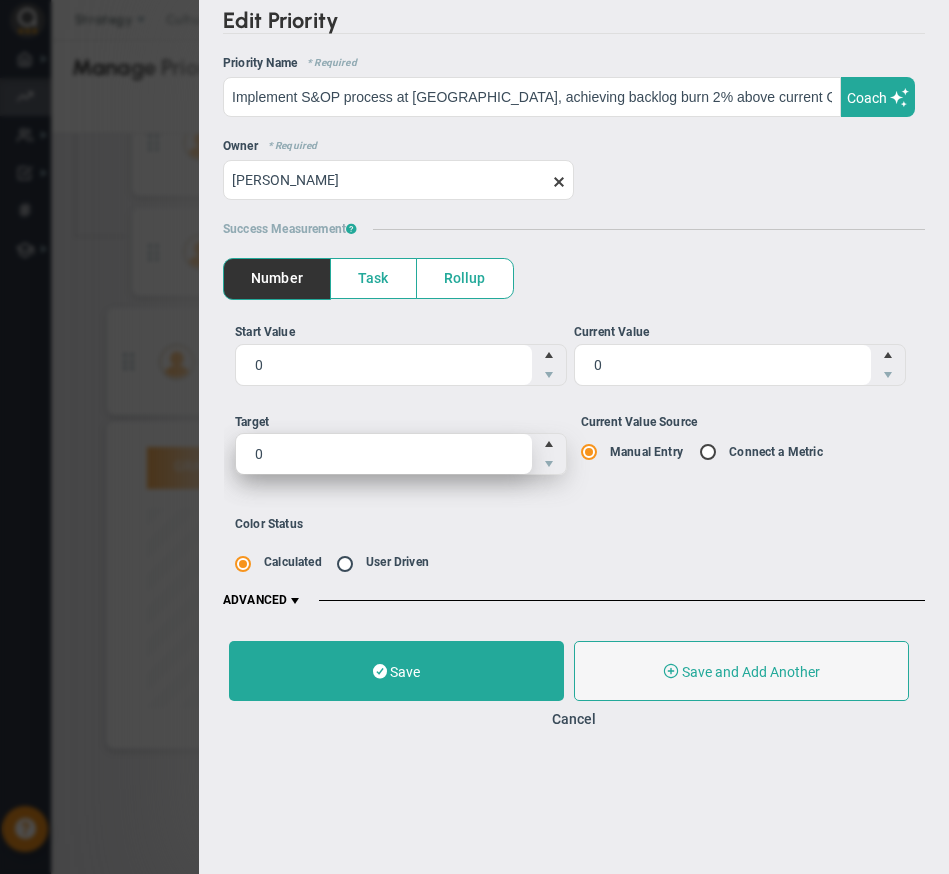 click on "0 0" at bounding box center [401, 454] 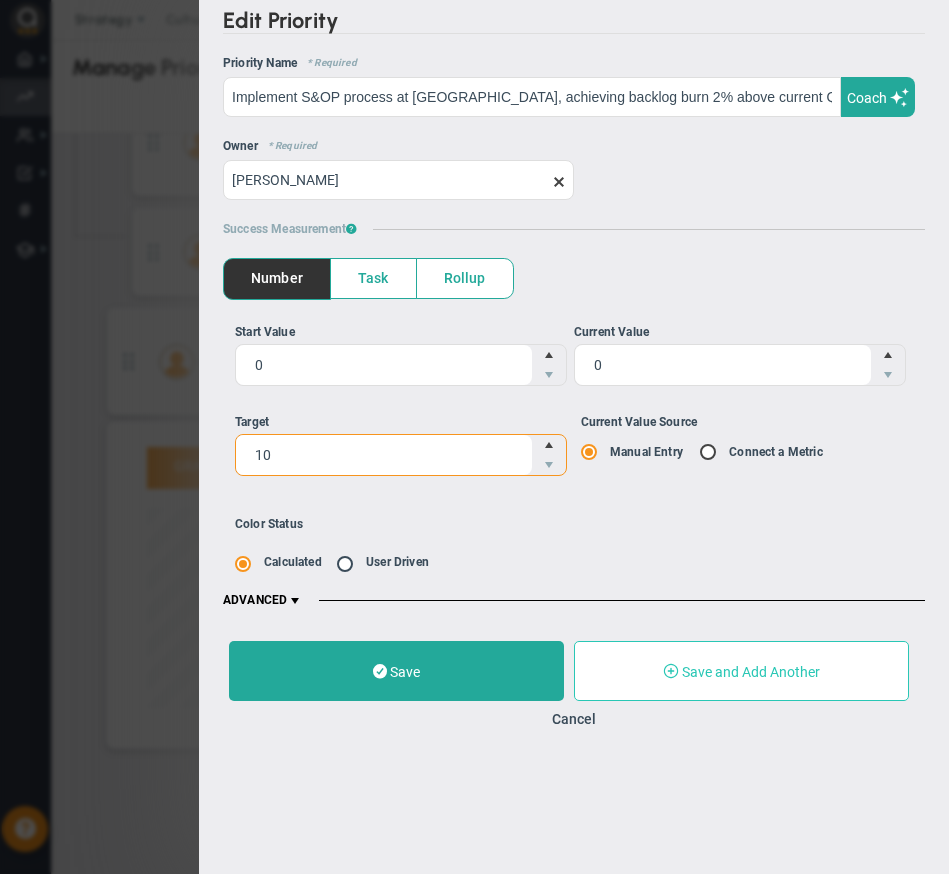 click on "Save and Add Another" at bounding box center (751, 672) 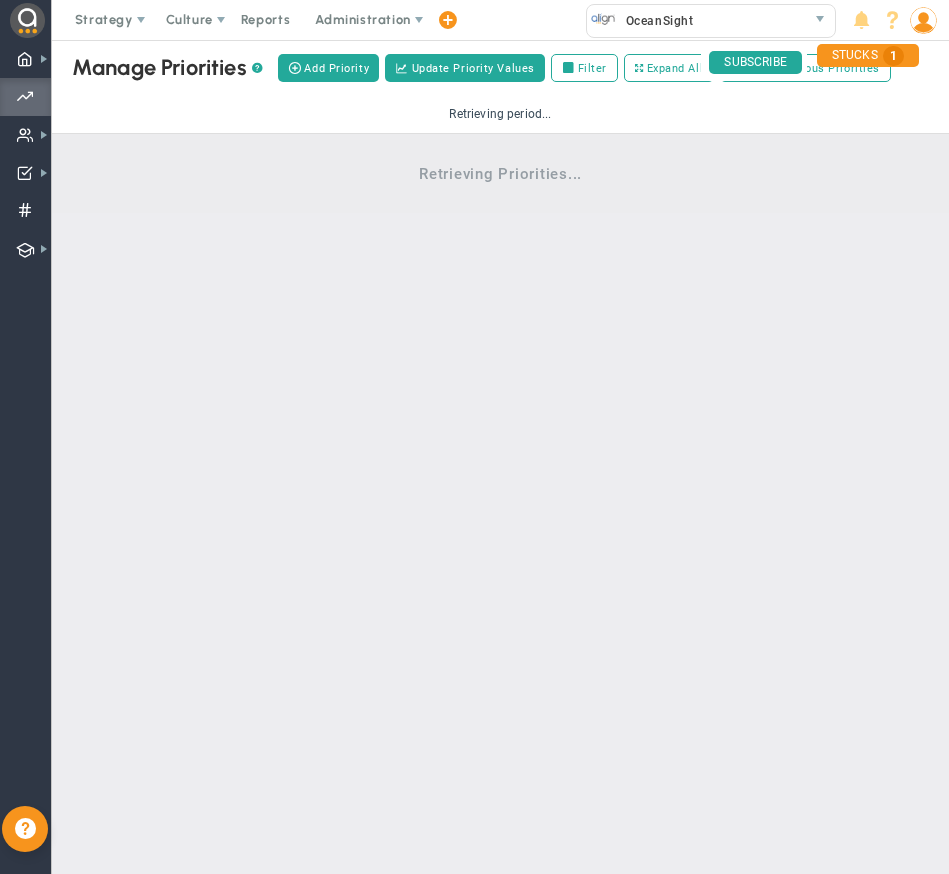 scroll, scrollTop: 0, scrollLeft: 0, axis: both 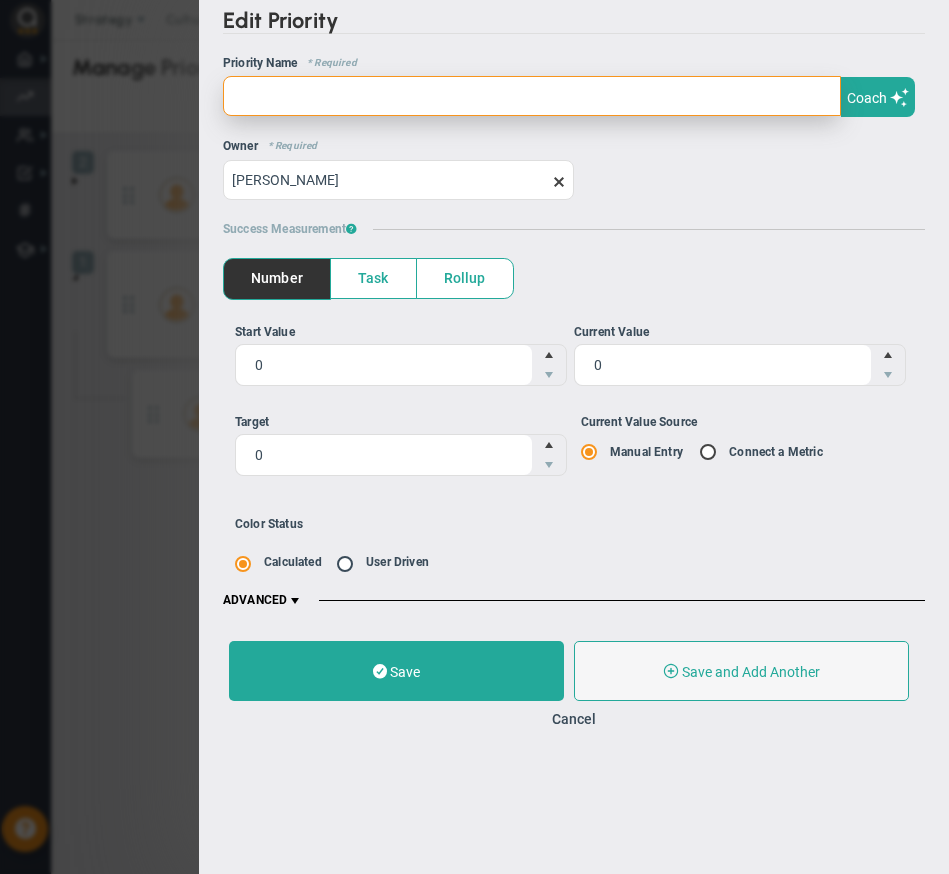click at bounding box center [532, 96] 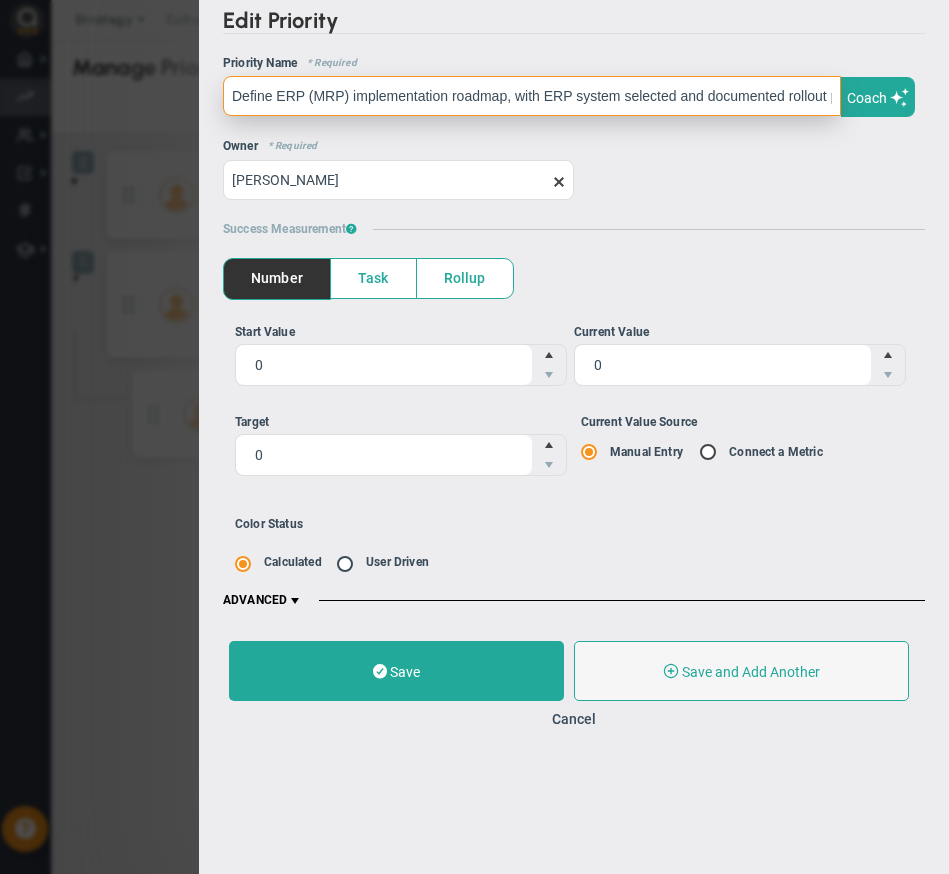 scroll, scrollTop: 0, scrollLeft: 81, axis: horizontal 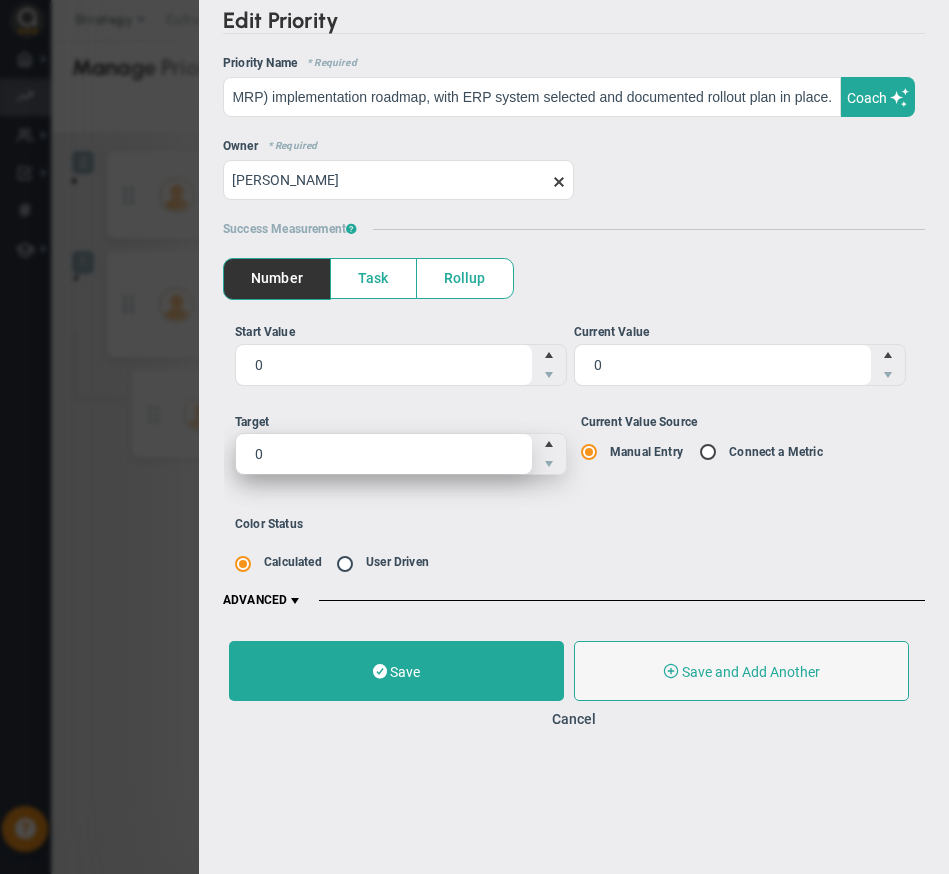 click on "0 0" at bounding box center (401, 454) 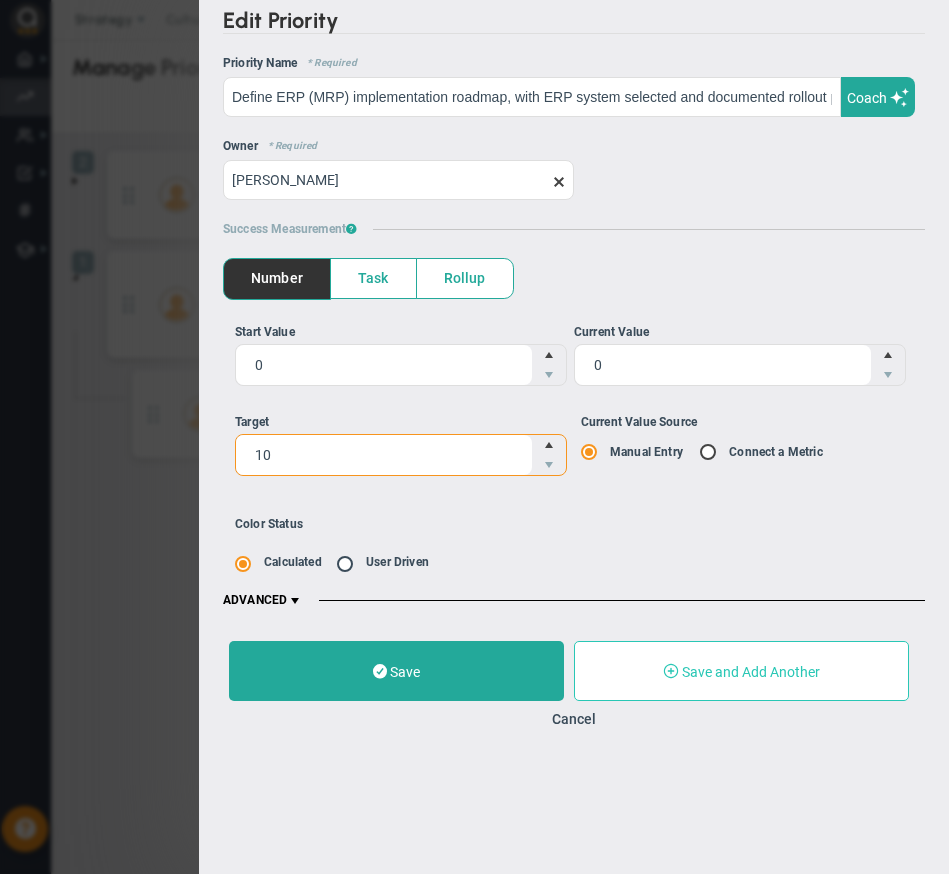 click on "Save and Add Another" at bounding box center (751, 672) 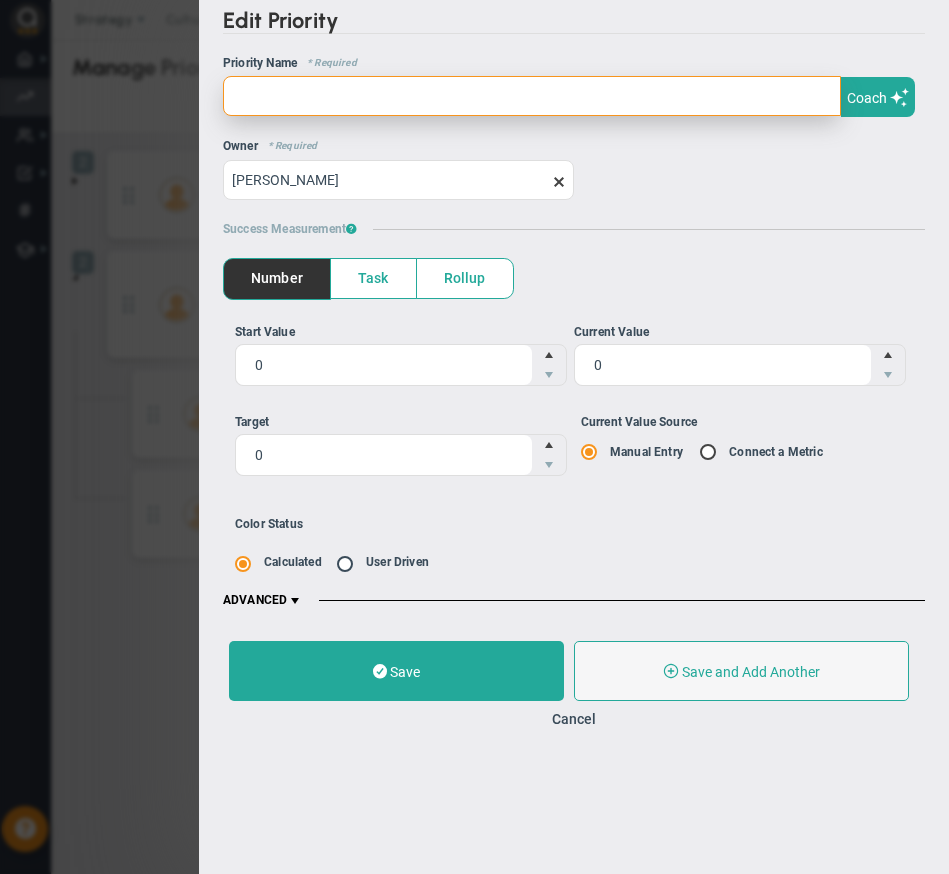 click at bounding box center [532, 96] 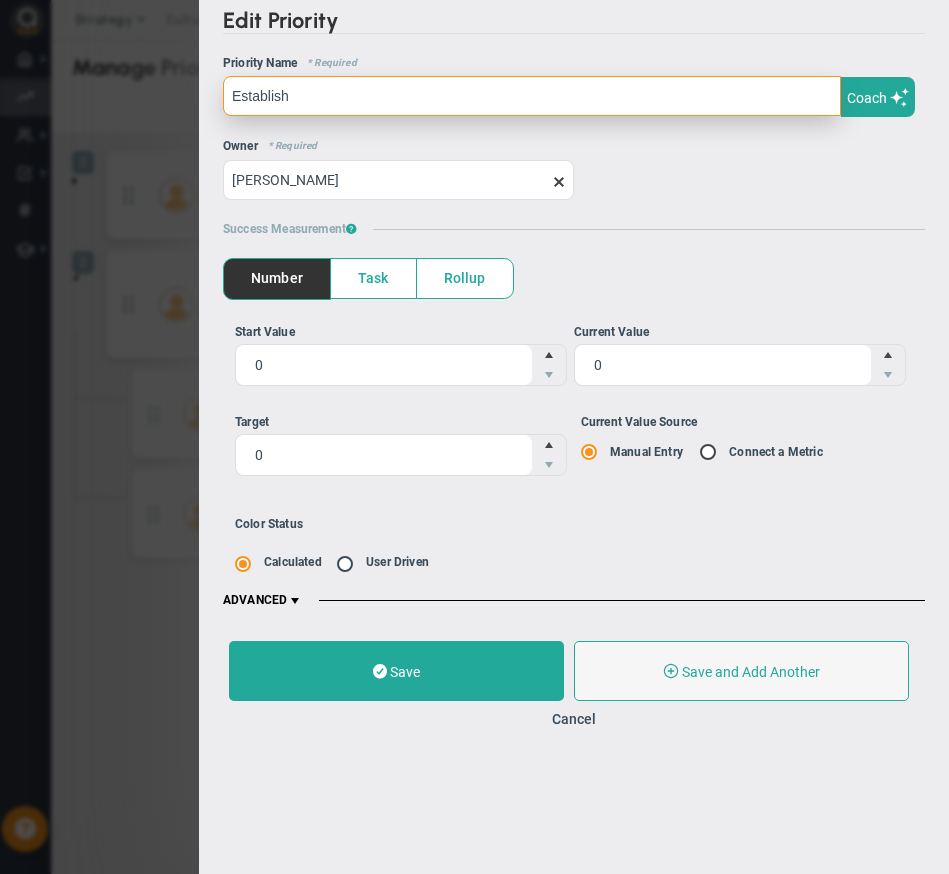 paste on "Credit facility in place with CIBC" 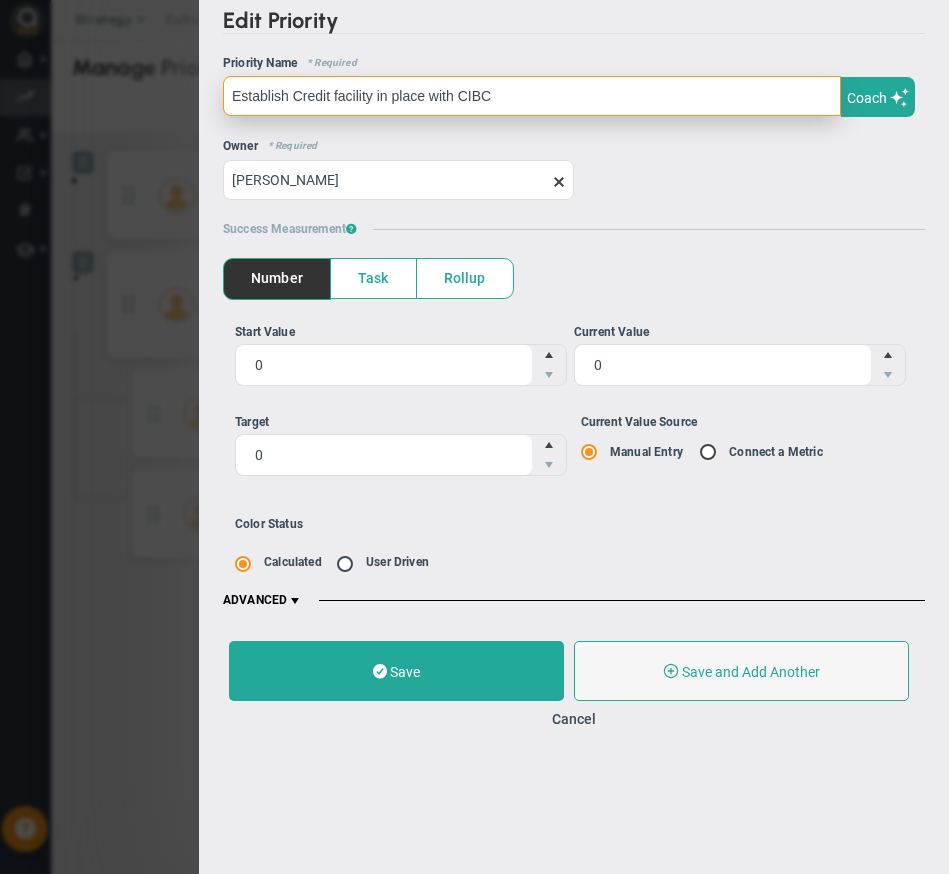 drag, startPoint x: 373, startPoint y: 94, endPoint x: 423, endPoint y: 97, distance: 50.08992 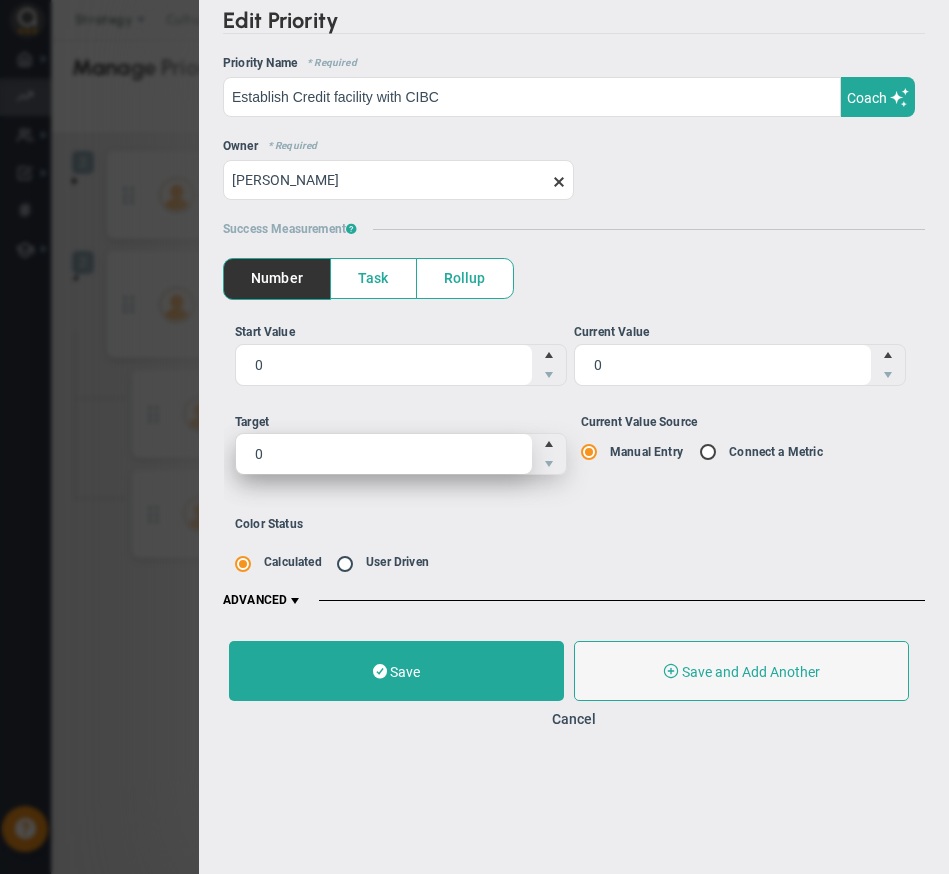 click on "0 0" at bounding box center (401, 454) 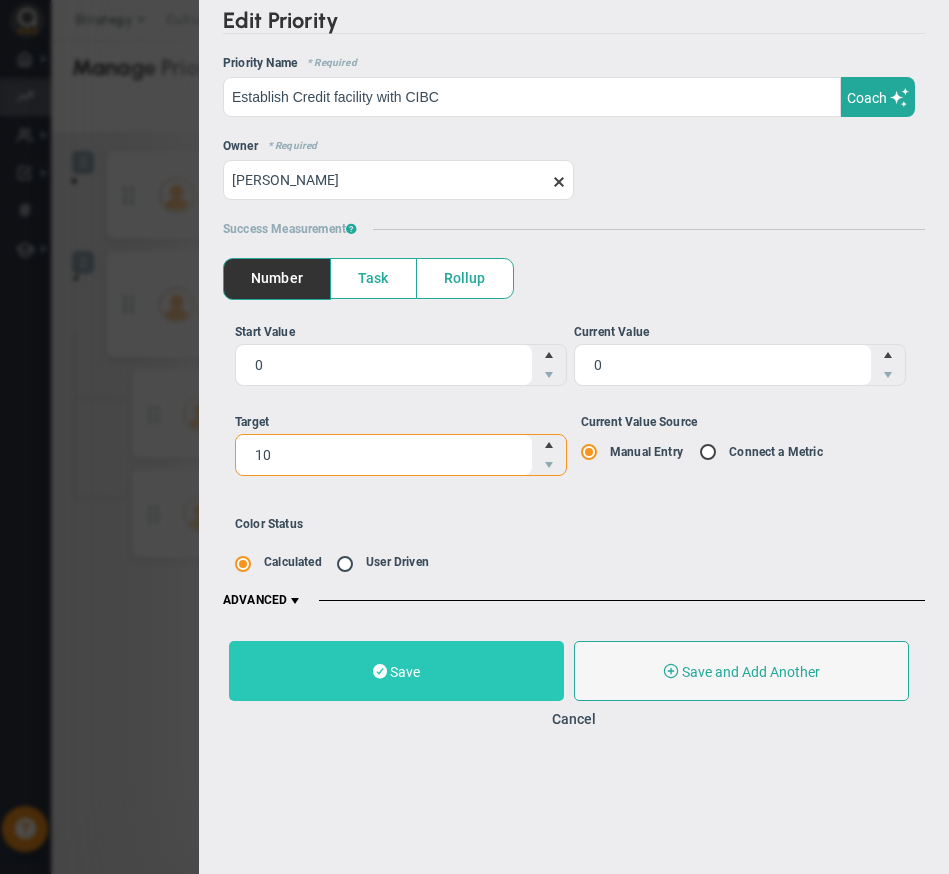 click on "Save" at bounding box center [405, 672] 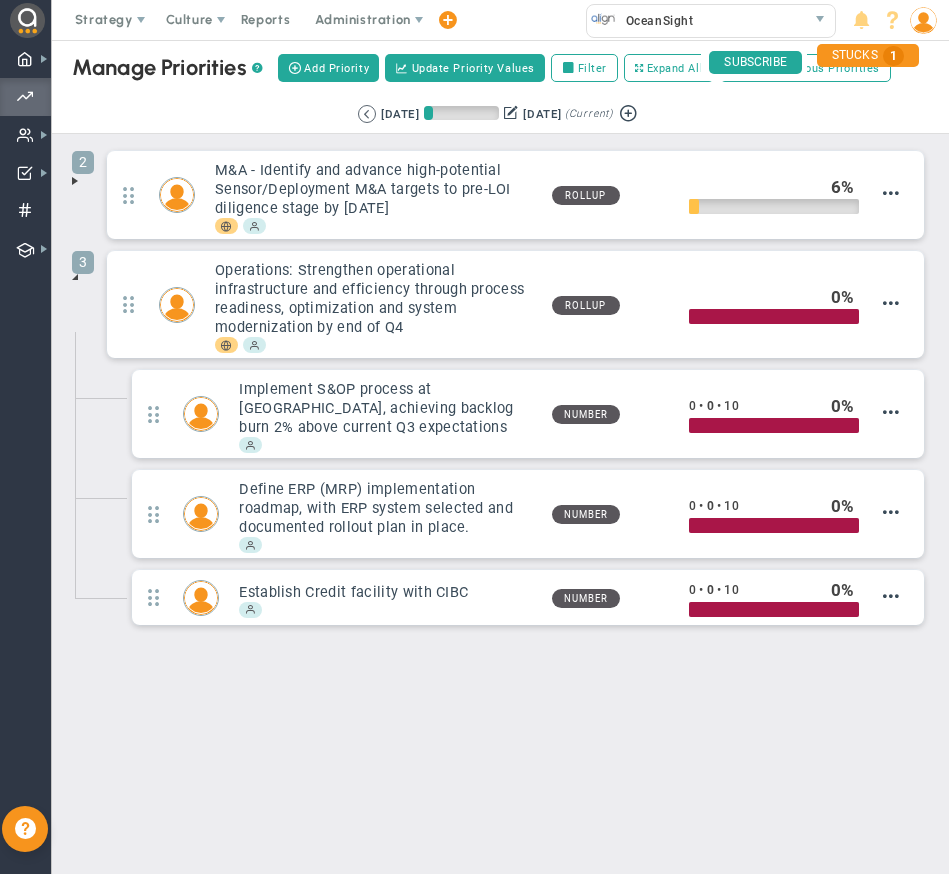 click at bounding box center (75, 181) 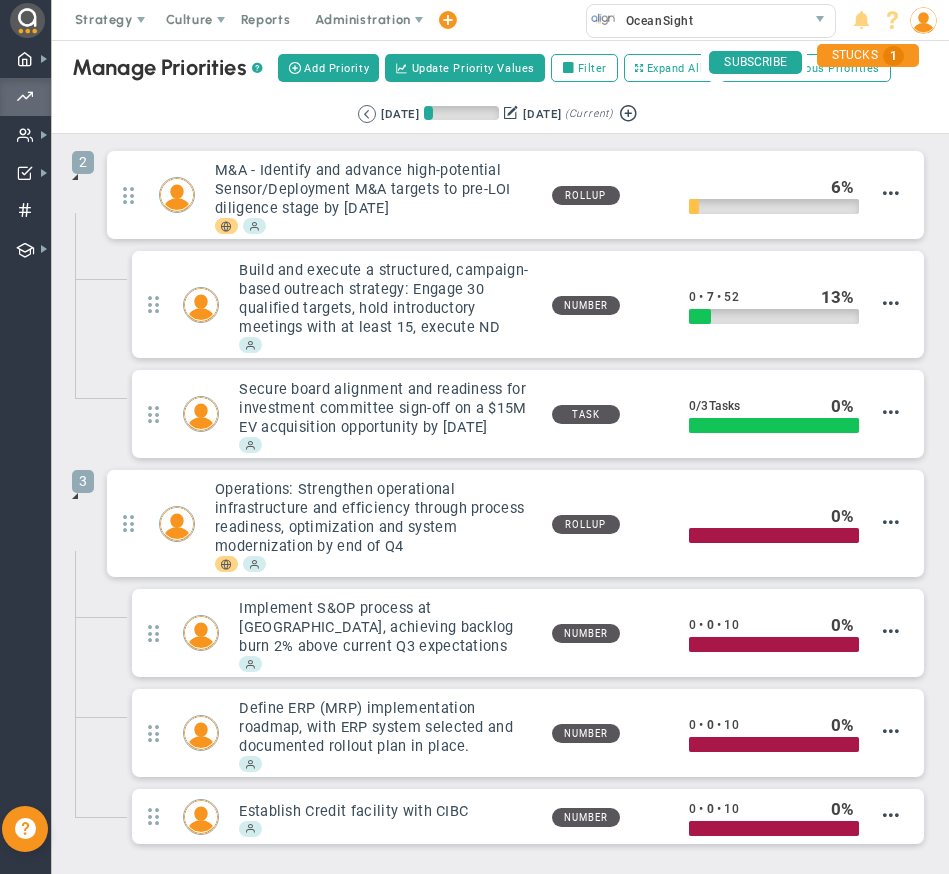 click at bounding box center [75, 177] 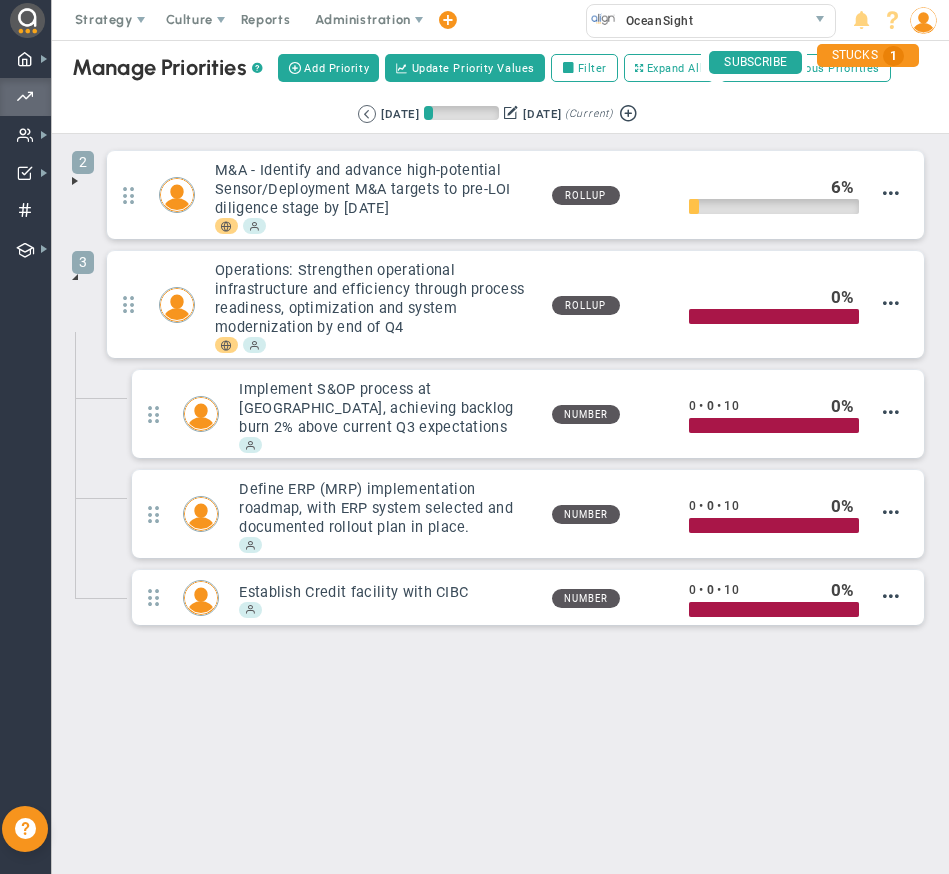 click at bounding box center [75, 277] 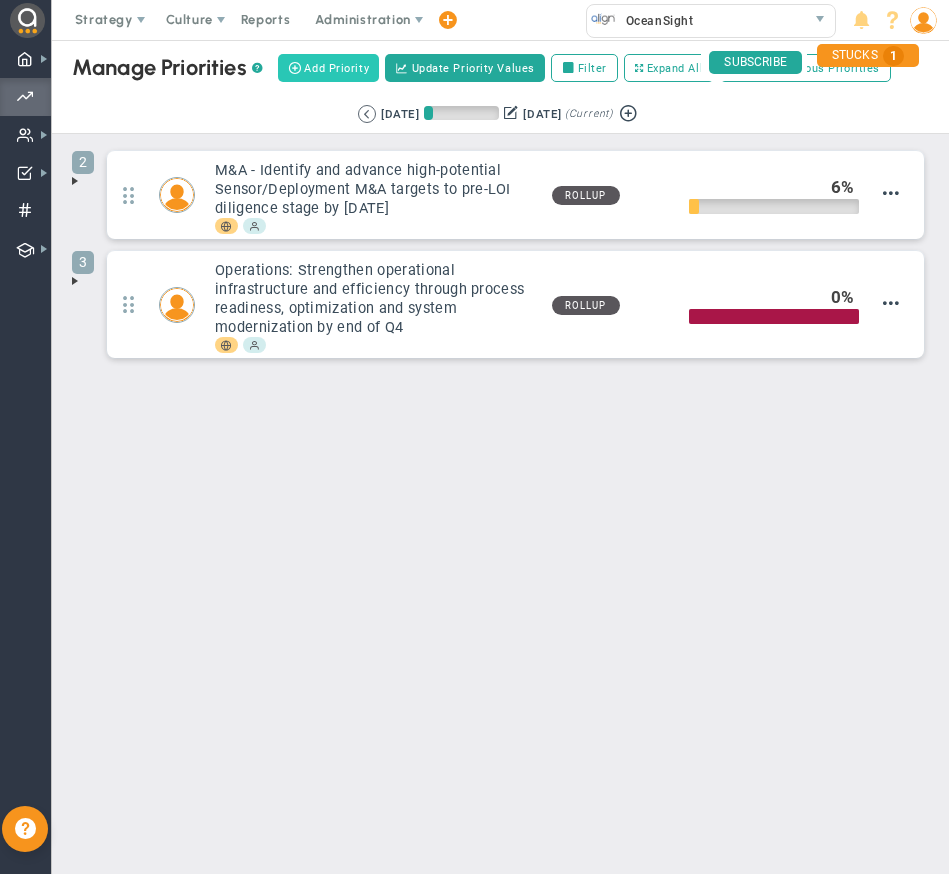 click on "Add Priority" at bounding box center (336, 68) 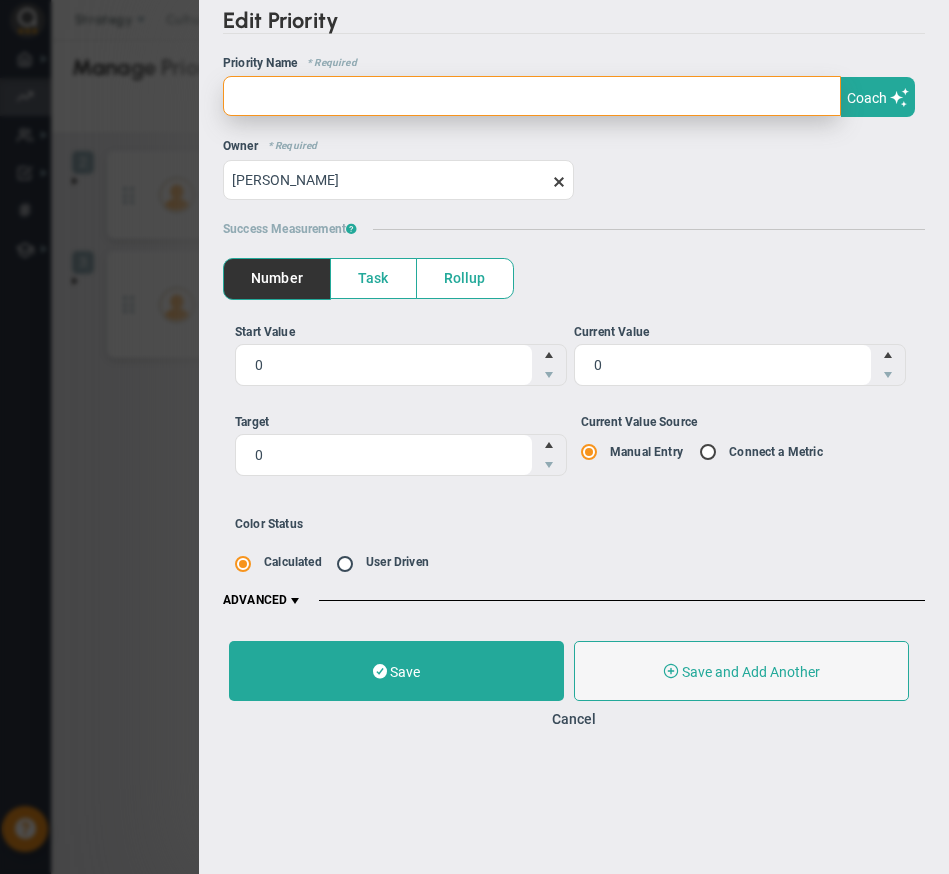 click at bounding box center [532, 96] 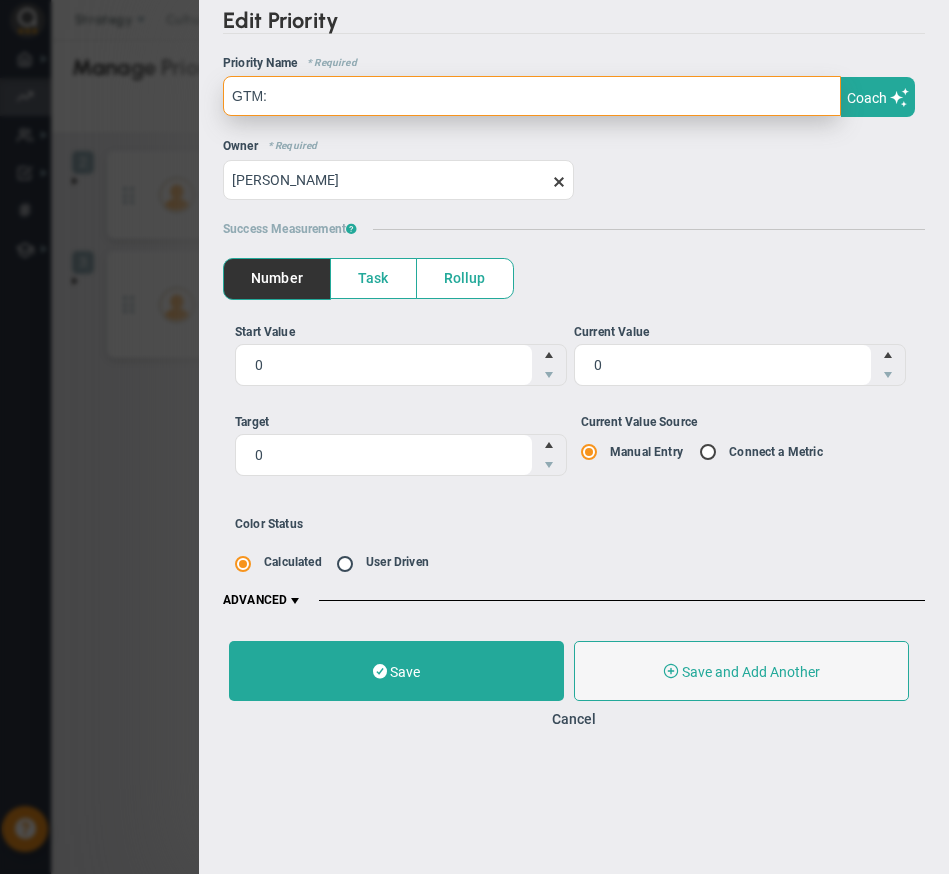 paste on "Accelerate GTM performance to exceed revenue targets, land strategic wins, and strengthen sales infrastructure by Q4" 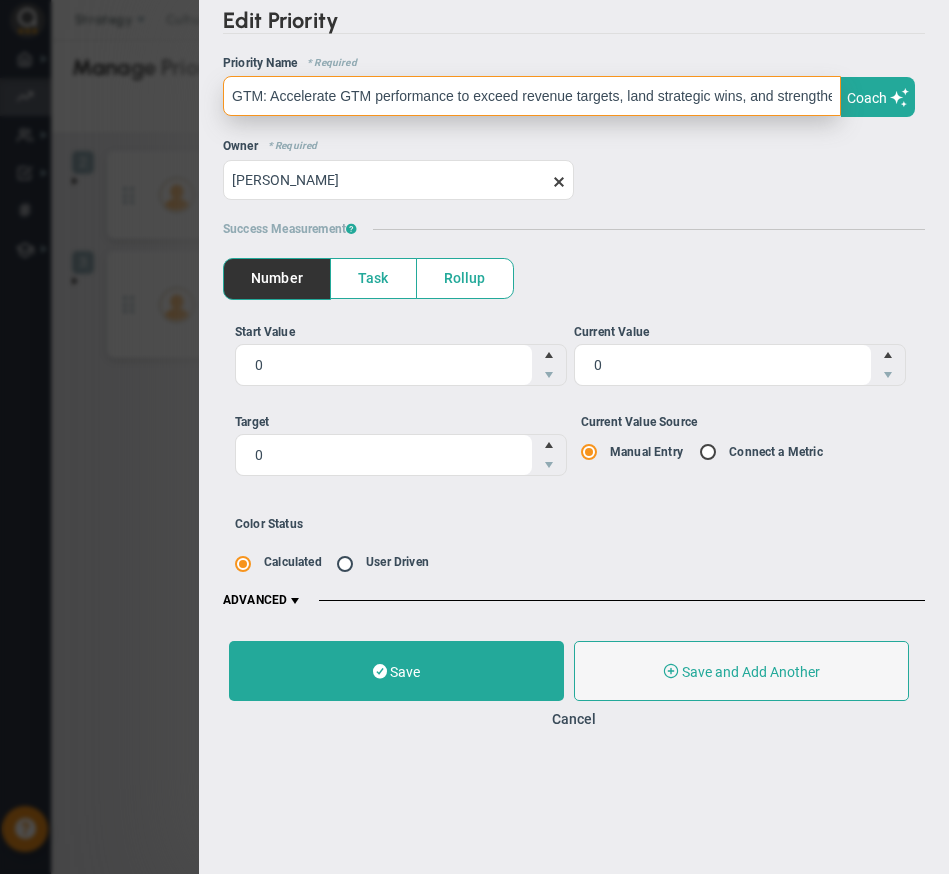 scroll, scrollTop: 0, scrollLeft: 175, axis: horizontal 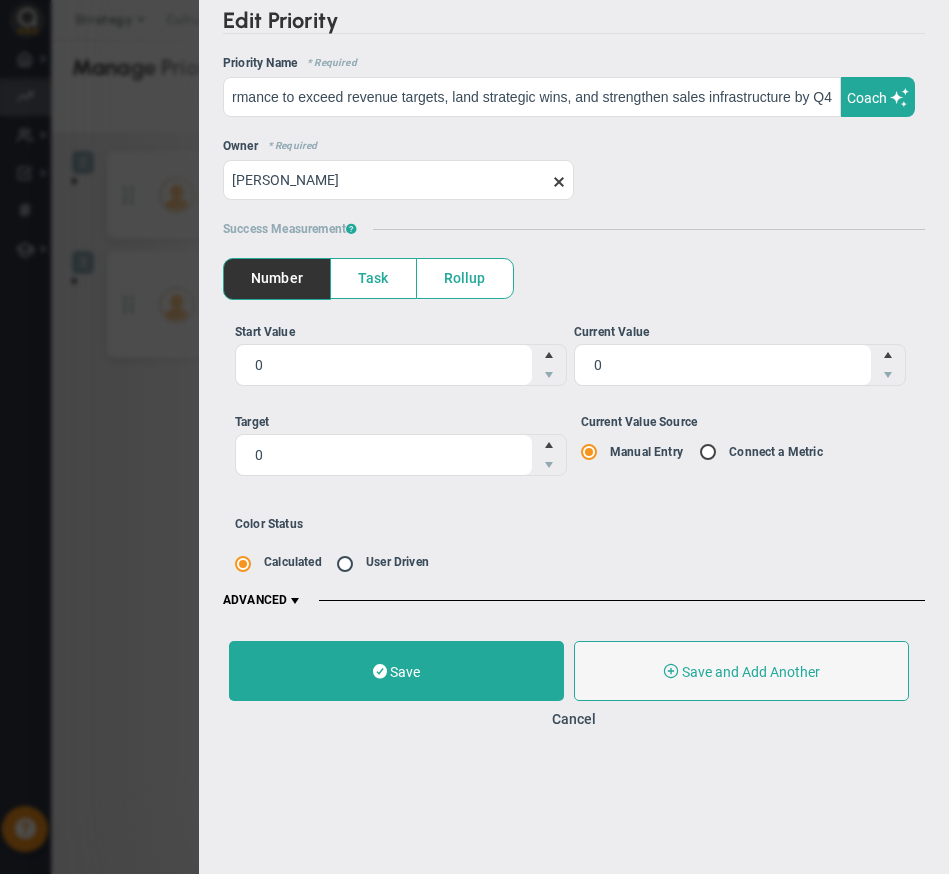 click on "Rollup" at bounding box center (465, 278) 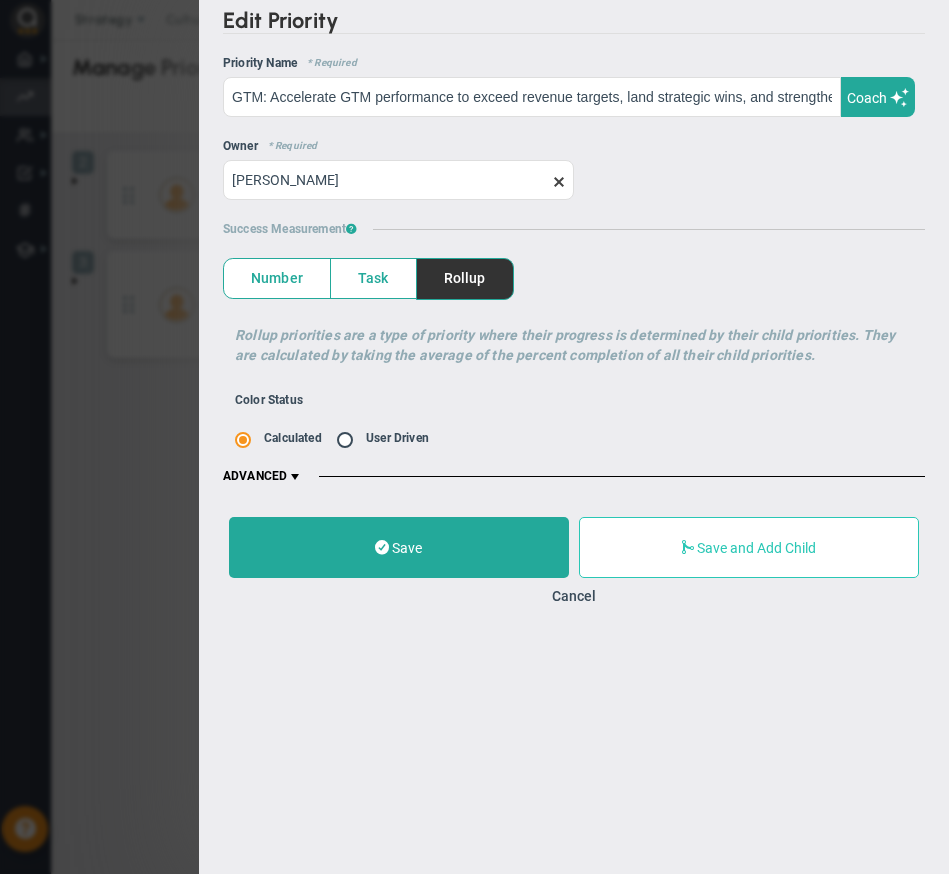 click on "Save and Add Child" at bounding box center [756, 548] 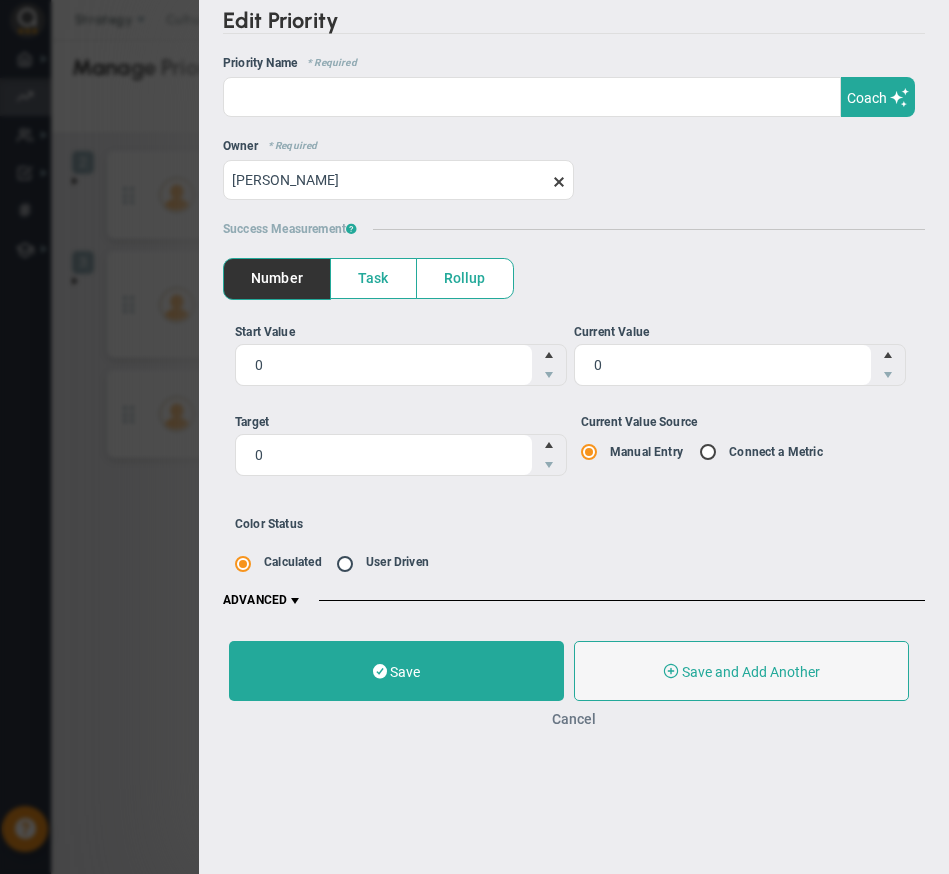 click on "Cancel" at bounding box center [574, 719] 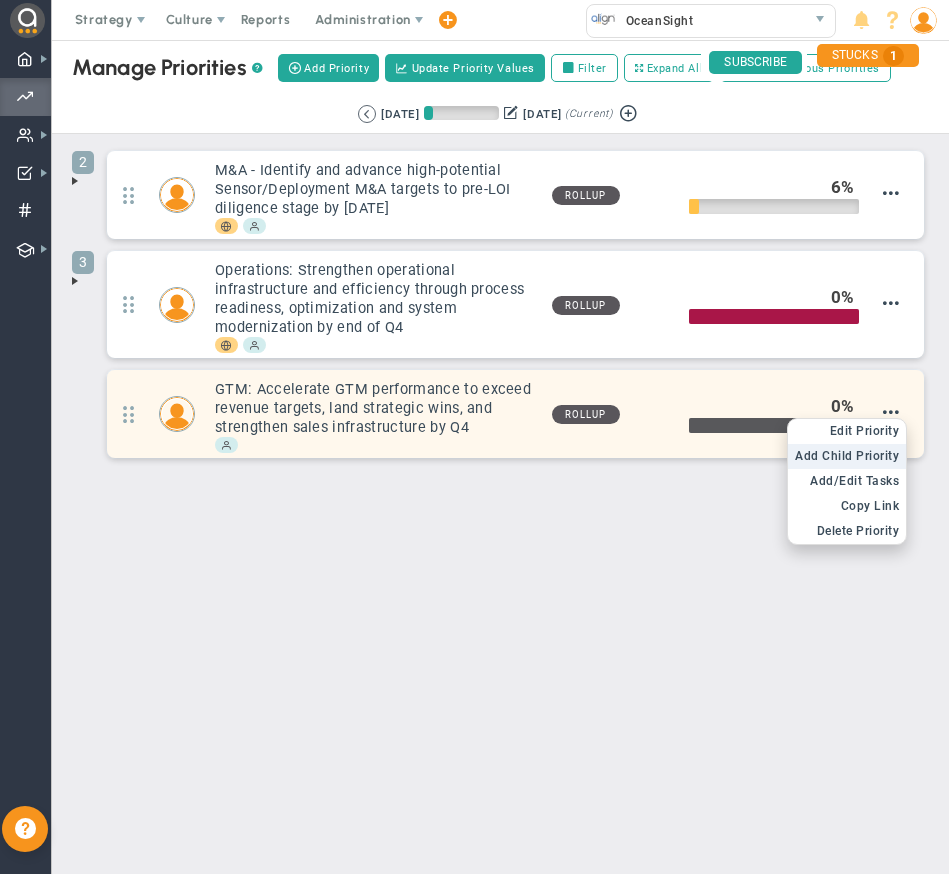 click on "Add Child Priority" at bounding box center (847, 456) 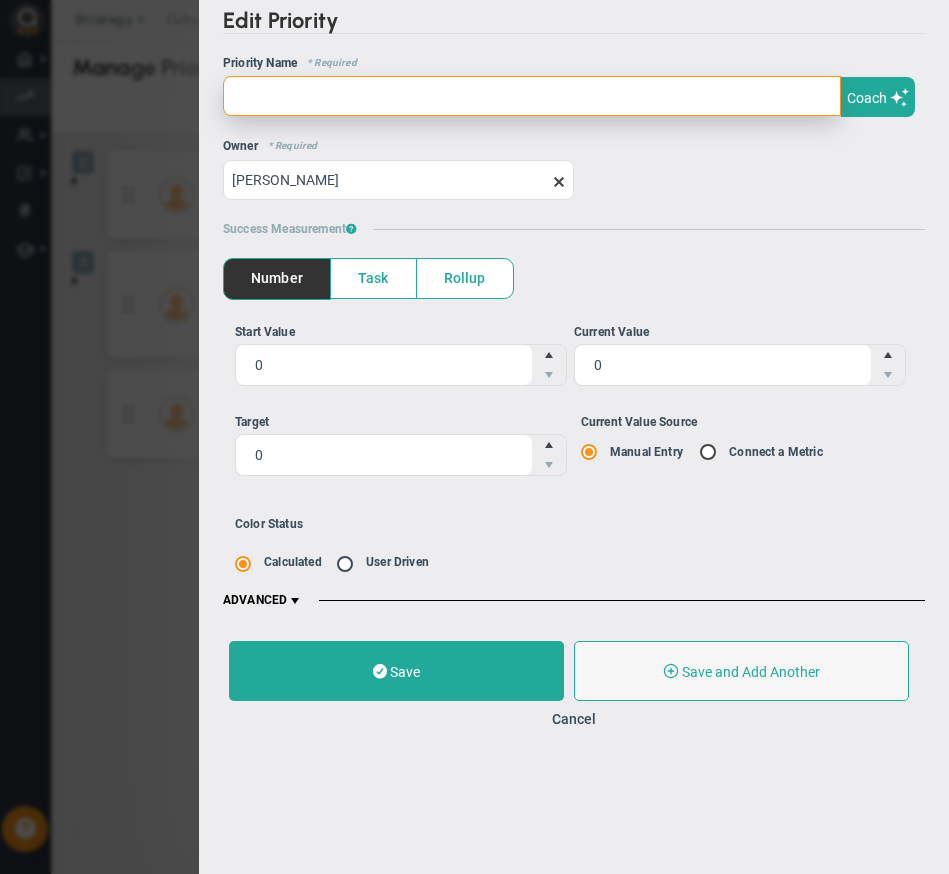 click at bounding box center [532, 96] 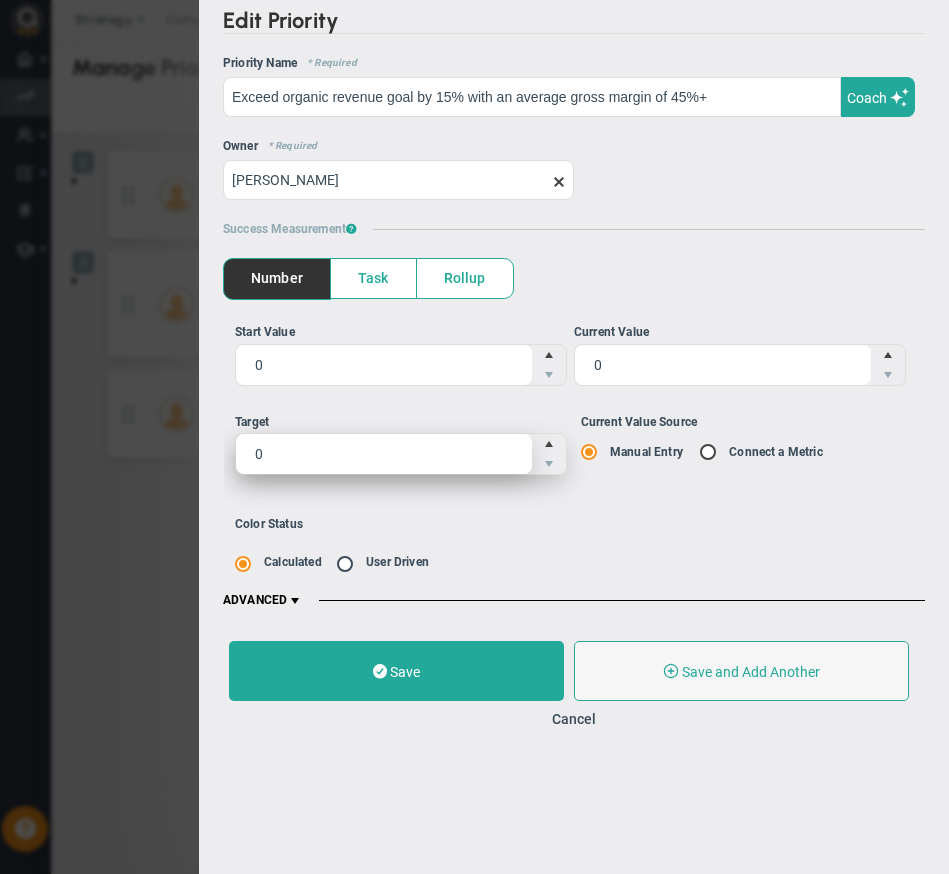 click on "0 0" at bounding box center [401, 454] 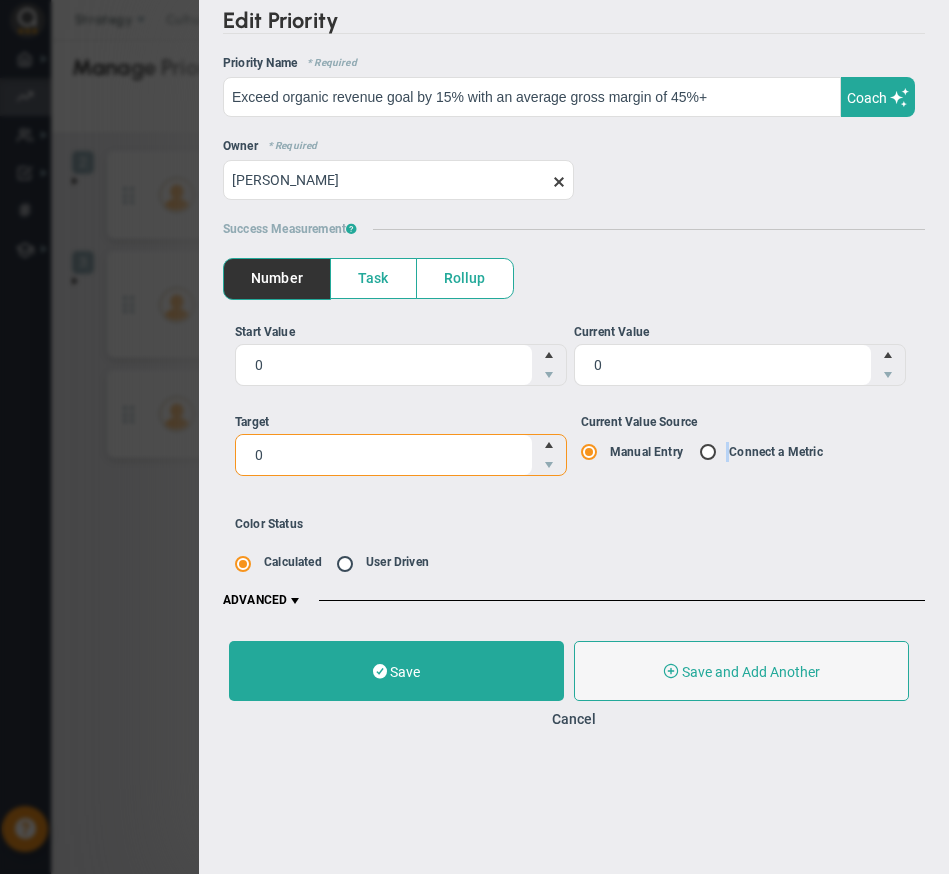click on "Manual Entry
Connect a Metric" at bounding box center (747, 452) 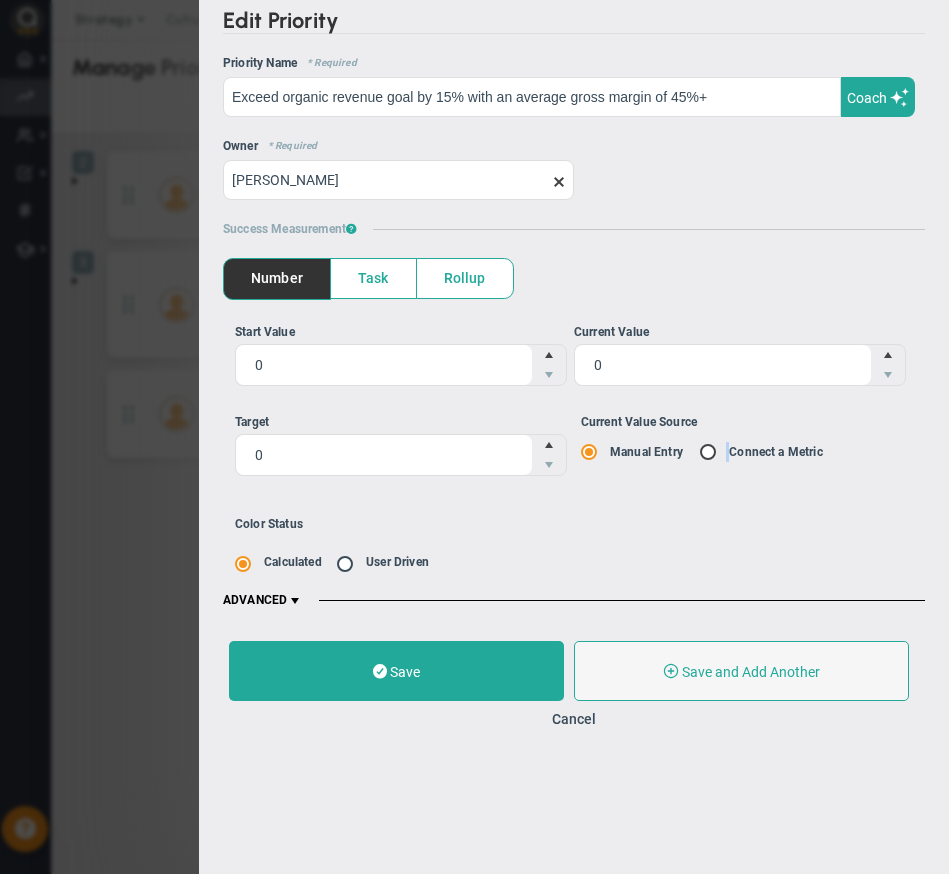 click on "Current Value Source
Manual Entry
Connect a Metric" at bounding box center (715, 453) 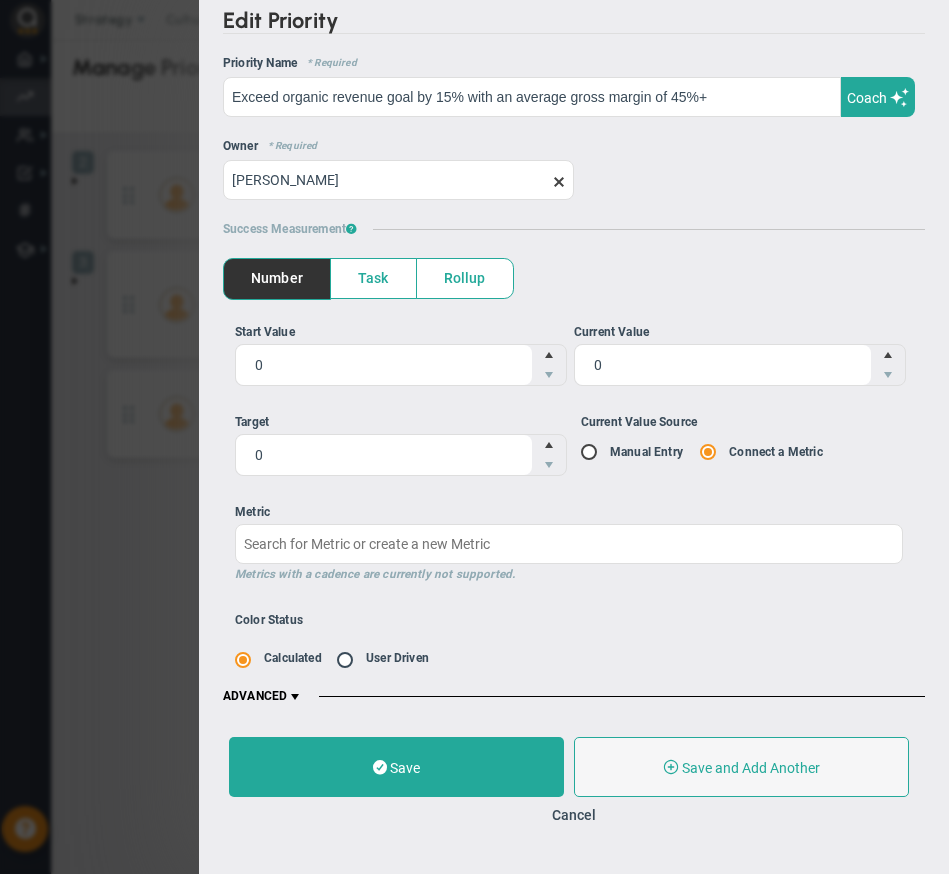 click on "Target" at bounding box center [401, 422] 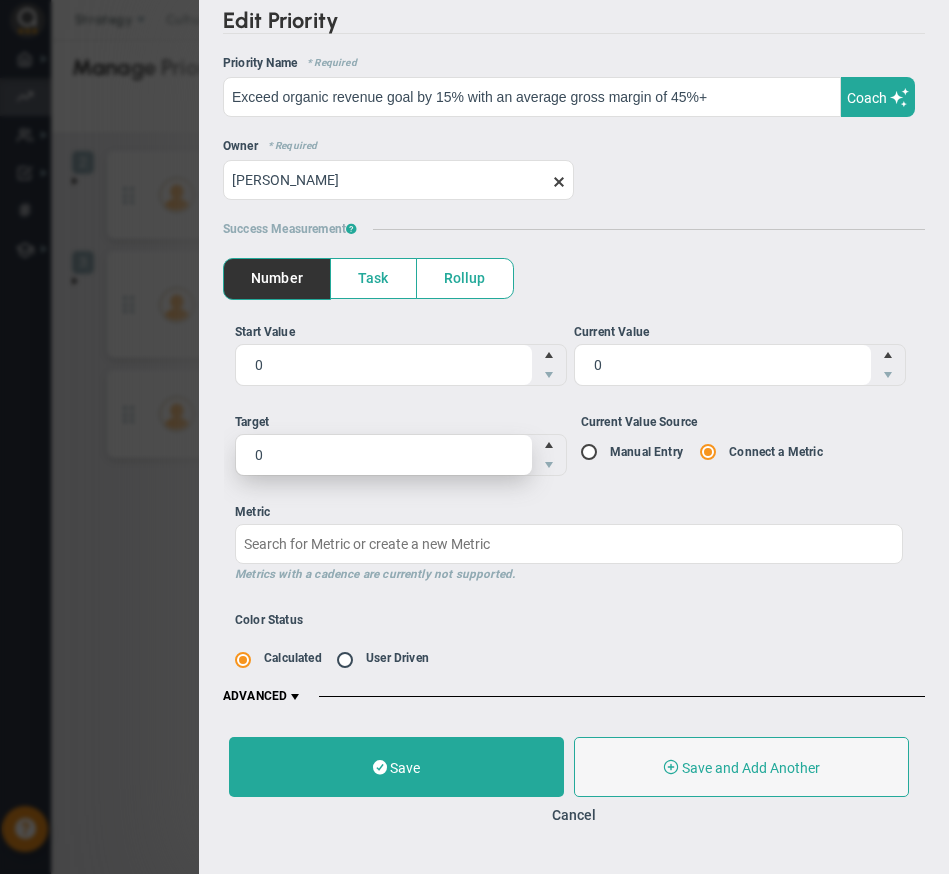 click on "0" at bounding box center (384, 455) 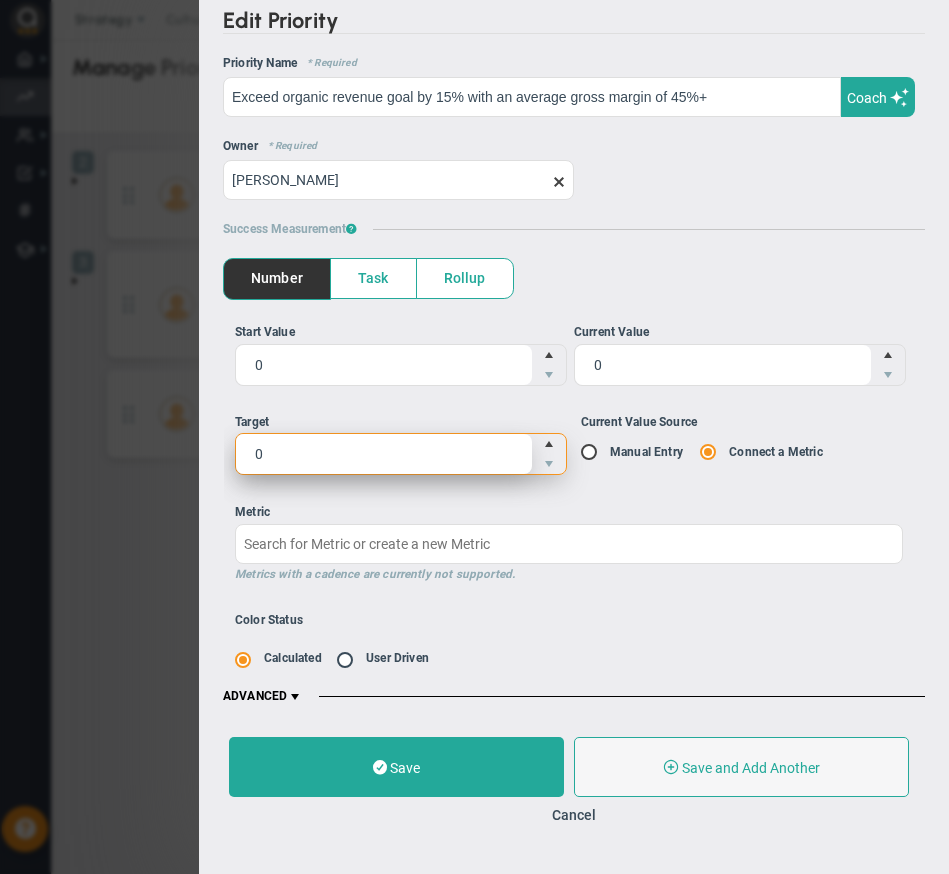 click on "0" at bounding box center [384, 454] 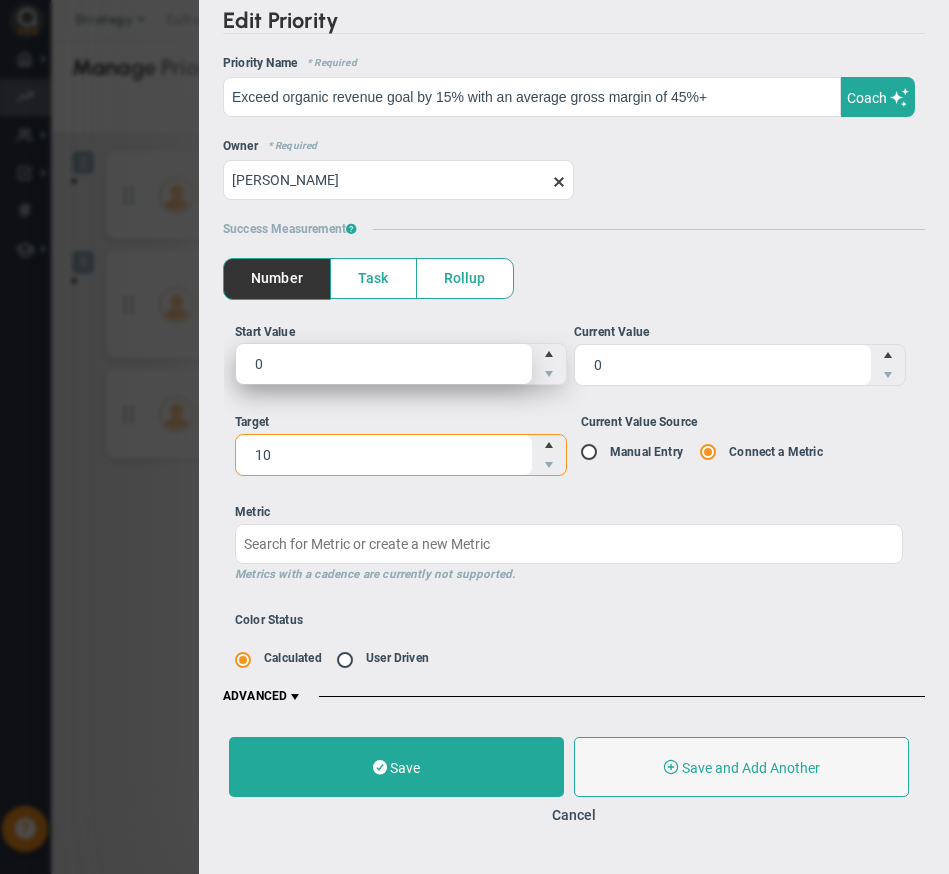 click on "0 0" at bounding box center [401, 364] 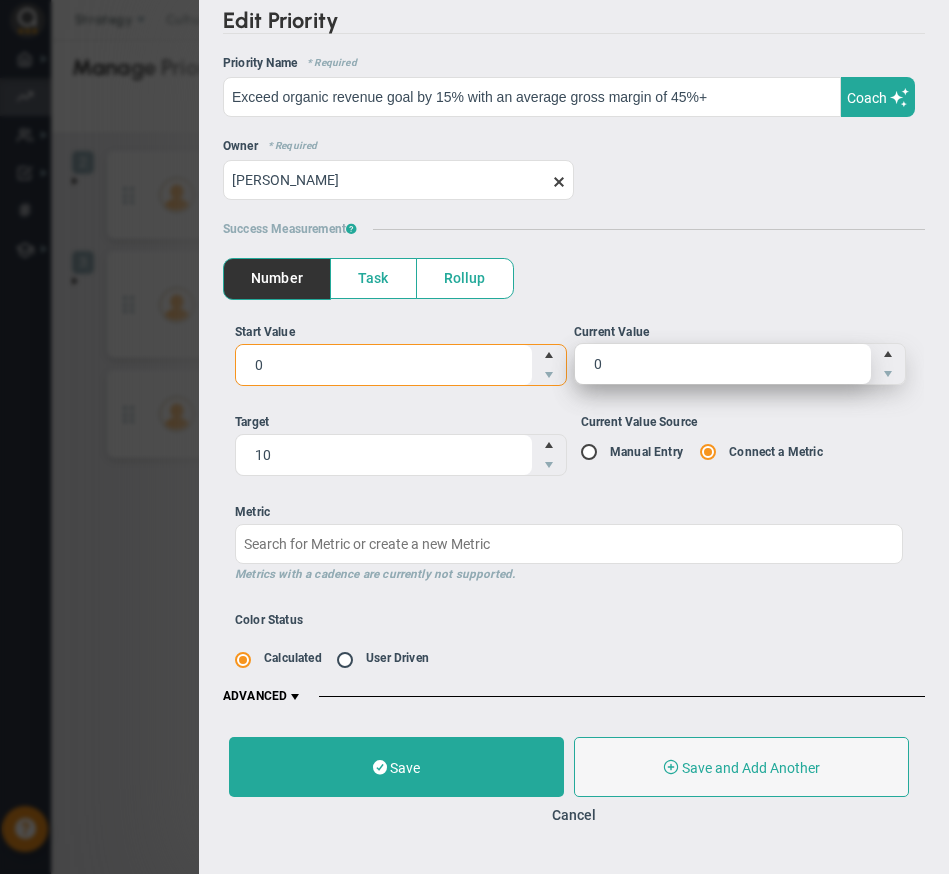 click on "0 0" at bounding box center (740, 364) 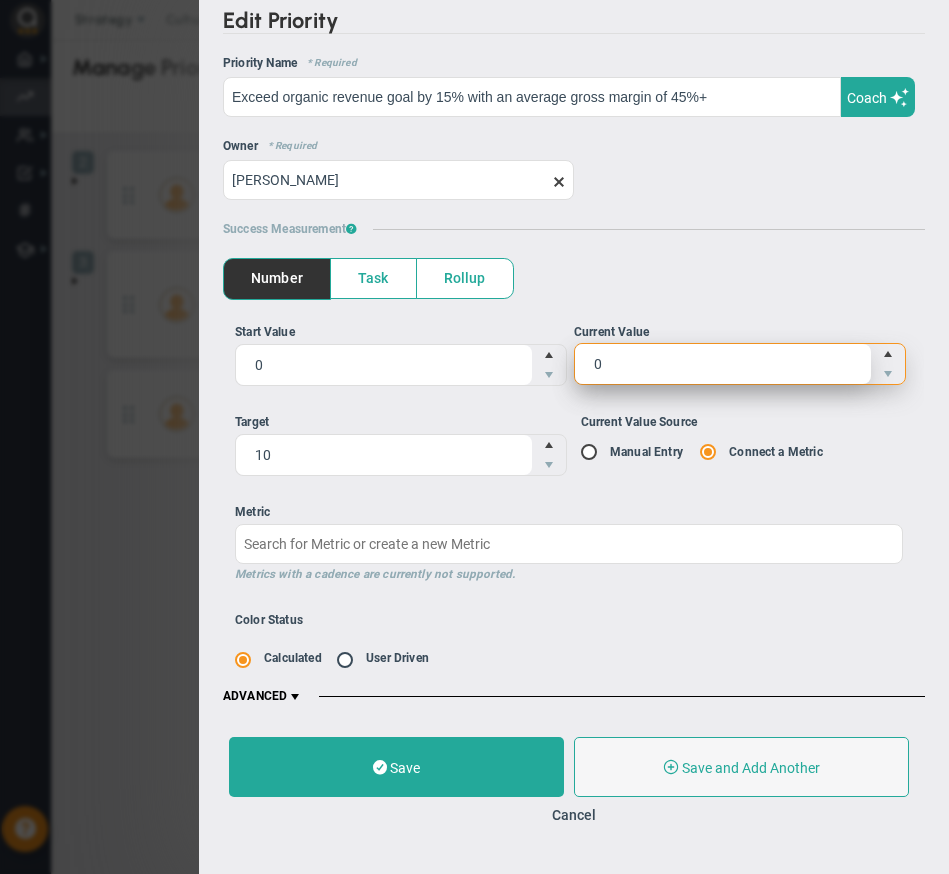 click on "0" at bounding box center (723, 364) 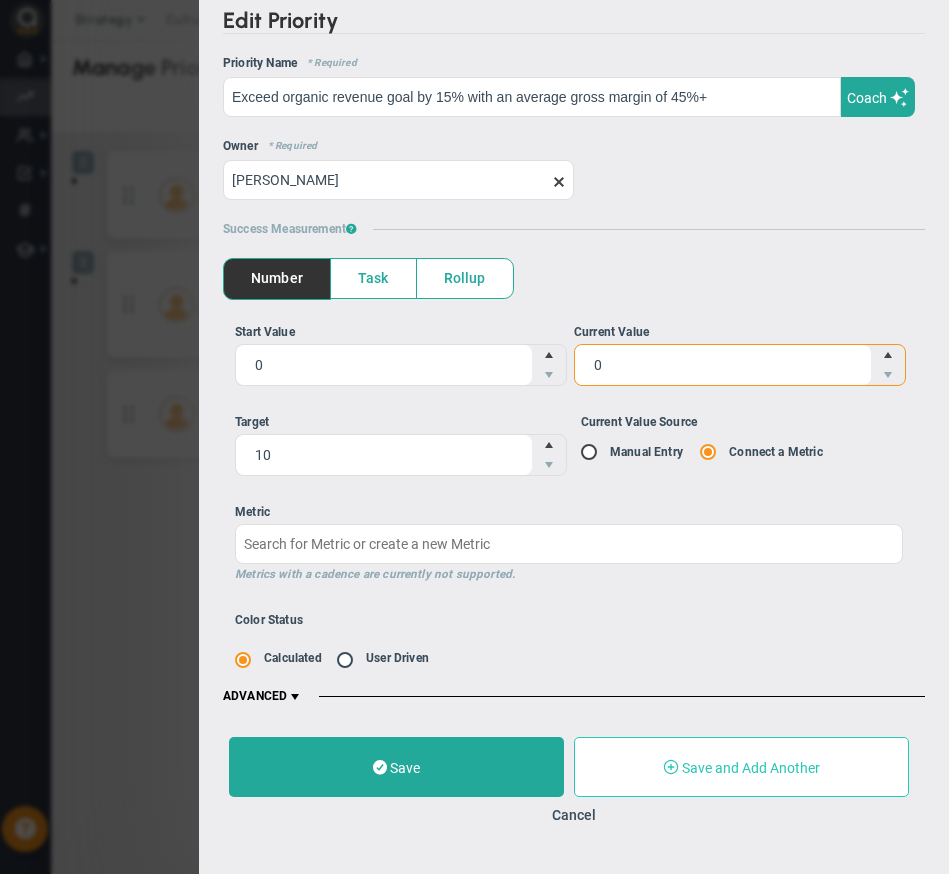 click on "Save and Add Another" at bounding box center [751, 768] 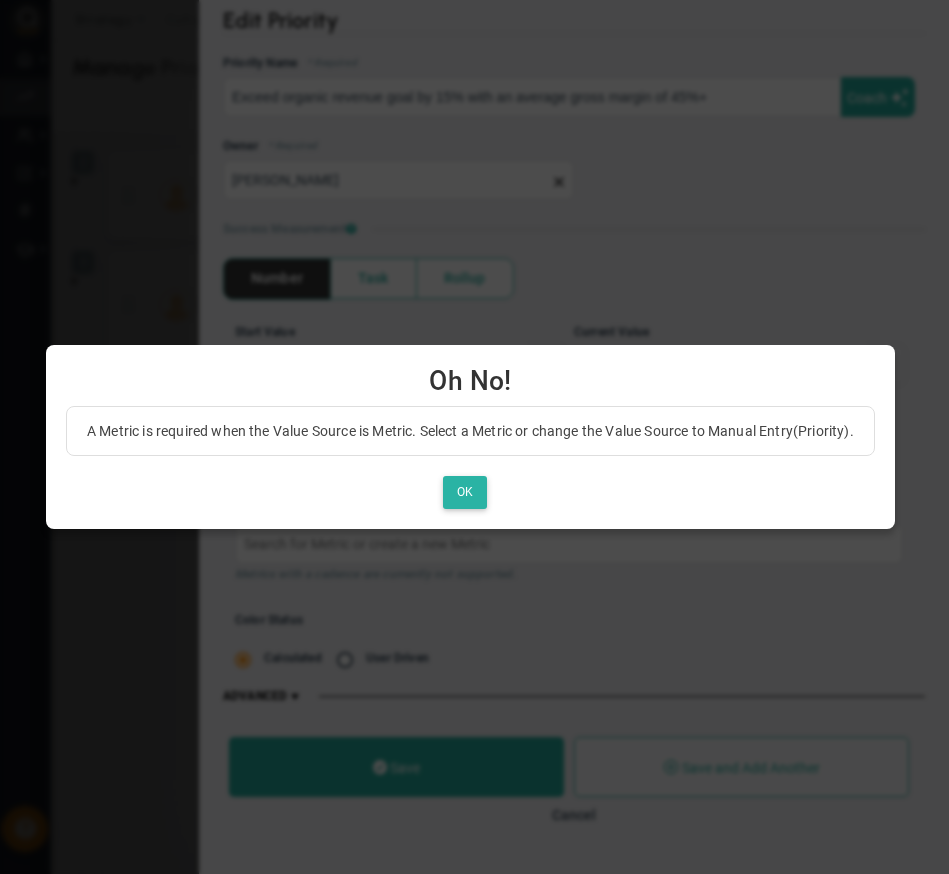 click on "OK" at bounding box center (465, 492) 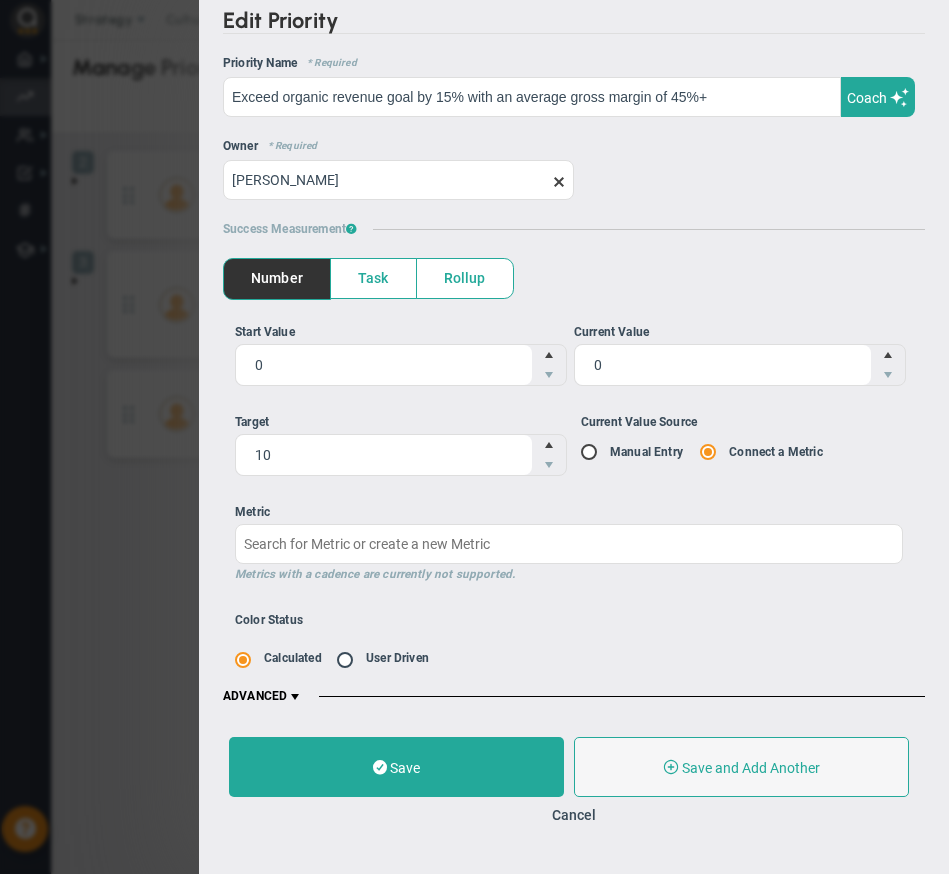 click on "Current Value Source
Manual Entry
Connect a Metric" at bounding box center [596, 453] 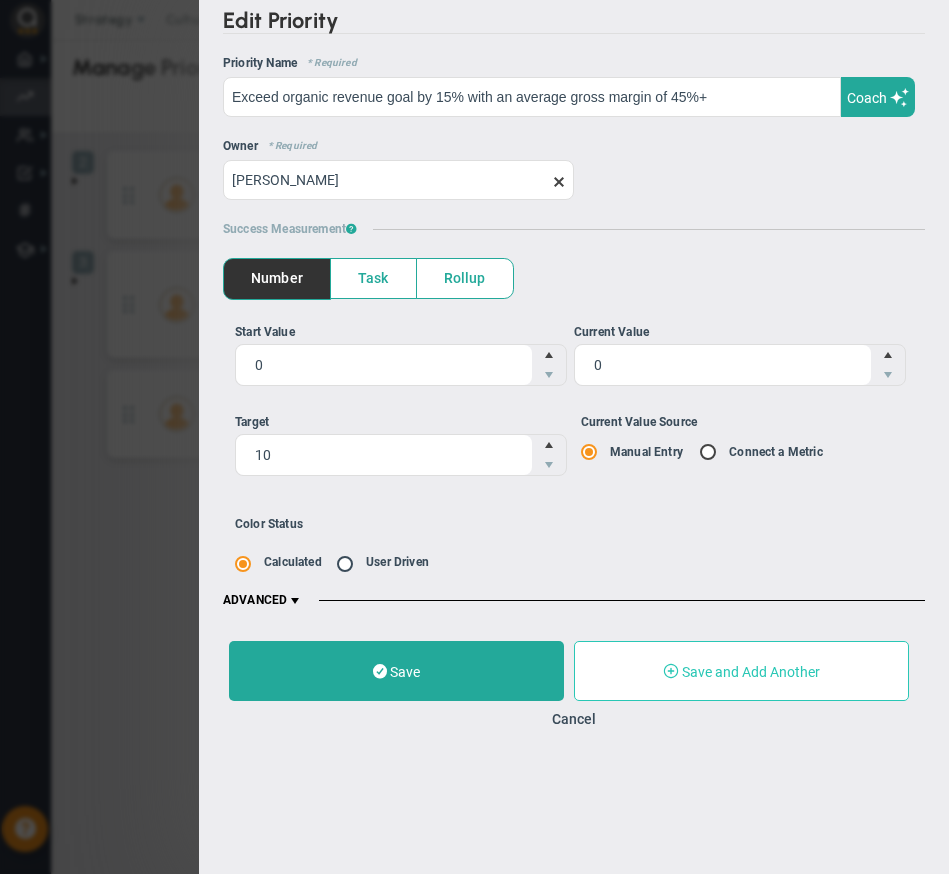 click on "Save and Add Another" at bounding box center [741, 671] 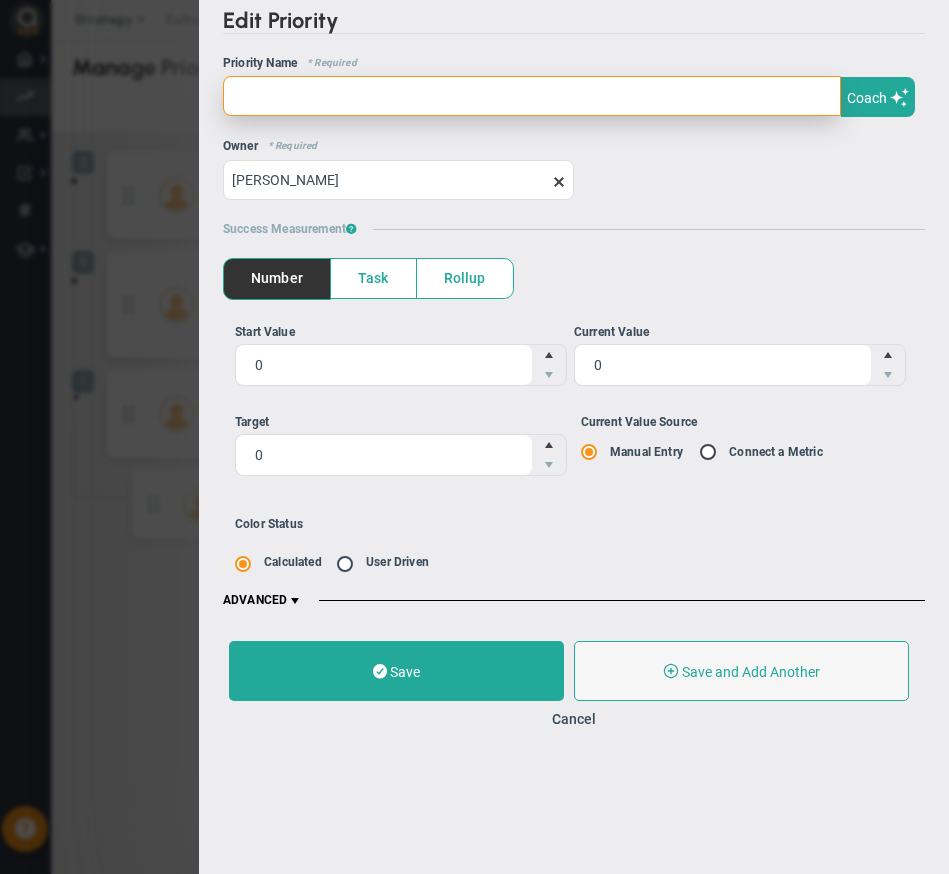 click at bounding box center (532, 96) 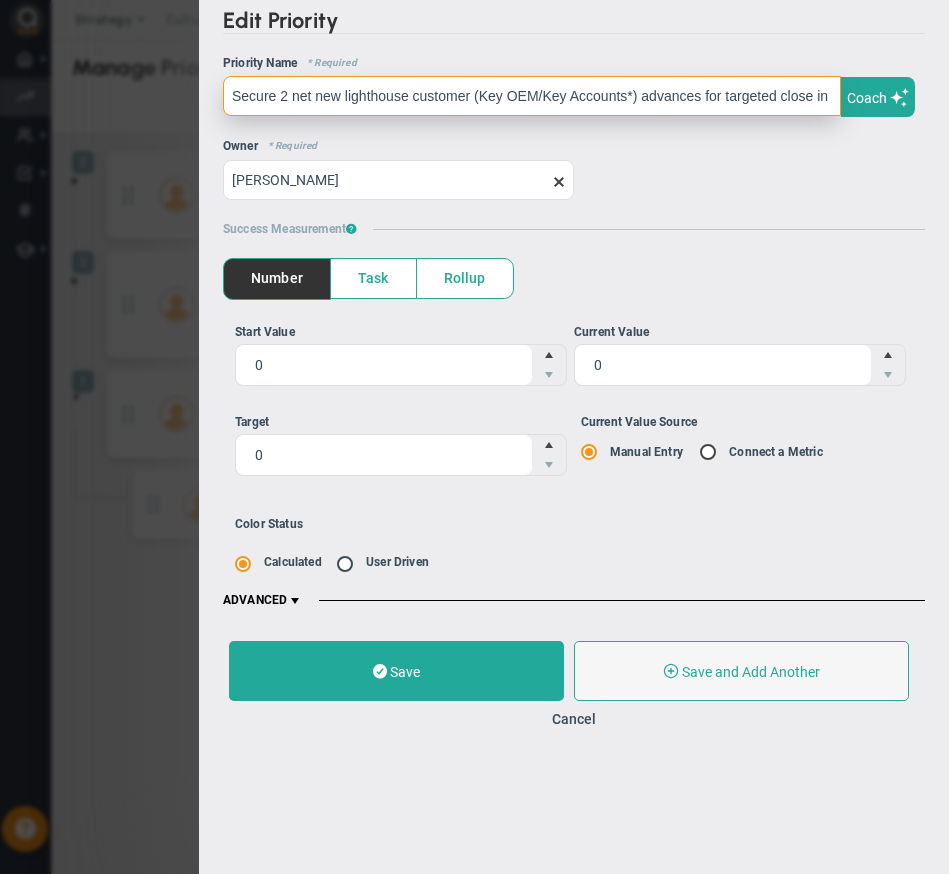 scroll, scrollTop: 0, scrollLeft: 22, axis: horizontal 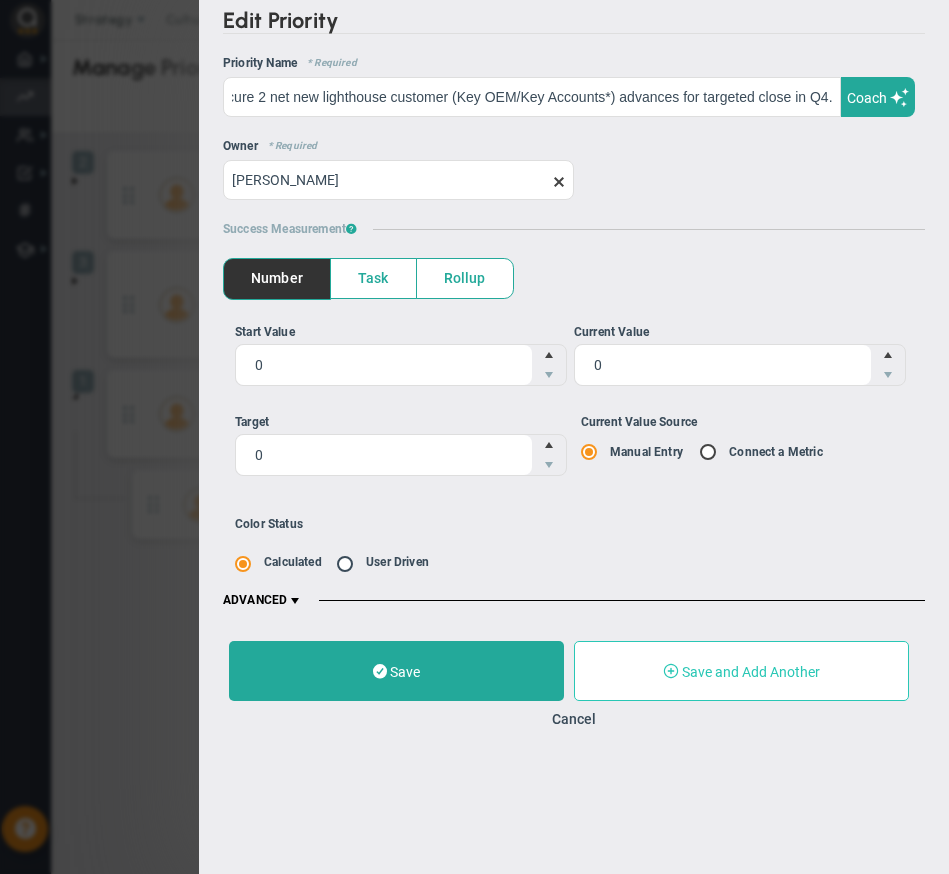 click on "Save and Add Another" at bounding box center (741, 671) 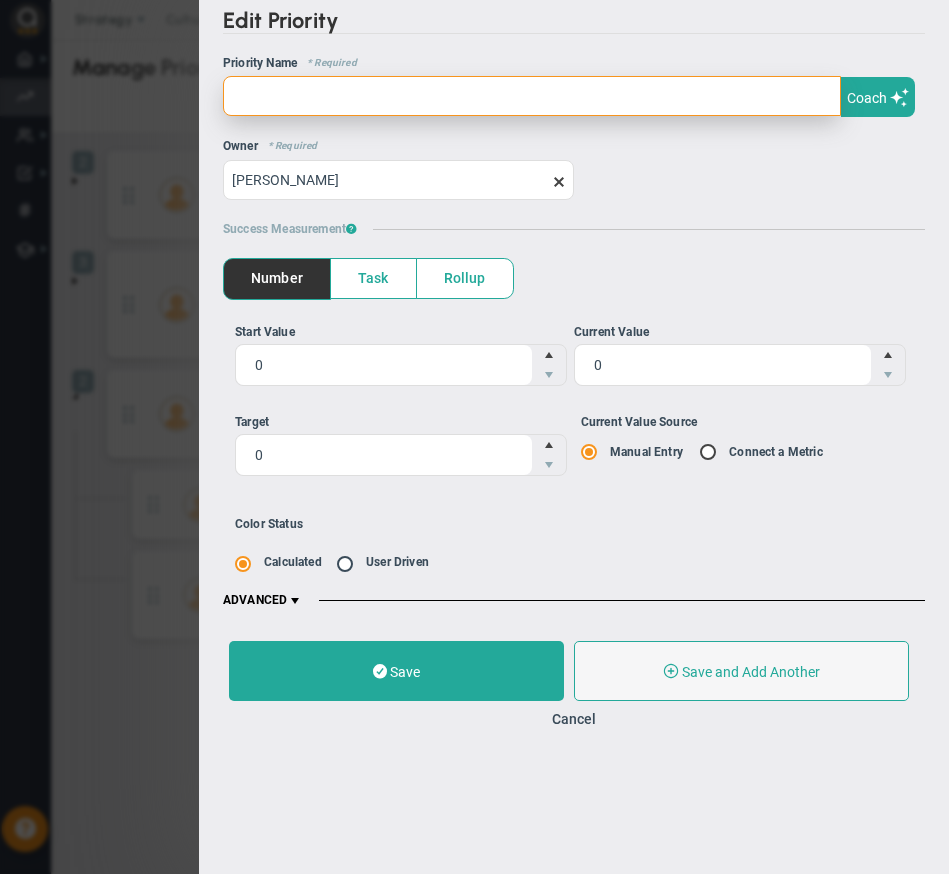 click at bounding box center (532, 96) 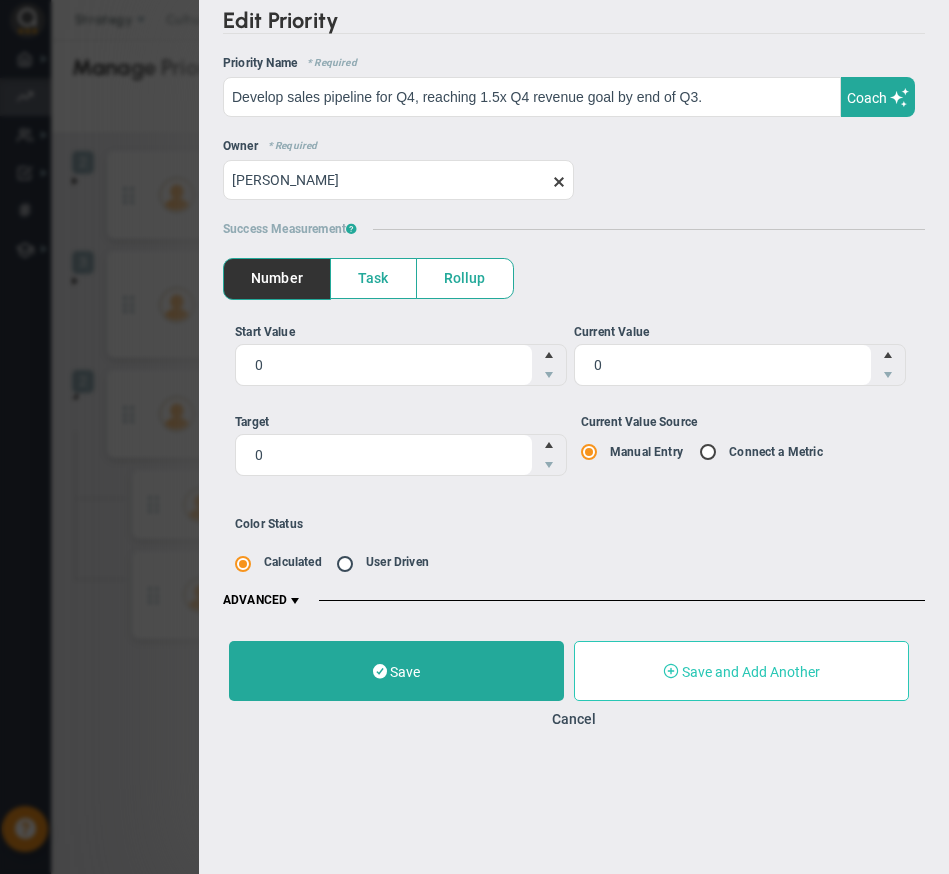 click on "Save and Add Another" at bounding box center (751, 672) 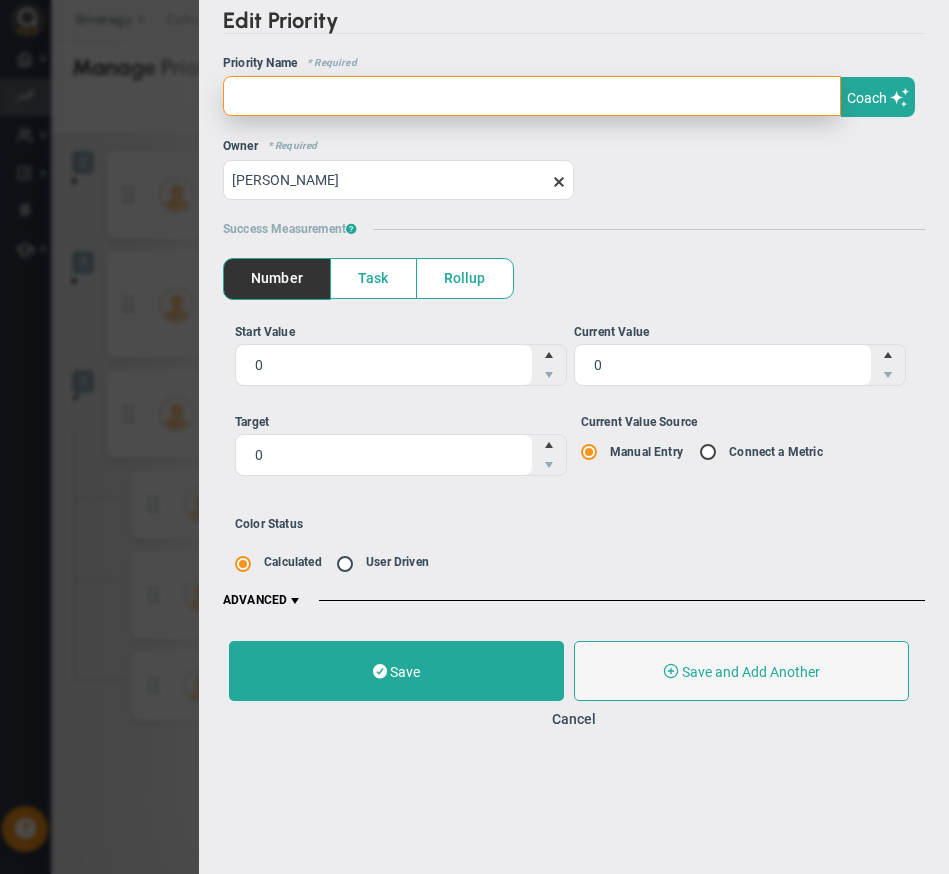 click at bounding box center [532, 96] 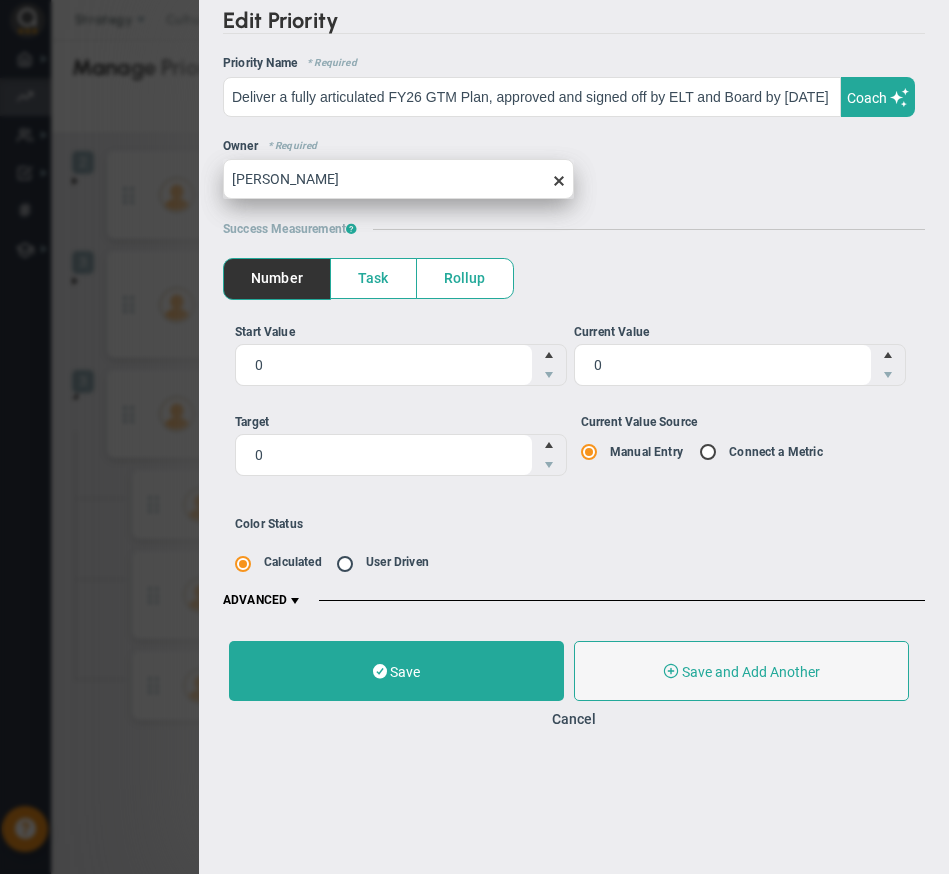 drag, startPoint x: 331, startPoint y: 213, endPoint x: 335, endPoint y: 189, distance: 24.33105 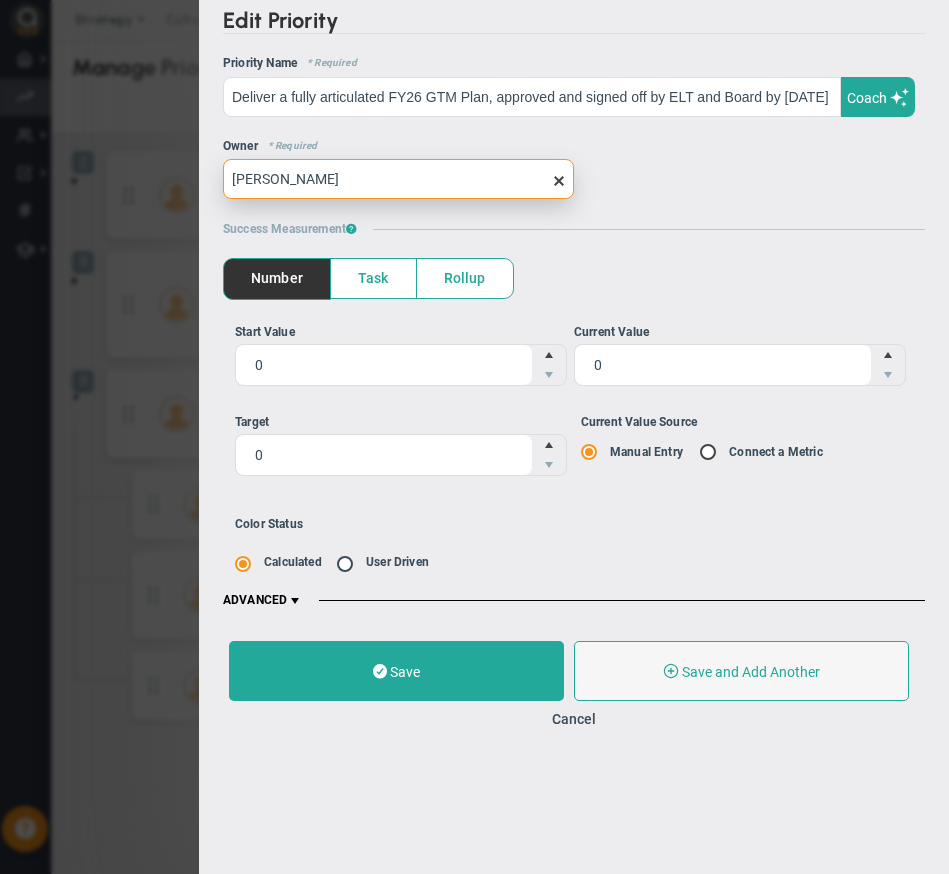 click on "[PERSON_NAME]" at bounding box center (398, 179) 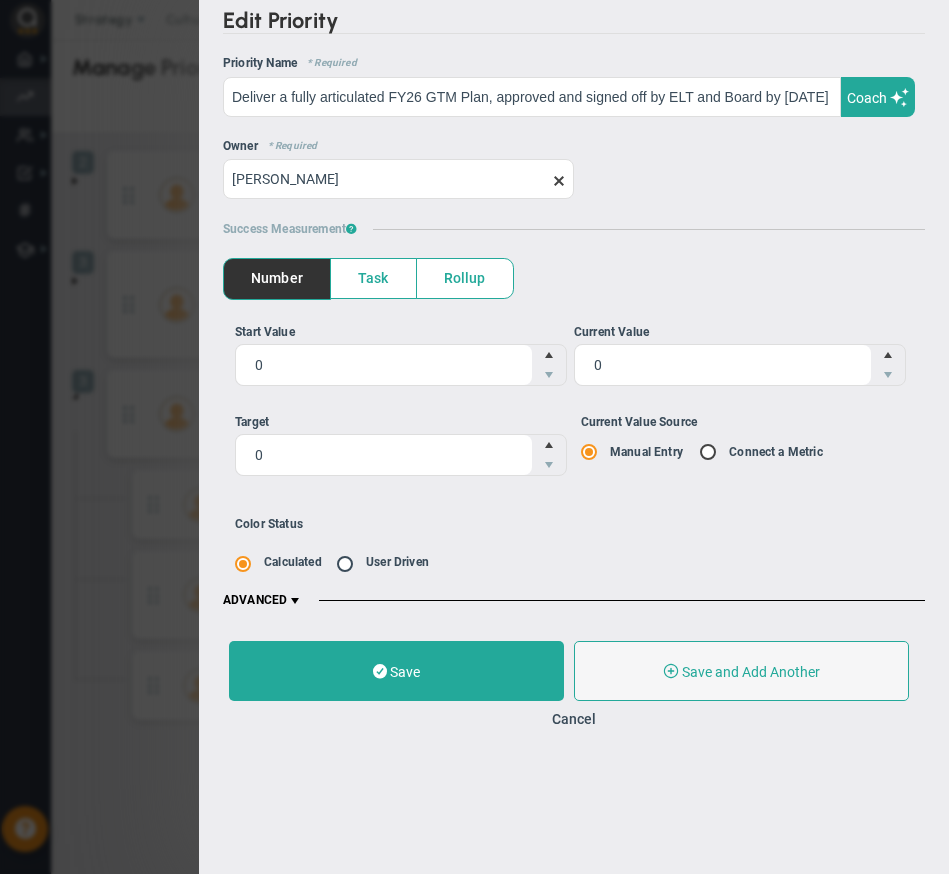 click at bounding box center (559, 181) 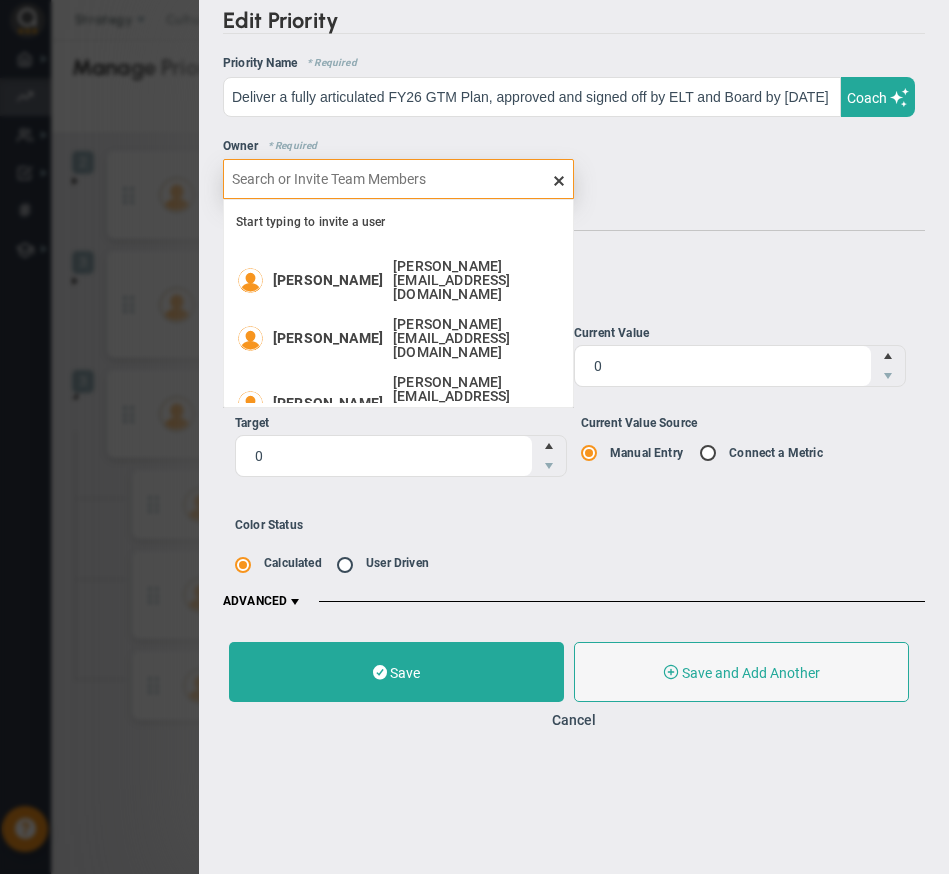 click at bounding box center [398, 179] 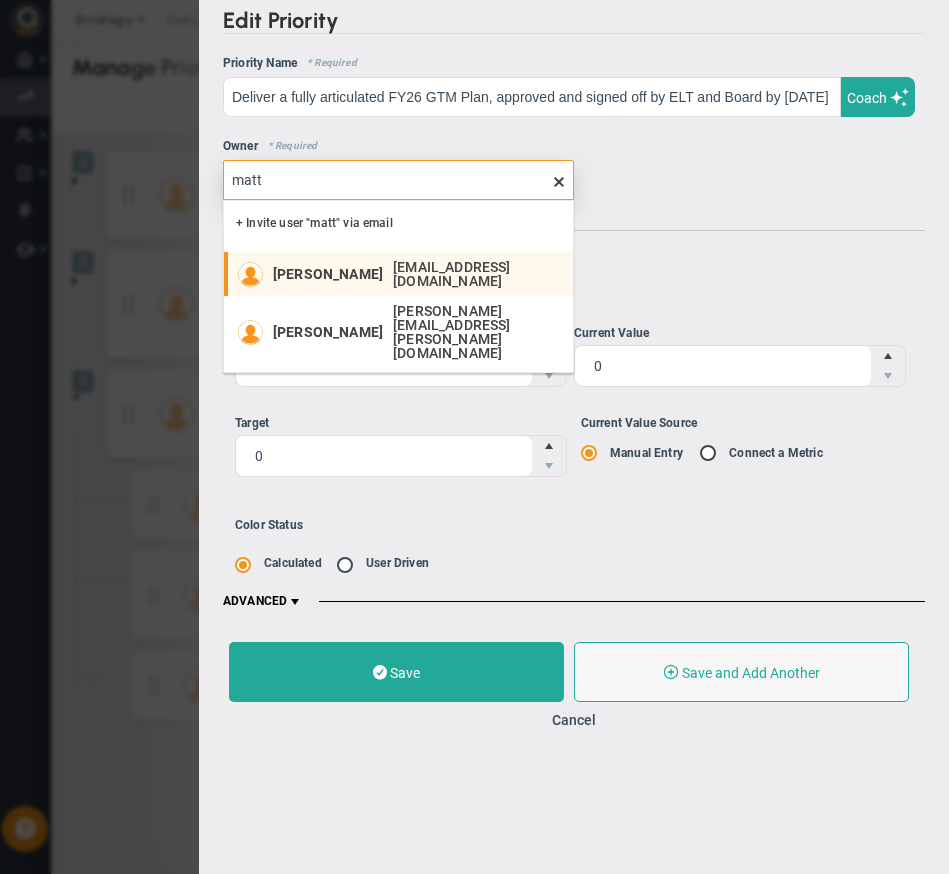 click on "[EMAIL_ADDRESS][DOMAIN_NAME]" at bounding box center (473, 274) 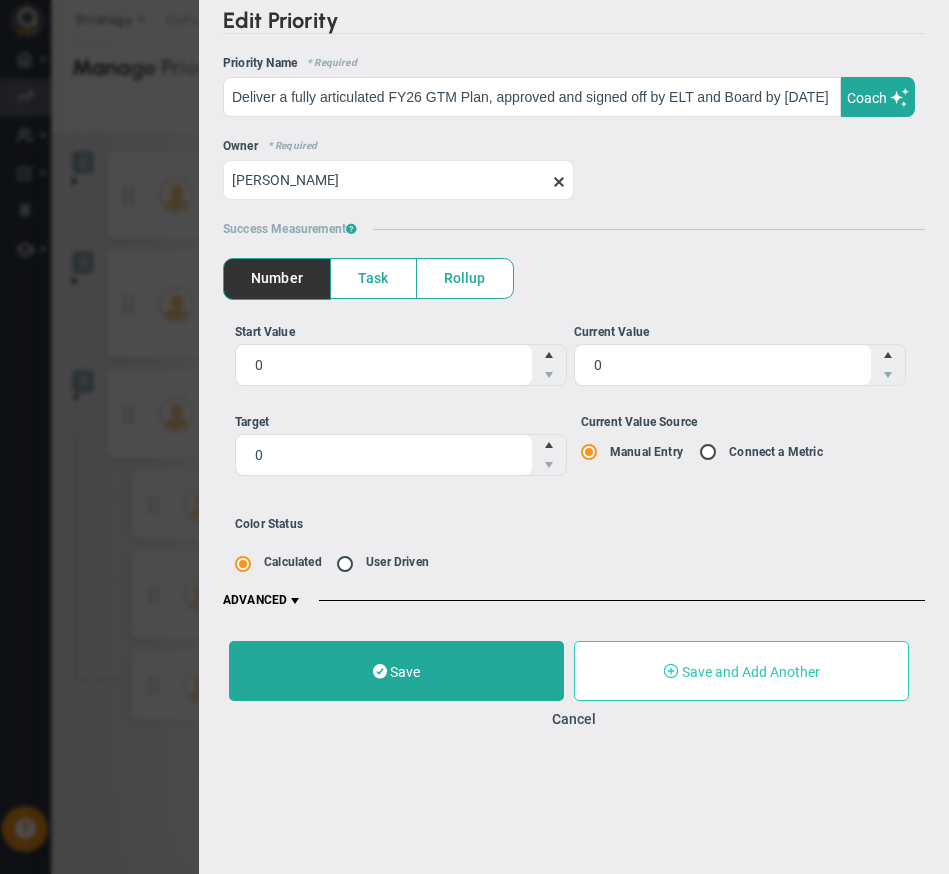 click on "Save and Add Another" at bounding box center (741, 671) 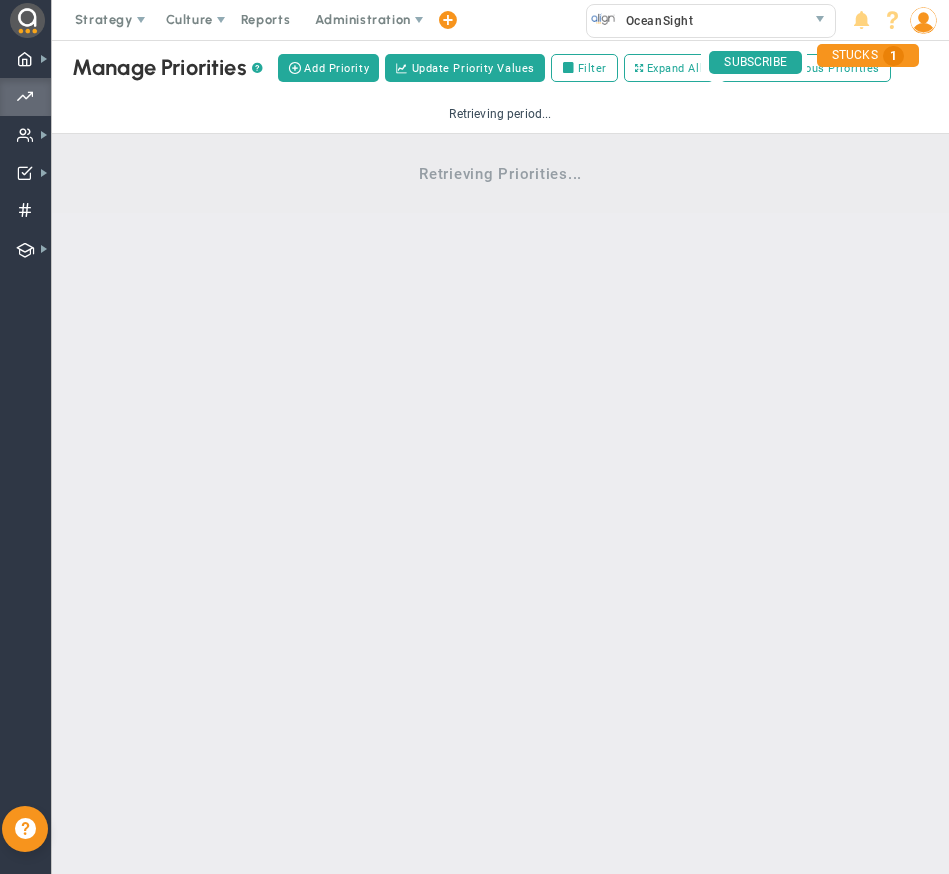 scroll, scrollTop: 56, scrollLeft: 0, axis: vertical 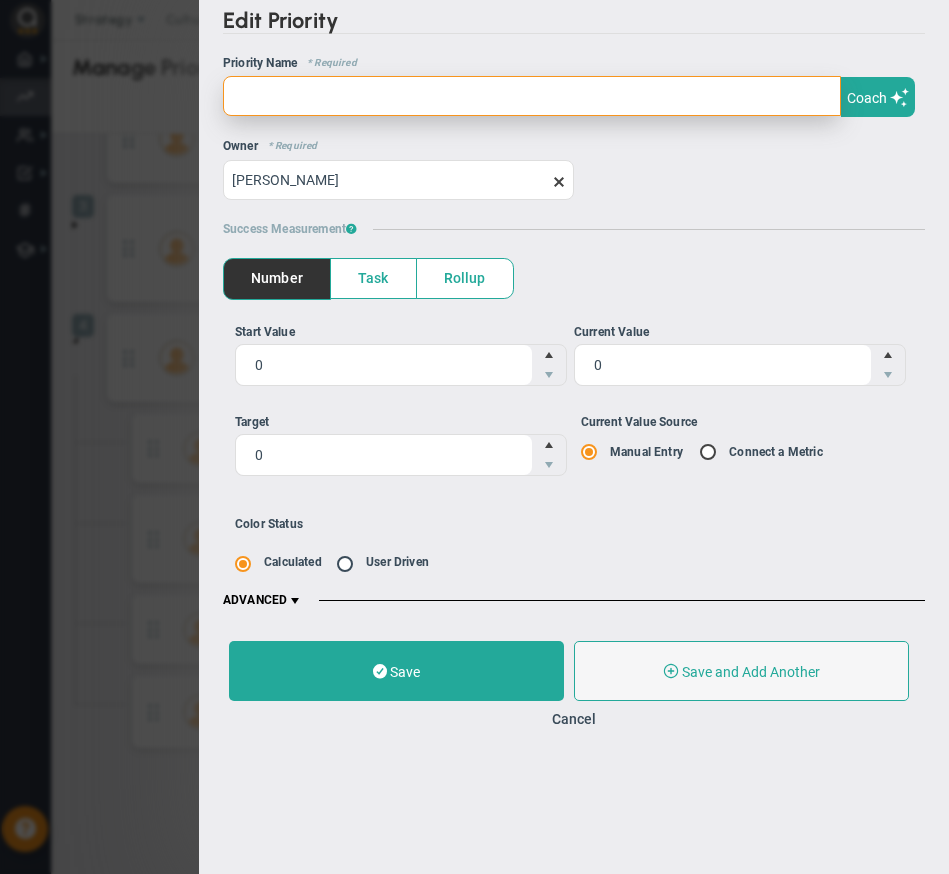 click at bounding box center [532, 96] 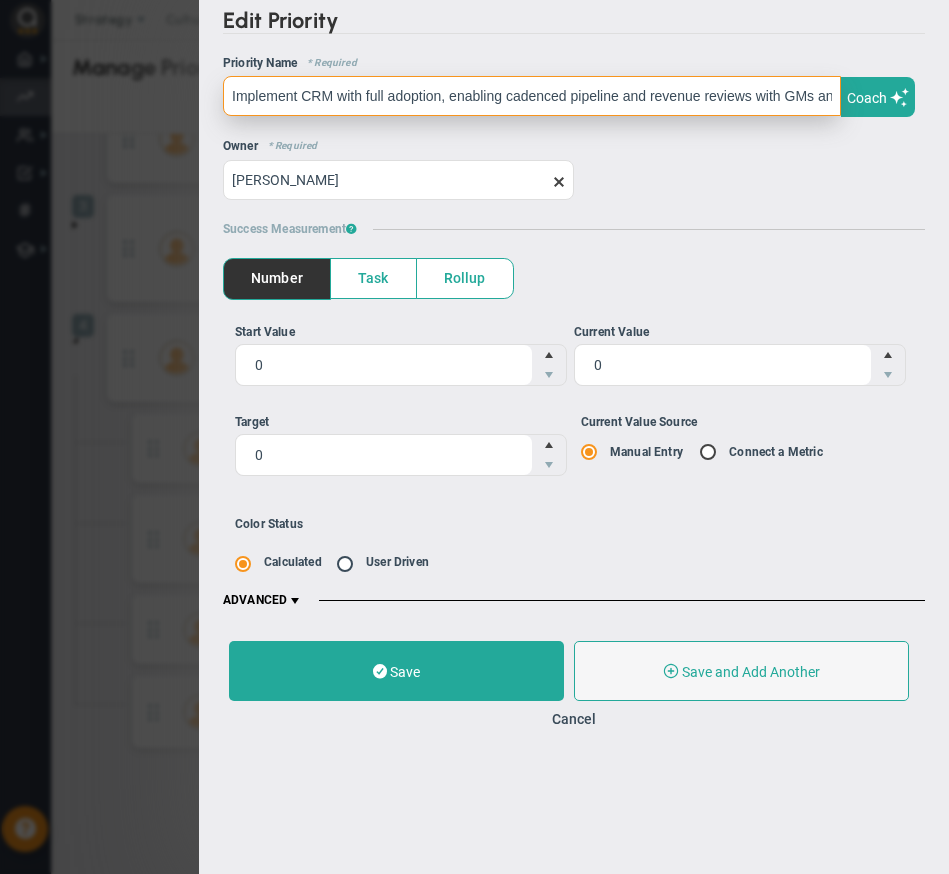 scroll, scrollTop: 0, scrollLeft: 311, axis: horizontal 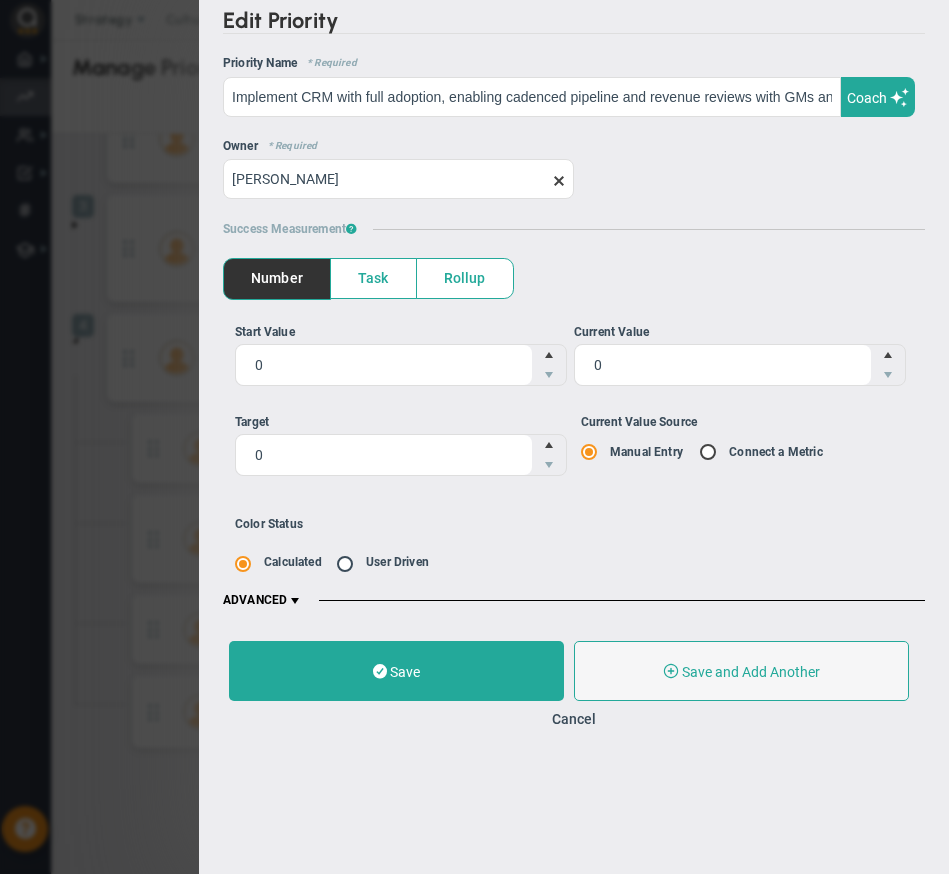 click at bounding box center [559, 181] 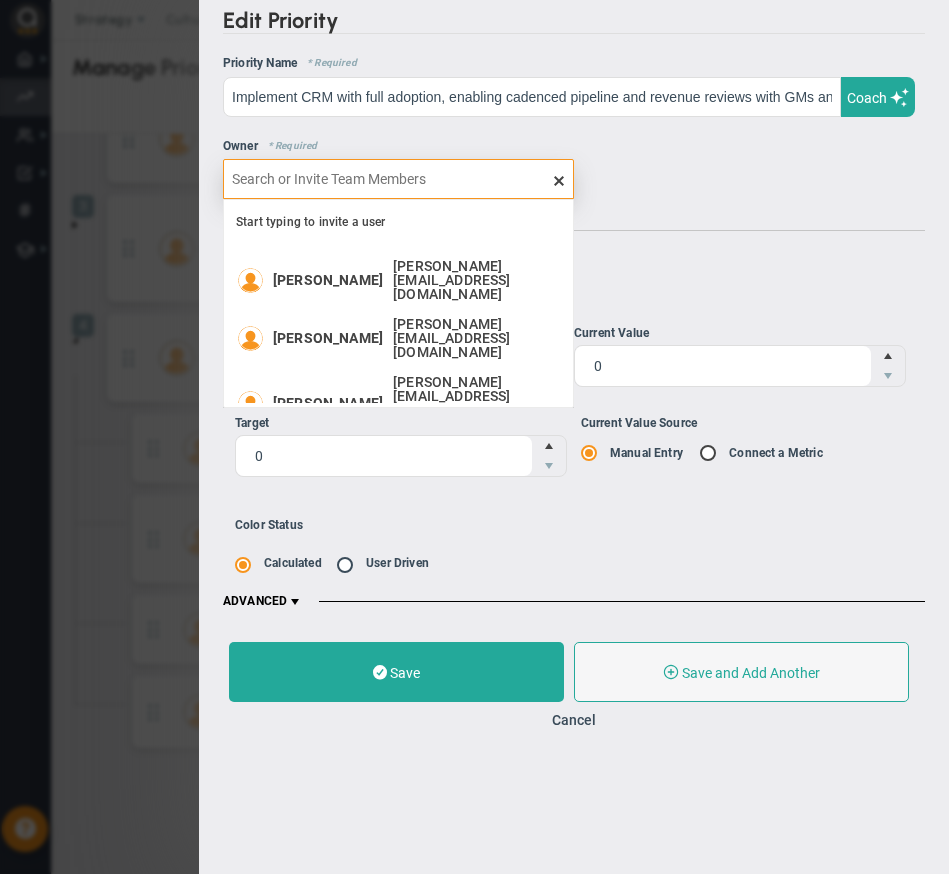 click at bounding box center (398, 179) 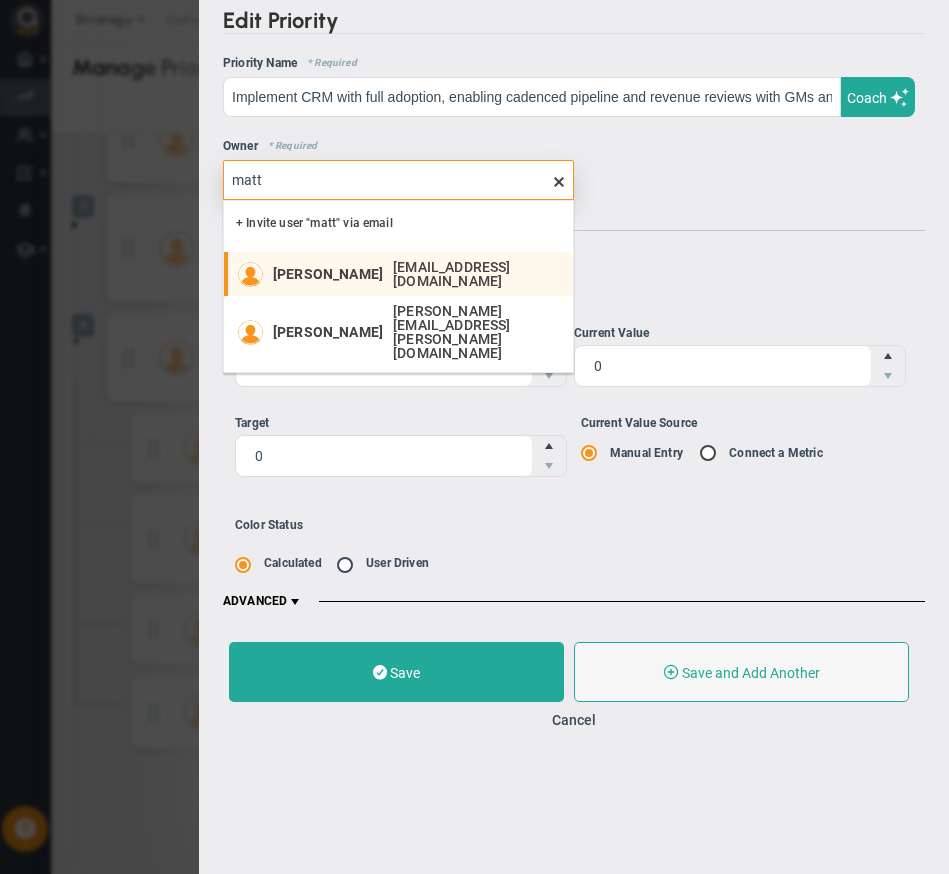 click on "[EMAIL_ADDRESS][DOMAIN_NAME]" at bounding box center (473, 274) 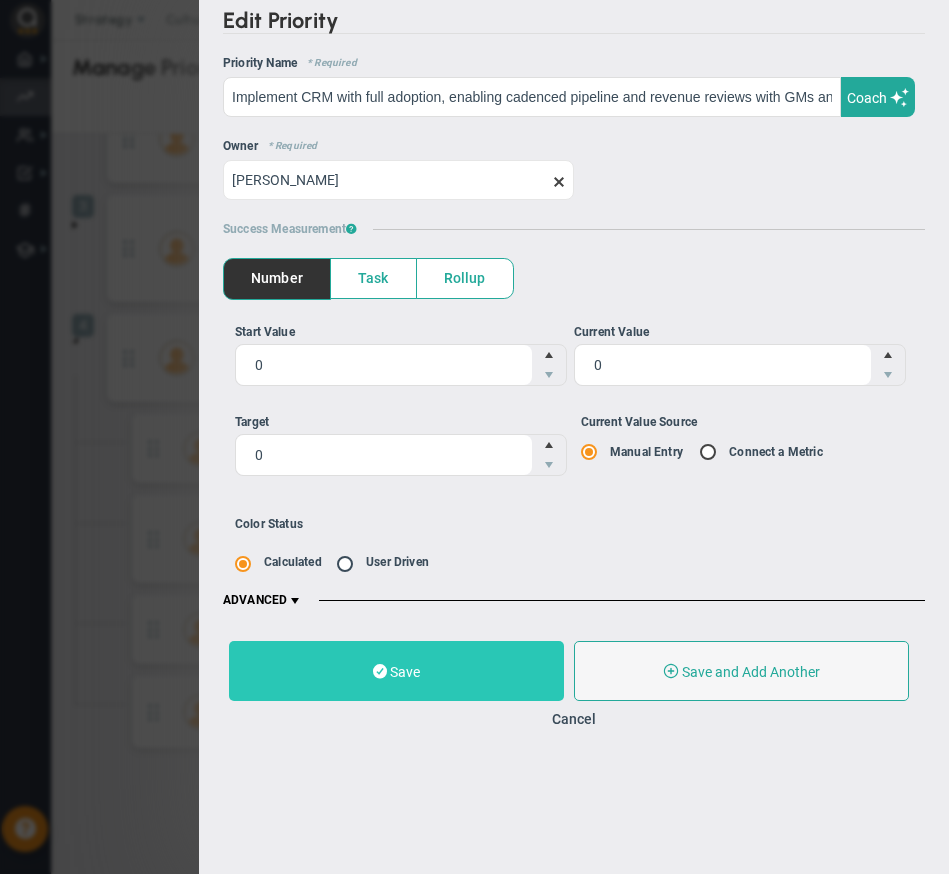 click on "Save" at bounding box center (396, 671) 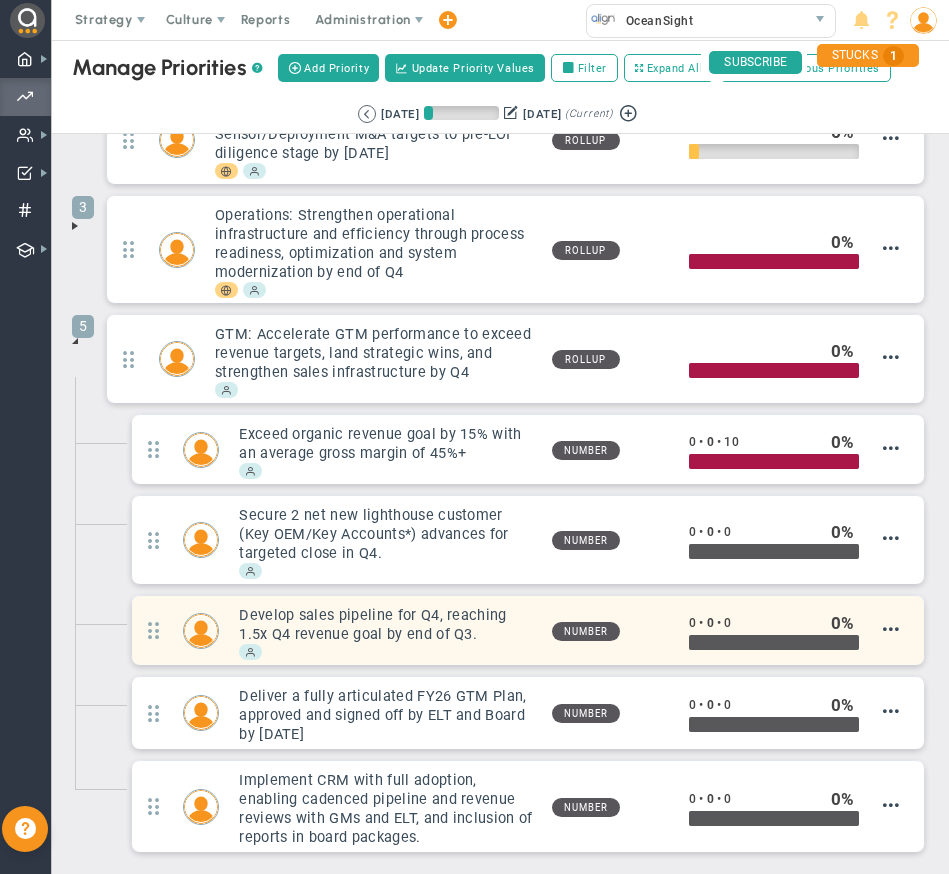 scroll, scrollTop: 159, scrollLeft: 0, axis: vertical 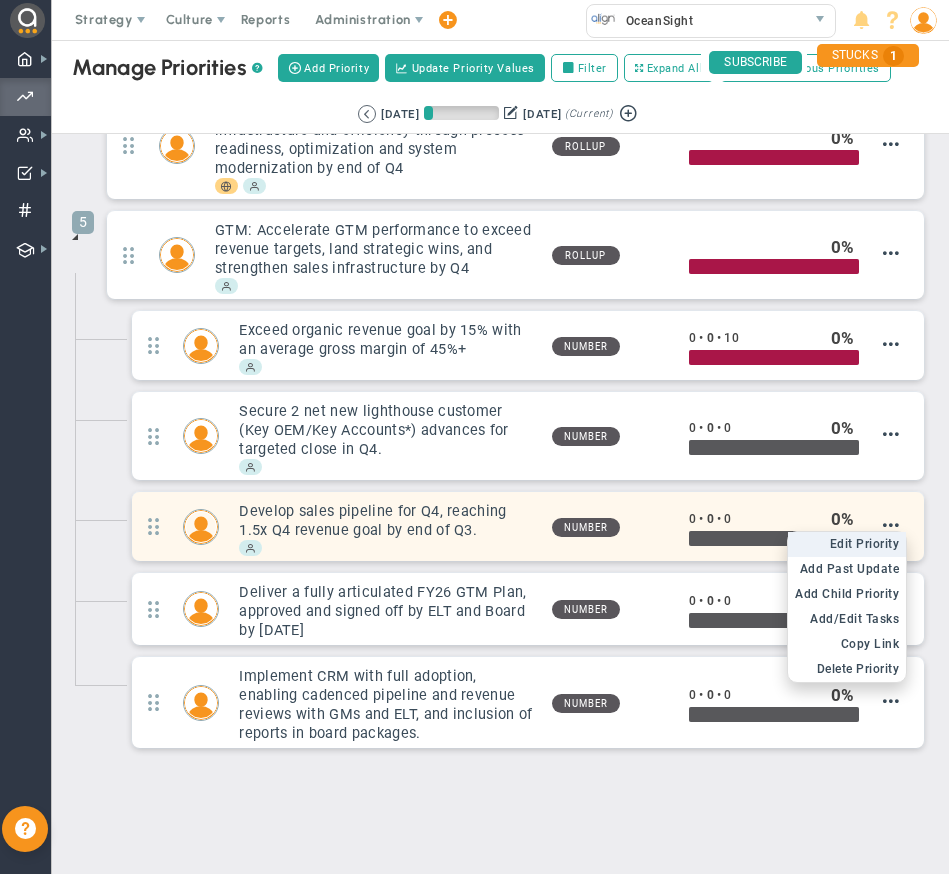 click on "Edit Priority" at bounding box center (865, 544) 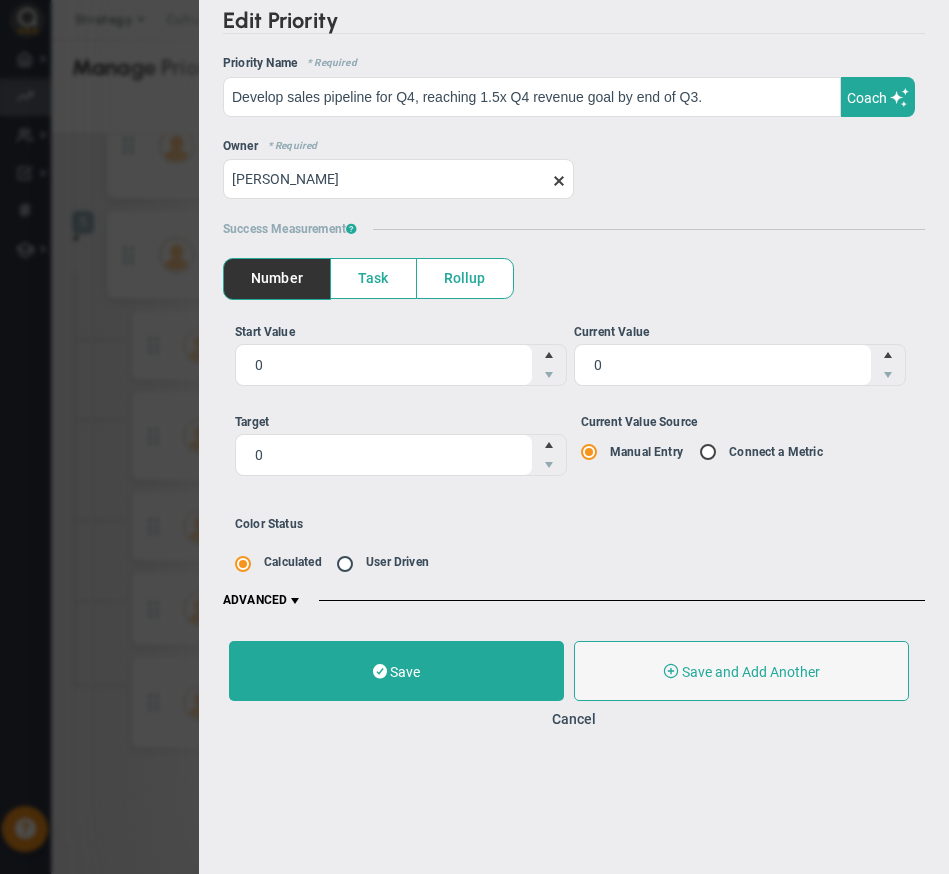 click at bounding box center (559, 181) 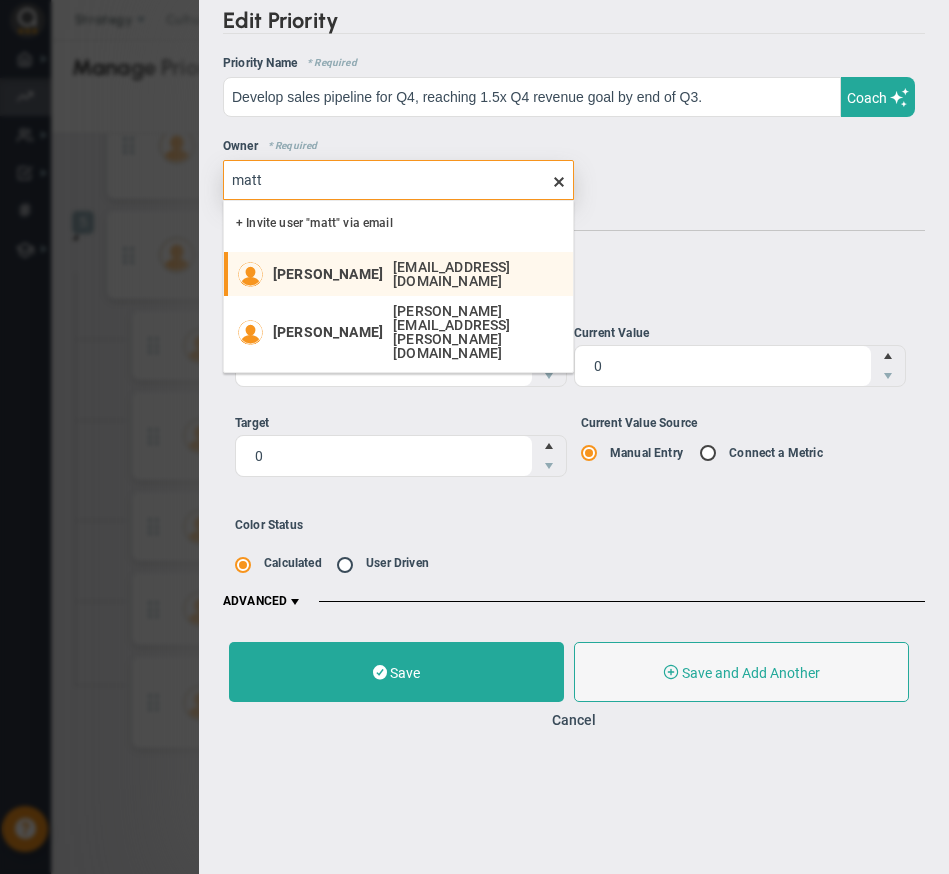 click on "[EMAIL_ADDRESS][DOMAIN_NAME]" at bounding box center [473, 274] 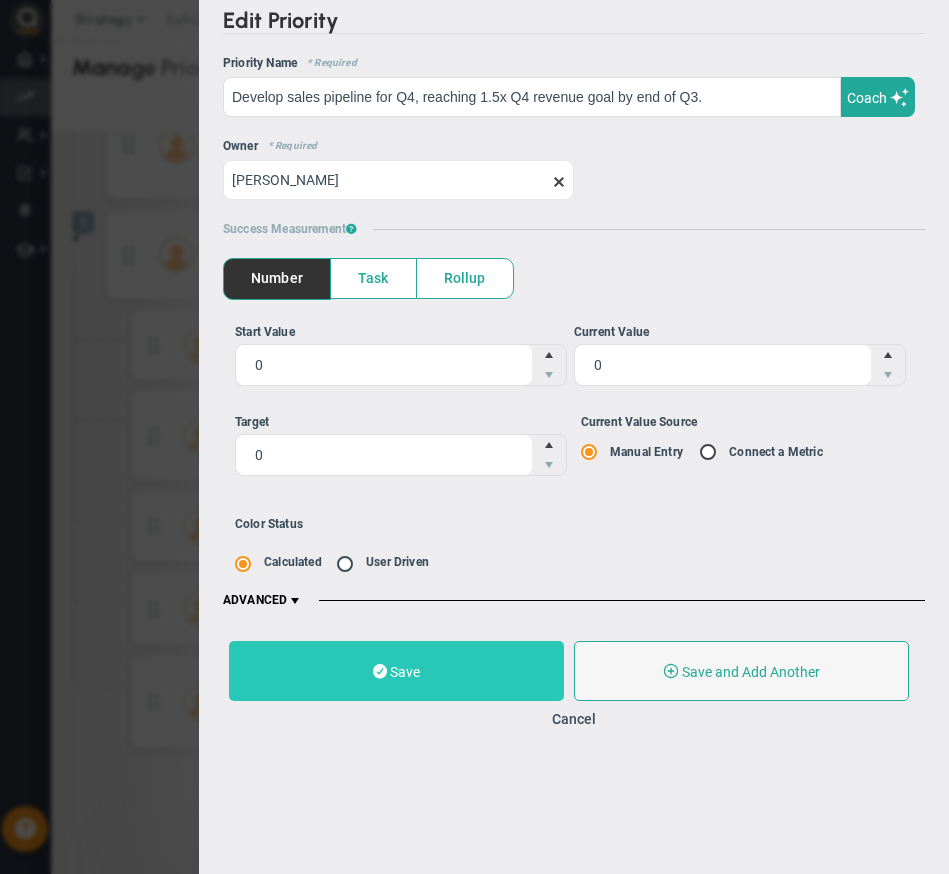 click on "Save" at bounding box center (405, 672) 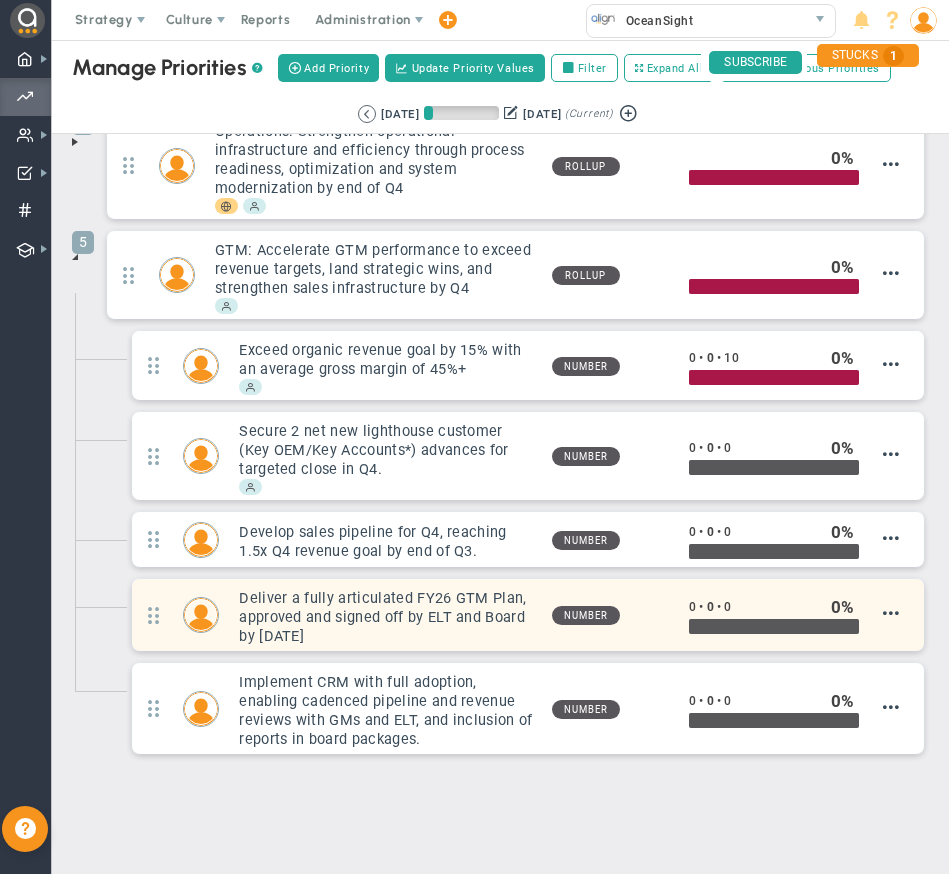 scroll, scrollTop: 145, scrollLeft: 0, axis: vertical 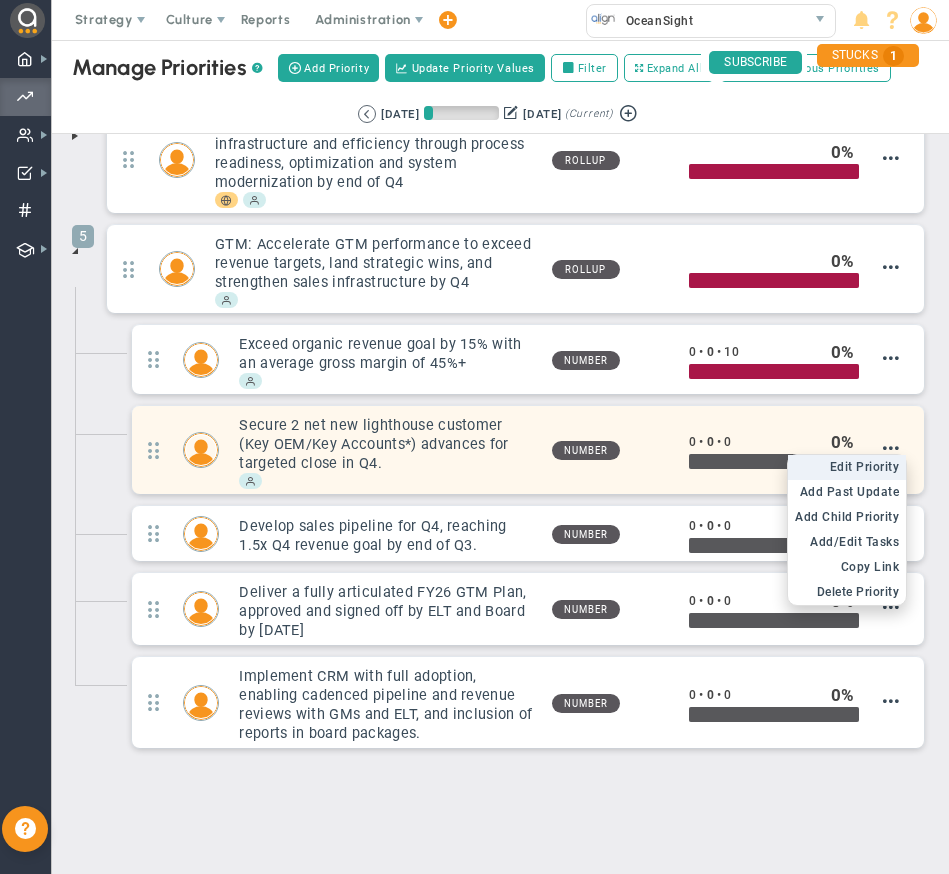 click on "Edit Priority" at bounding box center (865, 467) 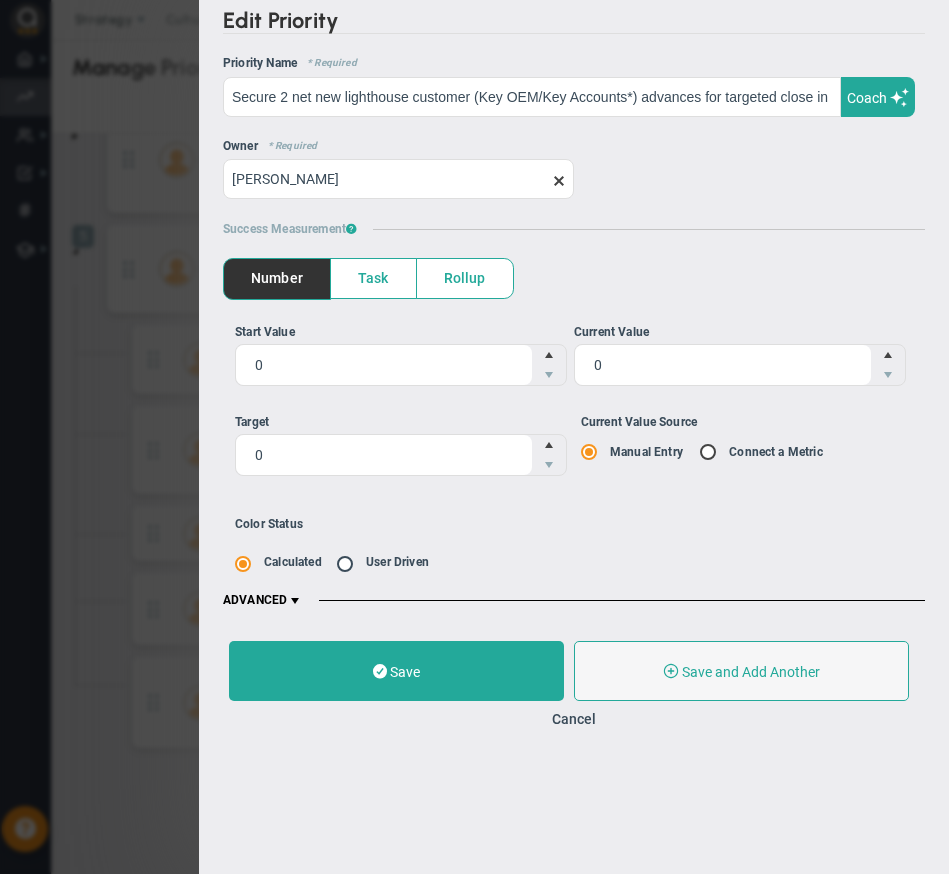 click at bounding box center (559, 181) 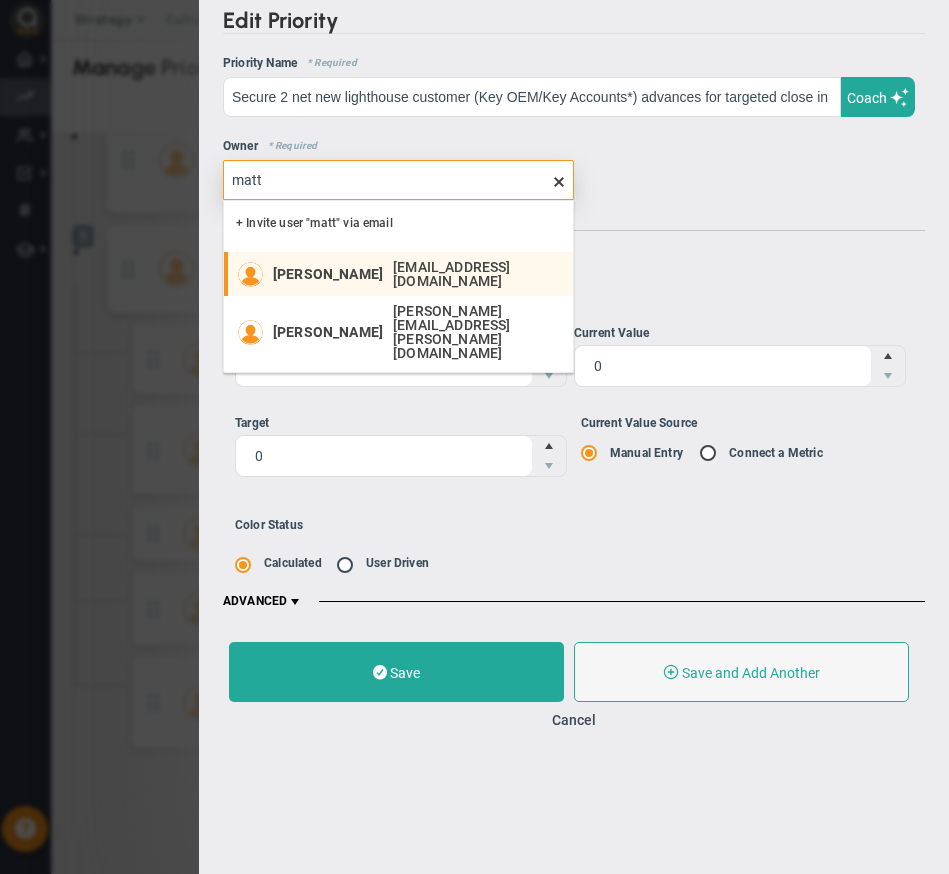 click on "[PERSON_NAME]" at bounding box center [328, 274] 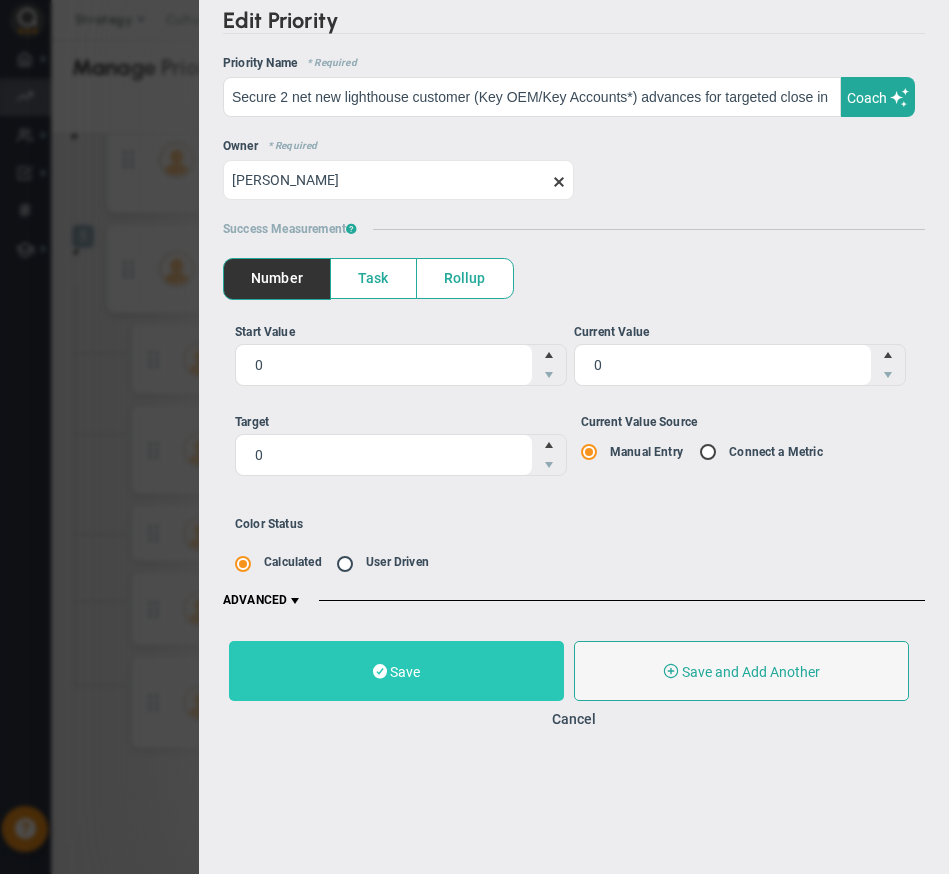 click on "Save" at bounding box center (405, 672) 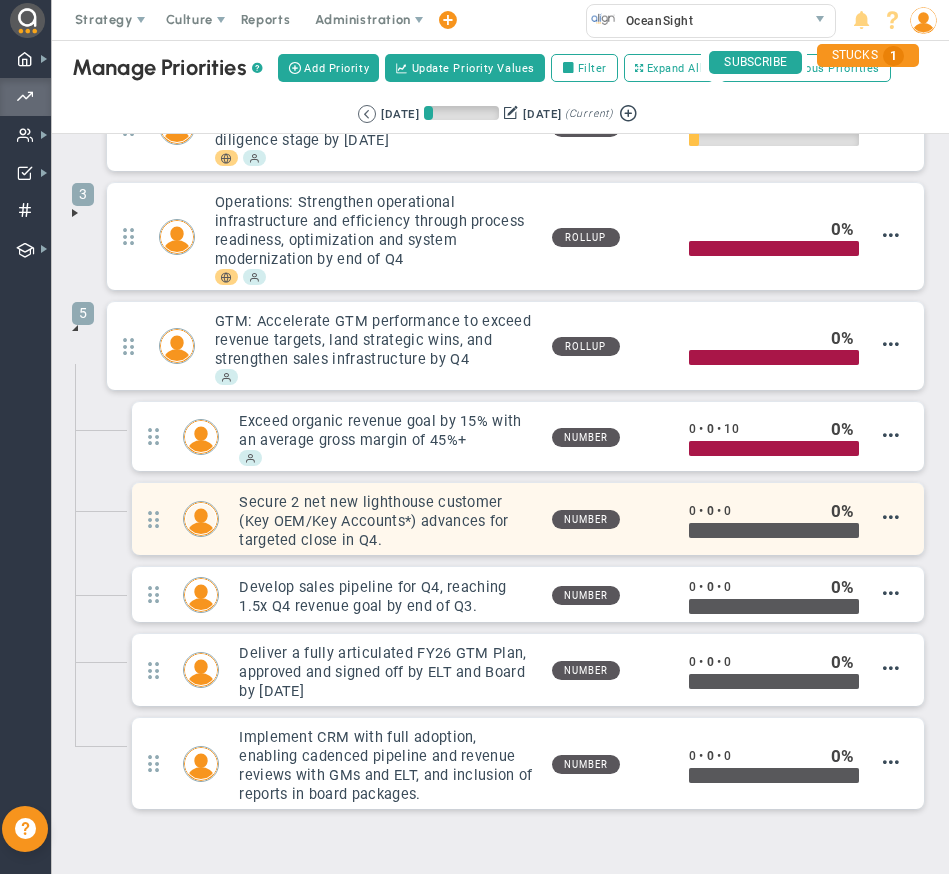 scroll, scrollTop: 80, scrollLeft: 0, axis: vertical 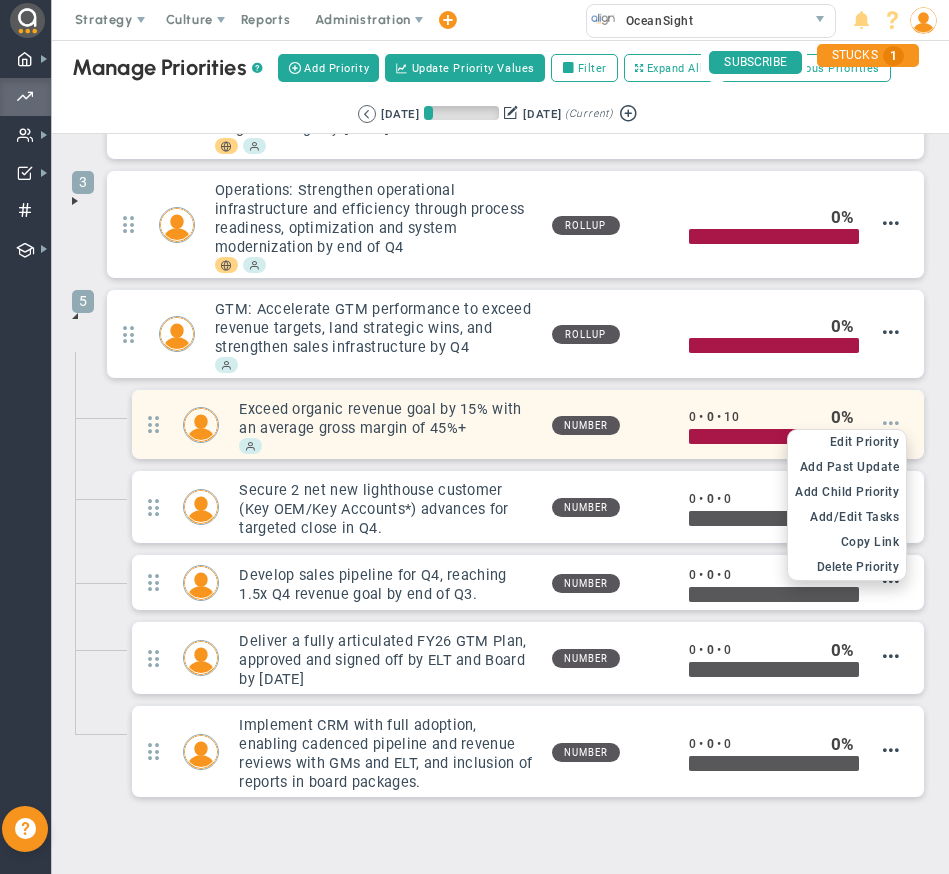 click at bounding box center [891, 423] 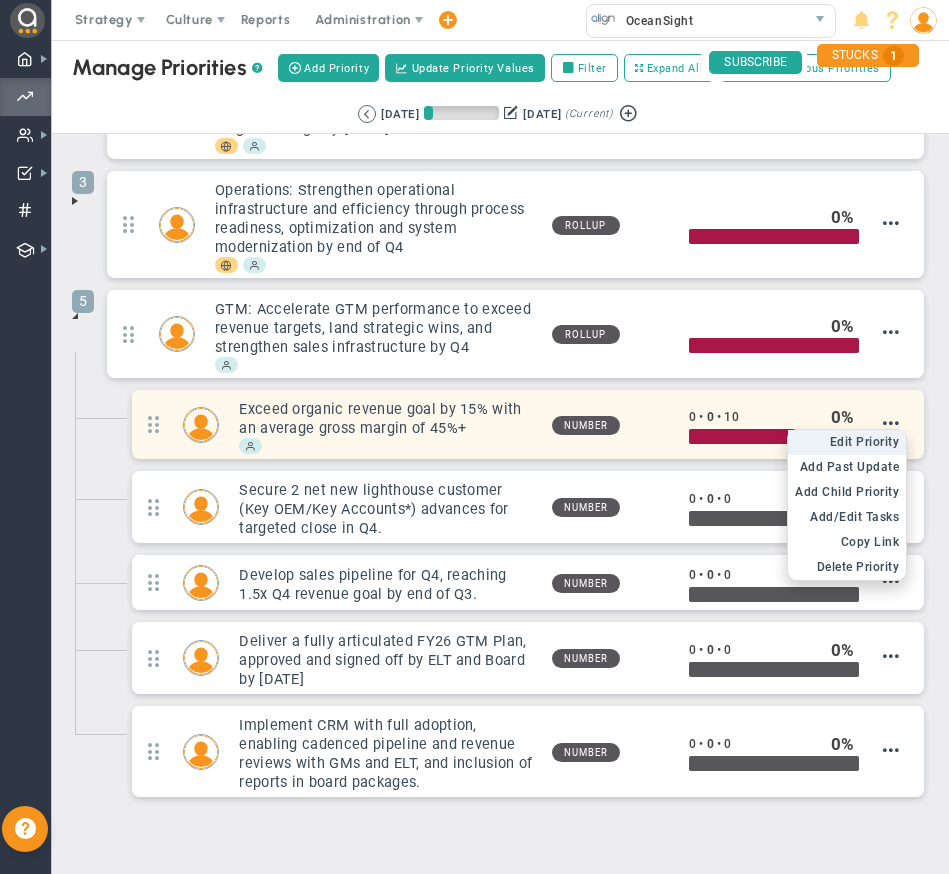 click on "Edit OKR
Edit Priority" at bounding box center (847, 442) 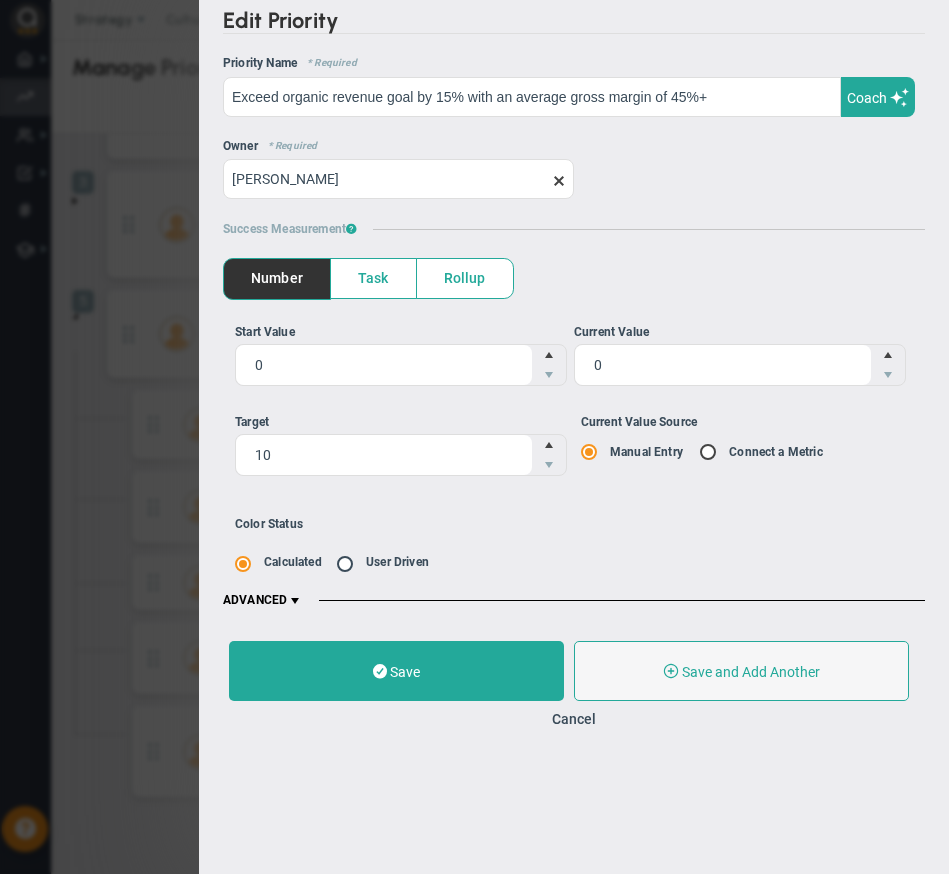 click at bounding box center (559, 181) 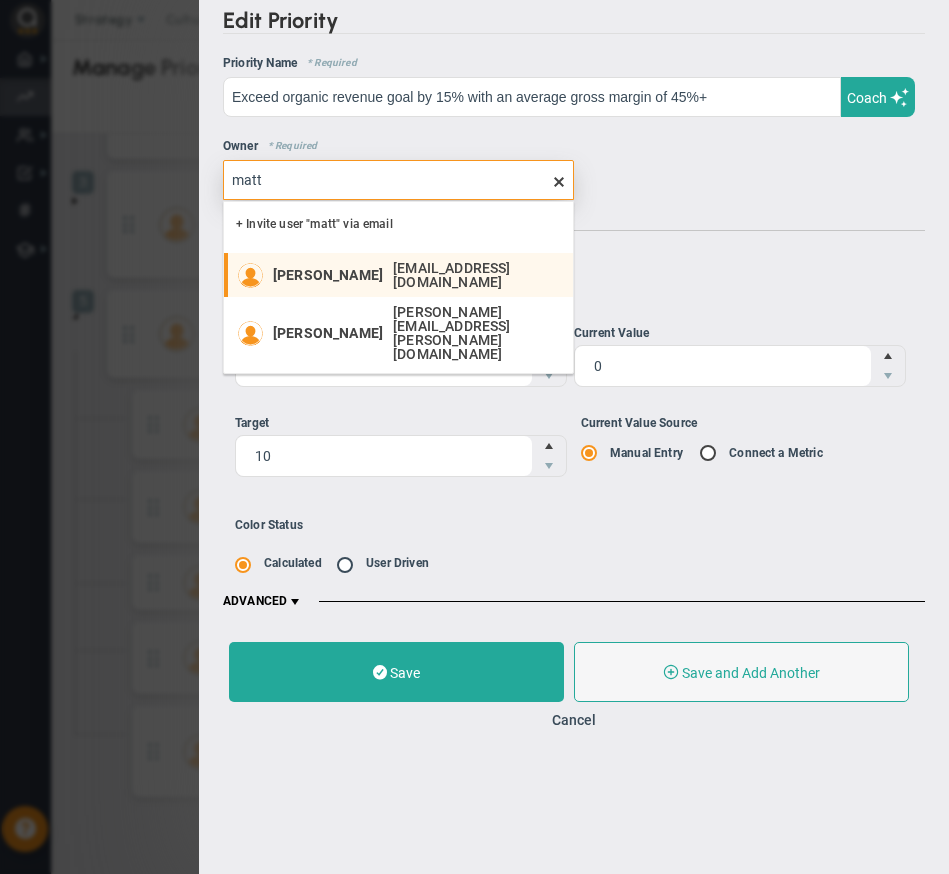 click on "[PERSON_NAME]
[EMAIL_ADDRESS][DOMAIN_NAME]" at bounding box center (398, 275) 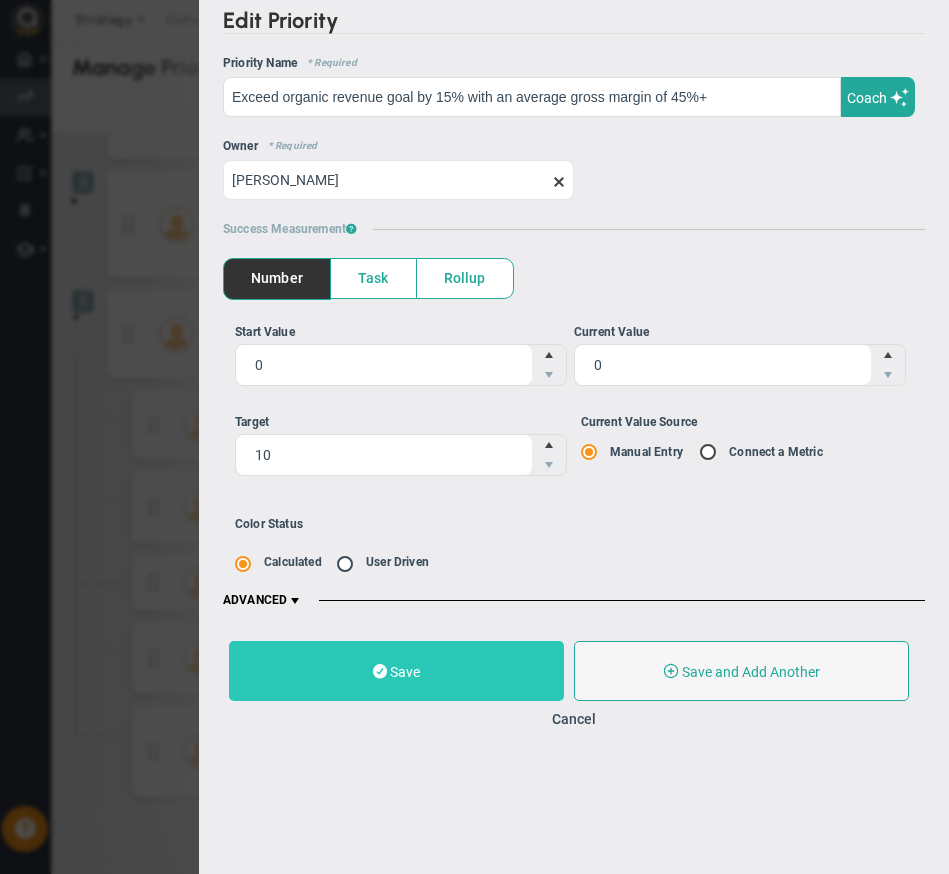 click on "Save" at bounding box center (405, 672) 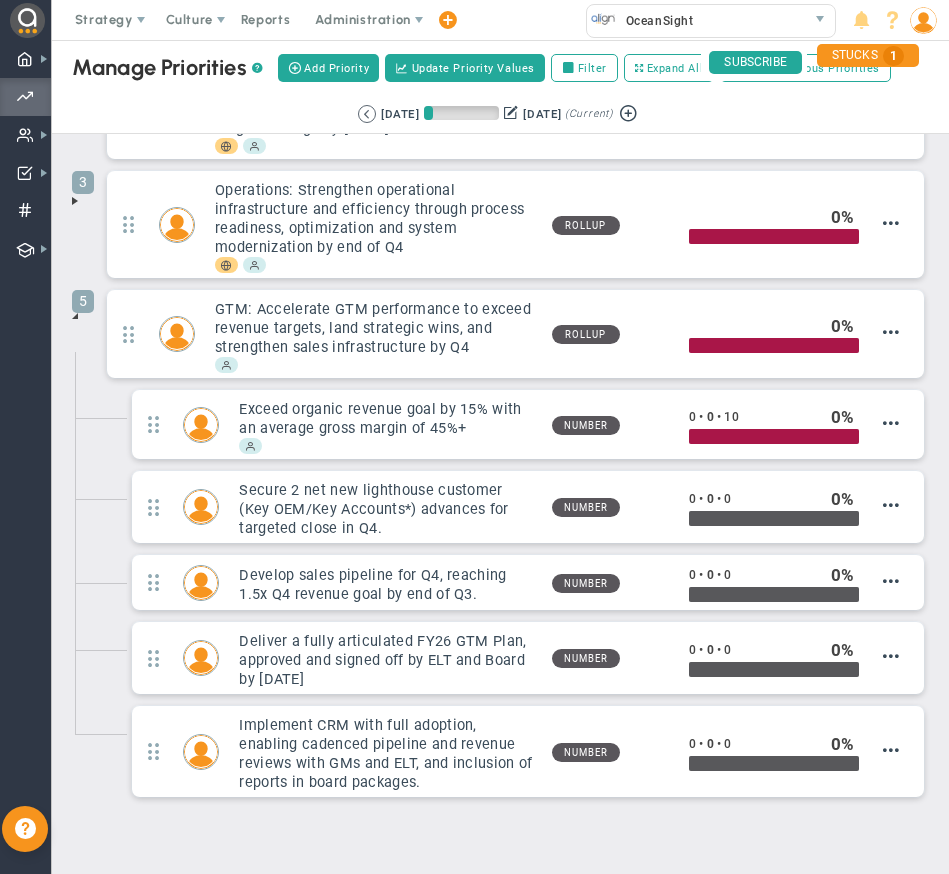 scroll, scrollTop: 0, scrollLeft: 0, axis: both 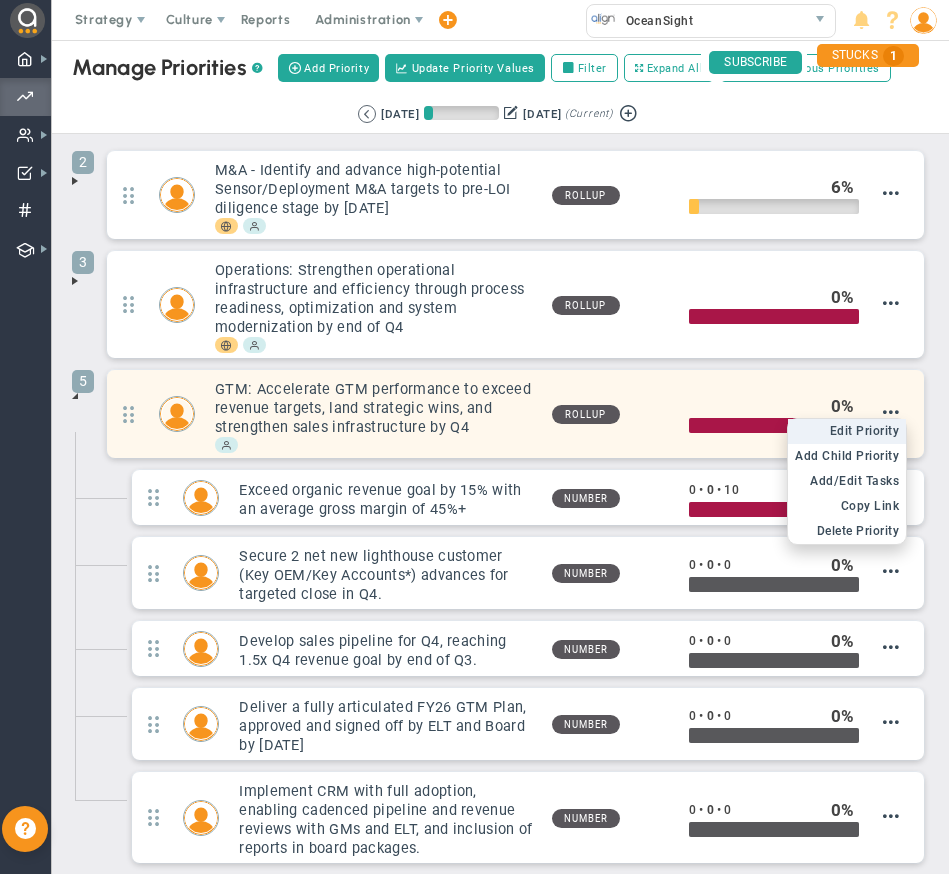 click on "Edit Priority" at bounding box center (865, 431) 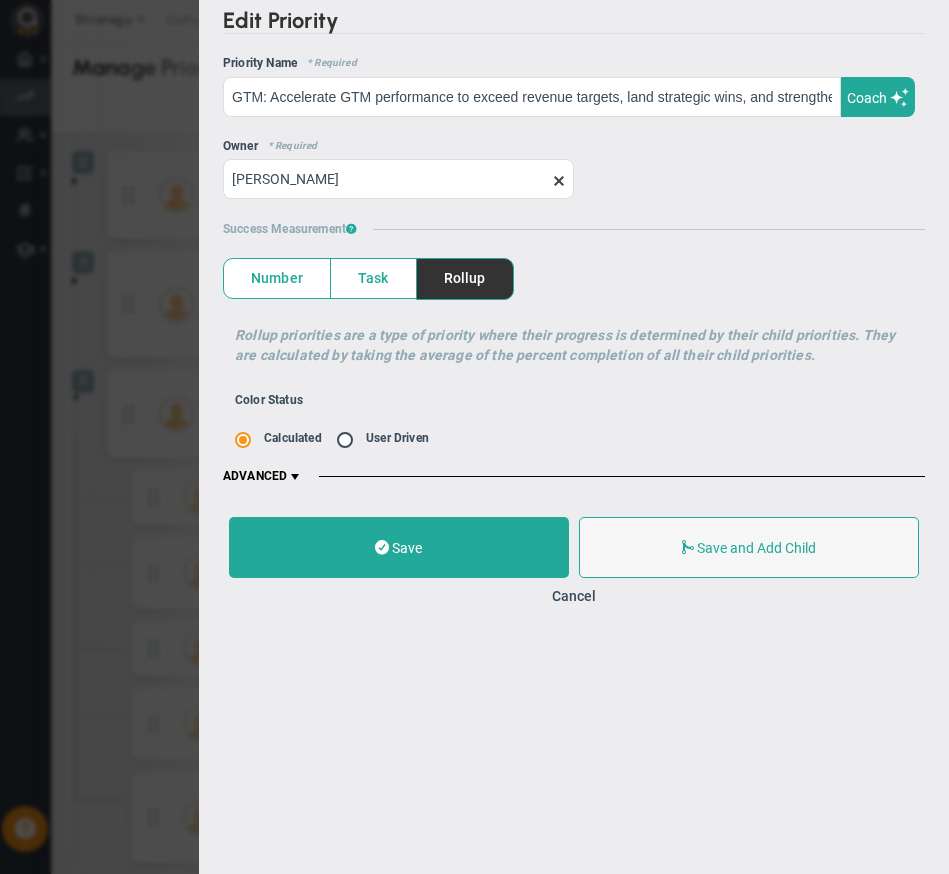 click at bounding box center (559, 181) 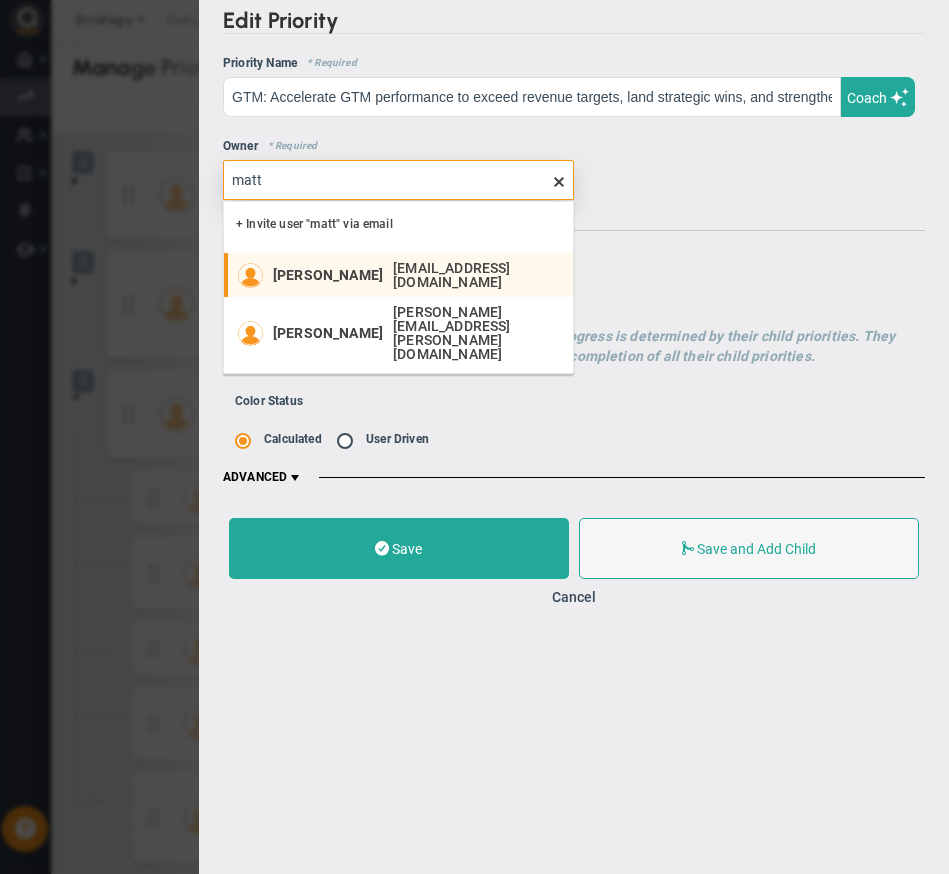 click on "[PERSON_NAME]" at bounding box center (328, 275) 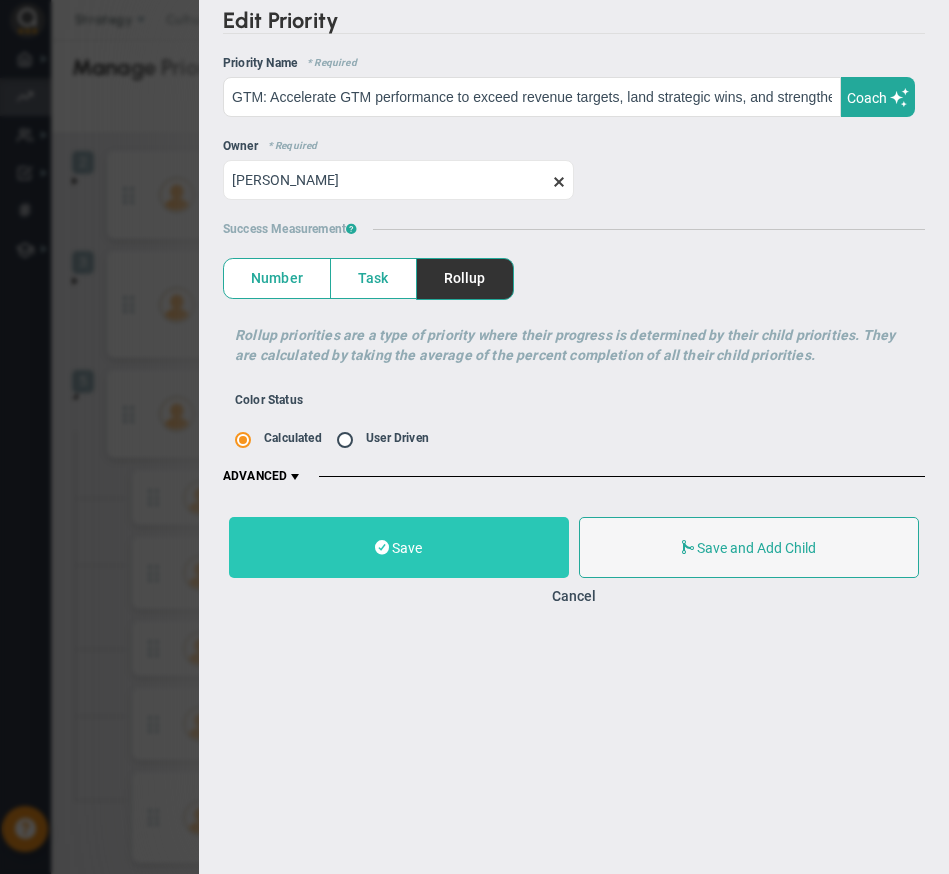 click on "Save" at bounding box center [399, 547] 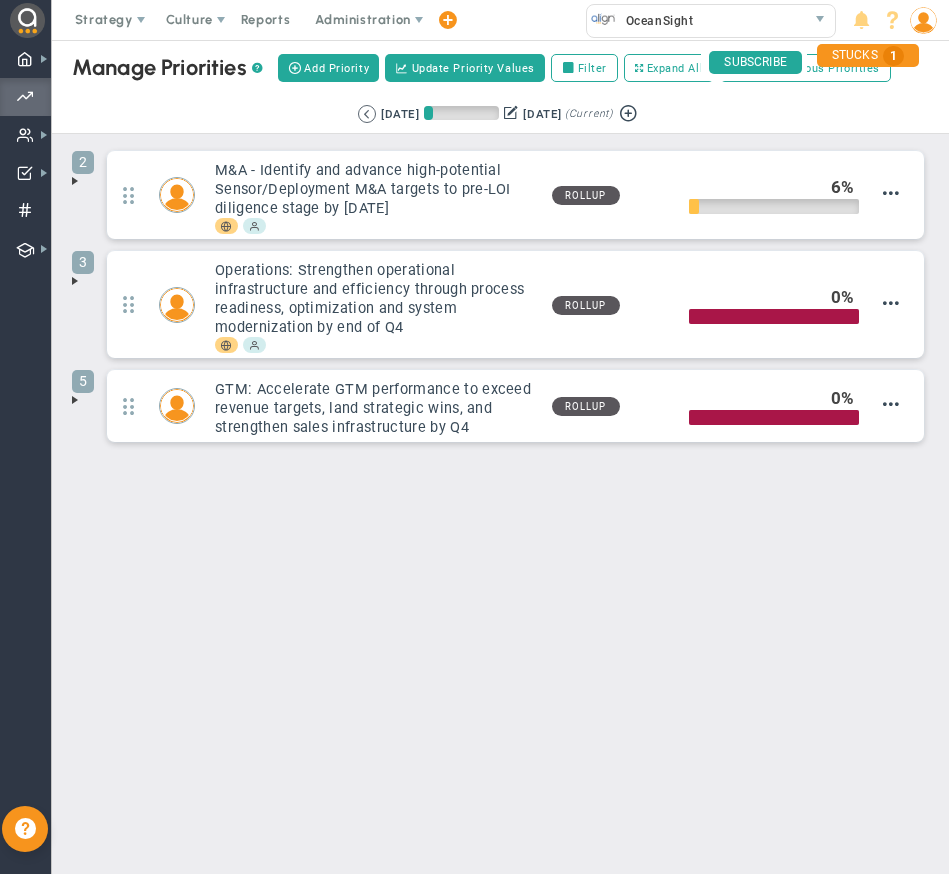 click at bounding box center (75, 400) 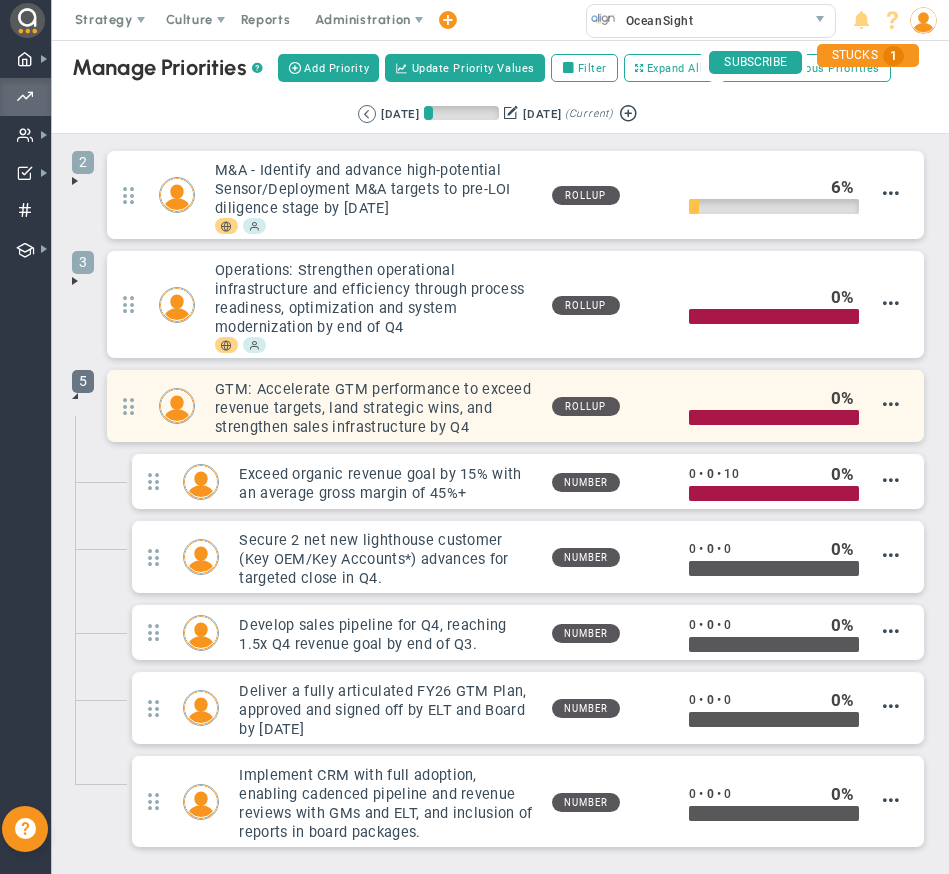 click on "5" at bounding box center (83, 381) 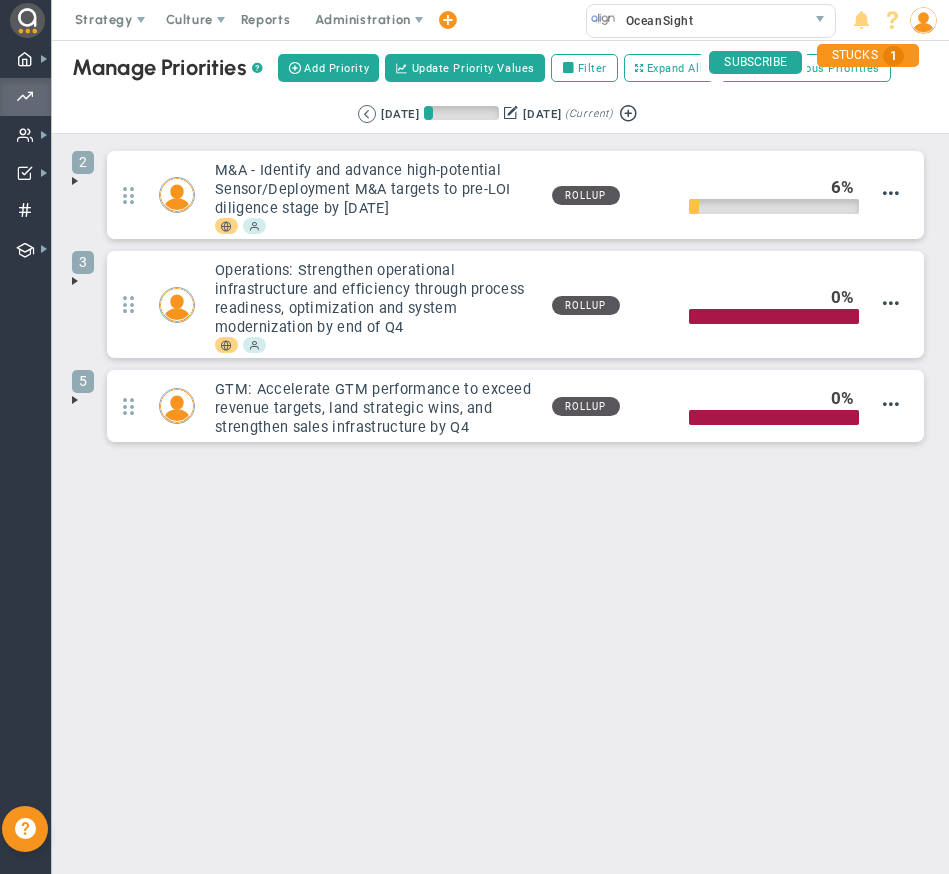 click at bounding box center [75, 281] 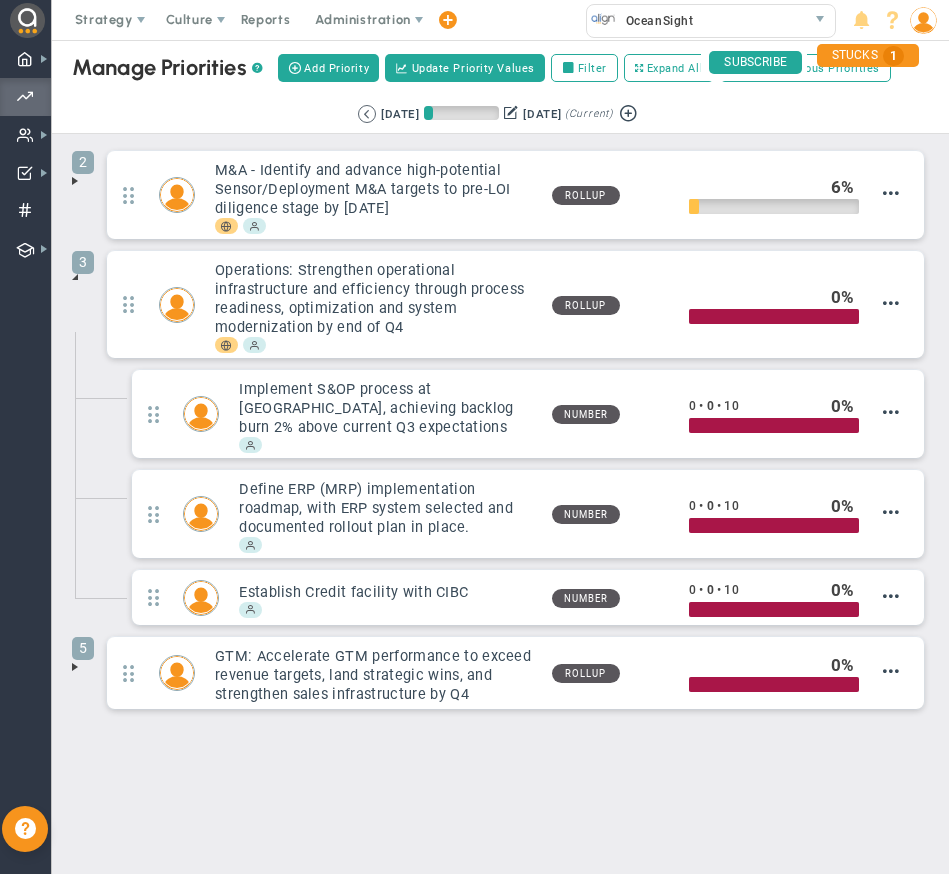 click at bounding box center (75, 277) 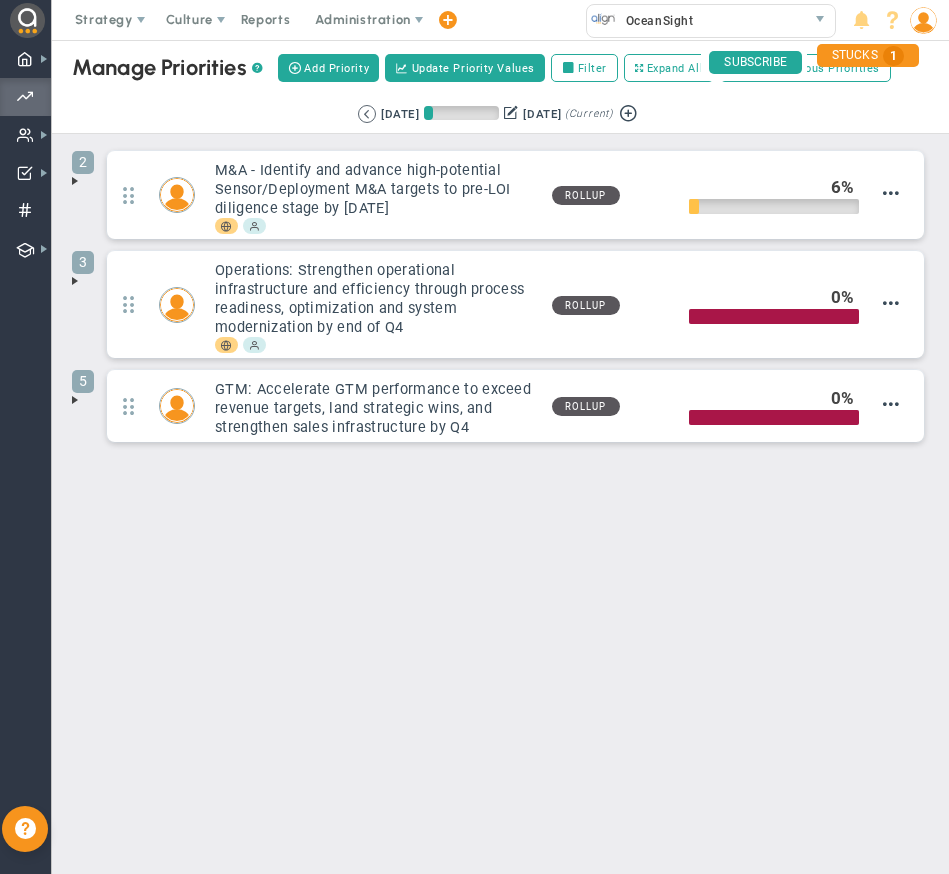 click at bounding box center (75, 281) 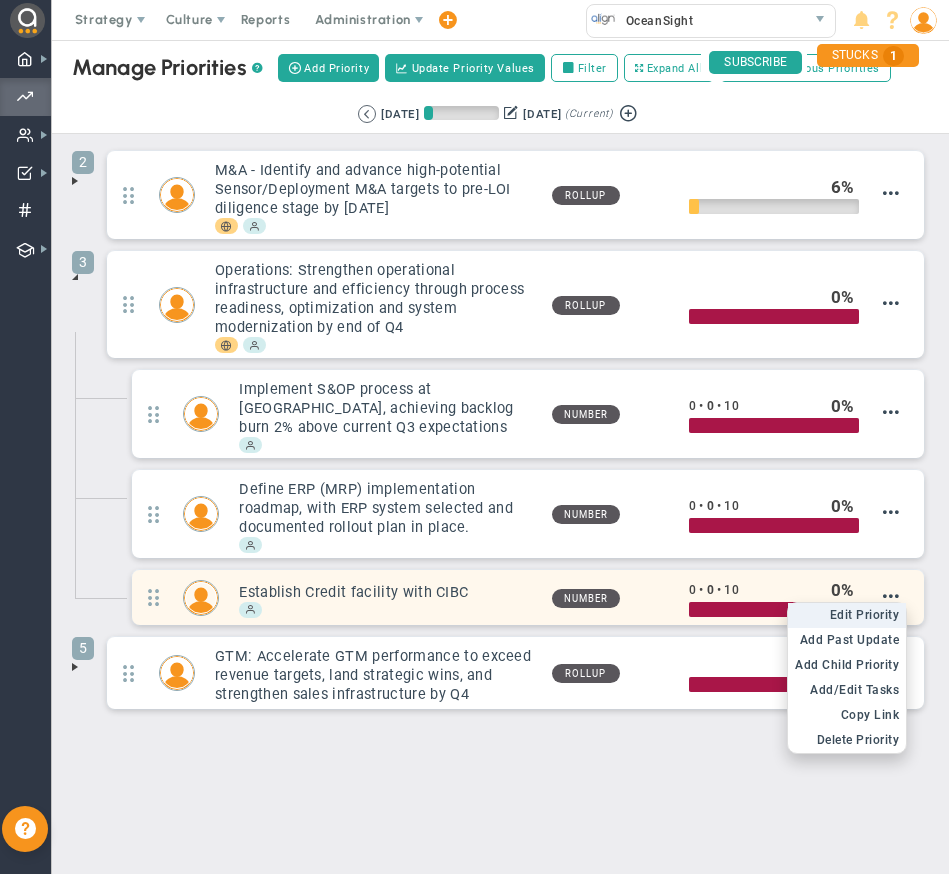 click on "Edit Priority" at bounding box center [865, 615] 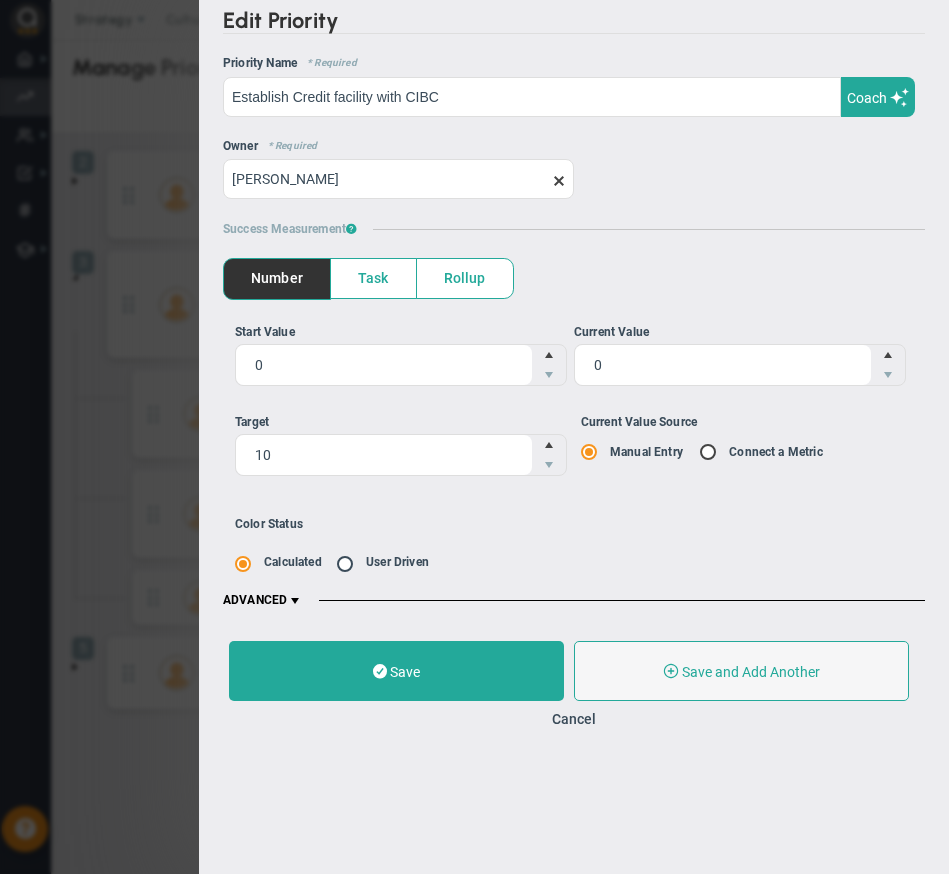 click at bounding box center (559, 181) 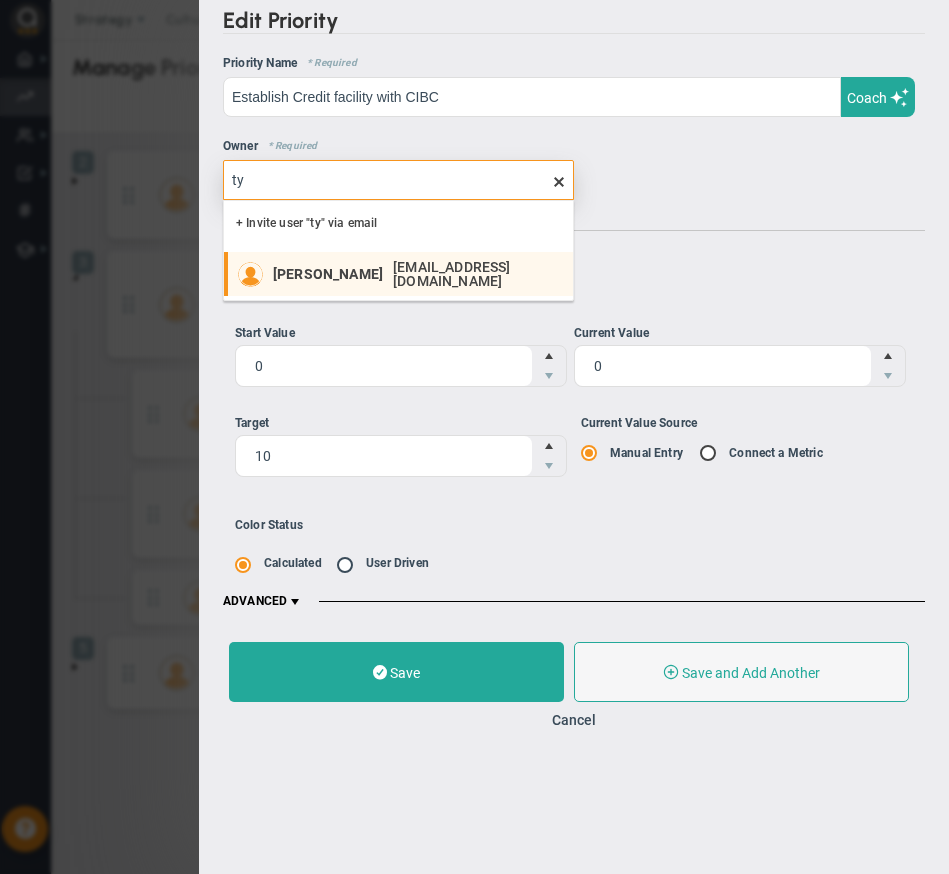 click on "[PERSON_NAME]
[EMAIL_ADDRESS][DOMAIN_NAME]" at bounding box center (418, 274) 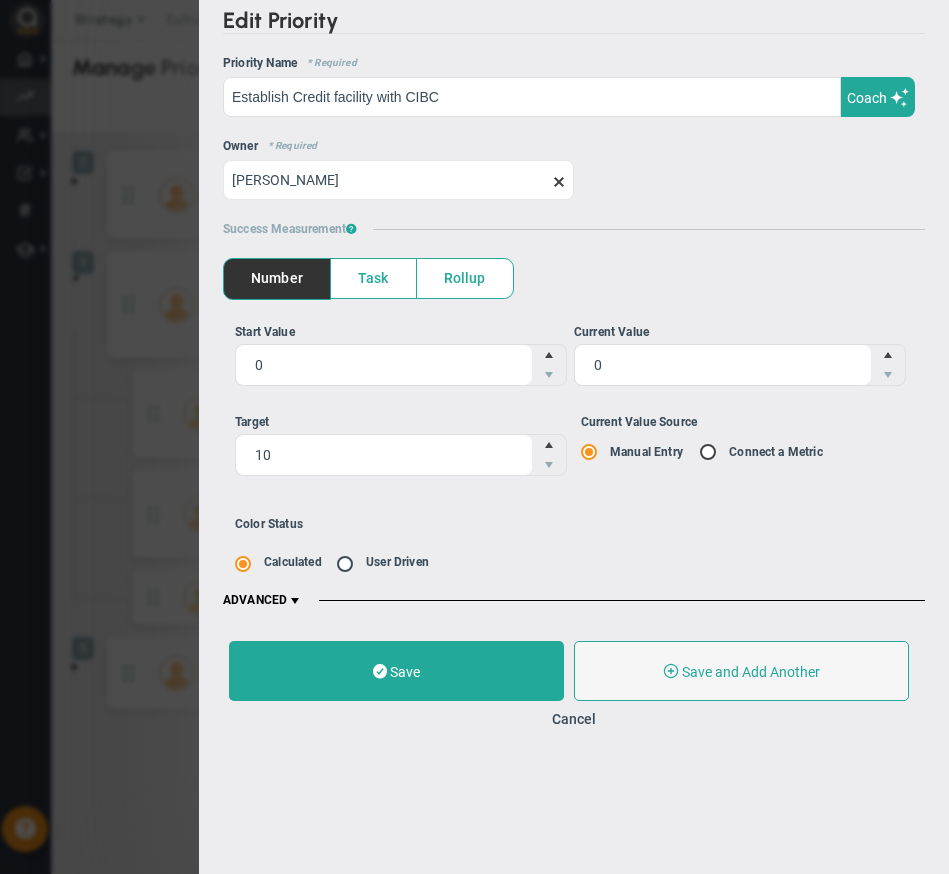 click on "Save
Save and Add Another
Save and Add Child
Cancel" at bounding box center (574, 685) 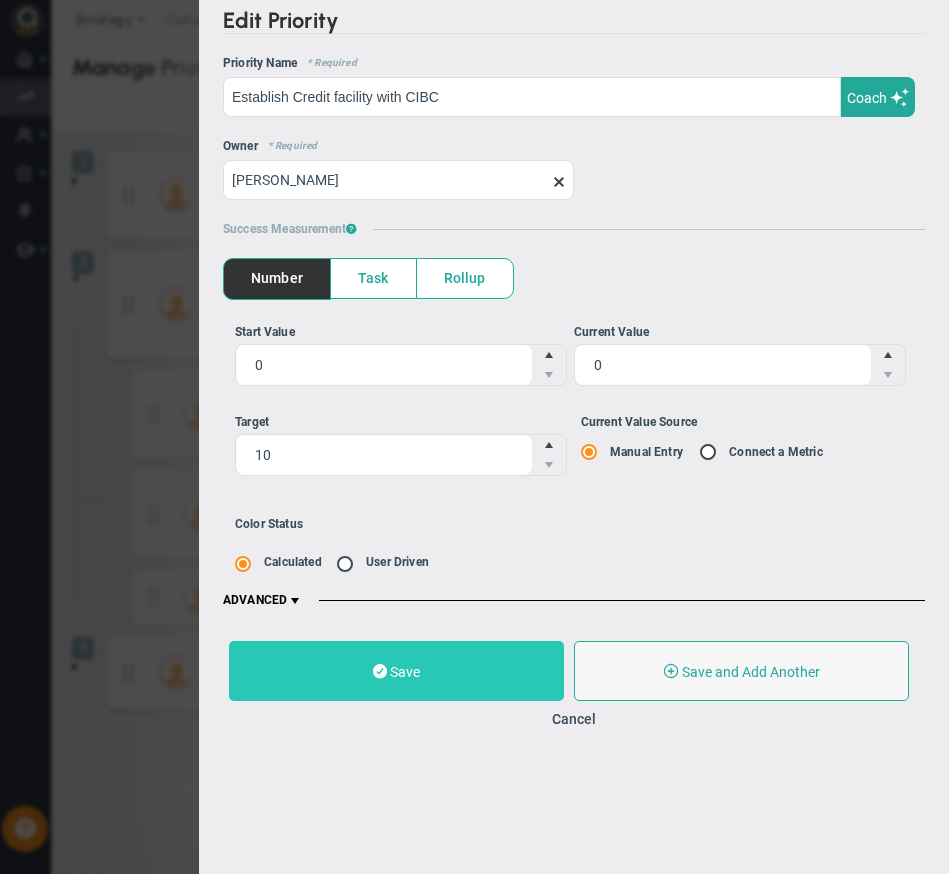 click on "Save" at bounding box center [396, 671] 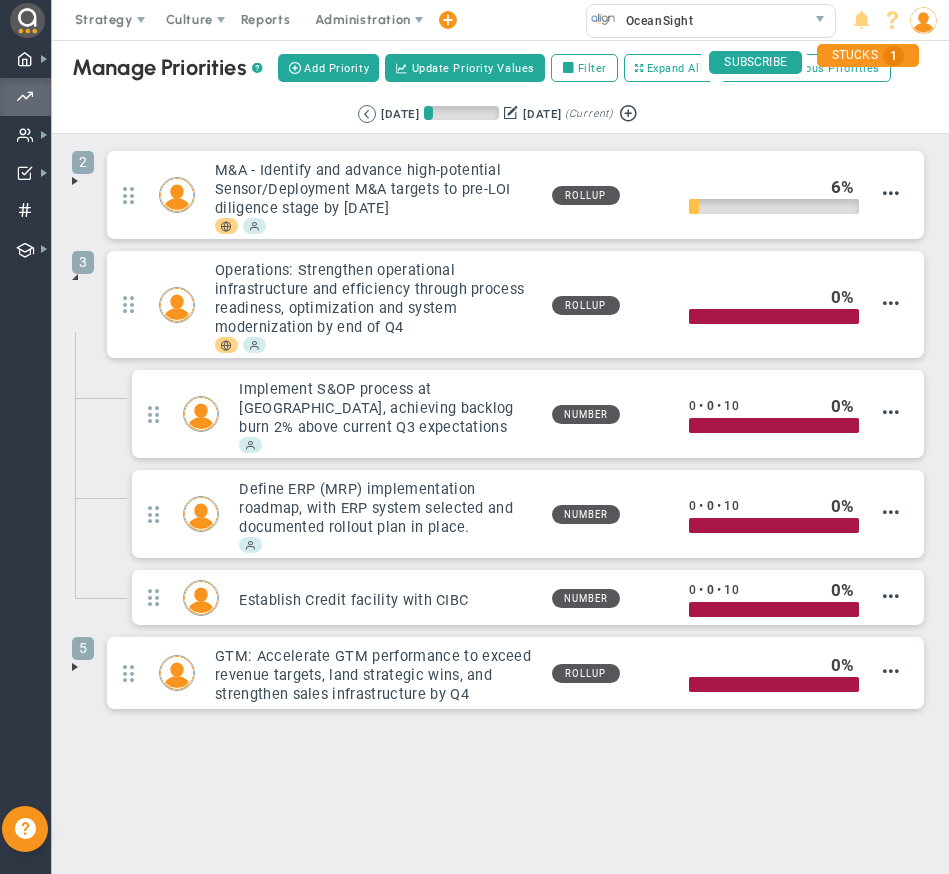 click at bounding box center [75, 277] 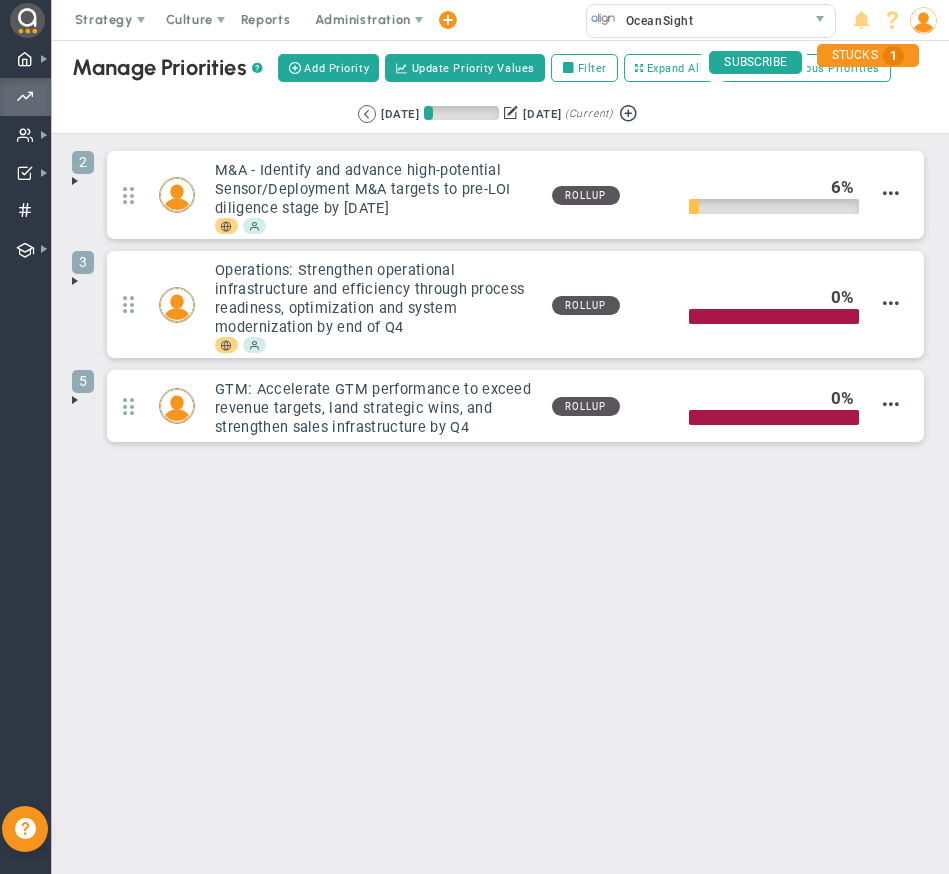 click at bounding box center (75, 181) 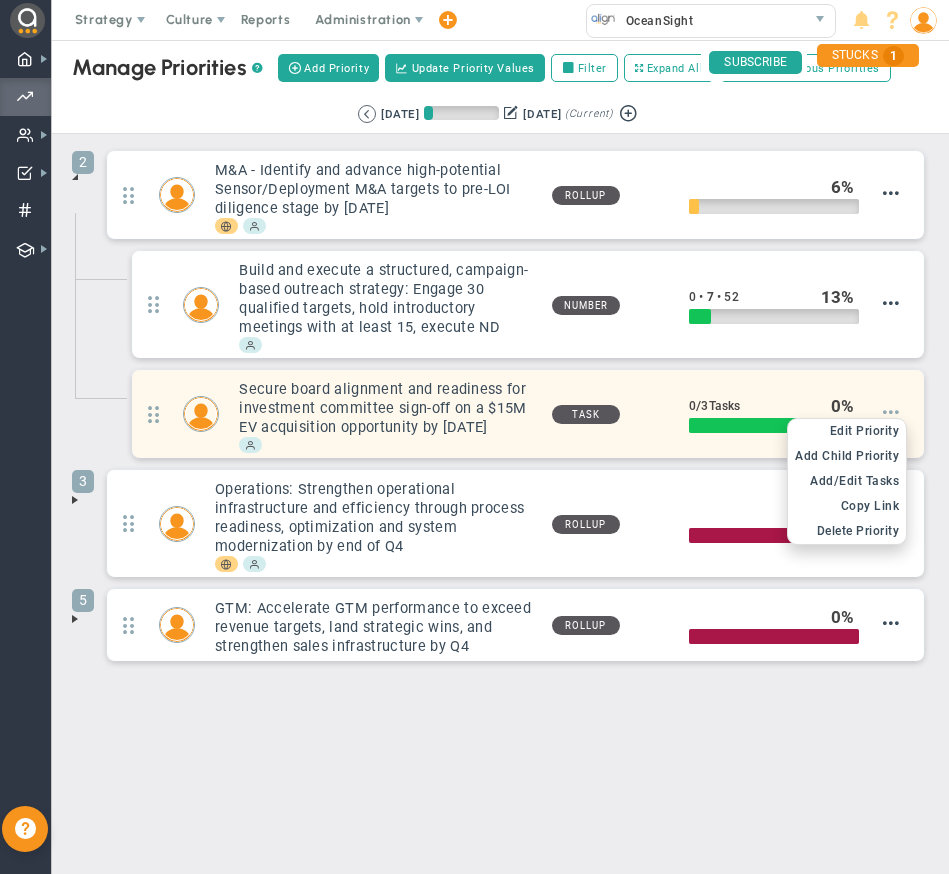 click at bounding box center (891, 412) 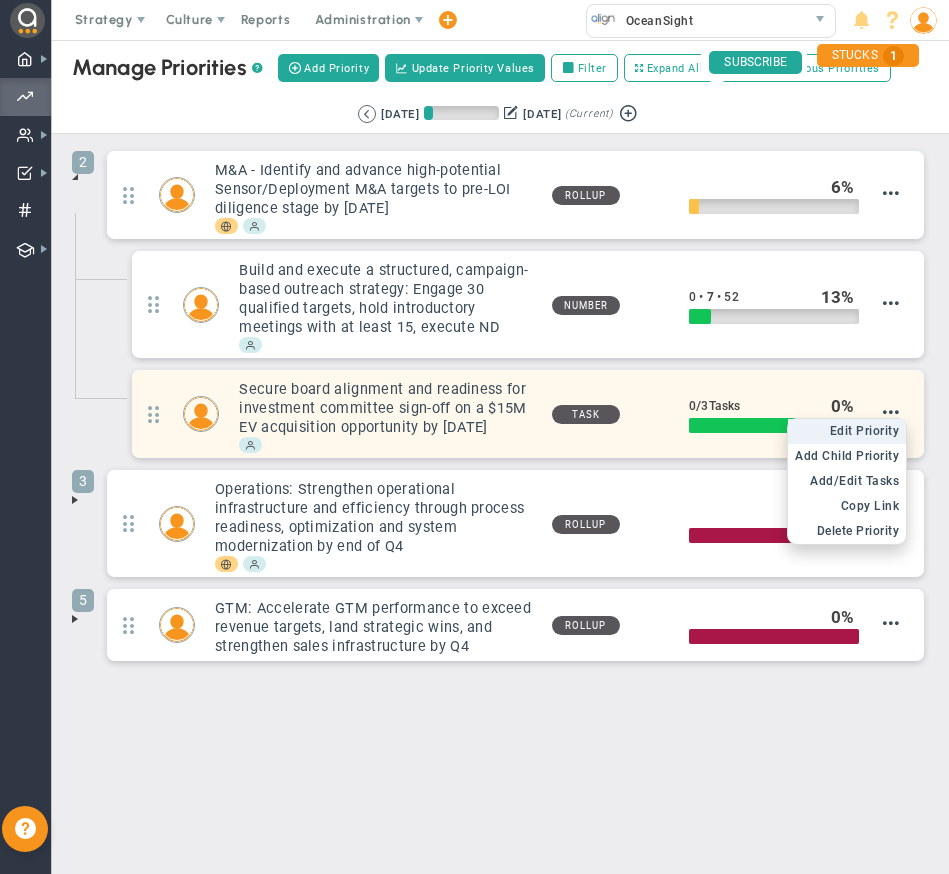 click on "Edit Priority" at bounding box center [865, 431] 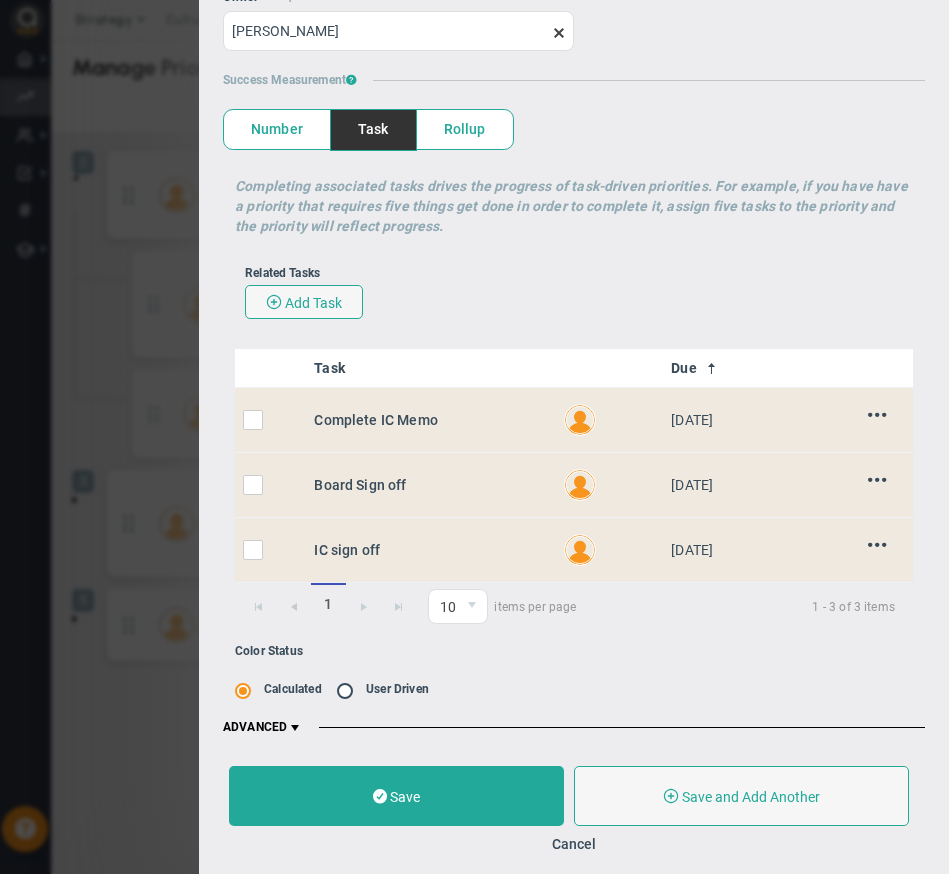 scroll, scrollTop: 151, scrollLeft: 0, axis: vertical 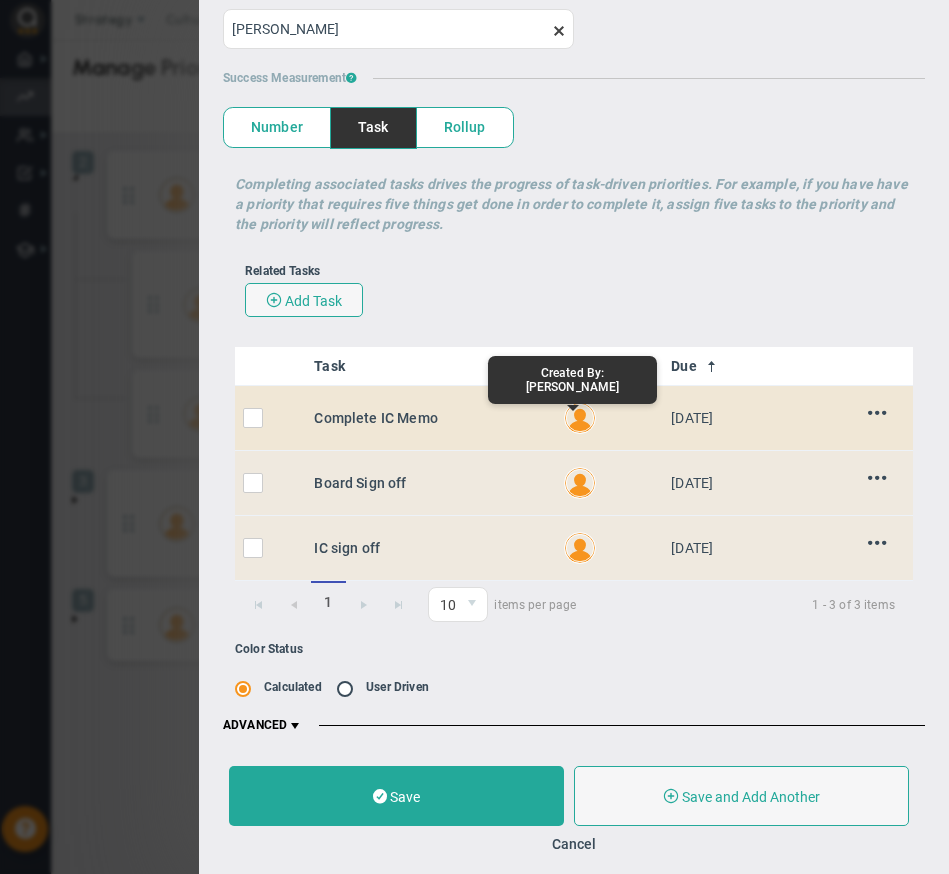 click on "[PERSON_NAME]" at bounding box center [580, 418] 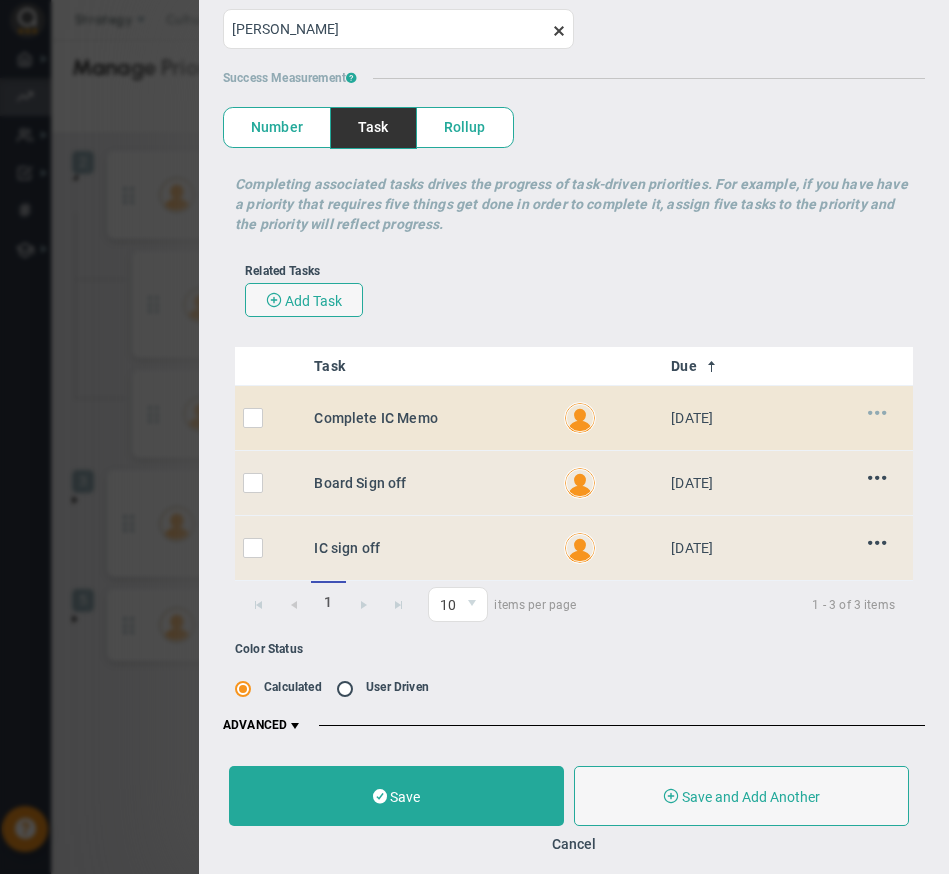 click at bounding box center [877, 412] 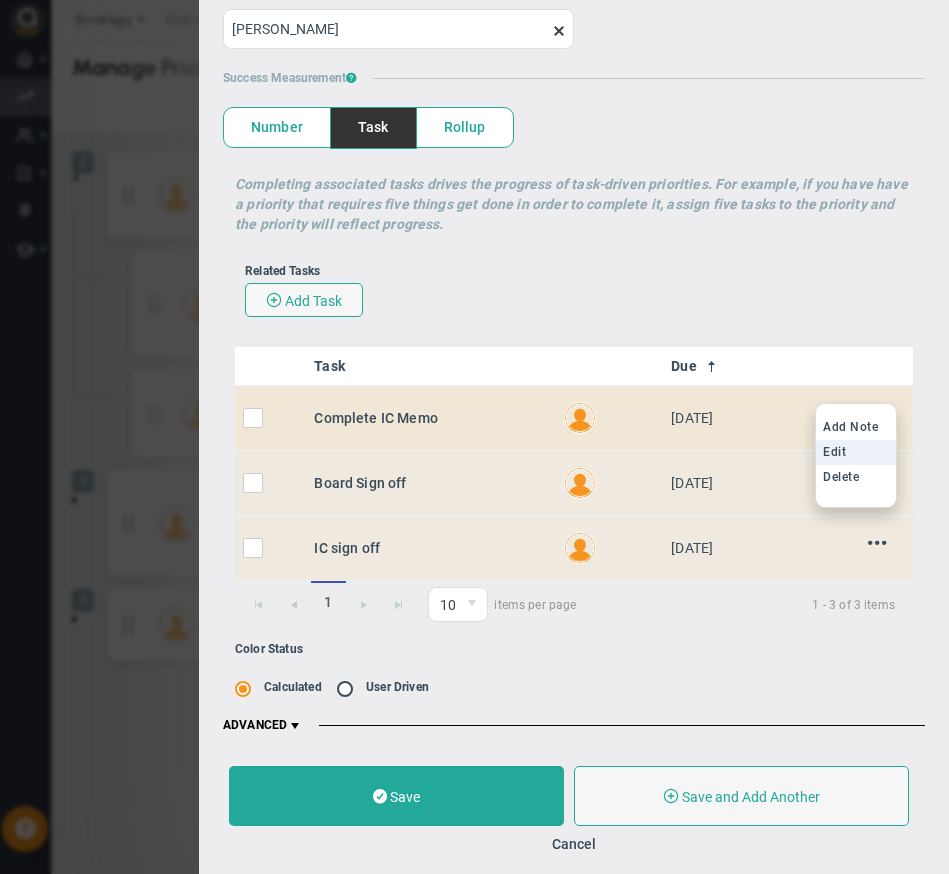 click on "Edit" at bounding box center [856, 452] 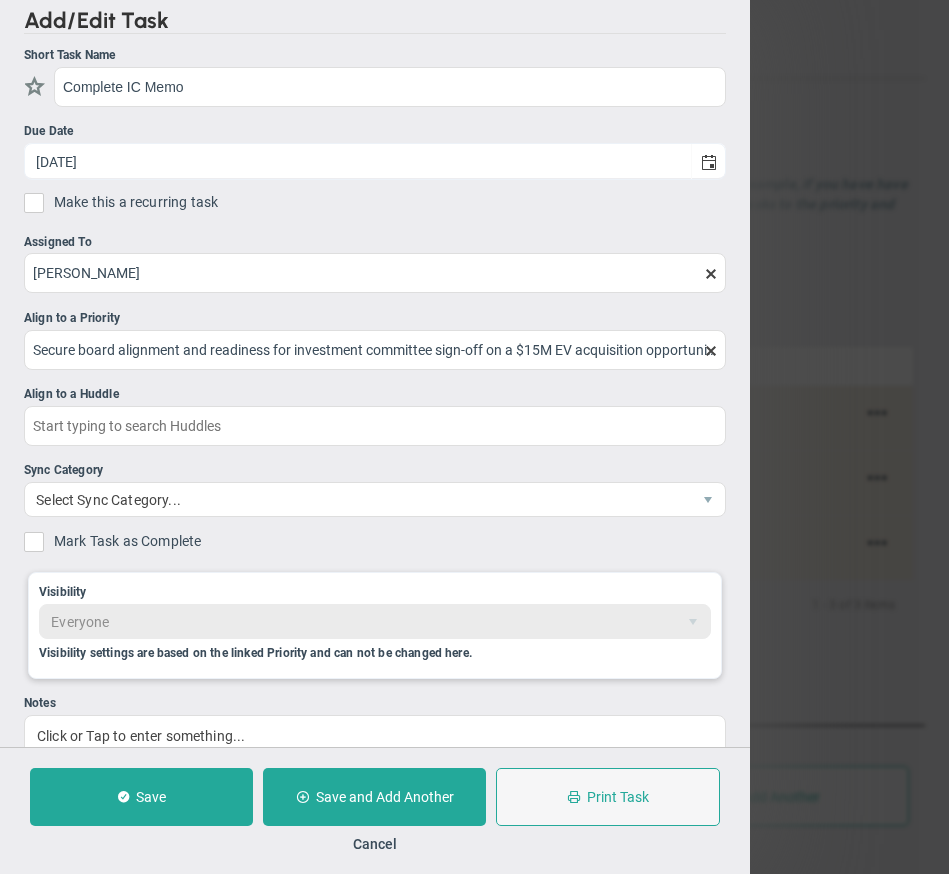 click at bounding box center (711, 274) 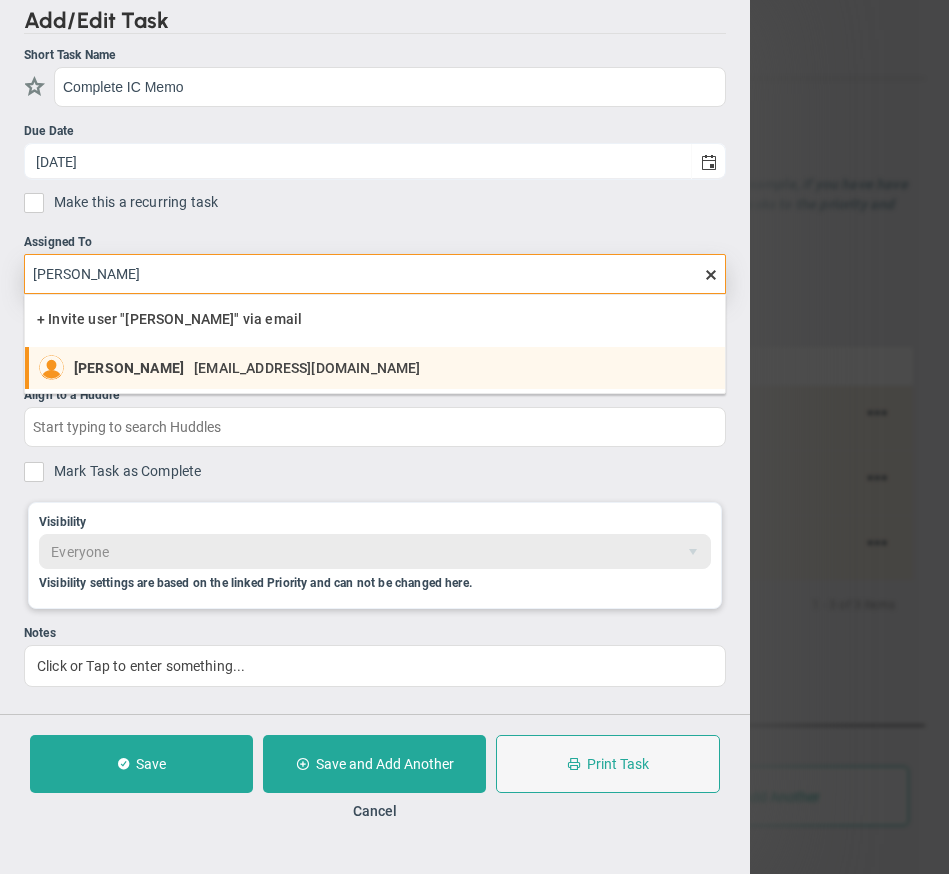 click on "[EMAIL_ADDRESS][DOMAIN_NAME]" at bounding box center [307, 368] 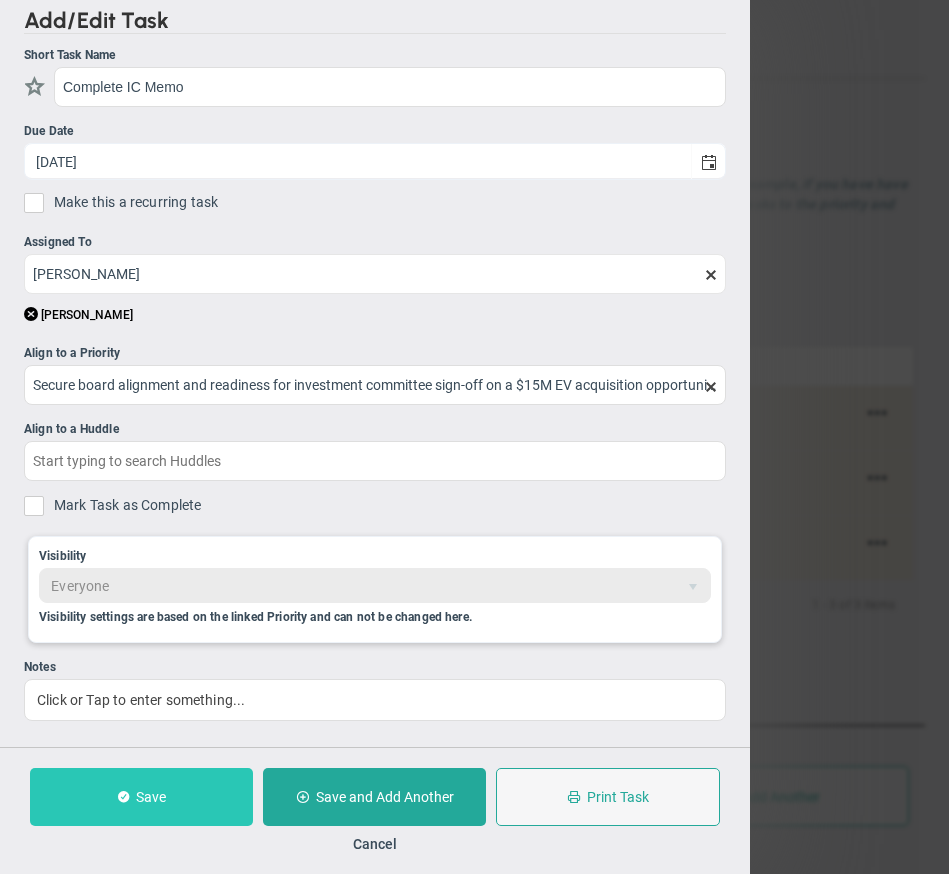 click on "Save" at bounding box center [141, 797] 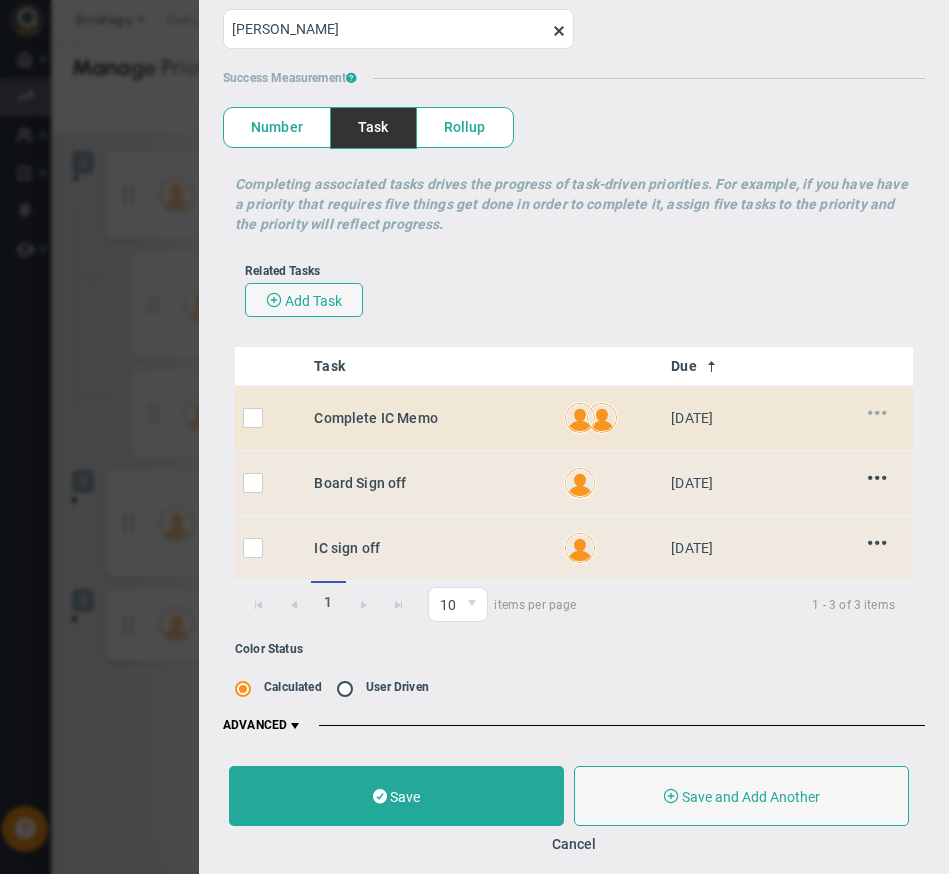 click at bounding box center [877, 412] 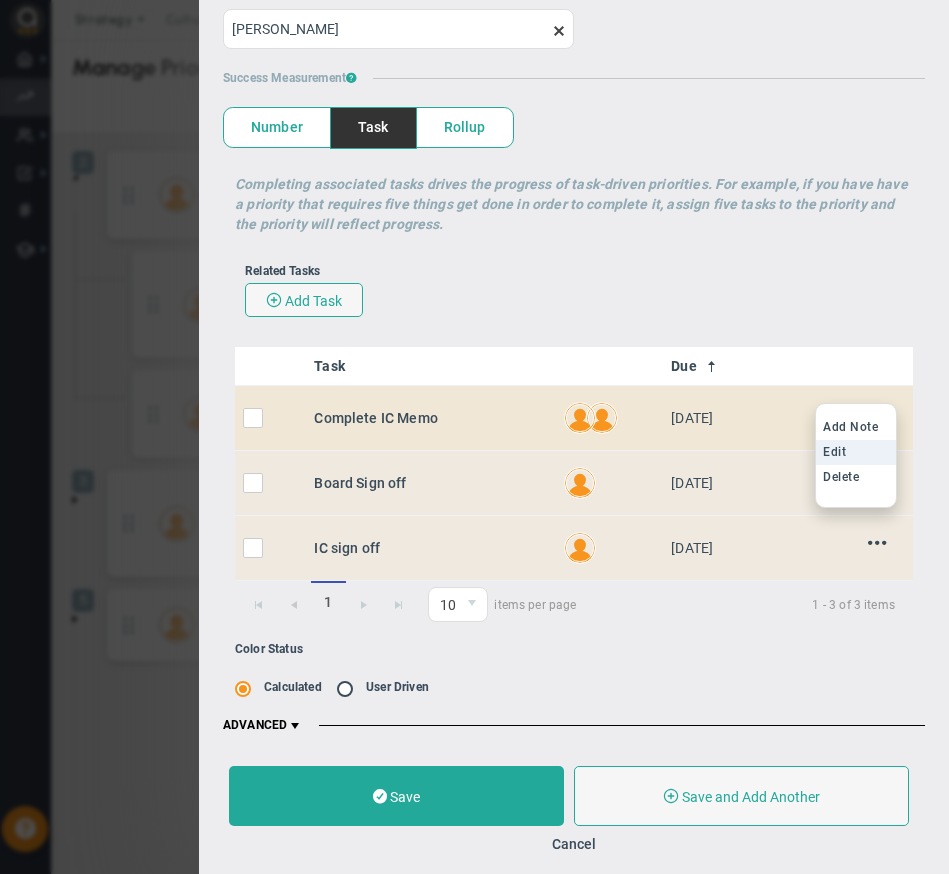 click on "Edit" at bounding box center [856, 452] 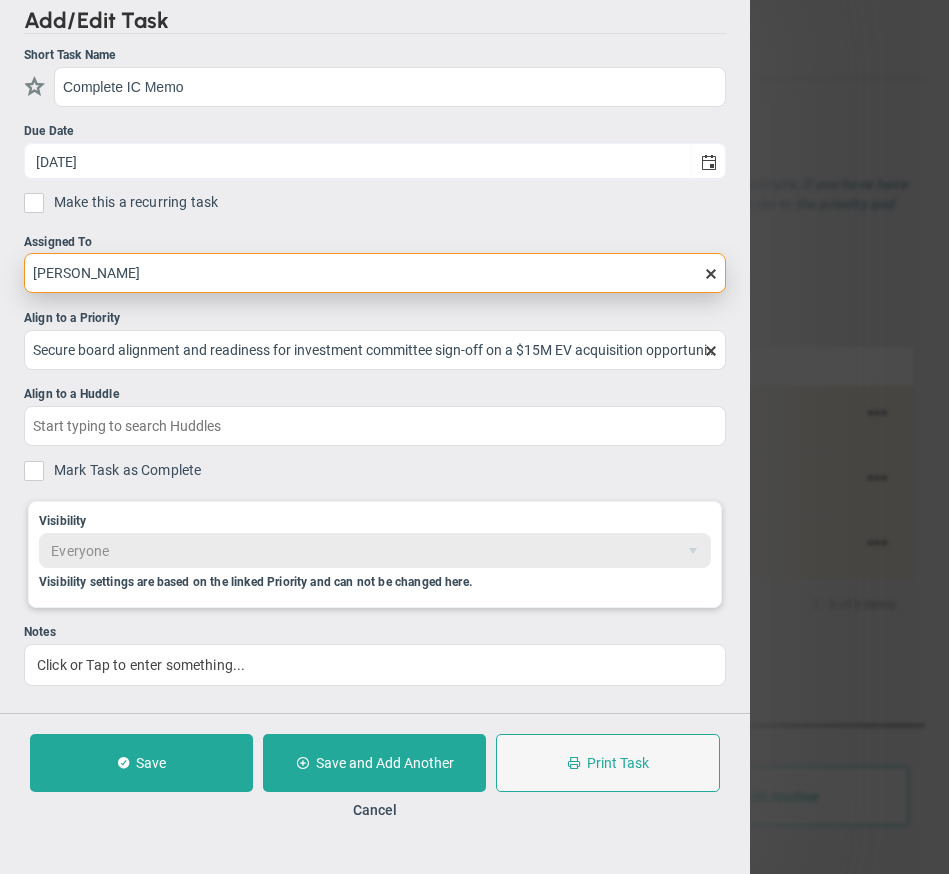 click on "[PERSON_NAME]" at bounding box center (375, 273) 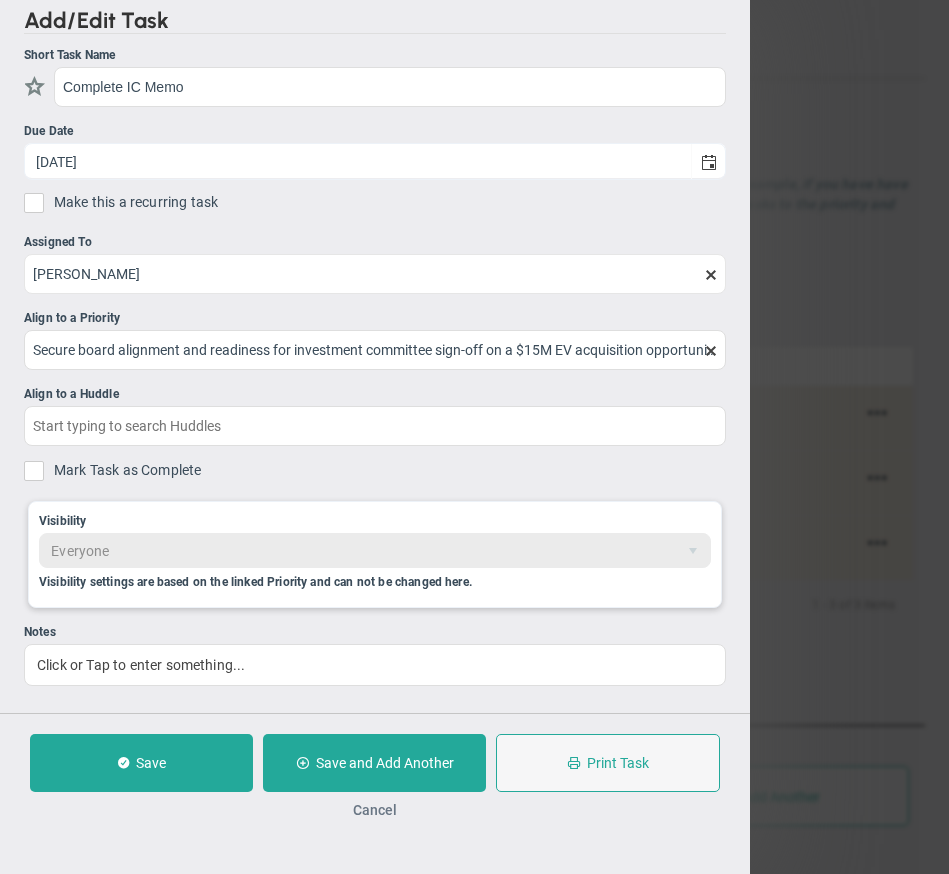 click on "Cancel" at bounding box center [375, 810] 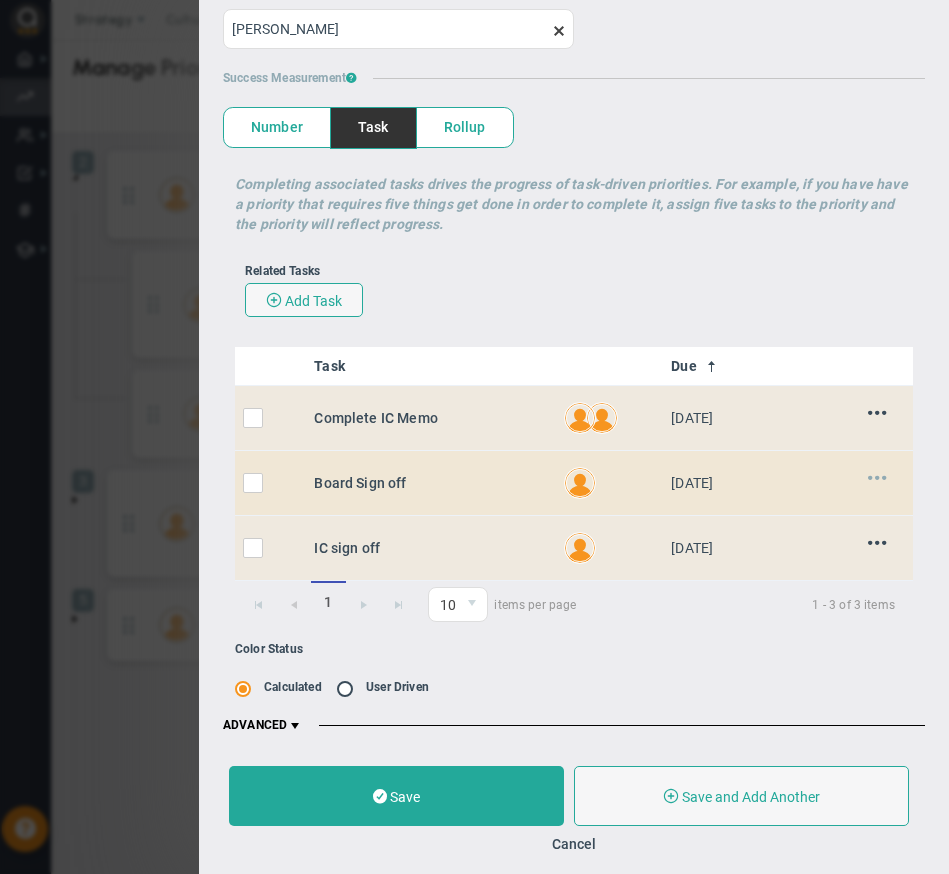 click at bounding box center [877, 477] 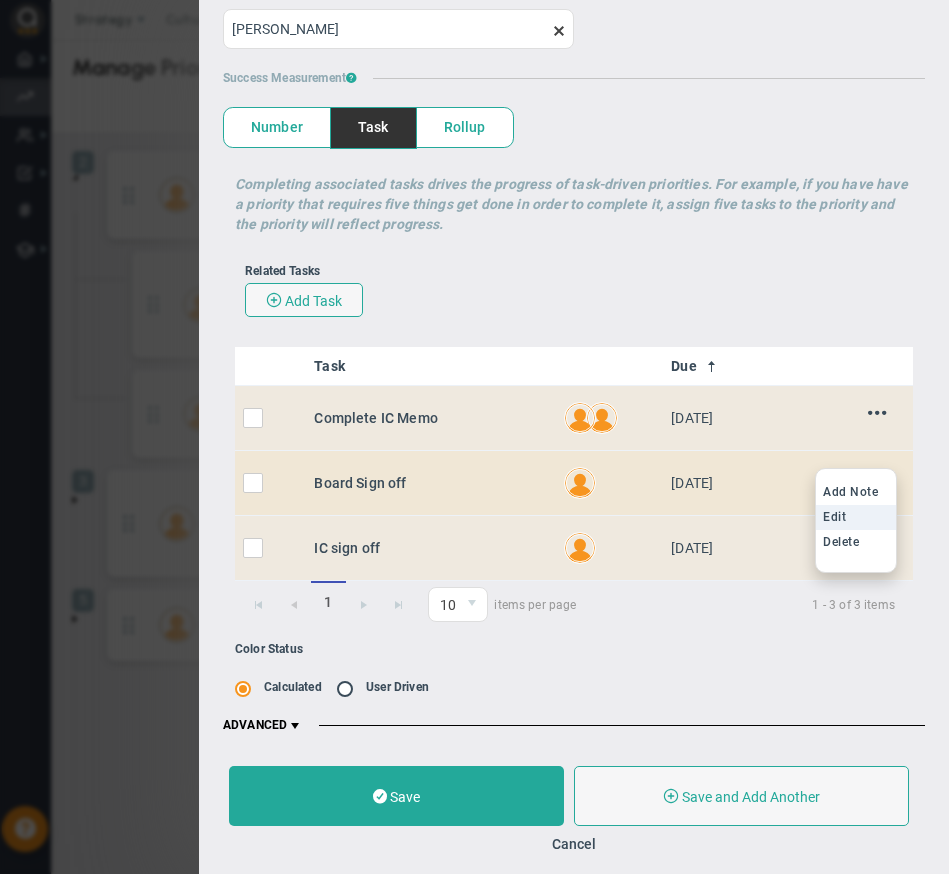 click on "Edit" at bounding box center [856, 517] 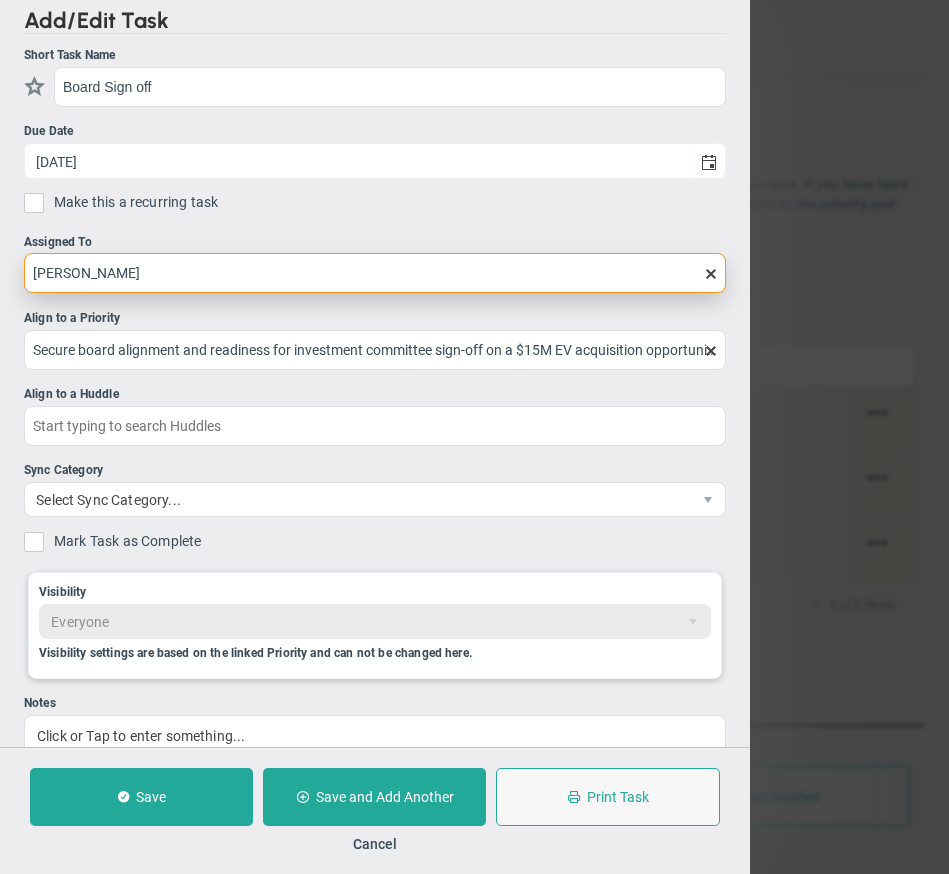 click on "[PERSON_NAME]" at bounding box center (375, 273) 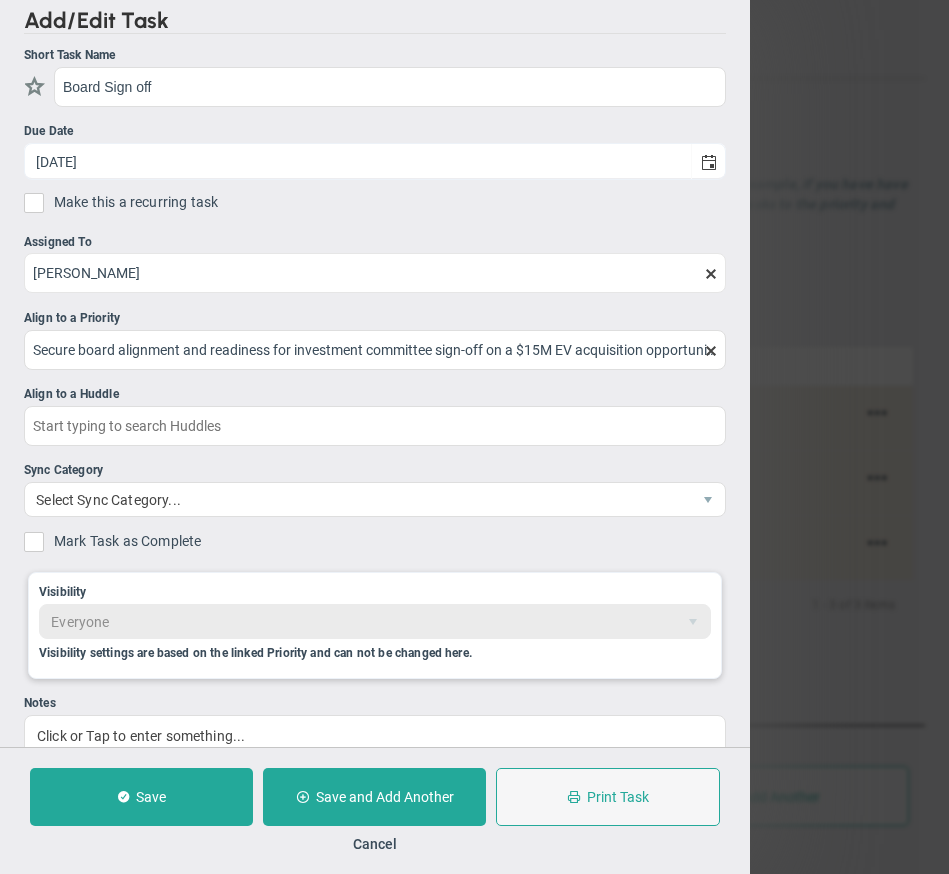 click at bounding box center (711, 274) 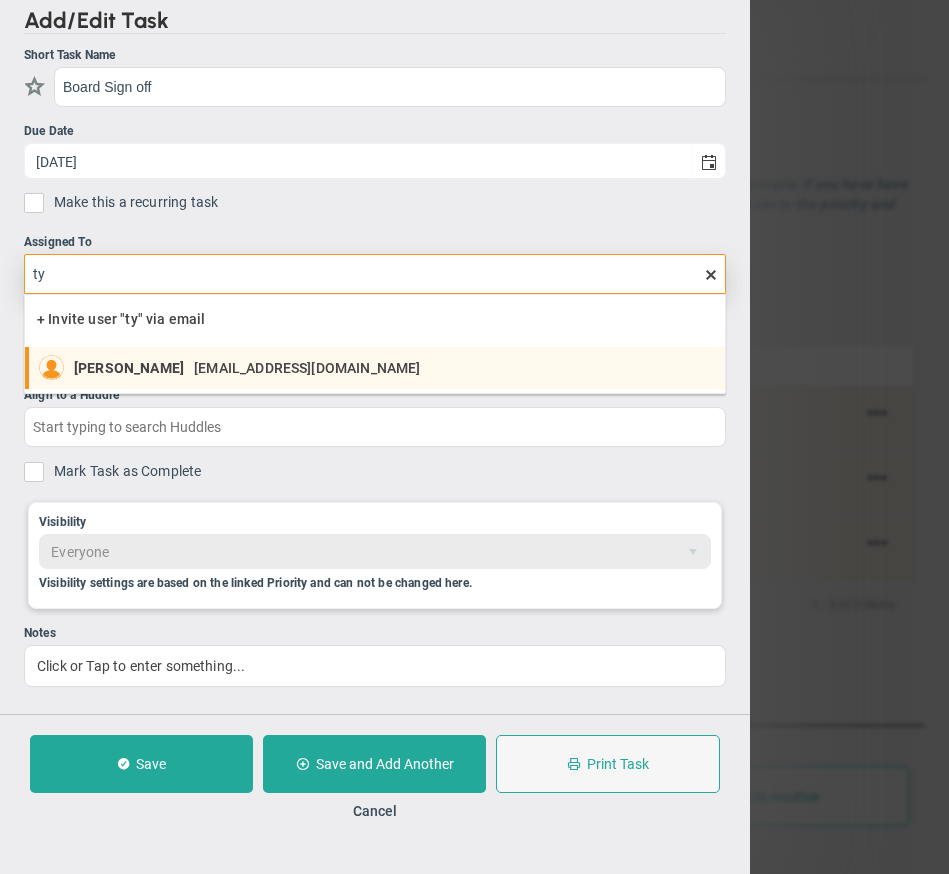 click on "[PERSON_NAME]" at bounding box center [129, 368] 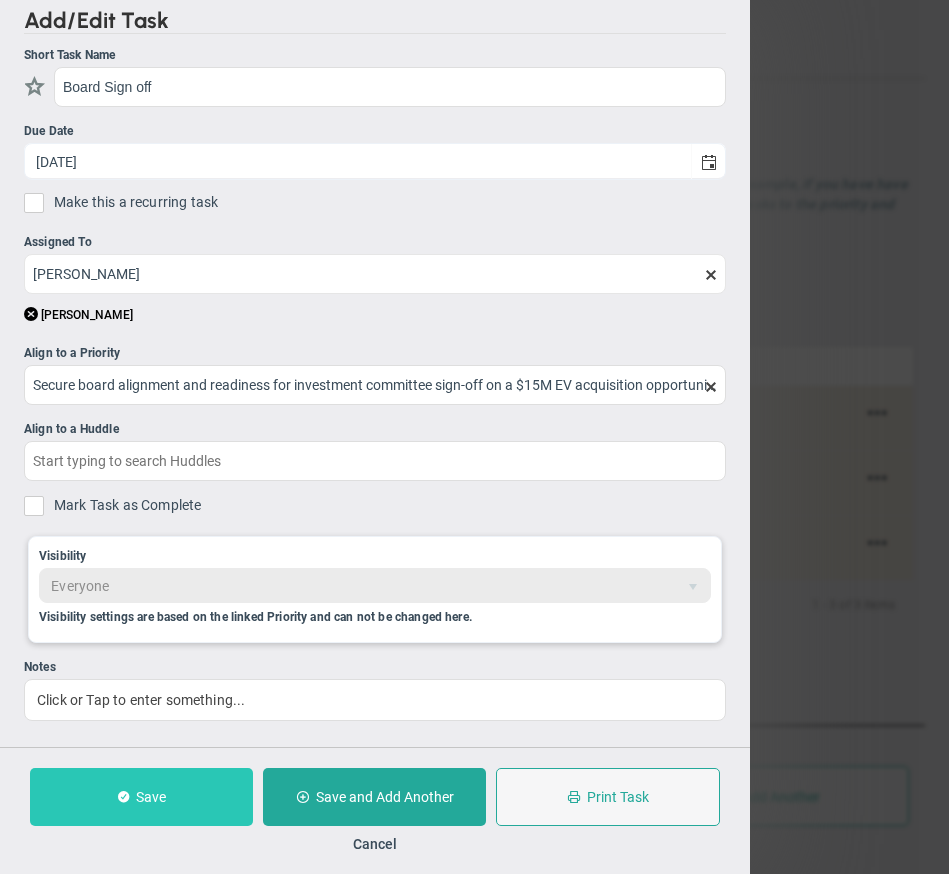 click on "Save" at bounding box center (141, 797) 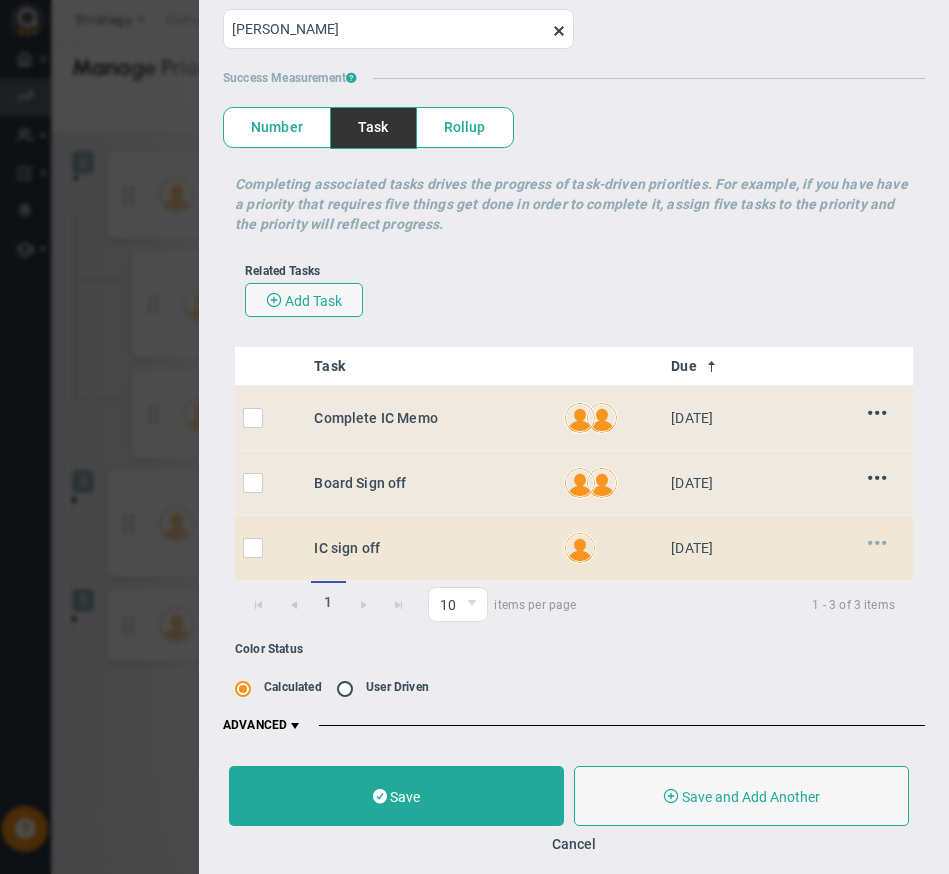 click at bounding box center (877, 542) 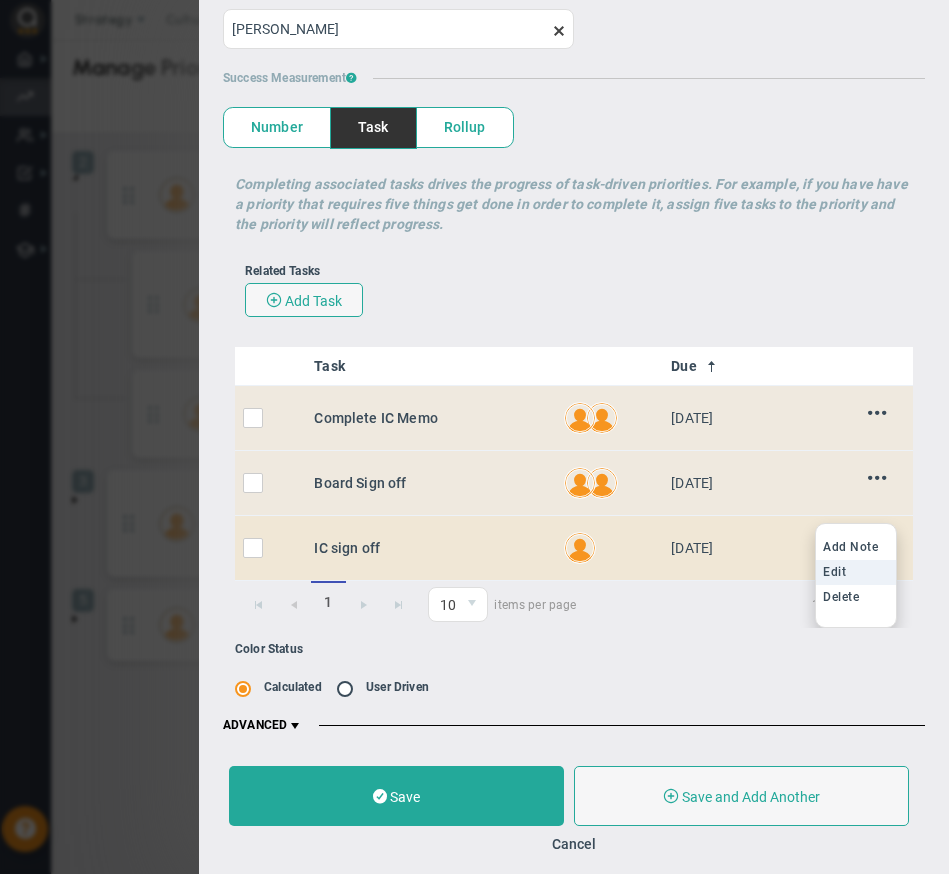 click on "Edit" at bounding box center [856, 572] 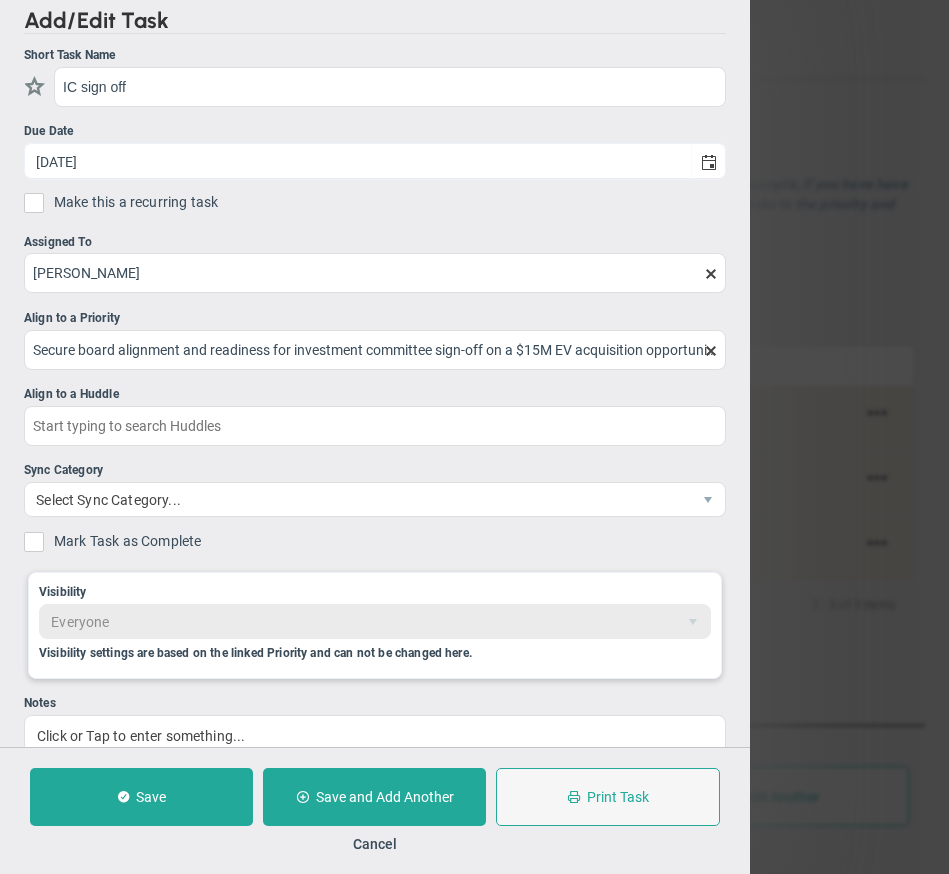 click at bounding box center [711, 274] 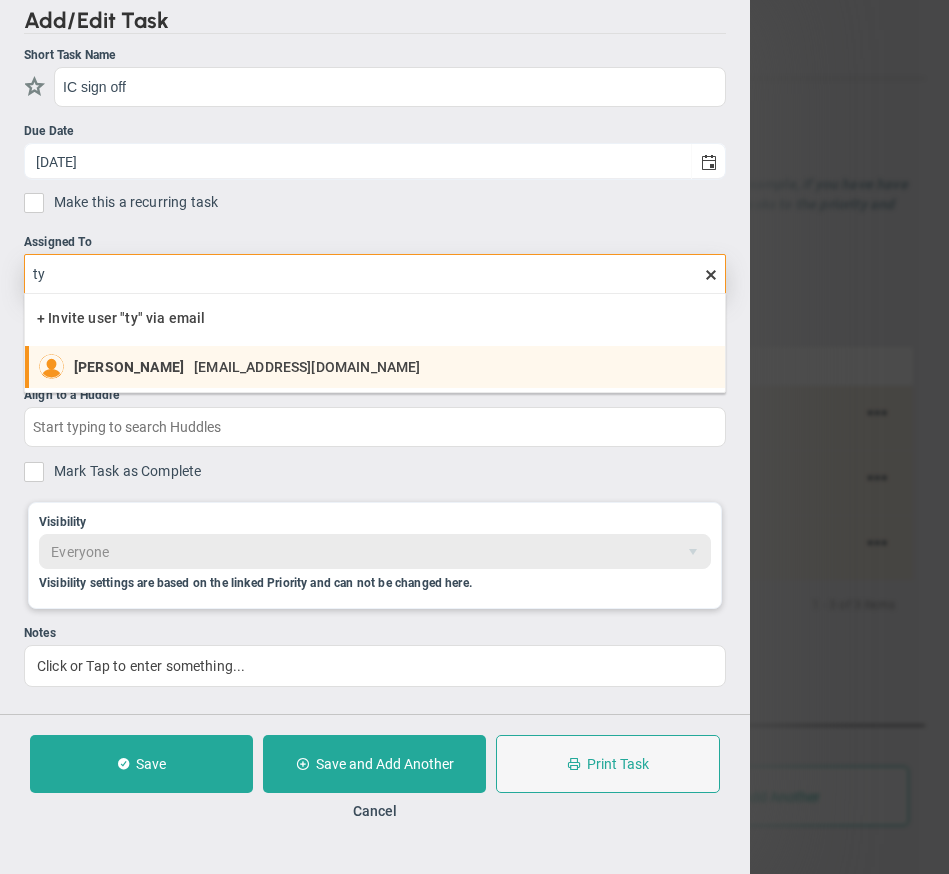 click on "[PERSON_NAME]" at bounding box center (129, 367) 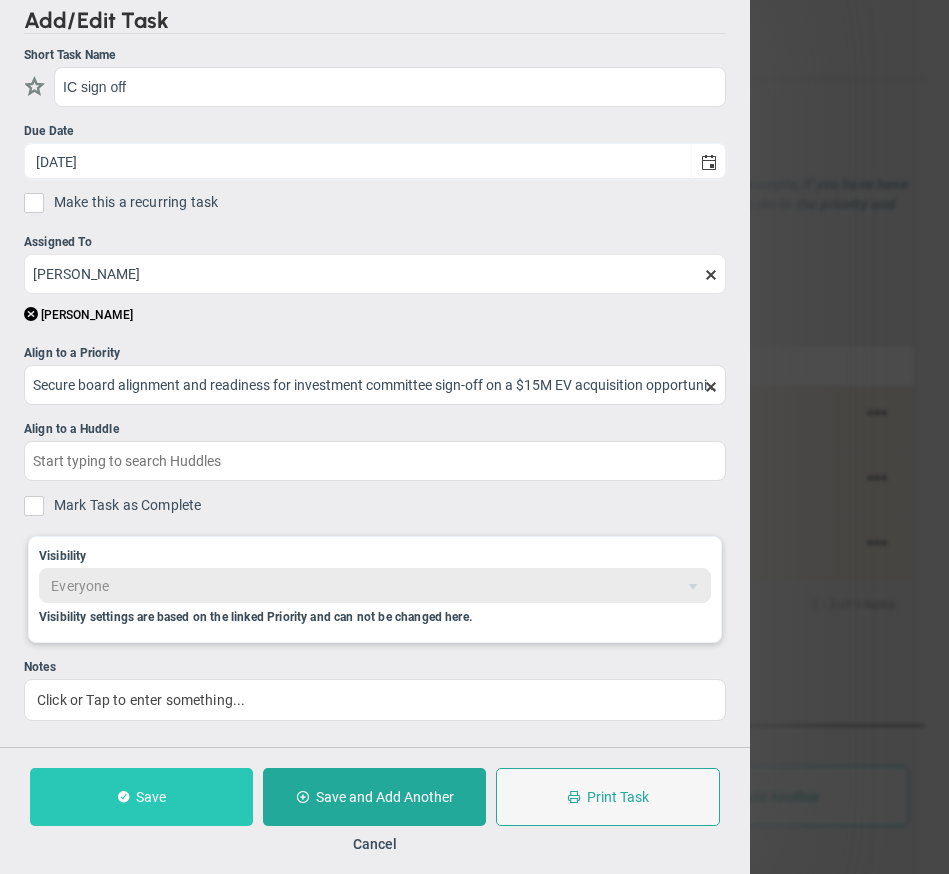 click on "Save" at bounding box center (151, 797) 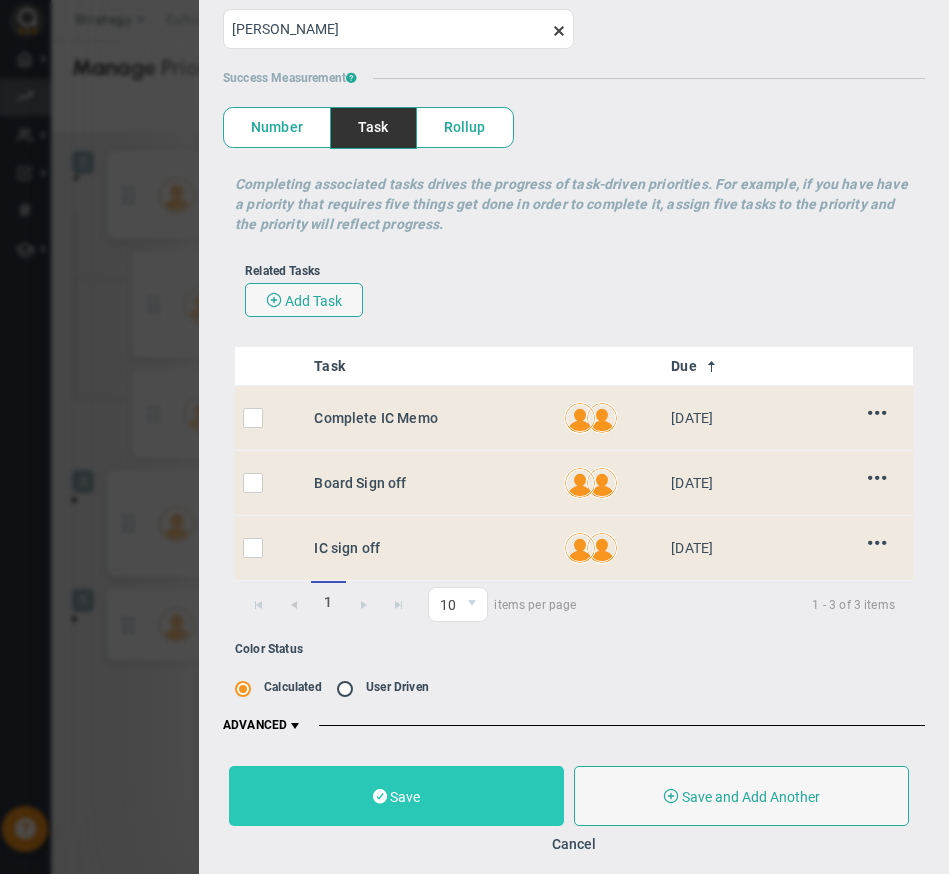 click at bounding box center (380, 796) 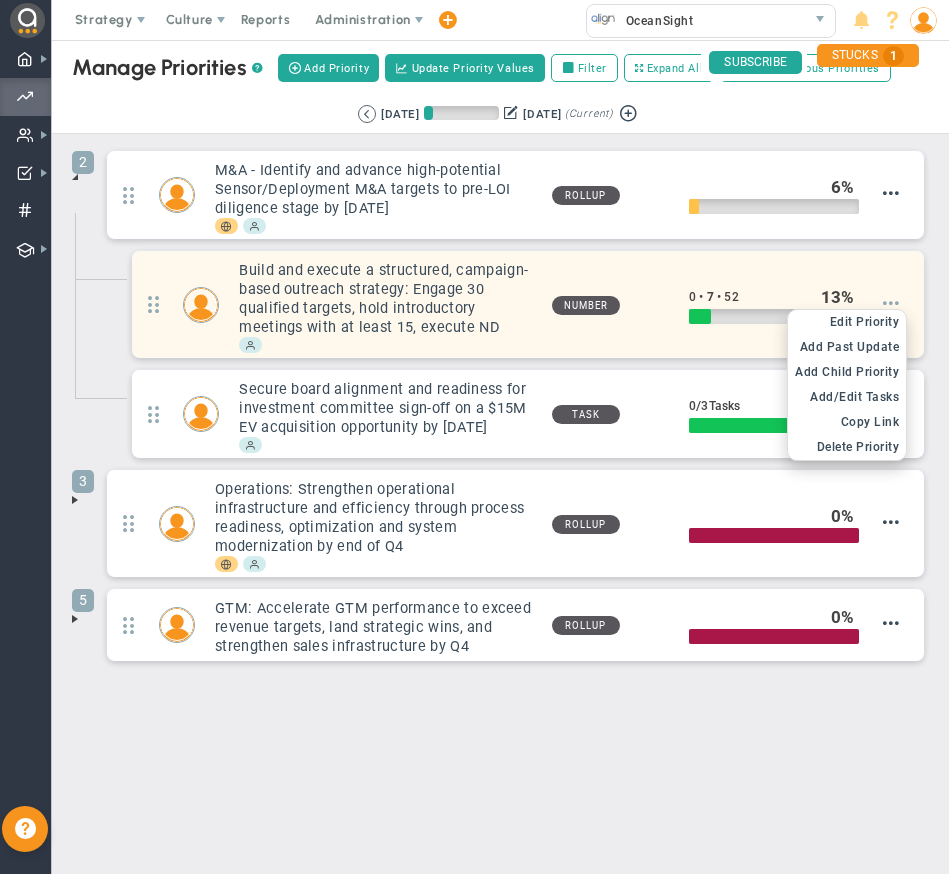 click at bounding box center [891, 303] 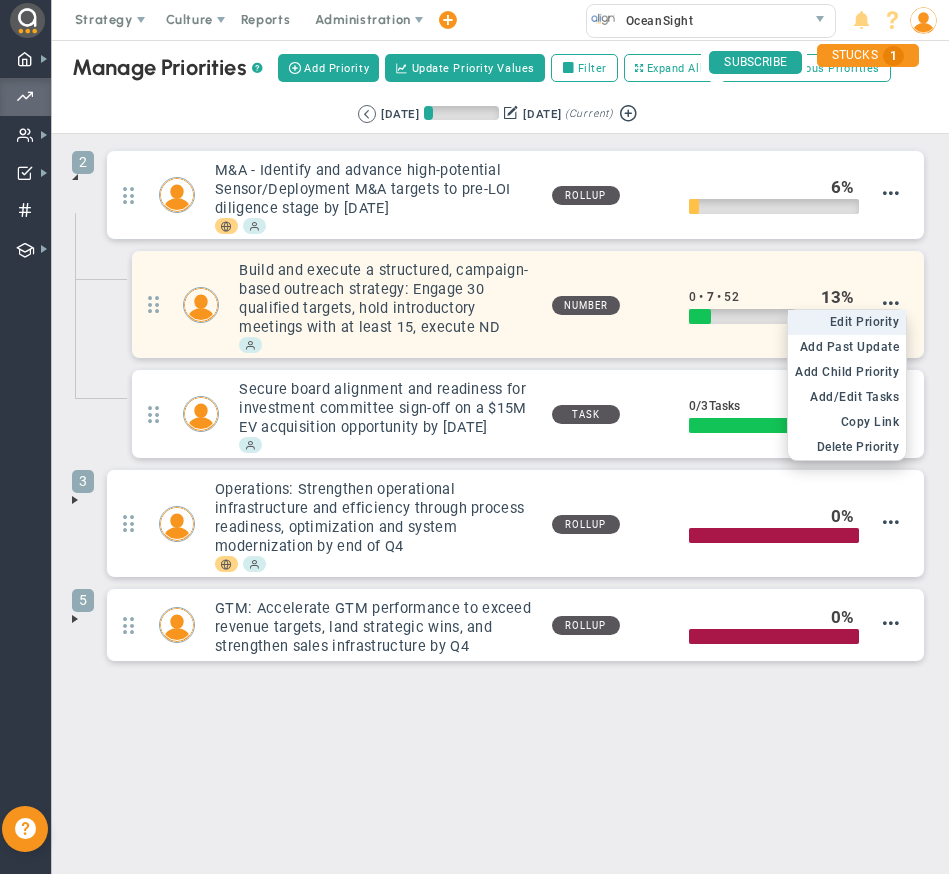 click on "Edit Priority" at bounding box center (865, 322) 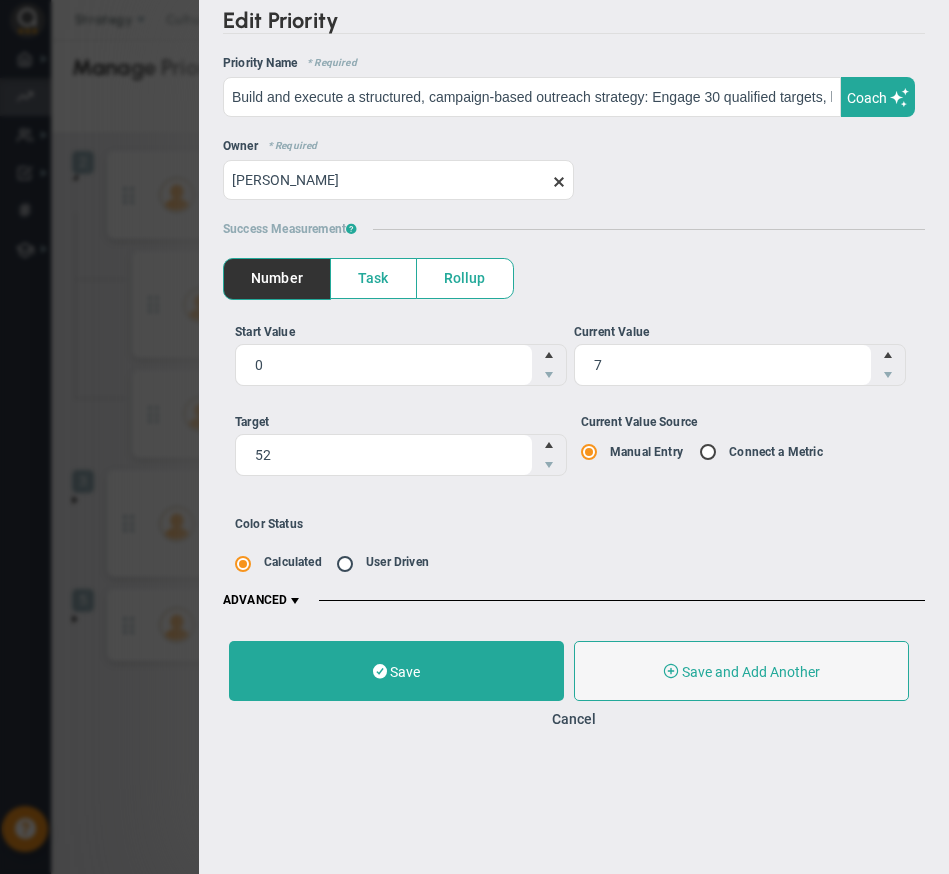 click on "Rollup" at bounding box center (465, 278) 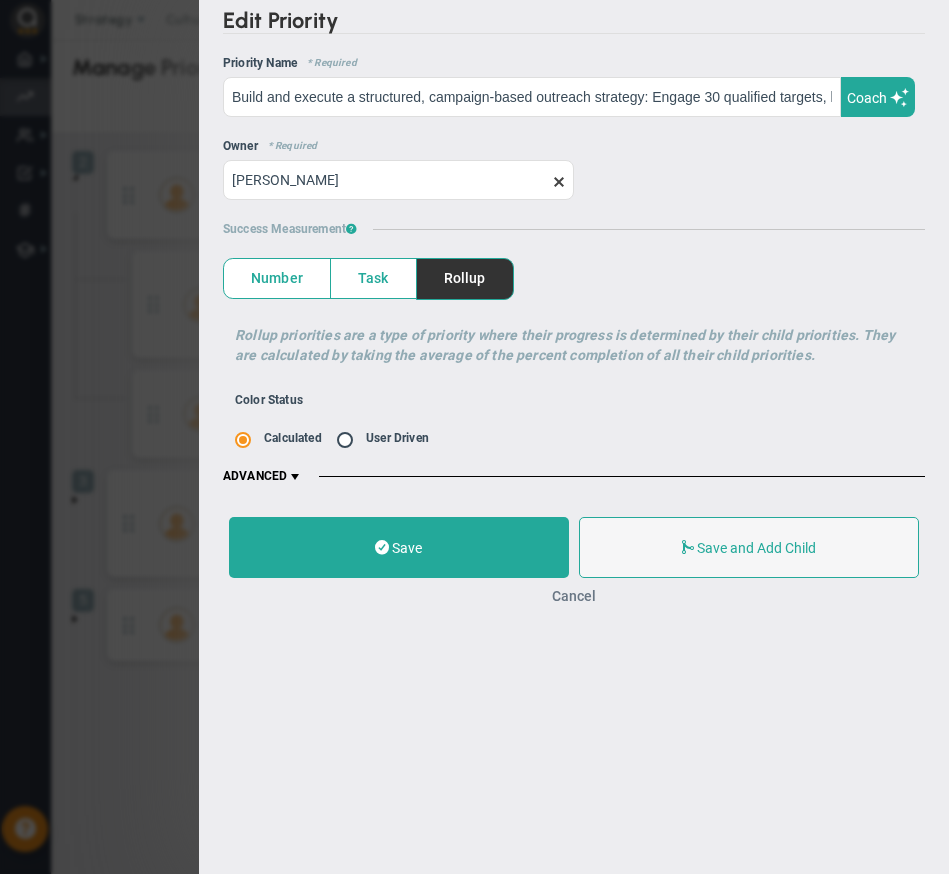 click on "Cancel" at bounding box center (574, 596) 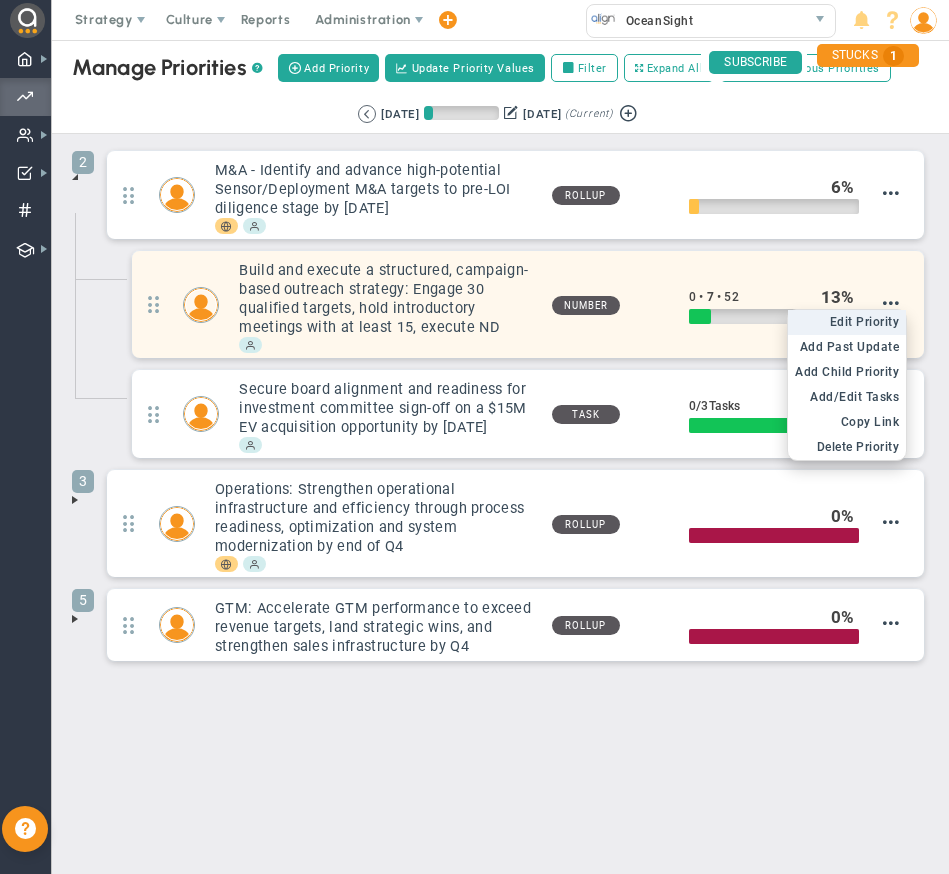 click on "Edit Priority" at bounding box center [865, 322] 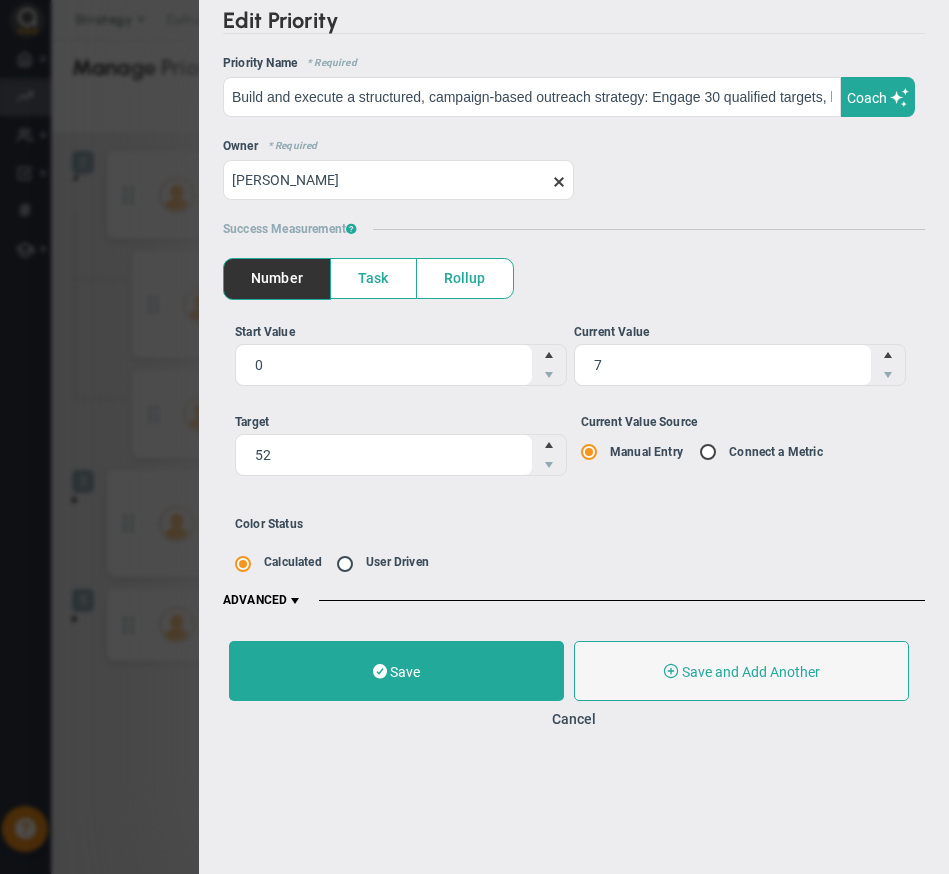 click on "ADVANCED" at bounding box center [263, 600] 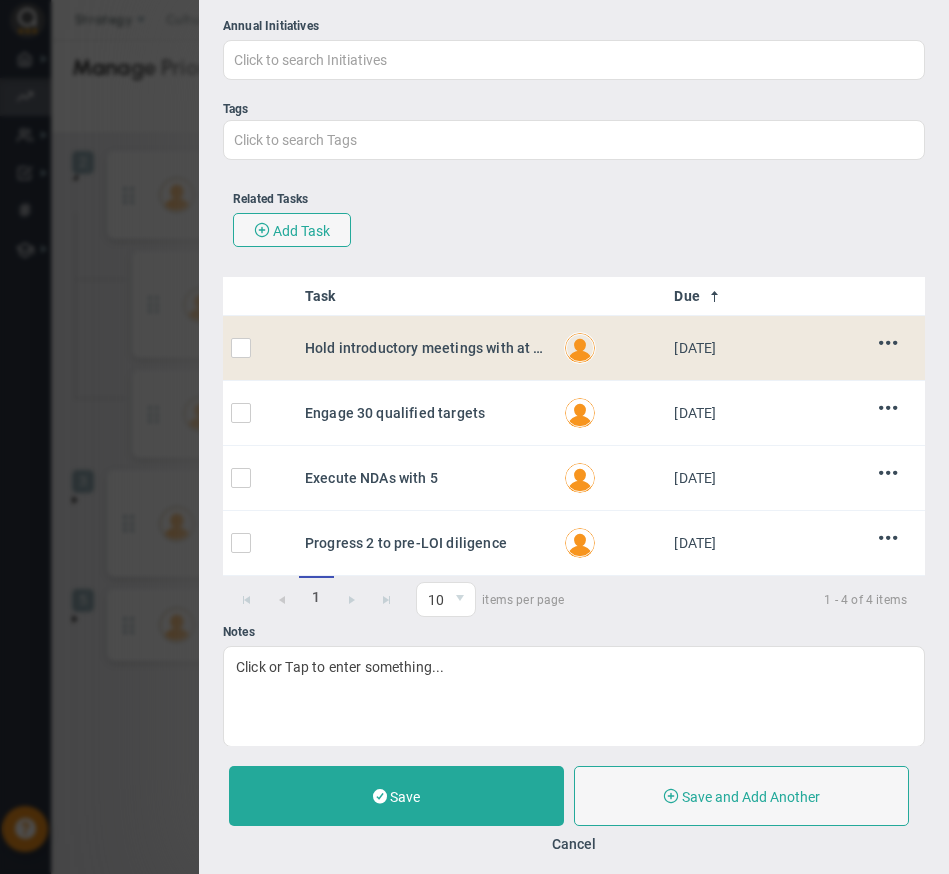 scroll, scrollTop: 936, scrollLeft: 0, axis: vertical 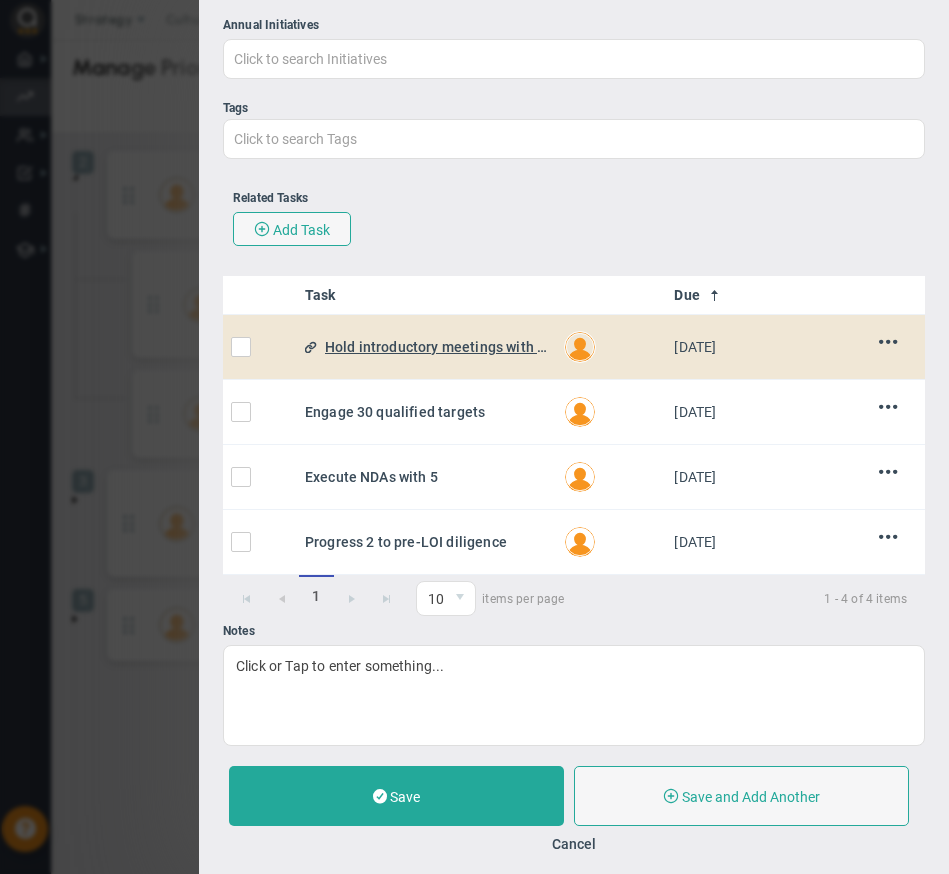 click on "Hold introductory meetings with at least 15" at bounding box center (436, 347) 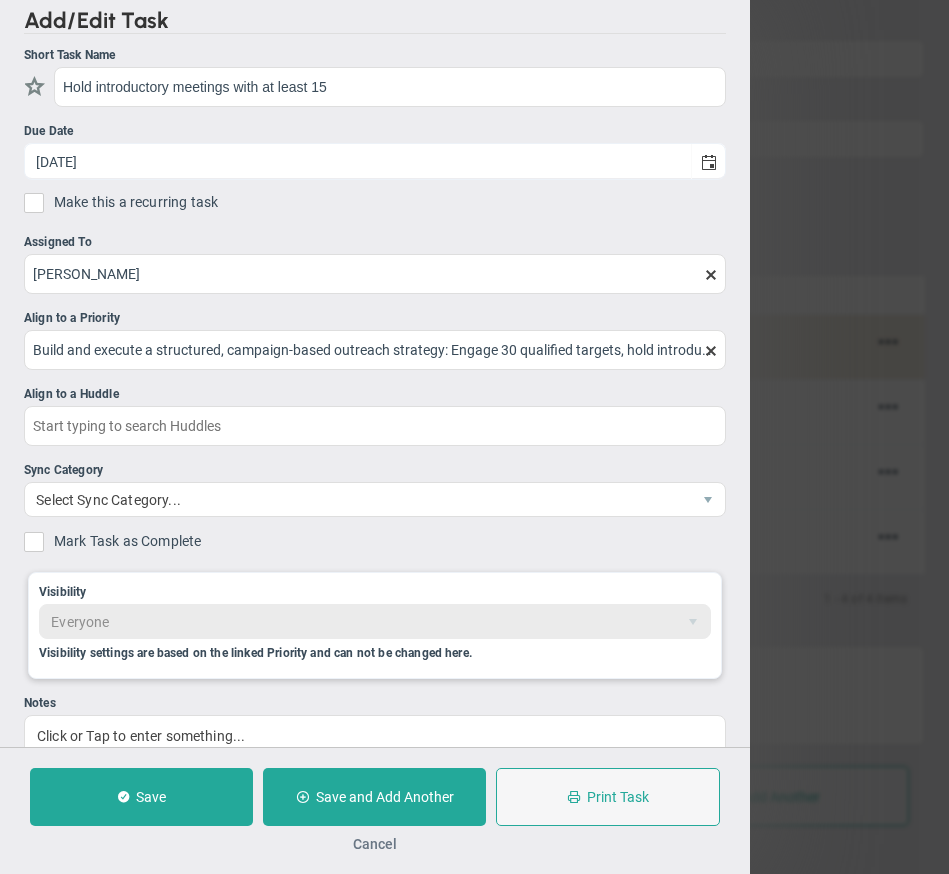 click on "Cancel" at bounding box center [375, 844] 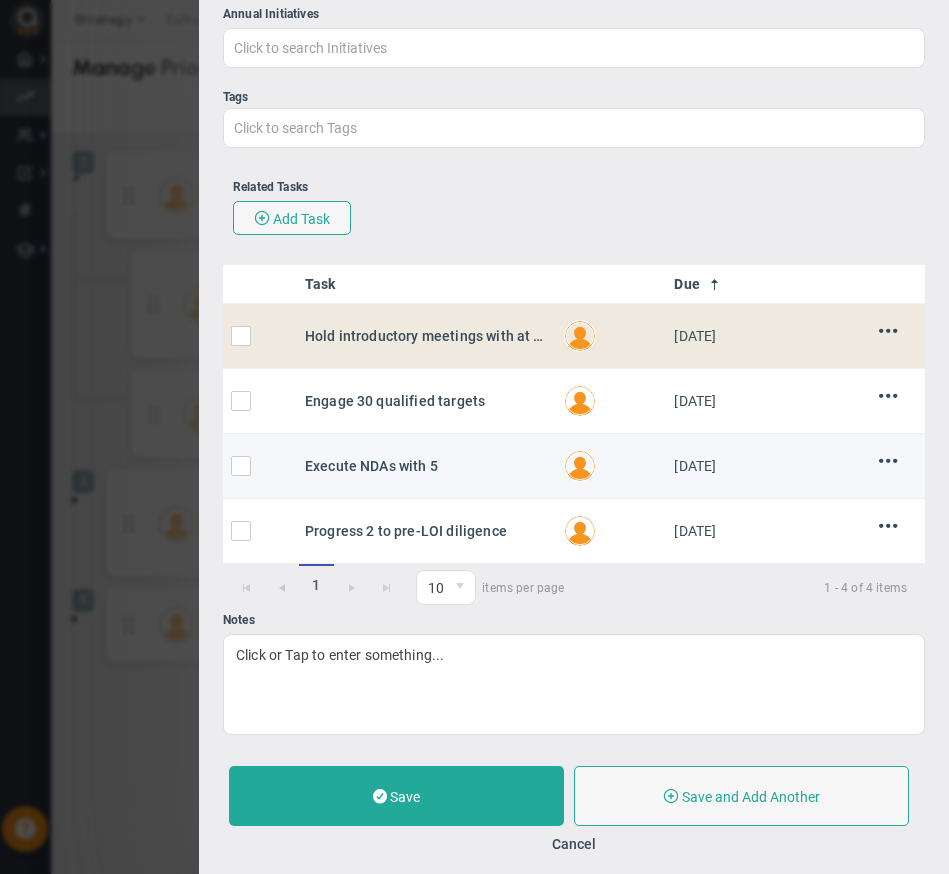scroll, scrollTop: 948, scrollLeft: 0, axis: vertical 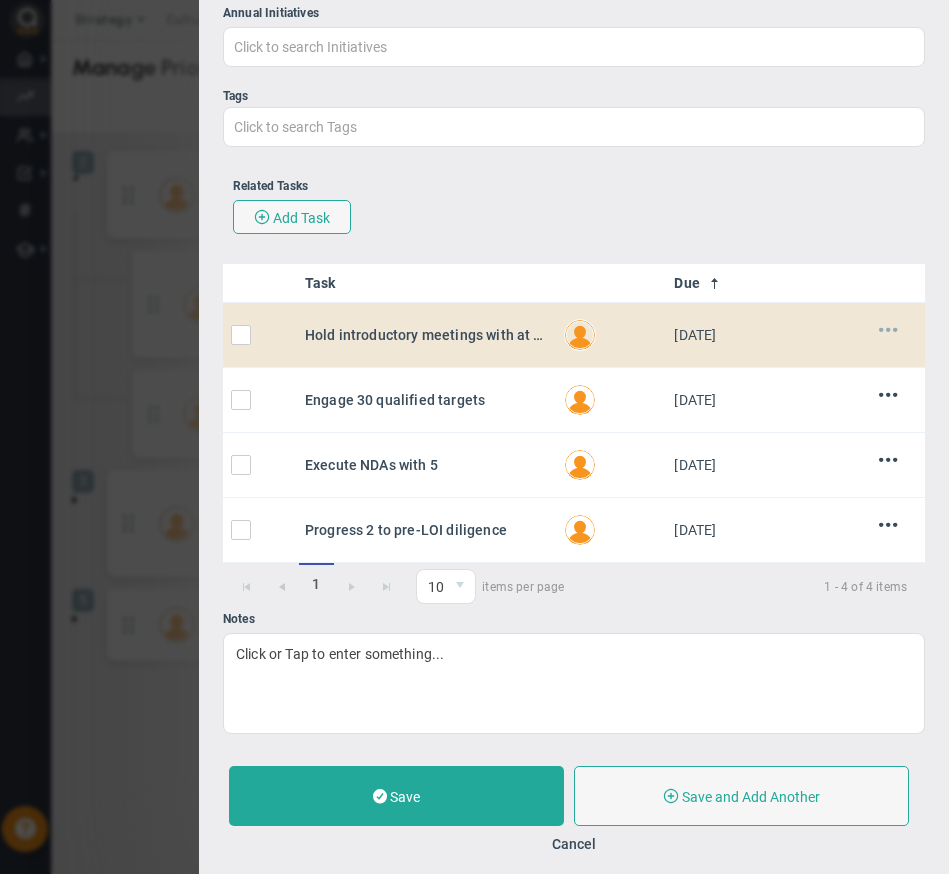 click at bounding box center (888, 329) 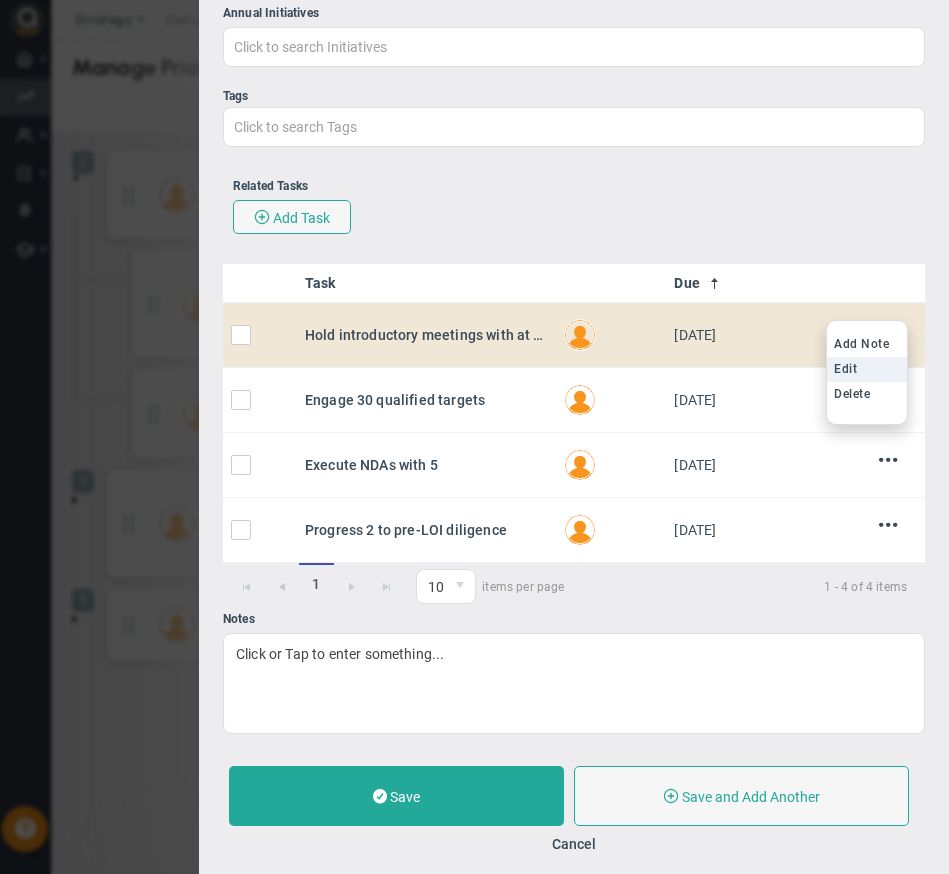 click on "Edit" at bounding box center (845, 369) 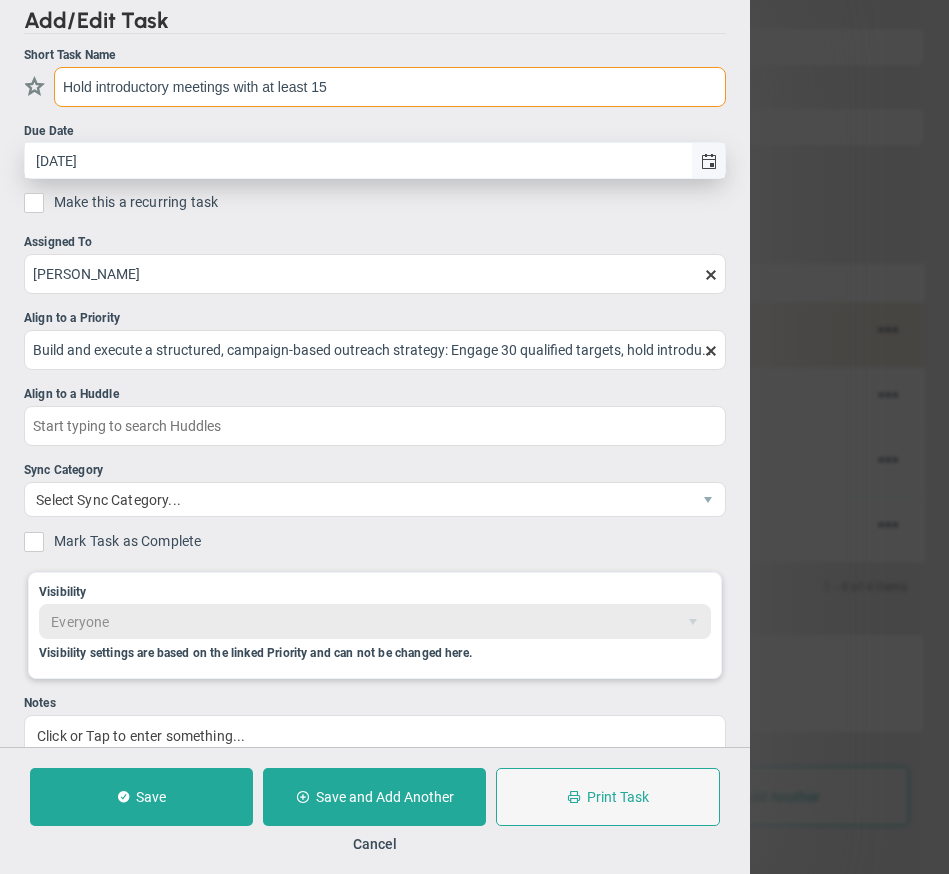 click at bounding box center (709, 162) 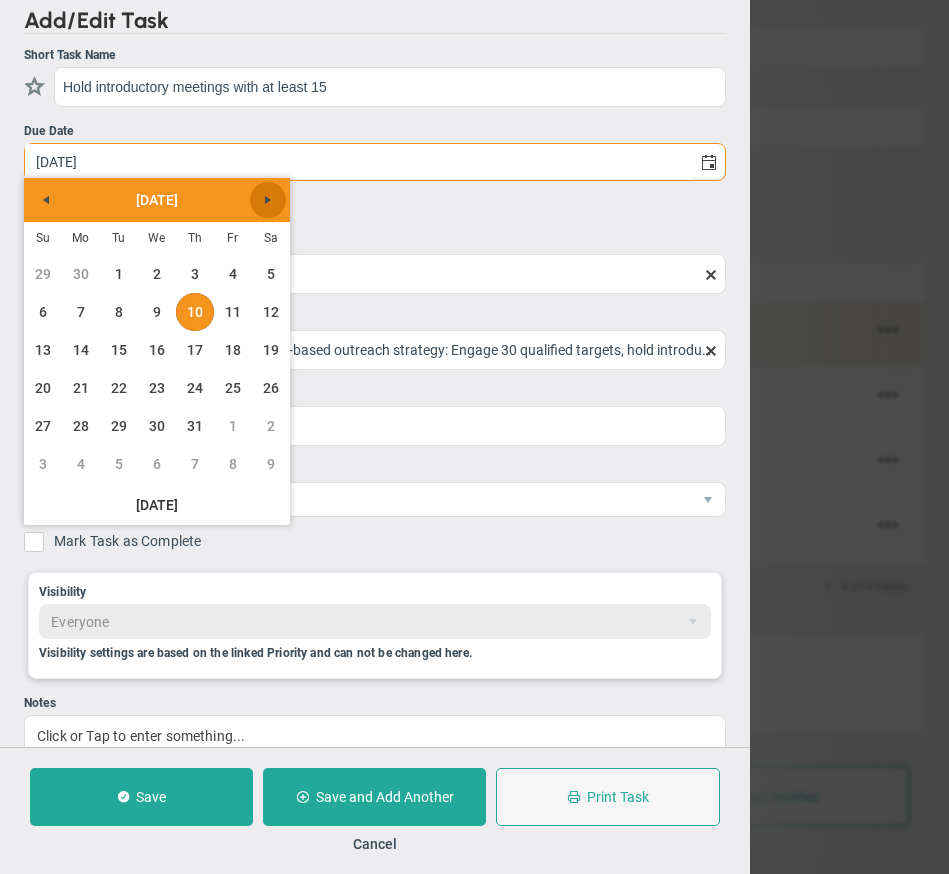 click at bounding box center [268, 200] 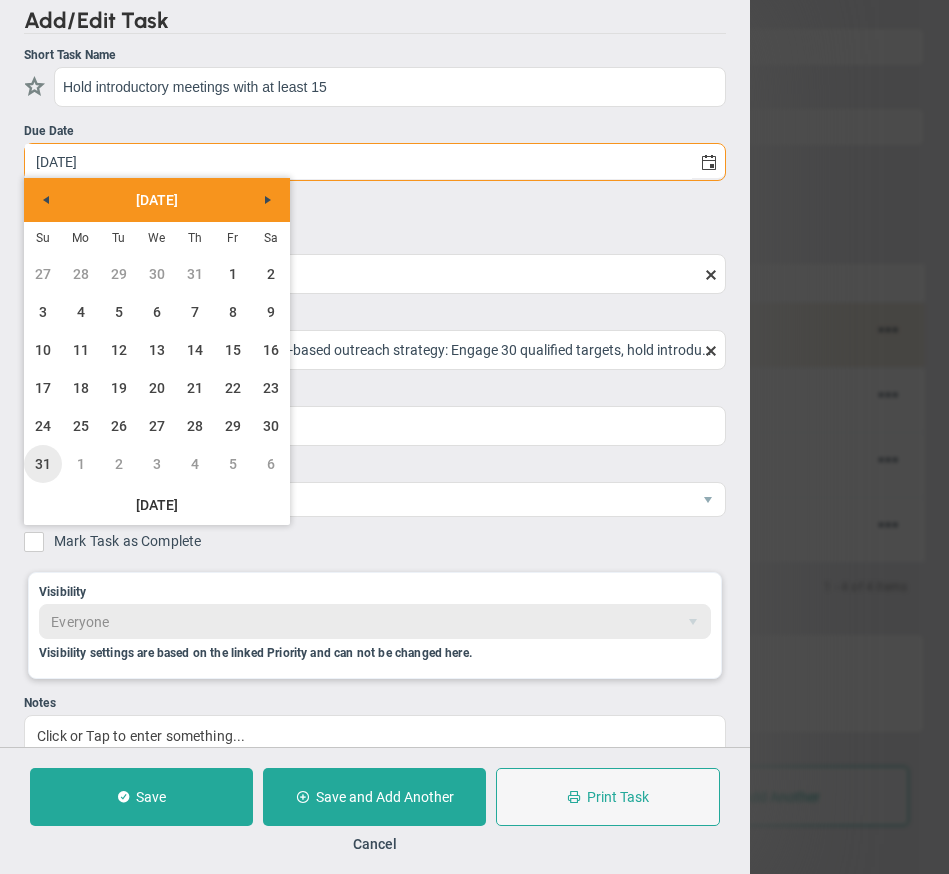 click on "31" at bounding box center (43, 464) 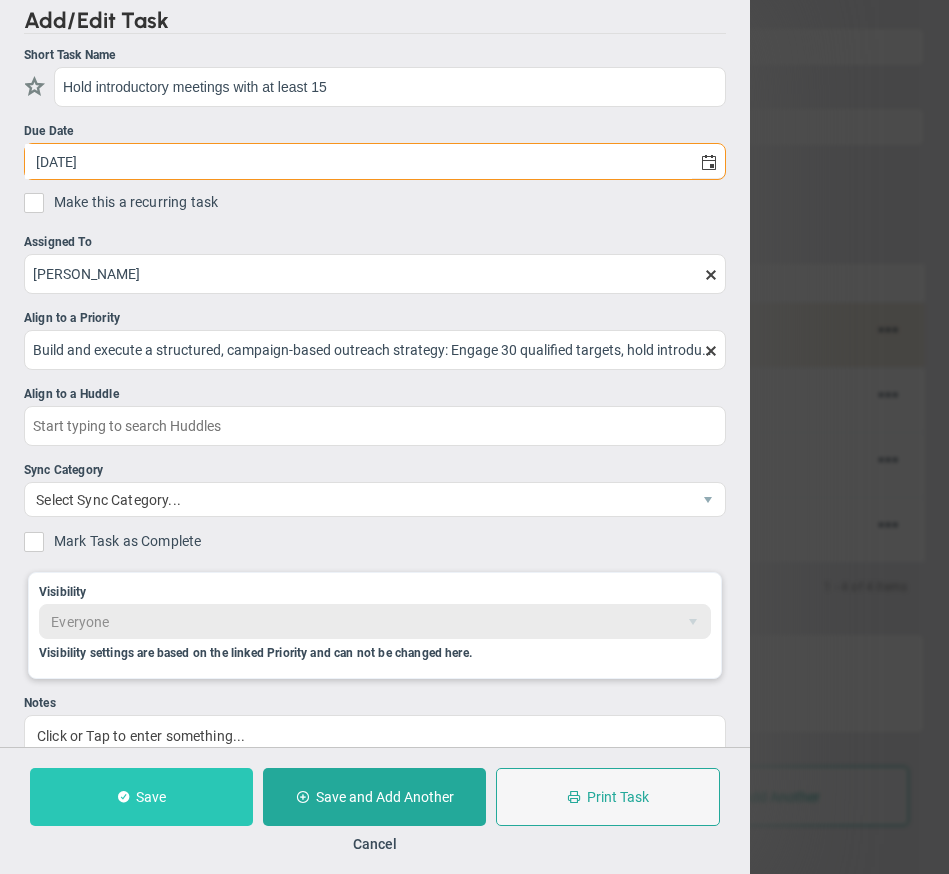 click on "Save" at bounding box center (141, 797) 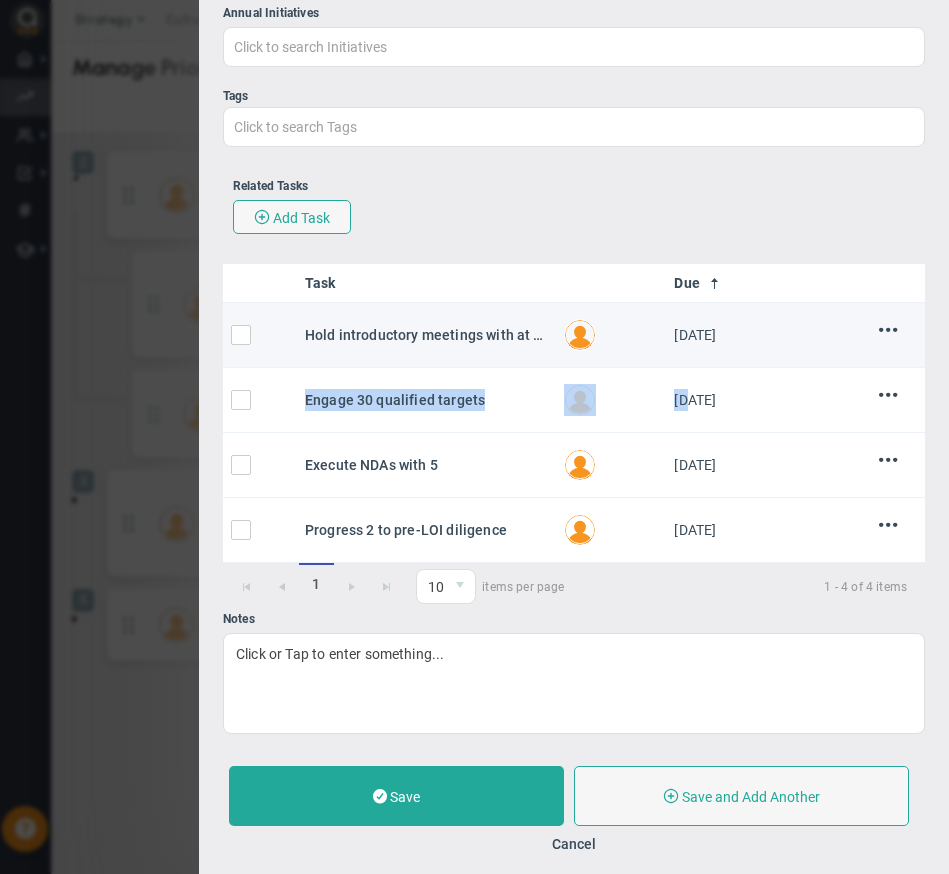 drag, startPoint x: 680, startPoint y: 400, endPoint x: 679, endPoint y: 350, distance: 50.01 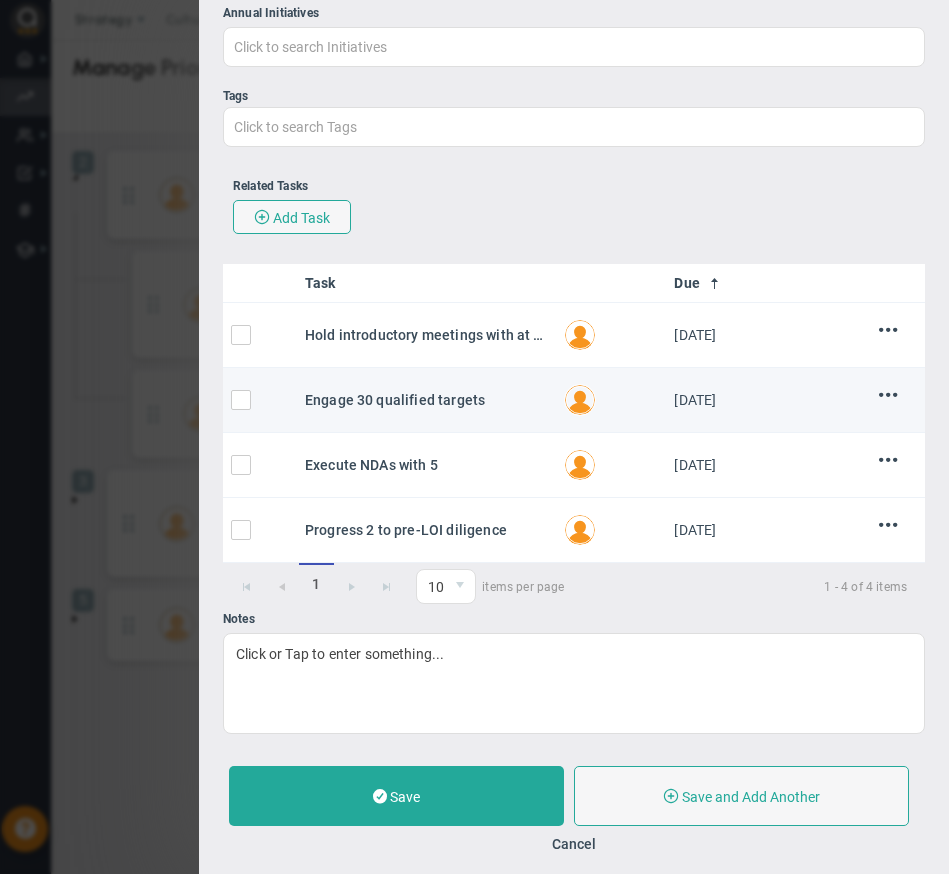 click on "Add Note
Edit
[GEOGRAPHIC_DATA]" at bounding box center (888, 397) 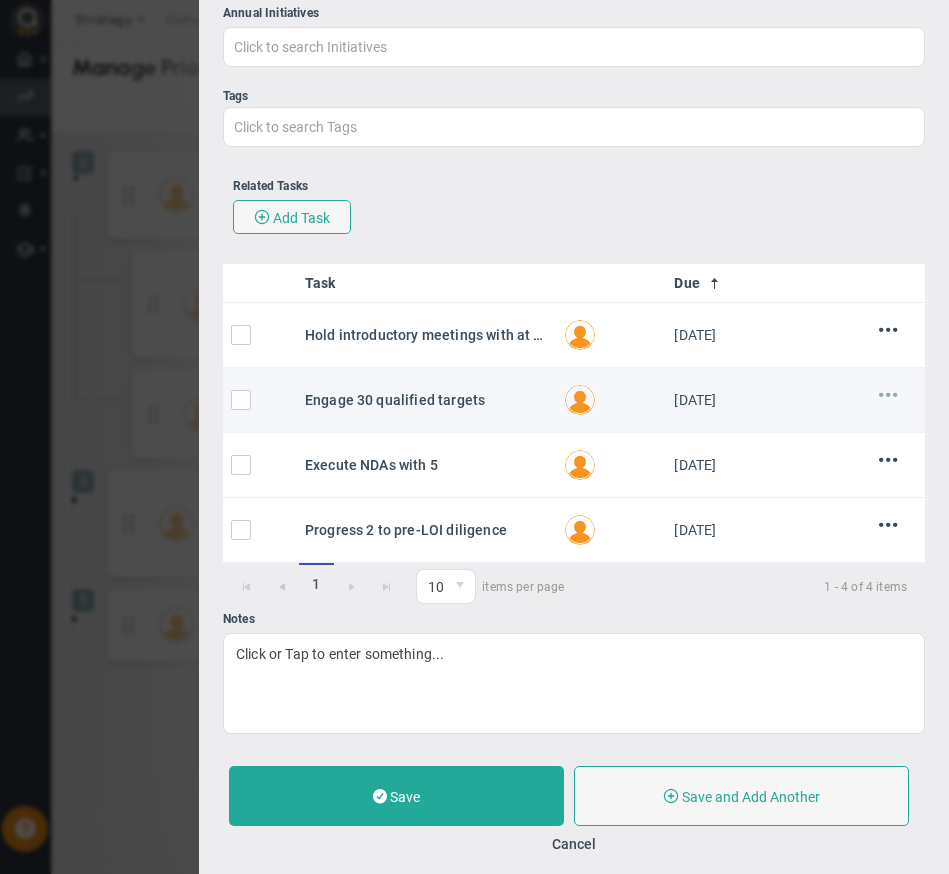 click at bounding box center (888, 394) 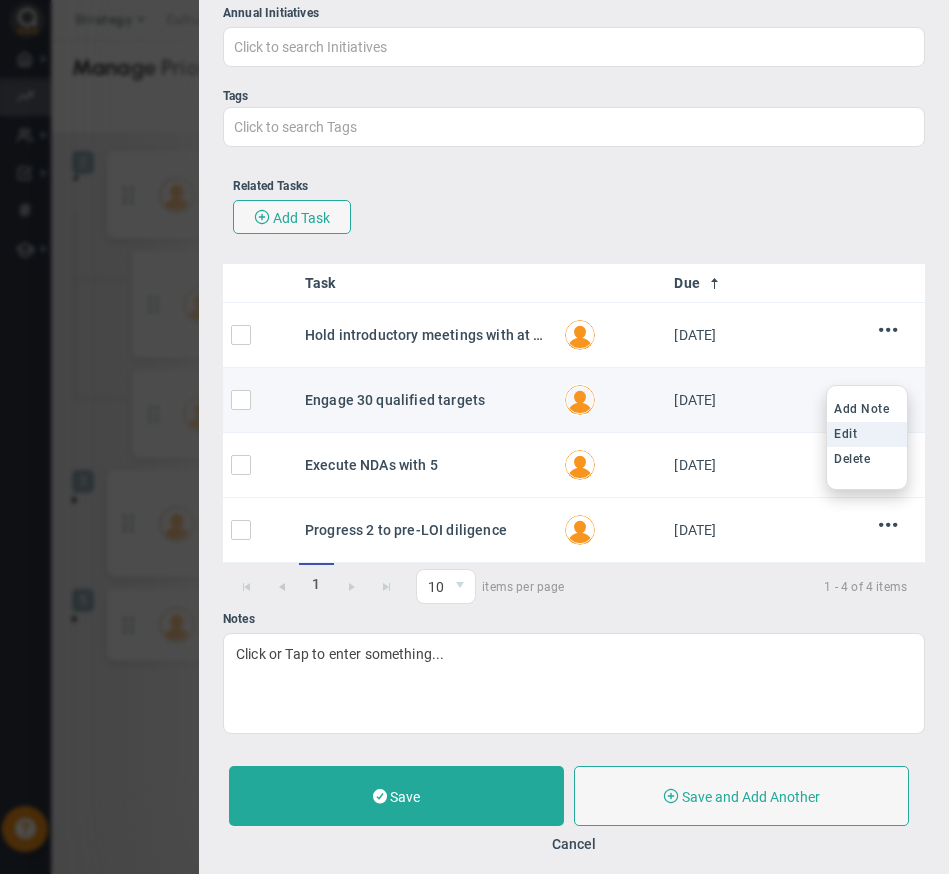click on "Edit" at bounding box center [867, 434] 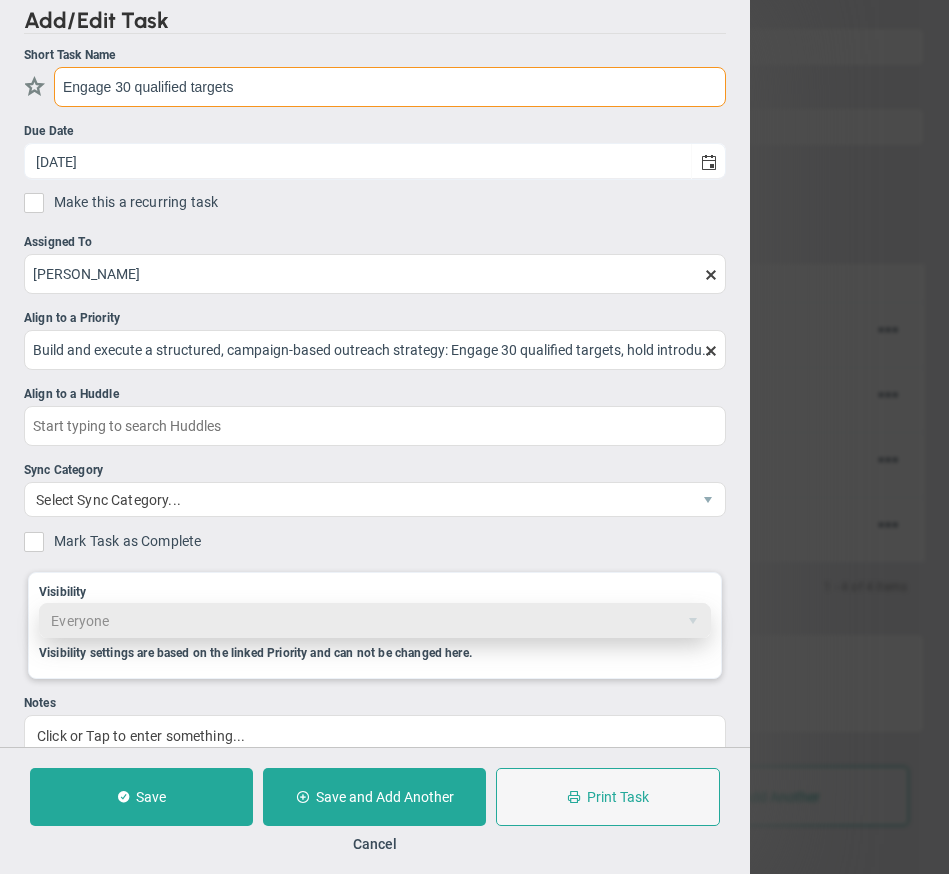 scroll, scrollTop: 37, scrollLeft: 0, axis: vertical 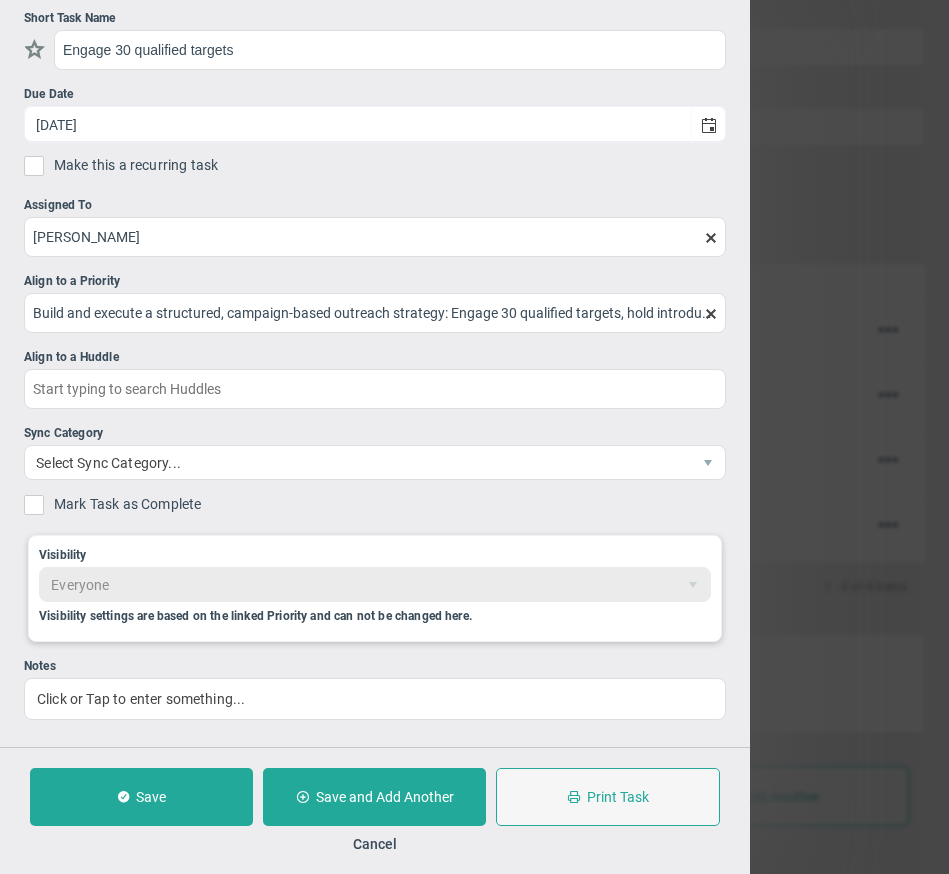 click on "Cancel" at bounding box center [375, 845] 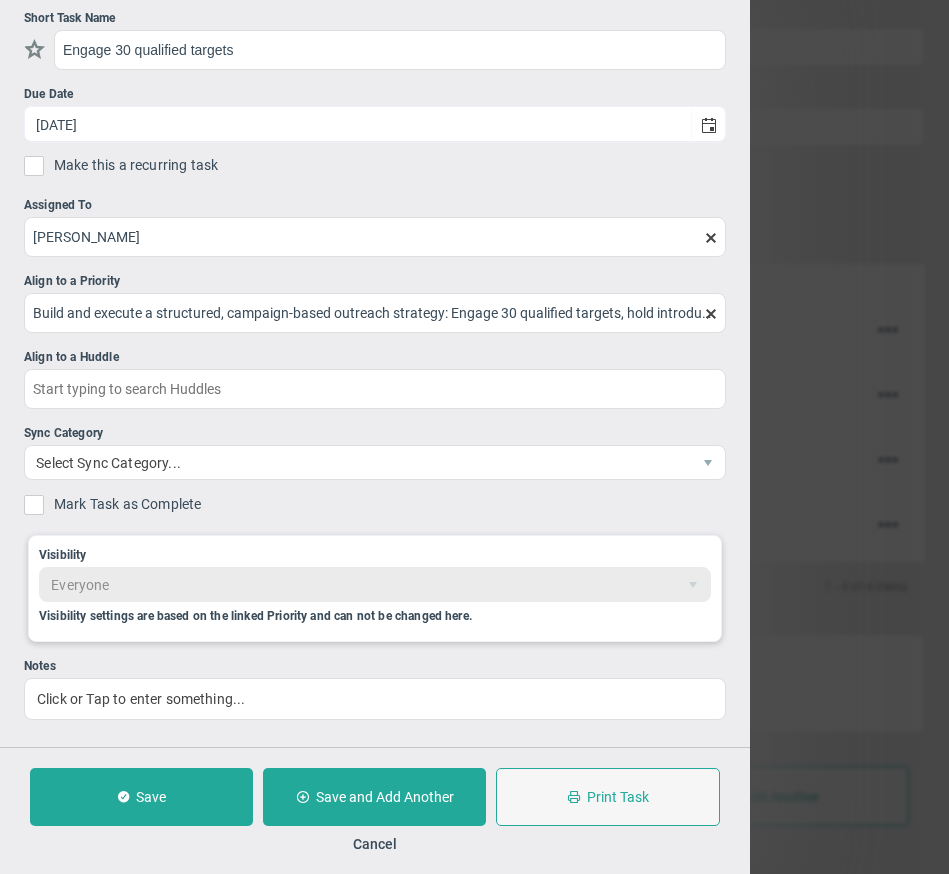click on "Save
Save and Add Another
Print Task
Cancel" at bounding box center (375, 810) 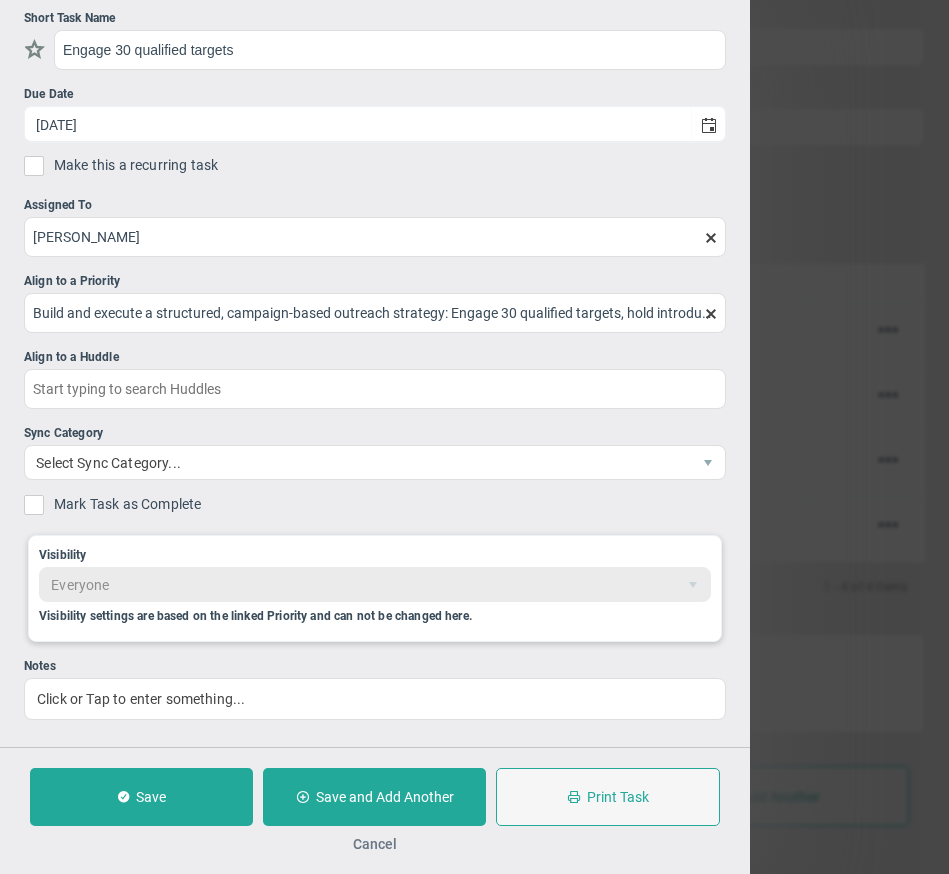 click on "Cancel" at bounding box center (375, 844) 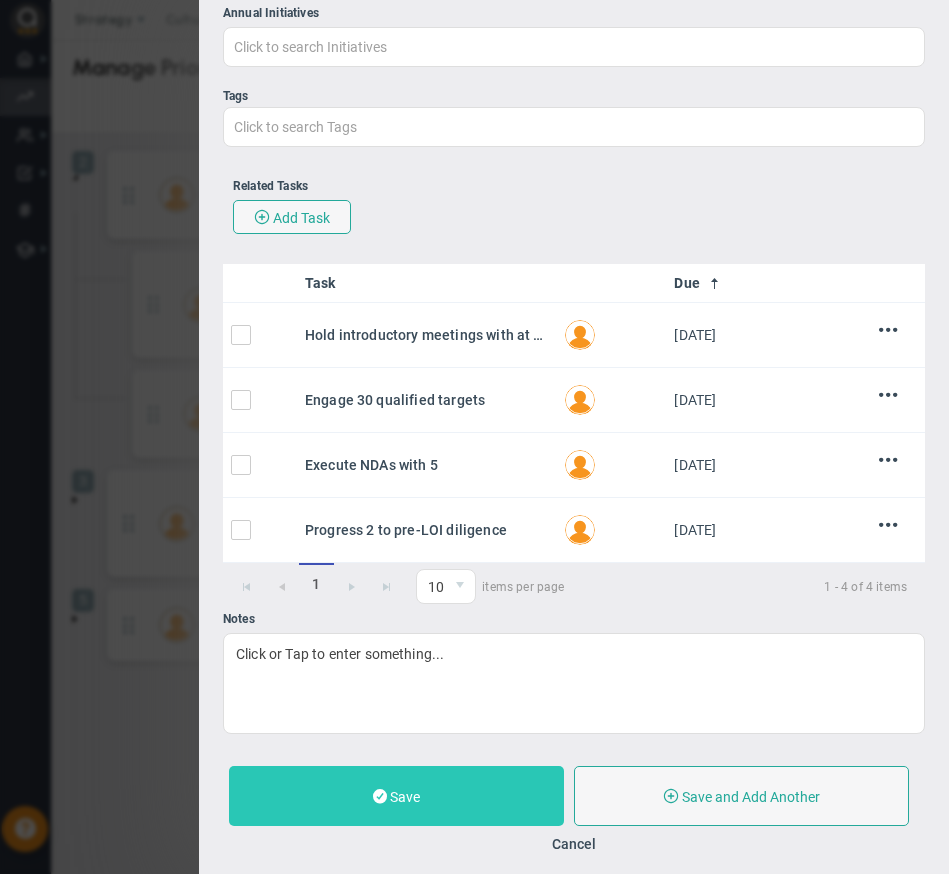 click on "Save" at bounding box center [396, 796] 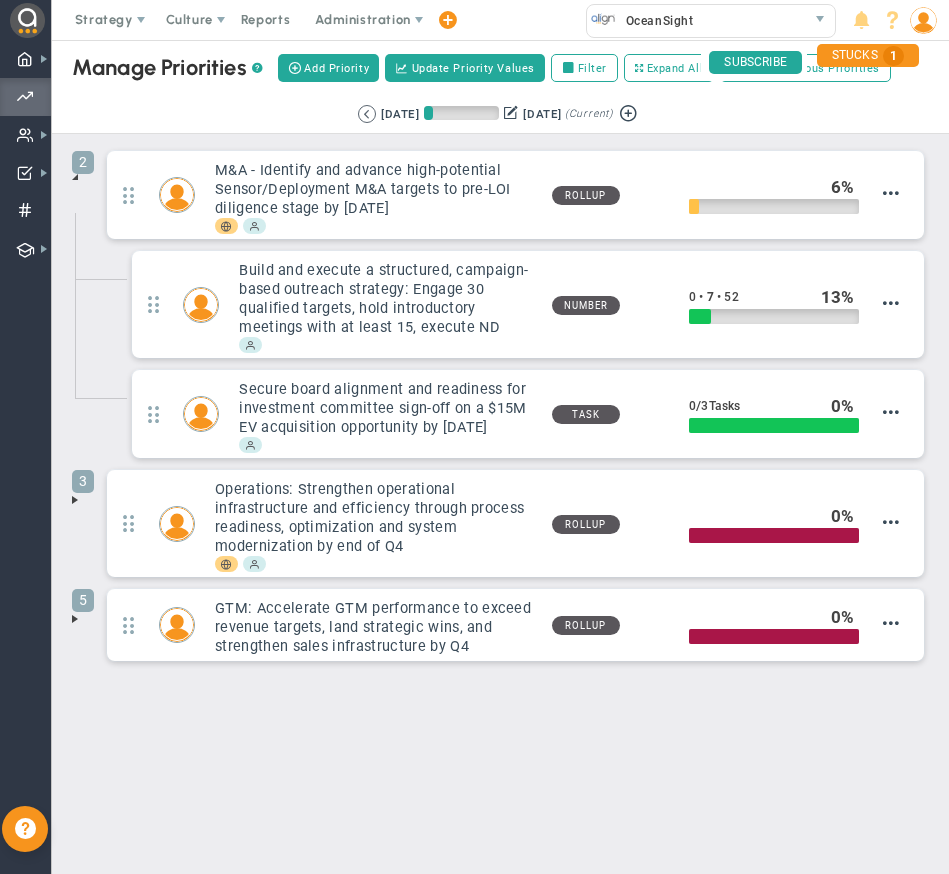 click at bounding box center [75, 177] 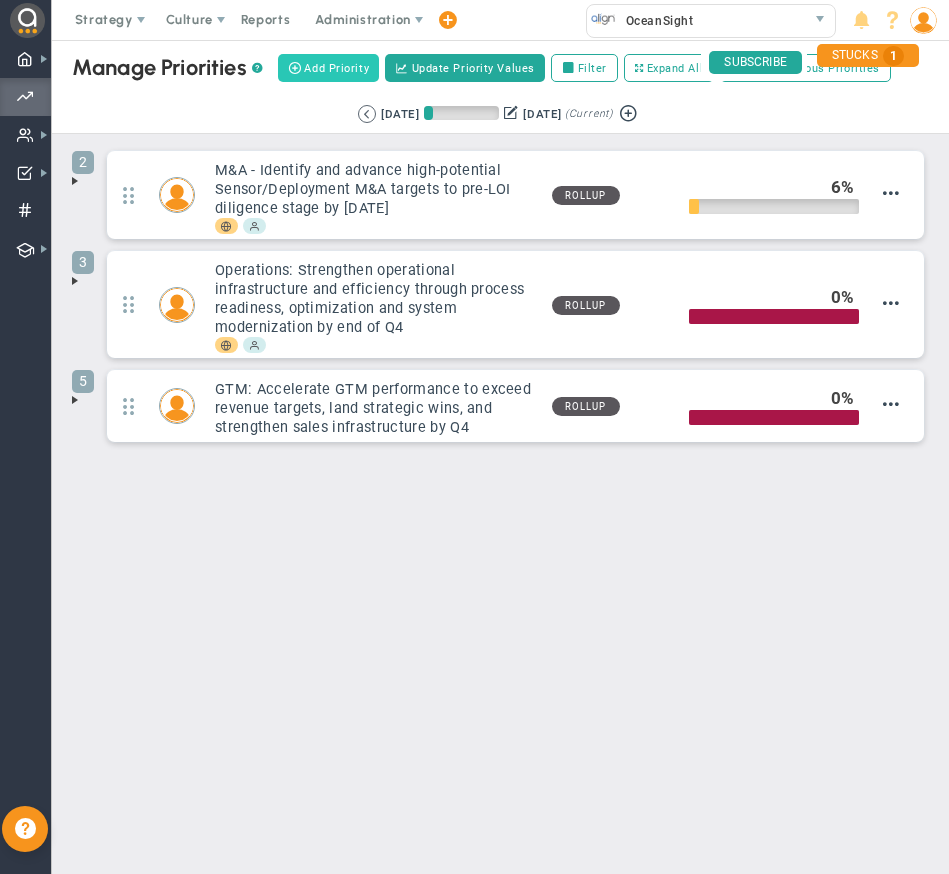 click on "Add Priority" at bounding box center [336, 68] 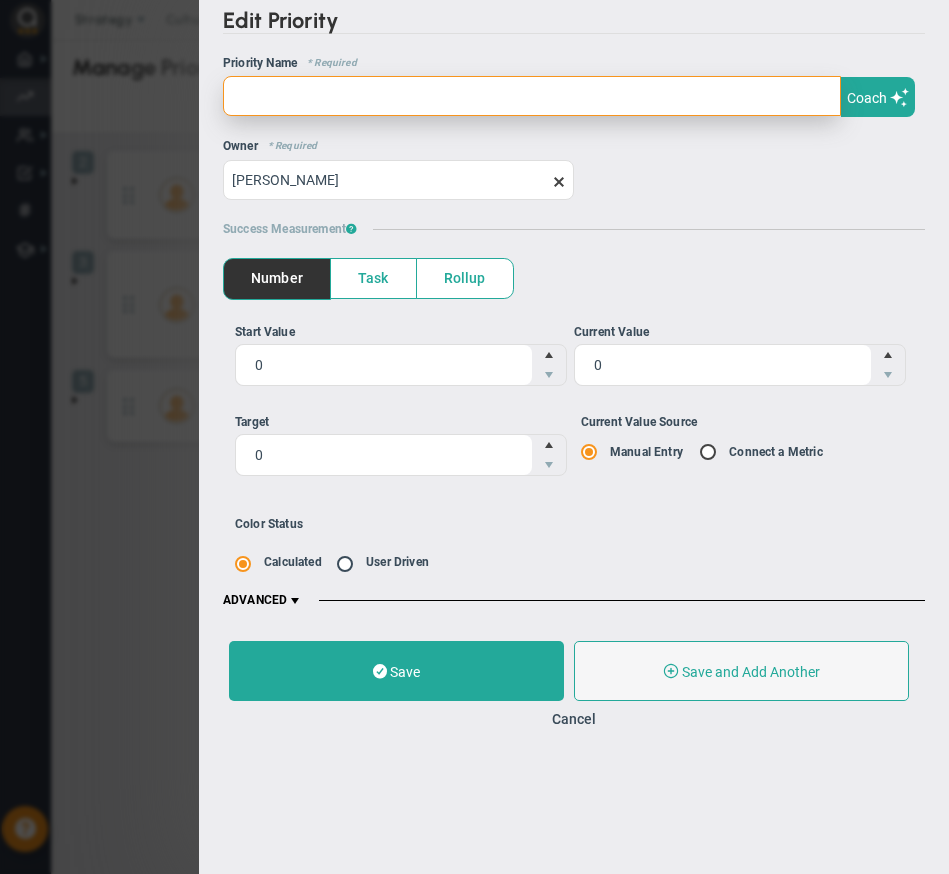 click at bounding box center (532, 96) 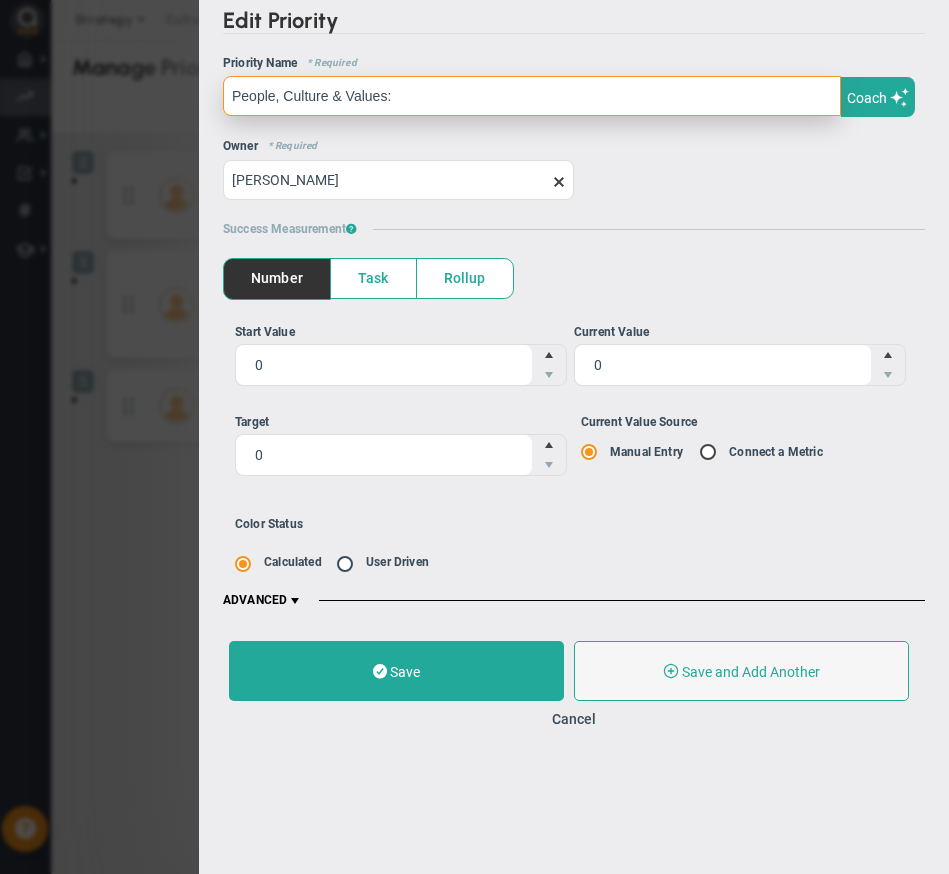 paste on "Strengthen and embed company culture to improve talent retention, engagement, and values-driven performance" 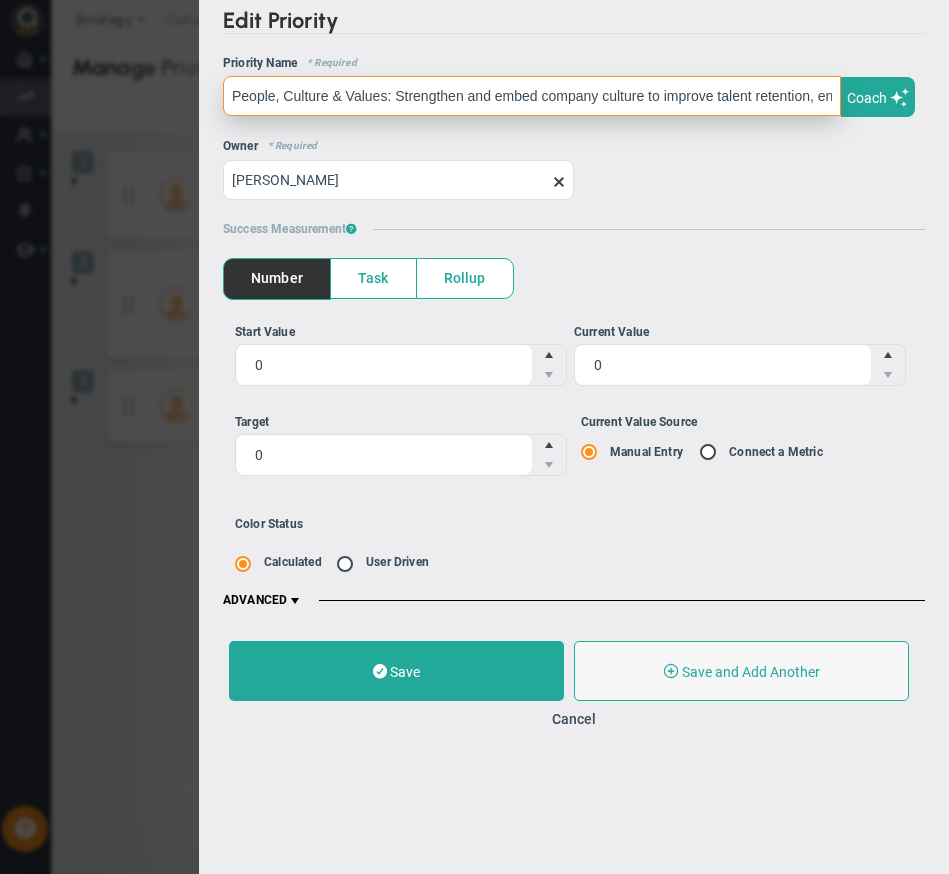 scroll, scrollTop: 0, scrollLeft: 264, axis: horizontal 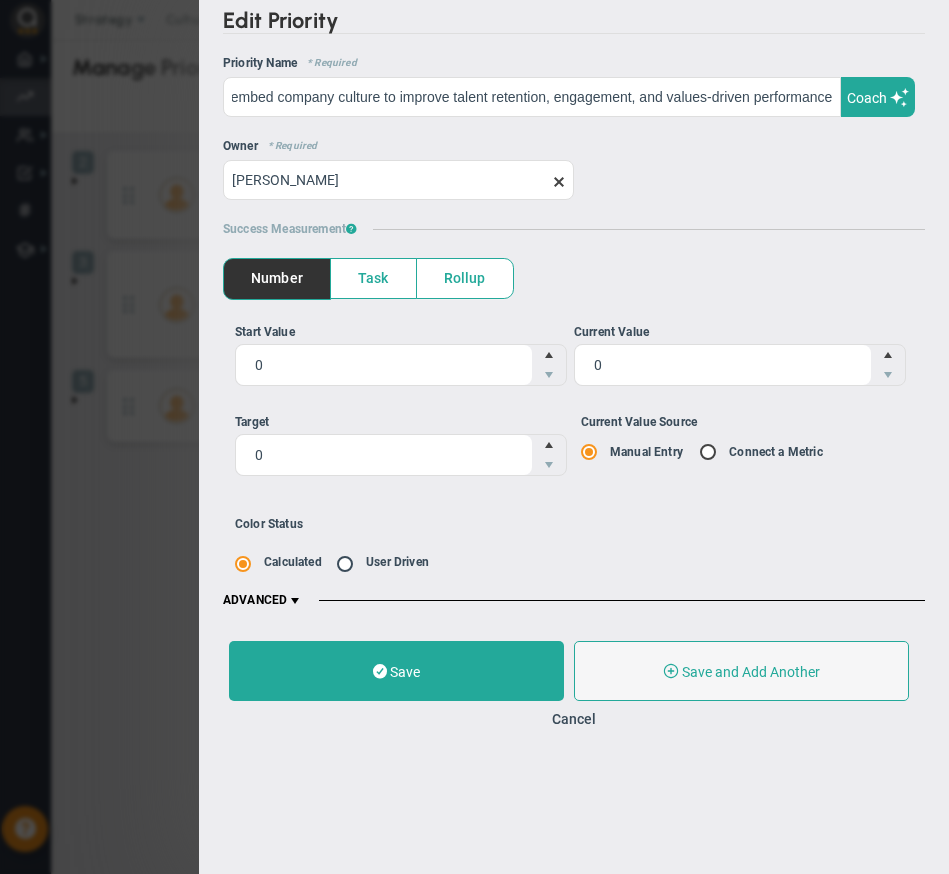 click on "Rollup" at bounding box center [465, 278] 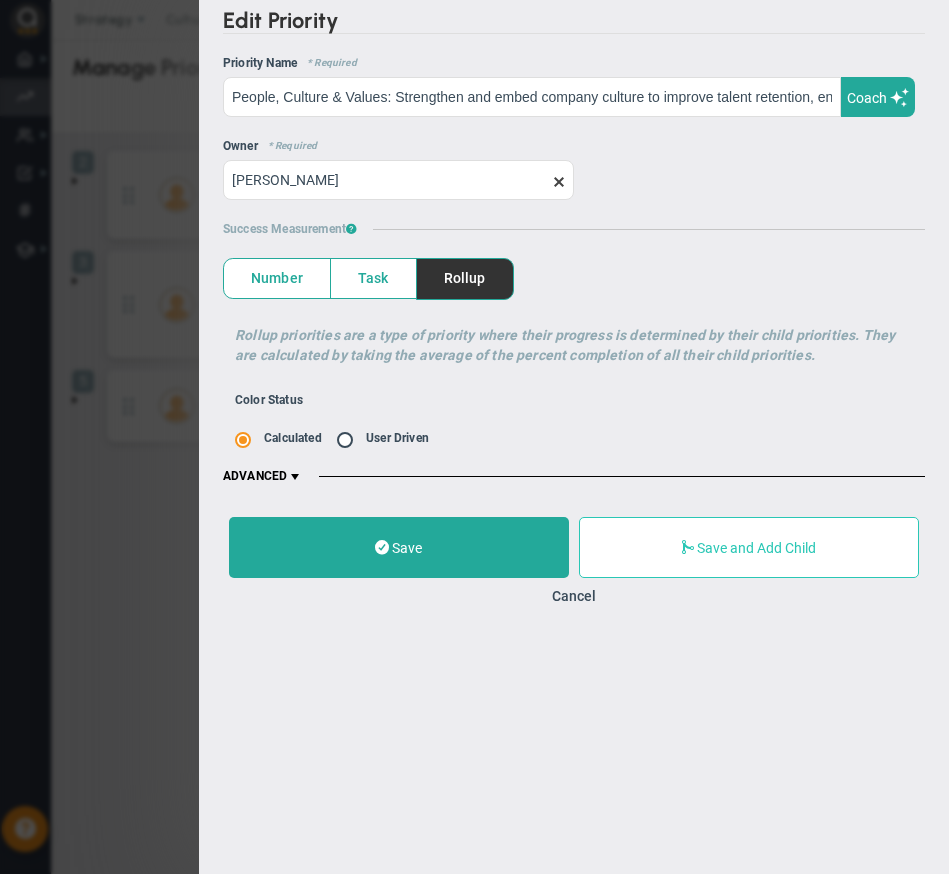 click on "Save and Add Child" at bounding box center [756, 548] 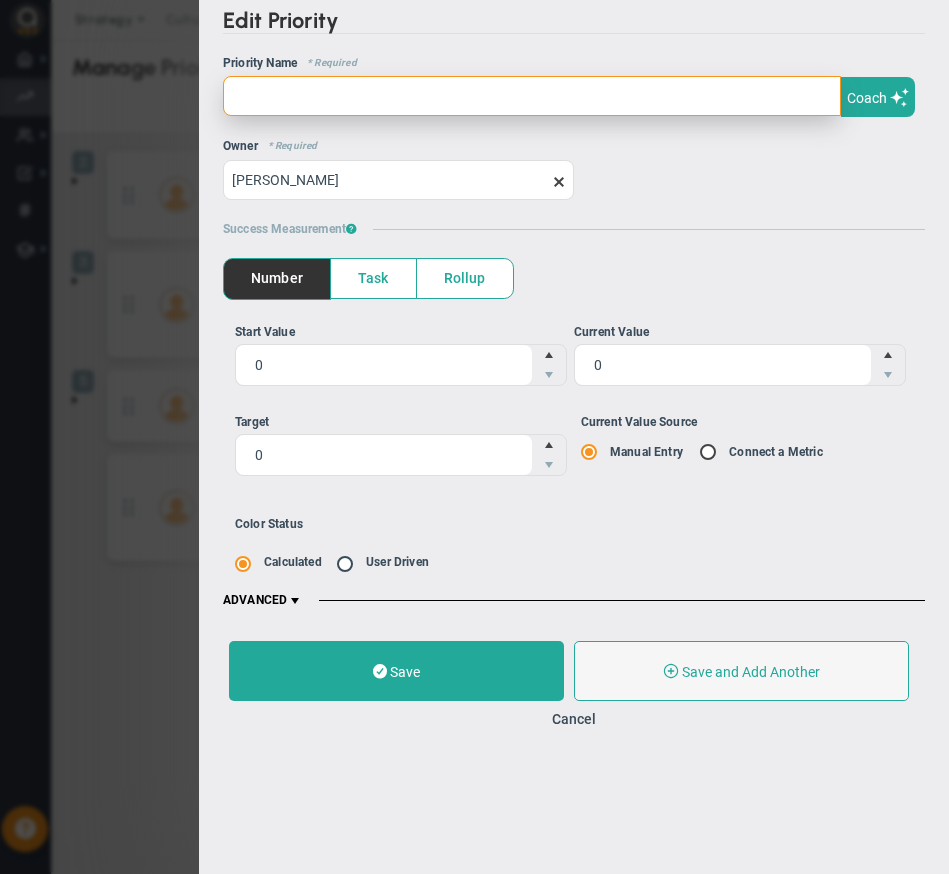 click at bounding box center (532, 96) 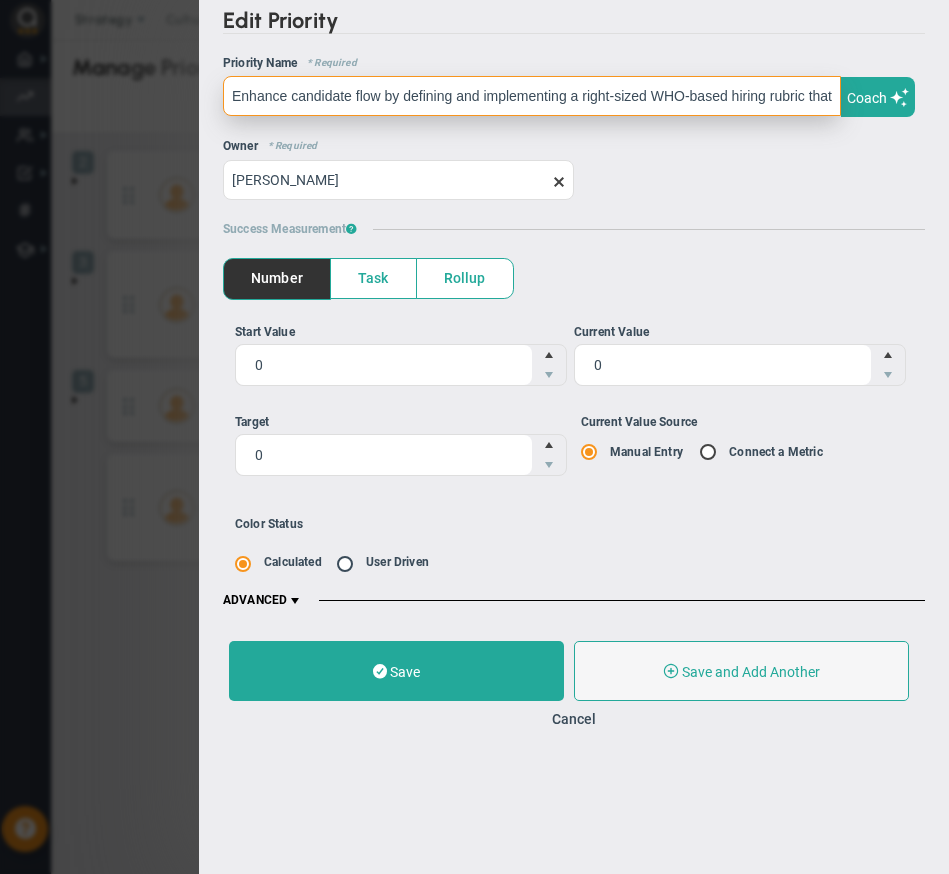 scroll, scrollTop: 0, scrollLeft: 366, axis: horizontal 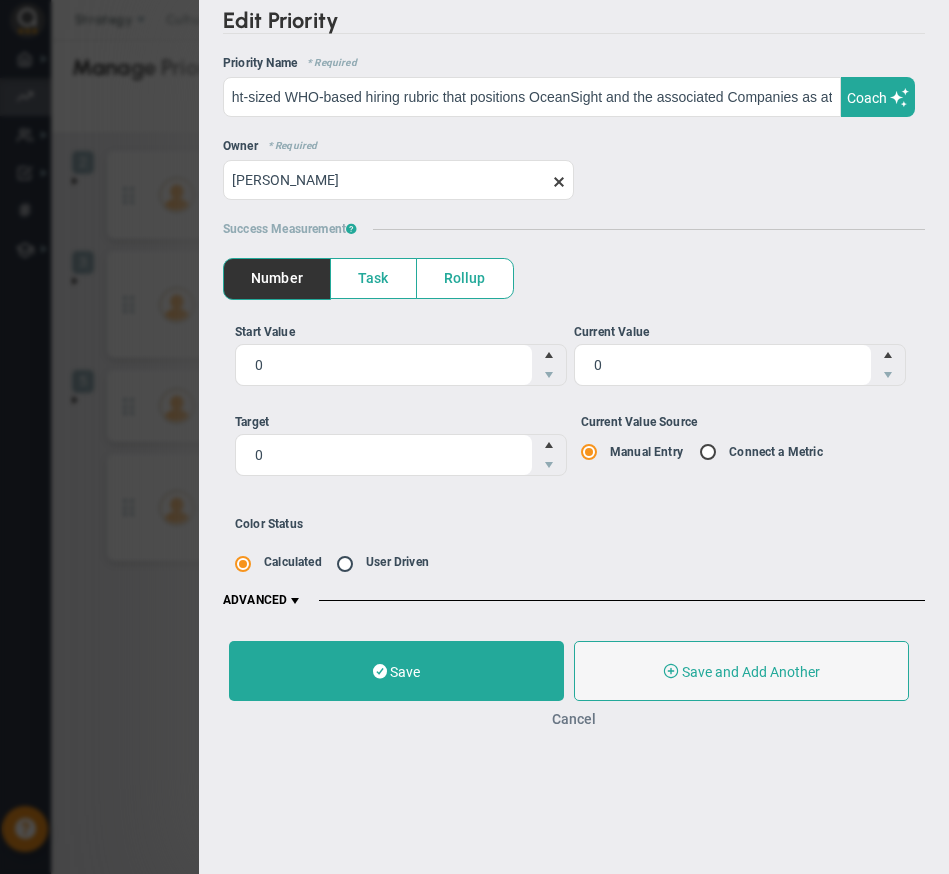 click on "Cancel" at bounding box center (574, 719) 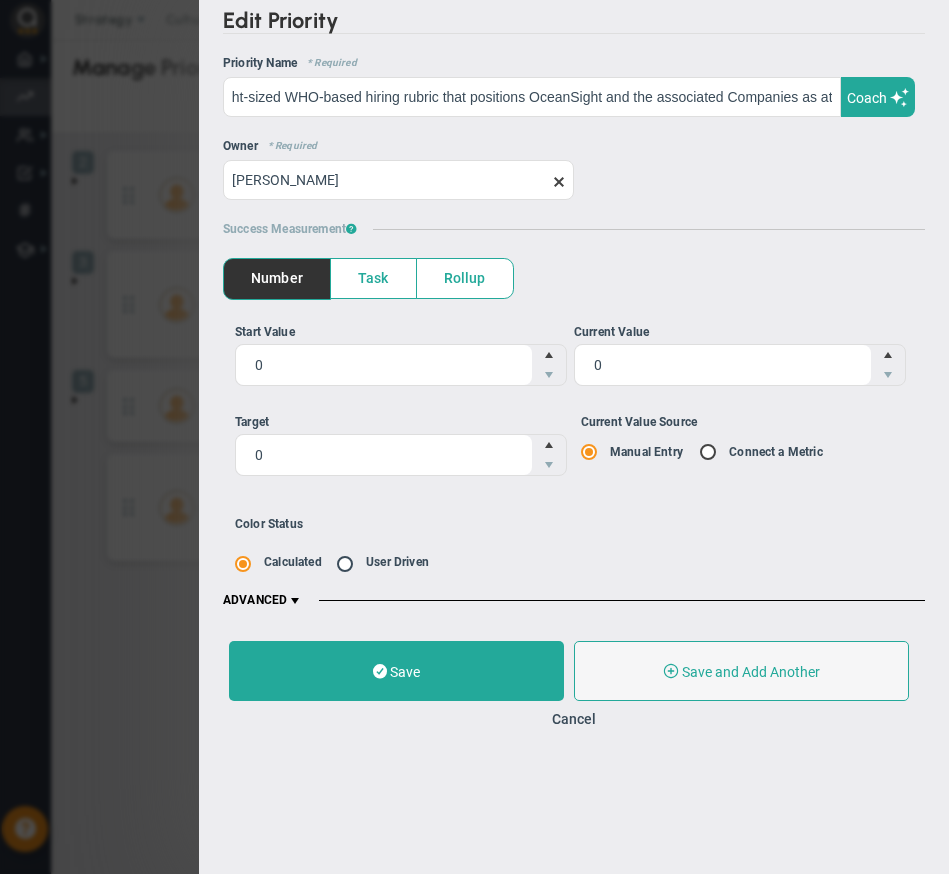 scroll, scrollTop: 0, scrollLeft: 0, axis: both 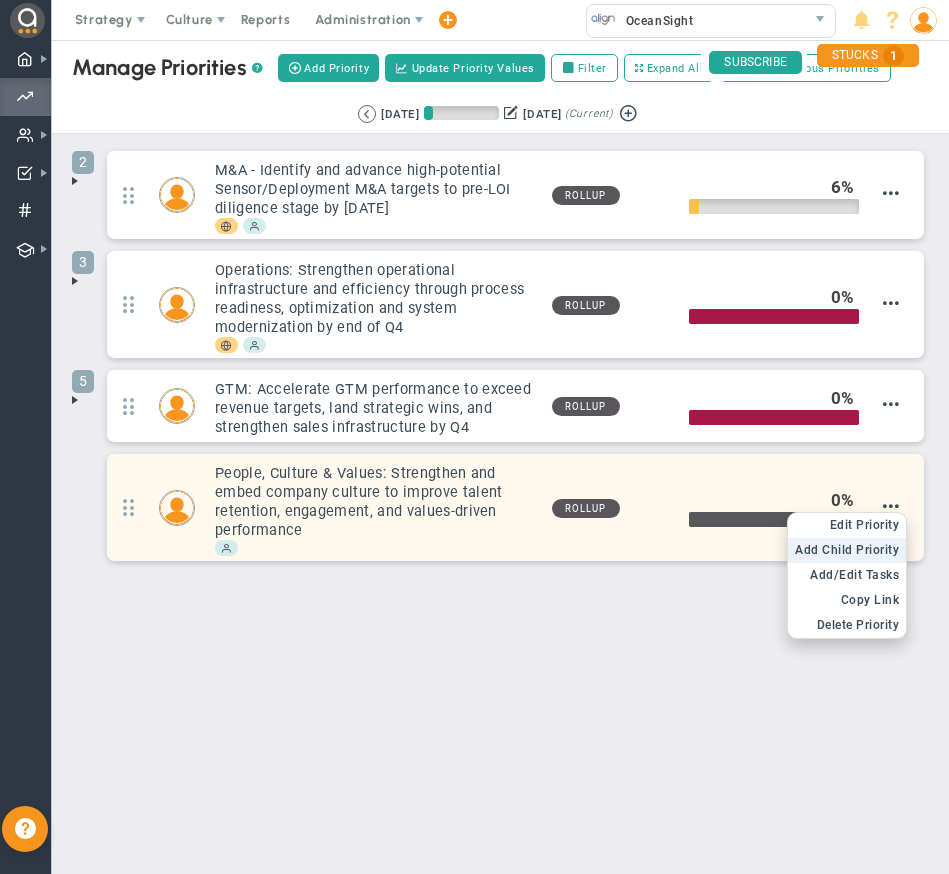 click on "Add Child Priority" at bounding box center [847, 550] 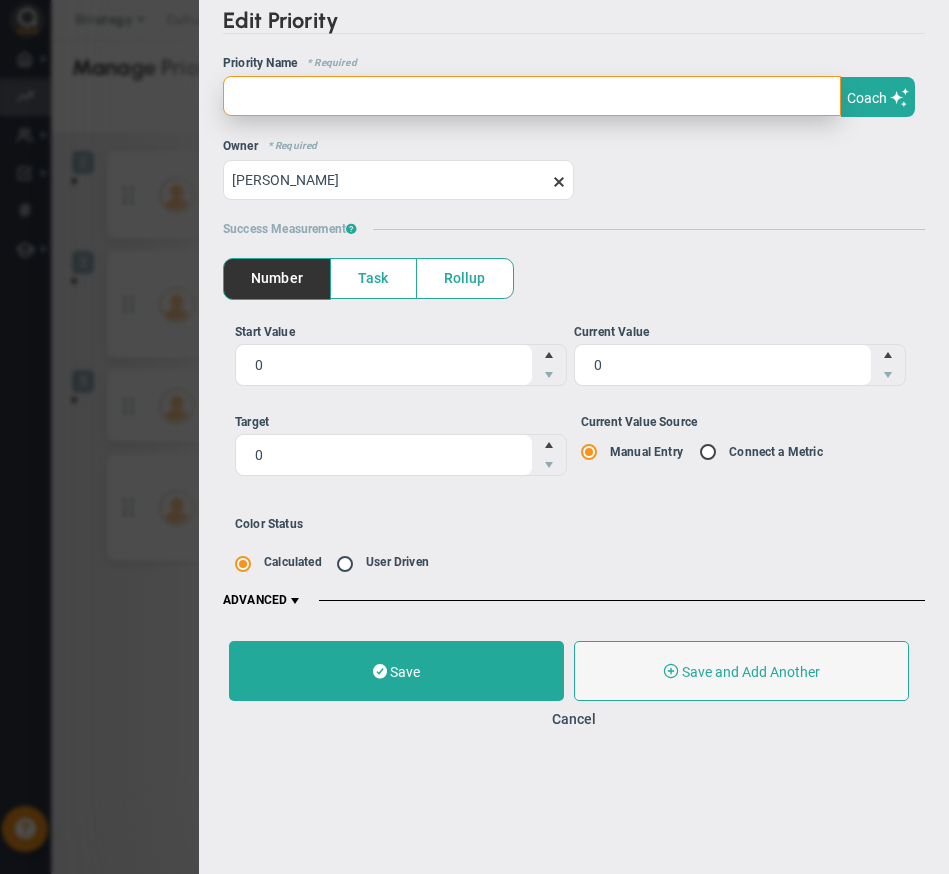 click at bounding box center [532, 96] 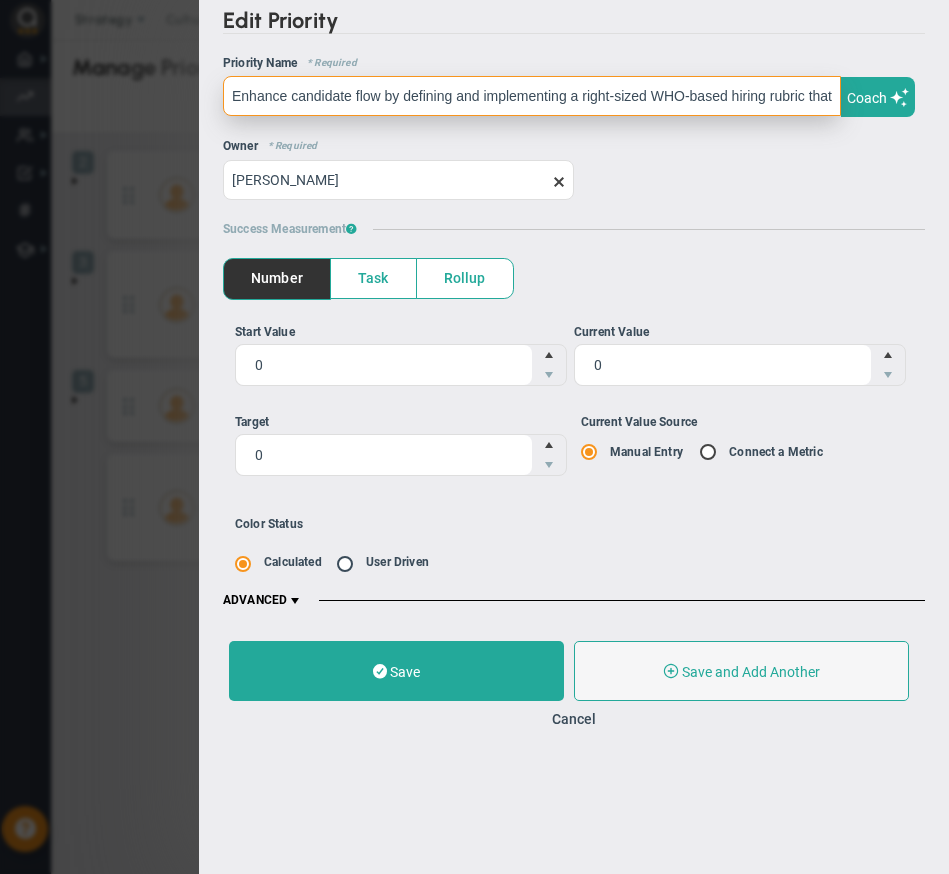 scroll, scrollTop: 0, scrollLeft: 366, axis: horizontal 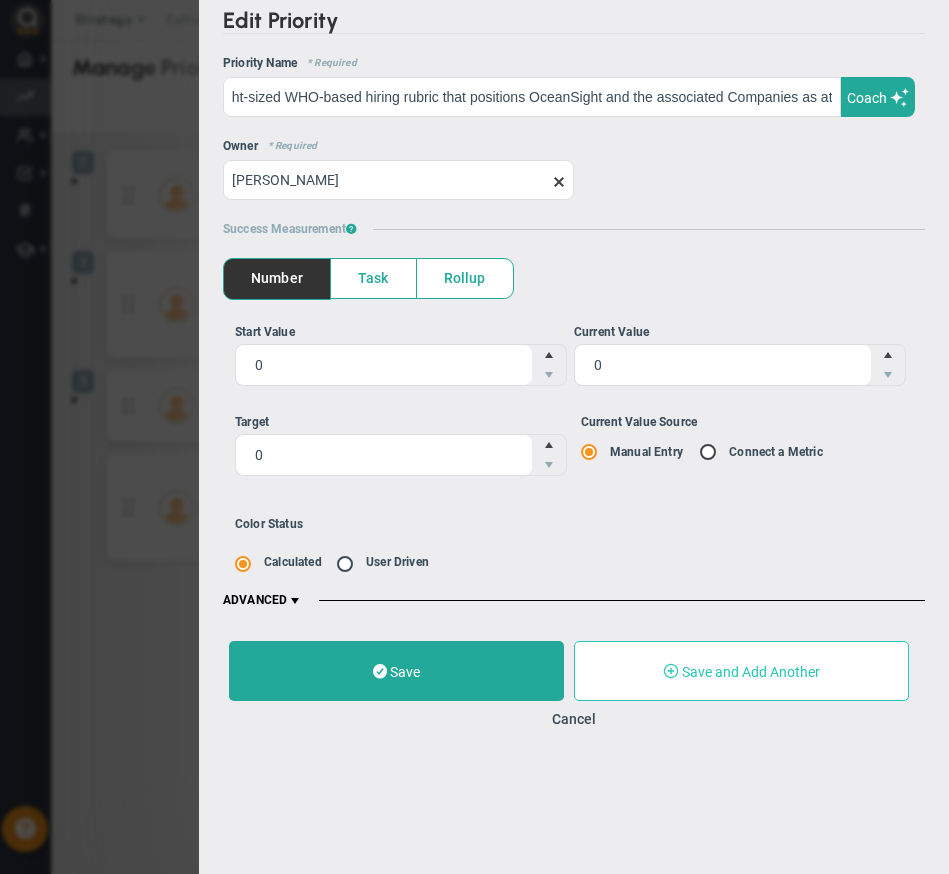 click on "Save and Add Another" at bounding box center (751, 672) 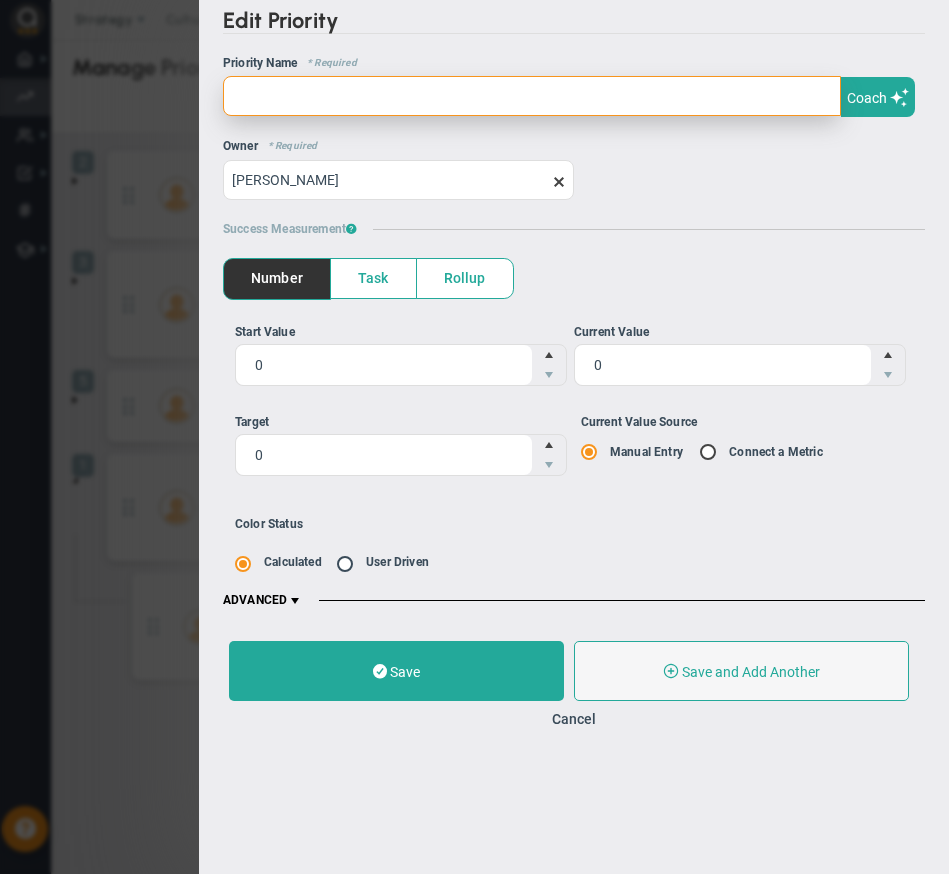 click at bounding box center [532, 96] 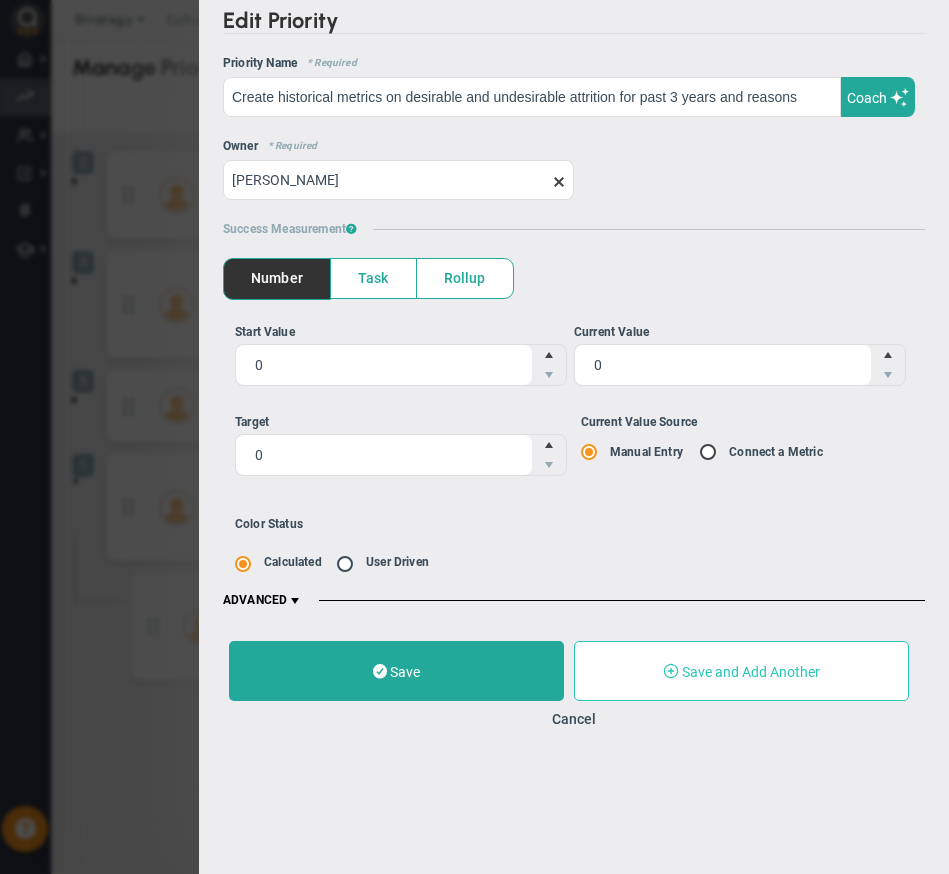 click on "Save and Add Another" at bounding box center [741, 671] 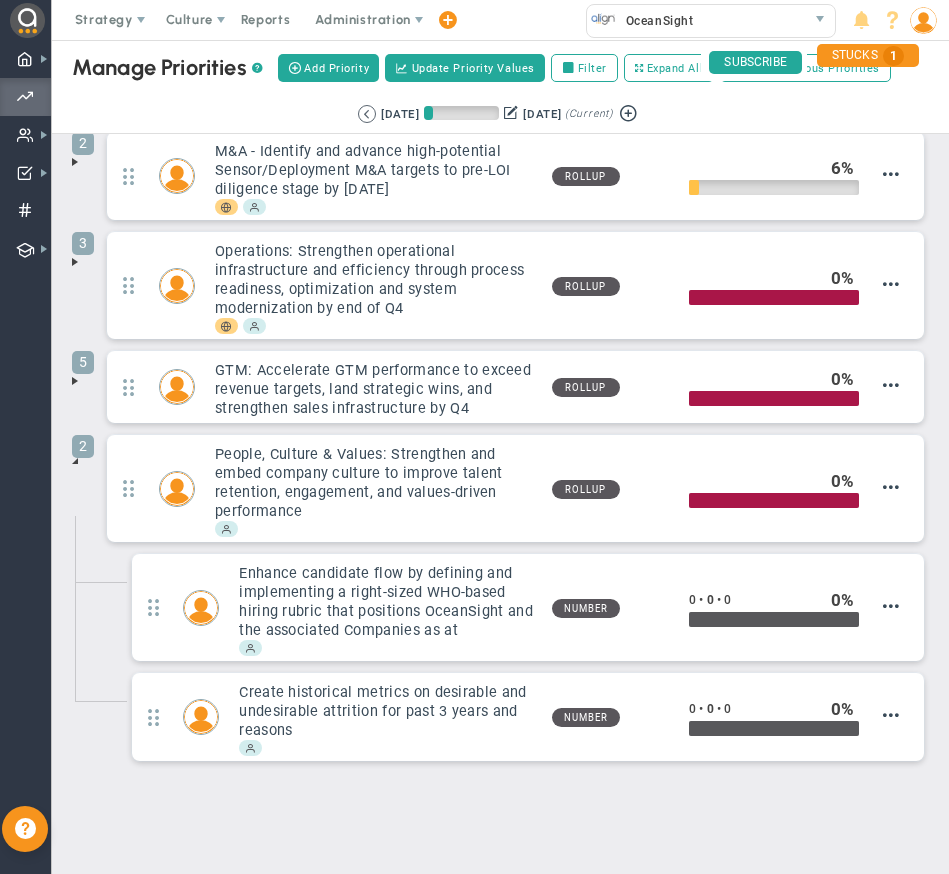 scroll, scrollTop: 32, scrollLeft: 0, axis: vertical 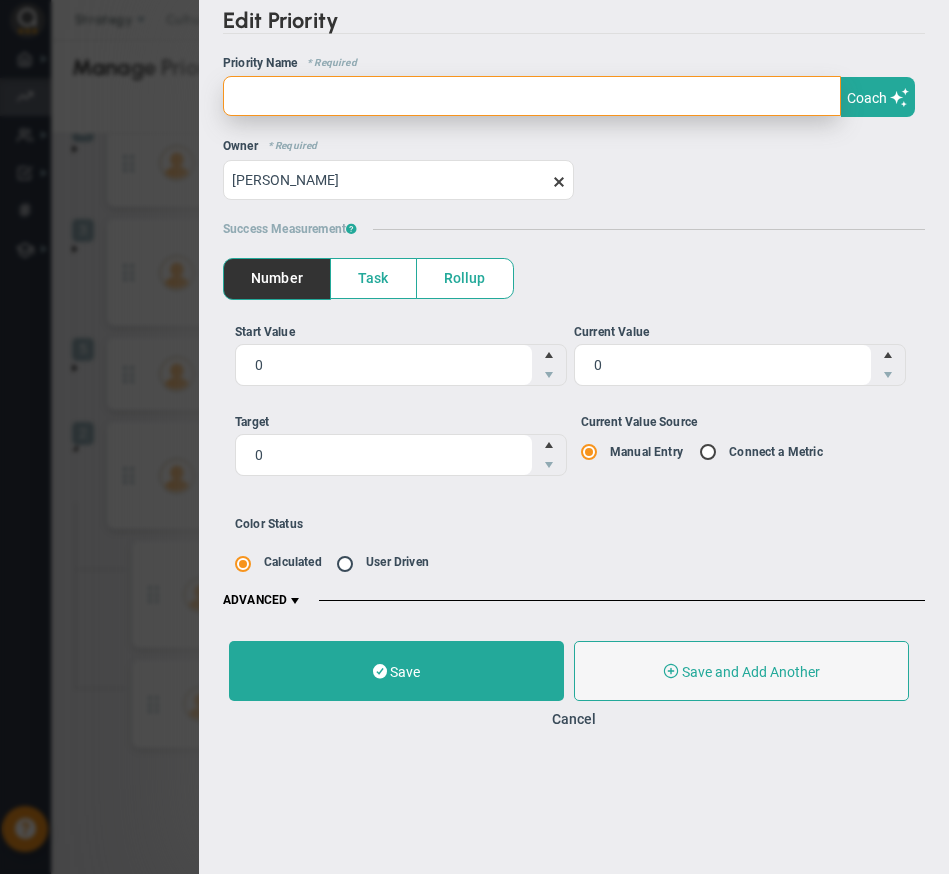 click at bounding box center [532, 96] 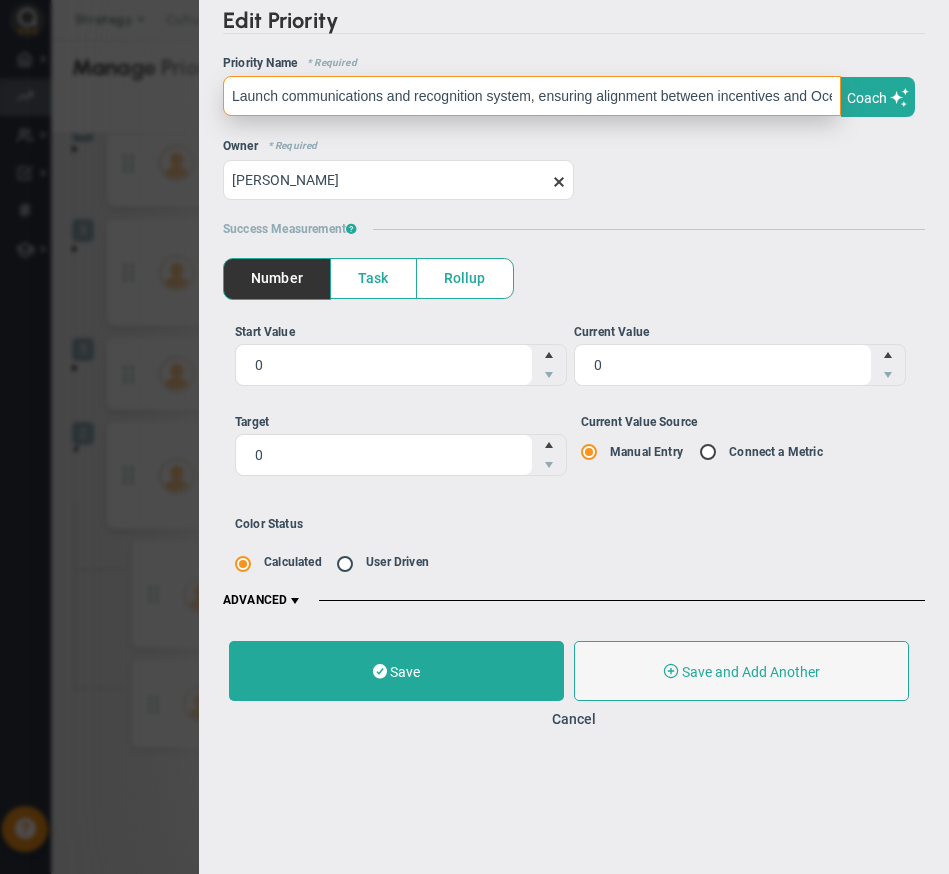 scroll, scrollTop: 0, scrollLeft: 386, axis: horizontal 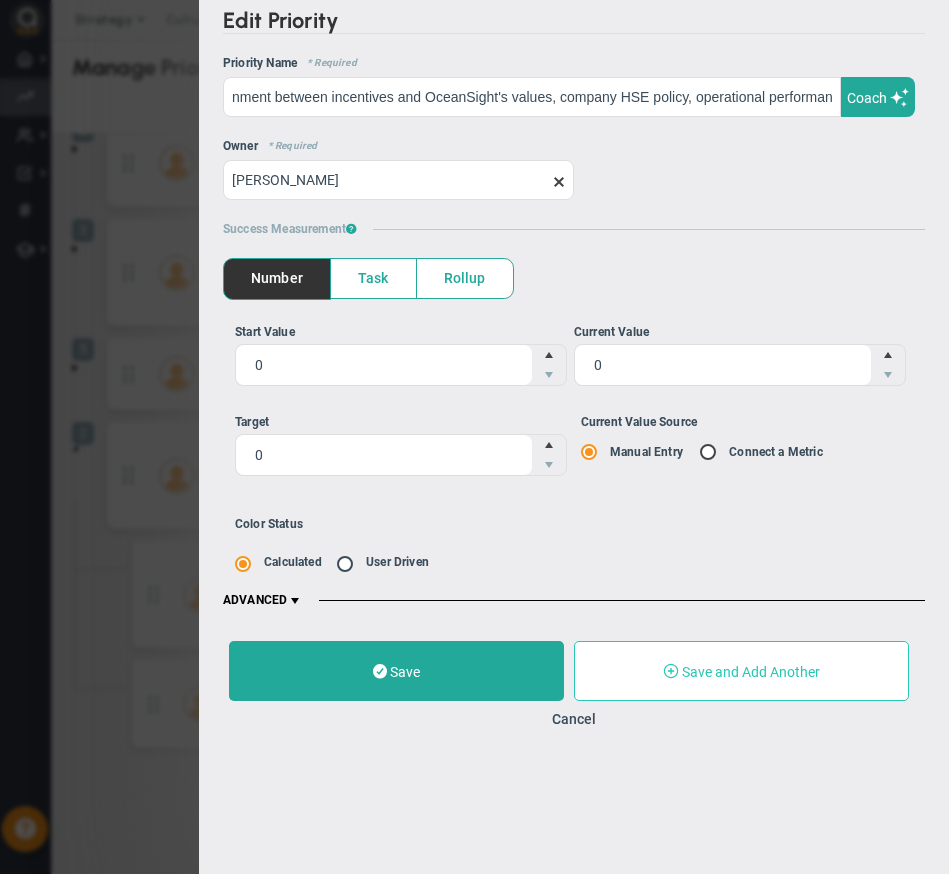 click on "Save and Add Another" at bounding box center [751, 672] 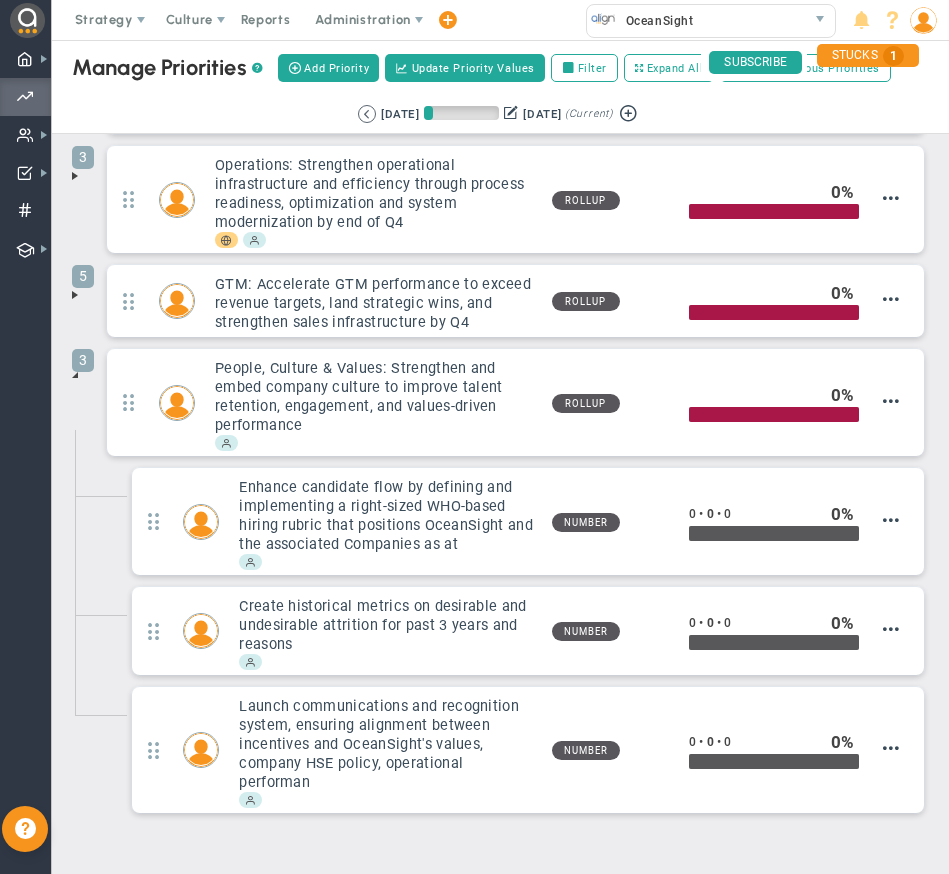 scroll, scrollTop: 170, scrollLeft: 0, axis: vertical 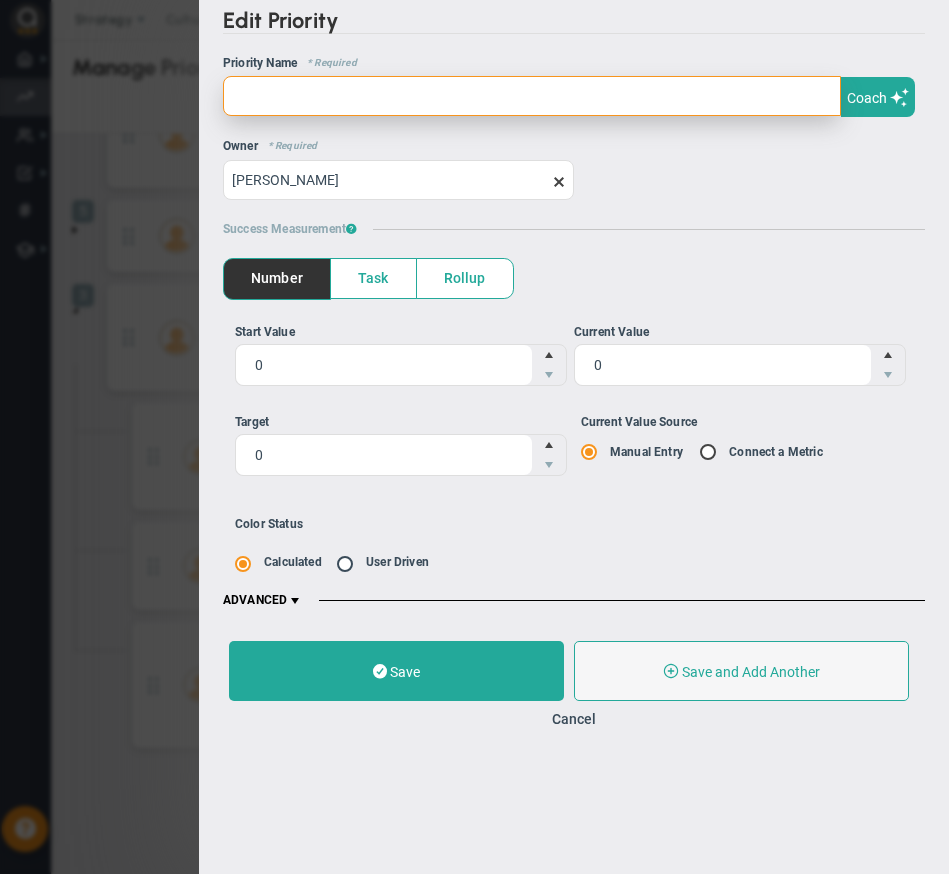 click at bounding box center [532, 96] 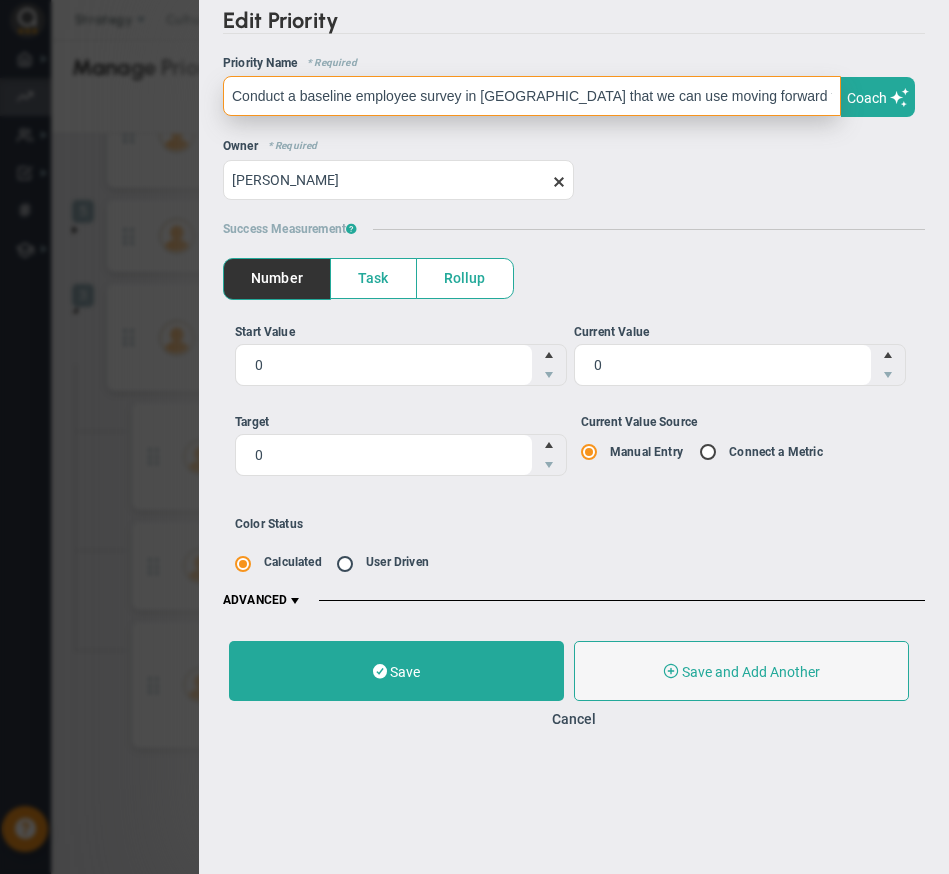 scroll, scrollTop: 0, scrollLeft: 161, axis: horizontal 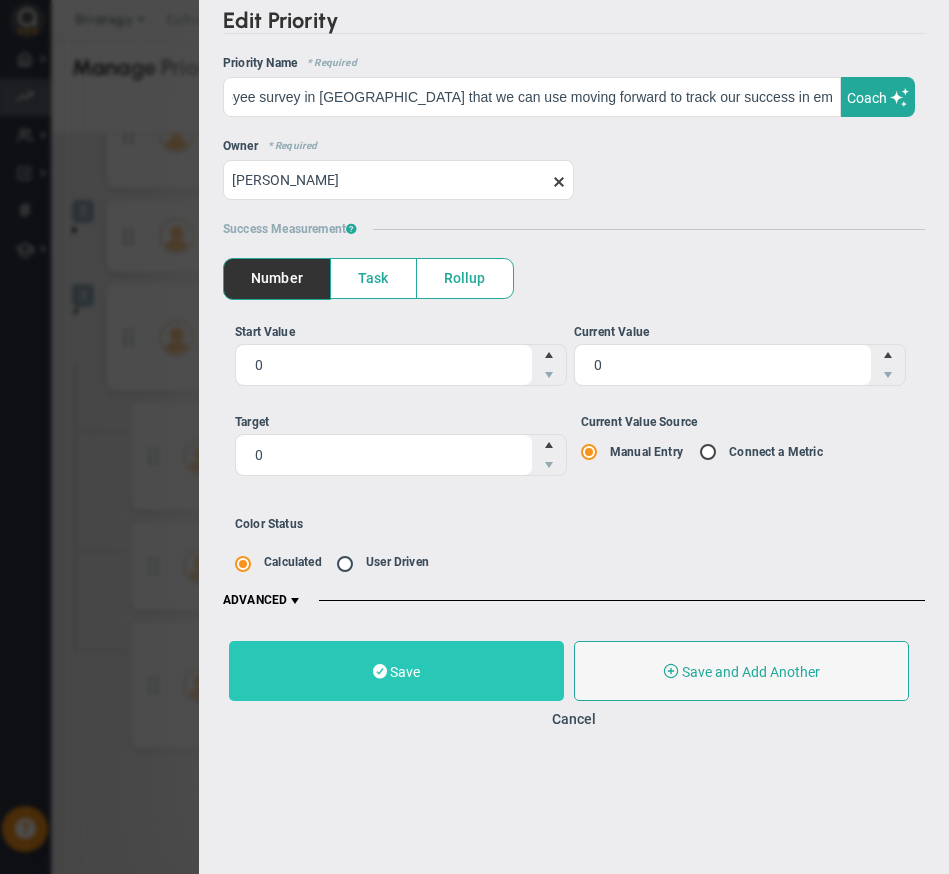 click on "Save" at bounding box center (396, 671) 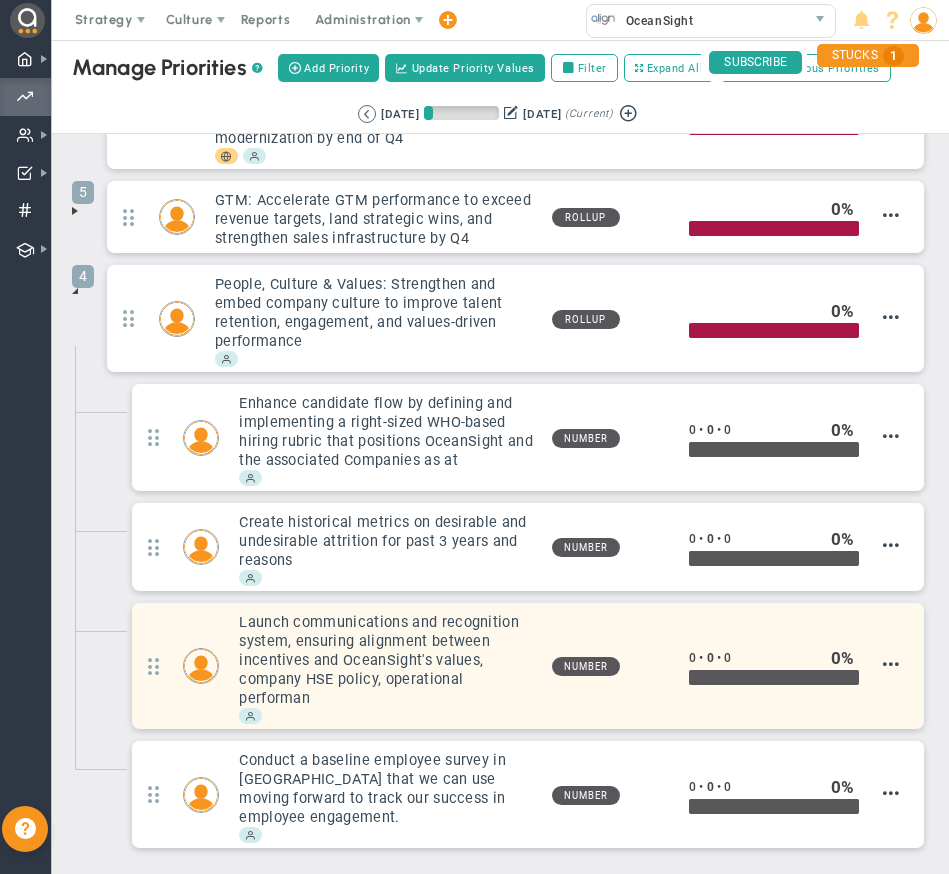 scroll, scrollTop: 289, scrollLeft: 0, axis: vertical 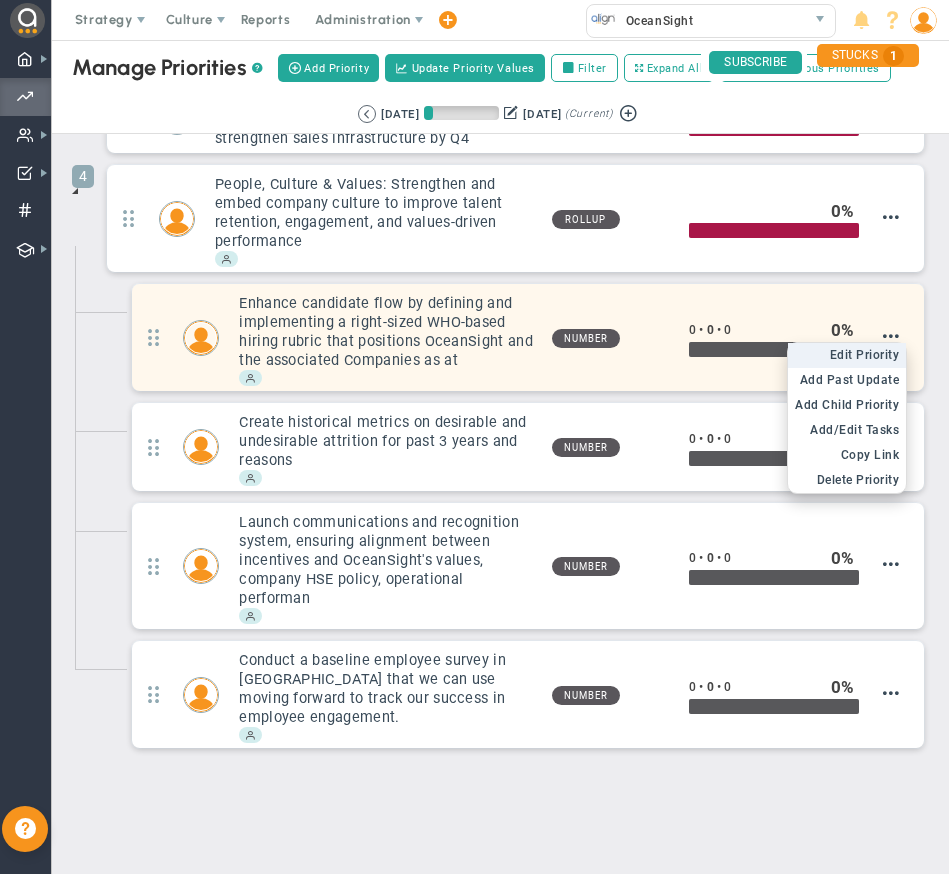 click on "Edit Priority" at bounding box center [865, 355] 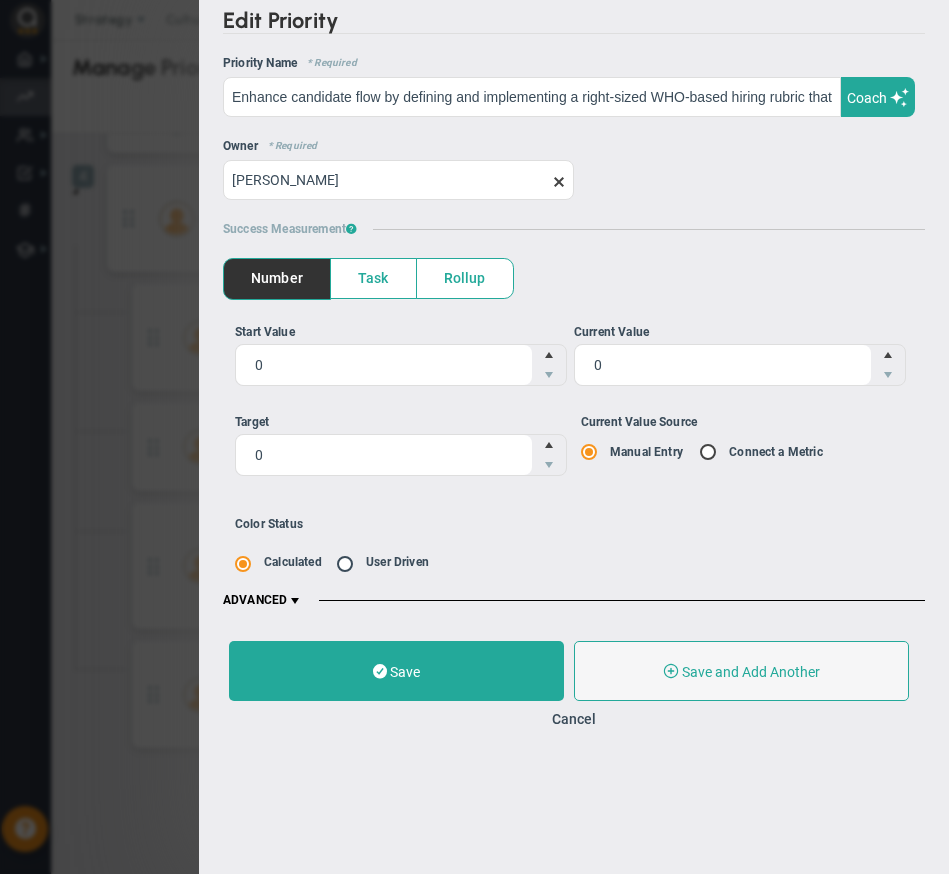 click on "Task" at bounding box center [373, 278] 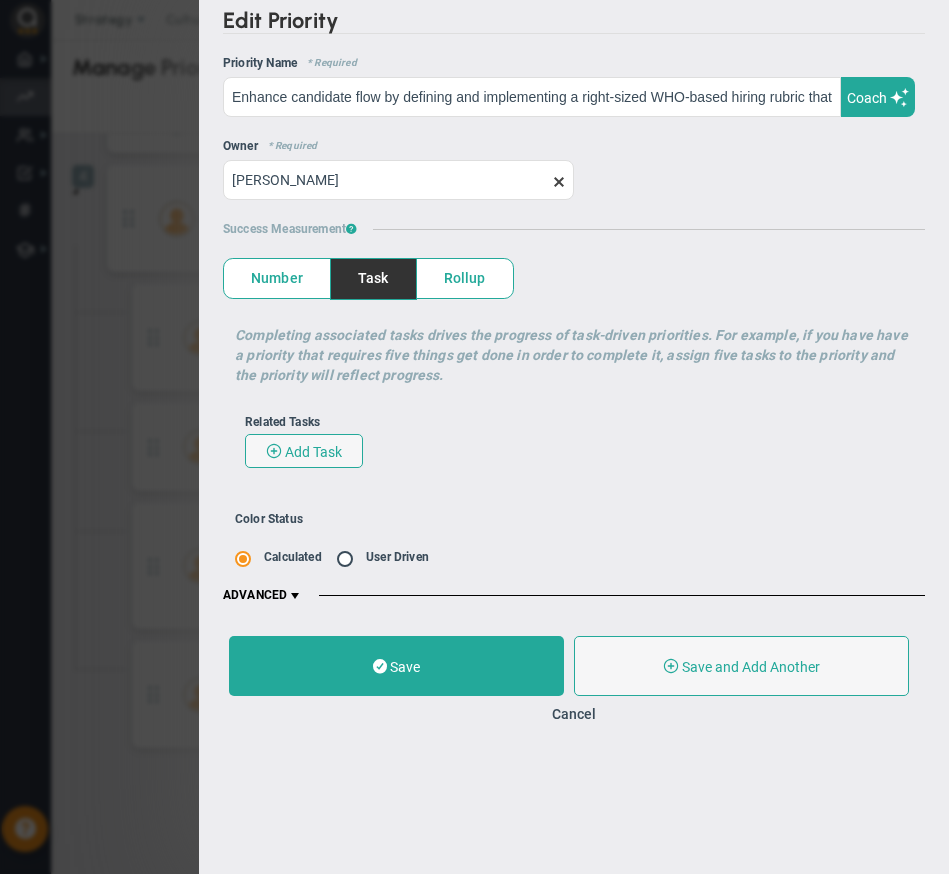 click on "Rollup" at bounding box center [465, 278] 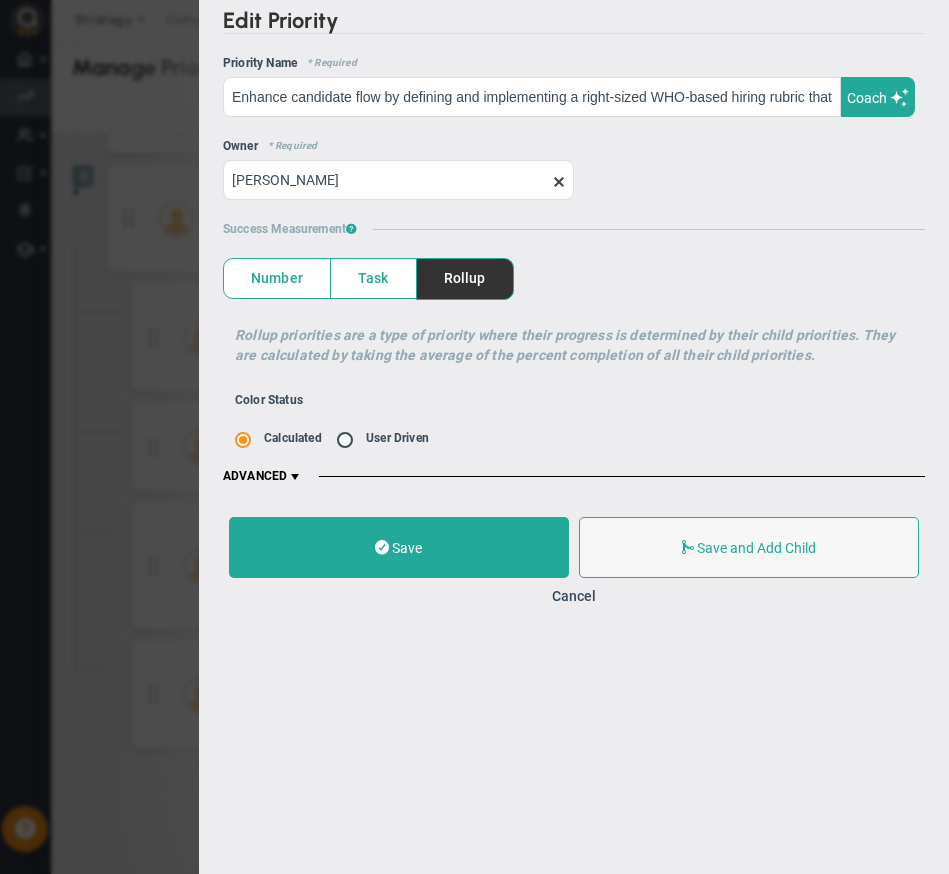 click on "ADVANCED" at bounding box center [263, 476] 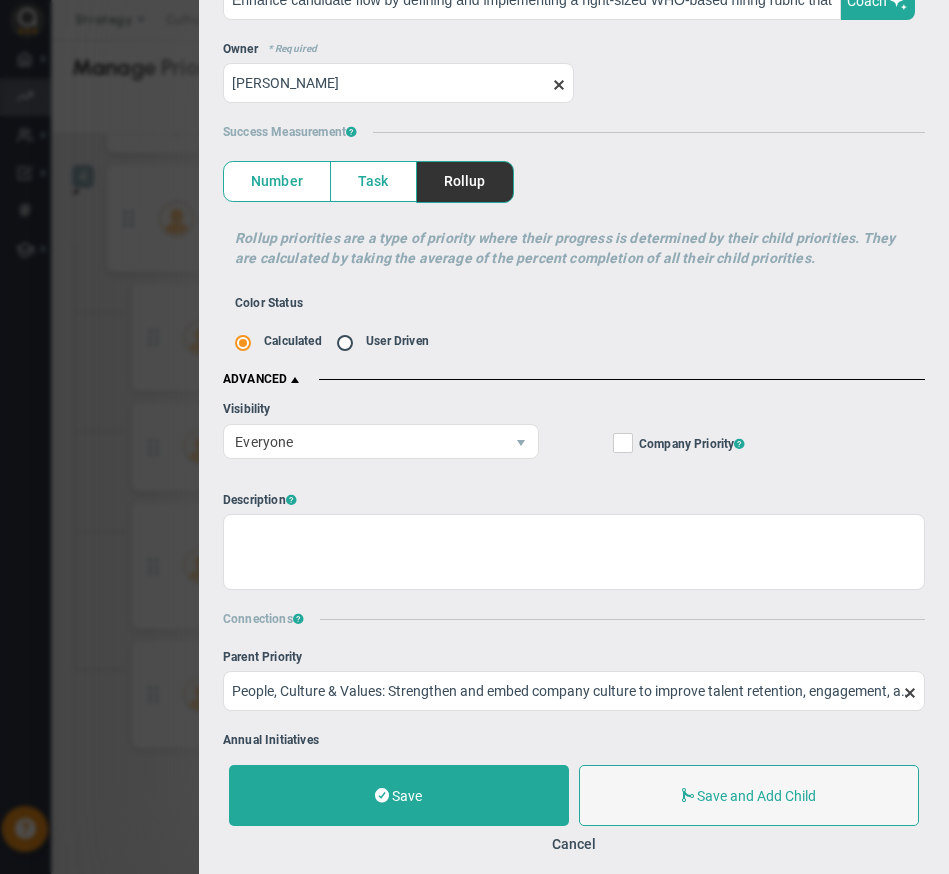 scroll, scrollTop: 0, scrollLeft: 0, axis: both 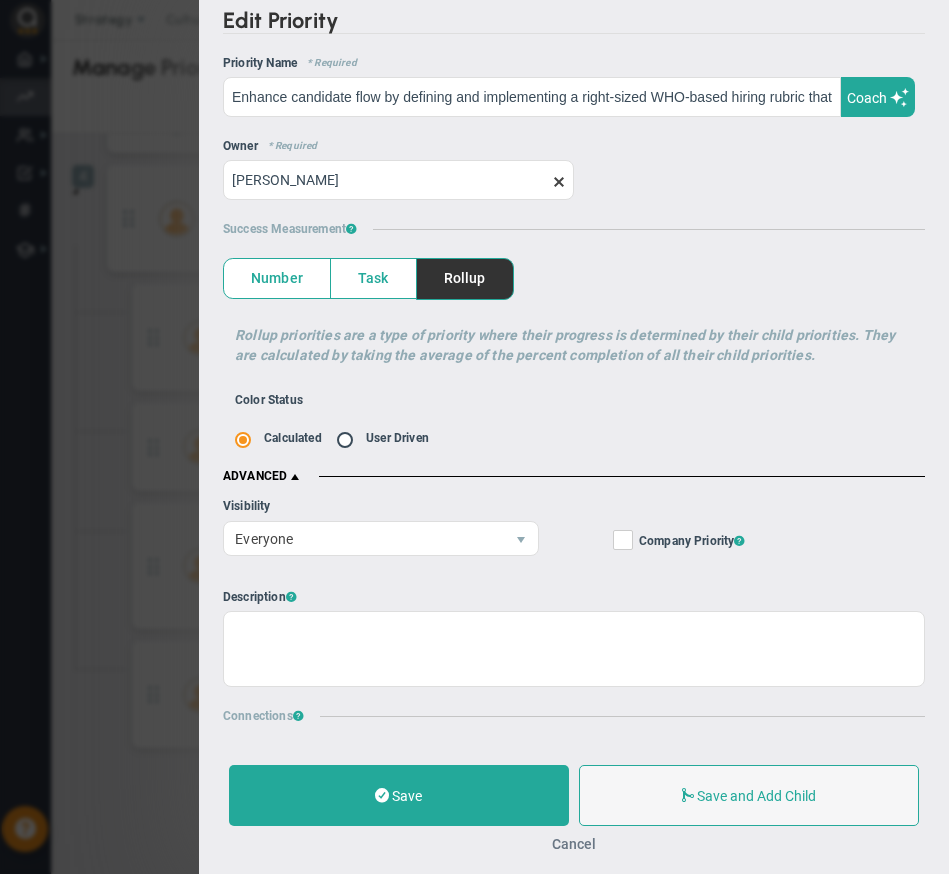 click on "Cancel" at bounding box center [574, 844] 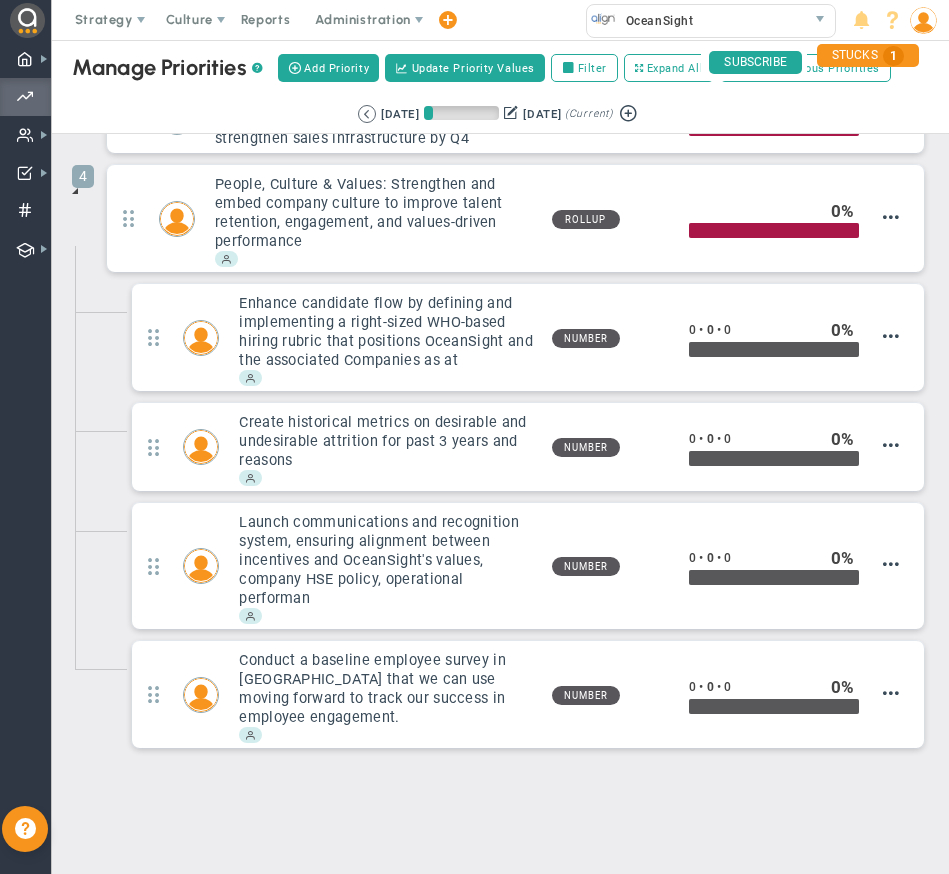 click at bounding box center [75, 191] 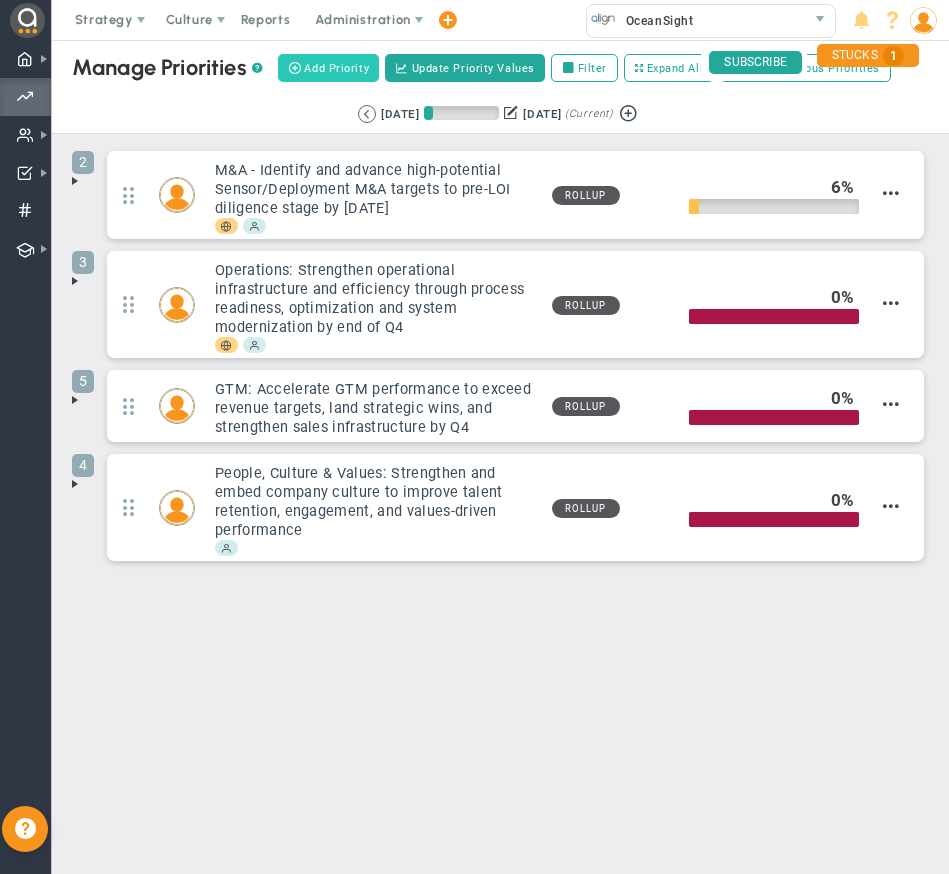click on "Add Priority" at bounding box center [328, 68] 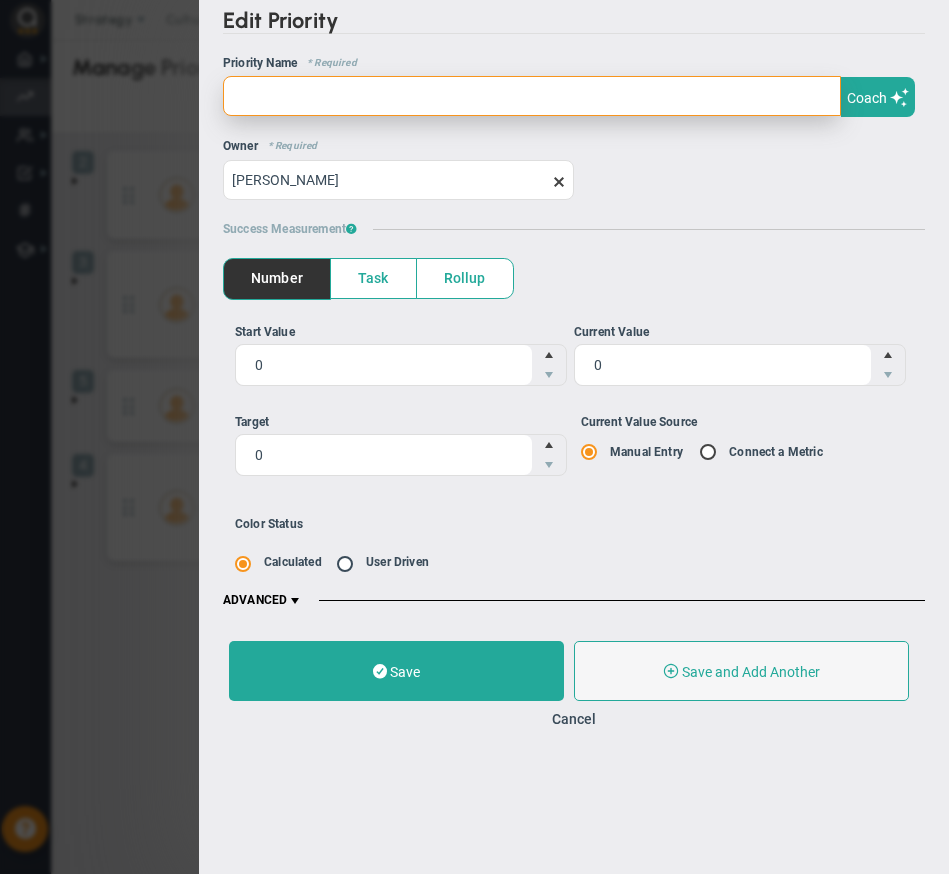 click at bounding box center (532, 96) 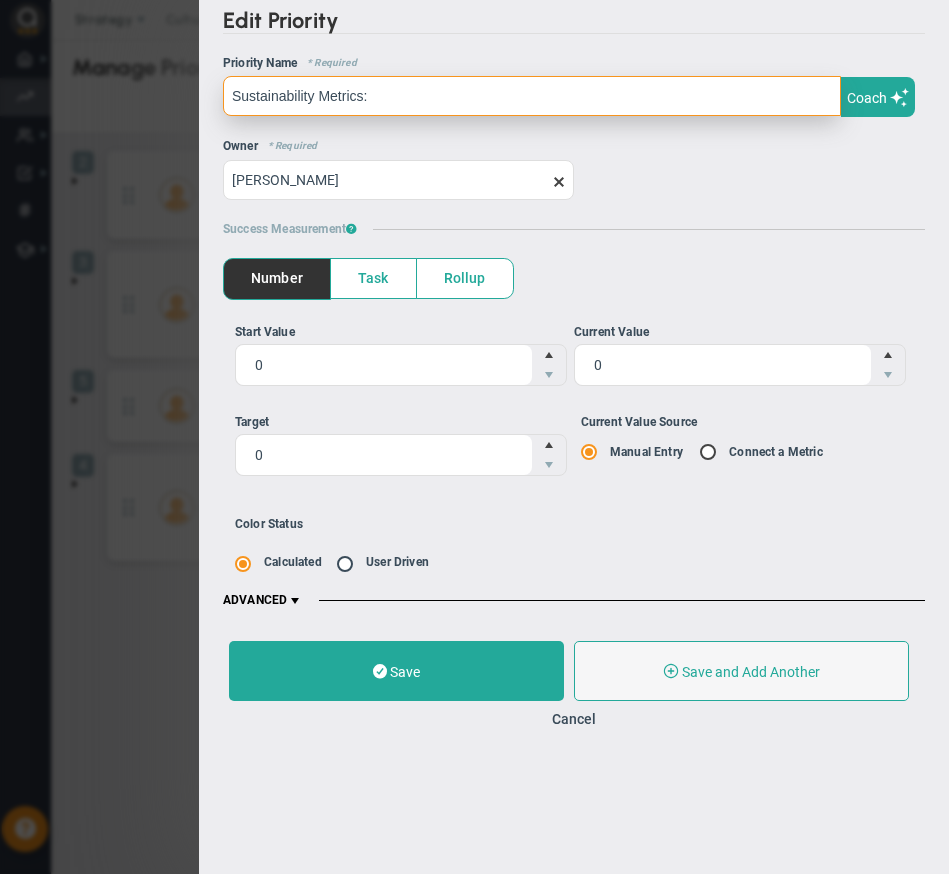 click on "Sustainability Metrics:" at bounding box center [532, 96] 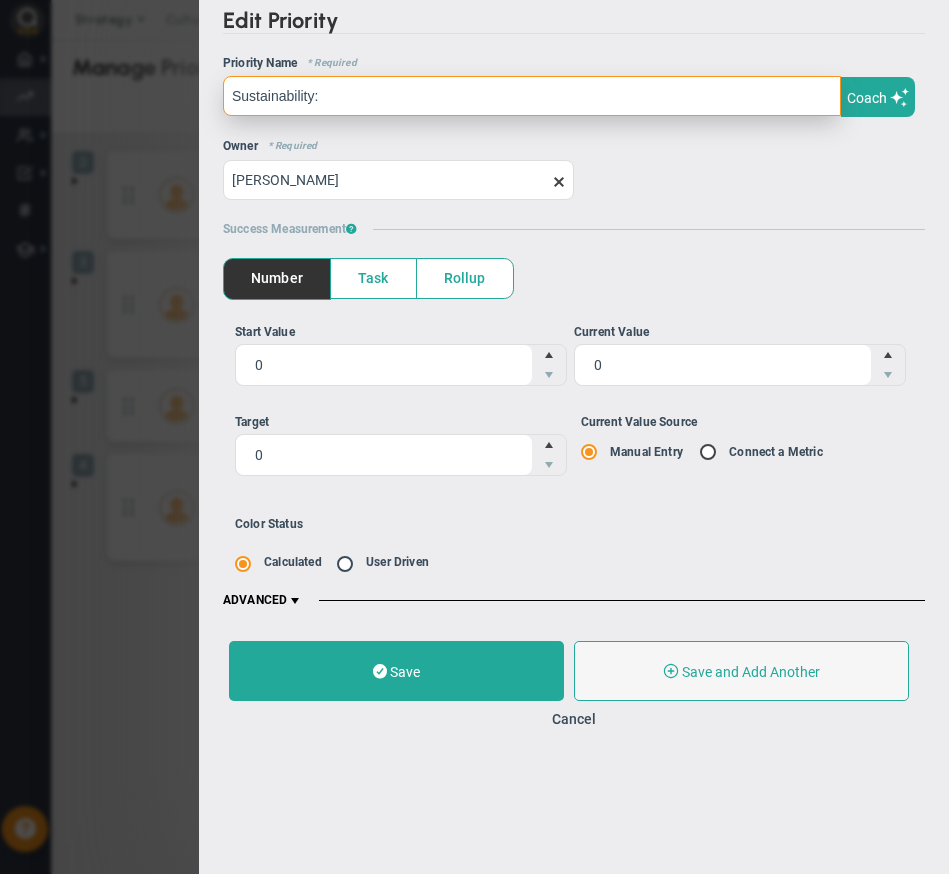 click on "Sustainability:" at bounding box center [532, 96] 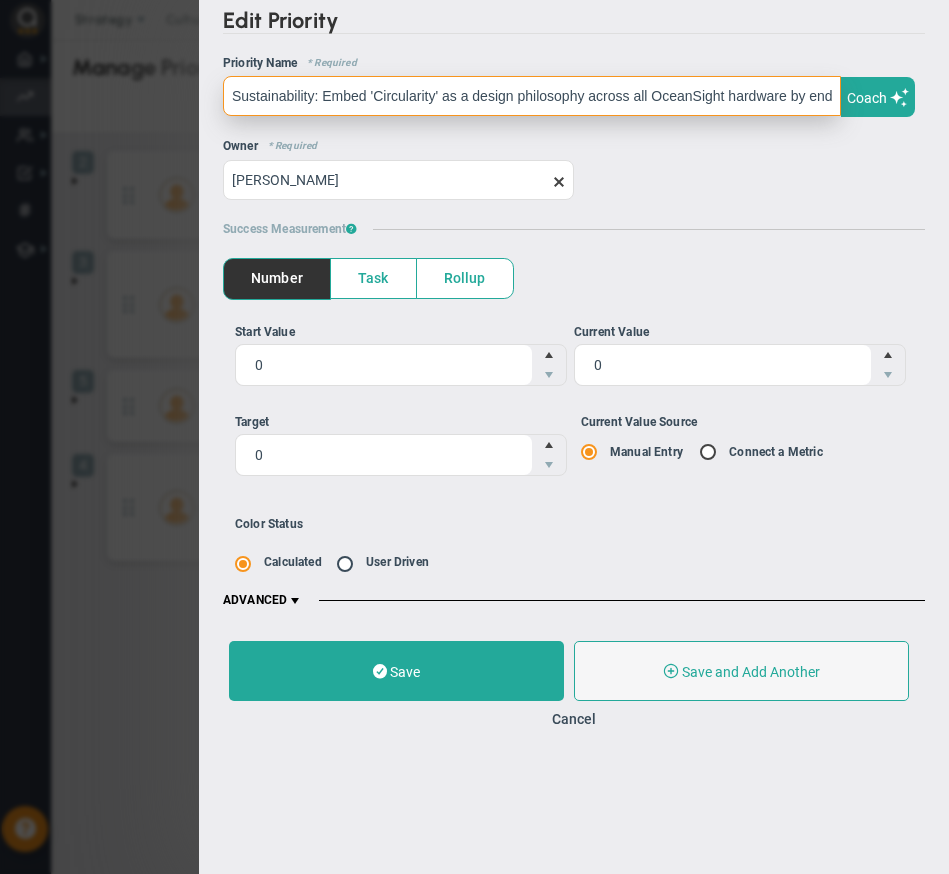 scroll, scrollTop: 0, scrollLeft: 51, axis: horizontal 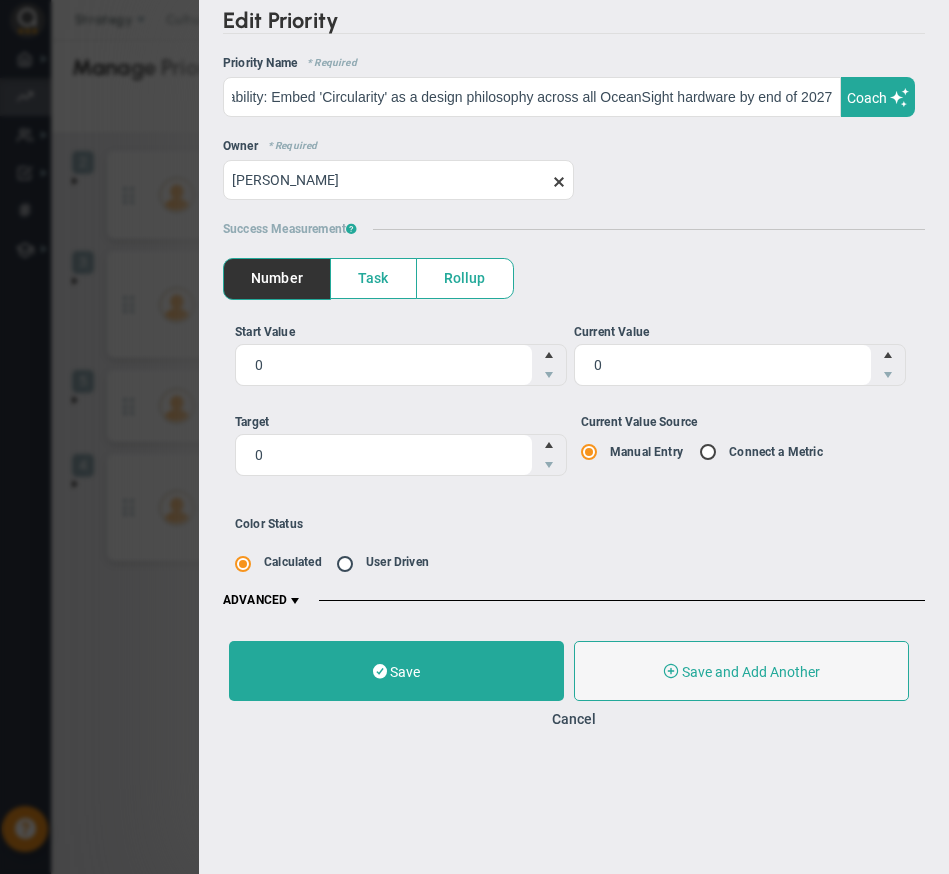 click on "Rollup" at bounding box center [465, 278] 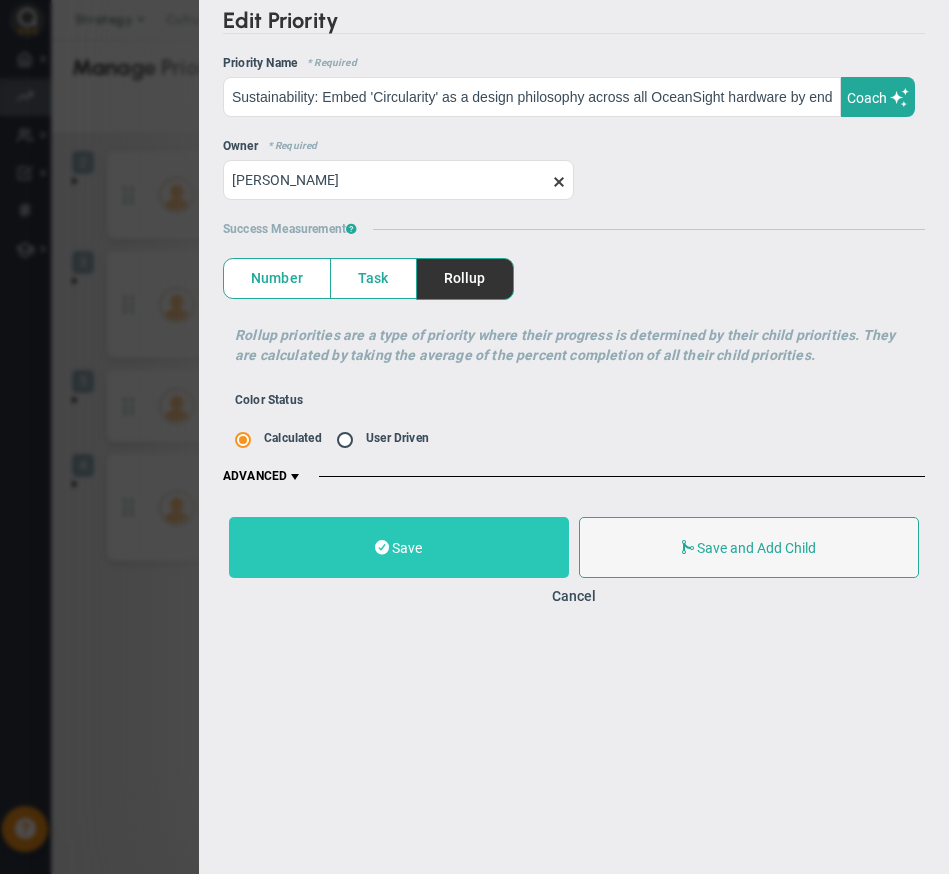 click on "Save" at bounding box center [407, 548] 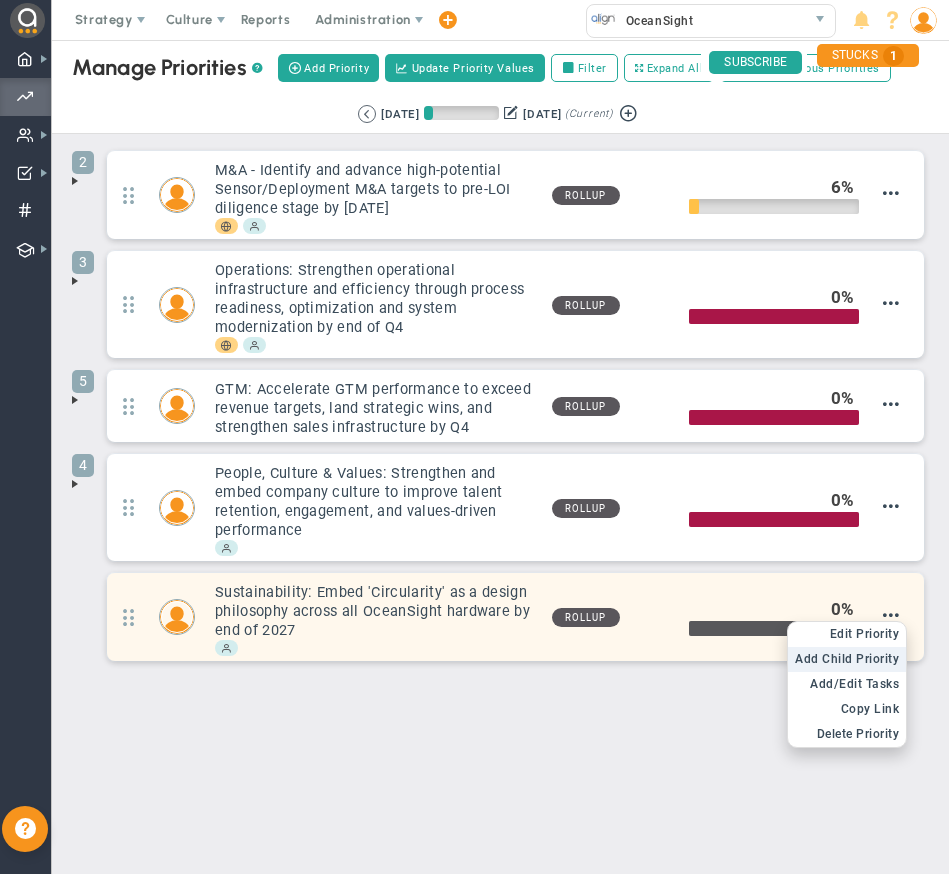 click on "Add Child Priority" at bounding box center (847, 659) 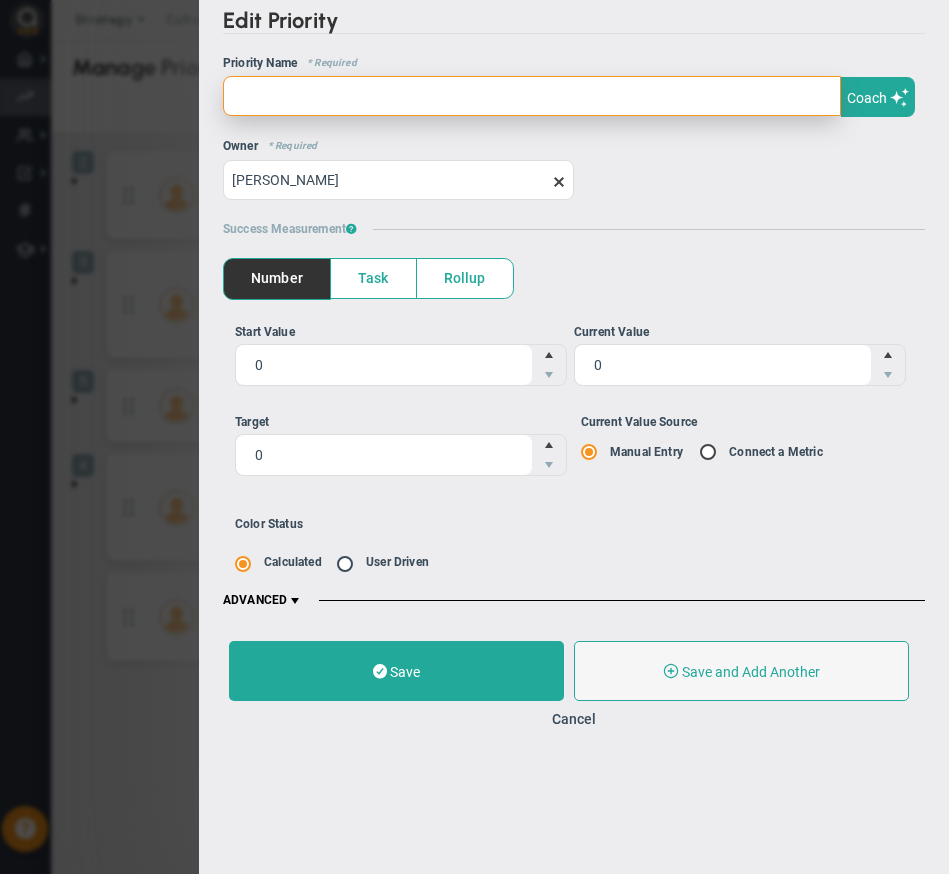 click at bounding box center [532, 96] 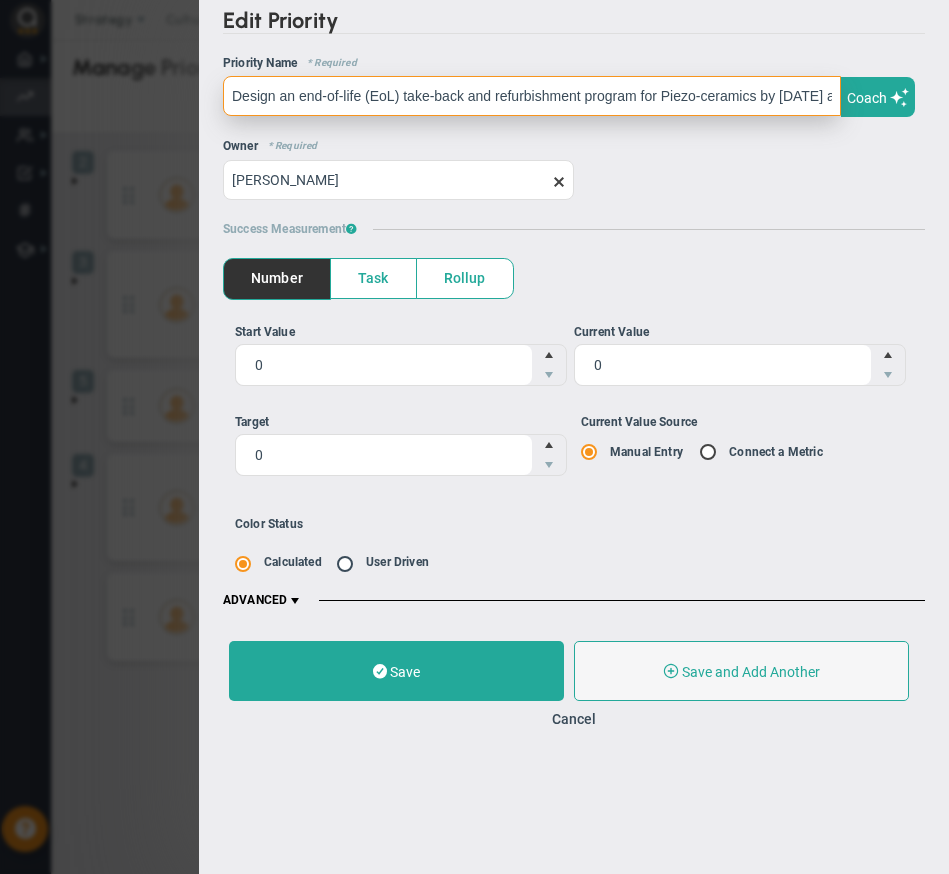 scroll, scrollTop: 0, scrollLeft: 367, axis: horizontal 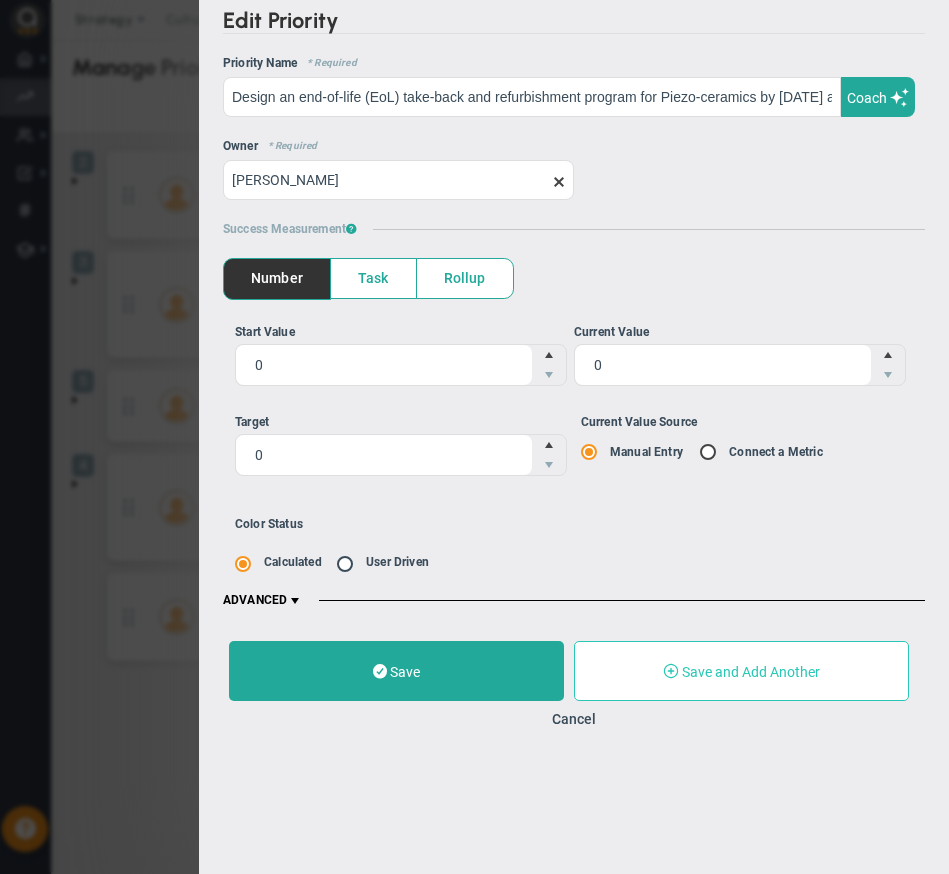 click on "Save and Add Another" at bounding box center (751, 672) 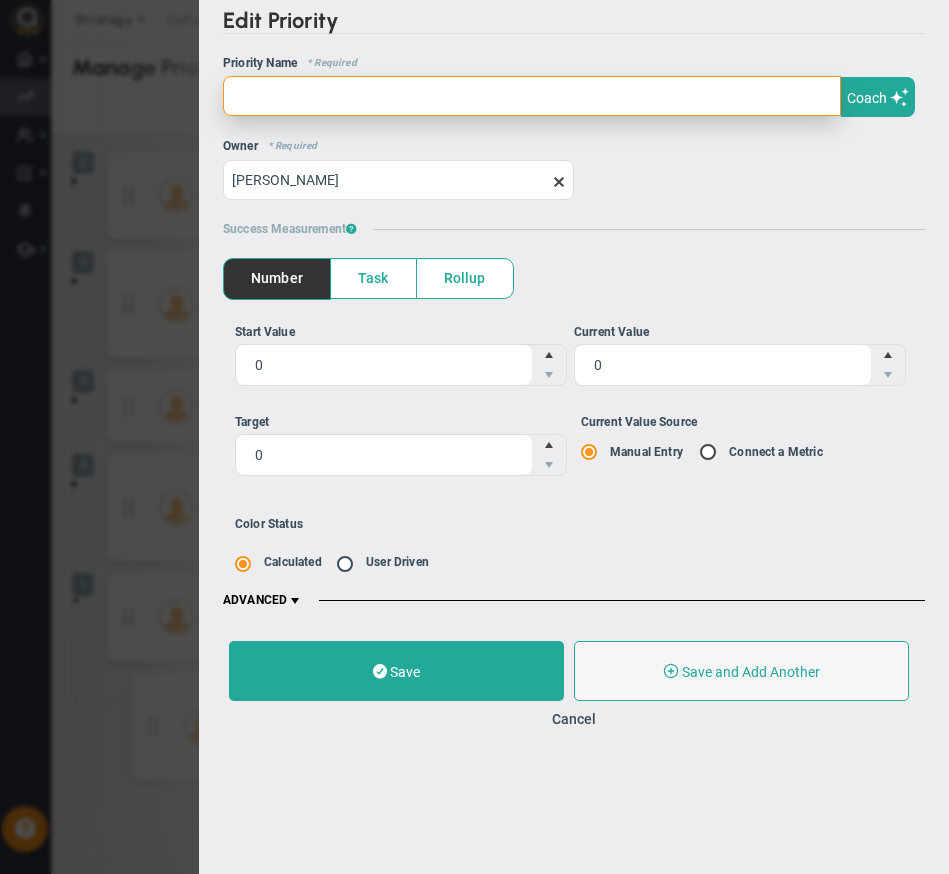click at bounding box center (532, 96) 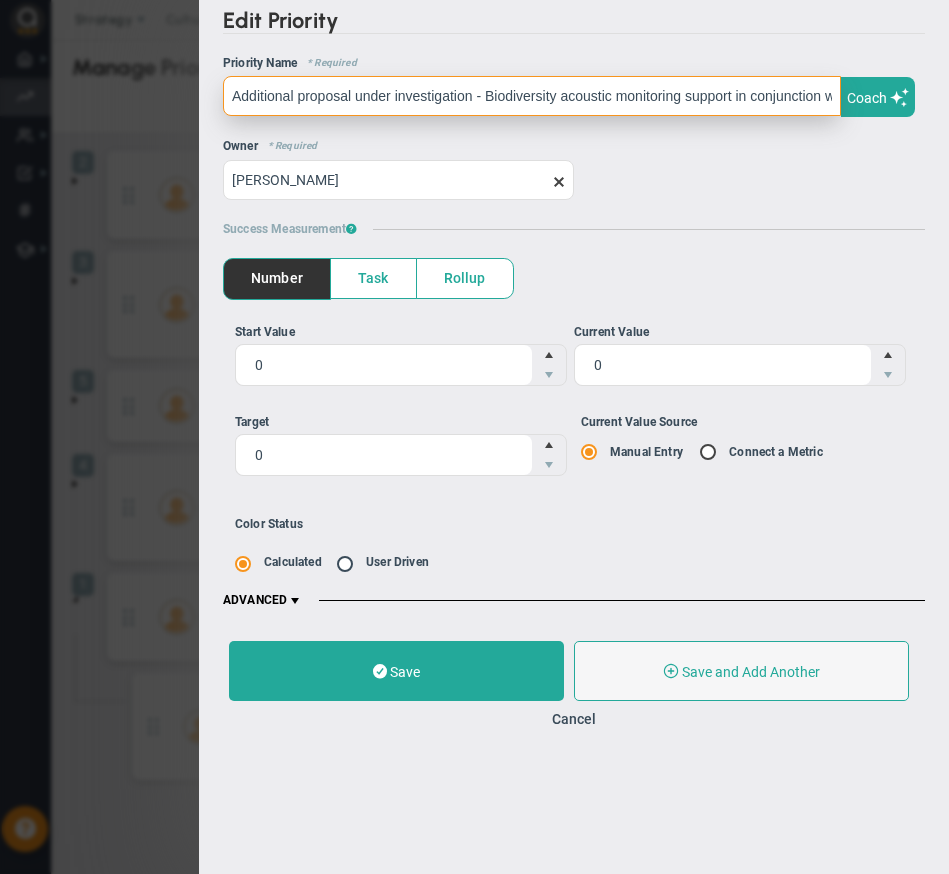 scroll, scrollTop: 0, scrollLeft: 319, axis: horizontal 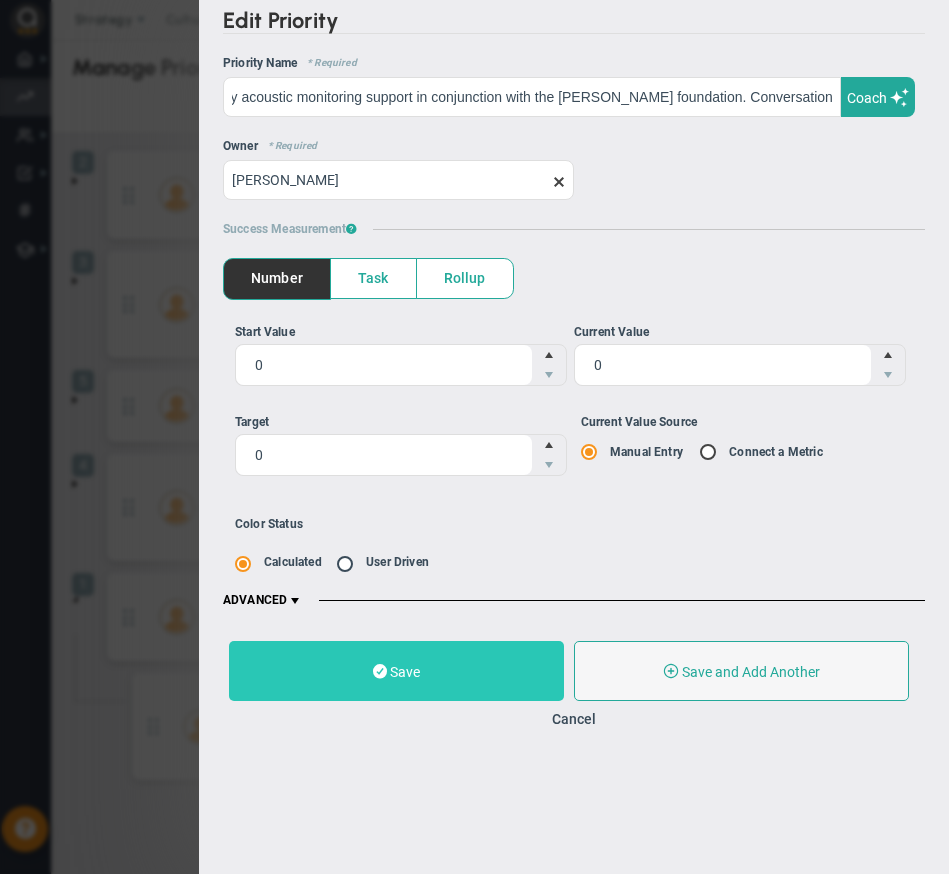 click on "Save" at bounding box center [396, 671] 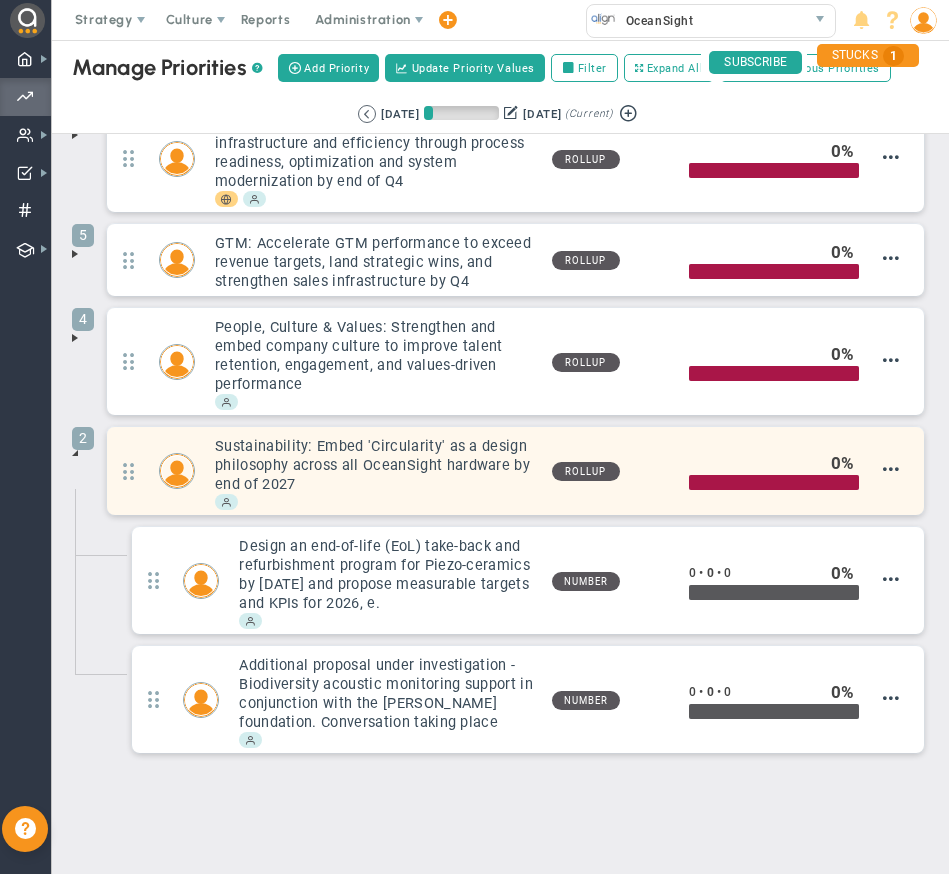 scroll, scrollTop: 151, scrollLeft: 0, axis: vertical 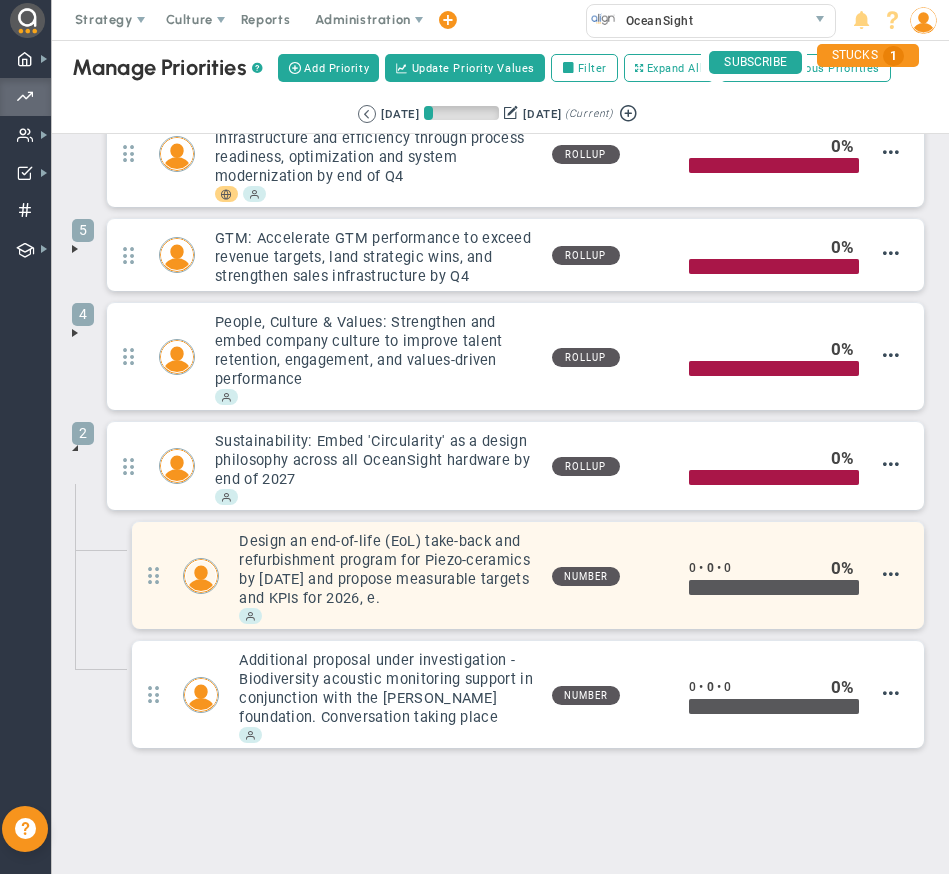 click on "Number" at bounding box center (586, 576) 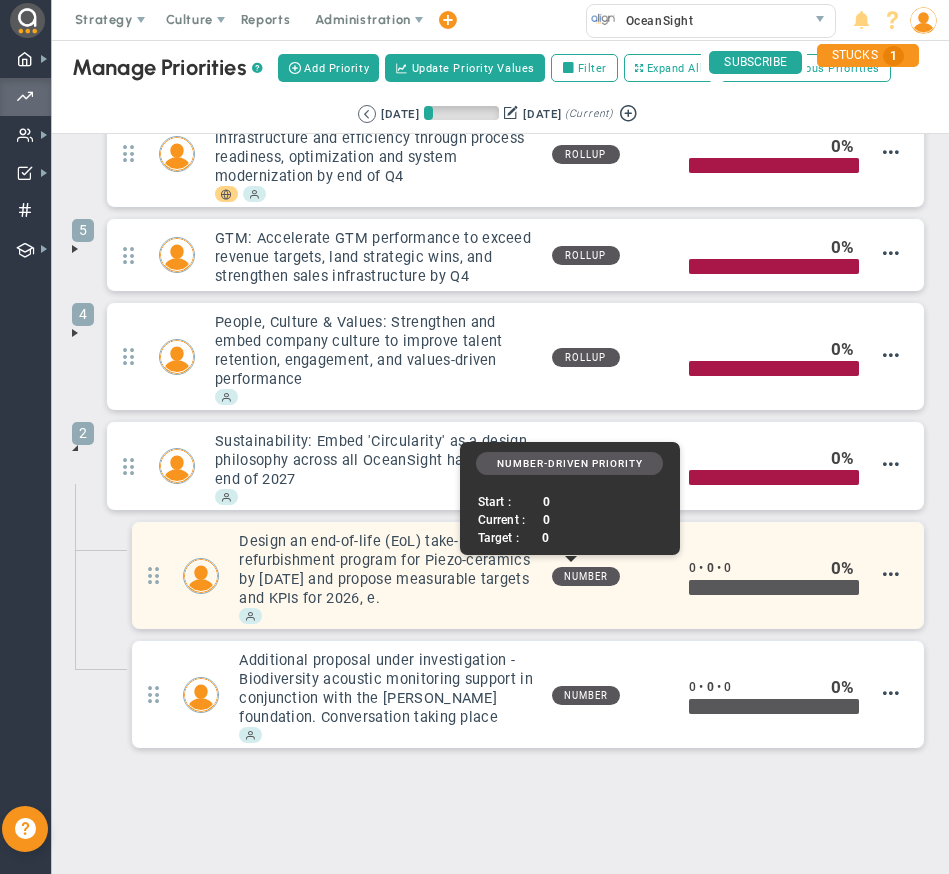 click on "Number" at bounding box center [586, 576] 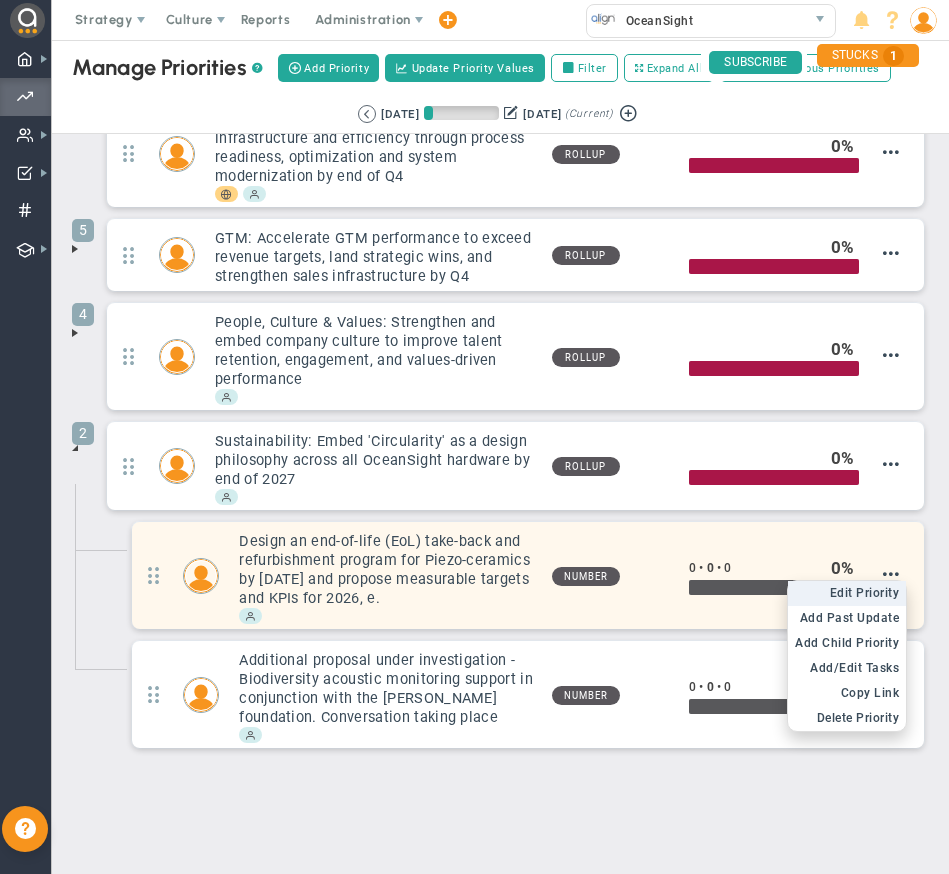 click on "Edit Priority" at bounding box center (865, 593) 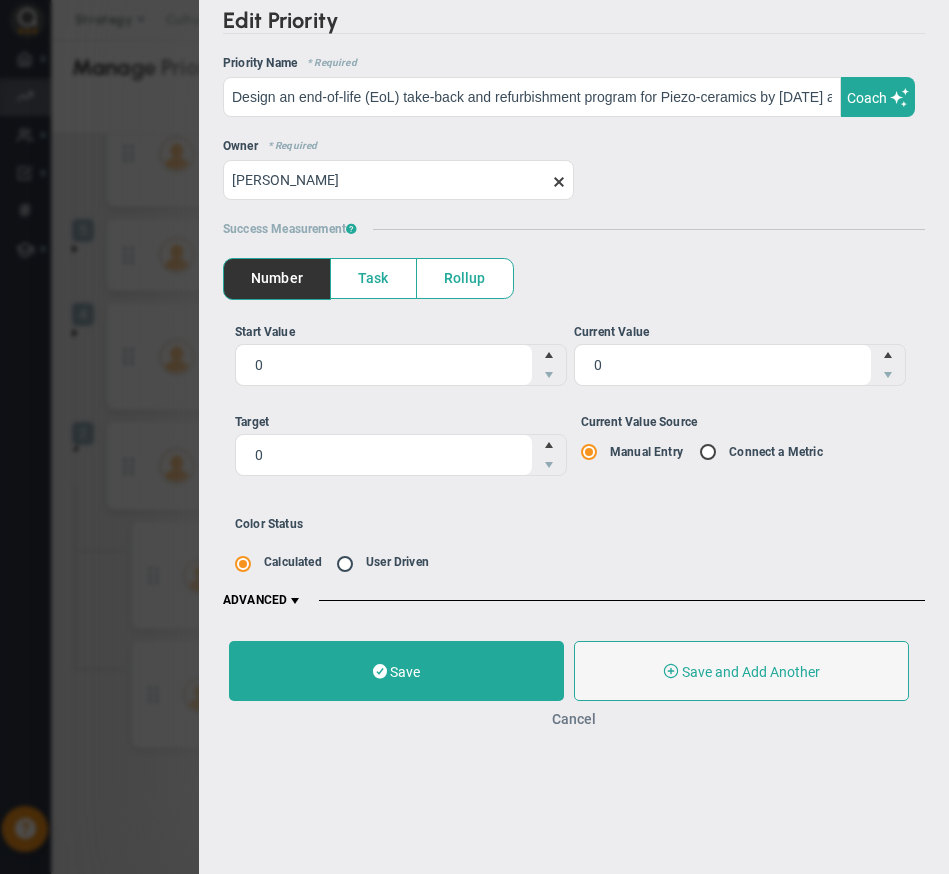 click on "Cancel" at bounding box center [574, 719] 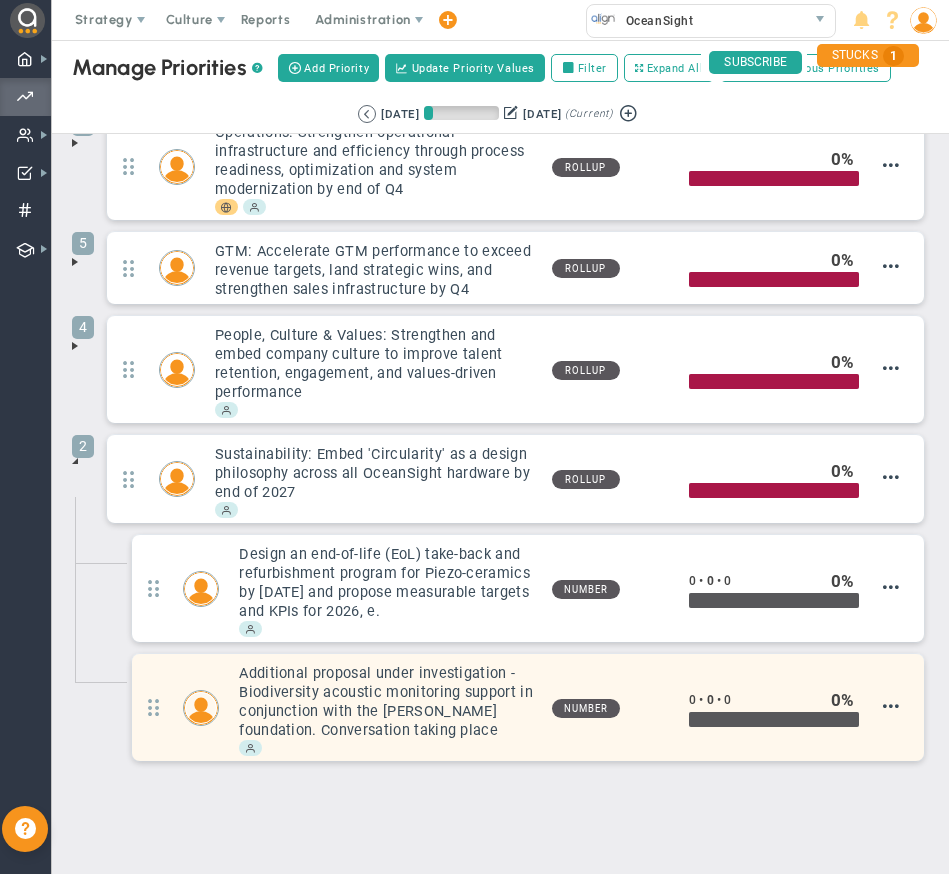 scroll, scrollTop: 151, scrollLeft: 0, axis: vertical 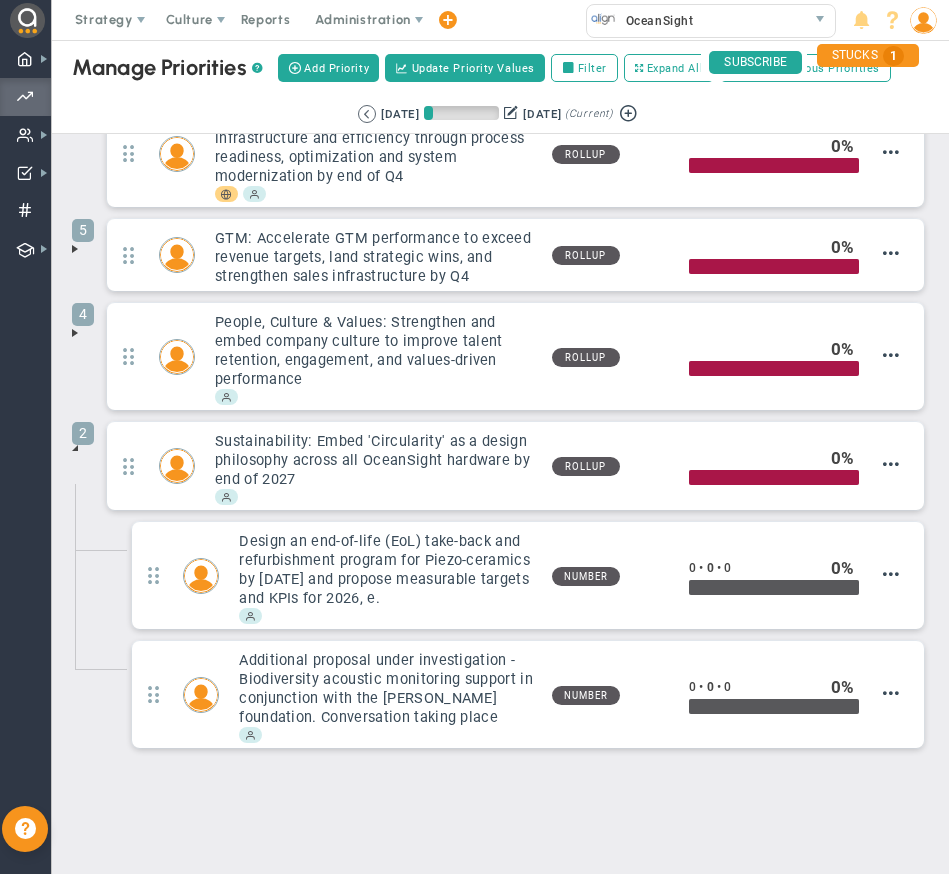 click at bounding box center (75, 448) 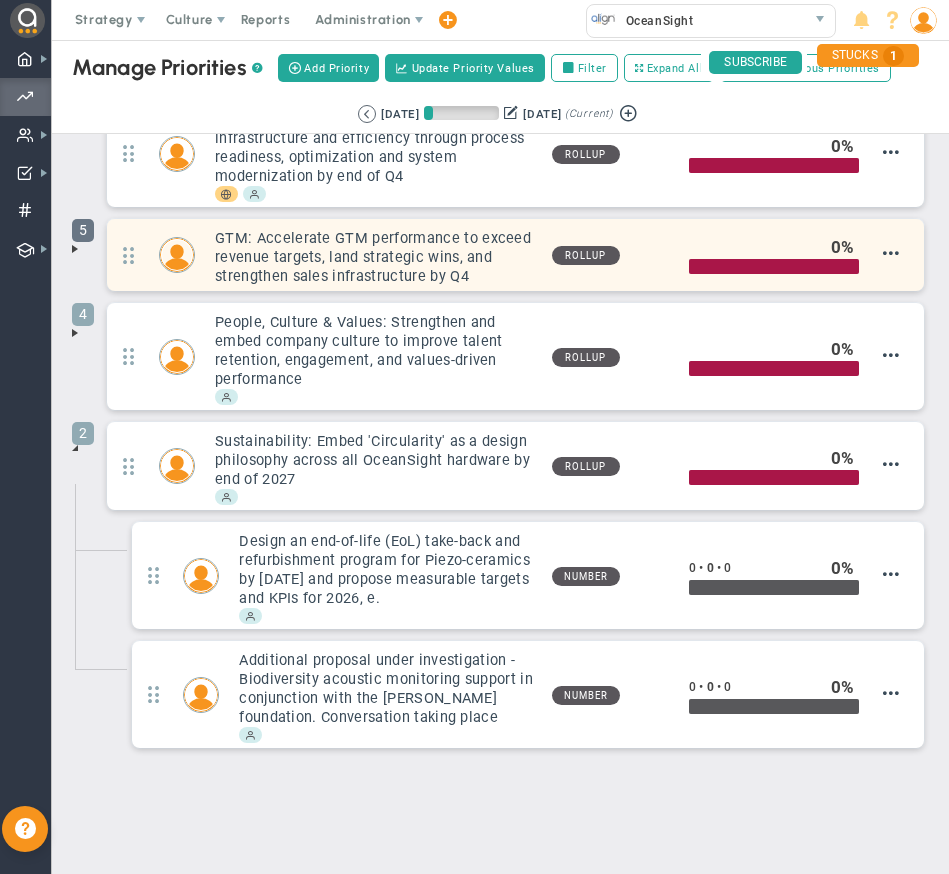 scroll, scrollTop: 0, scrollLeft: 0, axis: both 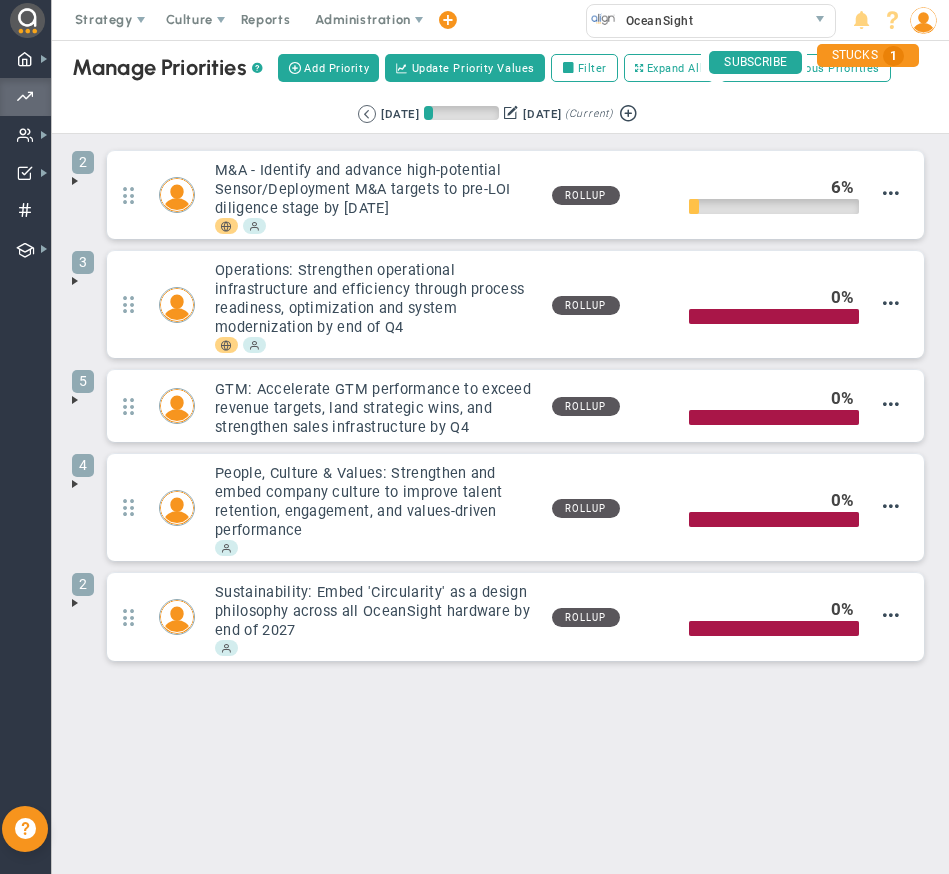 click at bounding box center [75, 281] 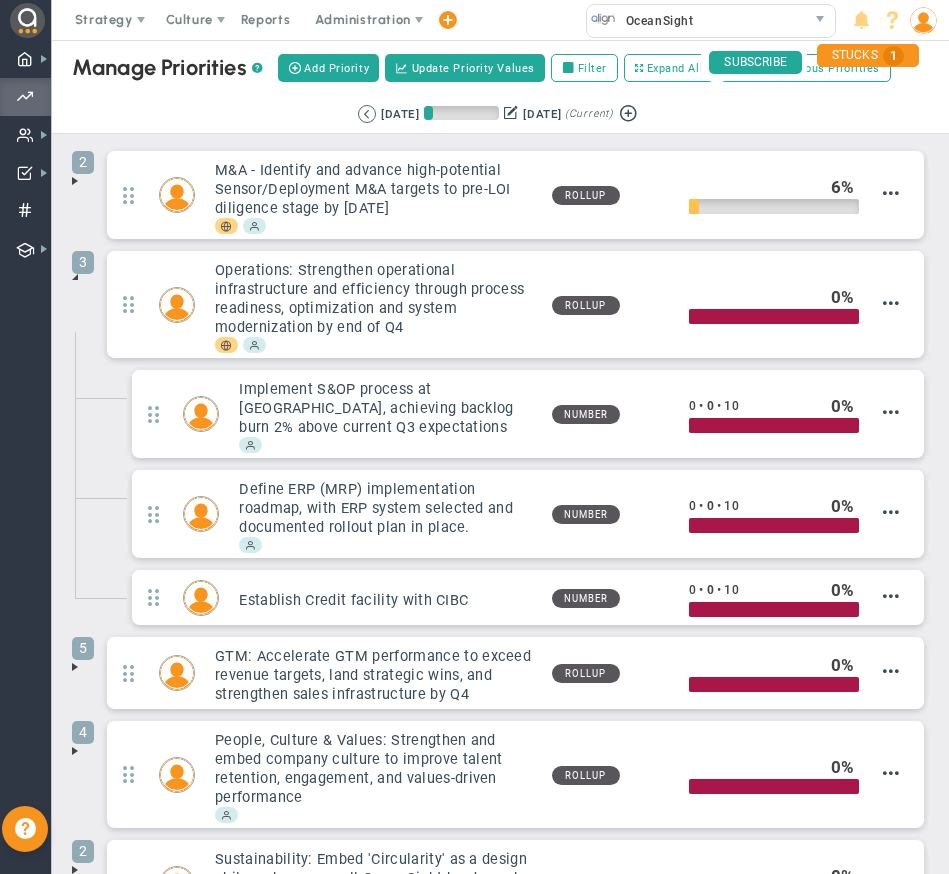 click at bounding box center (75, 277) 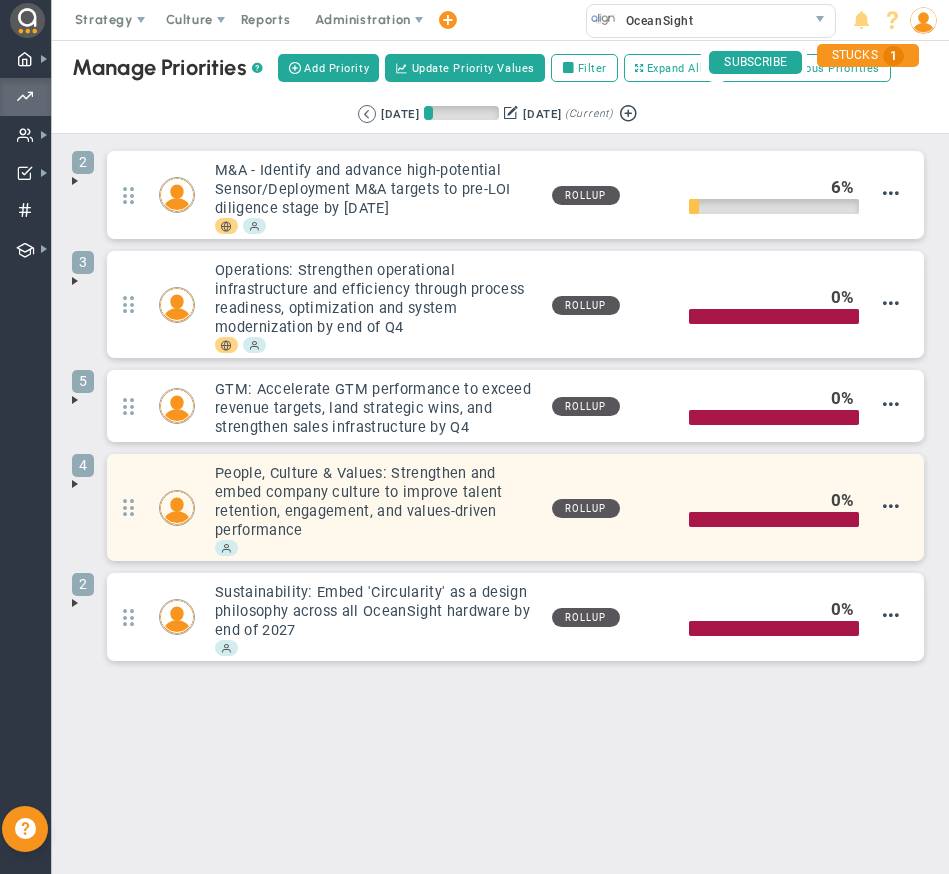click on "People, Culture & Values: Strengthen and embed company culture to improve talent retention, engagement, and values-driven performance" at bounding box center [375, 502] 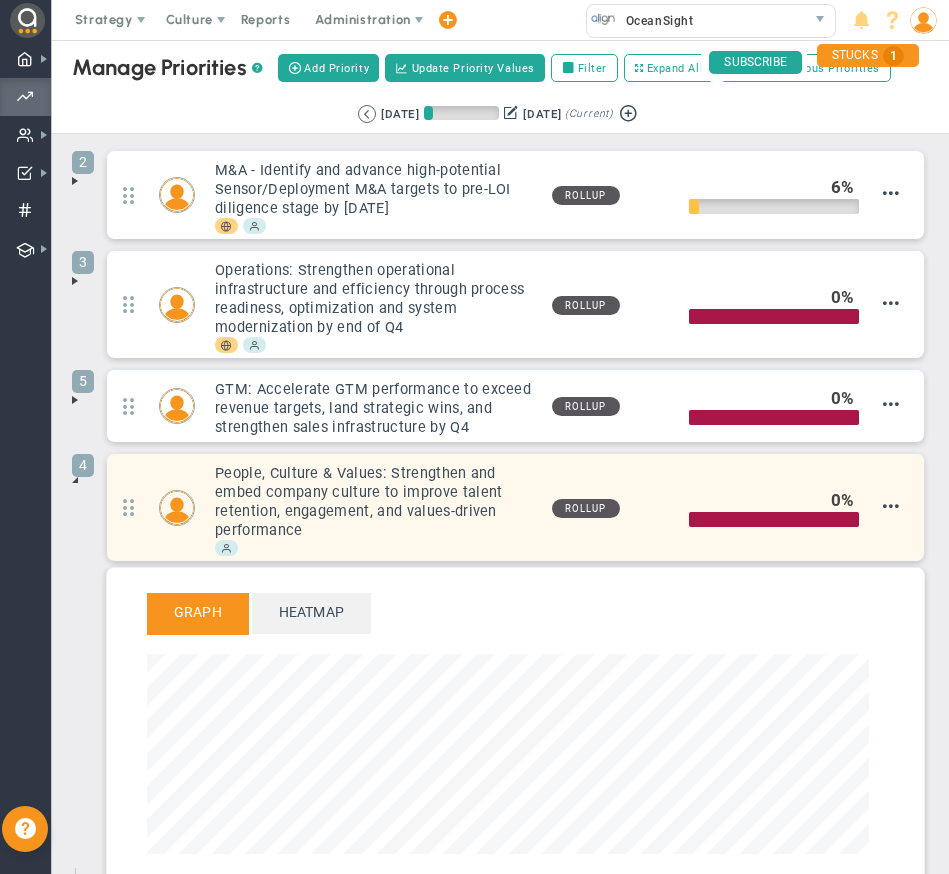 scroll, scrollTop: 999770, scrollLeft: 999278, axis: both 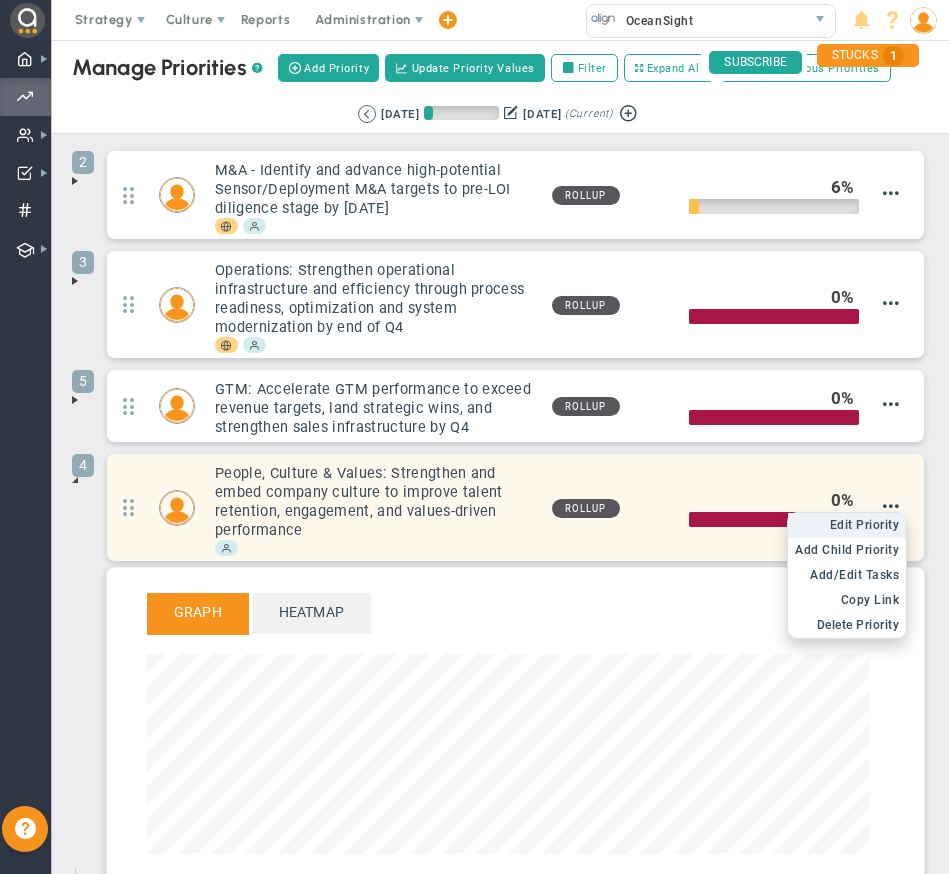 click on "Edit Priority" at bounding box center [865, 525] 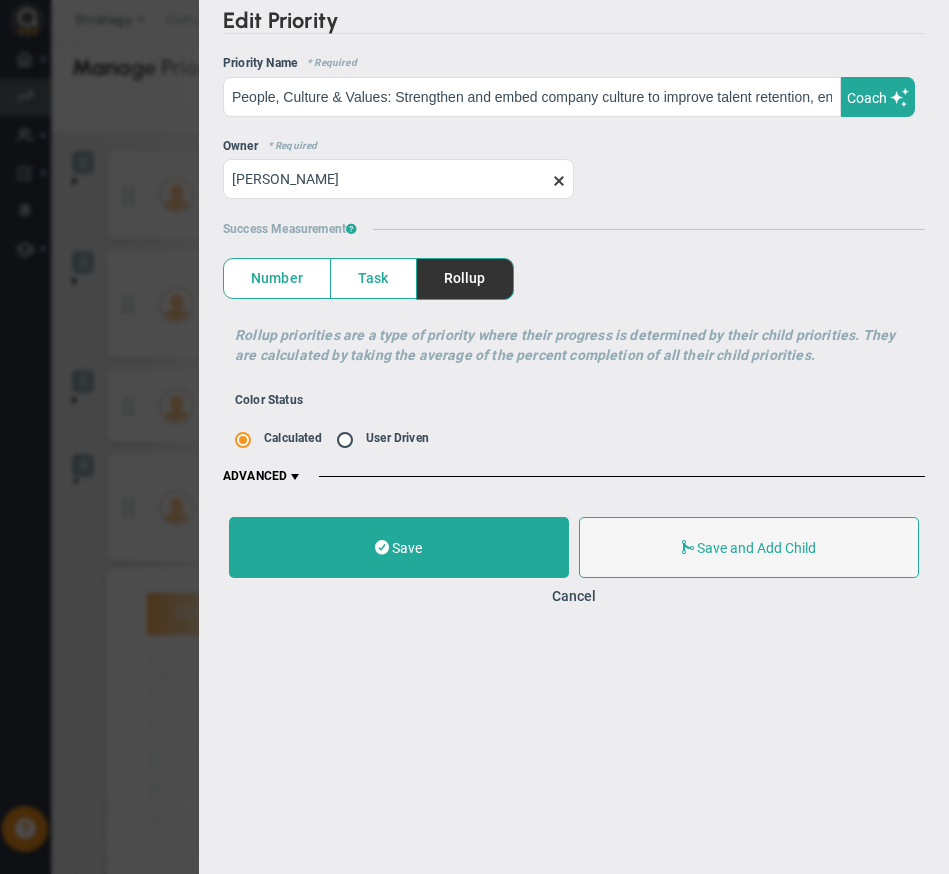 click at bounding box center [559, 181] 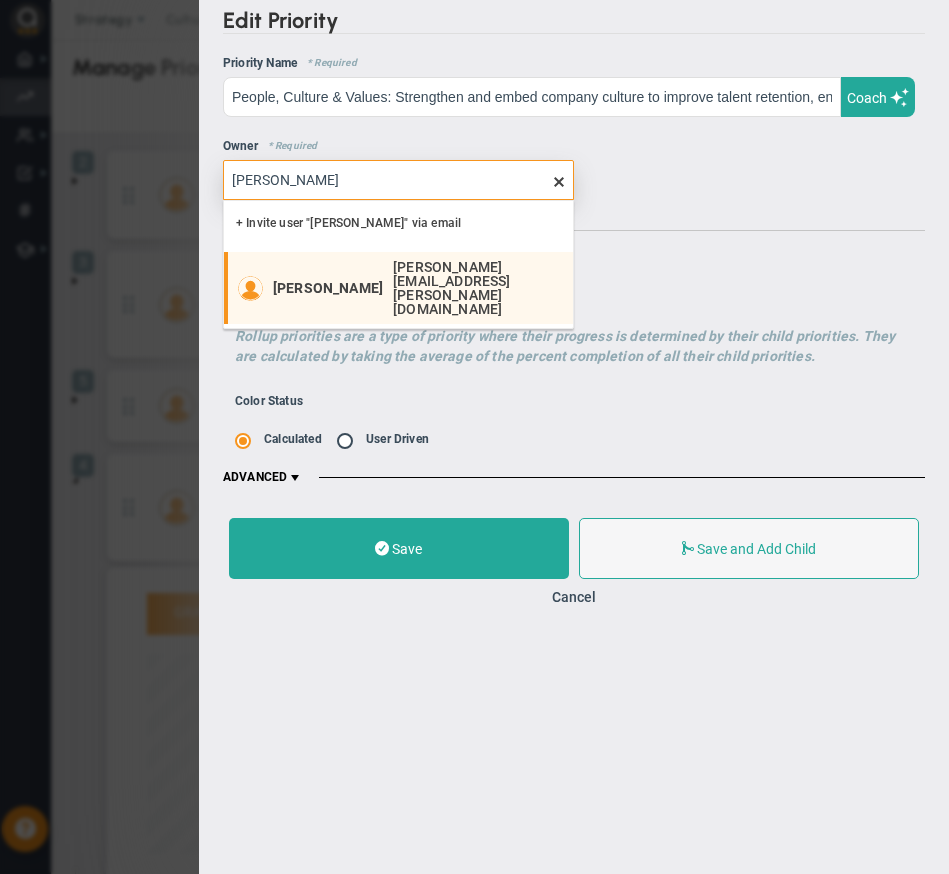 click on "[PERSON_NAME][EMAIL_ADDRESS][PERSON_NAME][DOMAIN_NAME]" at bounding box center (473, 288) 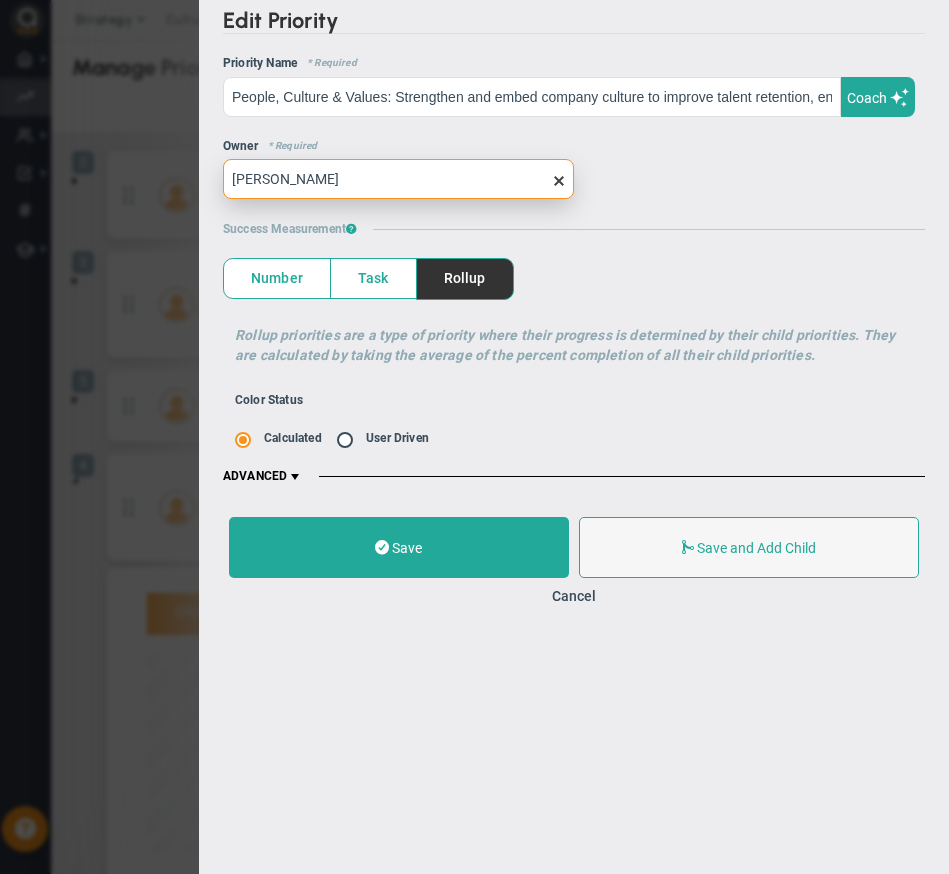 click on "[PERSON_NAME]" at bounding box center (398, 179) 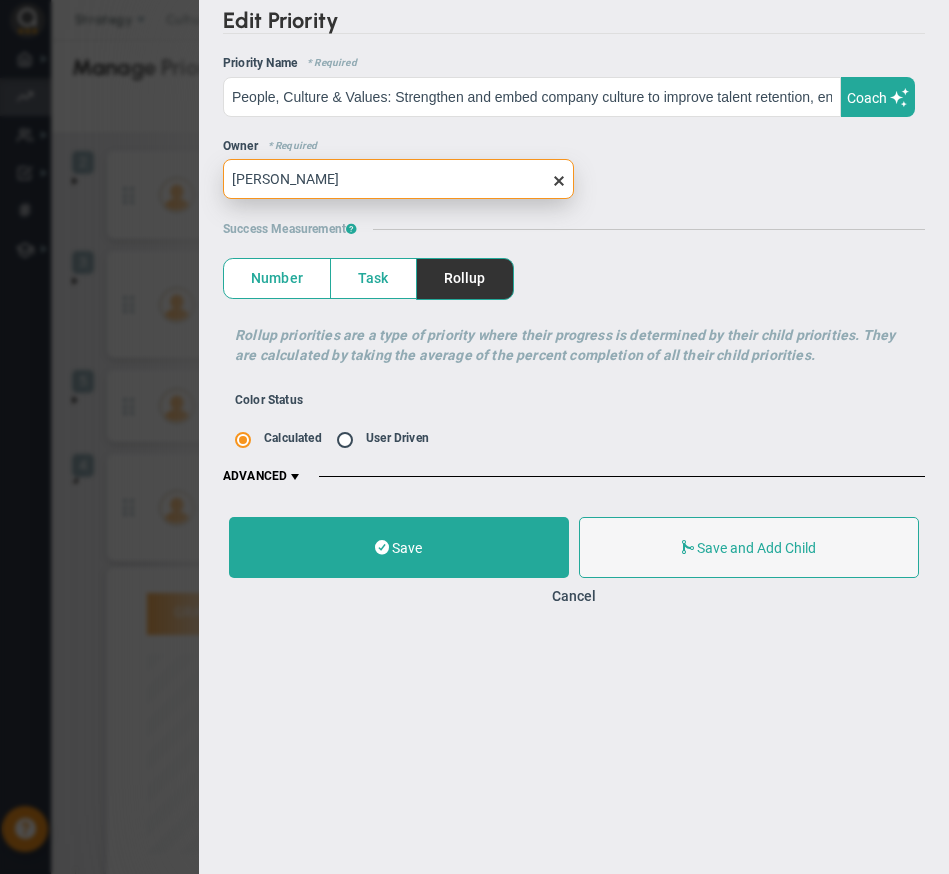 click on "[PERSON_NAME]" at bounding box center (398, 179) 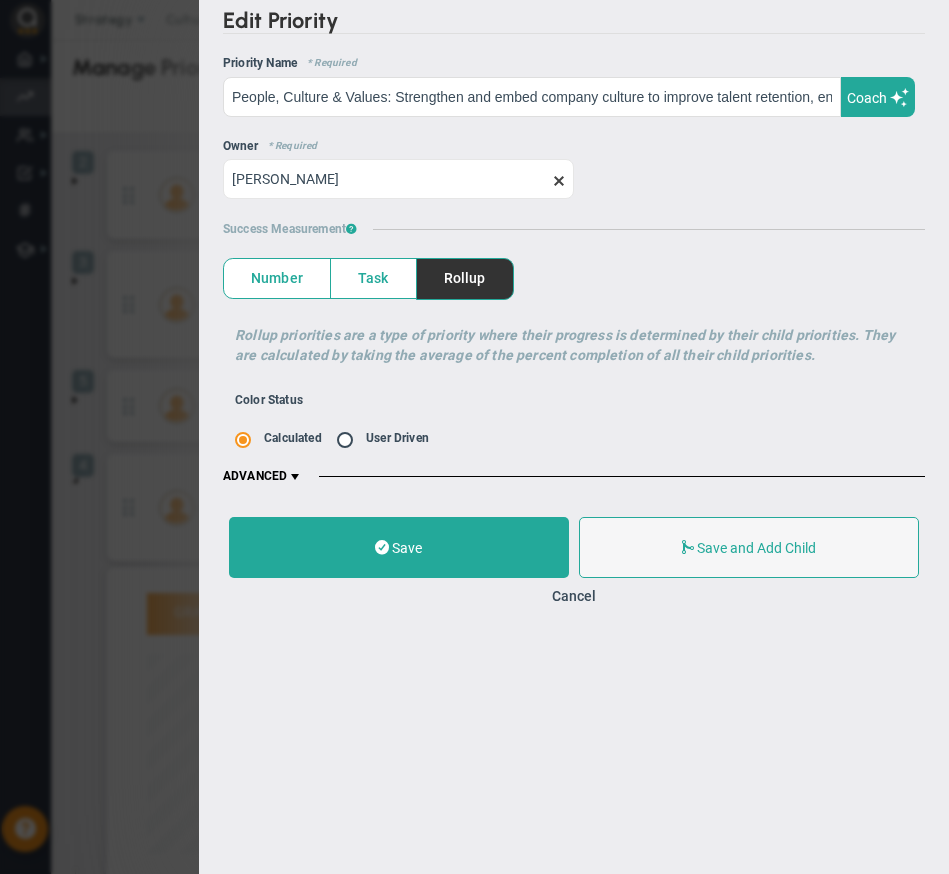 click at bounding box center (559, 181) 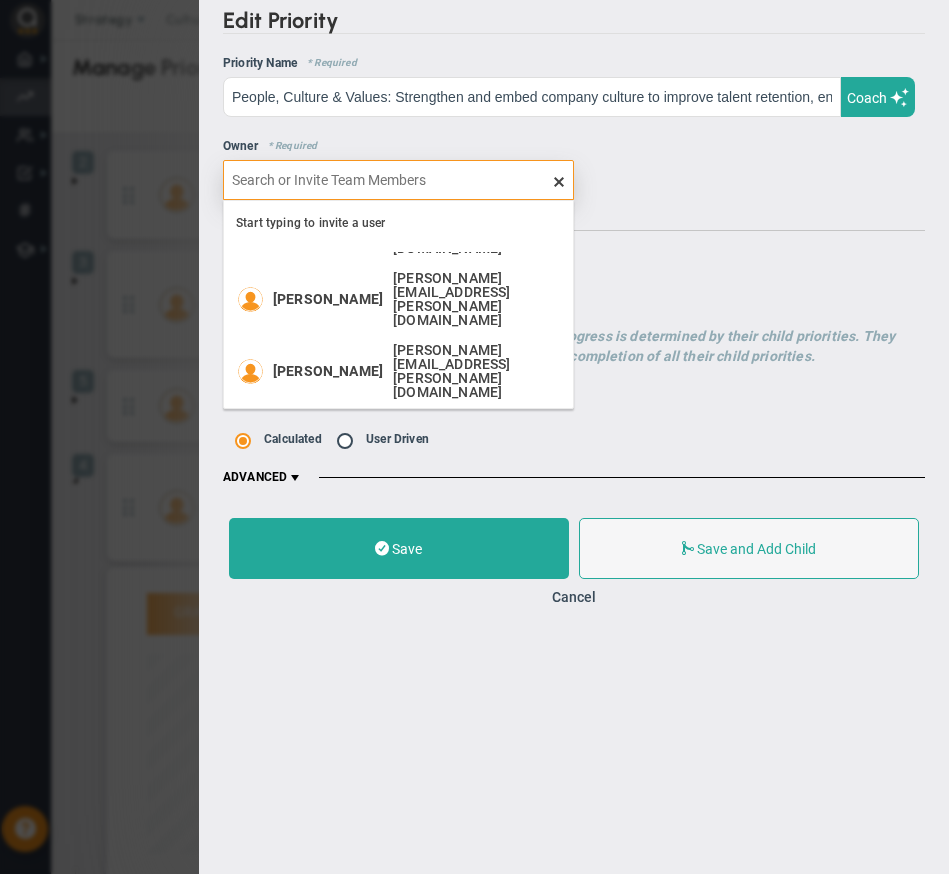 scroll, scrollTop: 116, scrollLeft: 0, axis: vertical 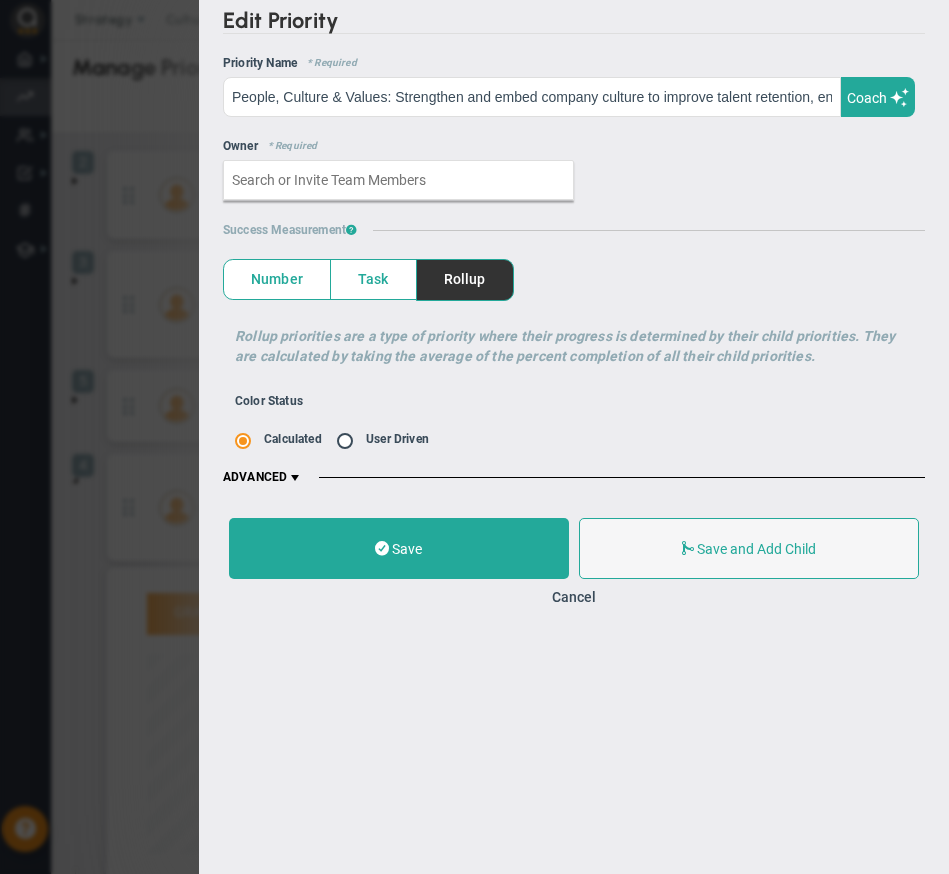 click on "Success Measurement  ?" at bounding box center [574, 230] 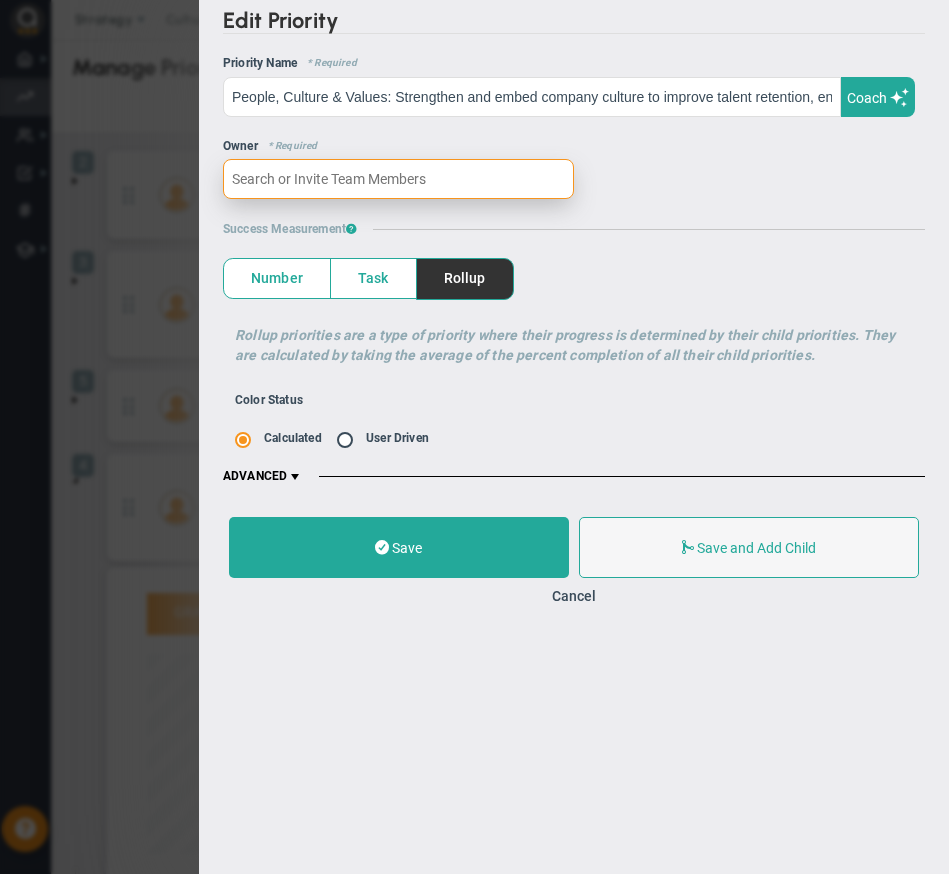 click at bounding box center [398, 179] 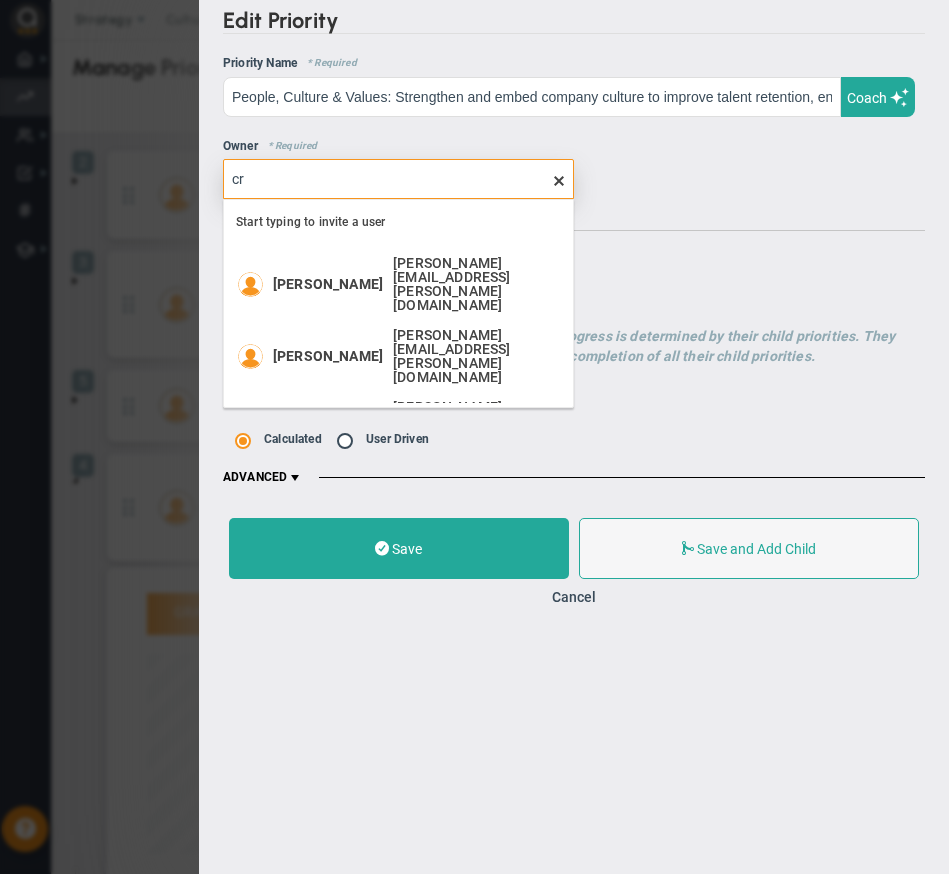 scroll, scrollTop: 0, scrollLeft: 0, axis: both 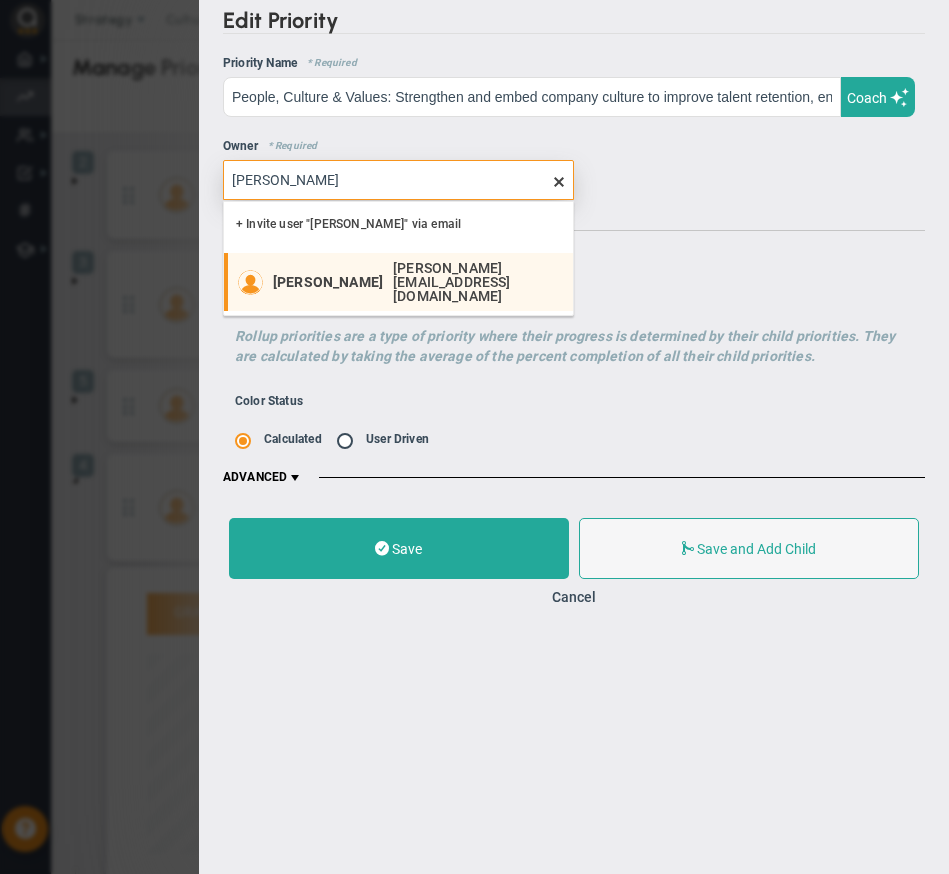 click on "[PERSON_NAME][EMAIL_ADDRESS][DOMAIN_NAME]" at bounding box center [473, 282] 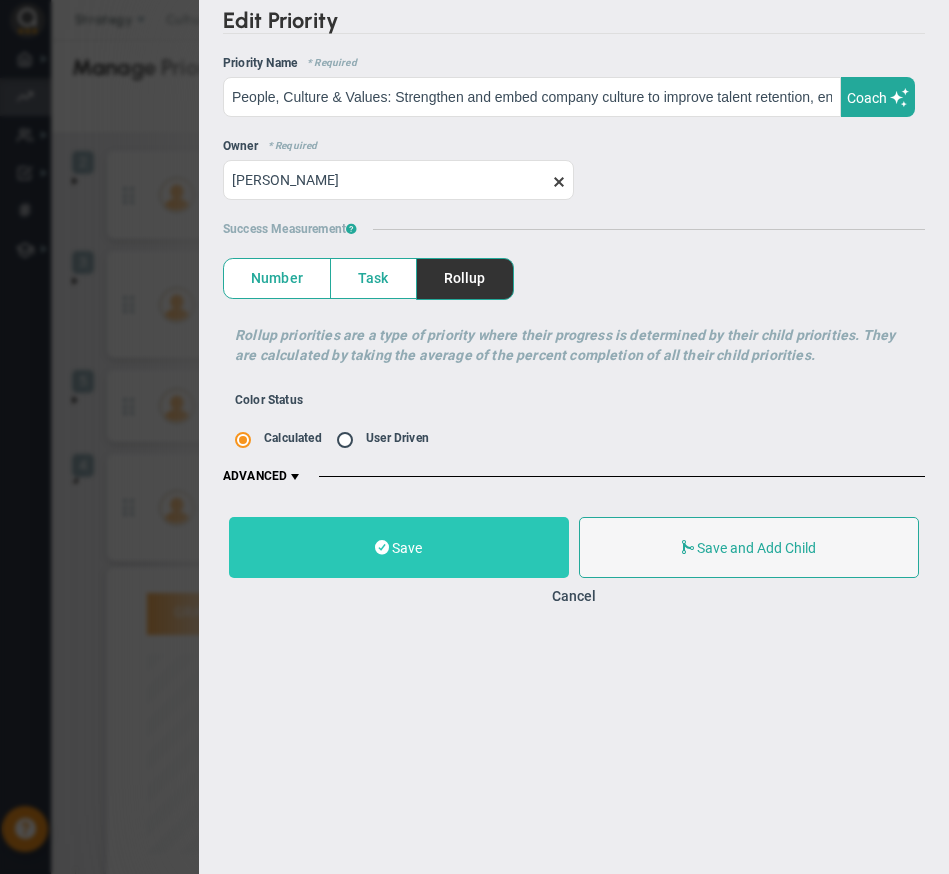 click on "Save" at bounding box center [399, 547] 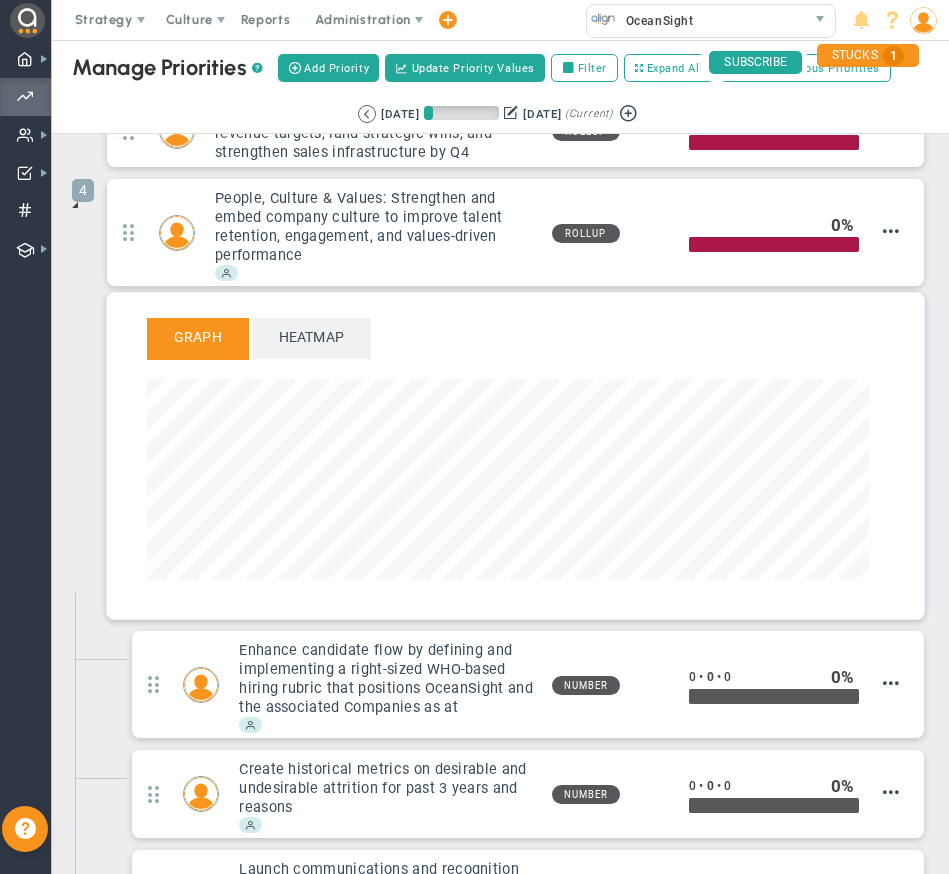 scroll, scrollTop: 300, scrollLeft: 0, axis: vertical 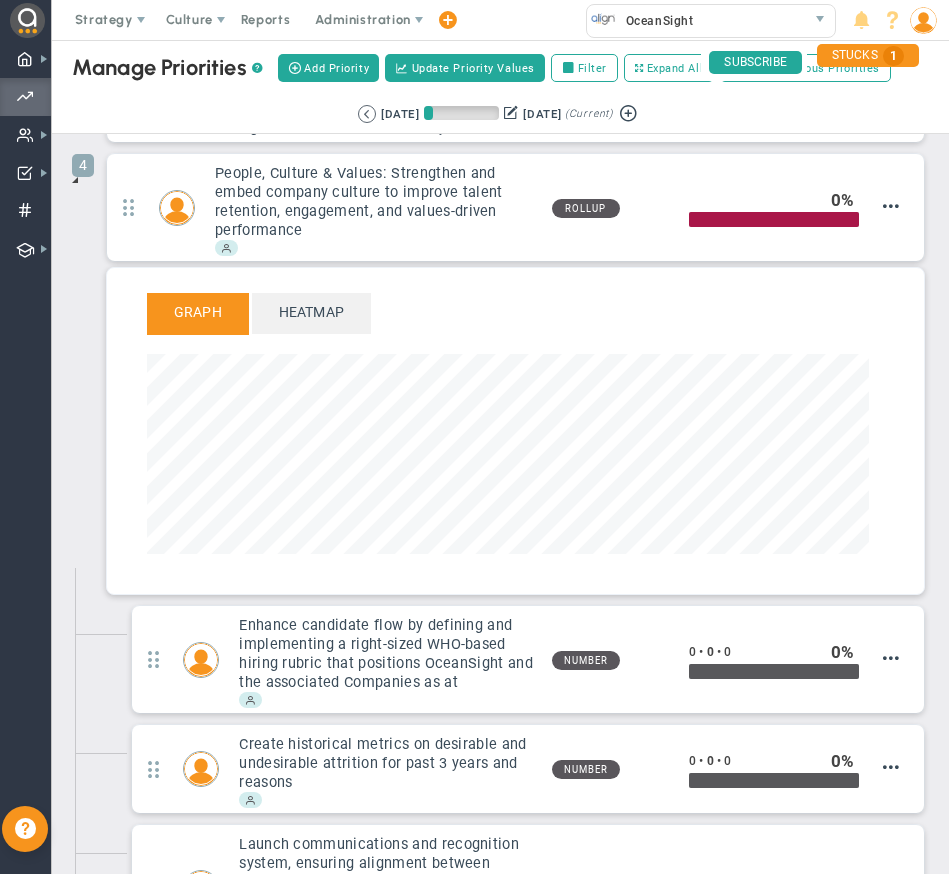 click at bounding box center [75, 180] 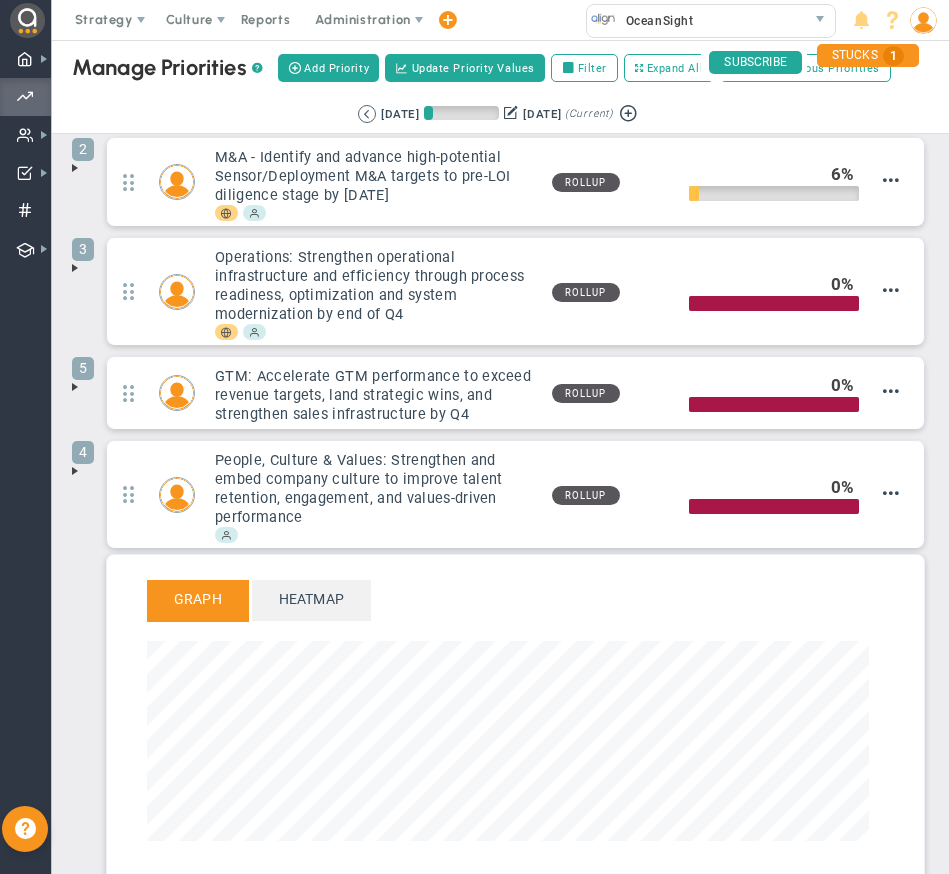 scroll, scrollTop: 0, scrollLeft: 0, axis: both 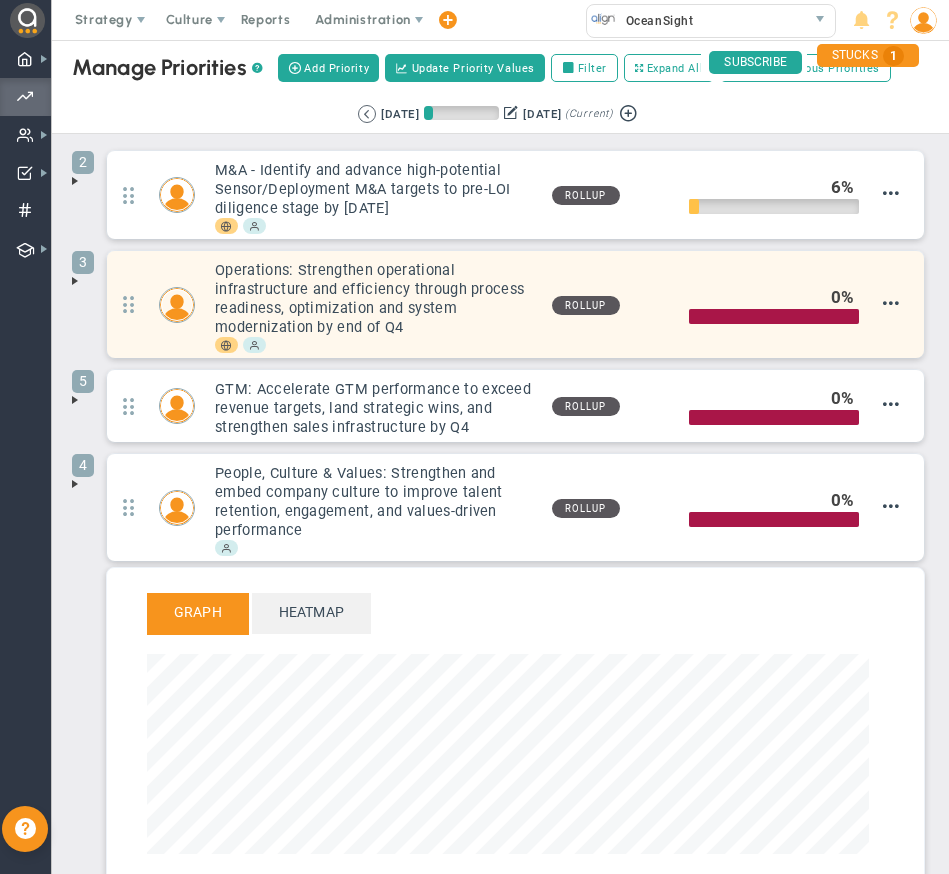 click on "Operations: Strengthen operational infrastructure and efficiency through process readiness, optimization and system modernization by end of Q4" at bounding box center (375, 299) 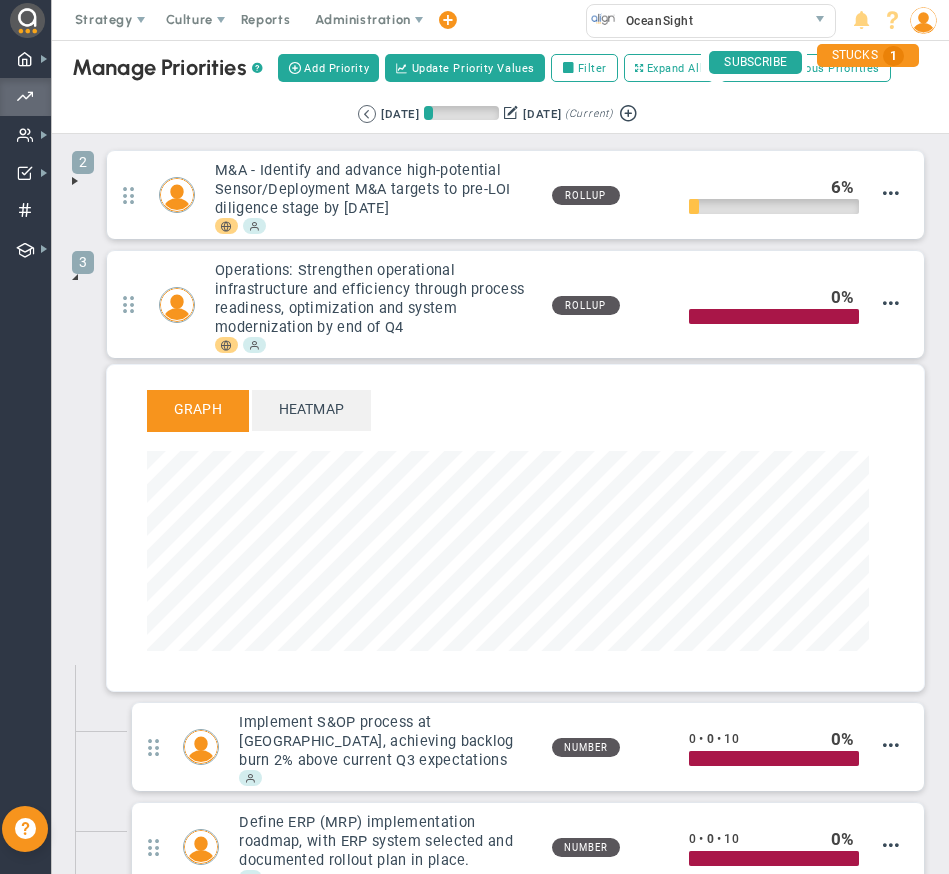 scroll, scrollTop: 999770, scrollLeft: 999278, axis: both 